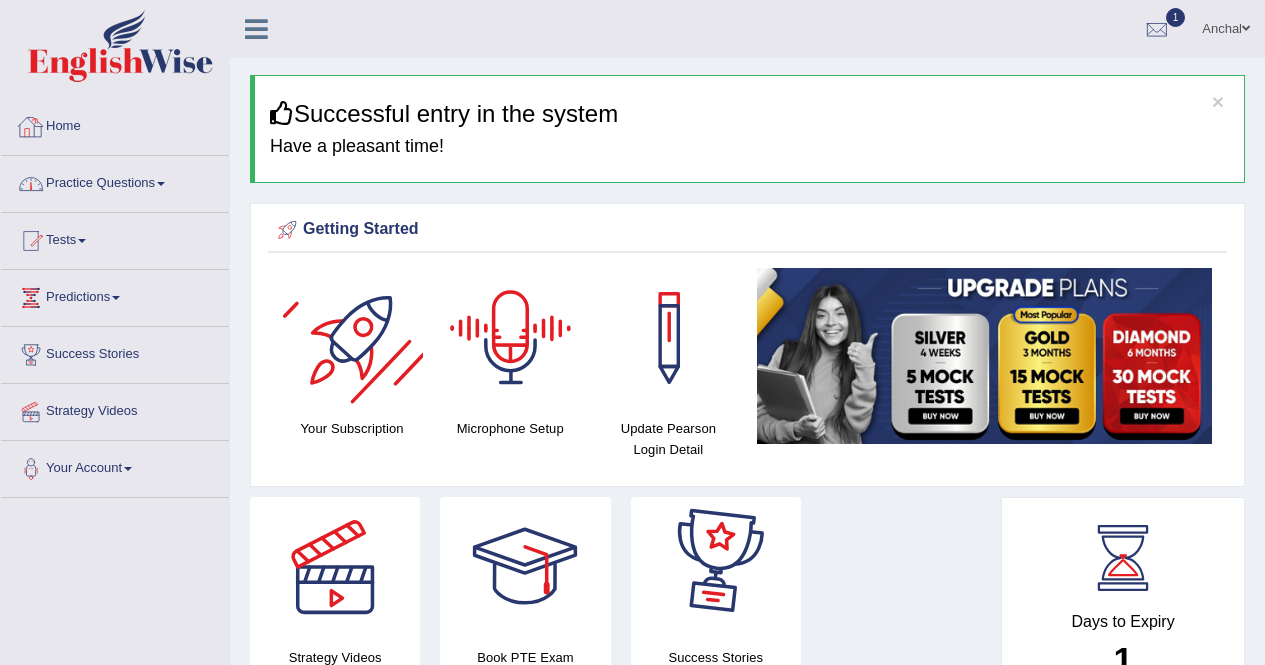 scroll, scrollTop: 0, scrollLeft: 0, axis: both 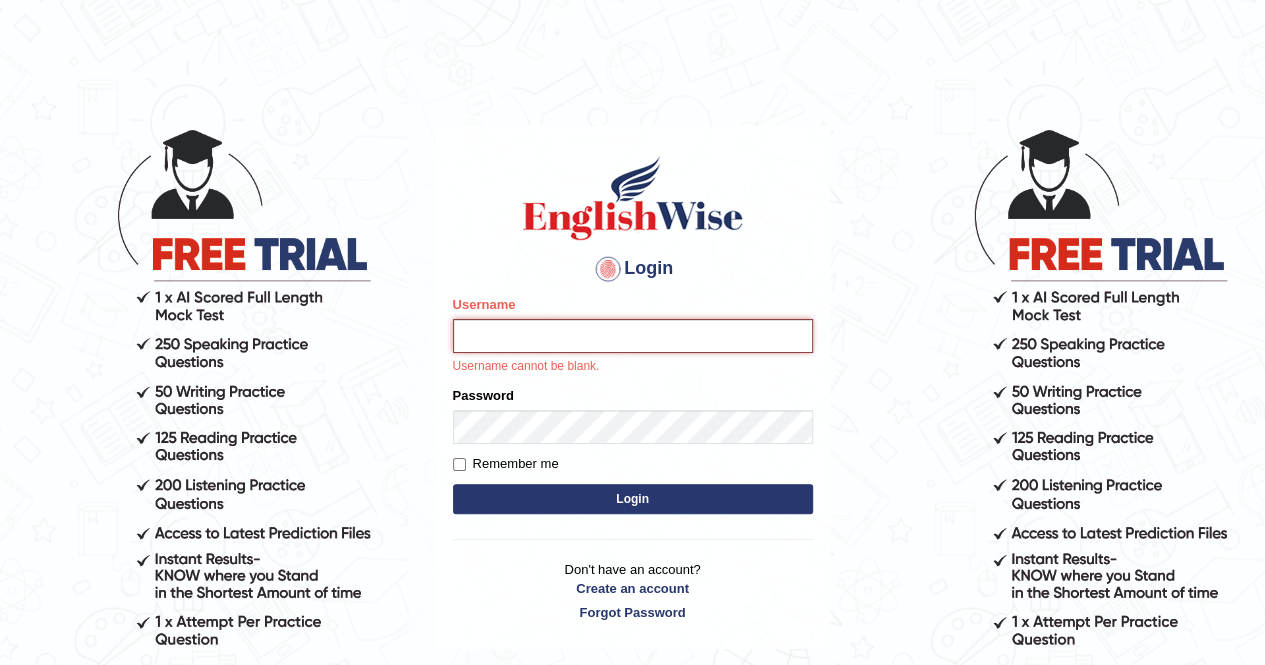 click on "Login" at bounding box center [633, 499] 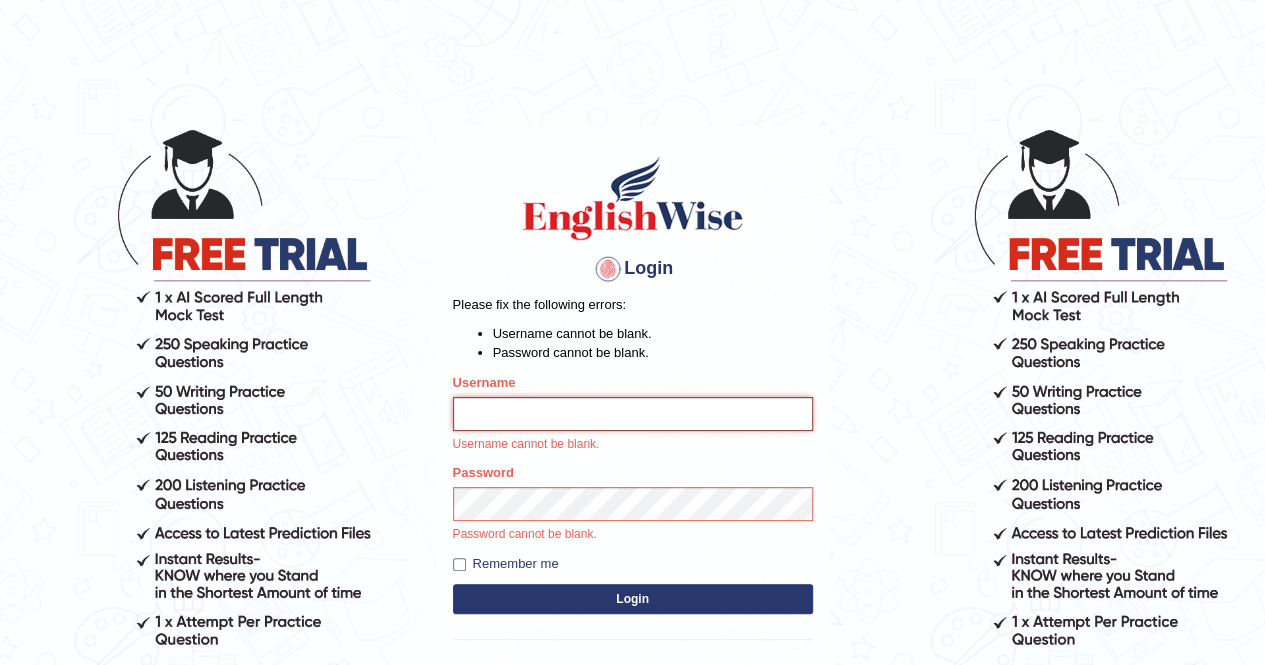 click on "Username" at bounding box center [633, 414] 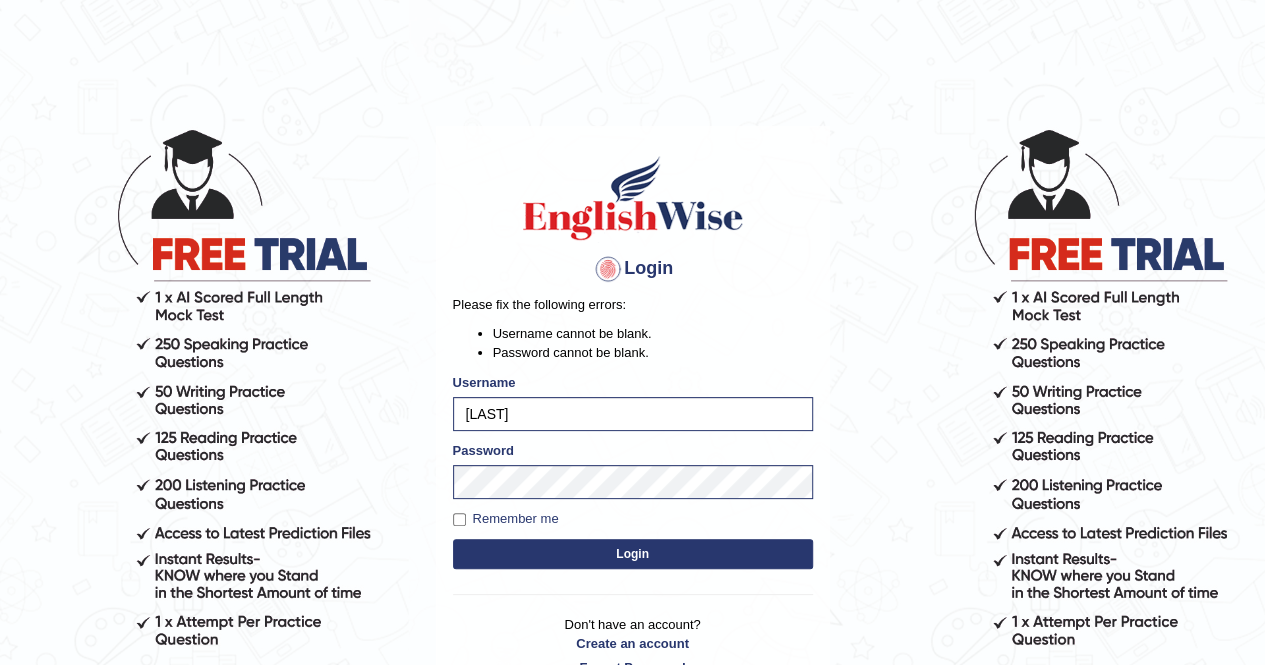 click on "Login" at bounding box center [633, 554] 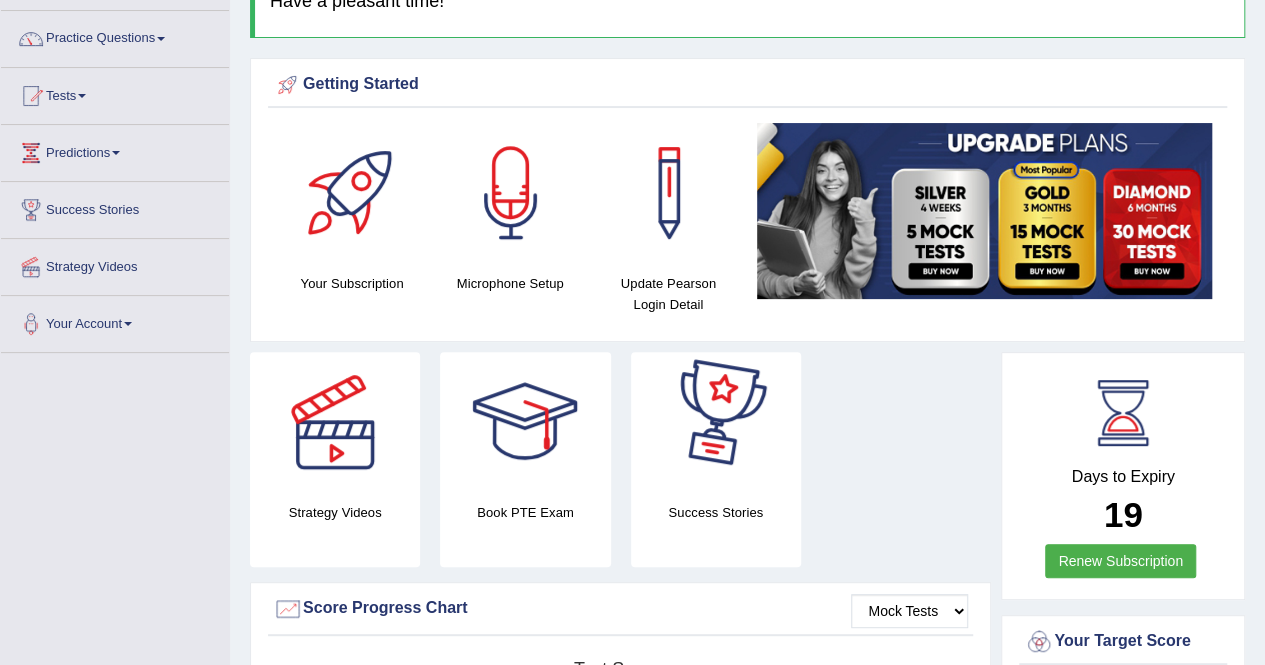 scroll, scrollTop: 0, scrollLeft: 0, axis: both 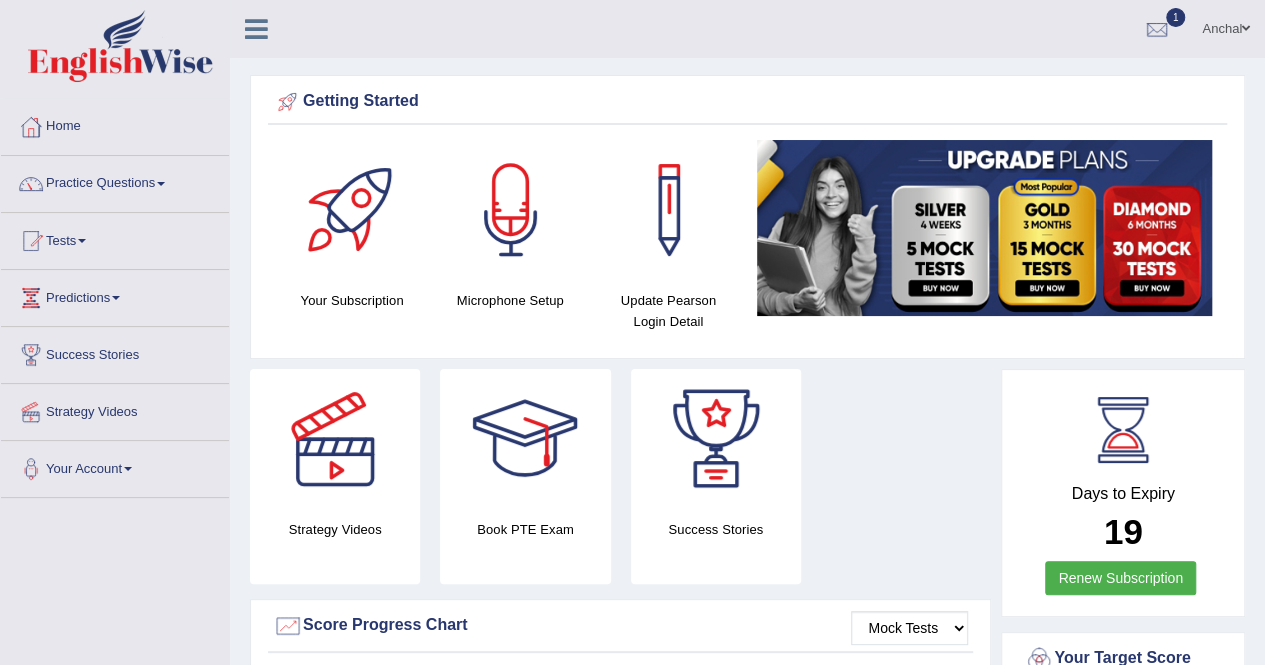 click on "Practice Questions" at bounding box center [115, 181] 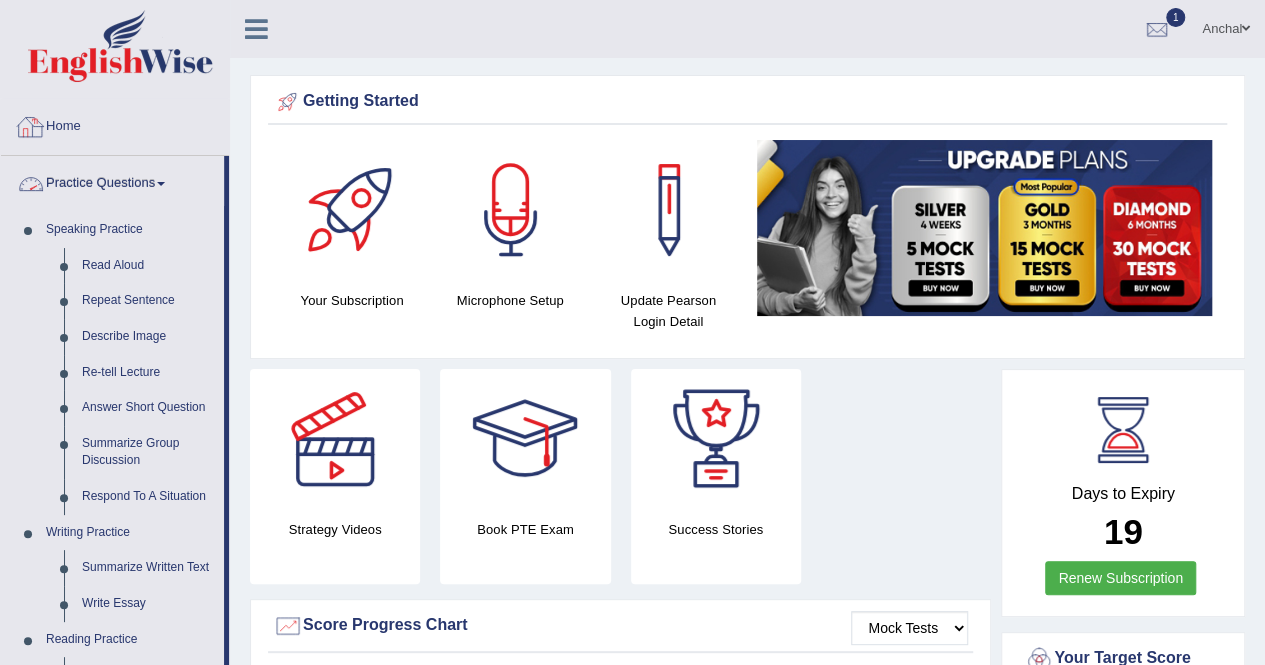 click on "Home" at bounding box center [115, 124] 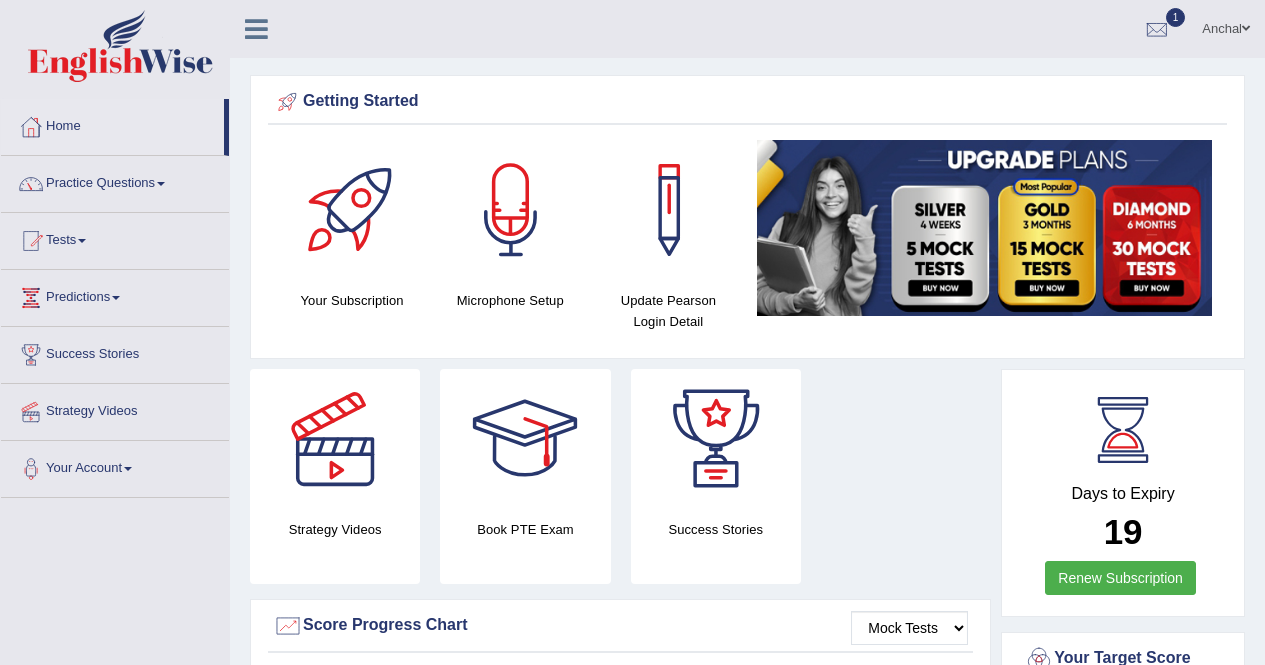 scroll, scrollTop: 0, scrollLeft: 0, axis: both 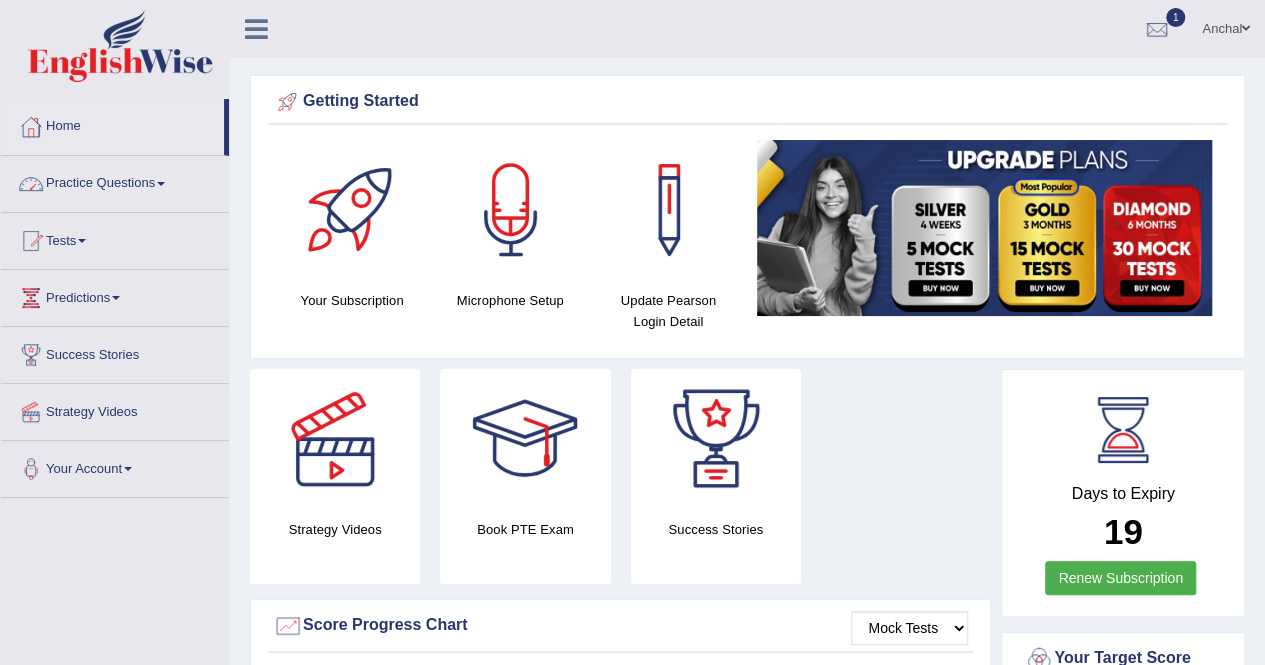 click on "Practice Questions" at bounding box center [115, 181] 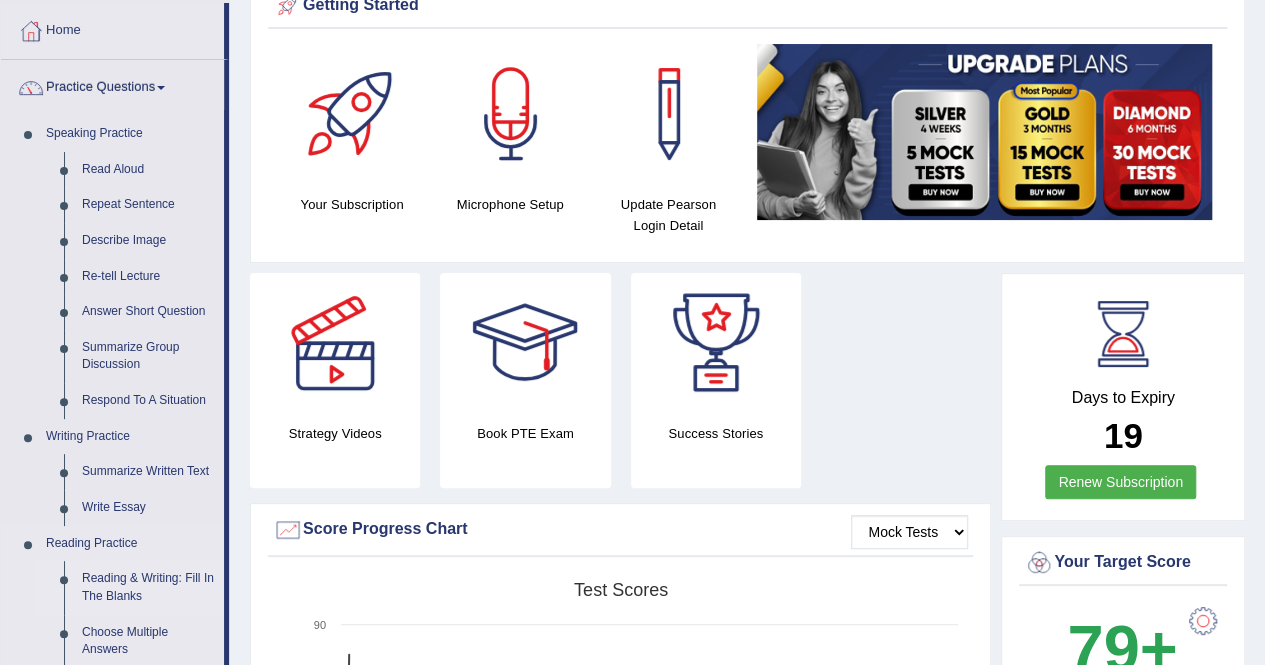 scroll, scrollTop: 0, scrollLeft: 0, axis: both 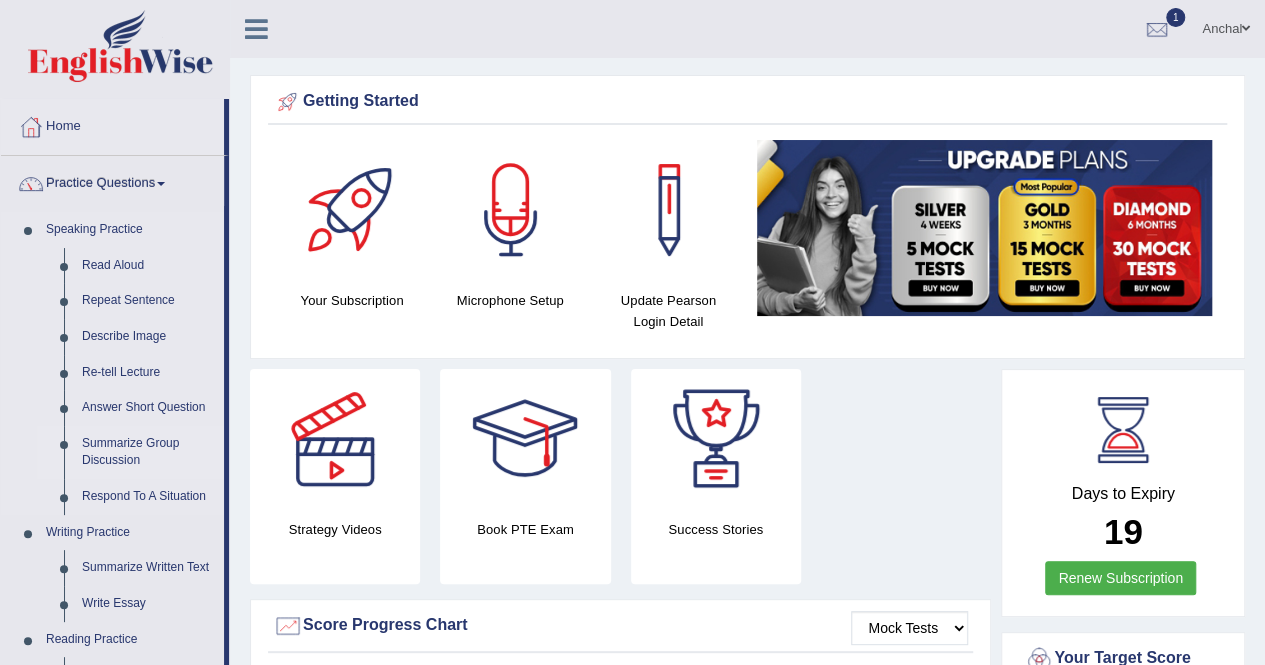 click on "Summarize Group Discussion" at bounding box center [148, 452] 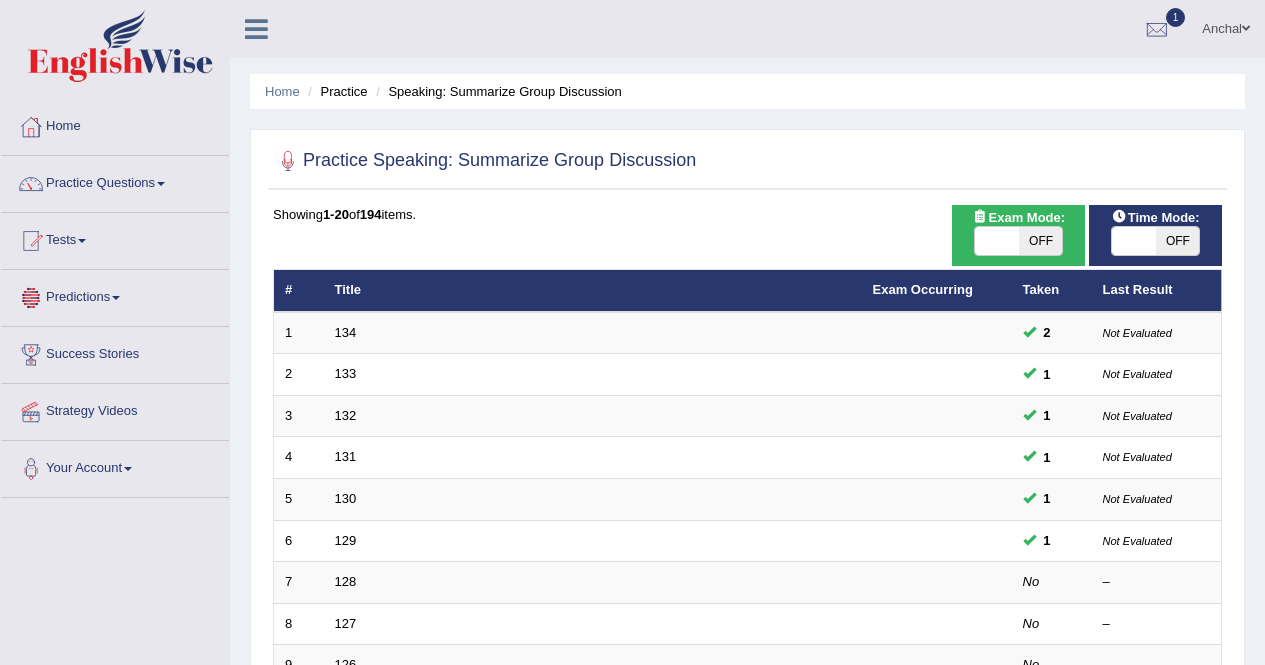 scroll, scrollTop: 0, scrollLeft: 0, axis: both 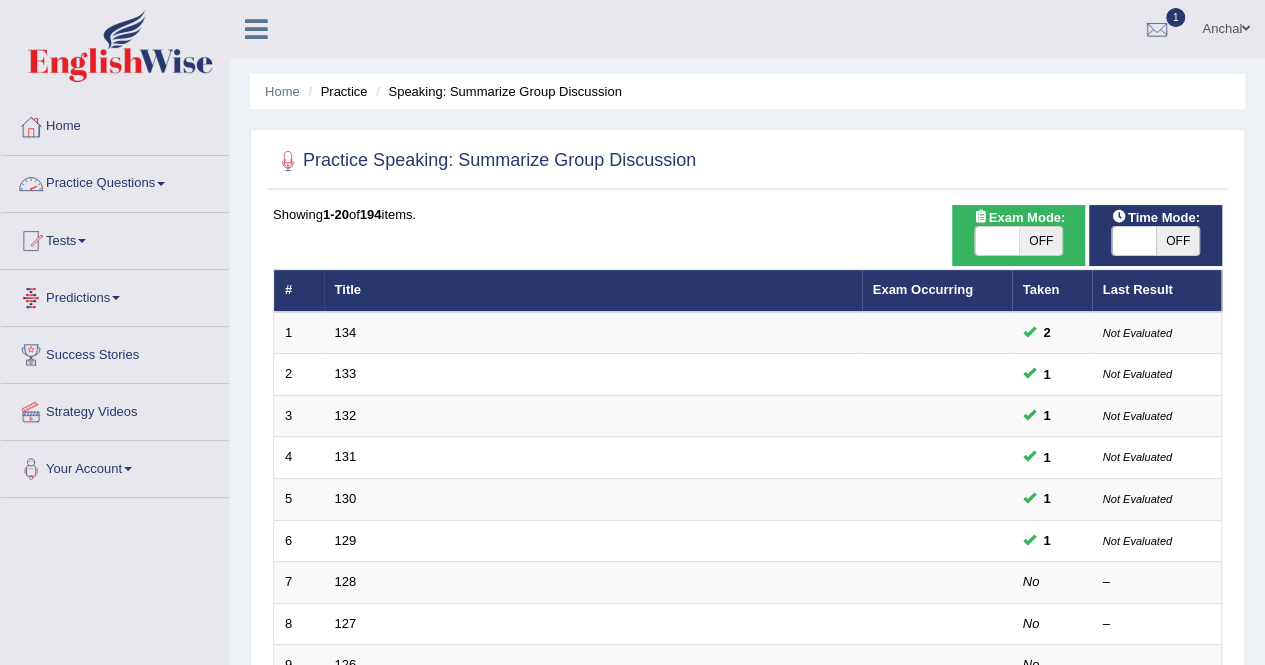 click on "Practice Questions" at bounding box center [115, 181] 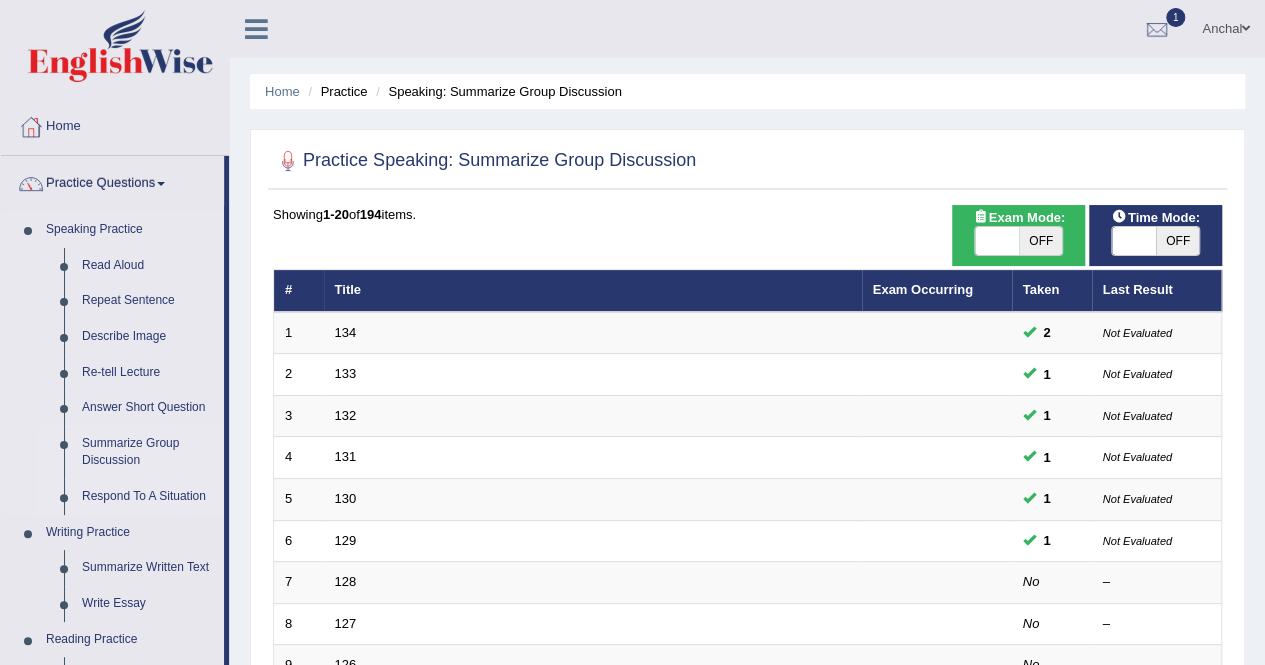 click on "Respond To A Situation" at bounding box center [148, 497] 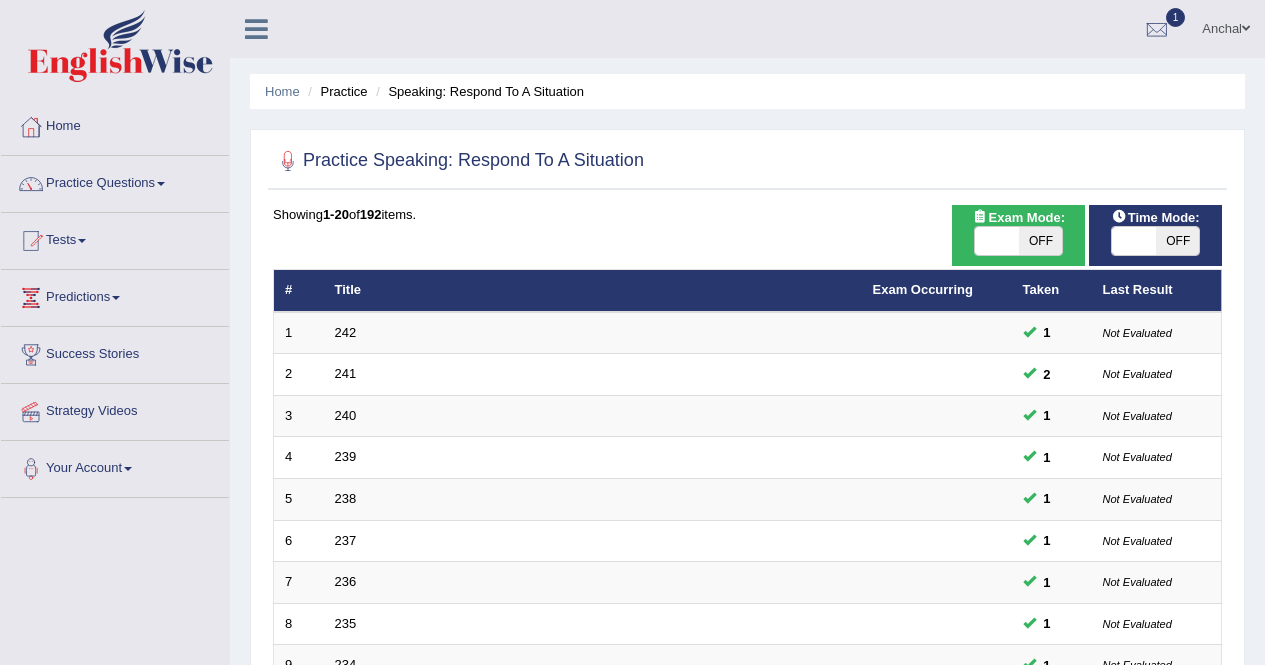 scroll, scrollTop: 0, scrollLeft: 0, axis: both 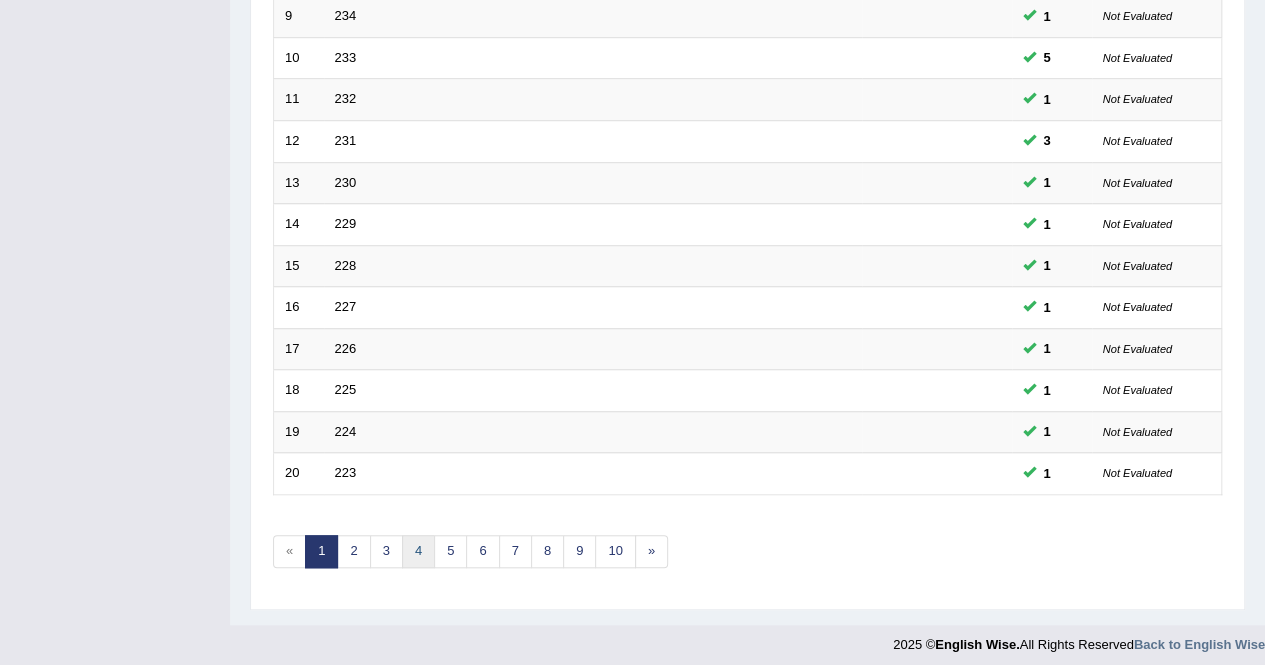 click on "4" at bounding box center (418, 551) 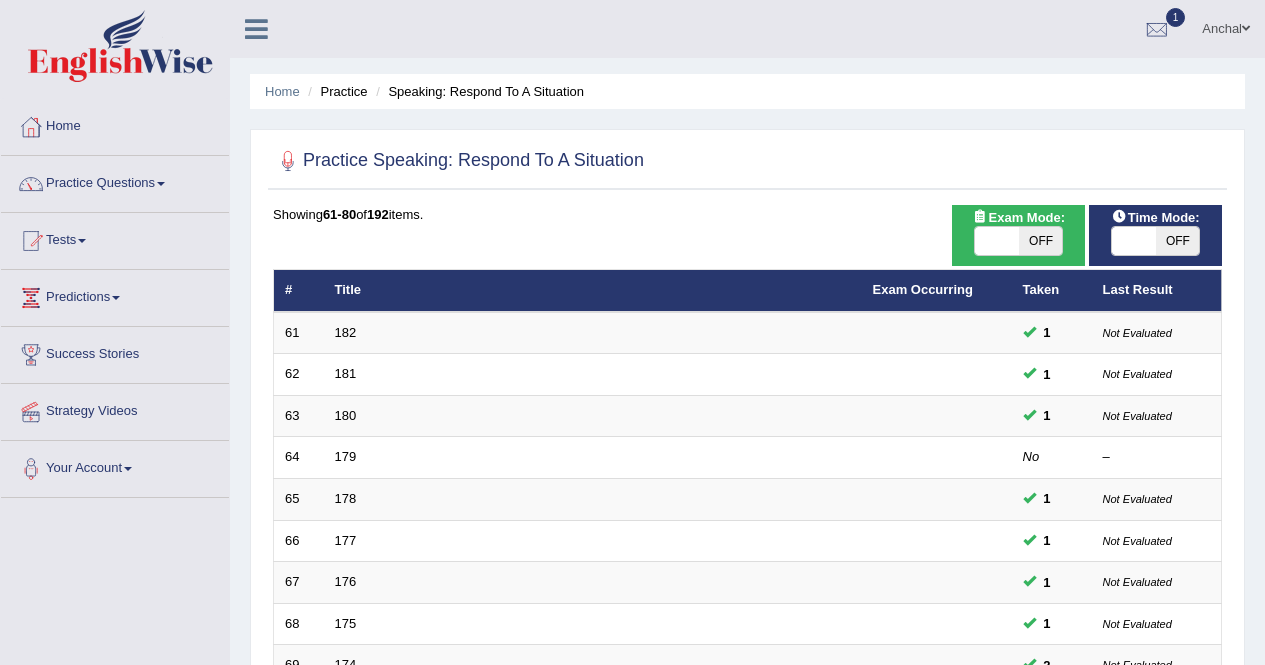 scroll, scrollTop: 0, scrollLeft: 0, axis: both 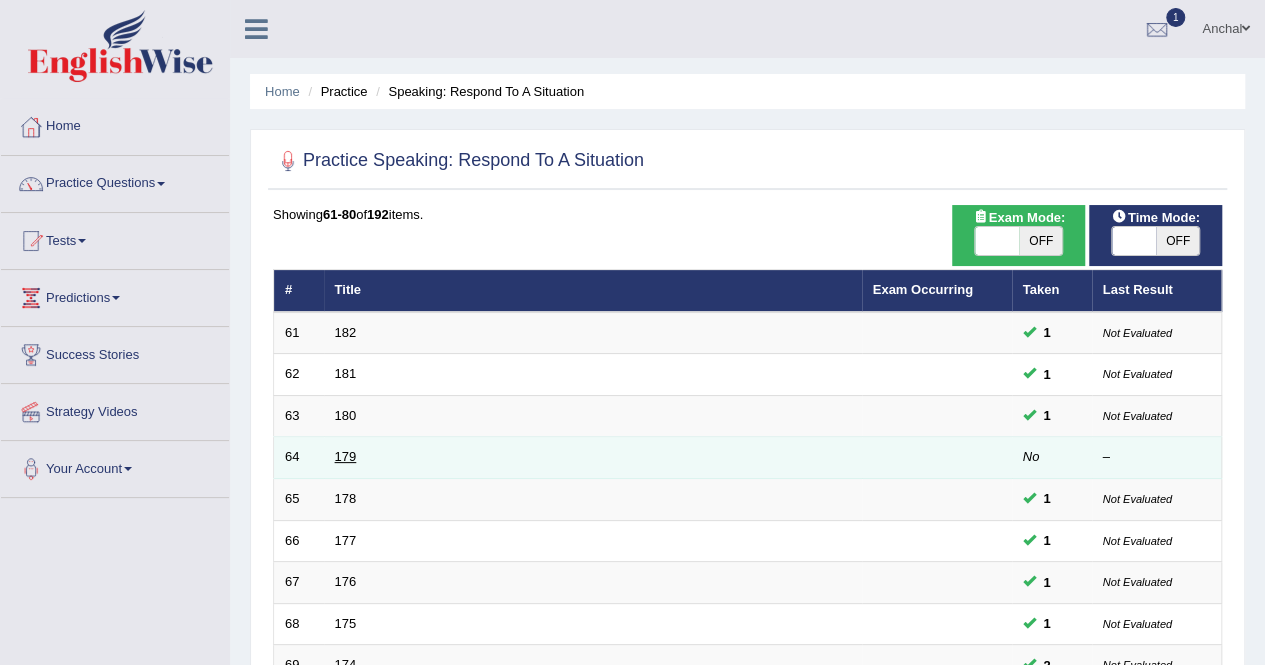 click on "179" at bounding box center [346, 456] 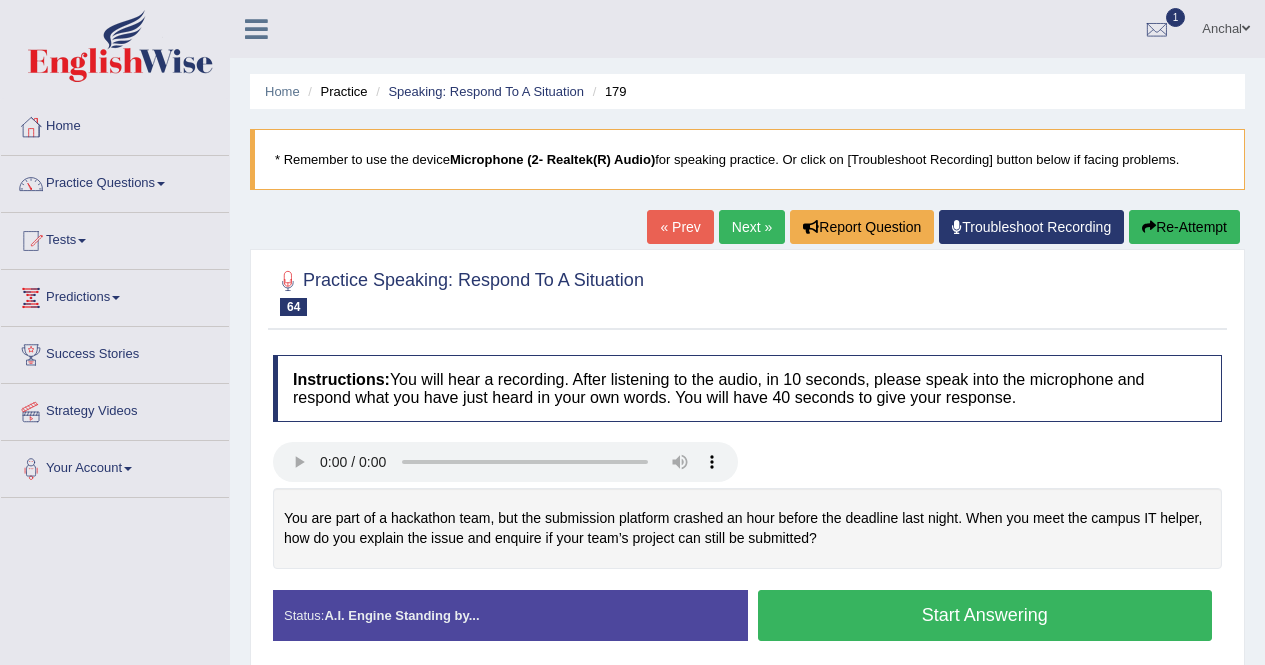scroll, scrollTop: 194, scrollLeft: 0, axis: vertical 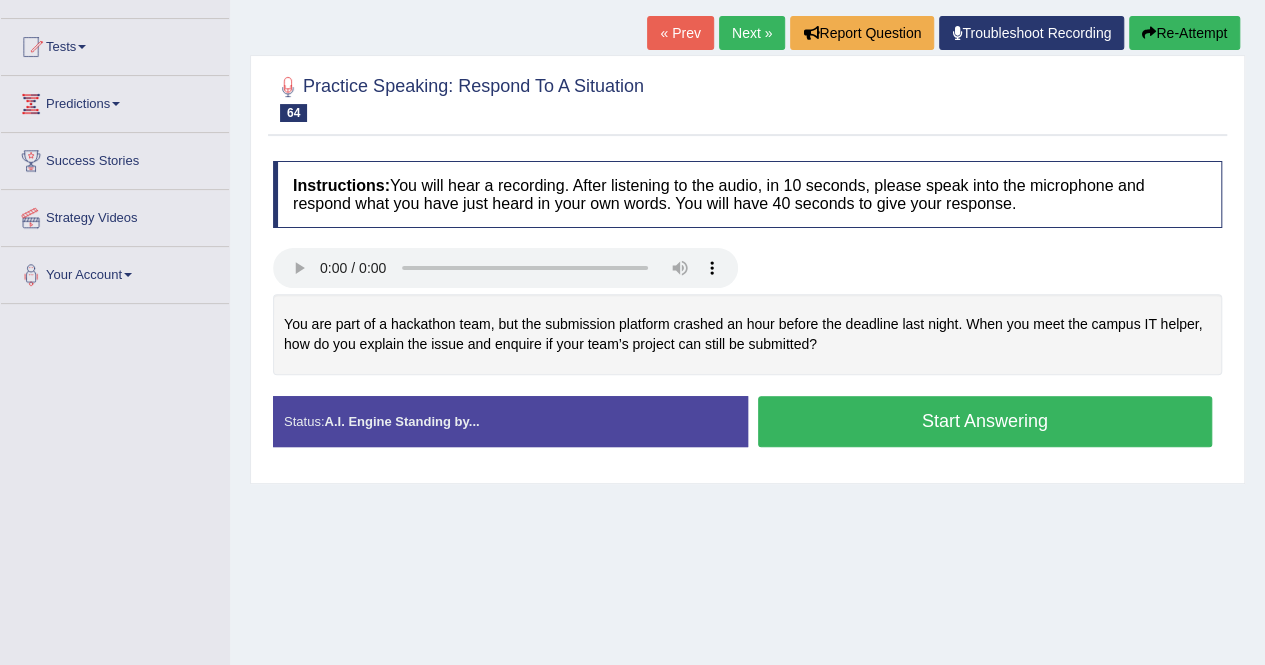 click on "Start Answering" at bounding box center [985, 421] 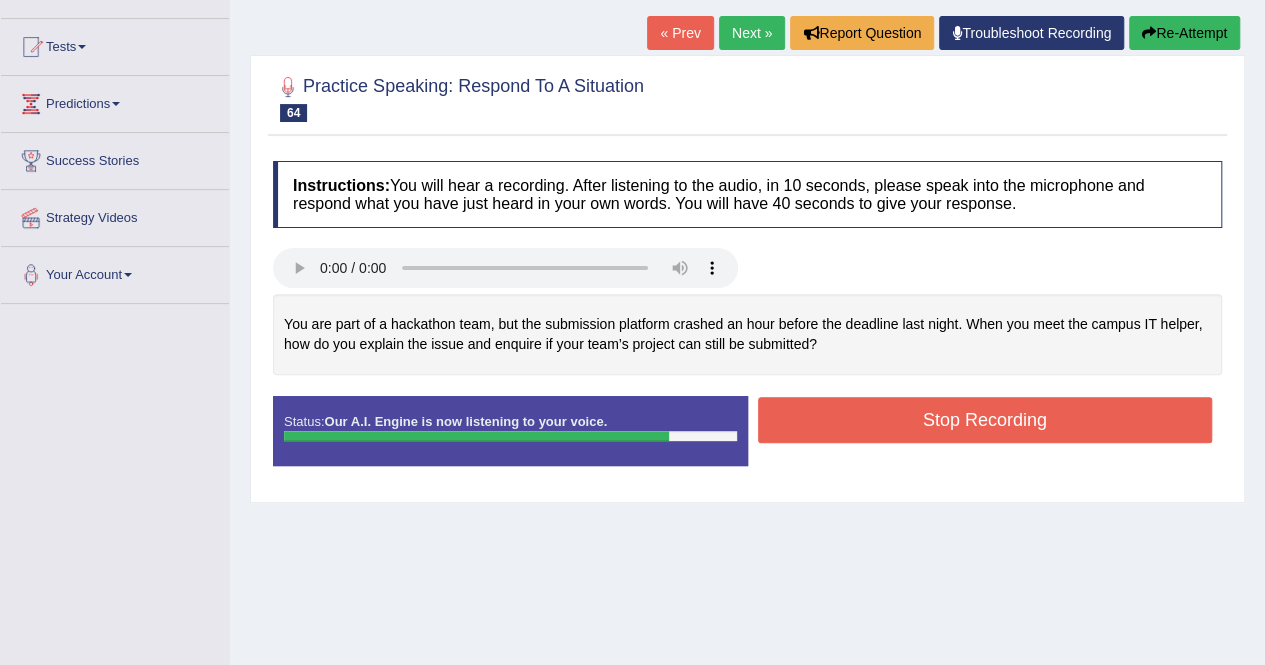 click on "Stop Recording" at bounding box center [985, 420] 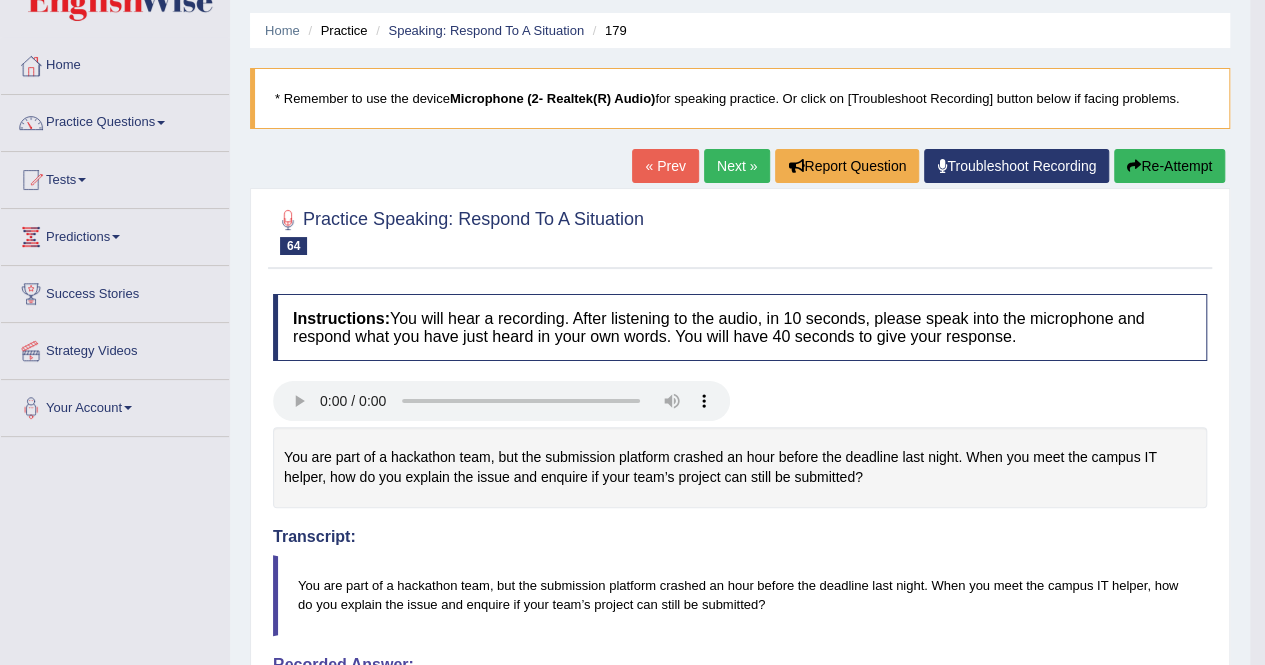 scroll, scrollTop: 16, scrollLeft: 0, axis: vertical 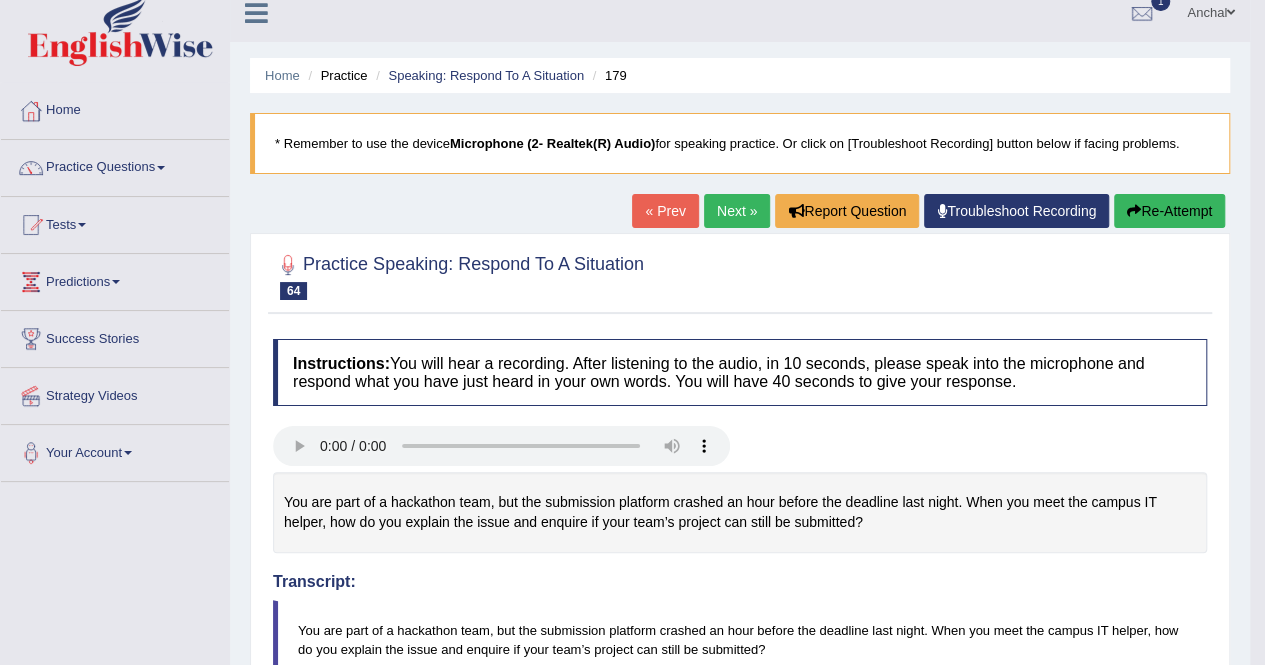 click on "Next »" at bounding box center [737, 211] 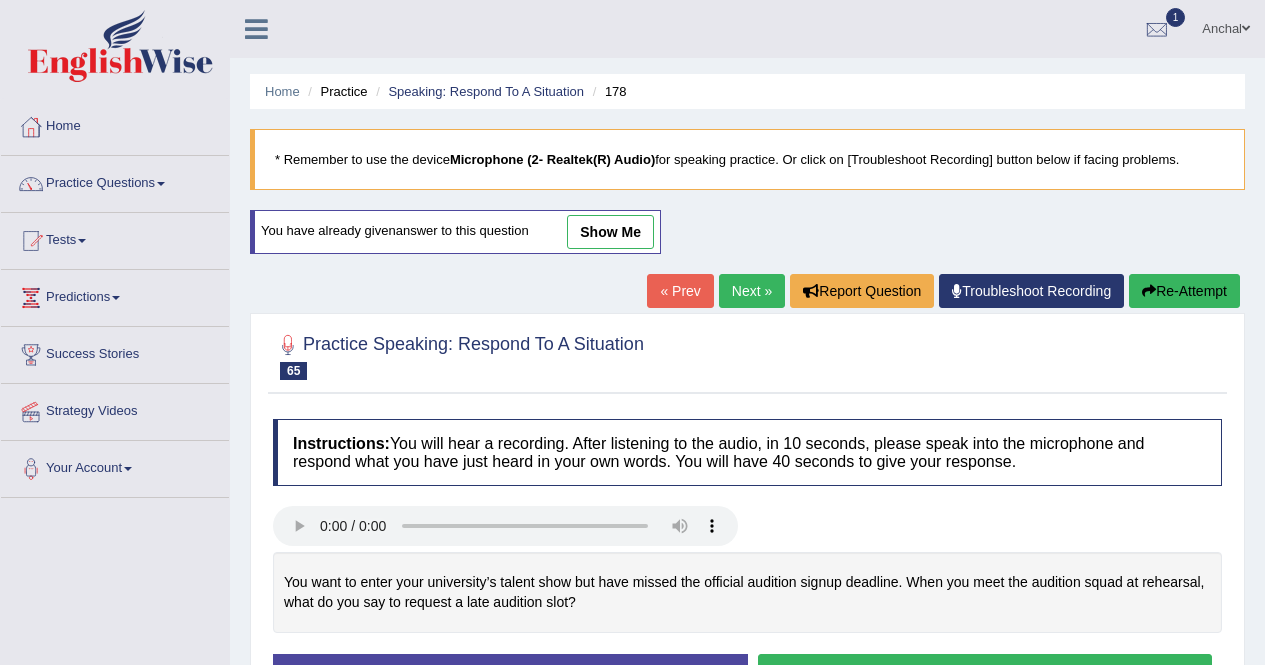 scroll, scrollTop: 364, scrollLeft: 0, axis: vertical 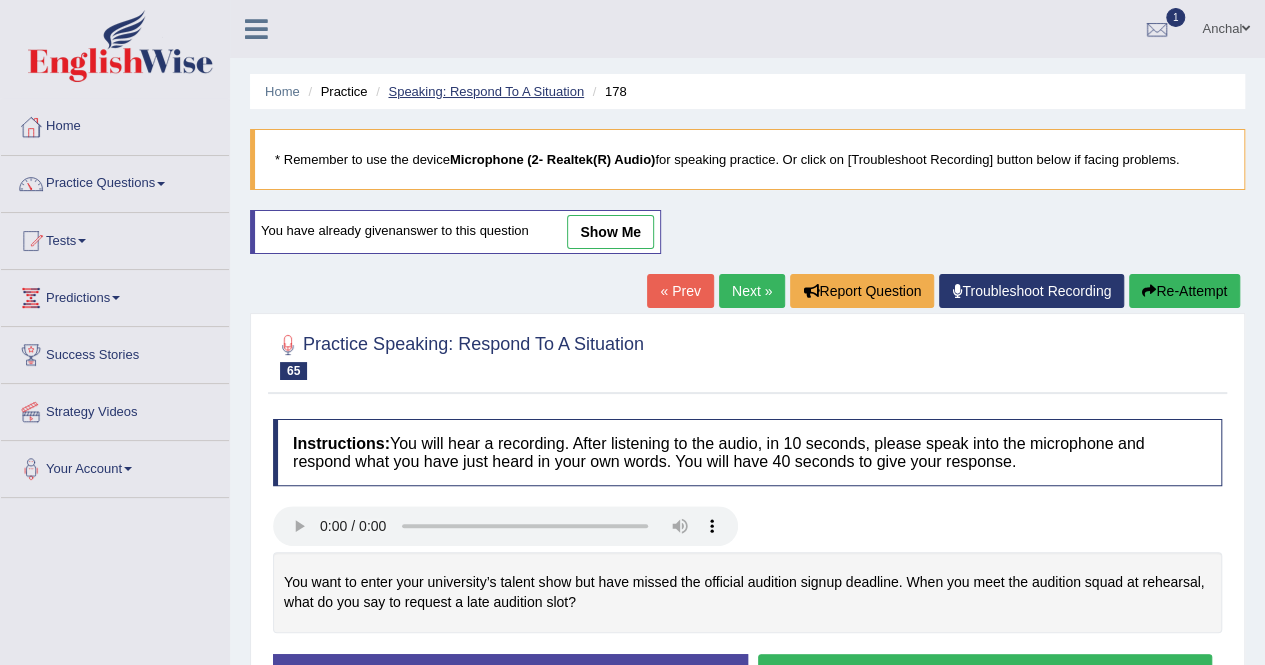 click on "Speaking: Respond To A Situation" at bounding box center (486, 91) 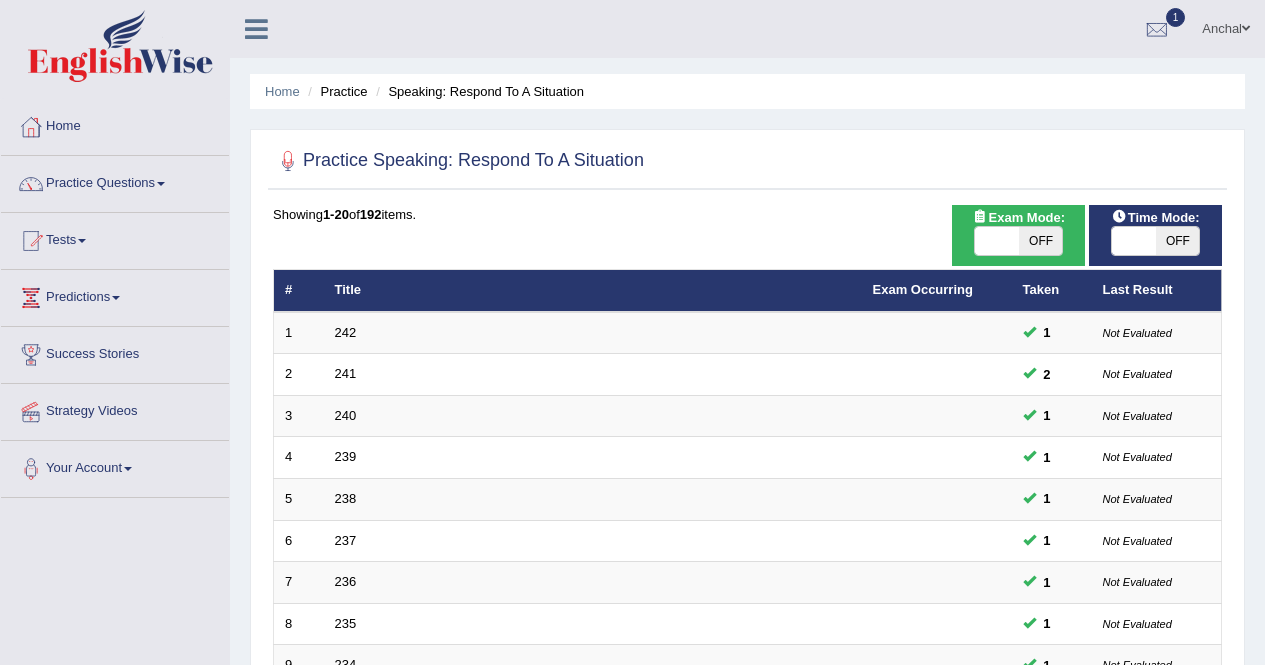 scroll, scrollTop: 0, scrollLeft: 0, axis: both 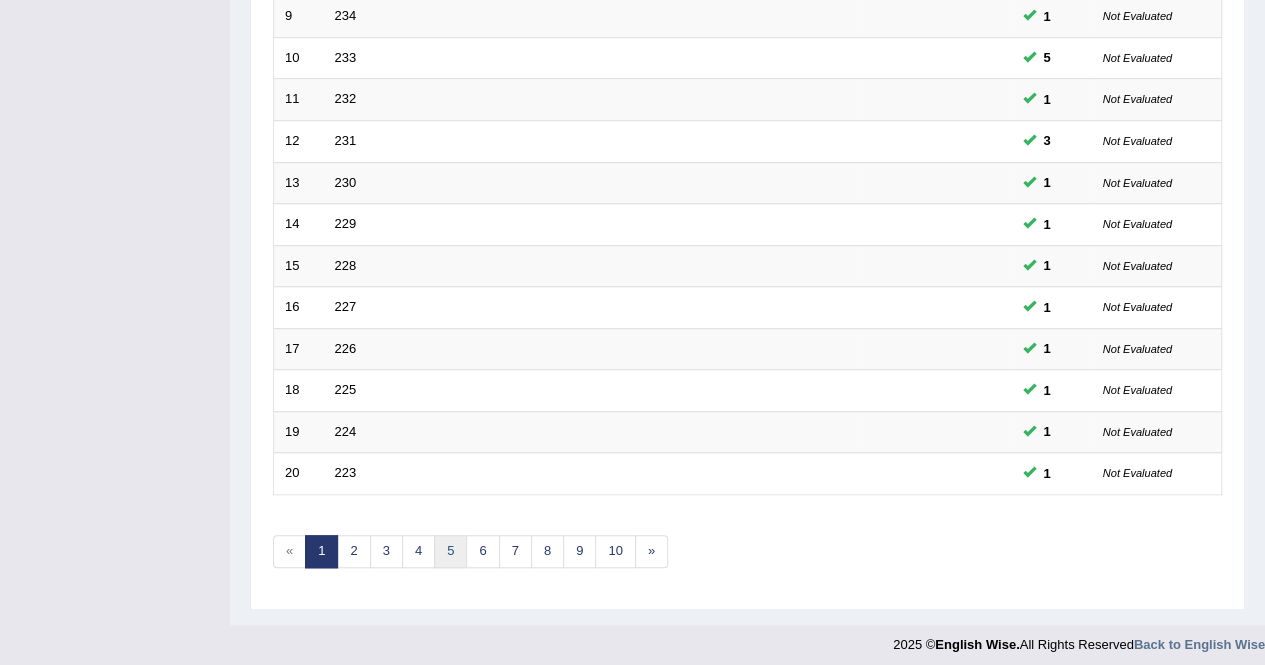click on "5" at bounding box center (450, 551) 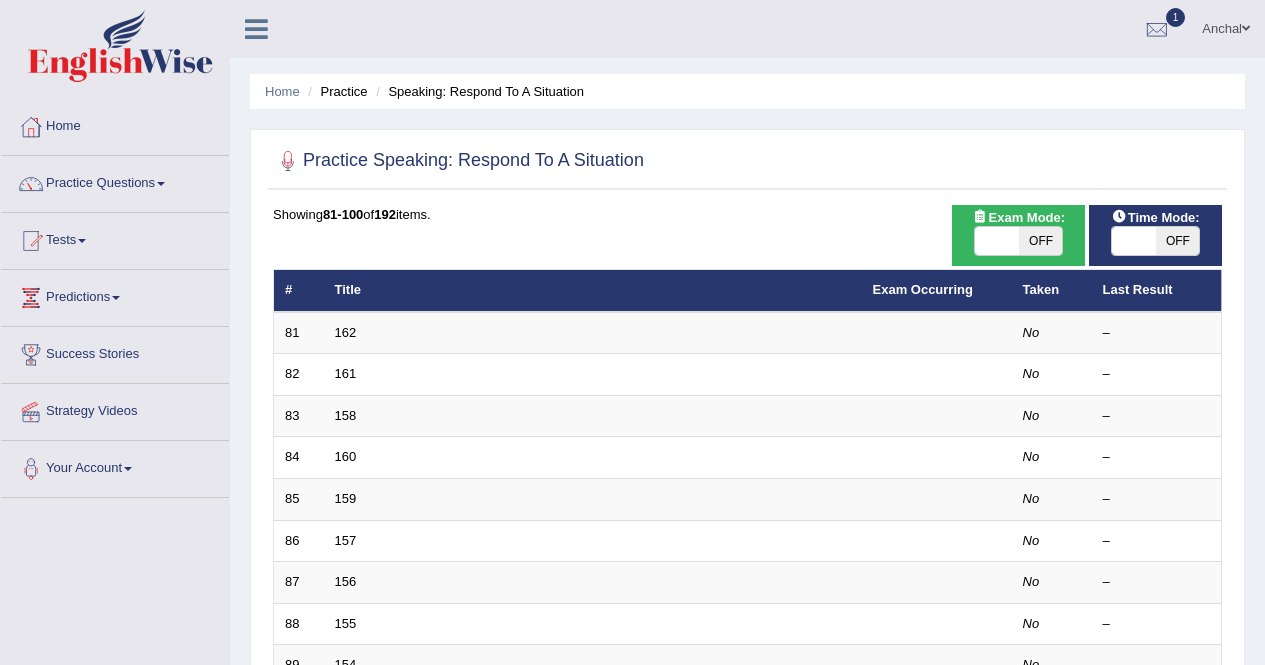 scroll, scrollTop: 483, scrollLeft: 0, axis: vertical 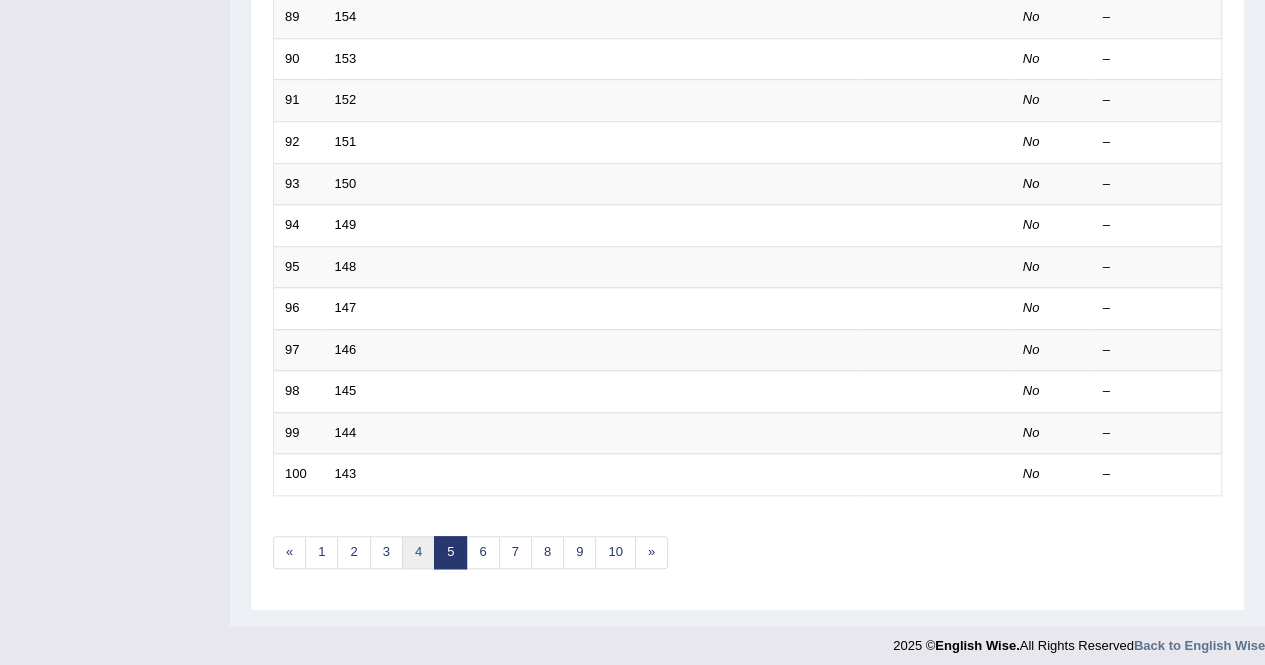 click on "4" at bounding box center [418, 552] 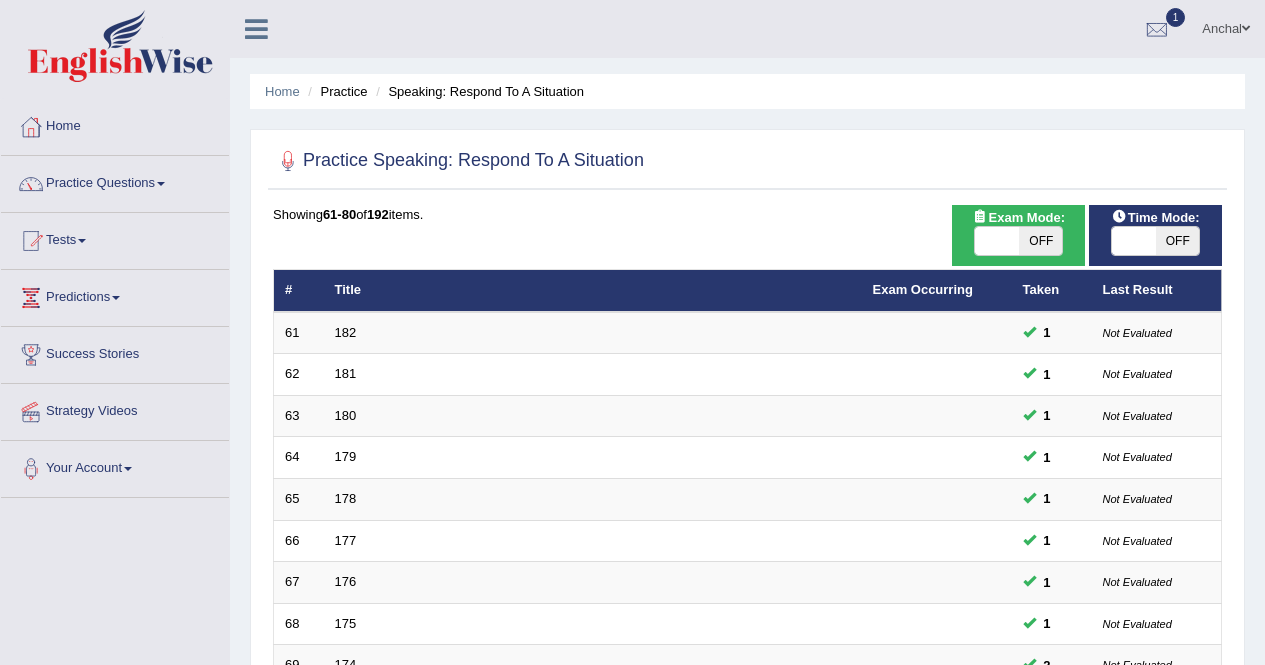 scroll, scrollTop: 334, scrollLeft: 0, axis: vertical 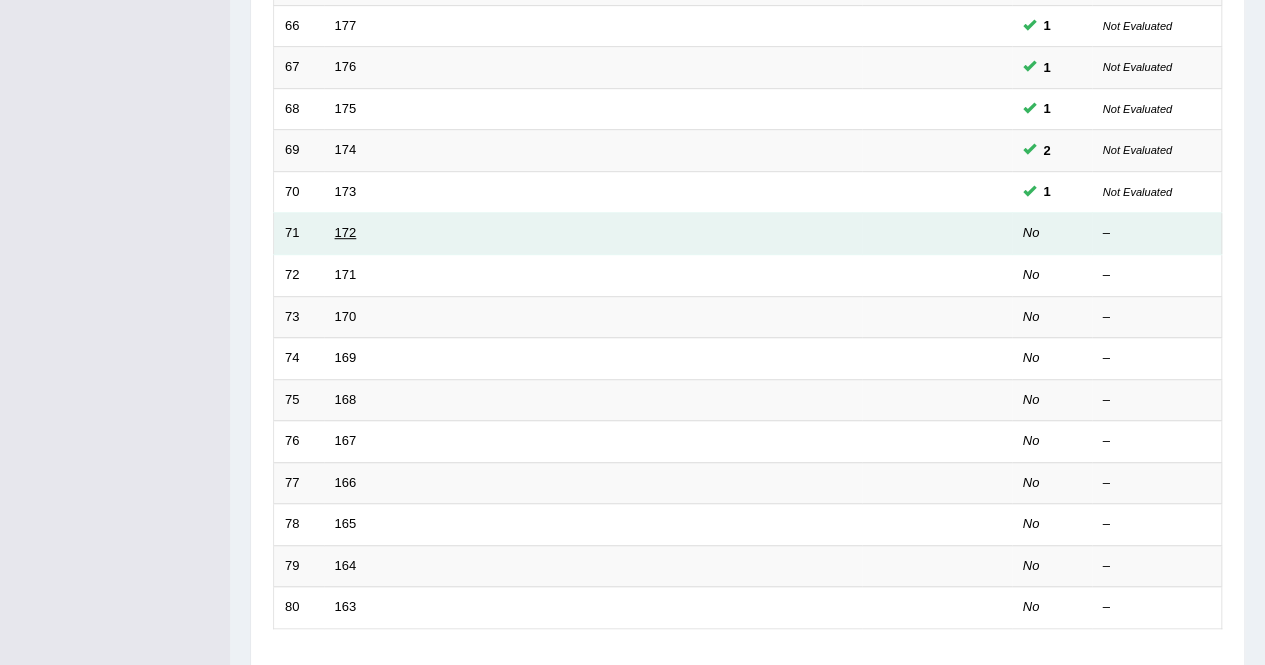 click on "172" at bounding box center [346, 232] 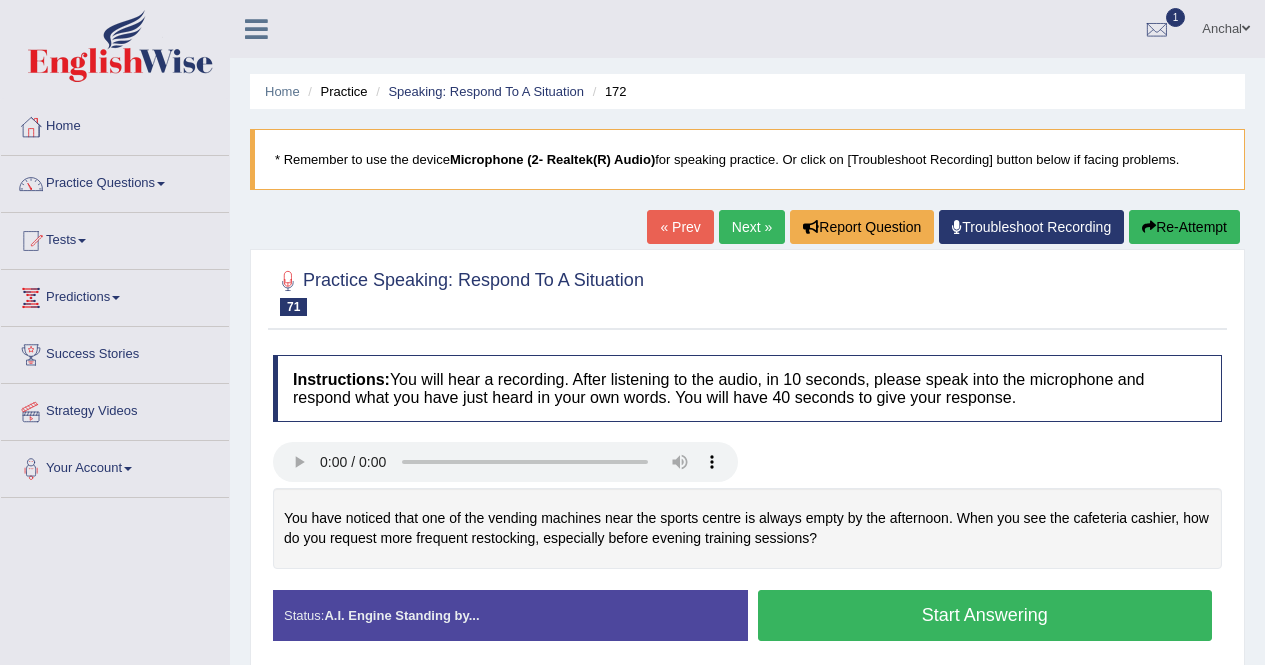 scroll, scrollTop: 0, scrollLeft: 0, axis: both 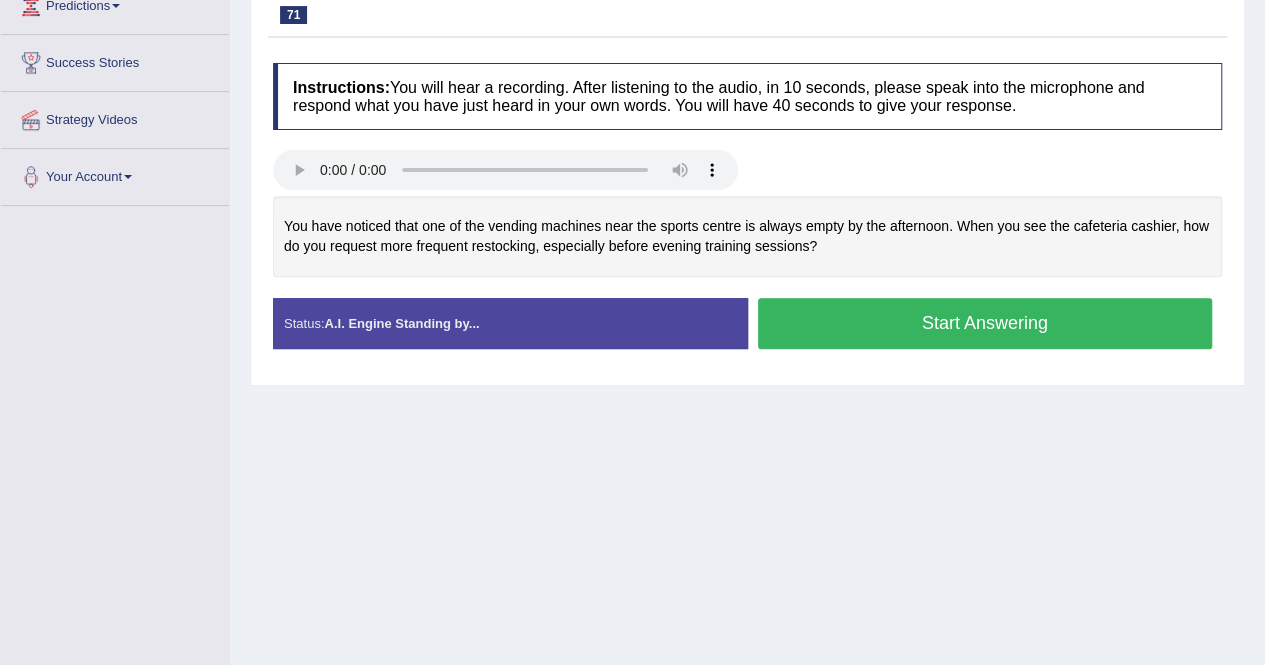 click on "Start Answering" at bounding box center [985, 323] 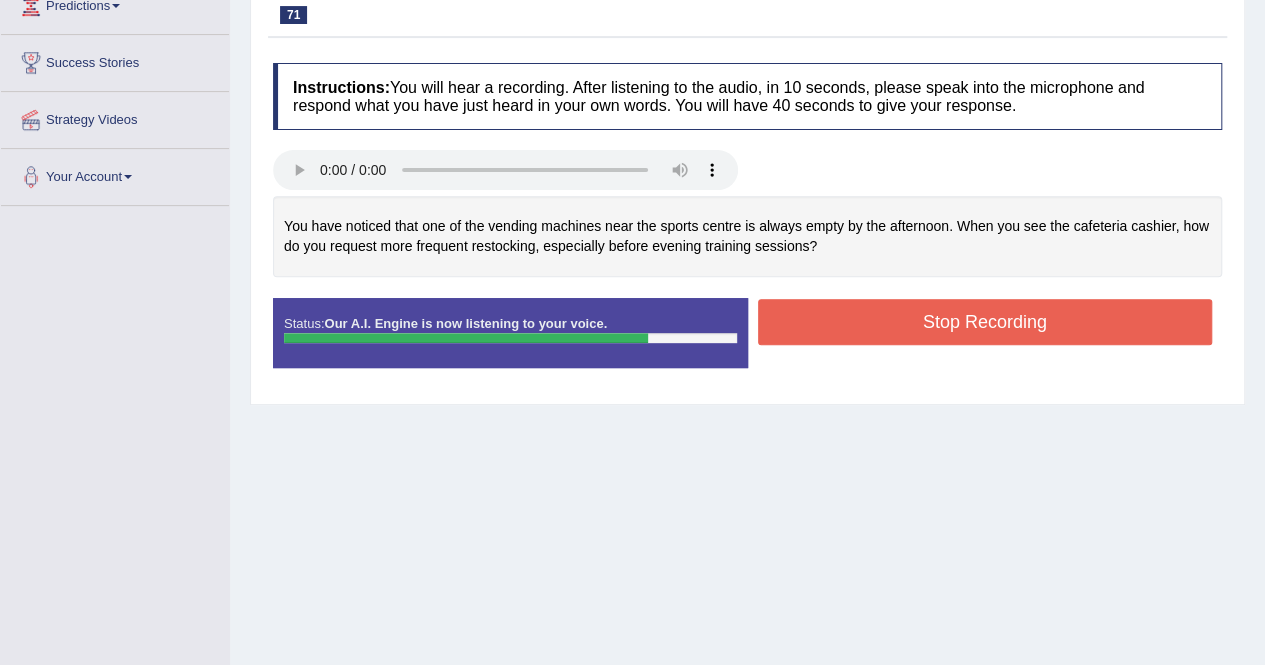 click on "Stop Recording" at bounding box center [985, 322] 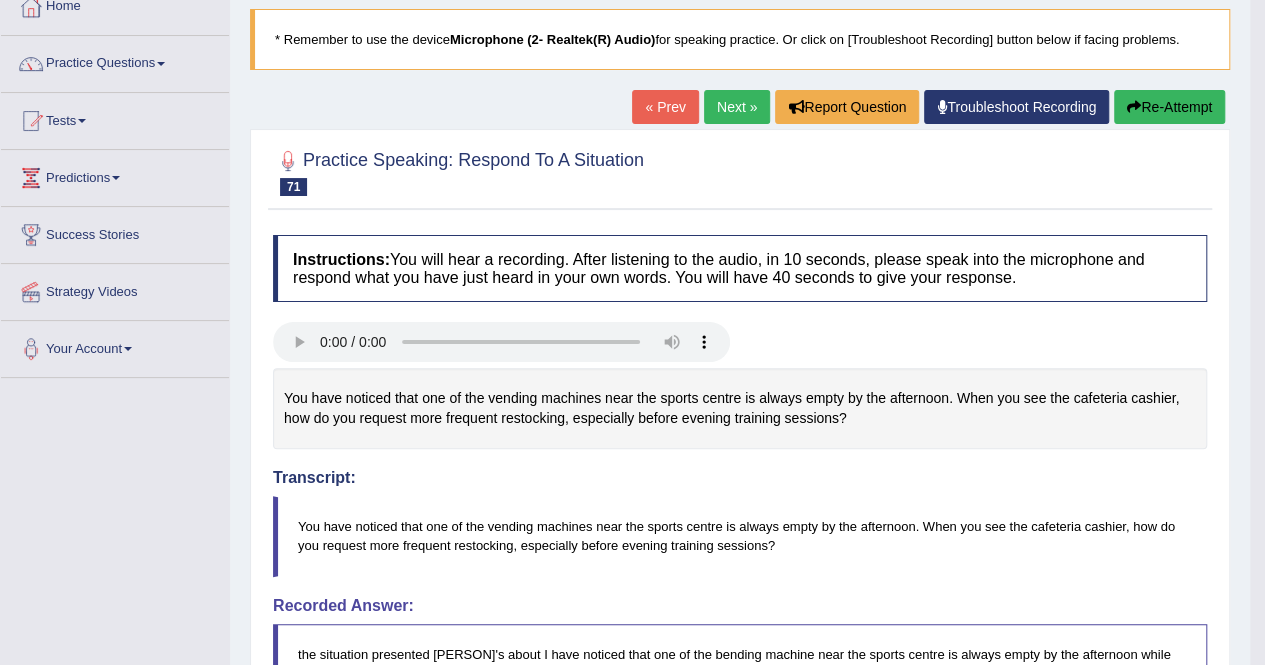 scroll, scrollTop: 0, scrollLeft: 0, axis: both 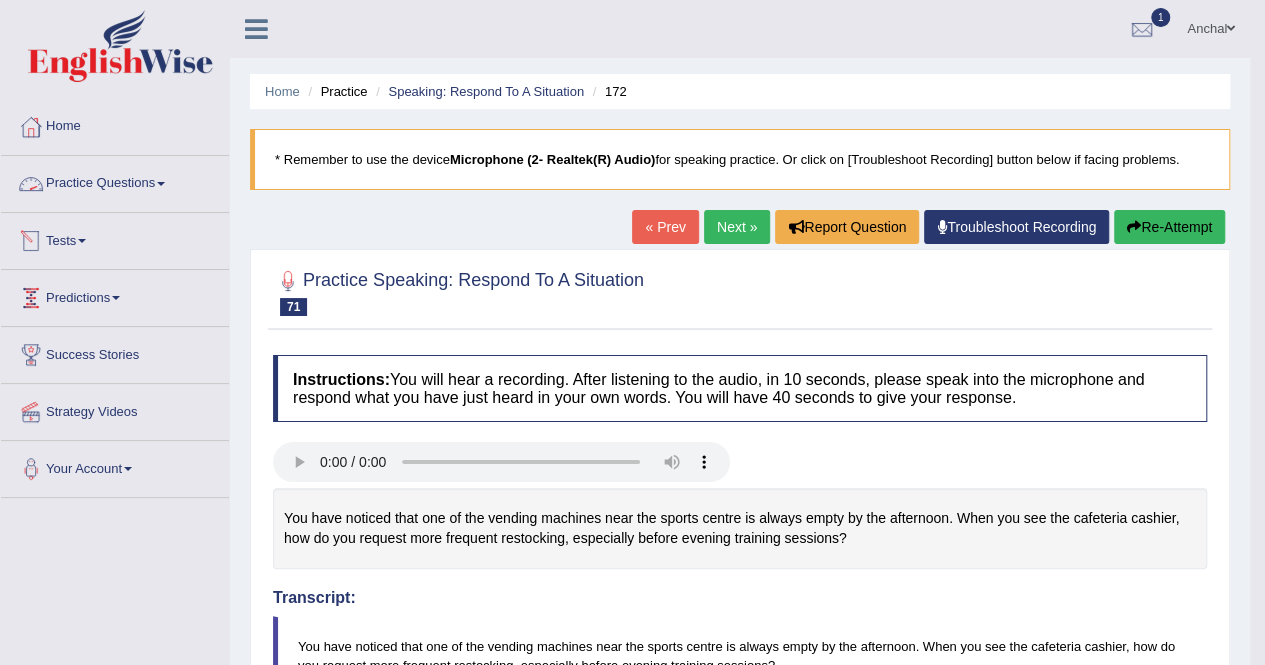 click on "Practice Questions" at bounding box center (115, 181) 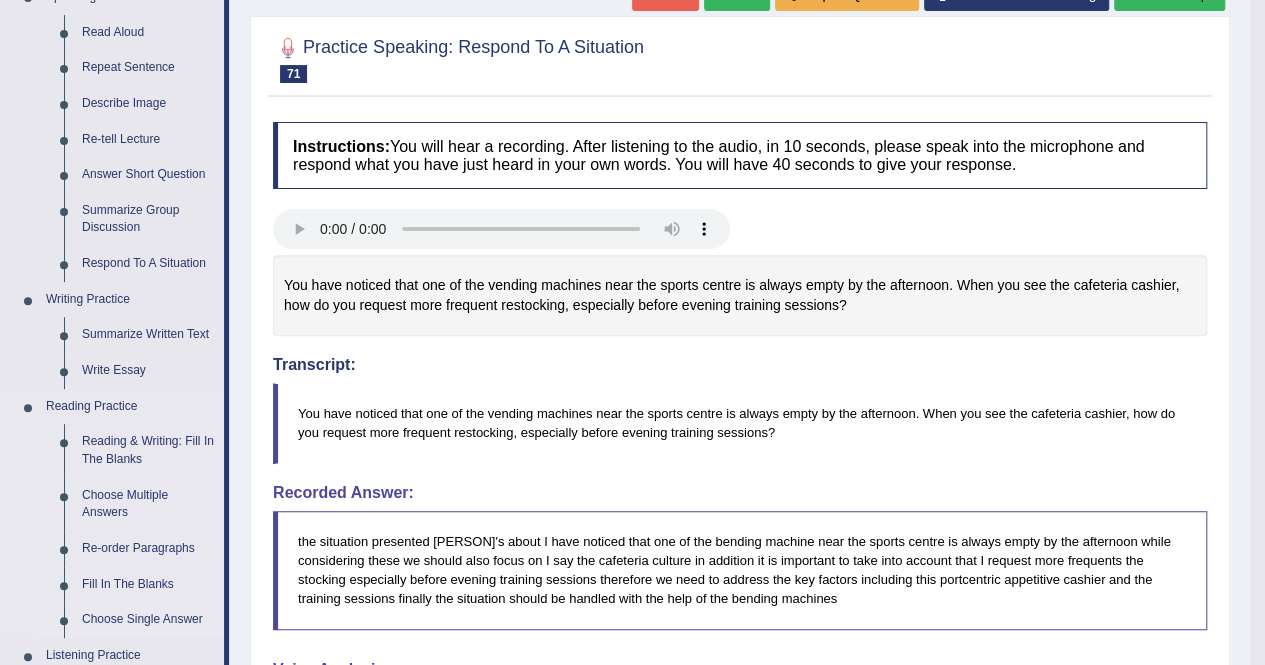 scroll, scrollTop: 232, scrollLeft: 0, axis: vertical 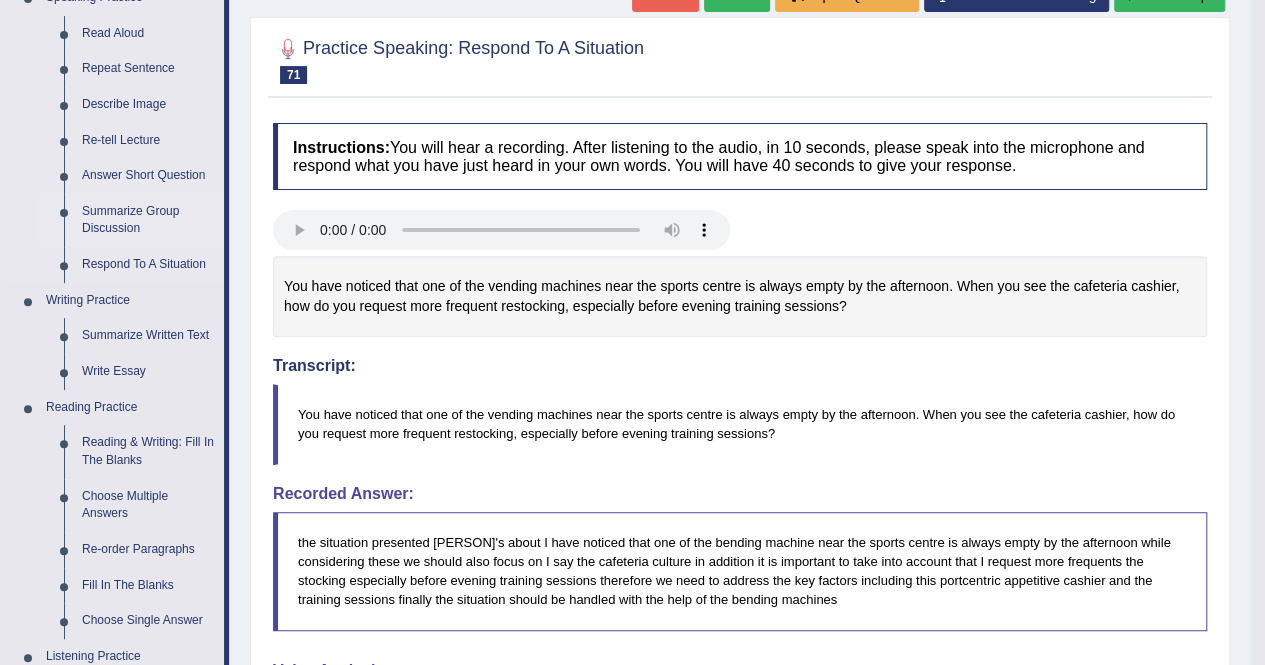 click on "Summarize Group Discussion" at bounding box center [148, 220] 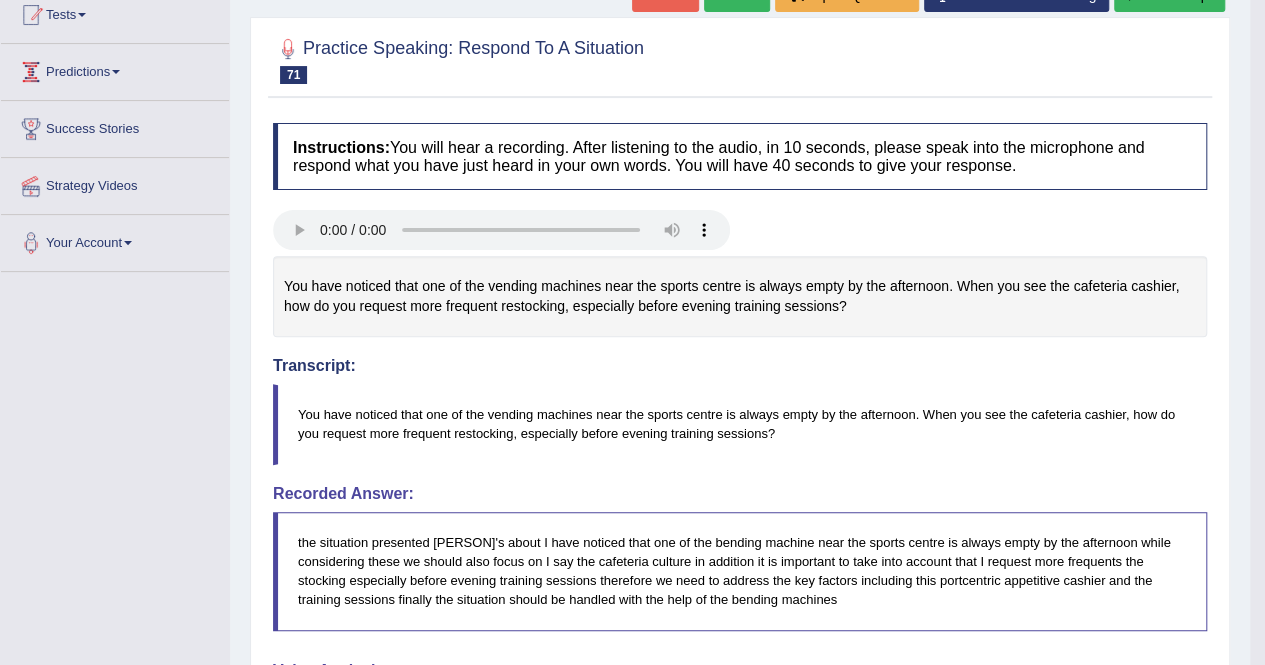 scroll, scrollTop: 230, scrollLeft: 0, axis: vertical 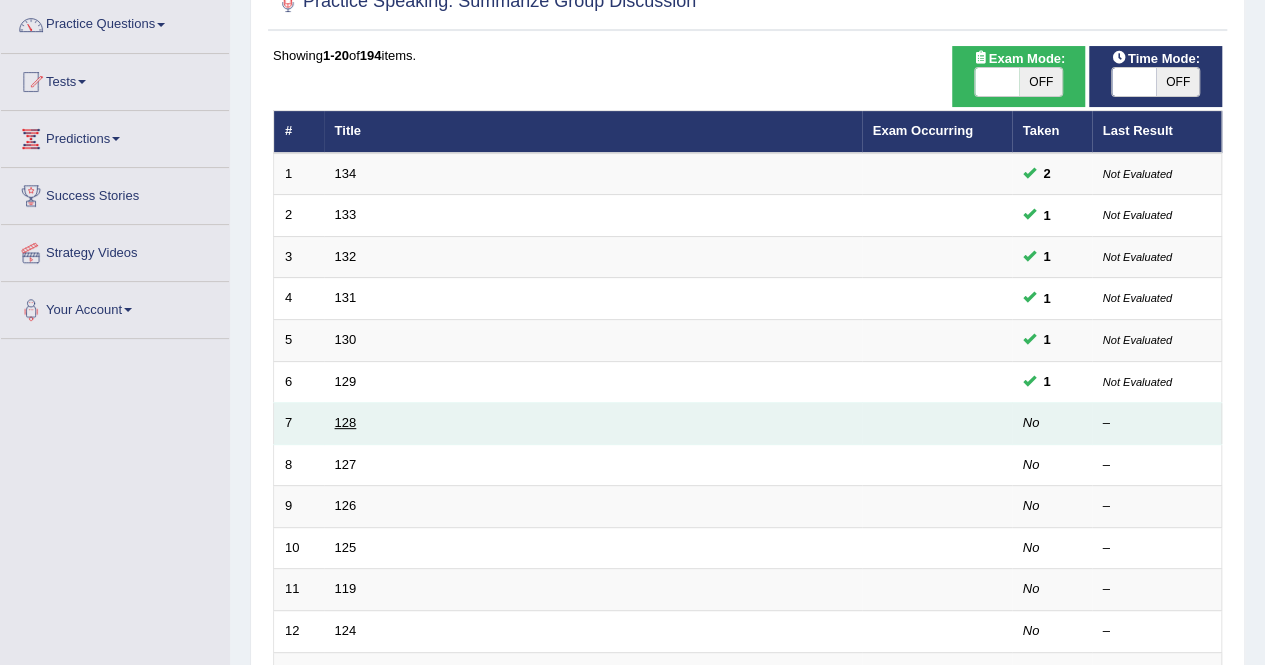 click on "128" at bounding box center (346, 422) 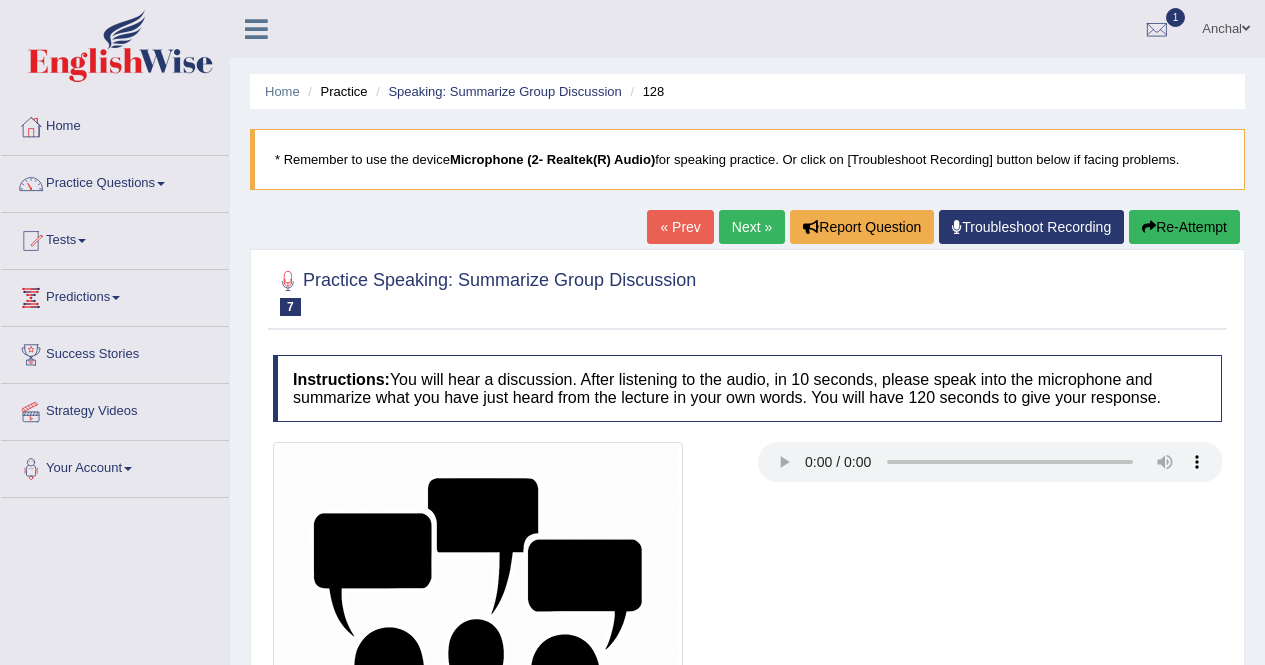 scroll, scrollTop: 0, scrollLeft: 0, axis: both 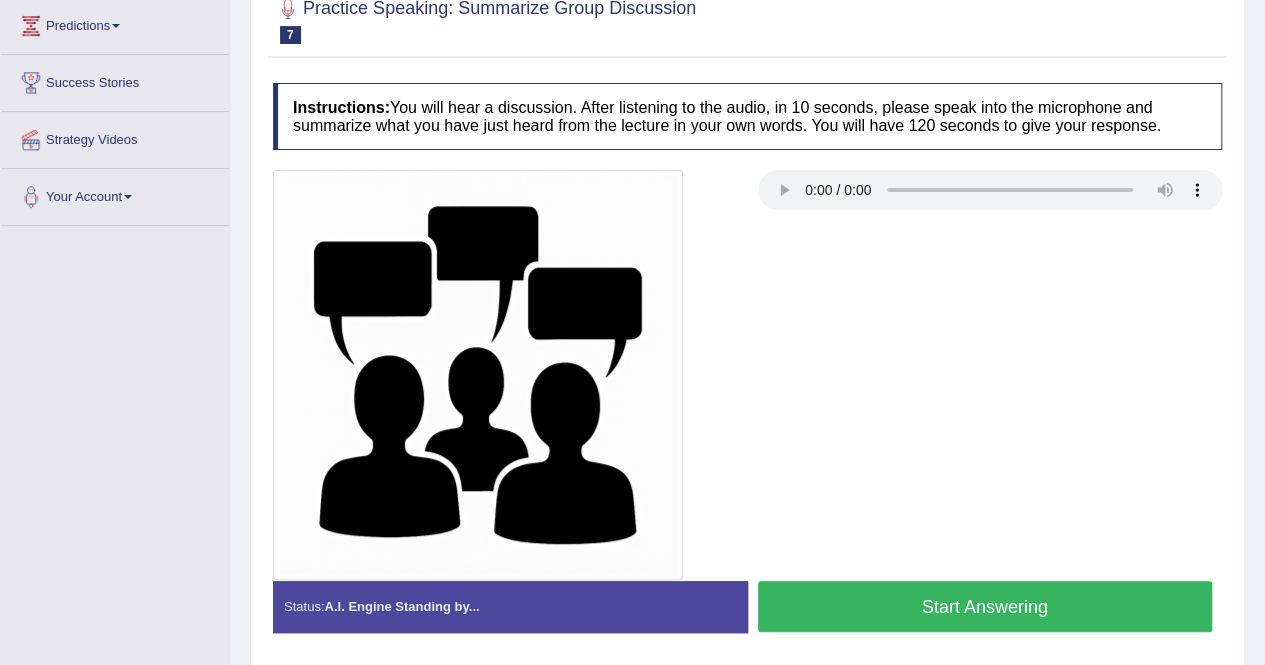 click on "Start Answering" 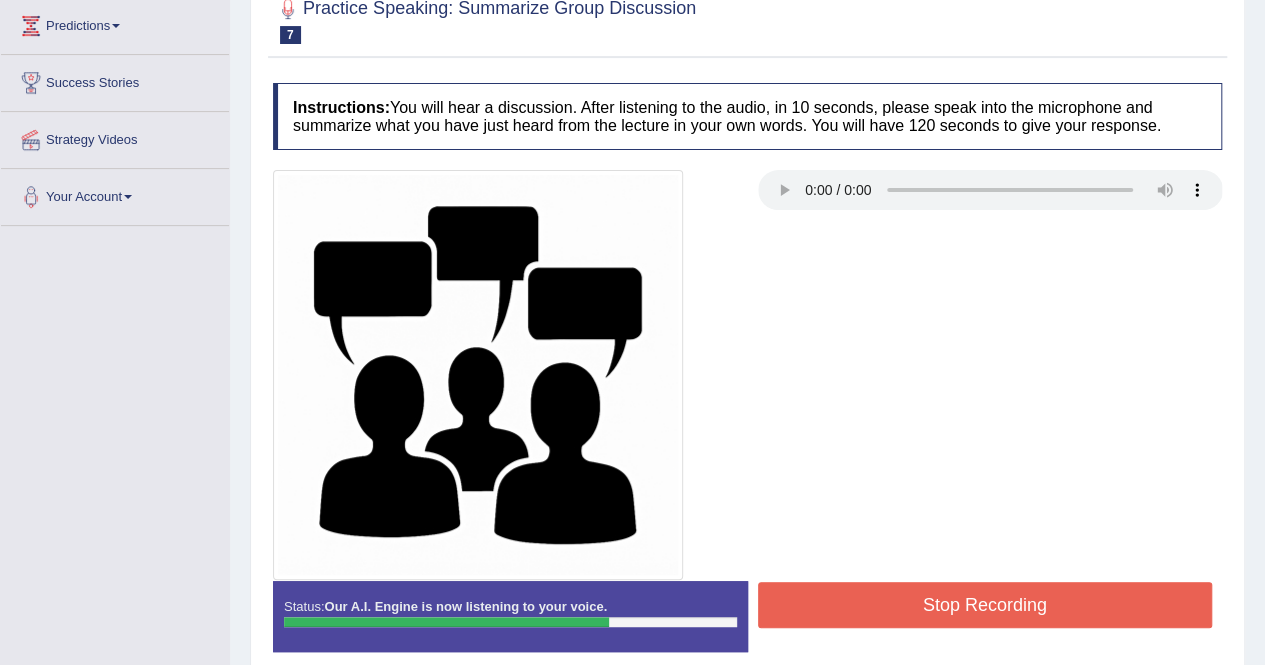 click on "Stop Recording" 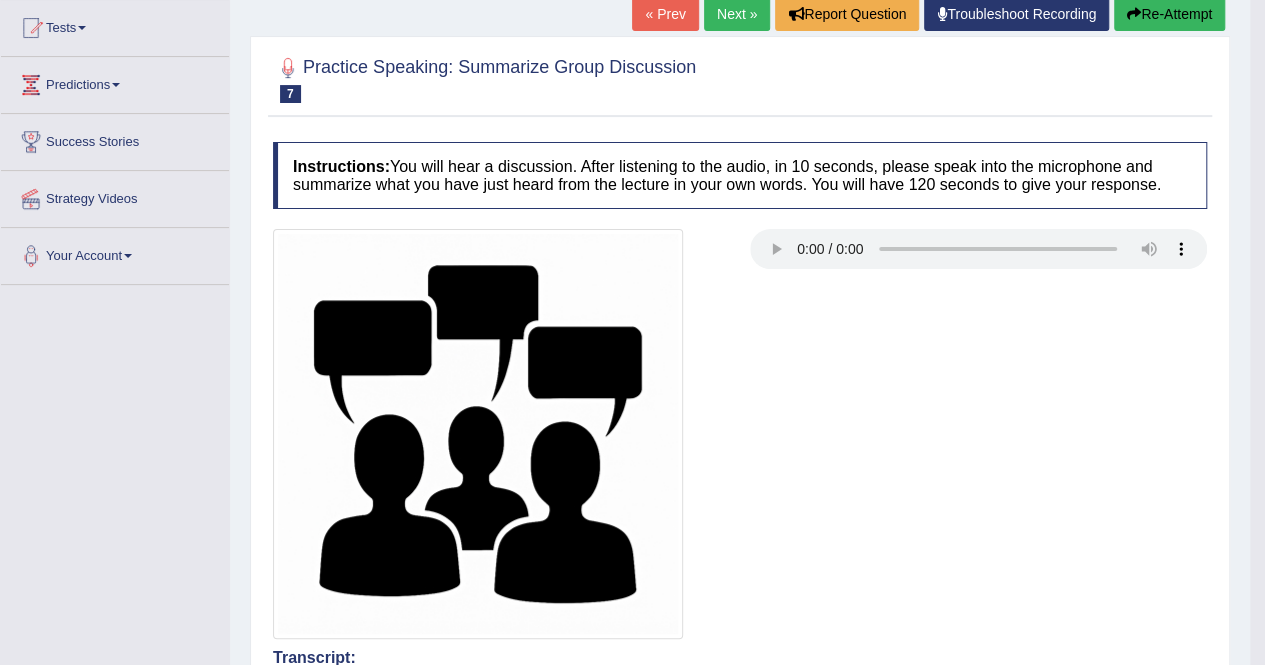 scroll, scrollTop: 0, scrollLeft: 0, axis: both 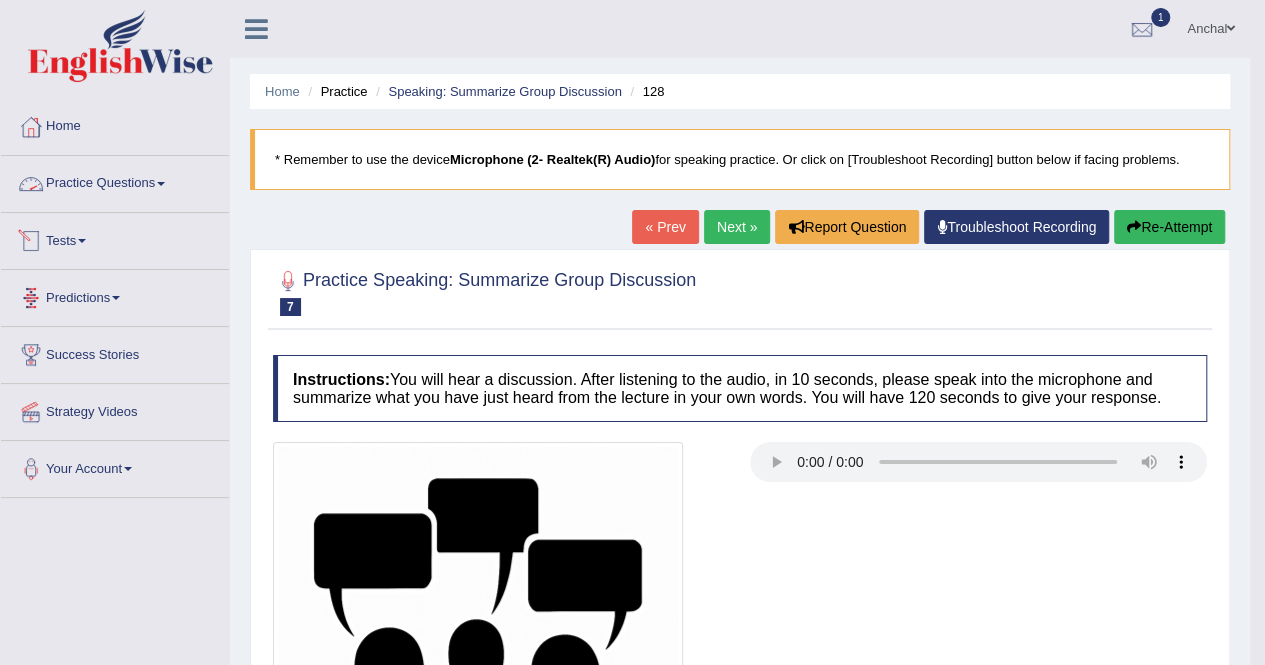 click on "Practice Questions" 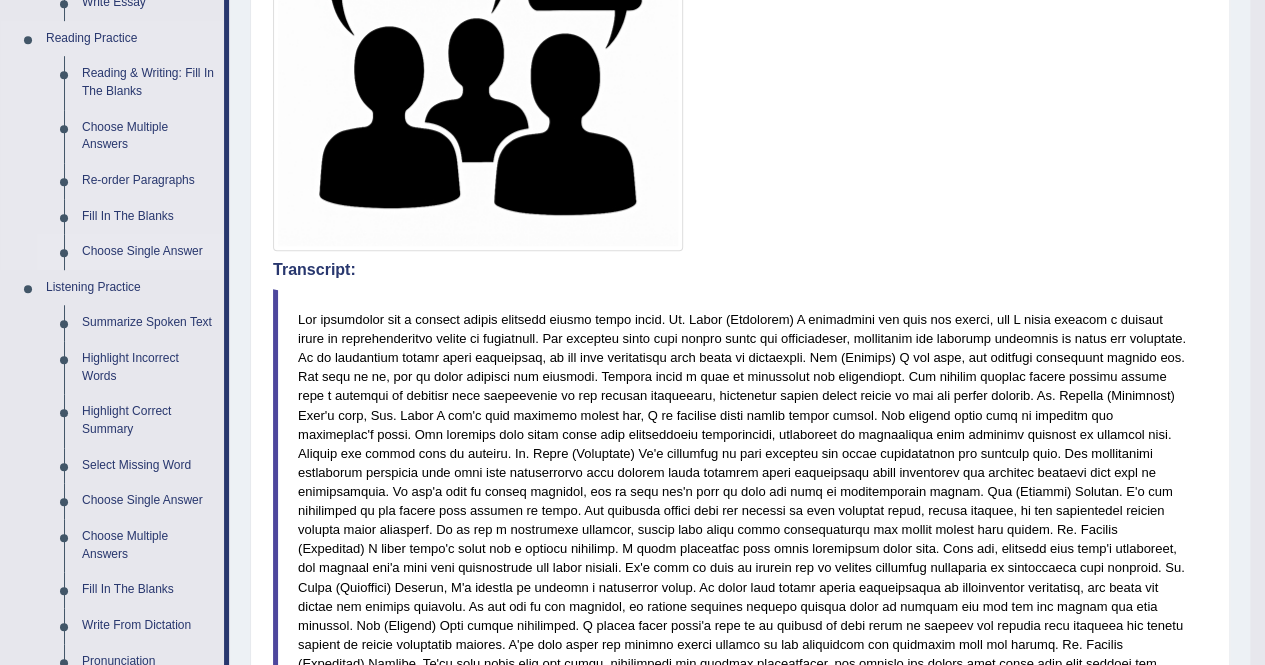 scroll, scrollTop: 602, scrollLeft: 0, axis: vertical 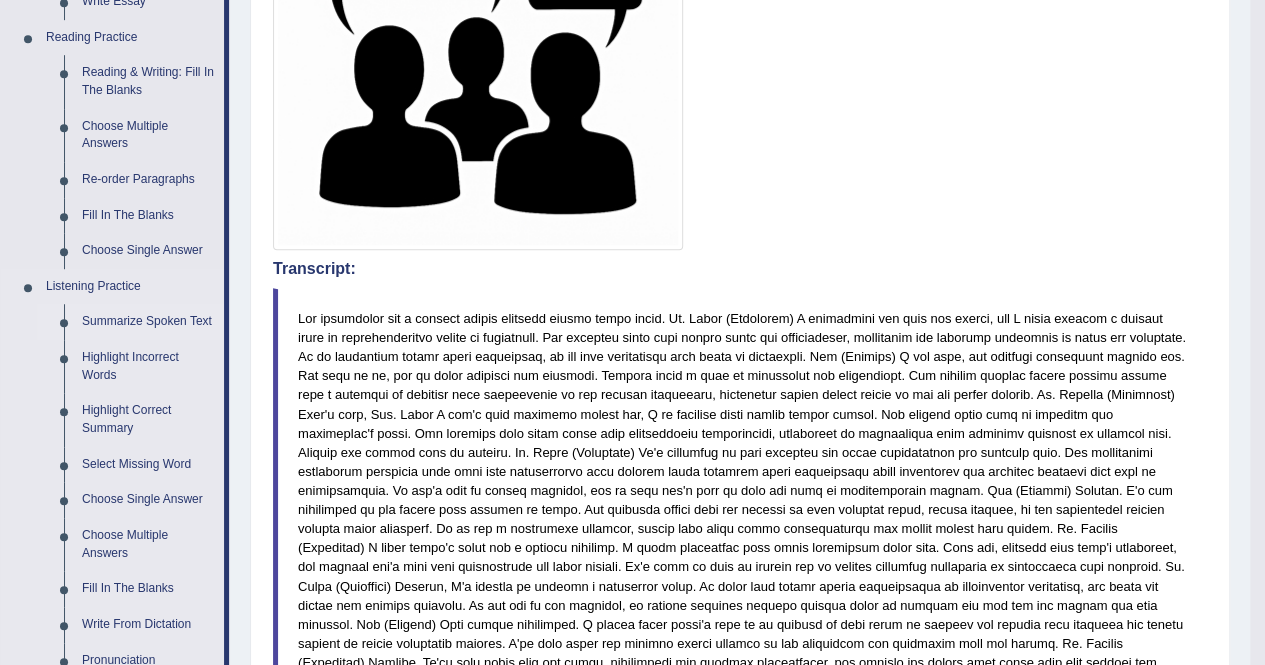 click on "Summarize Spoken Text" 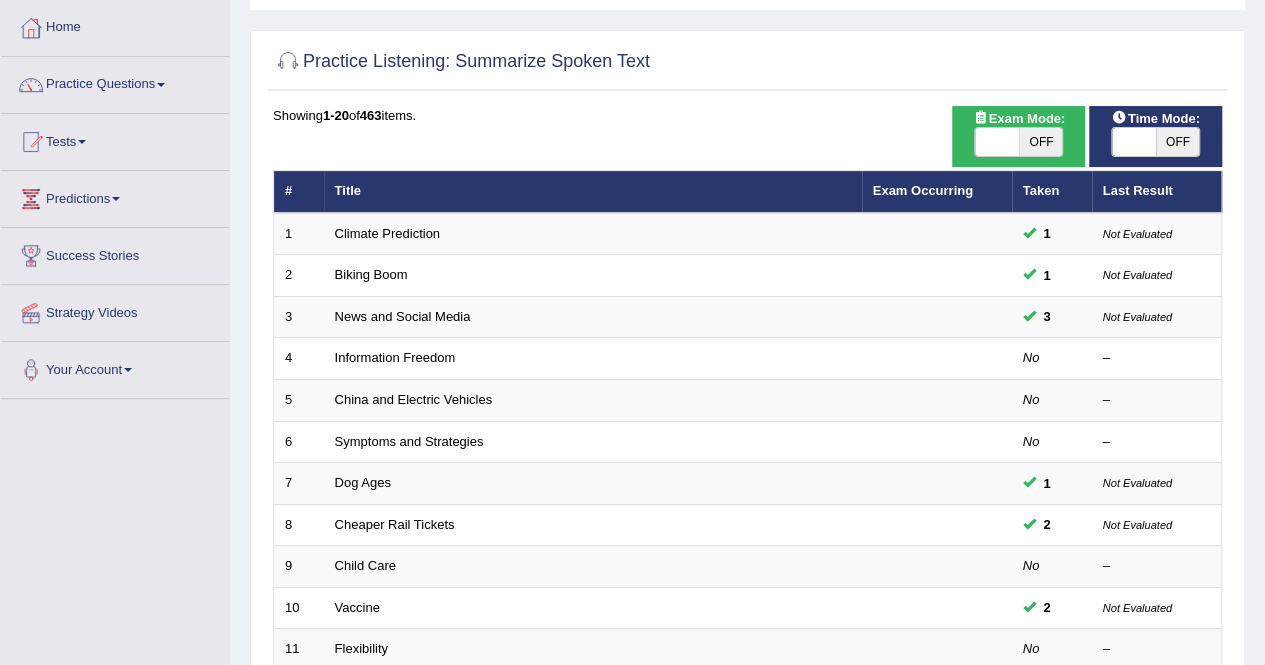 scroll, scrollTop: 0, scrollLeft: 0, axis: both 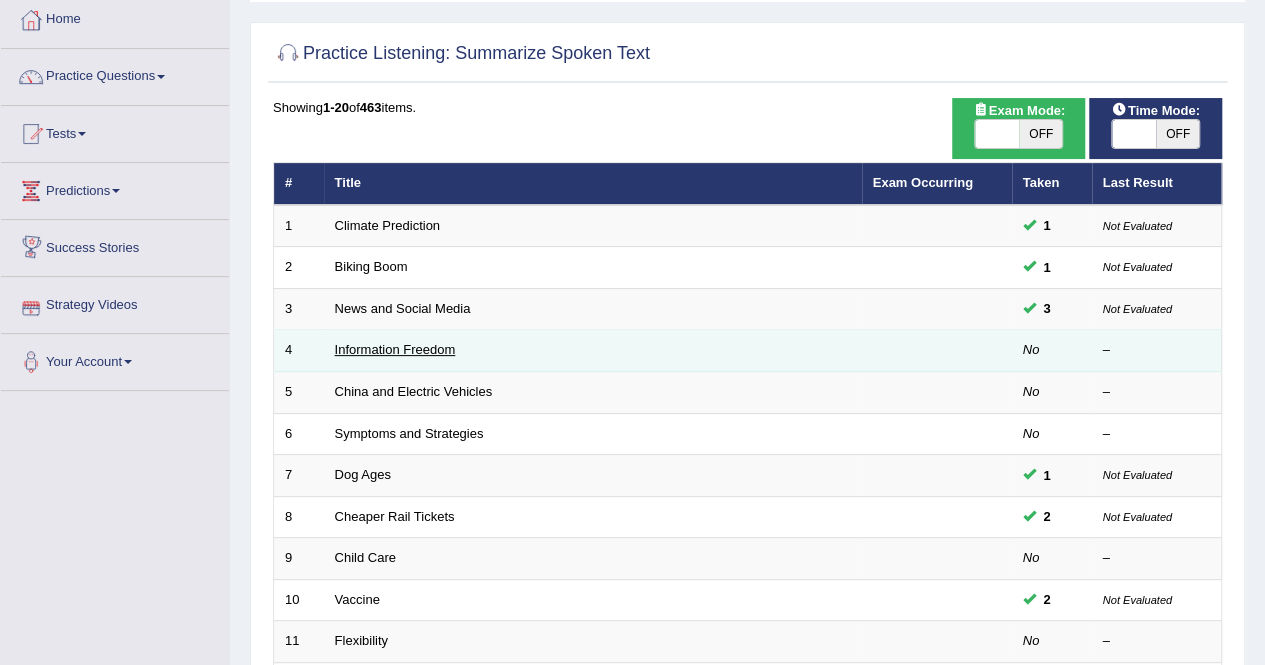 click on "Information Freedom" at bounding box center (395, 349) 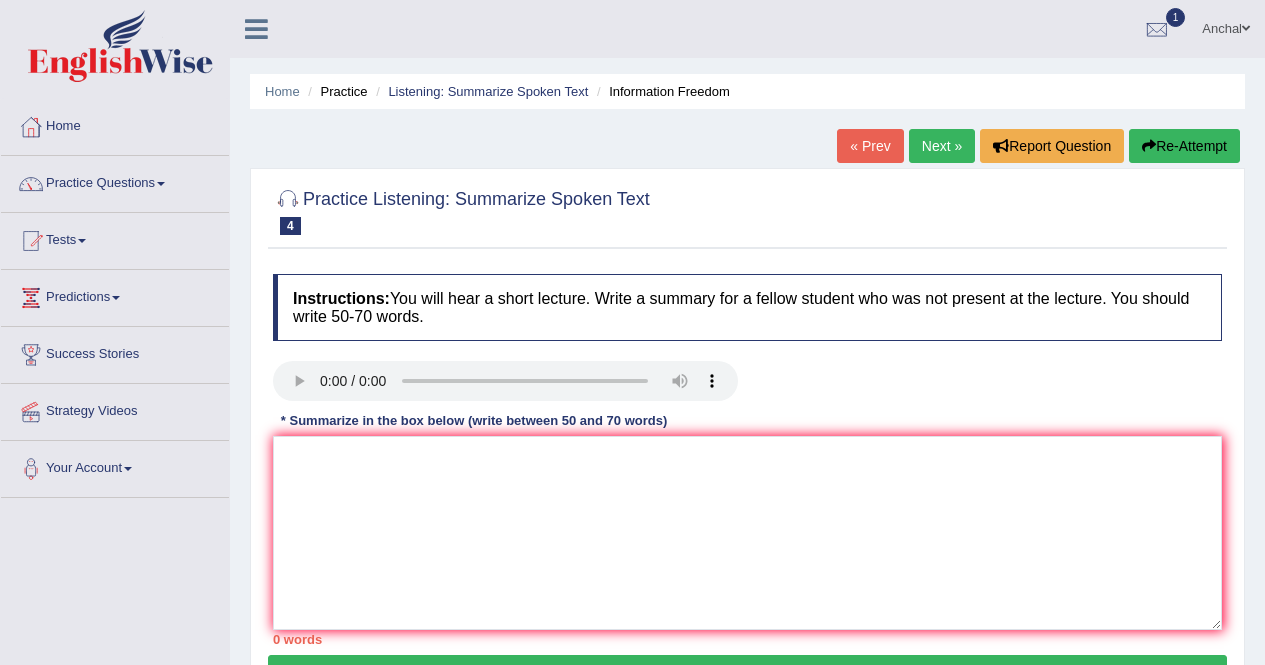 scroll, scrollTop: 0, scrollLeft: 0, axis: both 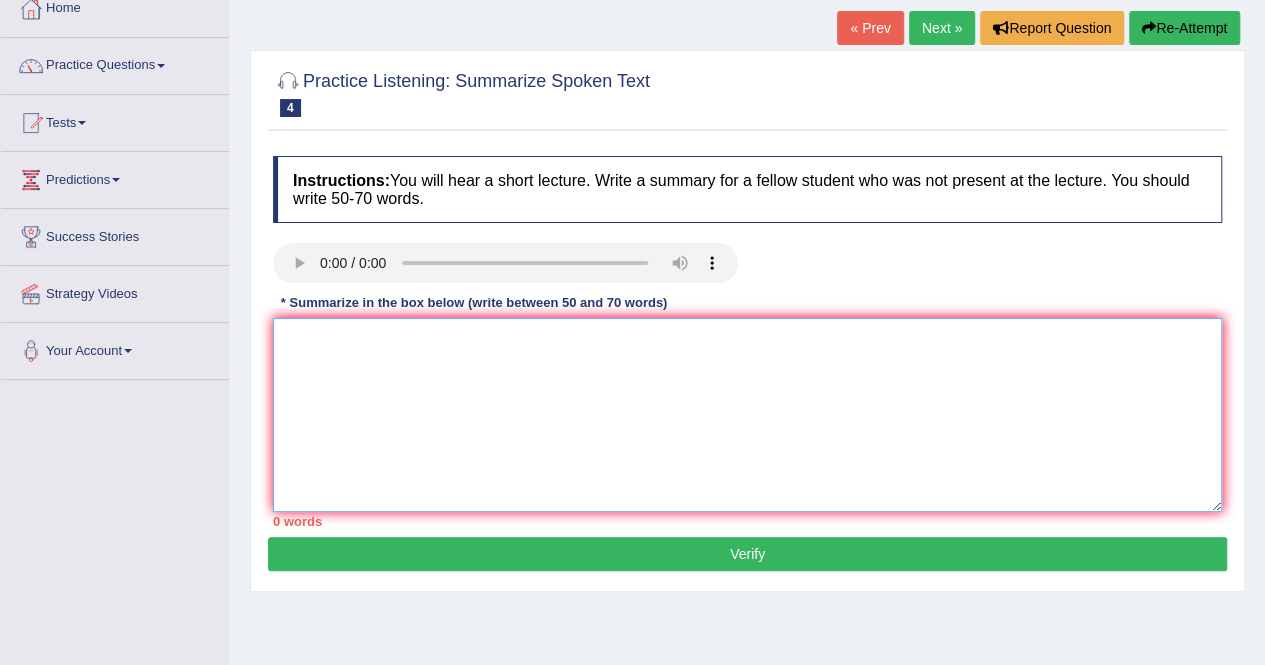 click at bounding box center [747, 415] 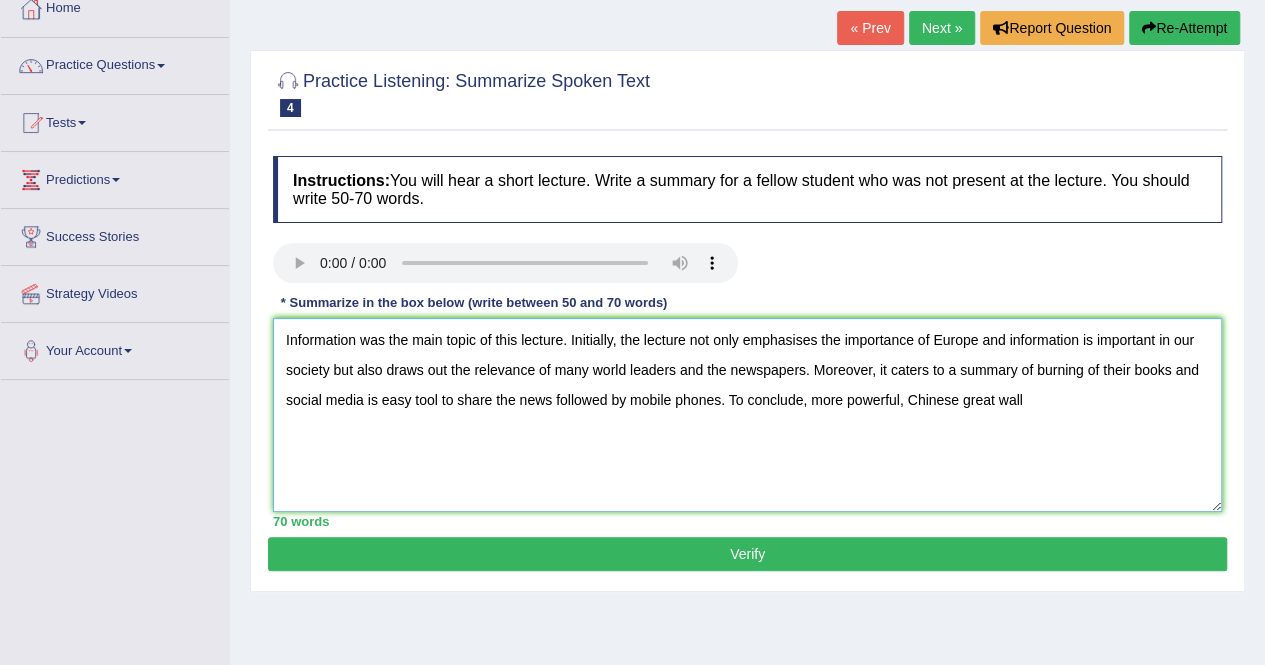 click on "Information was the main topic of this lecture. Initially, the lecture not only emphasises the importance of Europe and information is important in our society but also draws out the relevance of many world leaders and the newspapers. Moreover, it caters to a summary of burning of their books and social media is easy tool to share the news followed by mobile phones. To conclude, more powerful, Chinese great wall" at bounding box center (747, 415) 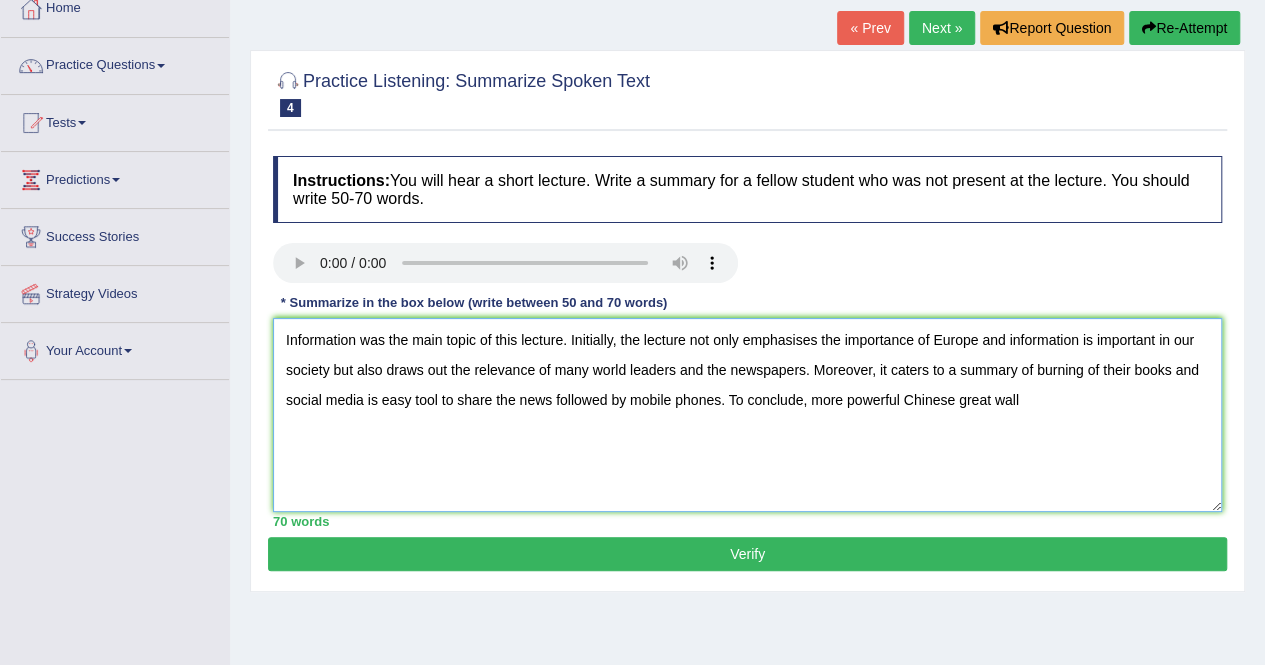 click on "Information was the main topic of this lecture. Initially, the lecture not only emphasises the importance of Europe and information is important in our society but also draws out the relevance of many world leaders and the newspapers. Moreover, it caters to a summary of burning of their books and social media is easy tool to share the news followed by mobile phones. To conclude, more powerful Chinese great wall" at bounding box center (747, 415) 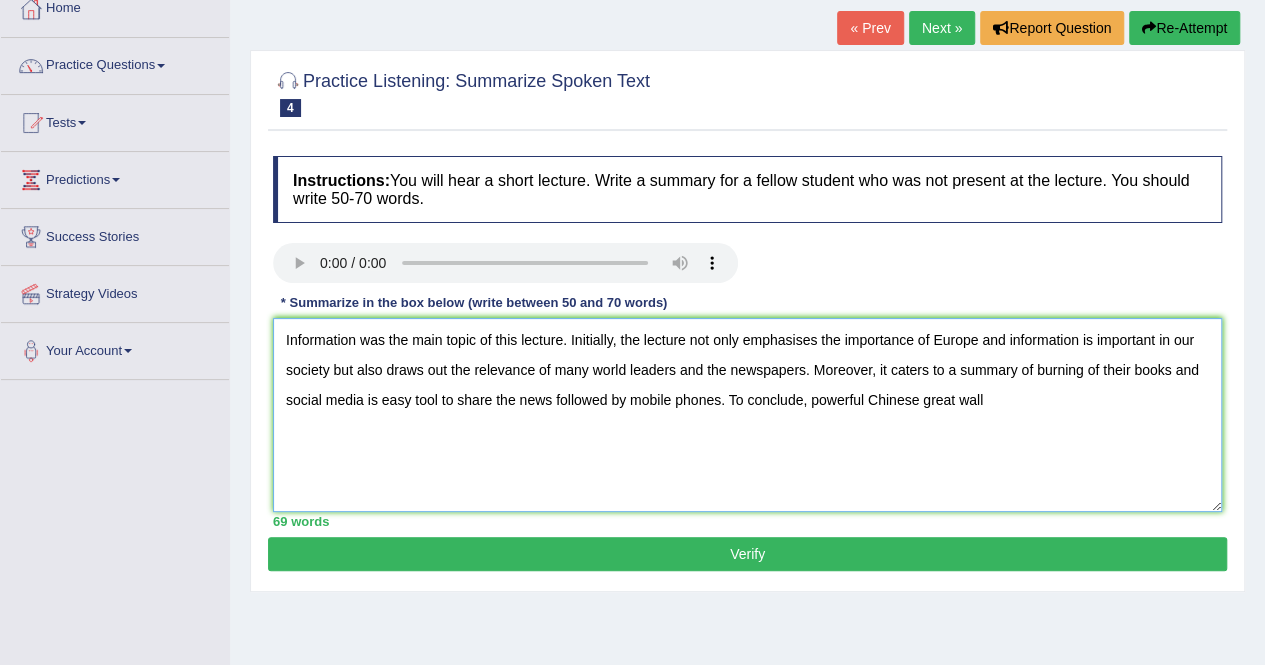click on "Information was the main topic of this lecture. Initially, the lecture not only emphasises the importance of Europe and information is important in our society but also draws out the relevance of many world leaders and the newspapers. Moreover, it caters to a summary of burning of their books and social media is easy tool to share the news followed by mobile phones. To conclude, powerful Chinese great wall" at bounding box center (747, 415) 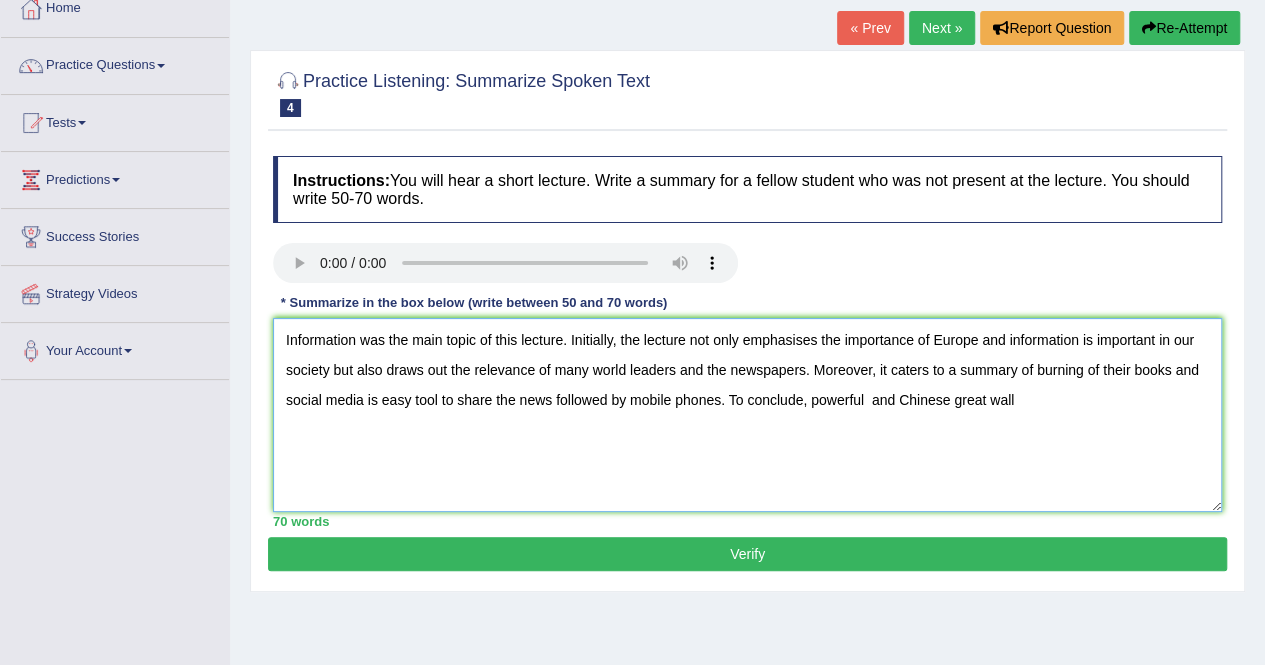 click on "Information was the main topic of this lecture. Initially, the lecture not only emphasises the importance of Europe and information is important in our society but also draws out the relevance of many world leaders and the newspapers. Moreover, it caters to a summary of burning of their books and social media is easy tool to share the news followed by mobile phones. To conclude, powerful  and Chinese great wall" at bounding box center [747, 415] 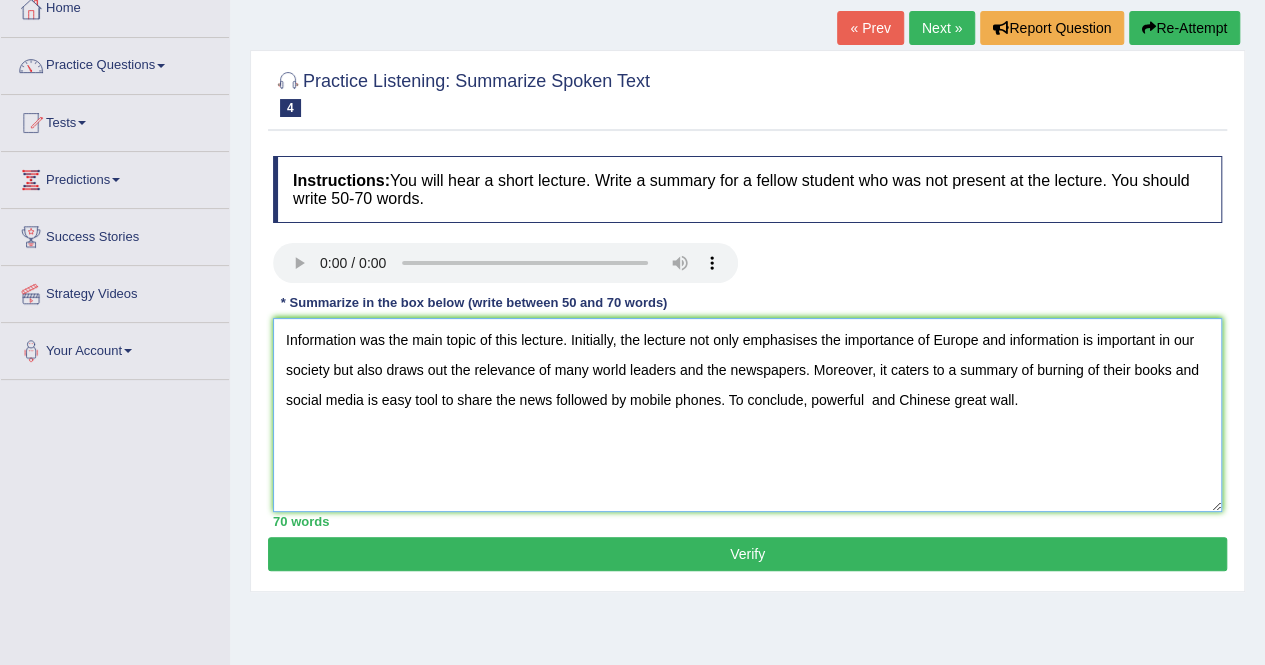 drag, startPoint x: 285, startPoint y: 337, endPoint x: 1242, endPoint y: 636, distance: 1002.6216 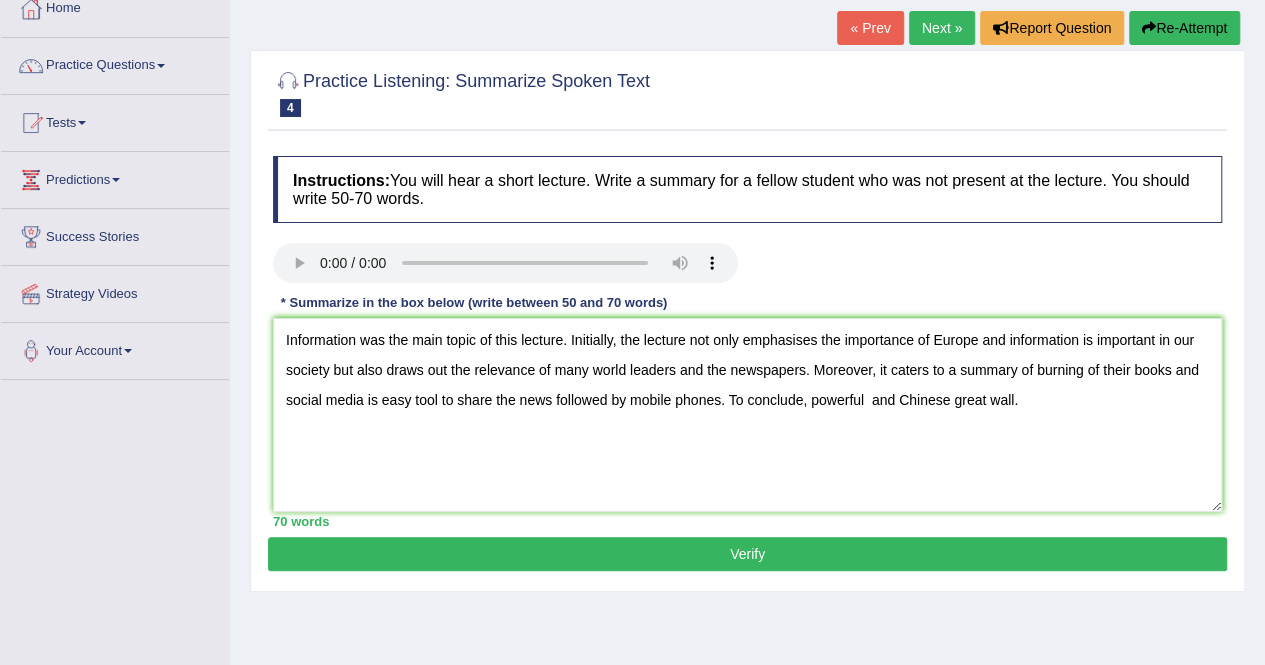 click on "Verify" at bounding box center (747, 554) 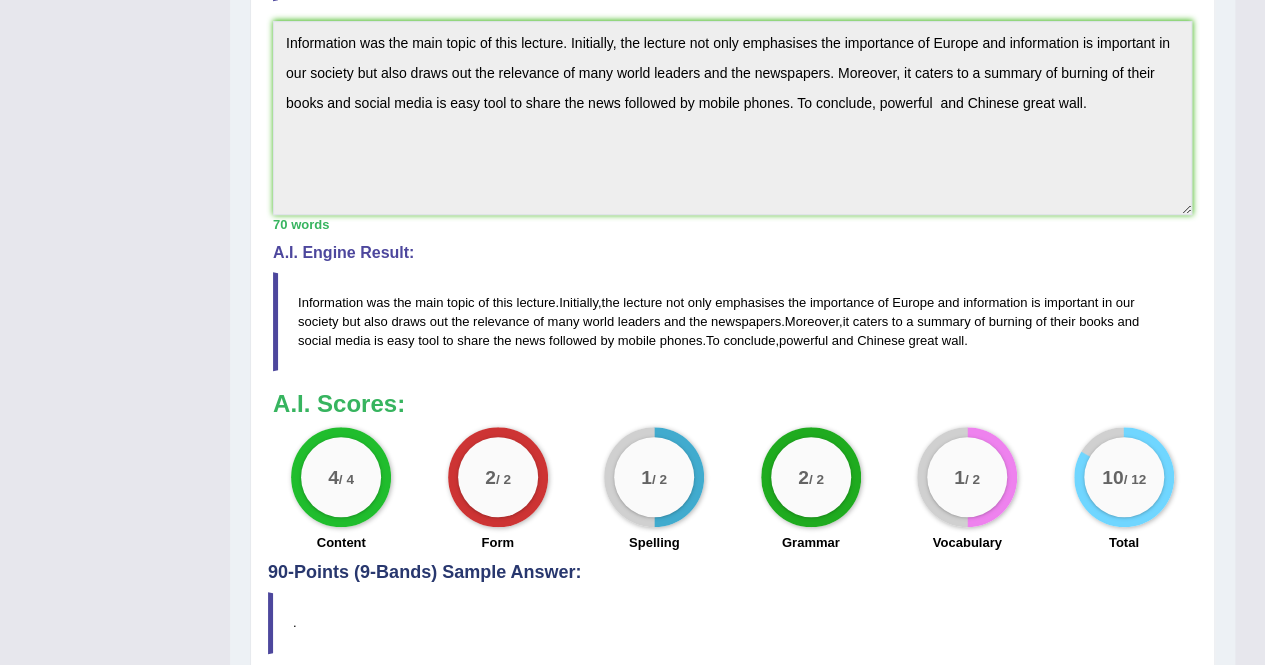 scroll, scrollTop: 633, scrollLeft: 0, axis: vertical 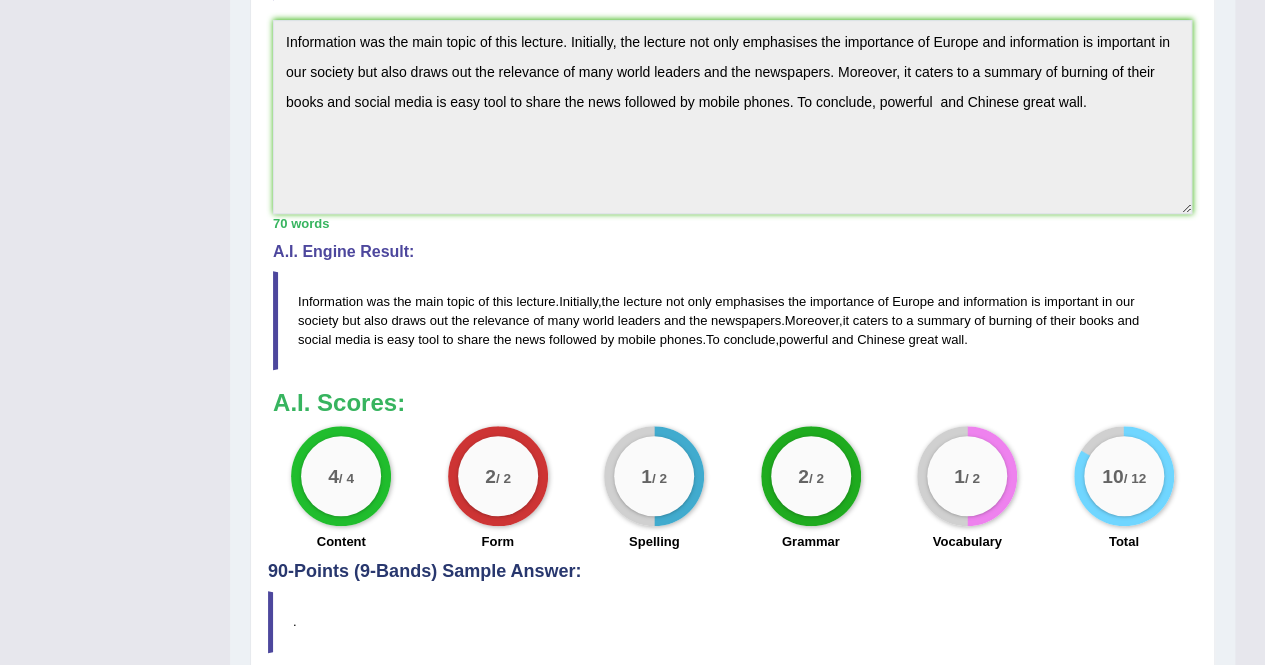 click on "70 words" at bounding box center [732, 223] 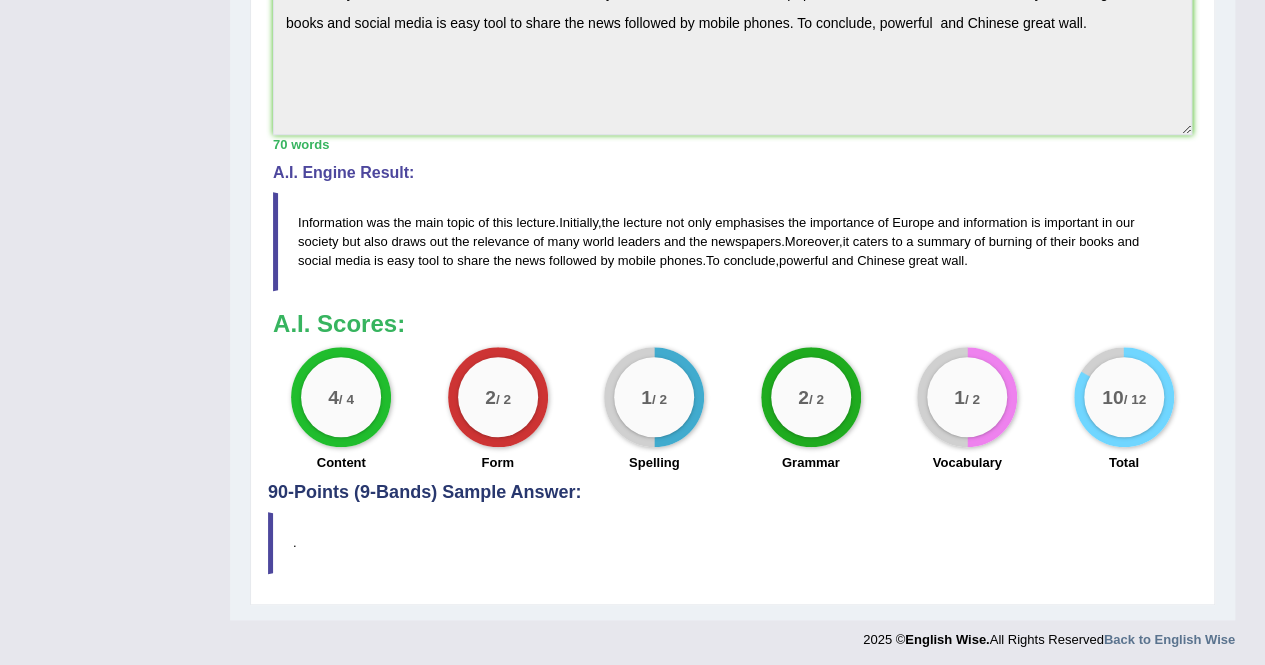 scroll, scrollTop: 711, scrollLeft: 0, axis: vertical 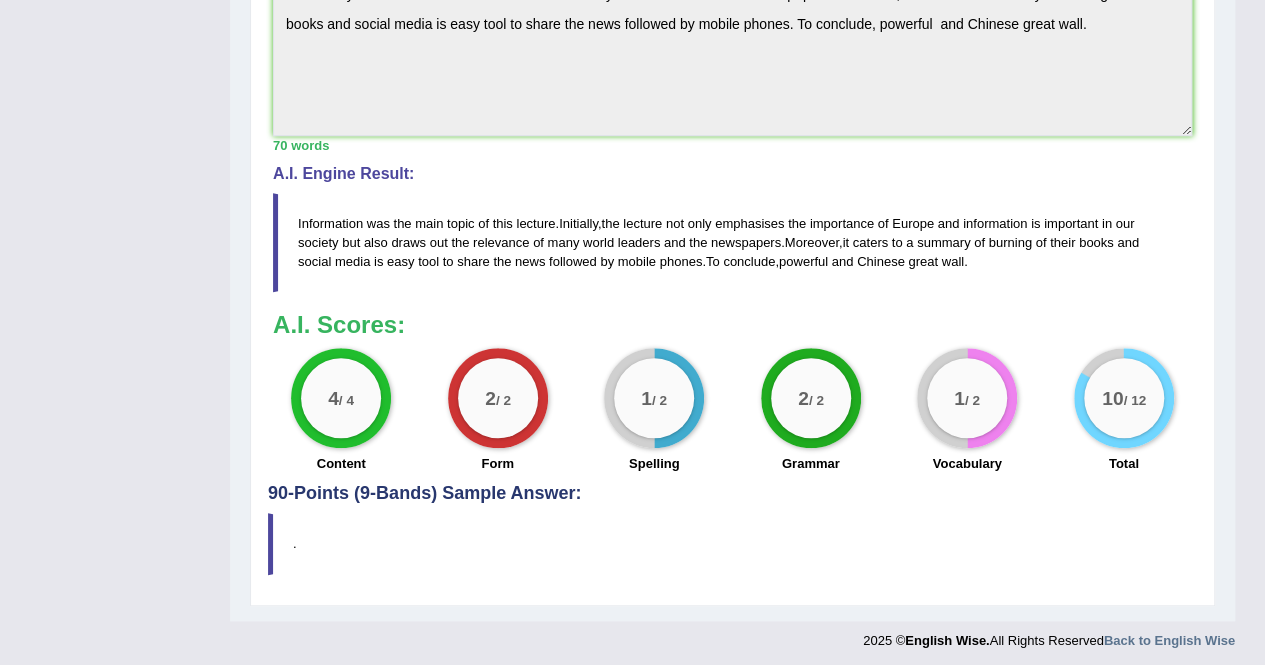 drag, startPoint x: 1135, startPoint y: 404, endPoint x: 704, endPoint y: 149, distance: 500.78537 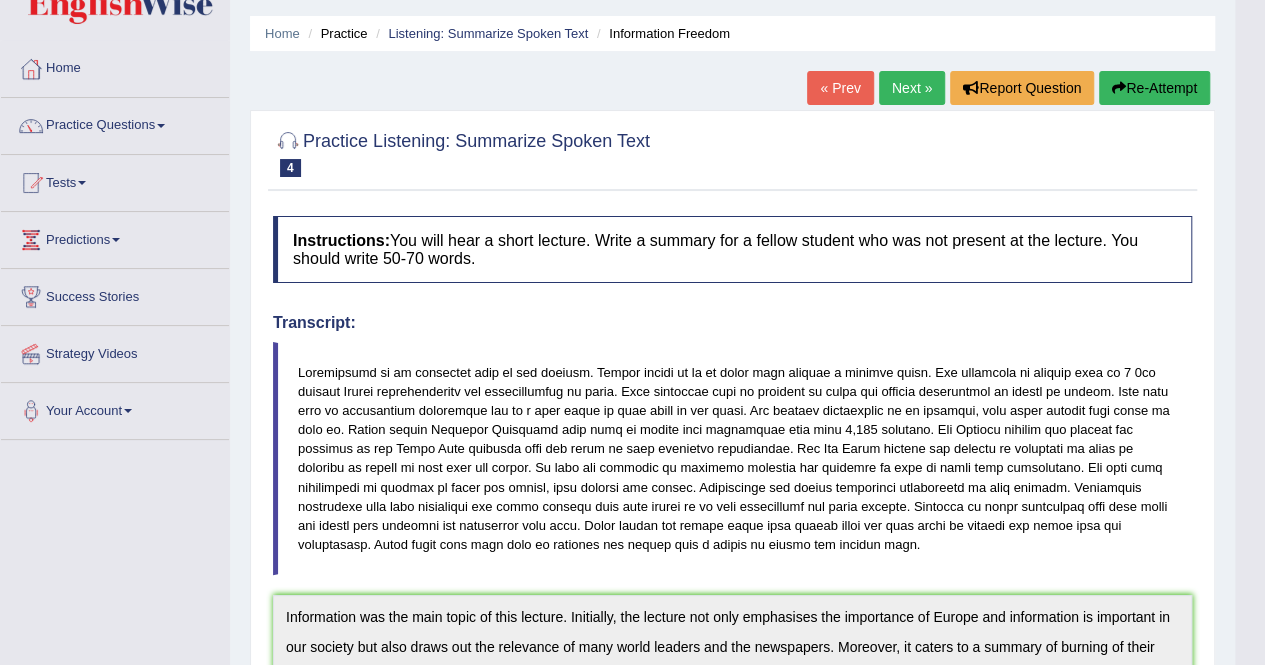 scroll, scrollTop: 0, scrollLeft: 0, axis: both 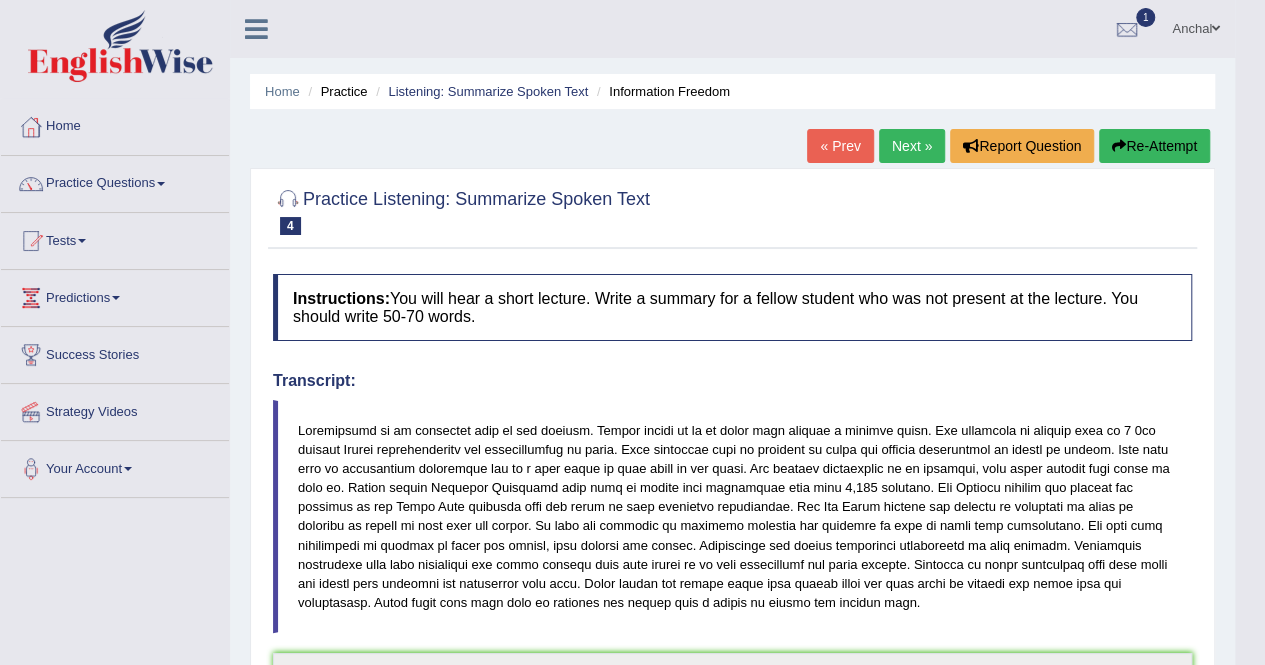 click on "Re-Attempt" at bounding box center (1154, 146) 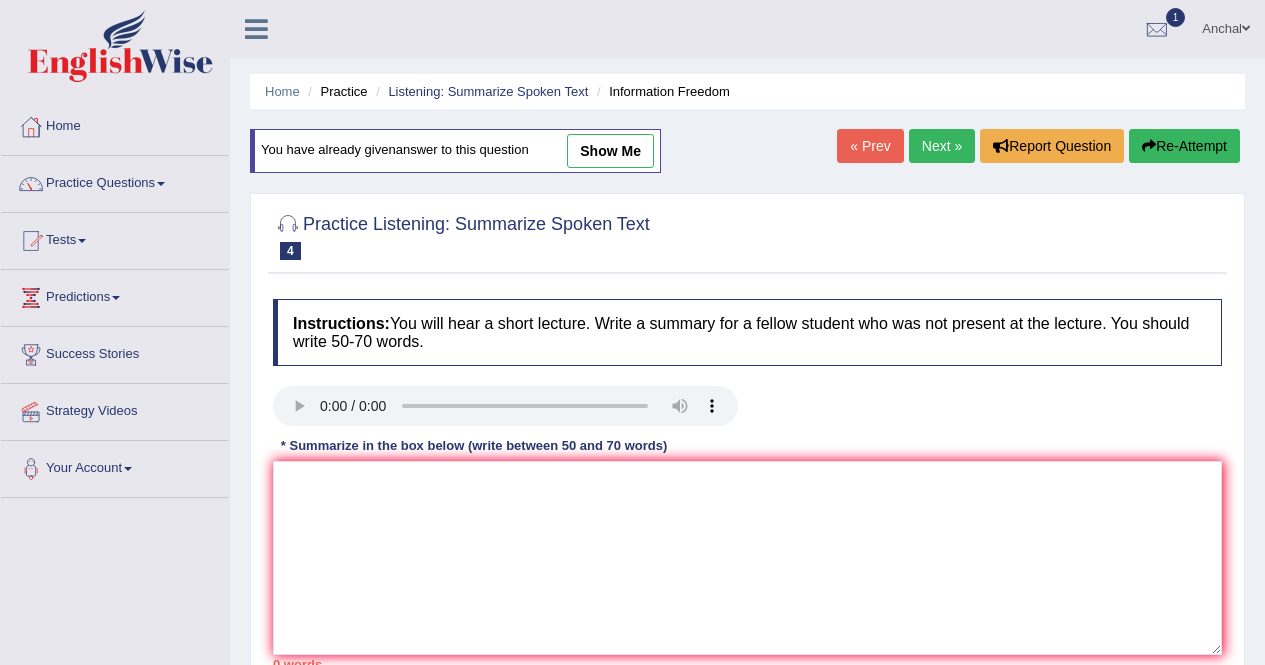 scroll, scrollTop: 0, scrollLeft: 0, axis: both 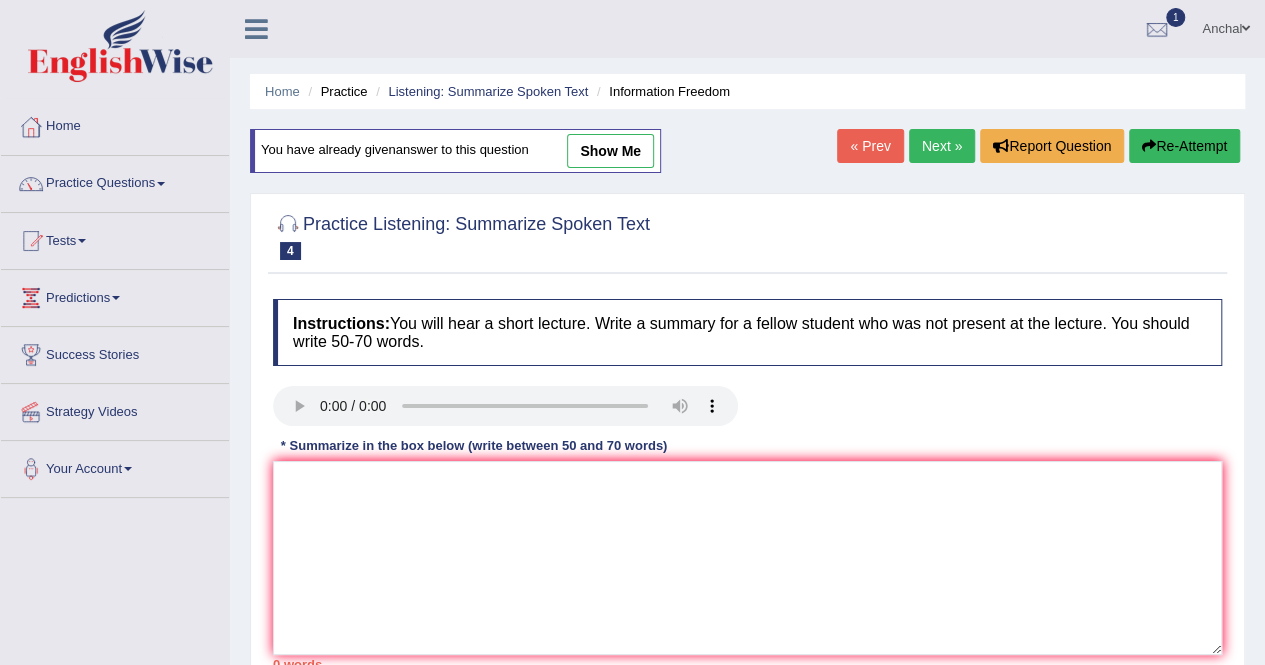 click on "show me" at bounding box center (610, 151) 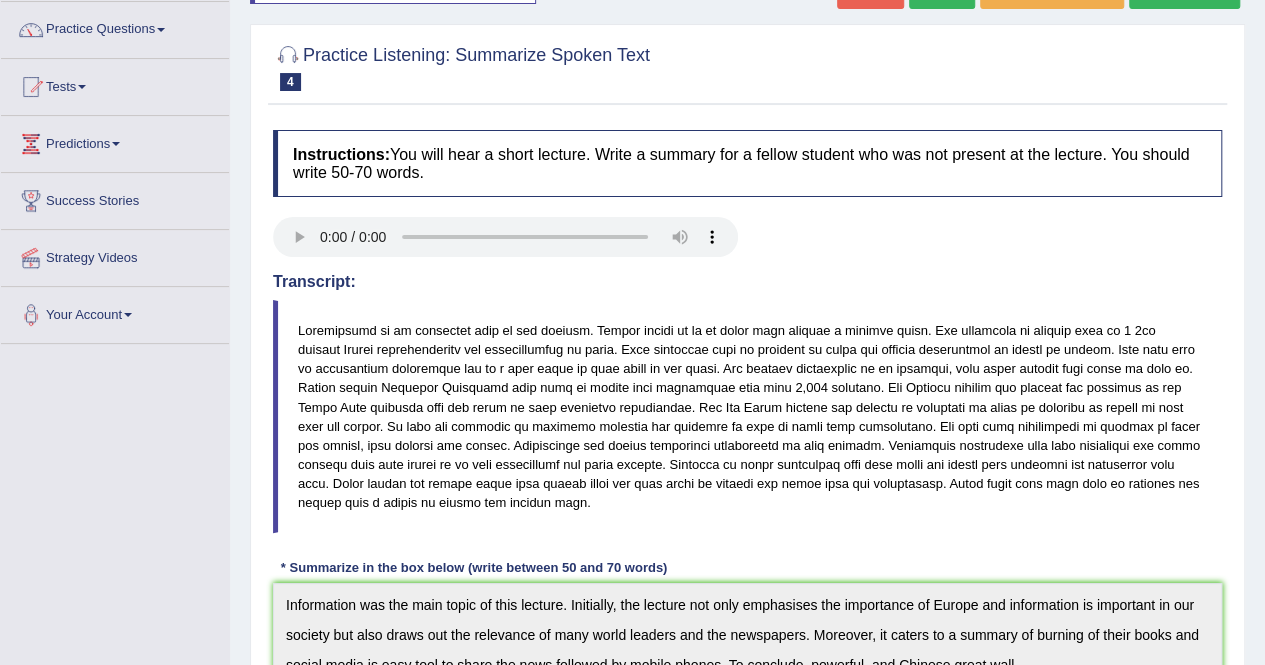 scroll, scrollTop: 0, scrollLeft: 0, axis: both 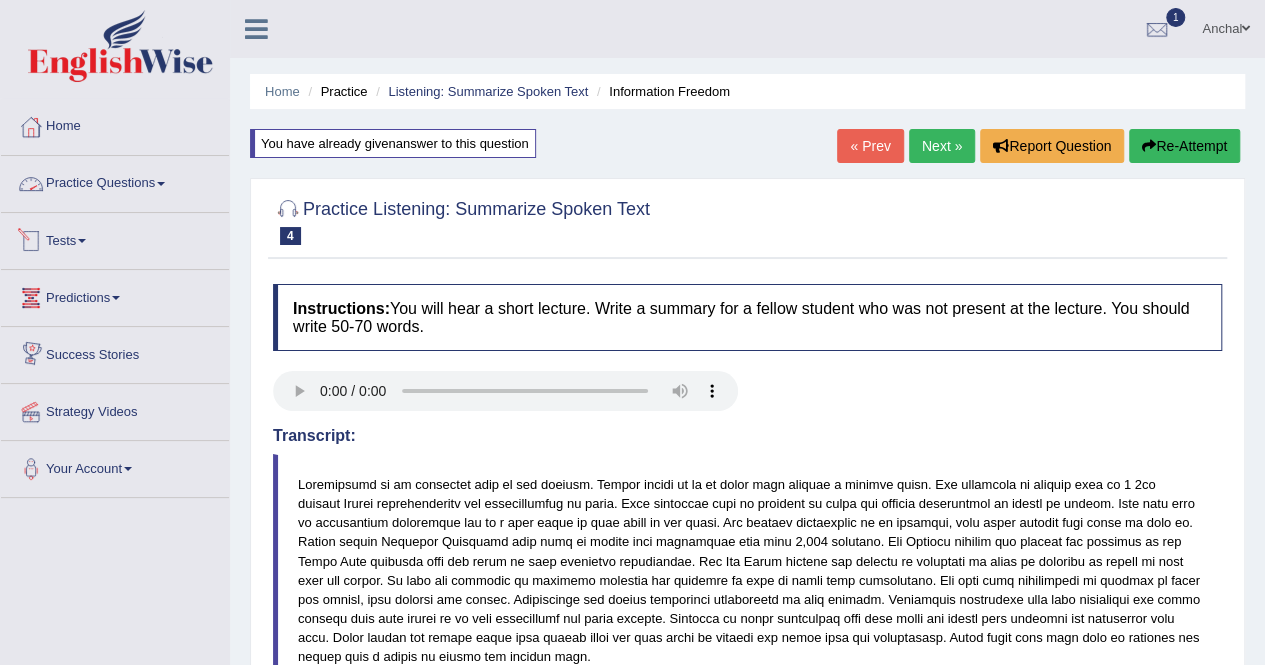 click on "Practice Questions" at bounding box center (115, 181) 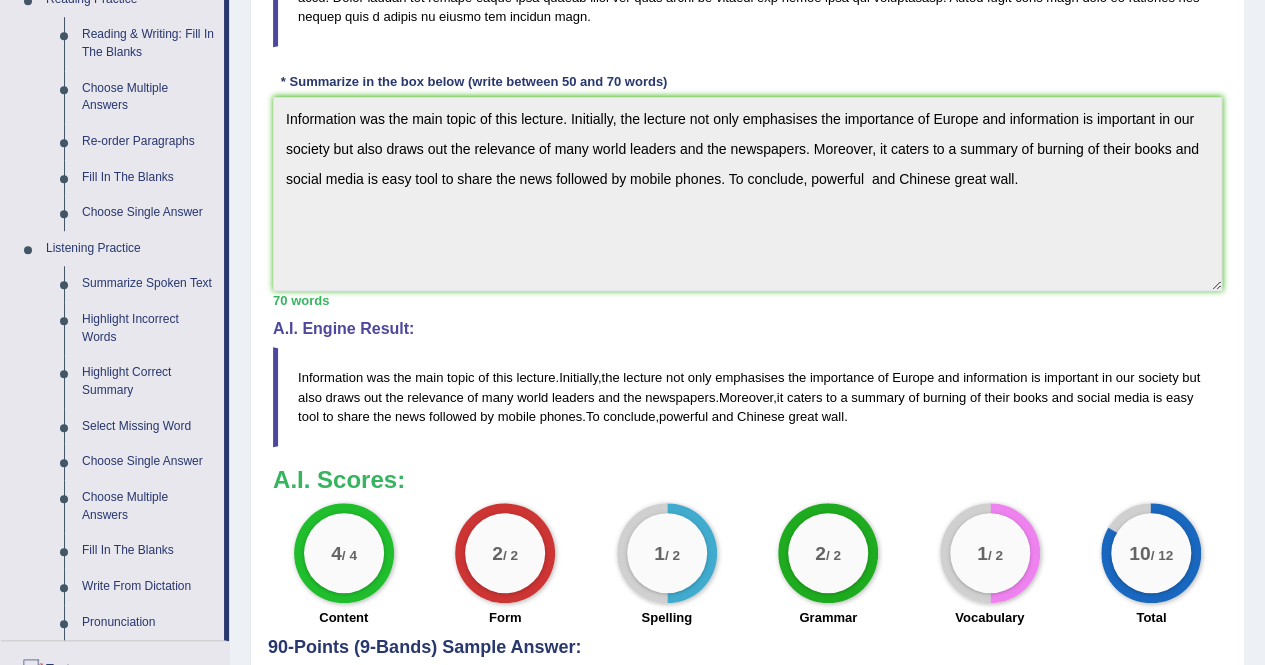 scroll, scrollTop: 638, scrollLeft: 0, axis: vertical 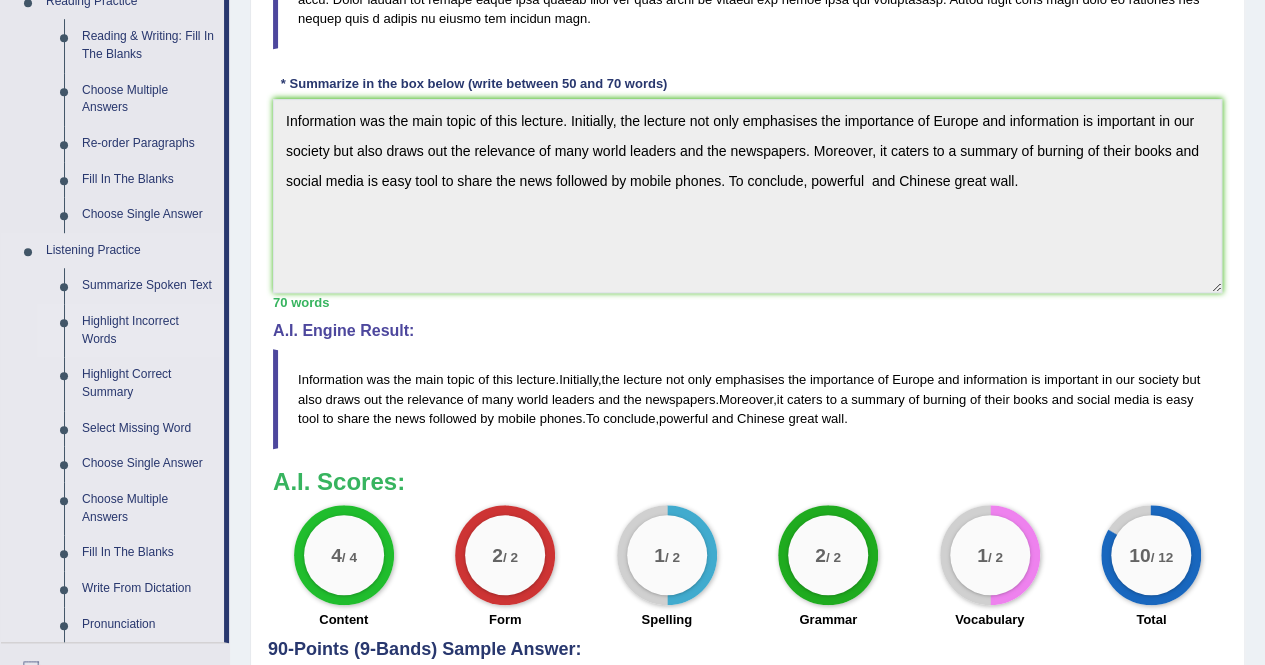 click on "Highlight Incorrect Words" at bounding box center [148, 330] 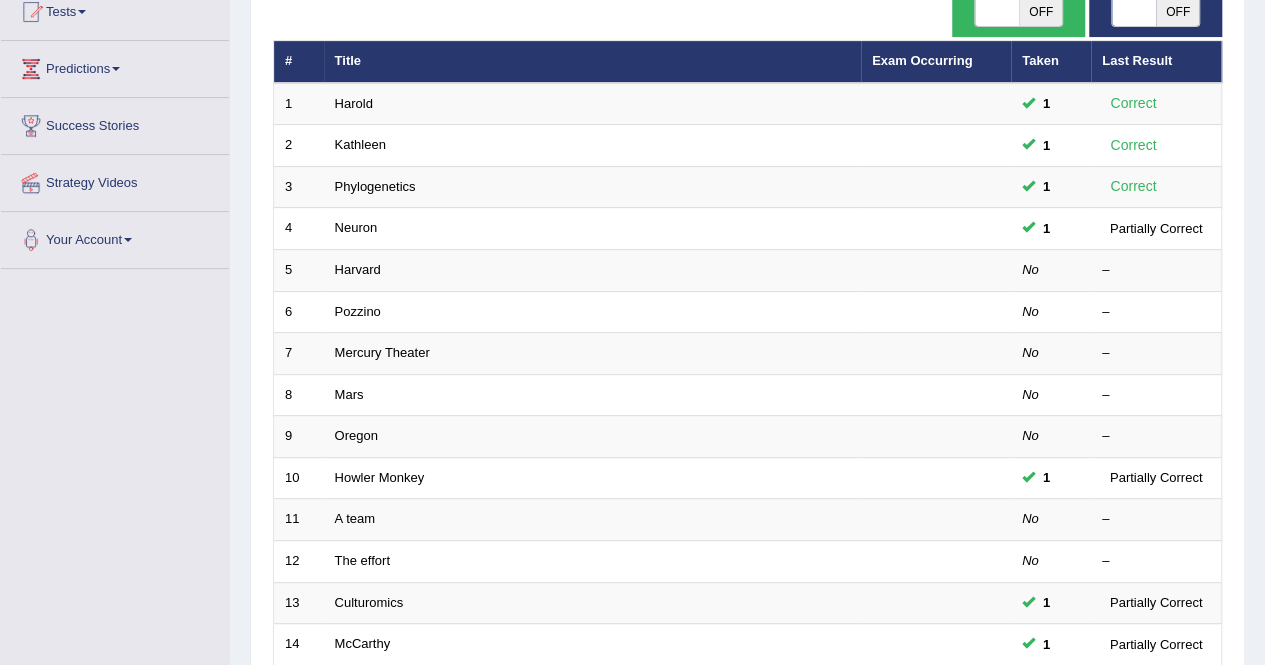 scroll, scrollTop: 0, scrollLeft: 0, axis: both 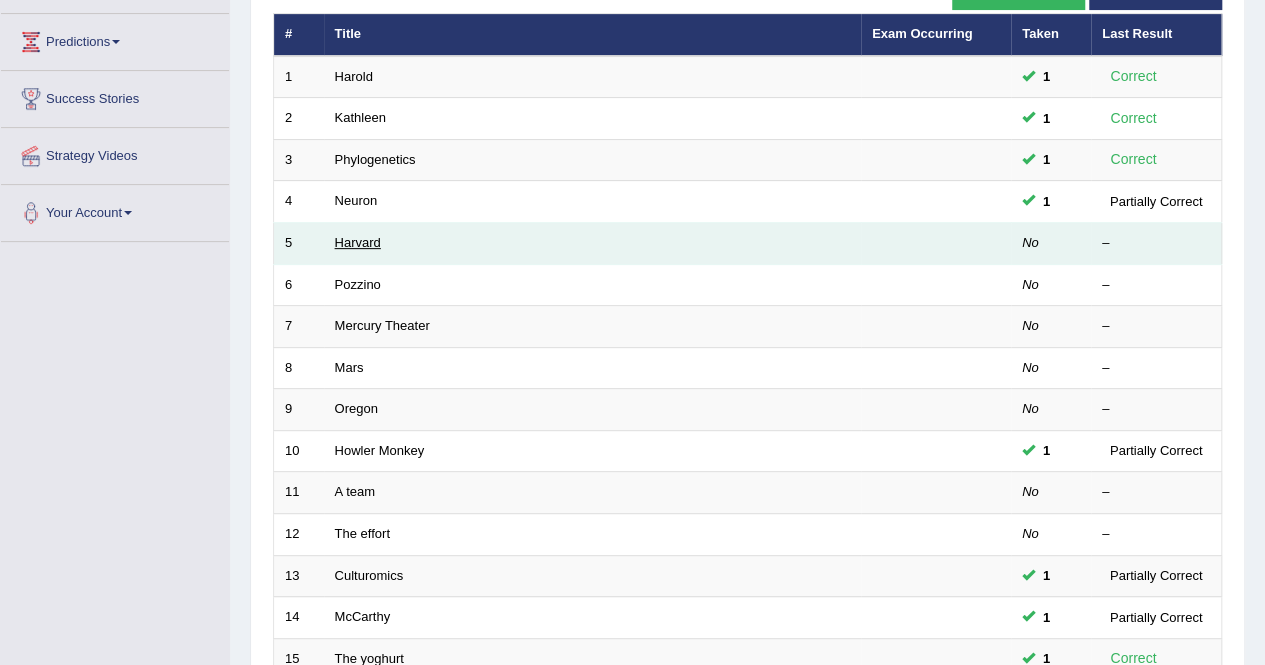 click on "Harvard" at bounding box center [358, 242] 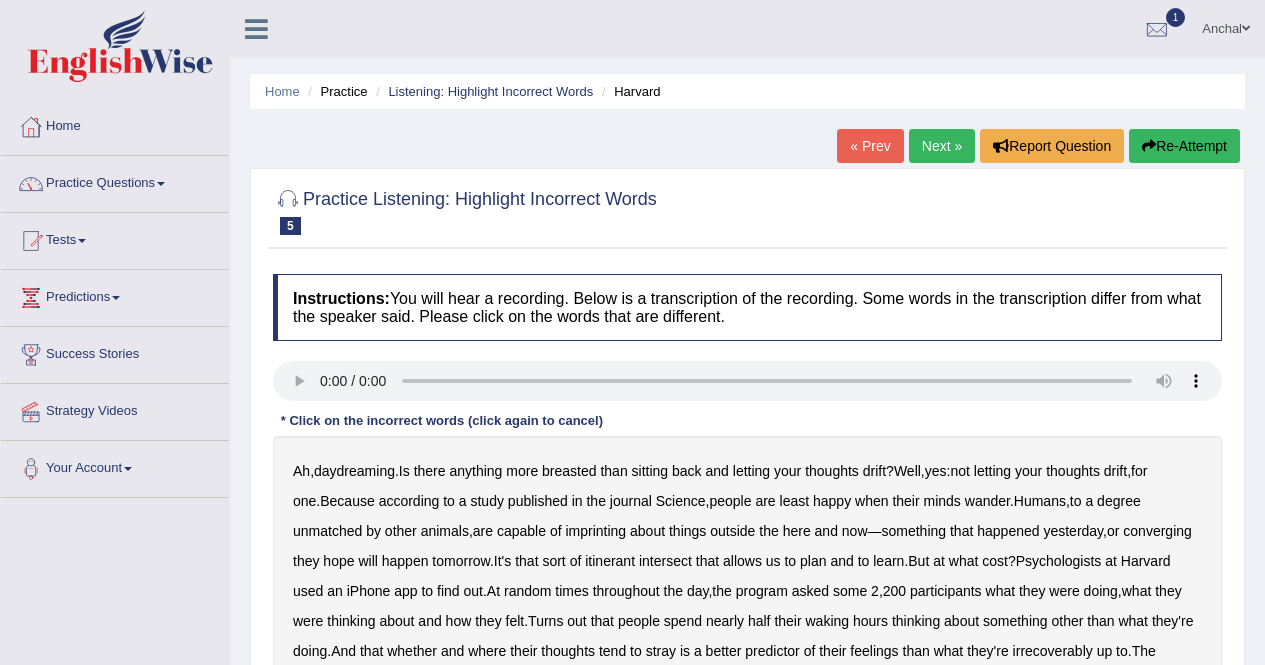 scroll, scrollTop: 0, scrollLeft: 0, axis: both 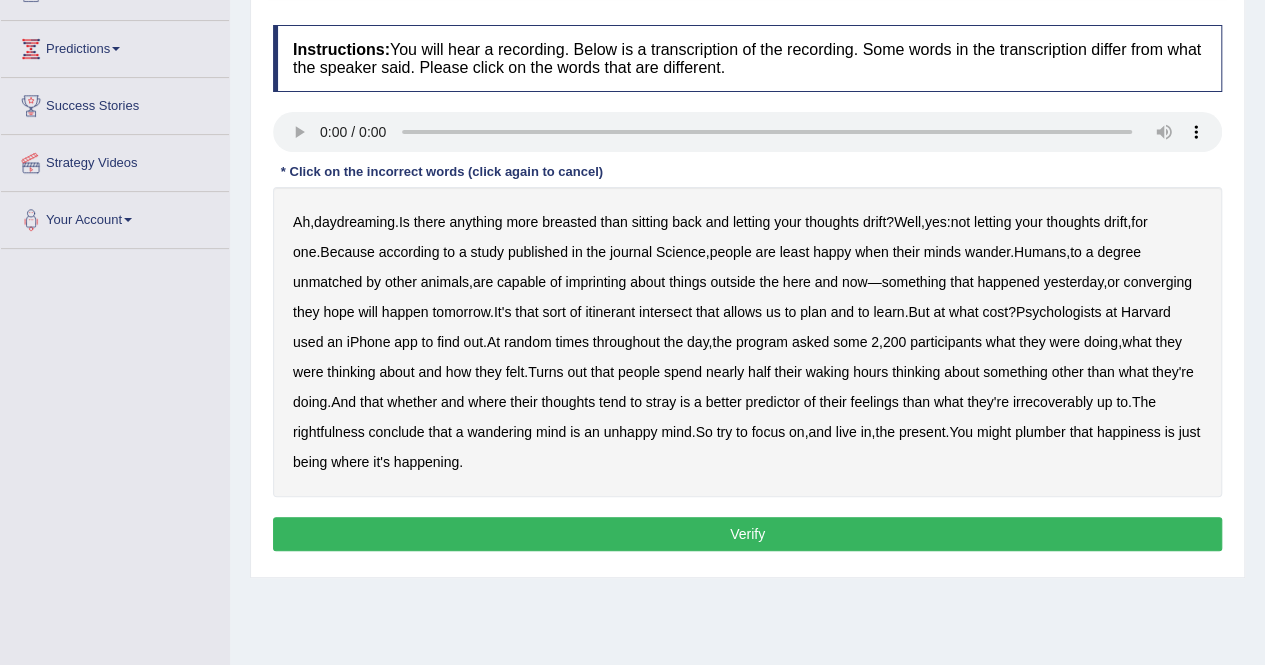 click on "imprinting" at bounding box center [595, 282] 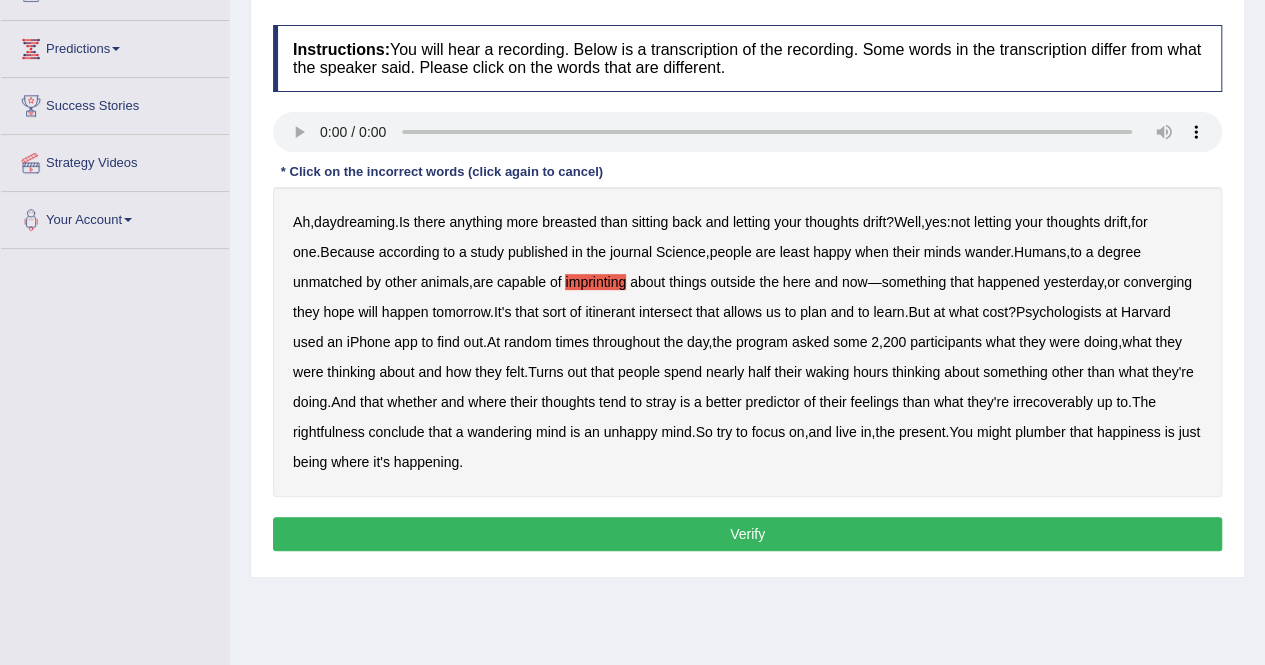 click on "converging" at bounding box center (1157, 282) 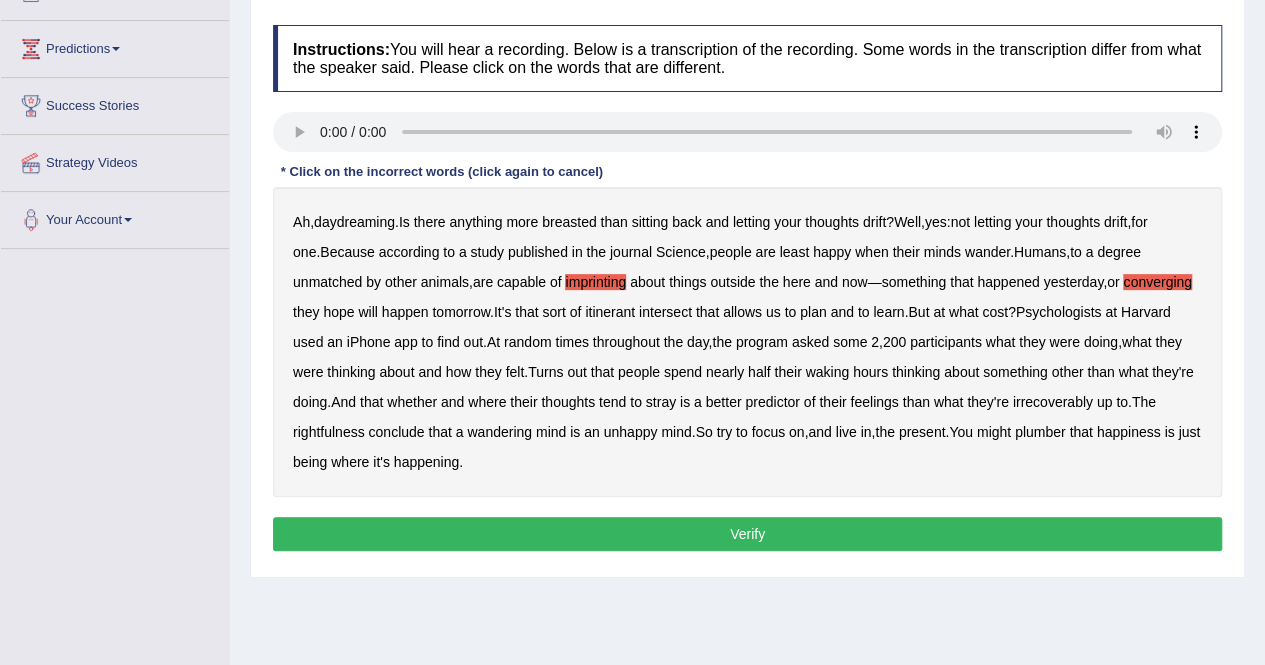 click on "intersect" at bounding box center [665, 312] 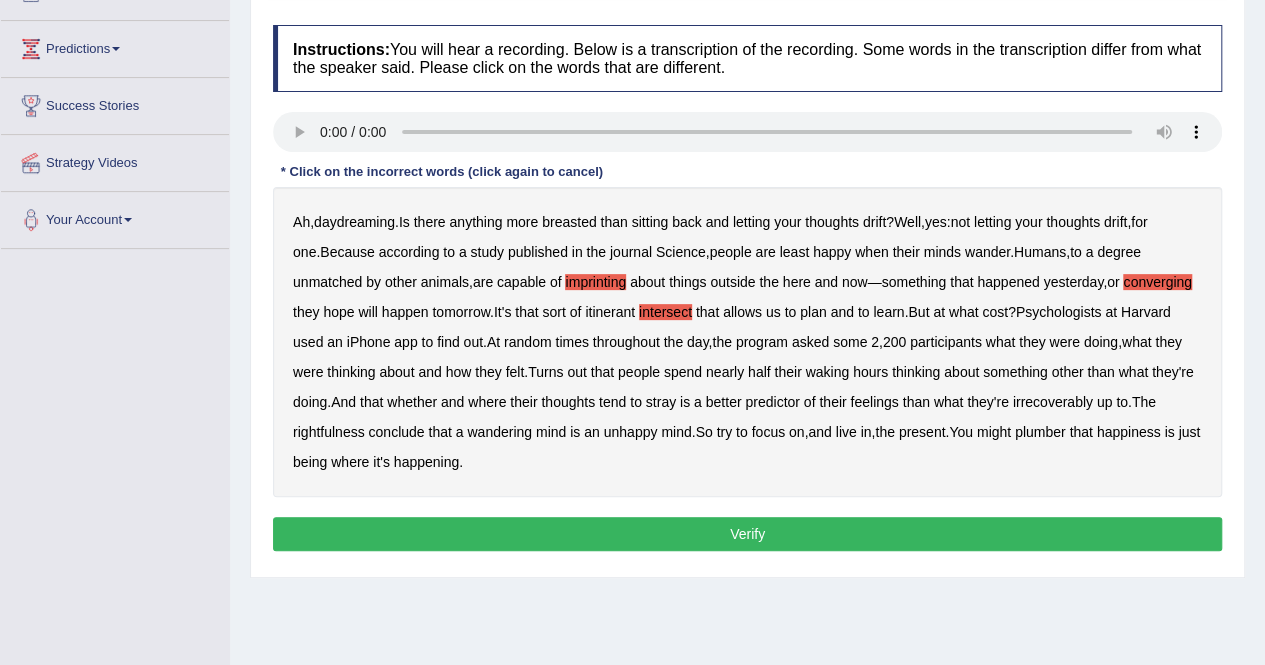click on "irrecoverably" at bounding box center [1053, 402] 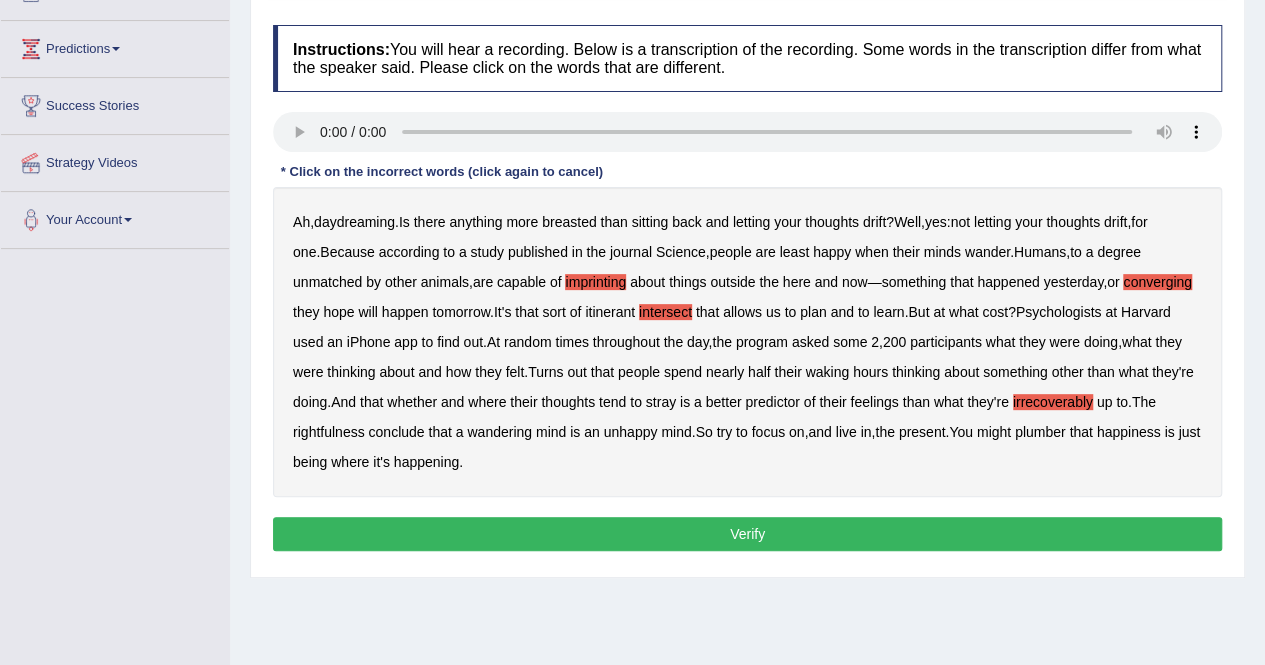 click on "rightfulness" at bounding box center (329, 432) 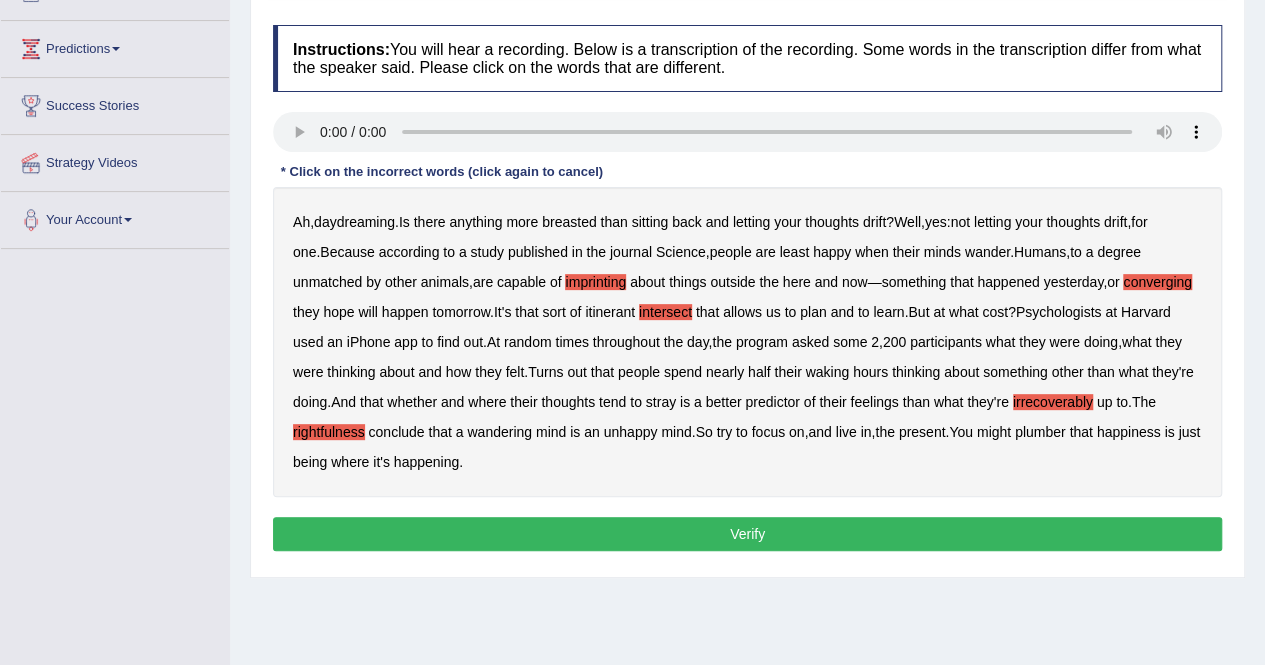 click on "plumber" at bounding box center [1040, 432] 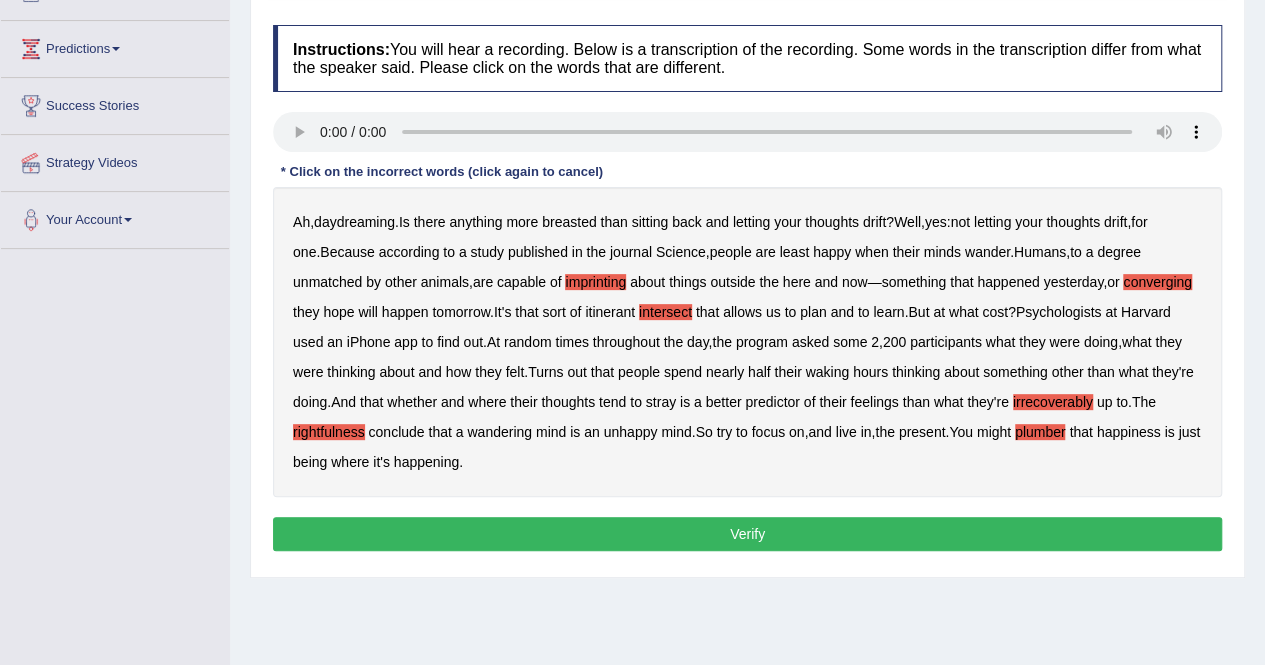click on "Verify" at bounding box center (747, 534) 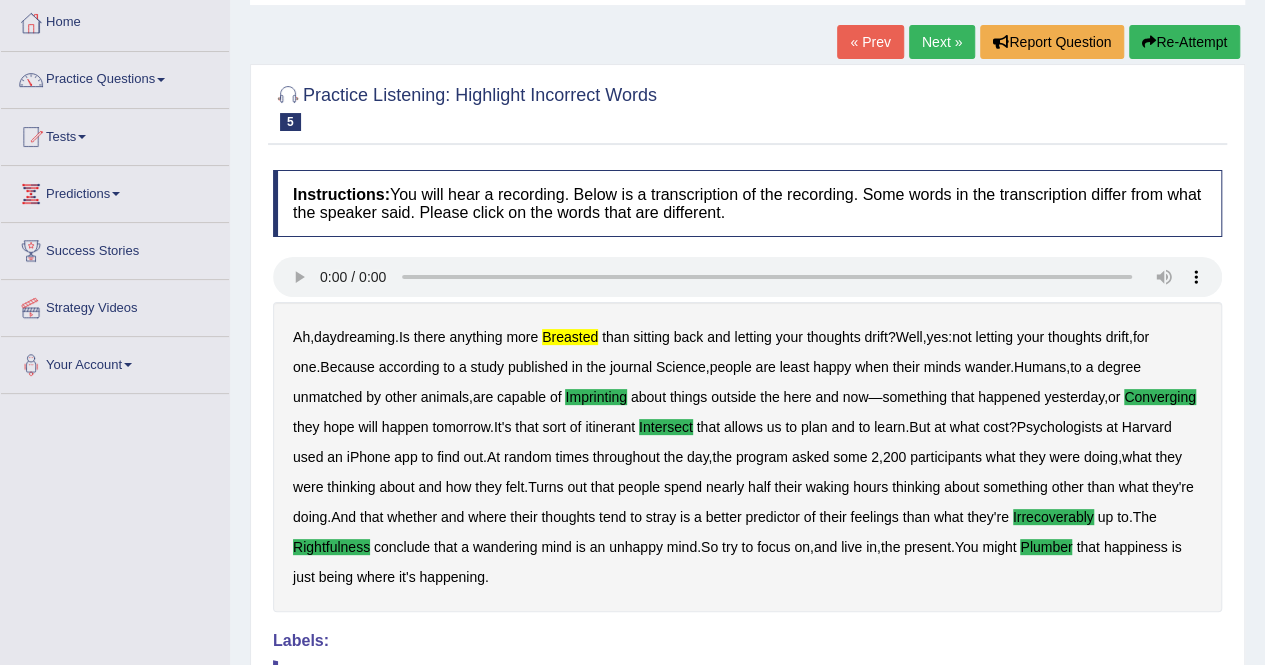scroll, scrollTop: 0, scrollLeft: 0, axis: both 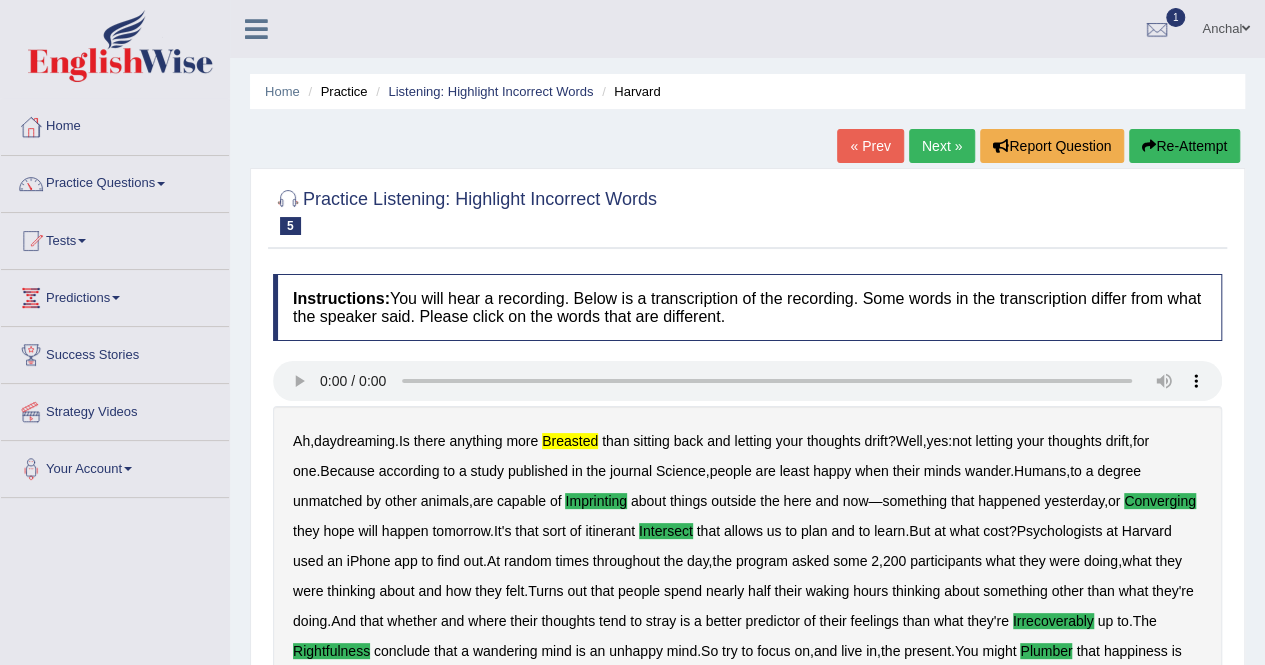 click on "Next »" at bounding box center (942, 146) 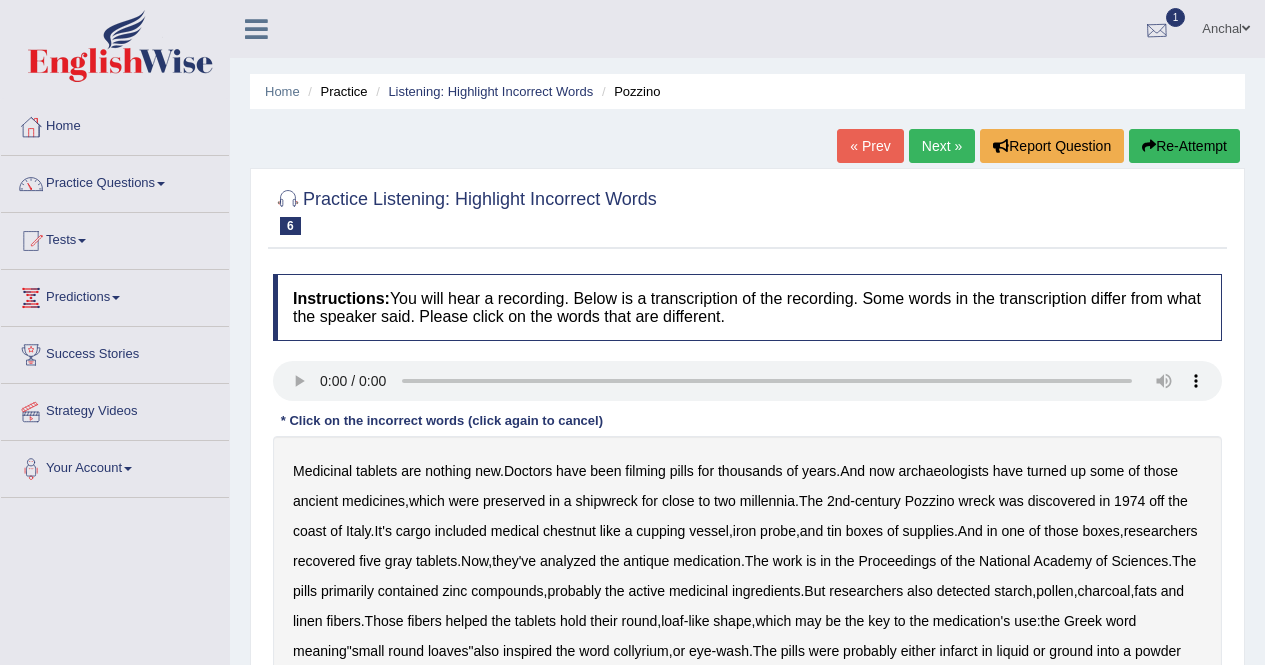 scroll, scrollTop: 0, scrollLeft: 0, axis: both 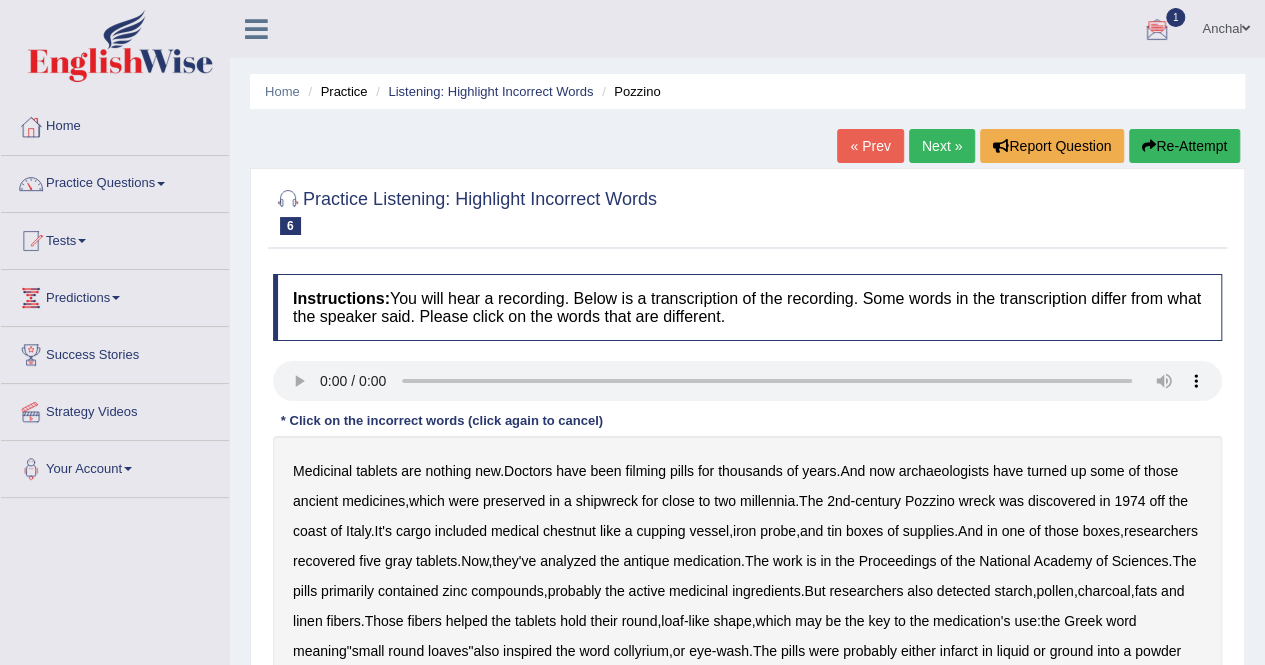 click at bounding box center (1157, 30) 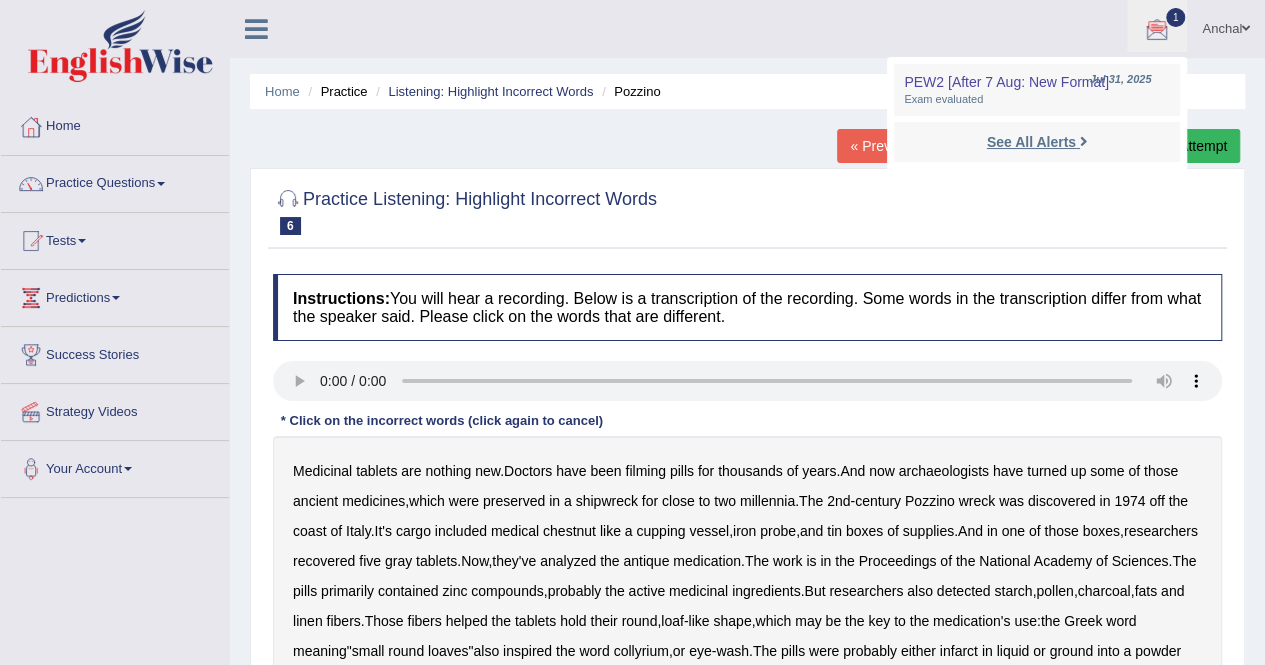 click on "See All Alerts" at bounding box center [1031, 142] 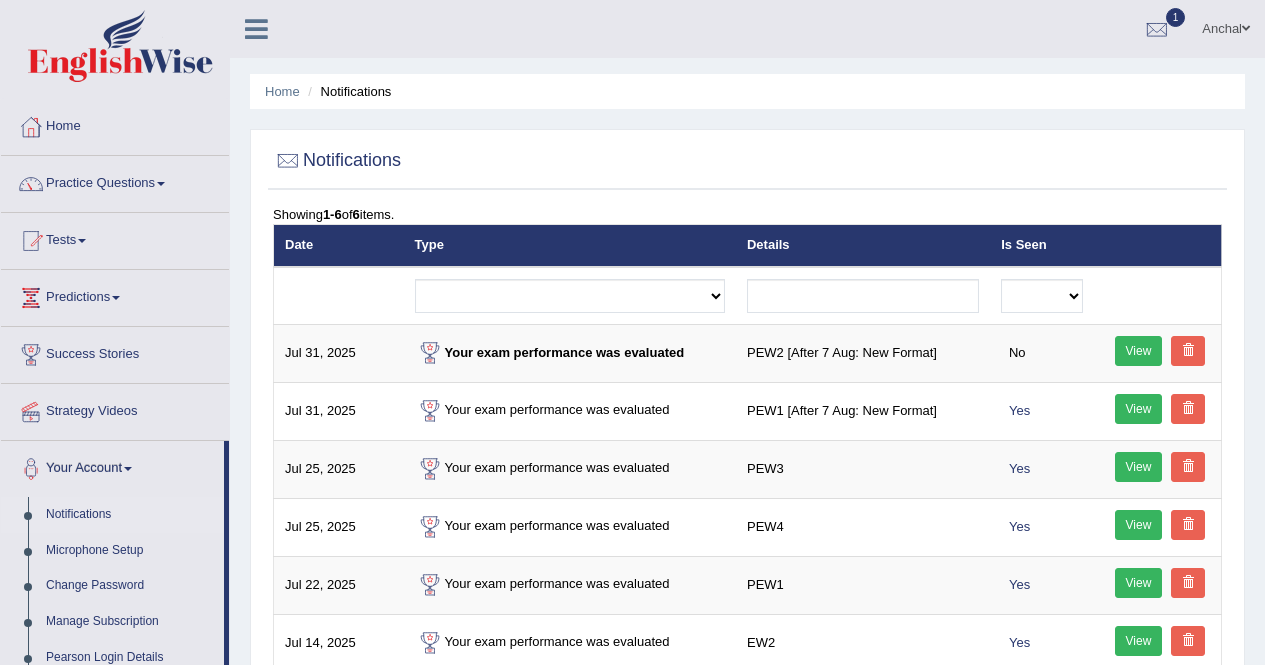 scroll, scrollTop: 0, scrollLeft: 0, axis: both 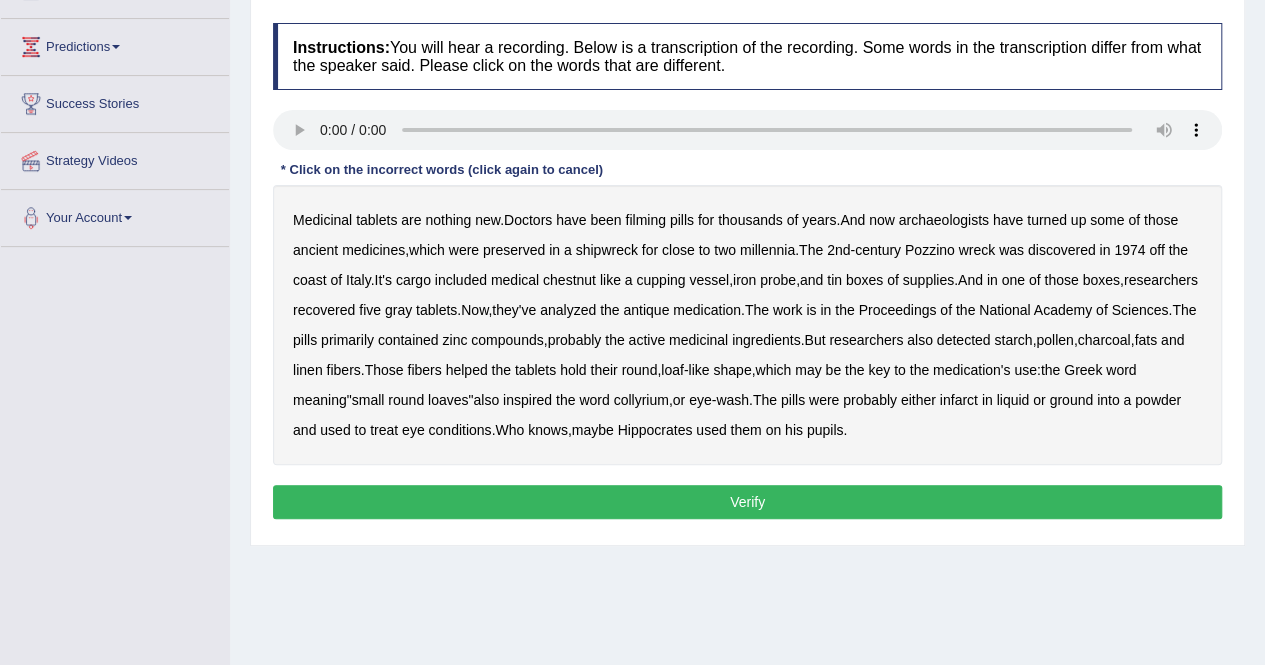click on "Medicinal" at bounding box center [322, 220] 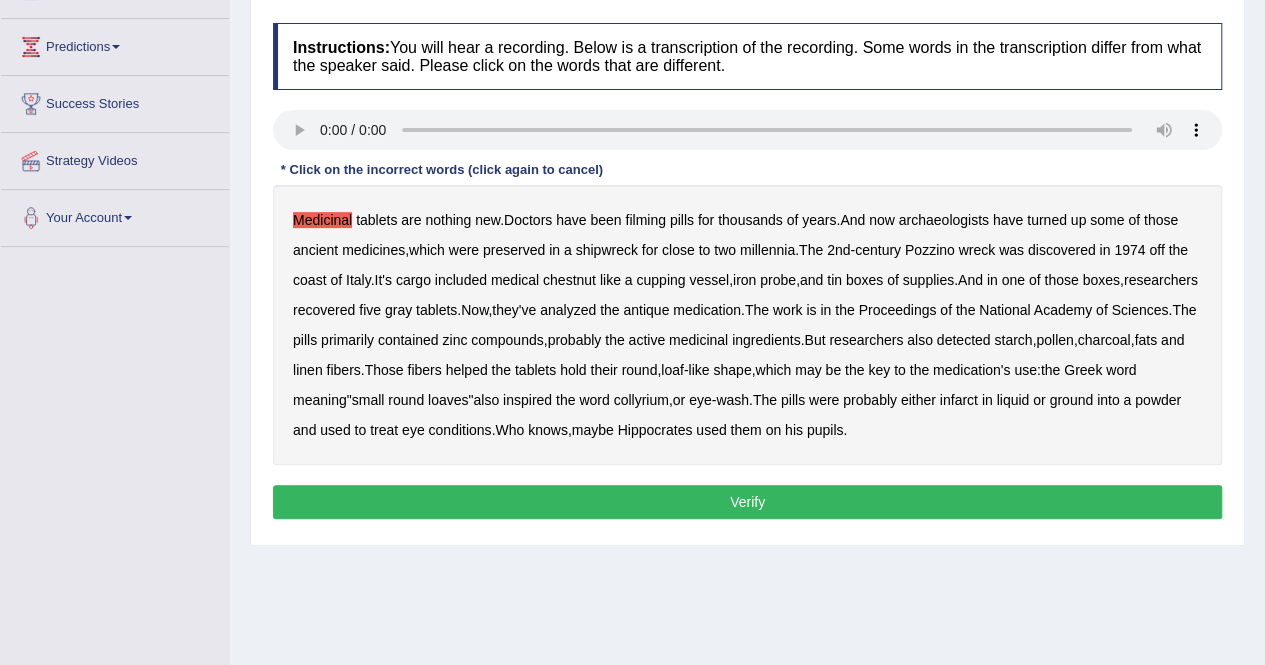 click on "Medicinal" at bounding box center (322, 220) 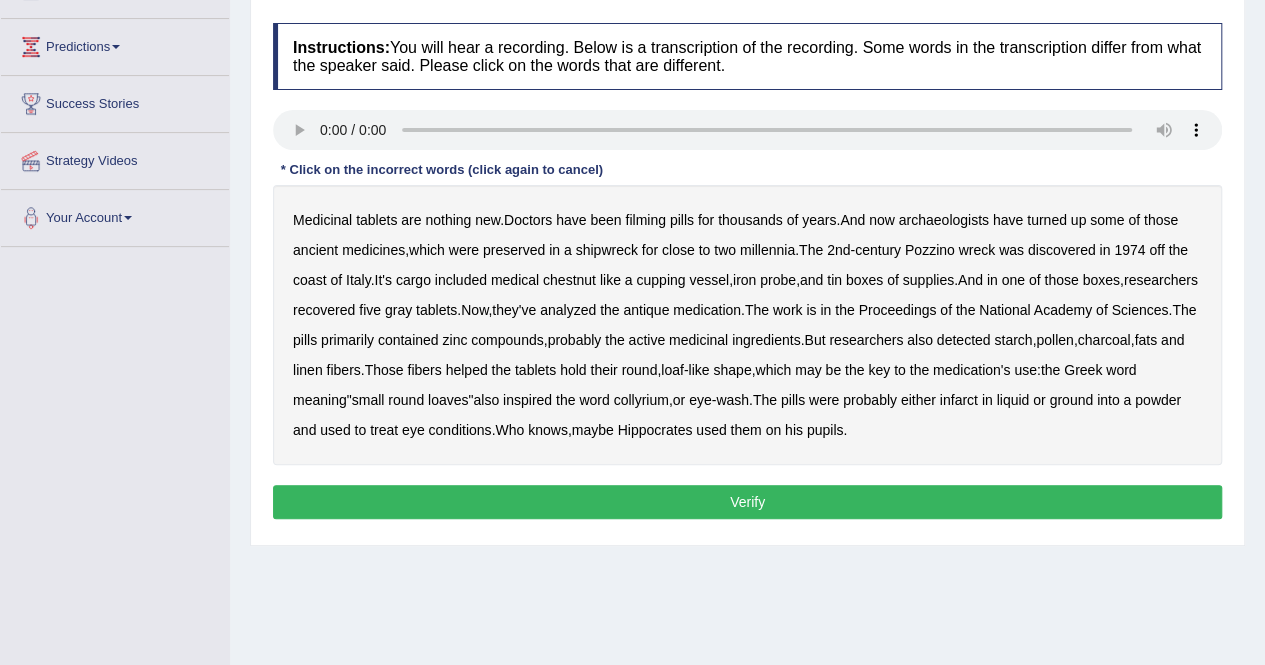 click on "chestnut" at bounding box center (569, 280) 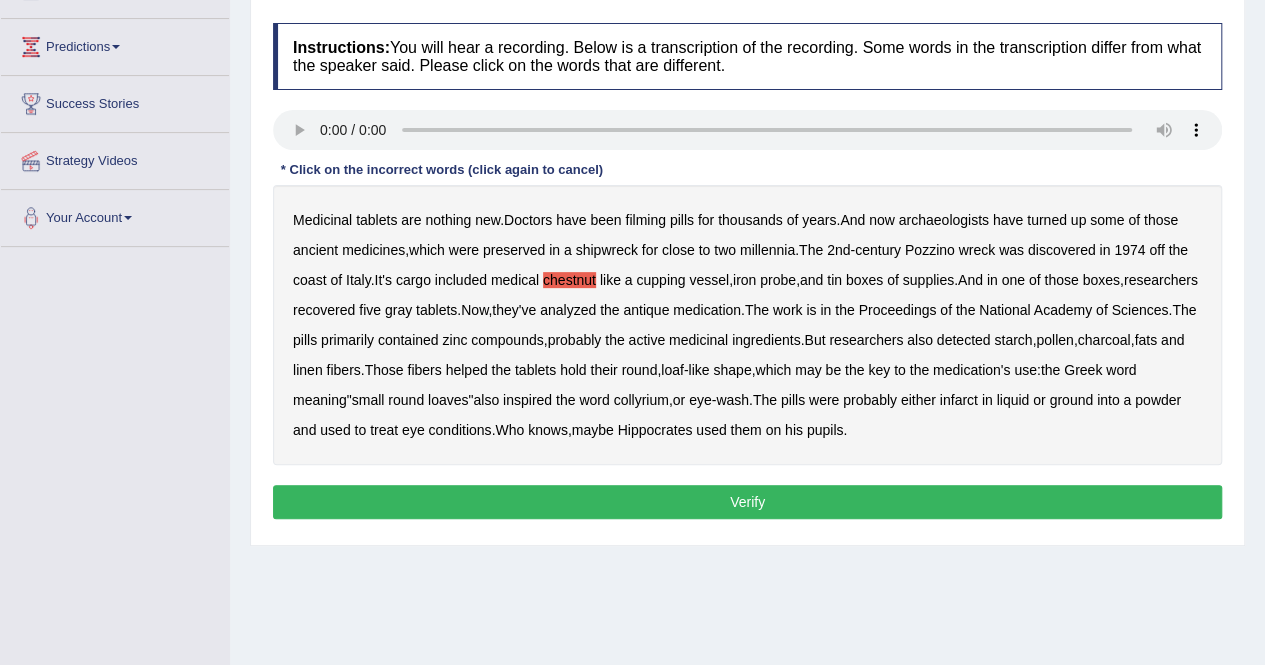 click on "infarct" at bounding box center [959, 400] 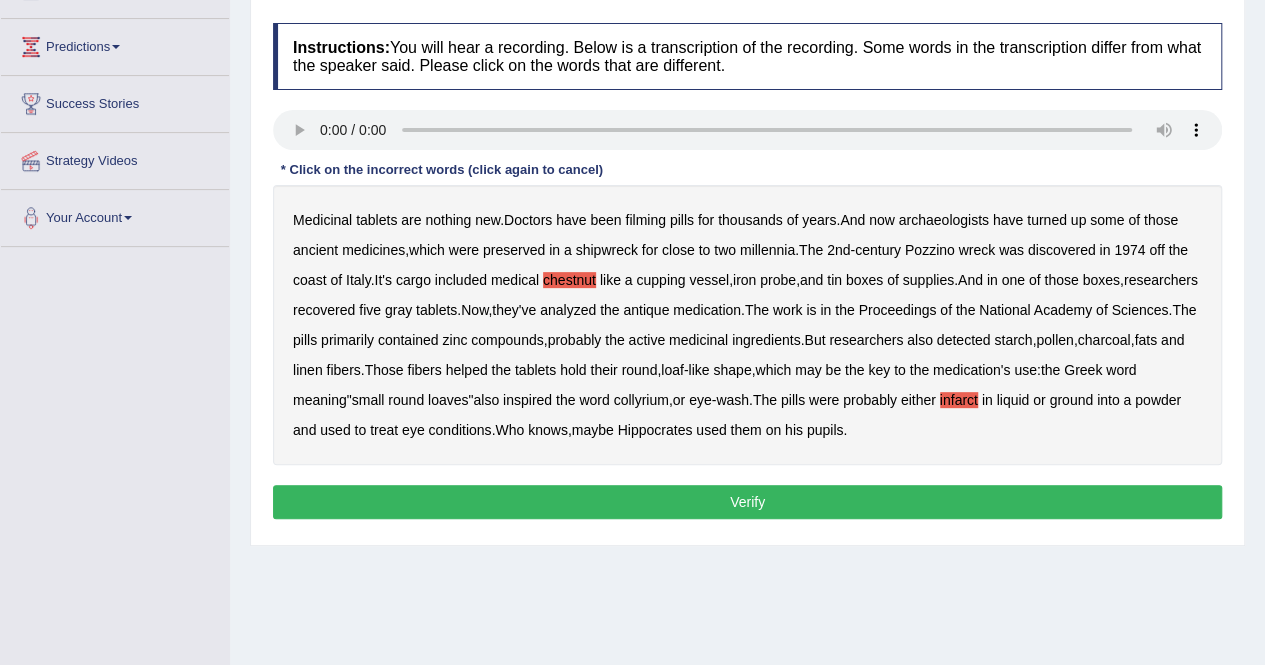 click on "Verify" at bounding box center (747, 502) 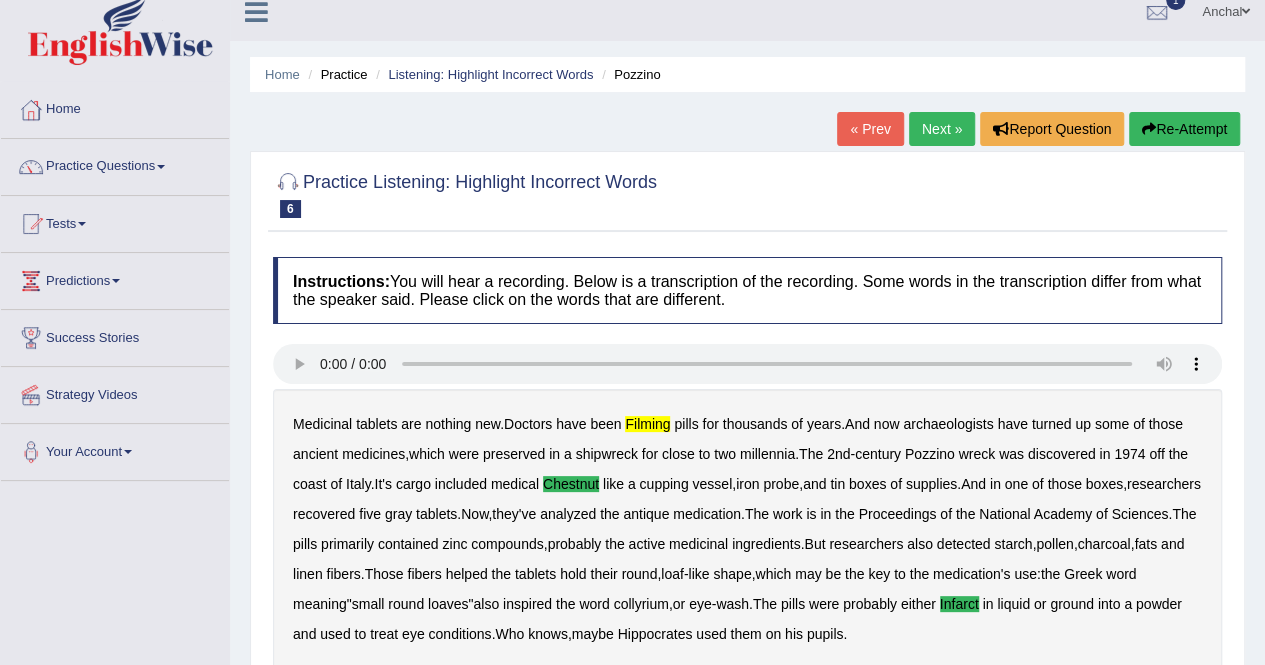 scroll, scrollTop: 0, scrollLeft: 0, axis: both 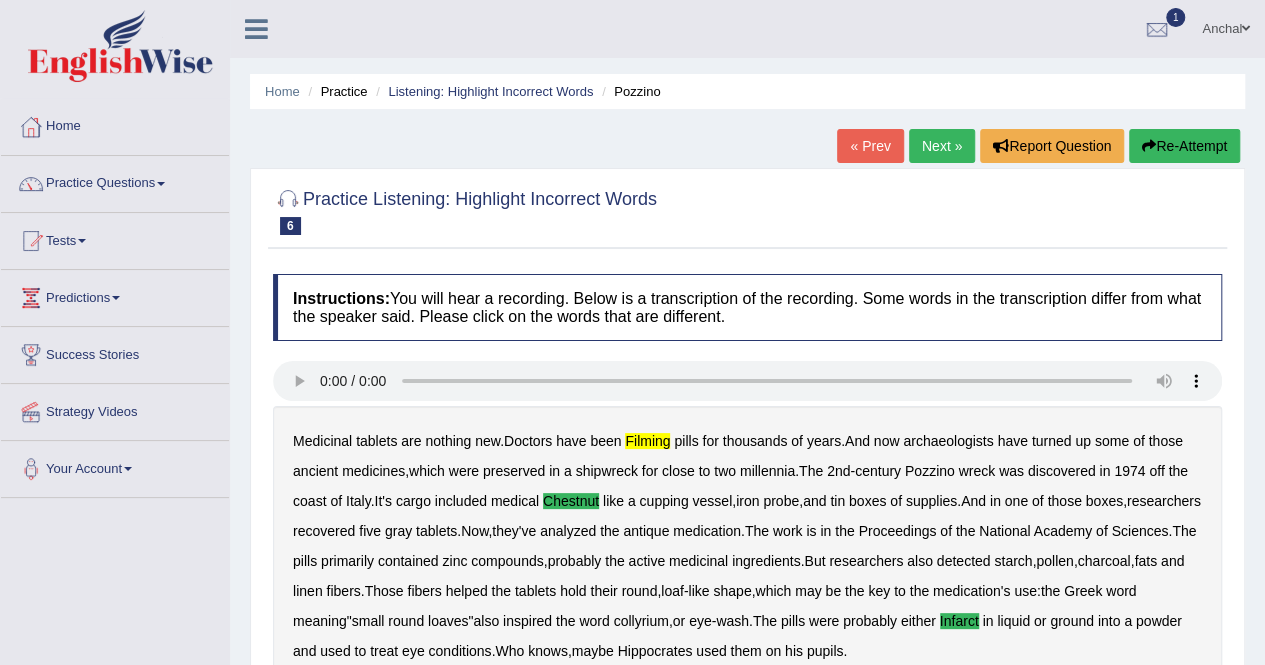 click on "Next »" at bounding box center [942, 146] 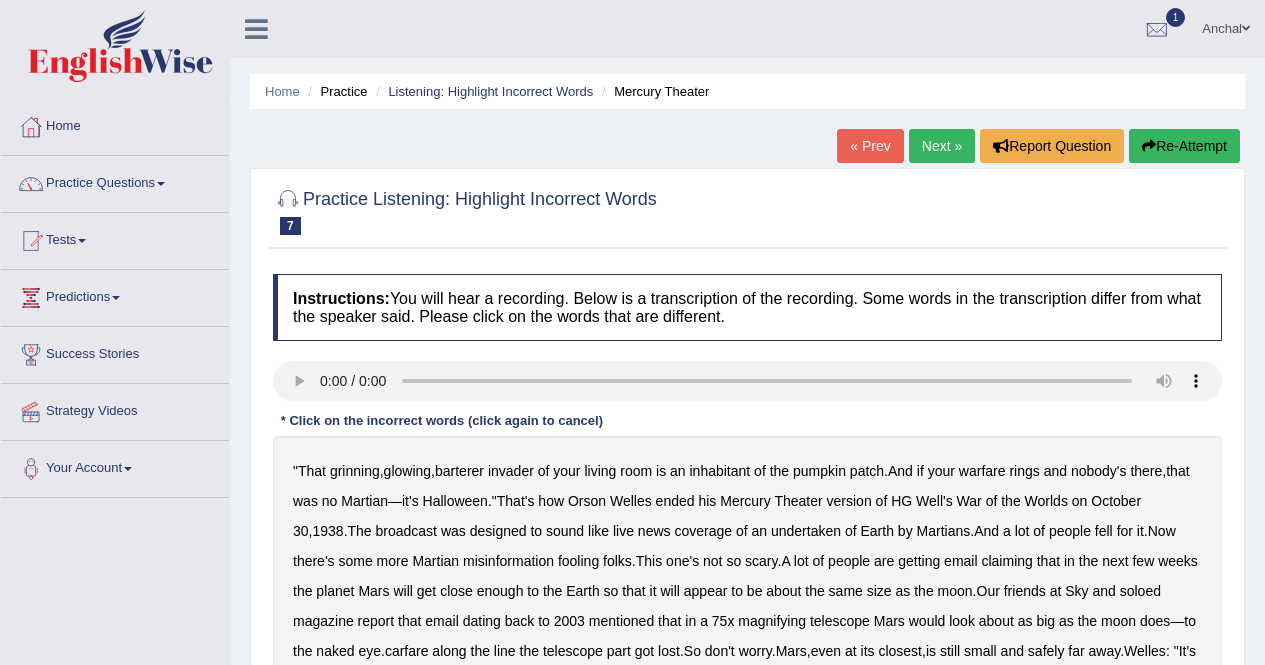 scroll, scrollTop: 189, scrollLeft: 0, axis: vertical 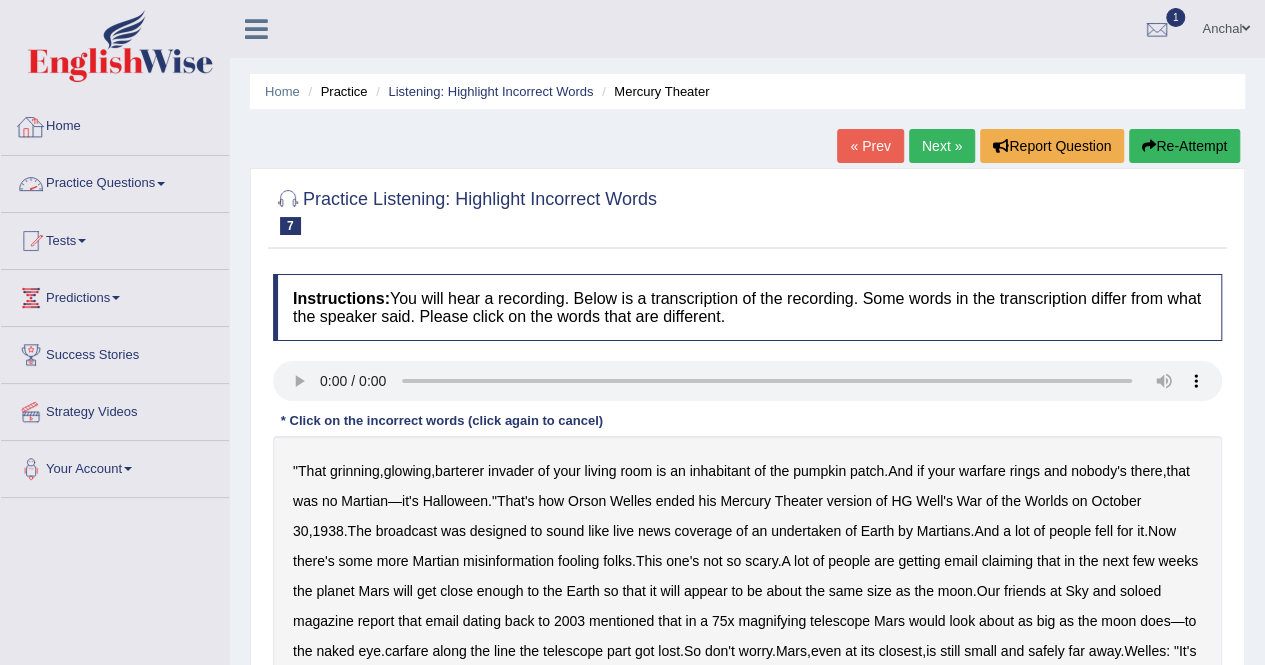 click on "Practice Questions" at bounding box center (115, 181) 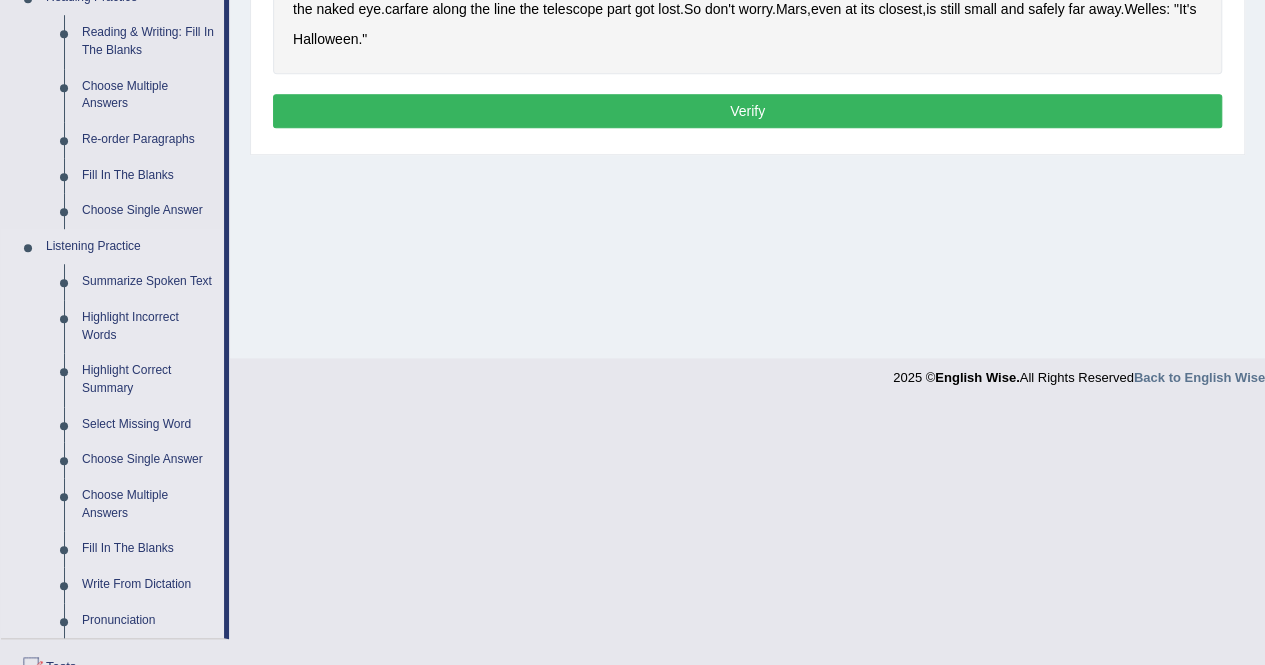 scroll, scrollTop: 646, scrollLeft: 0, axis: vertical 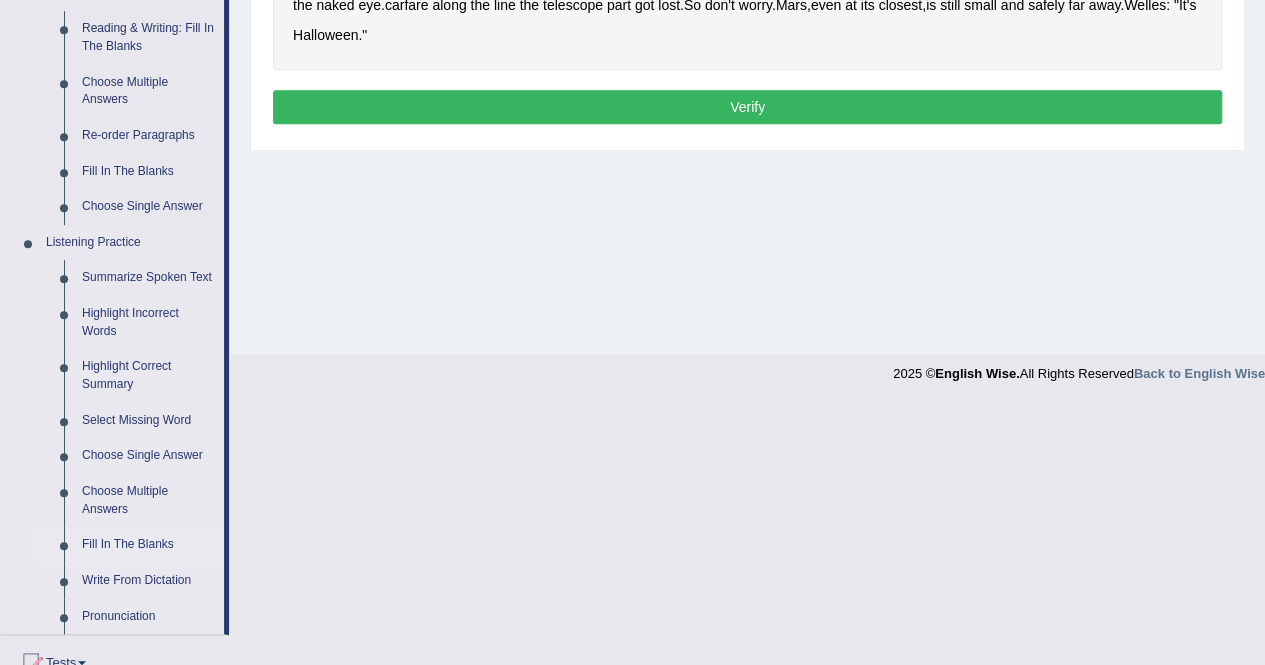 click on "Fill In The Blanks" at bounding box center (148, 545) 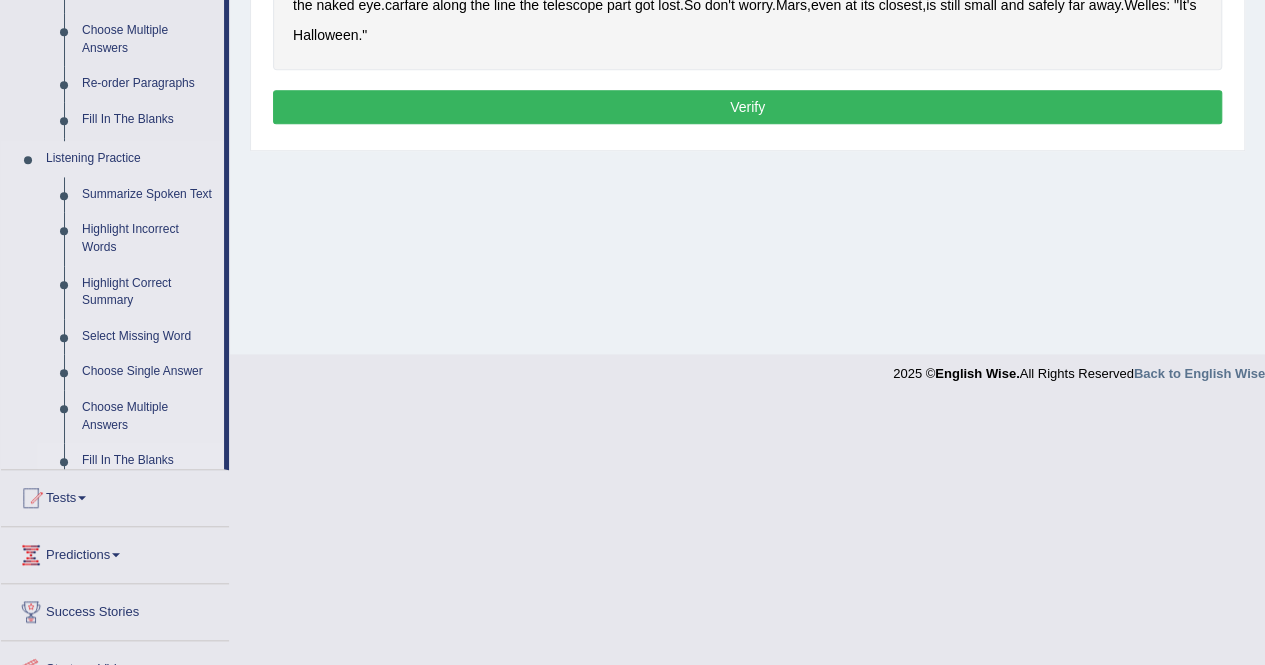 scroll, scrollTop: 384, scrollLeft: 0, axis: vertical 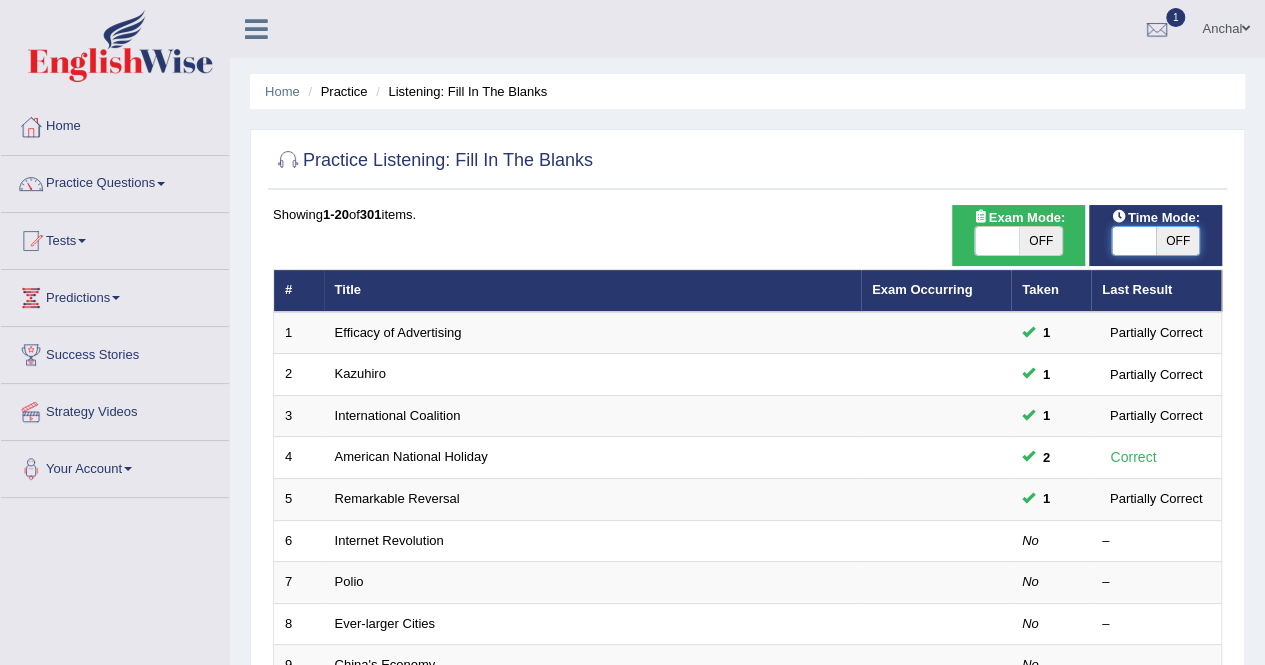 click at bounding box center [1134, 241] 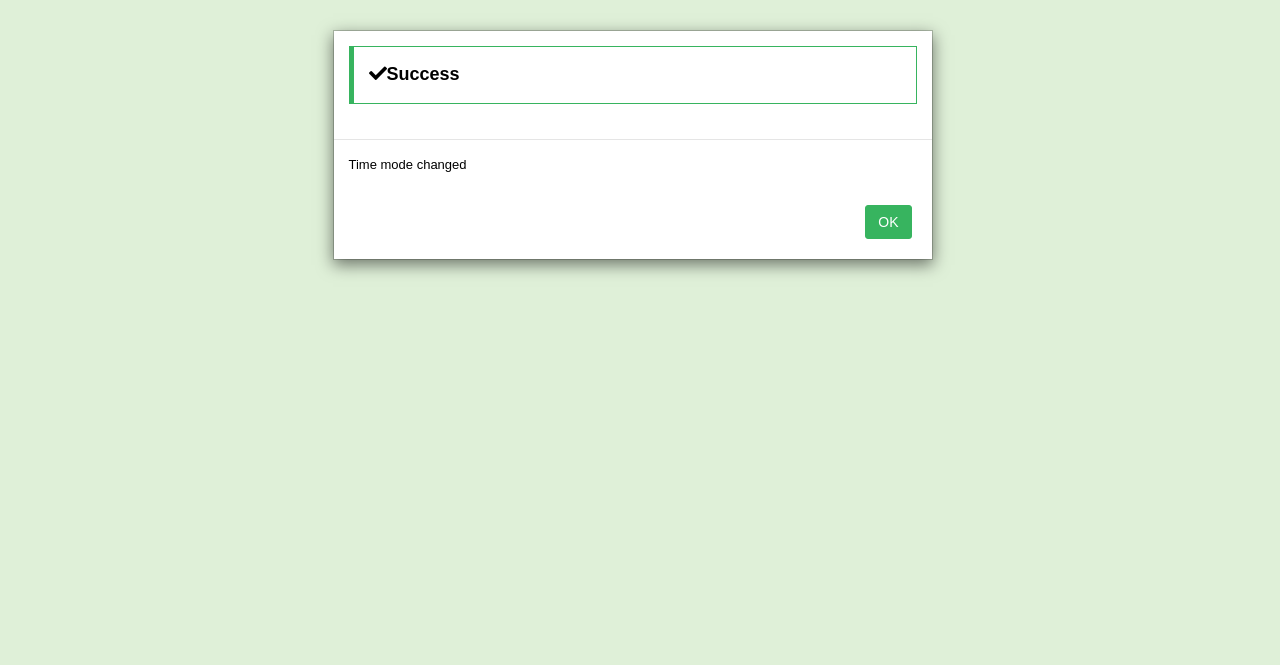 click on "OK" at bounding box center (888, 222) 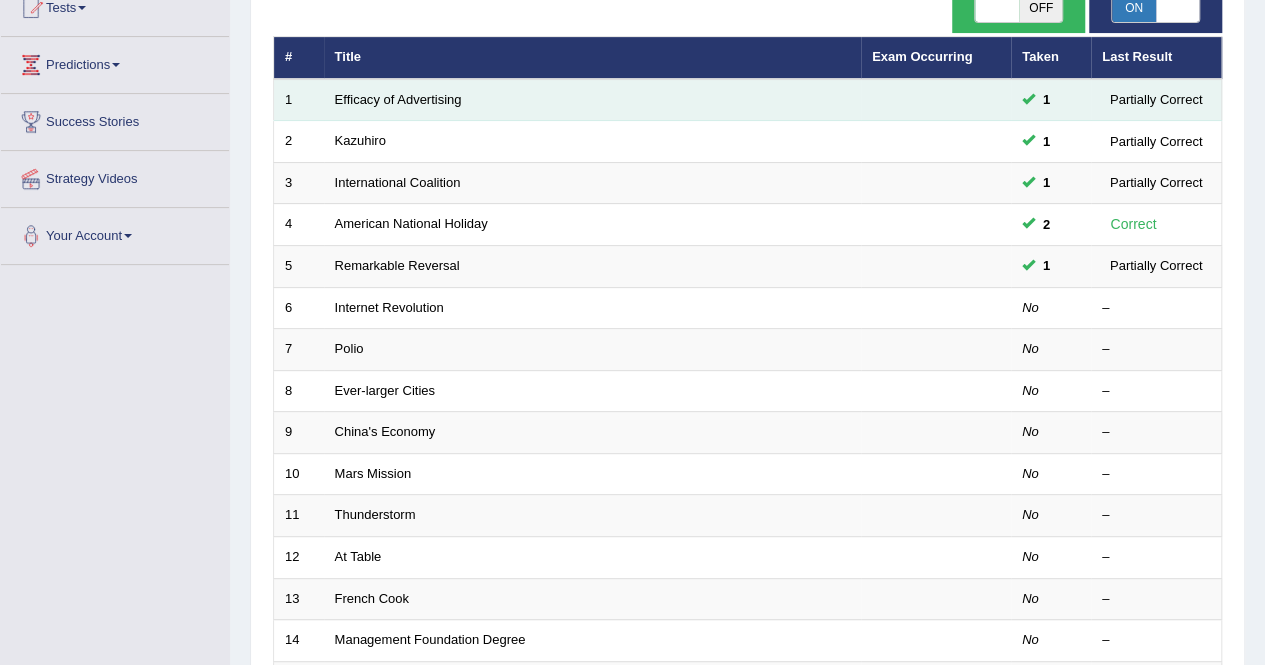 scroll, scrollTop: 234, scrollLeft: 0, axis: vertical 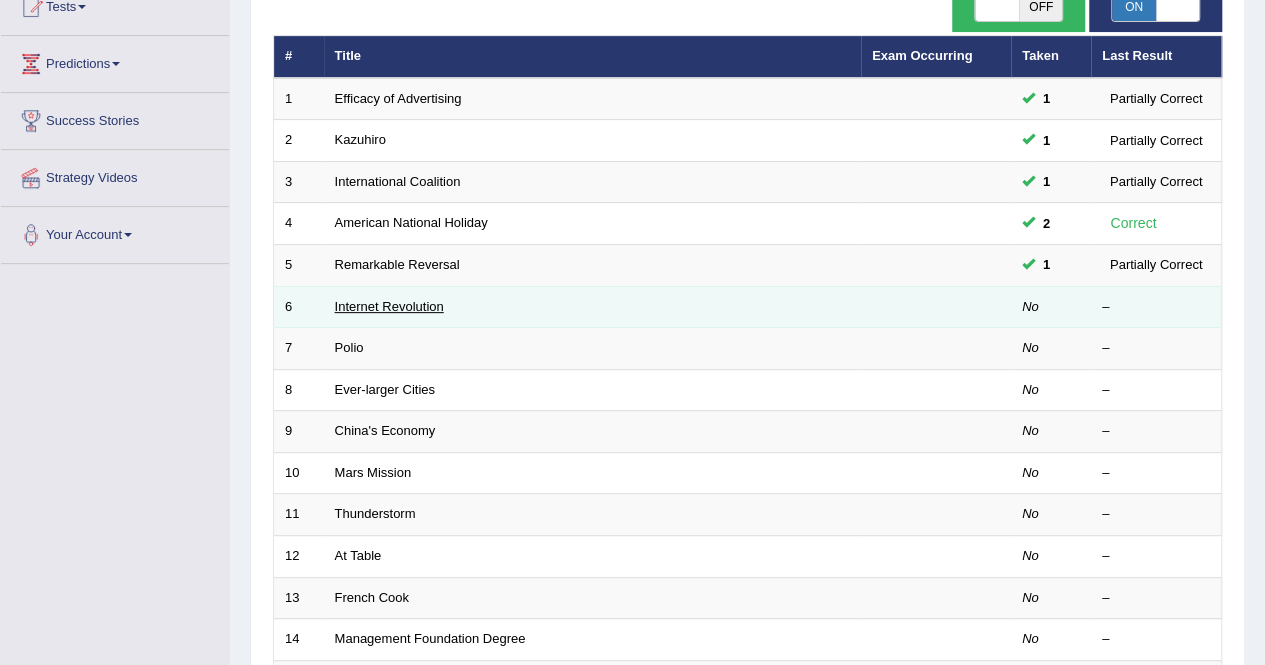 click on "Internet Revolution" at bounding box center [389, 306] 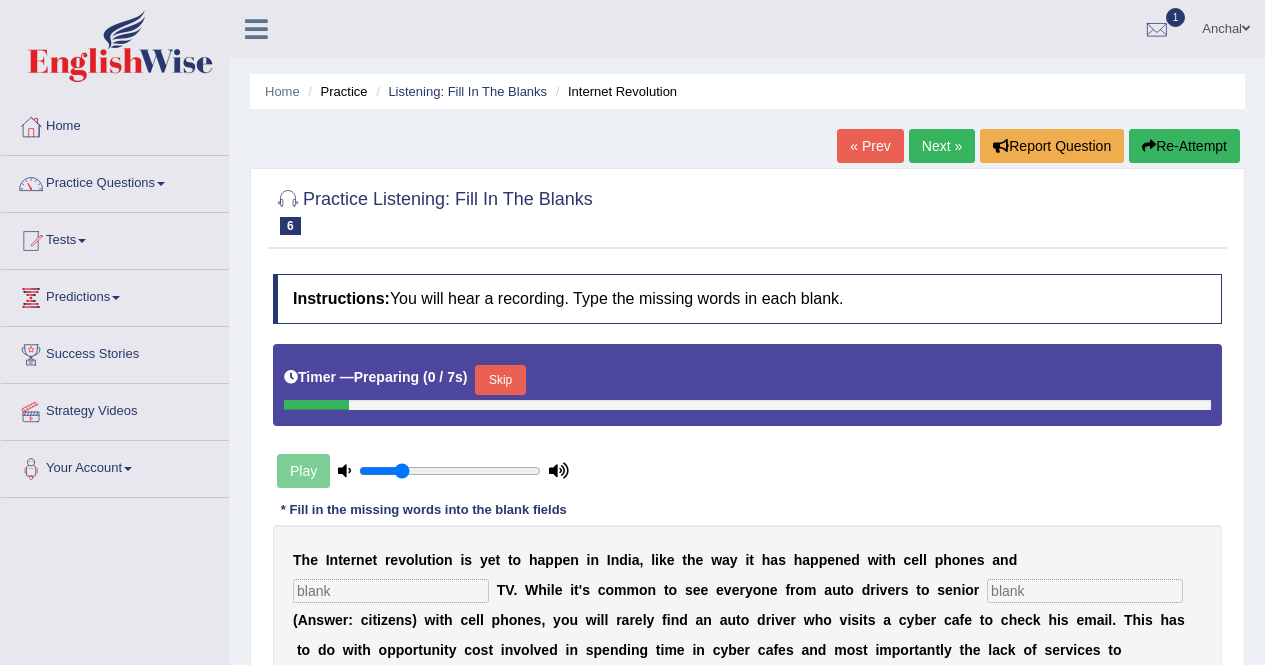 scroll, scrollTop: 435, scrollLeft: 0, axis: vertical 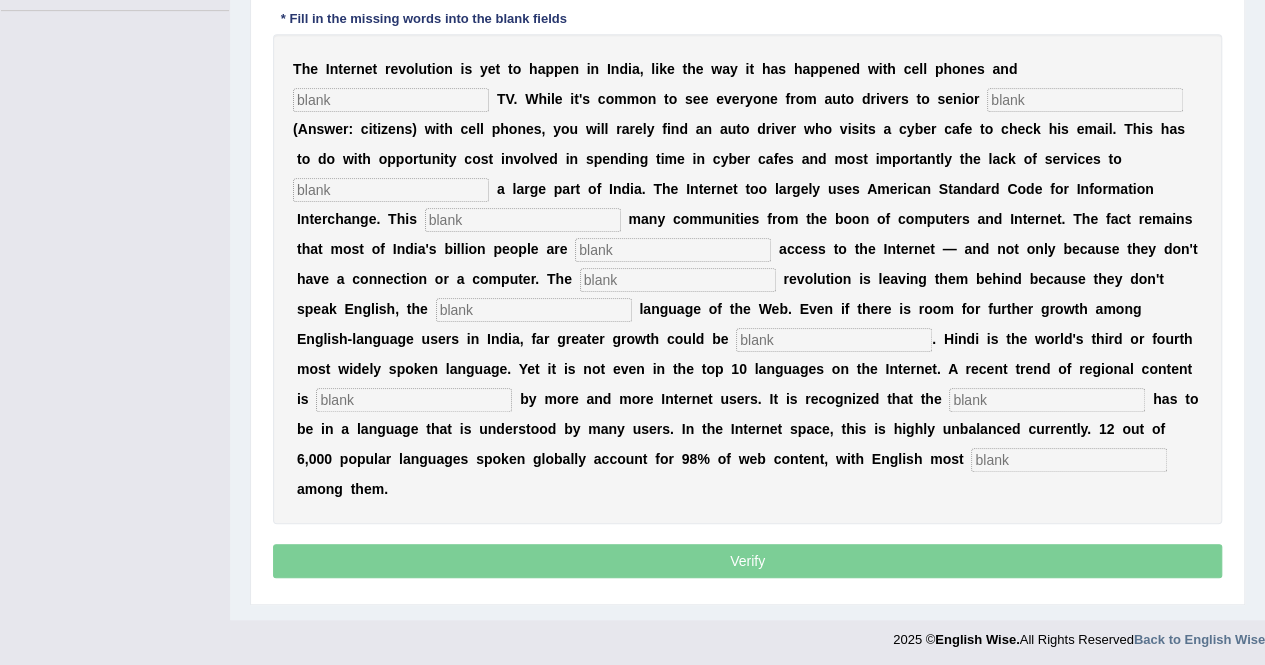 click at bounding box center (391, 100) 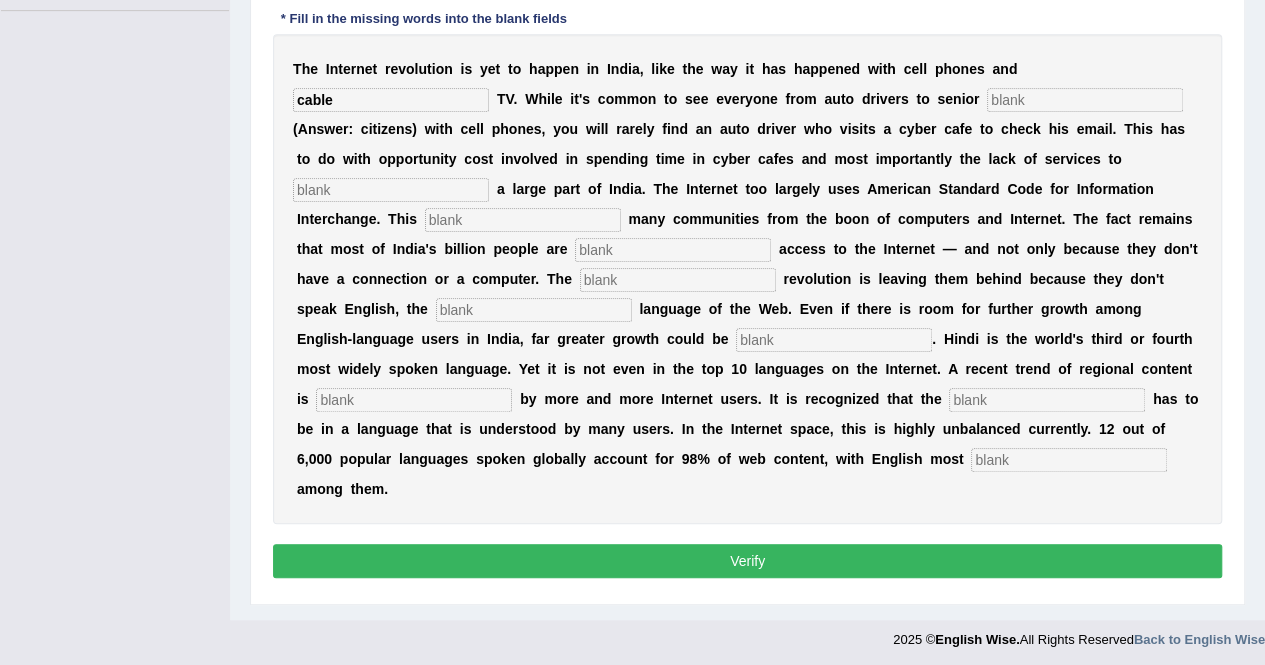 type on "cable" 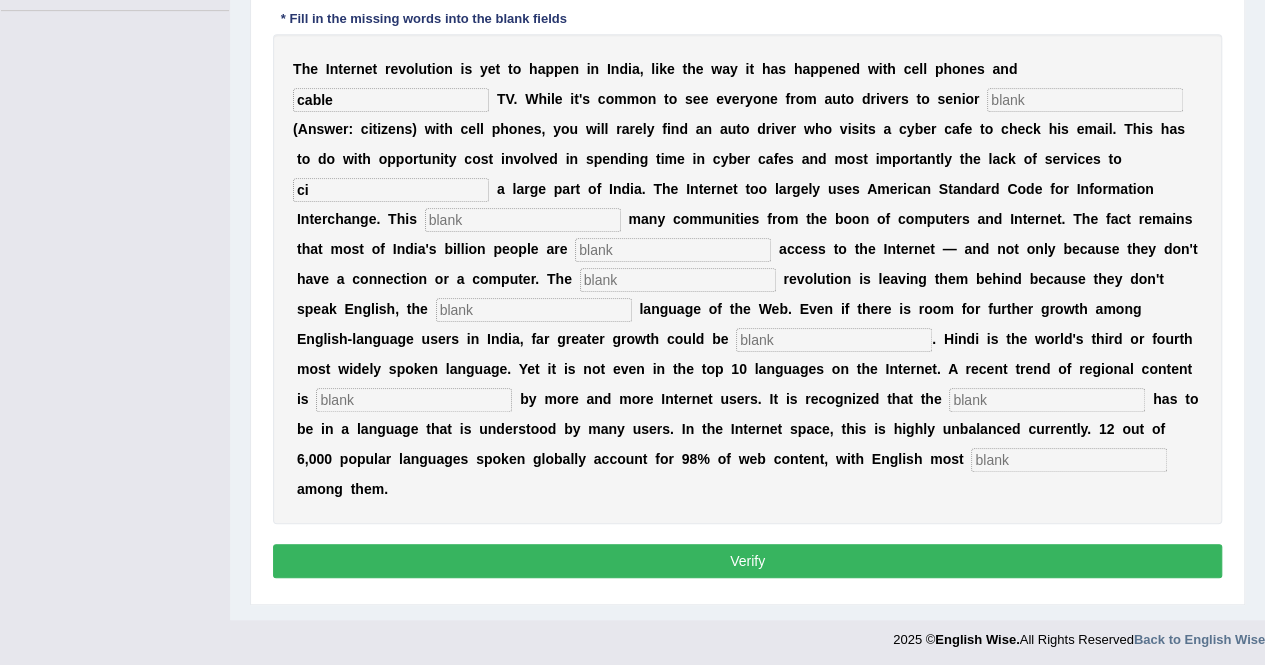 type on "c" 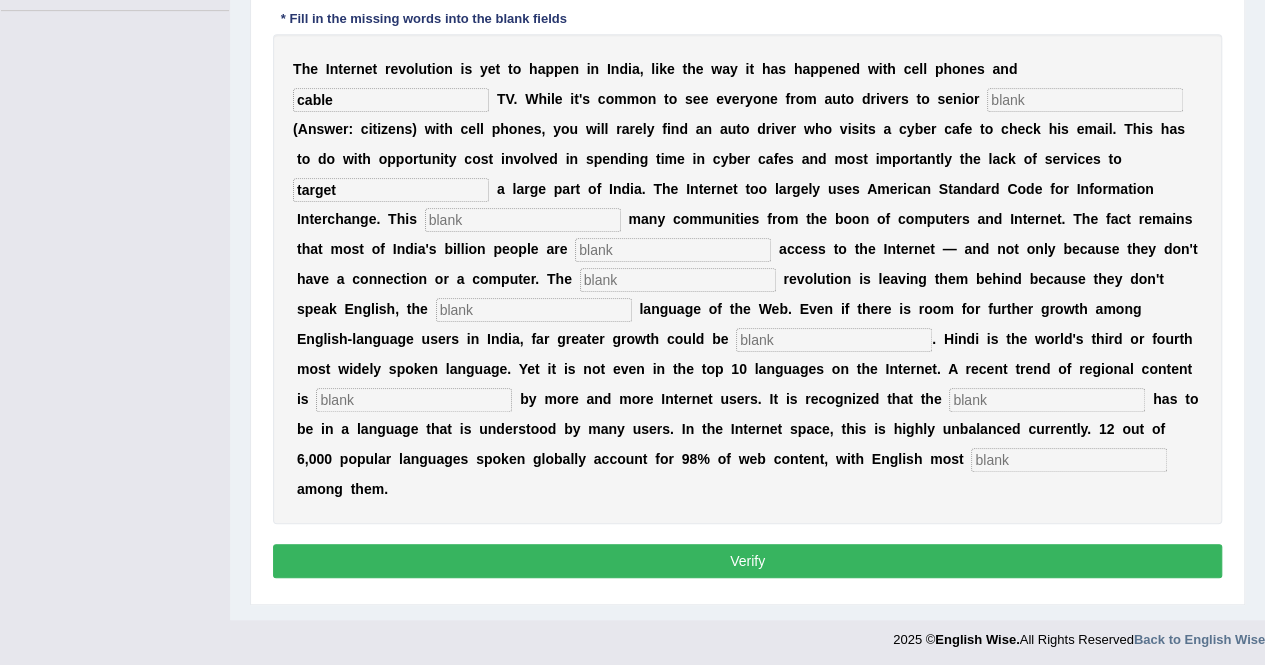 type on "target" 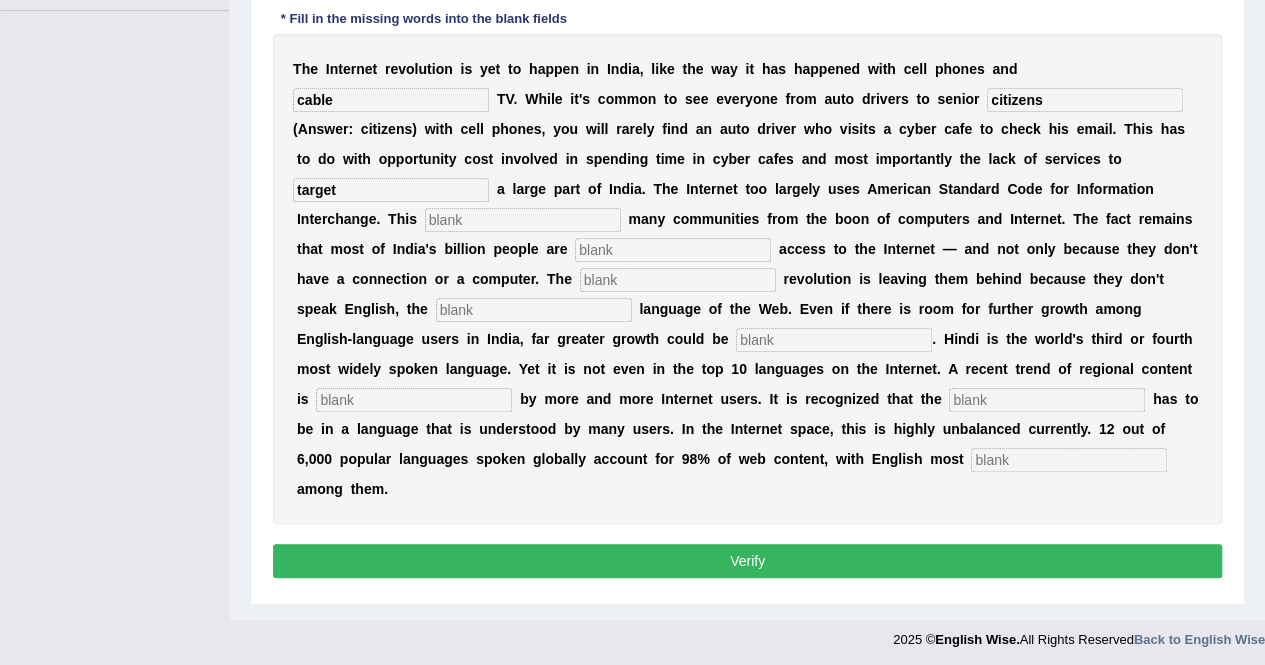 type on "citizens" 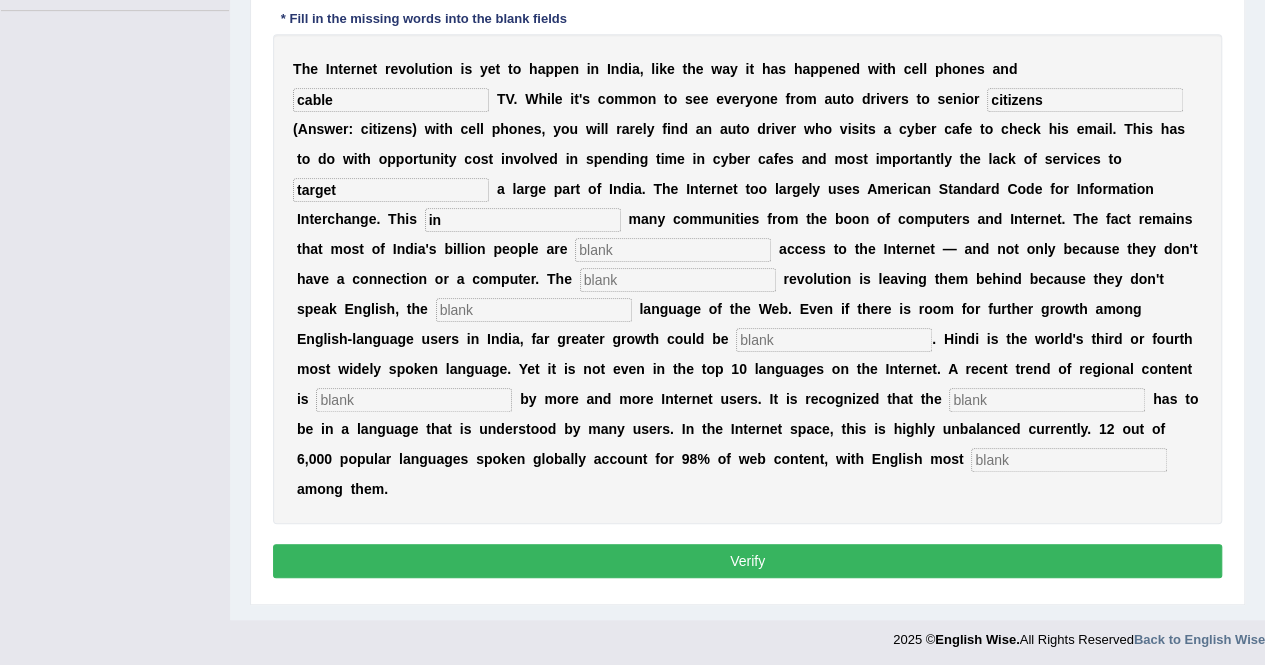 type on "i" 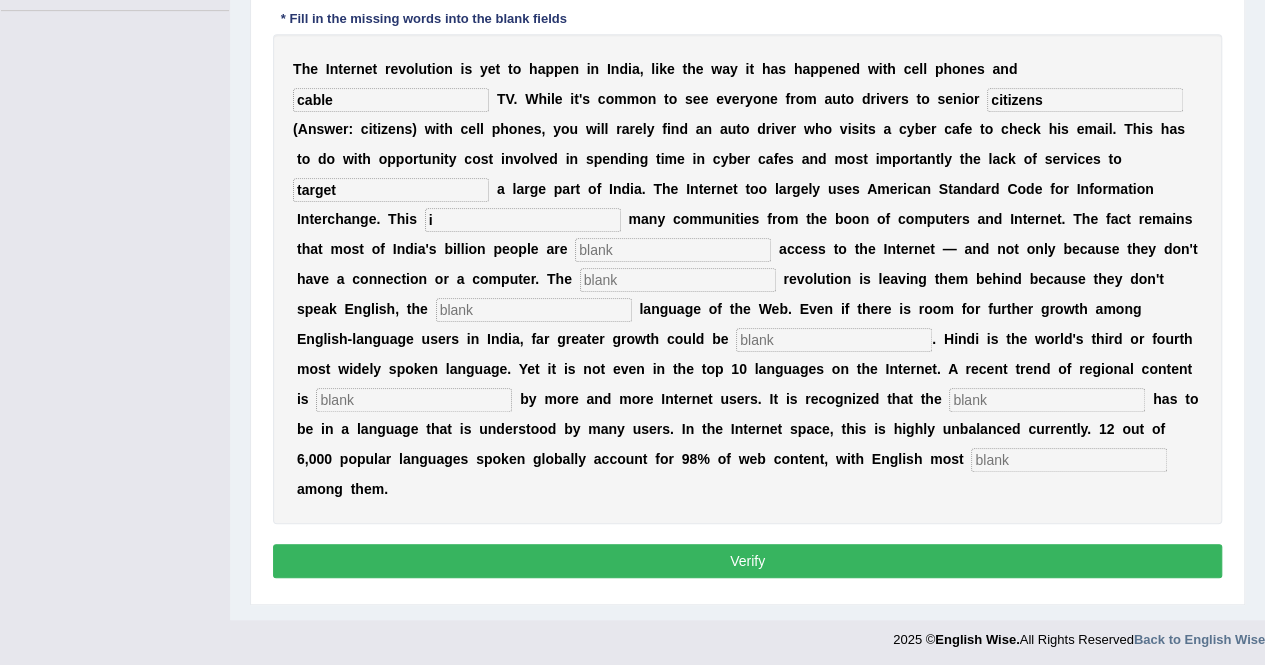 type 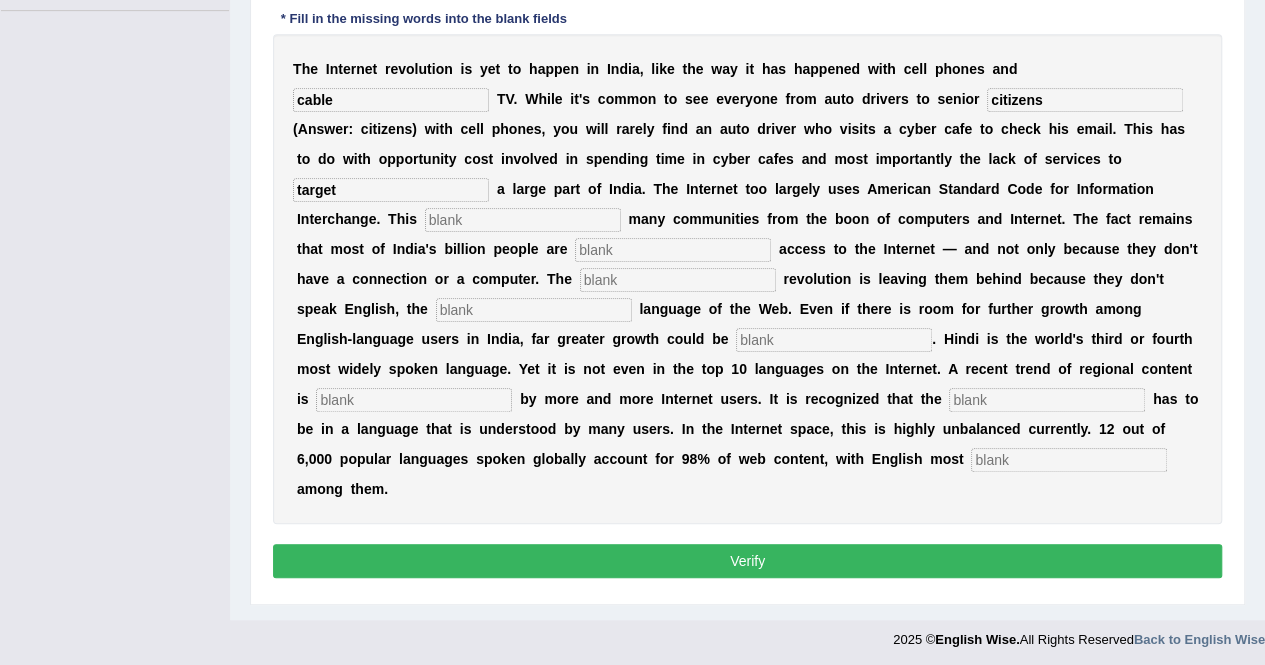 click at bounding box center (673, 250) 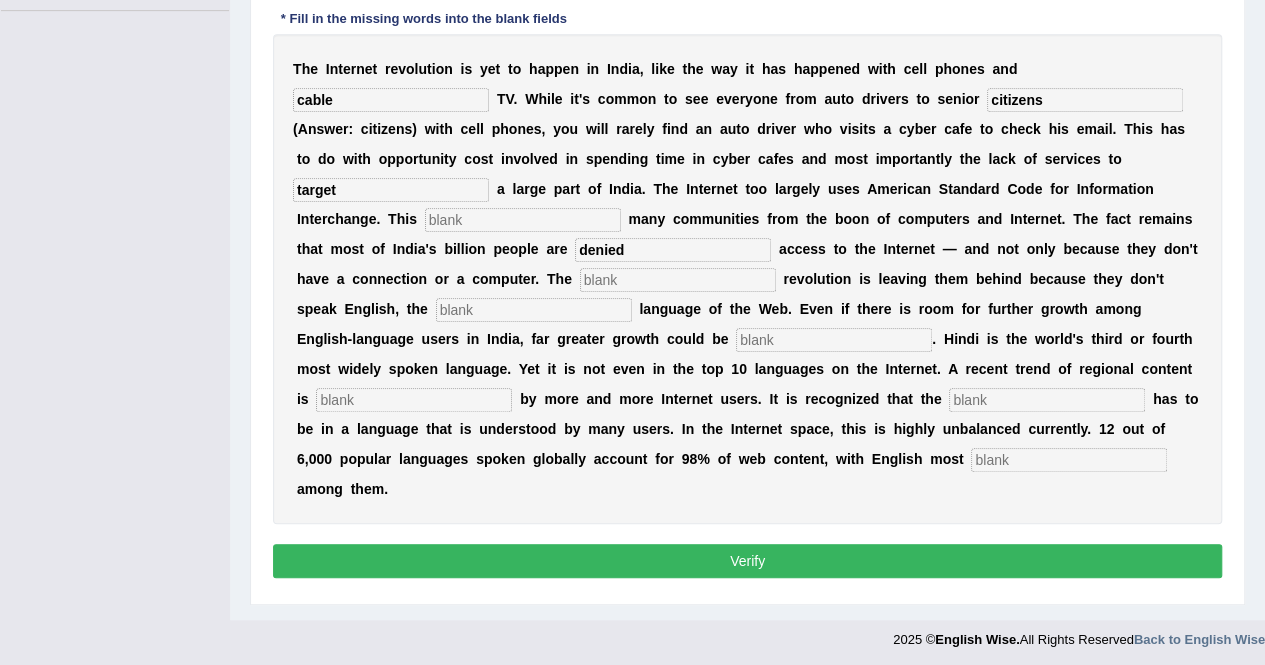 type on "denied" 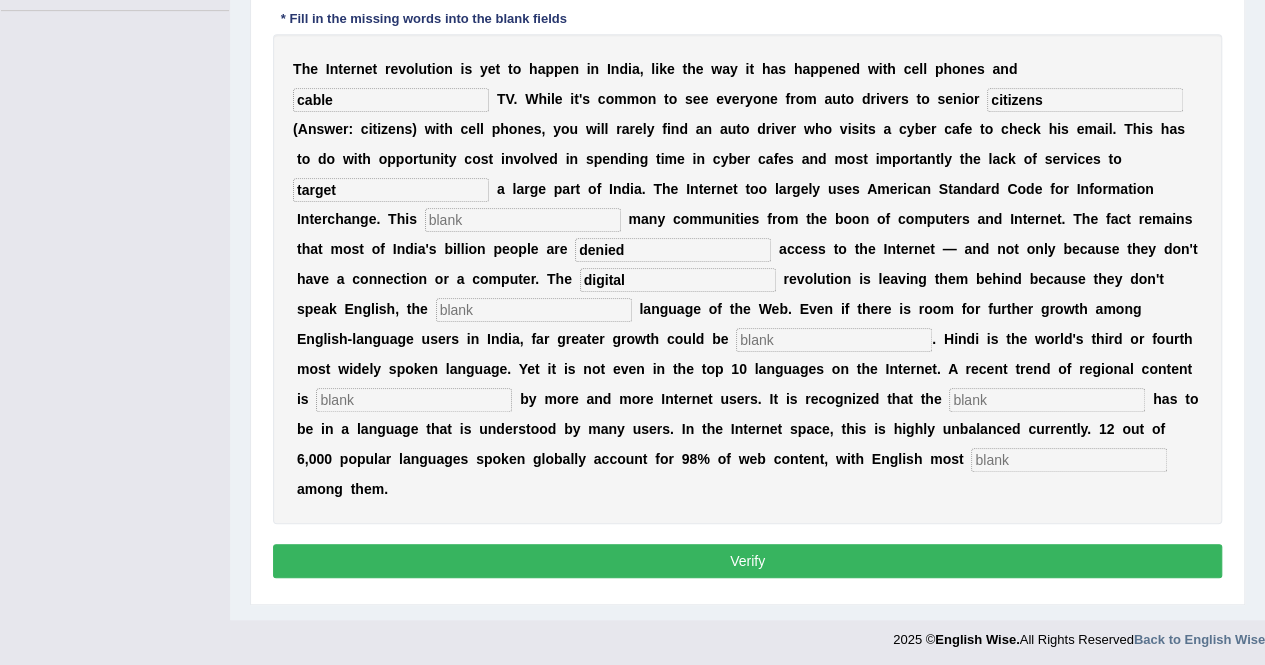 type on "digital" 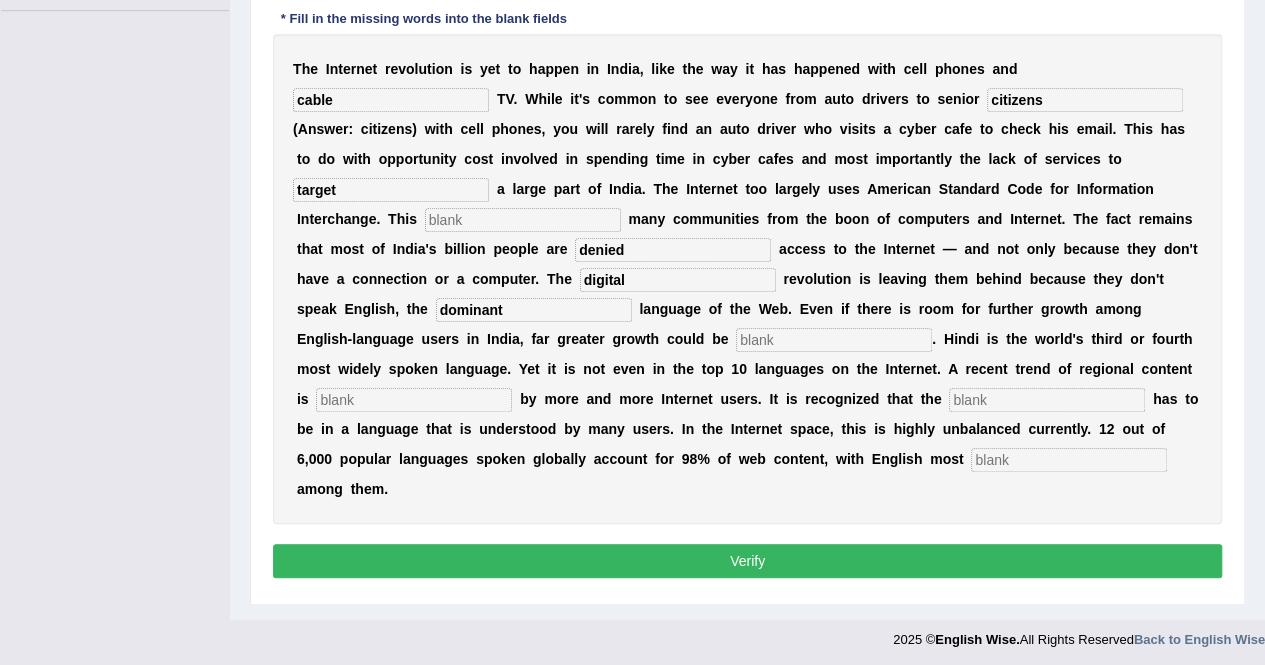 type on "dominant" 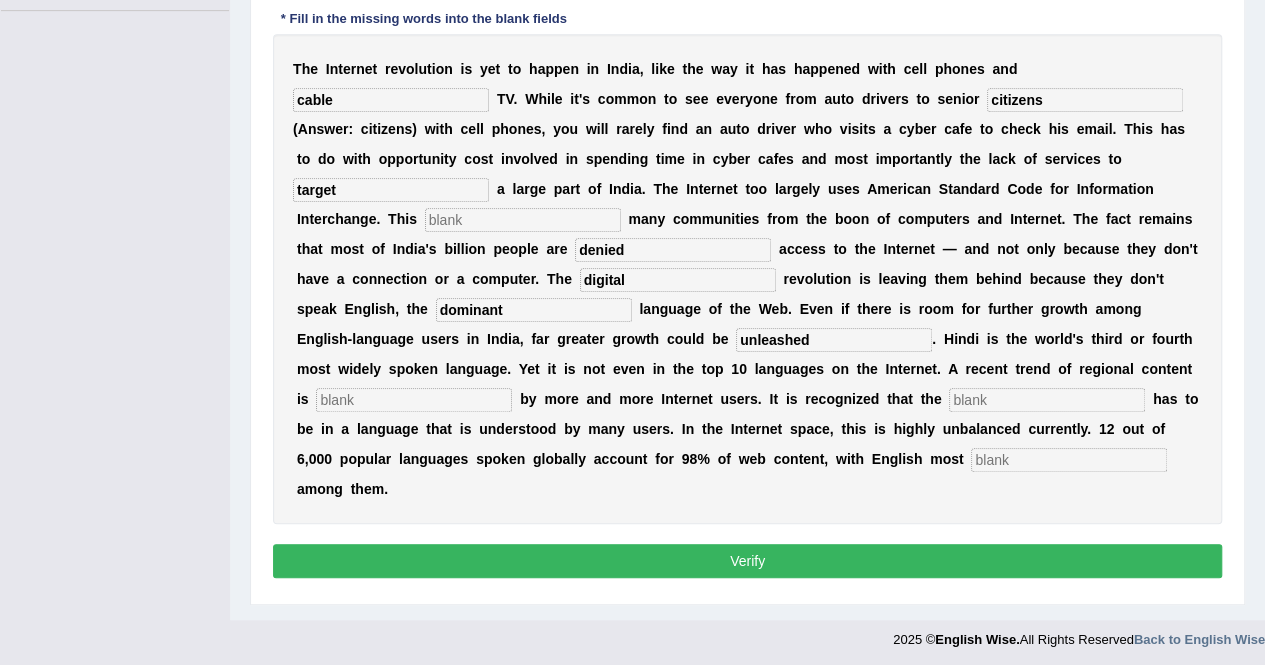 type on "unleashed" 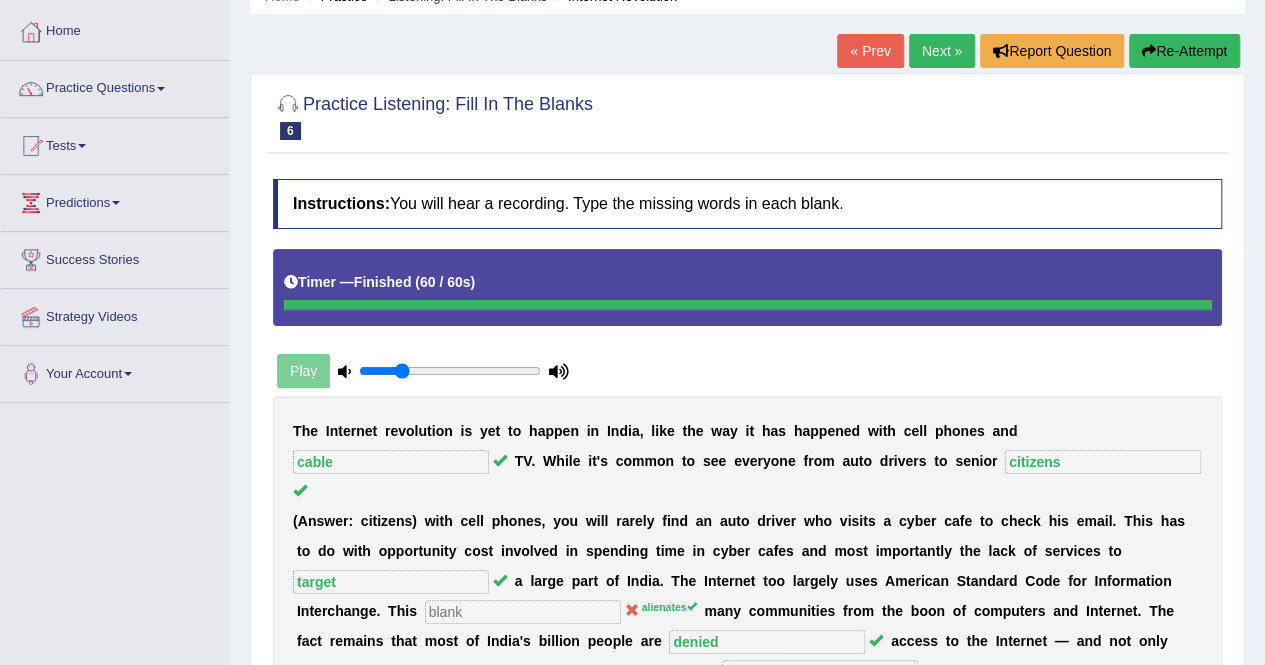scroll, scrollTop: 0, scrollLeft: 0, axis: both 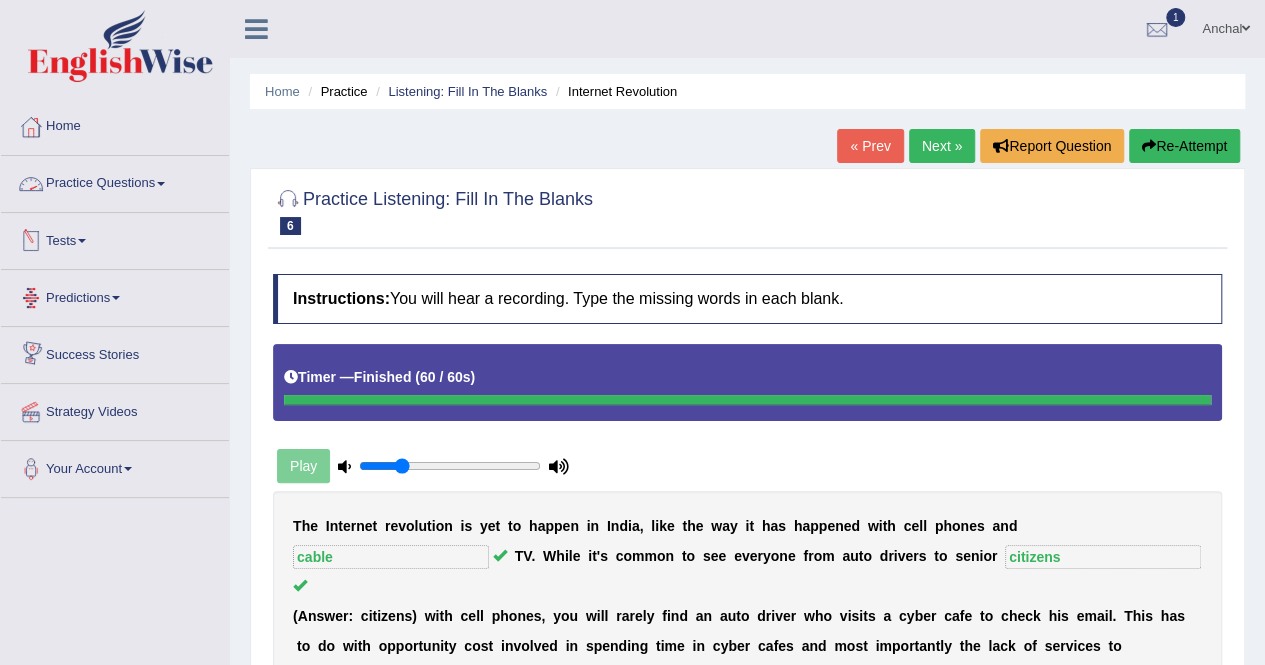 click on "Practice Questions" at bounding box center [115, 181] 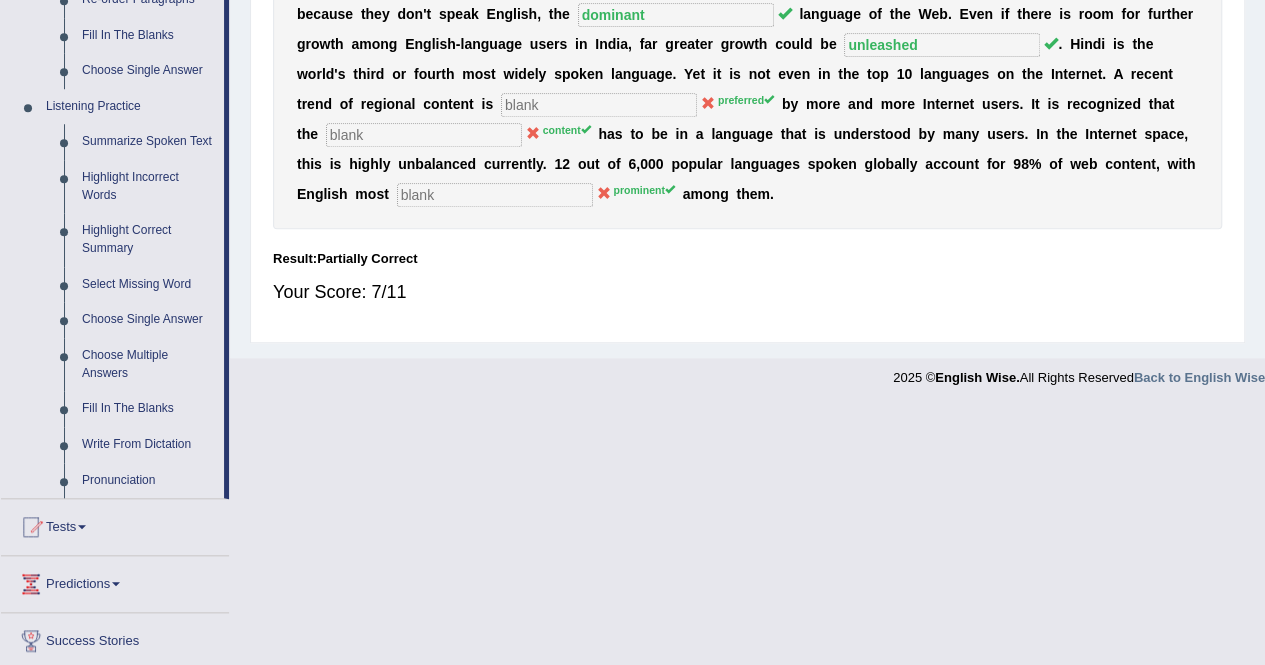 scroll, scrollTop: 810, scrollLeft: 0, axis: vertical 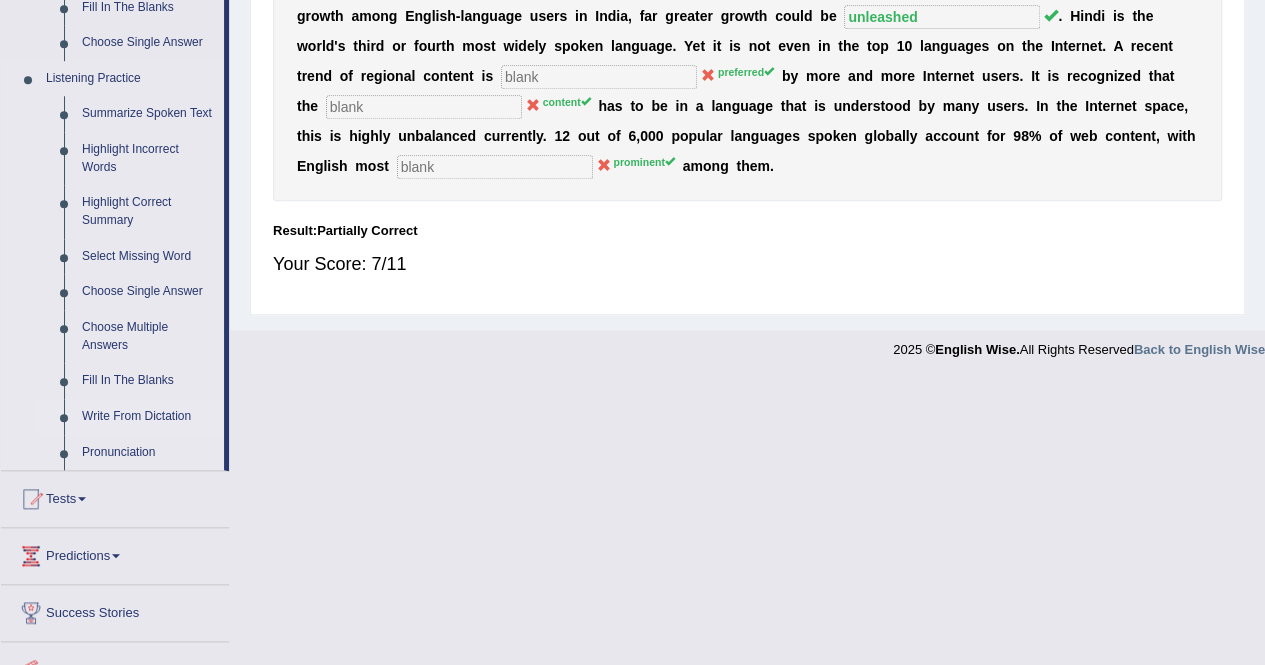 click on "Write From Dictation" at bounding box center [148, 417] 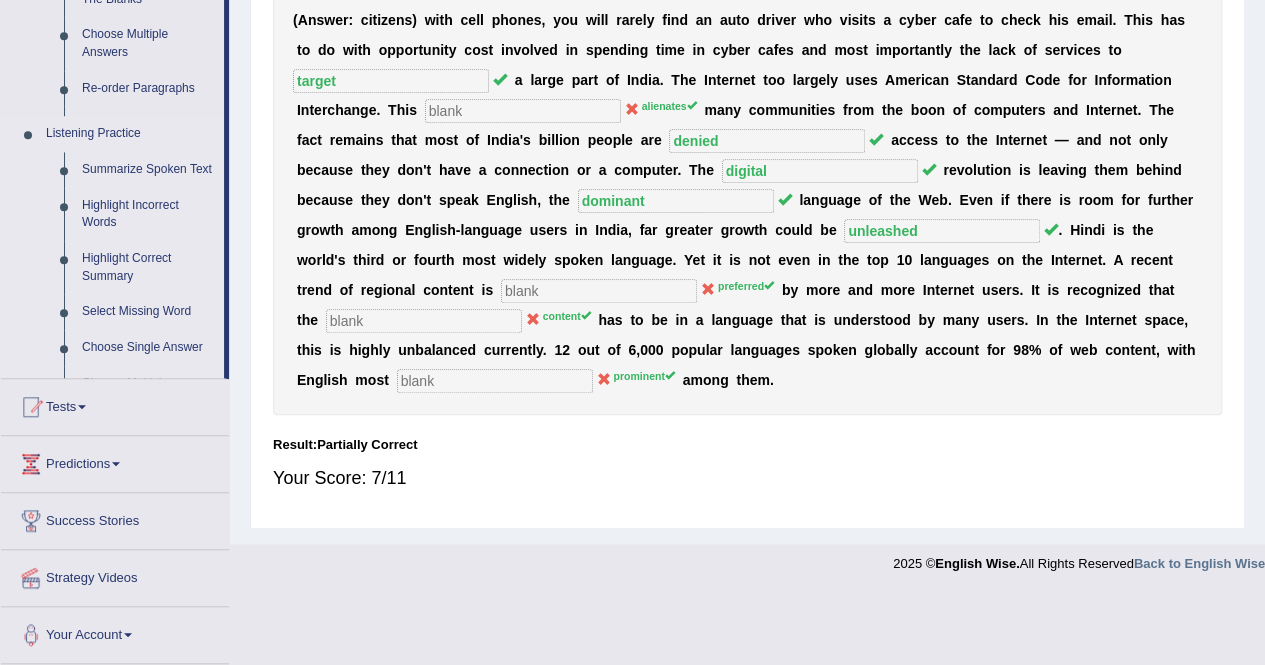 scroll, scrollTop: 522, scrollLeft: 0, axis: vertical 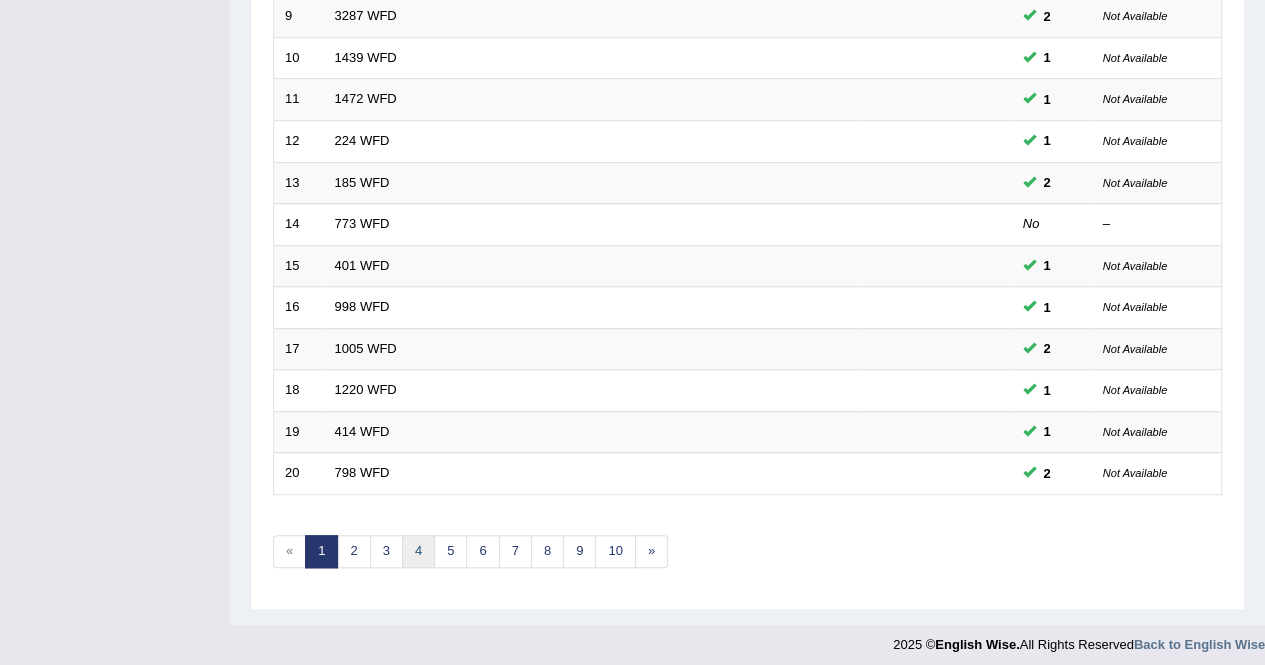 click on "4" at bounding box center (418, 551) 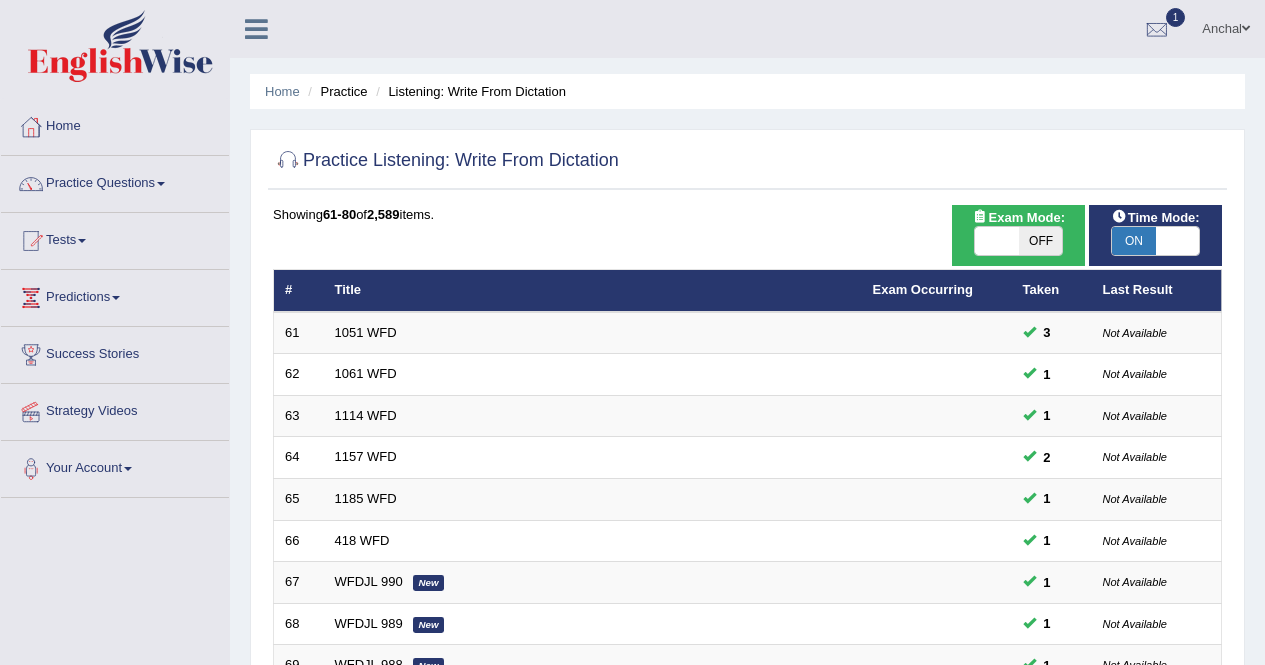 scroll, scrollTop: 649, scrollLeft: 0, axis: vertical 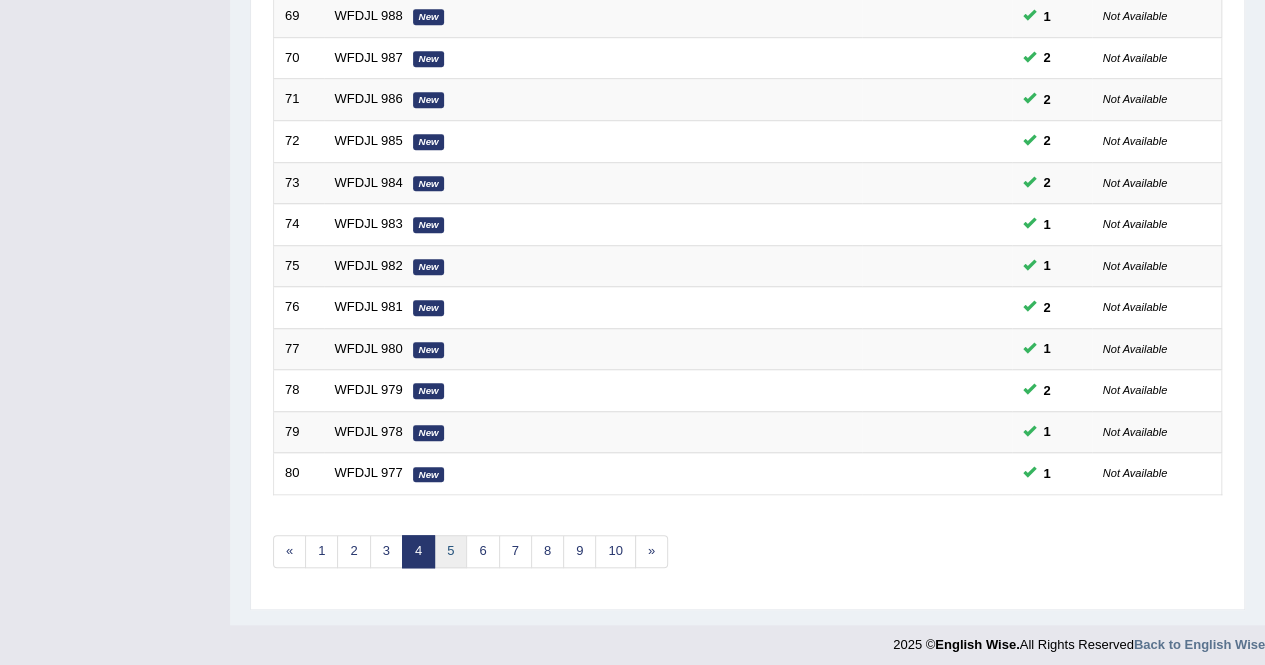 click on "5" at bounding box center (450, 551) 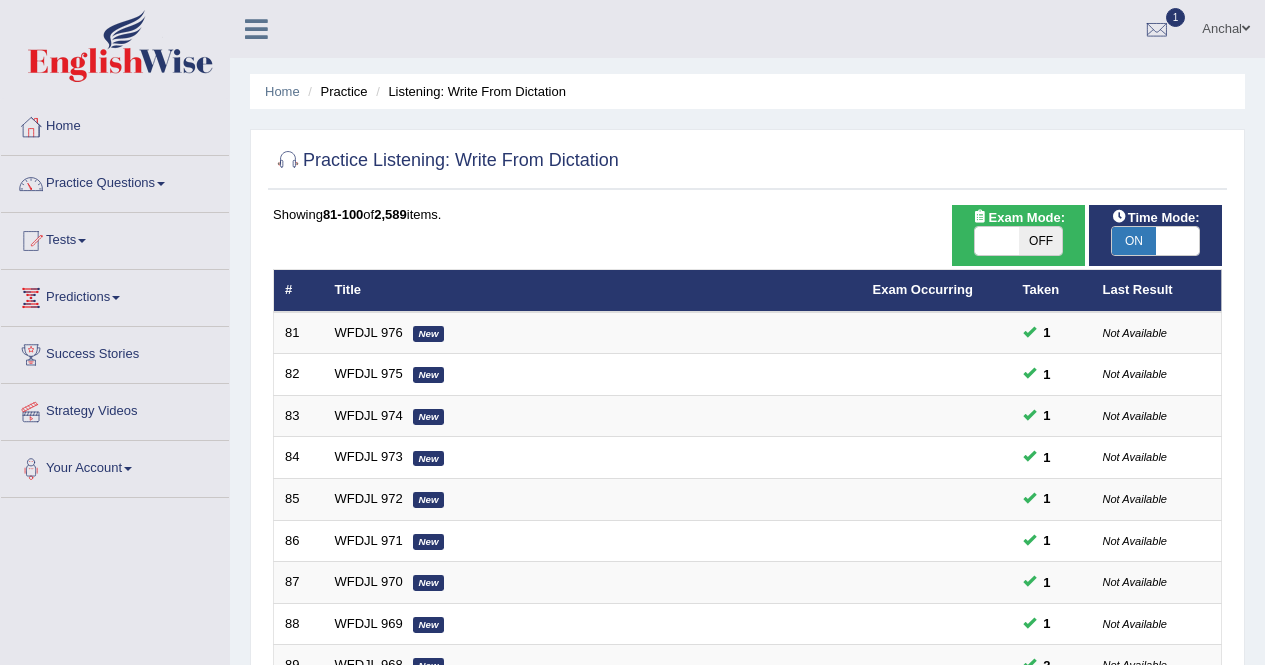 scroll, scrollTop: 649, scrollLeft: 0, axis: vertical 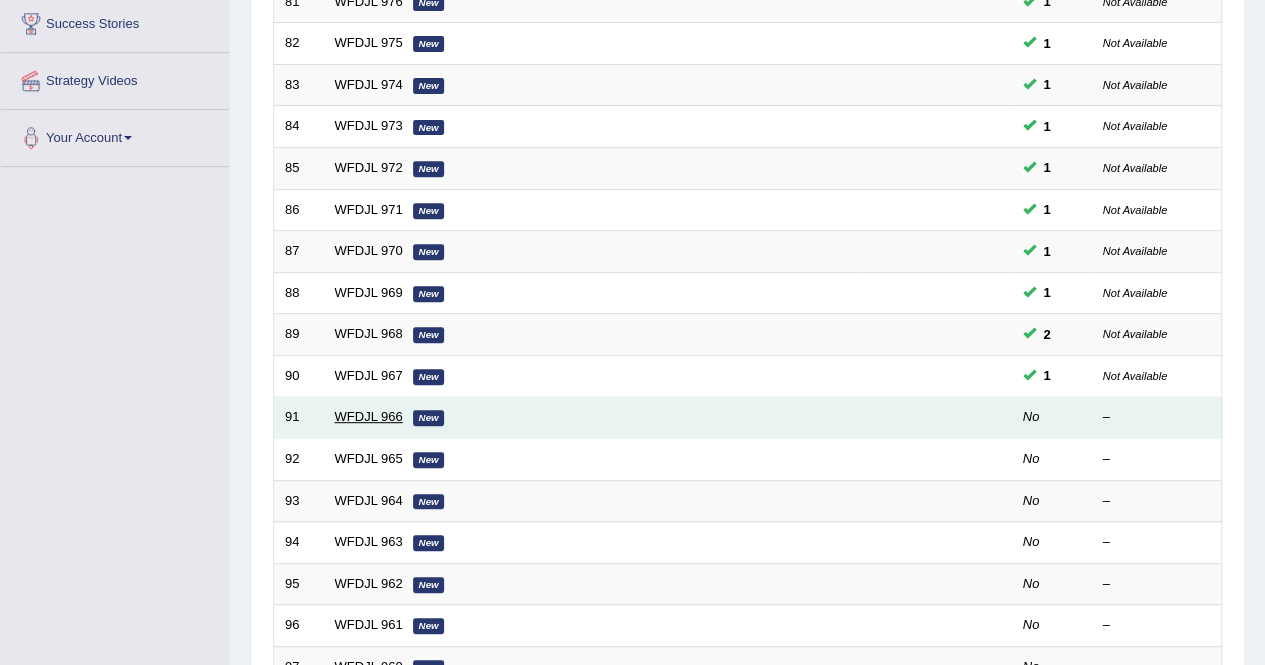 click on "WFDJL 966" at bounding box center [369, 416] 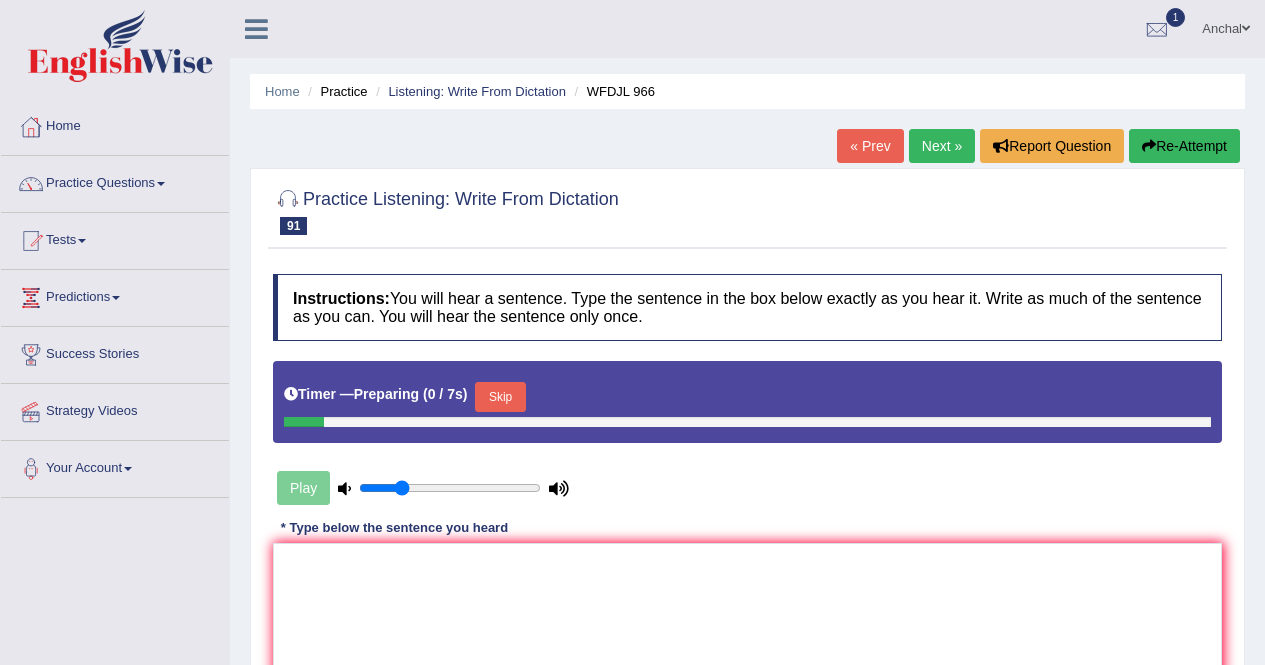 scroll, scrollTop: 215, scrollLeft: 0, axis: vertical 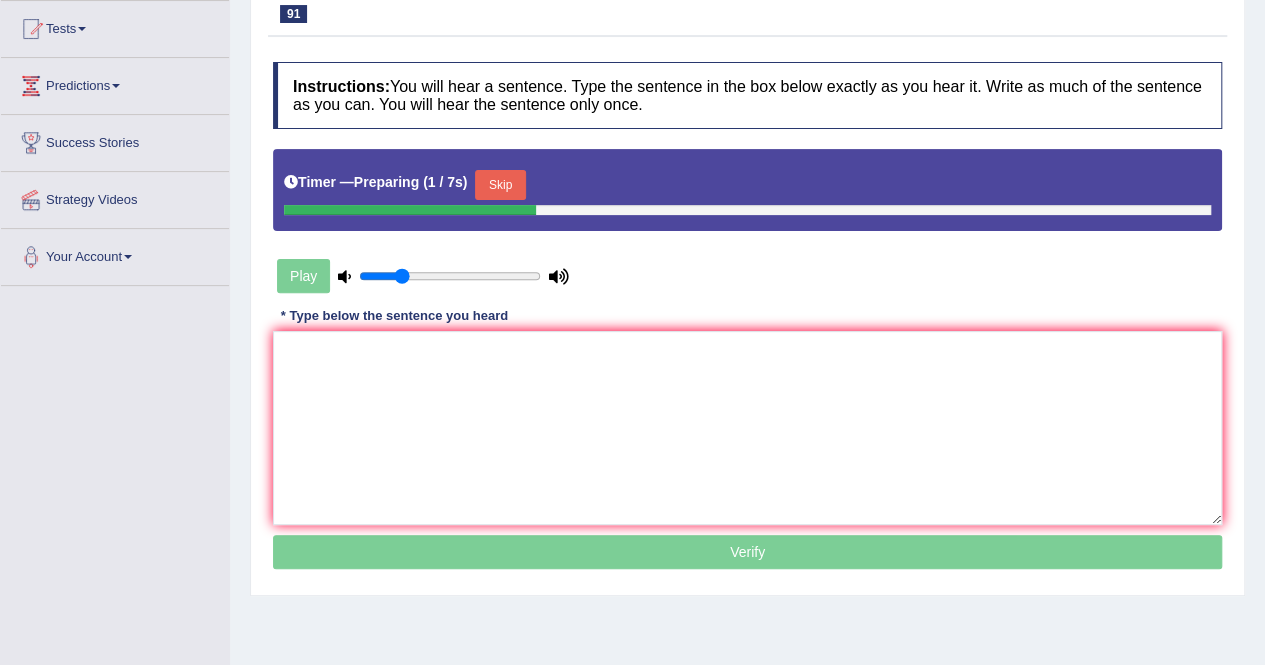 click on "Skip" at bounding box center (500, 185) 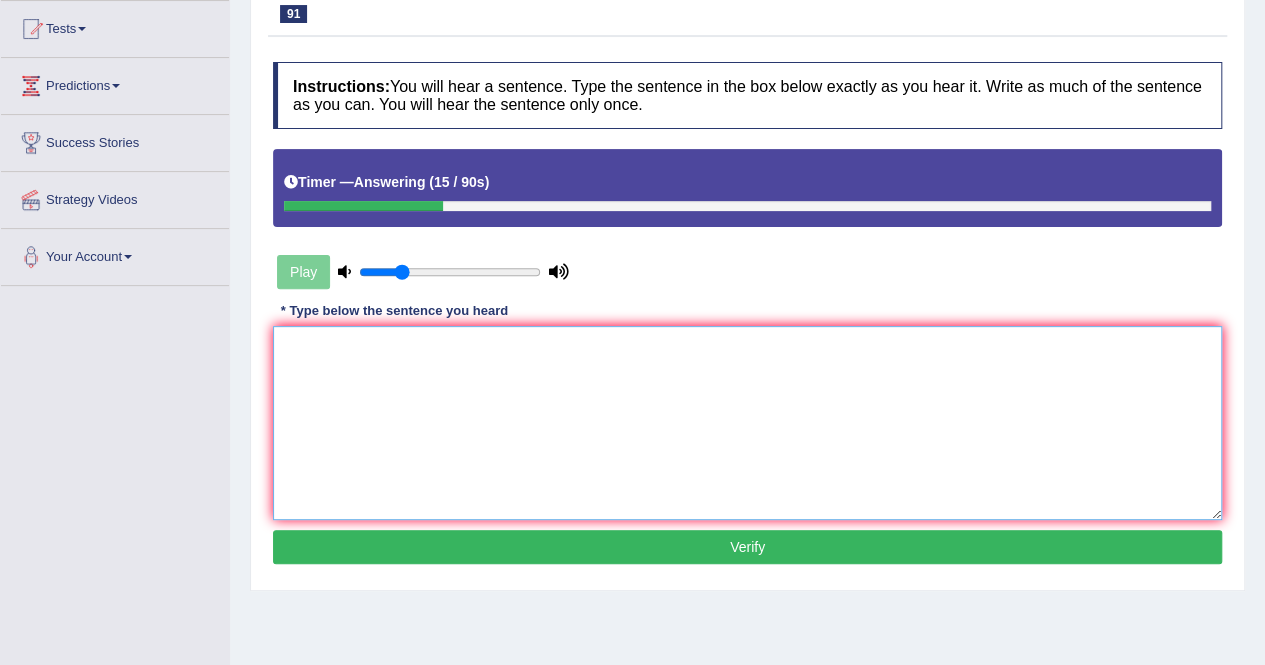 click at bounding box center [747, 423] 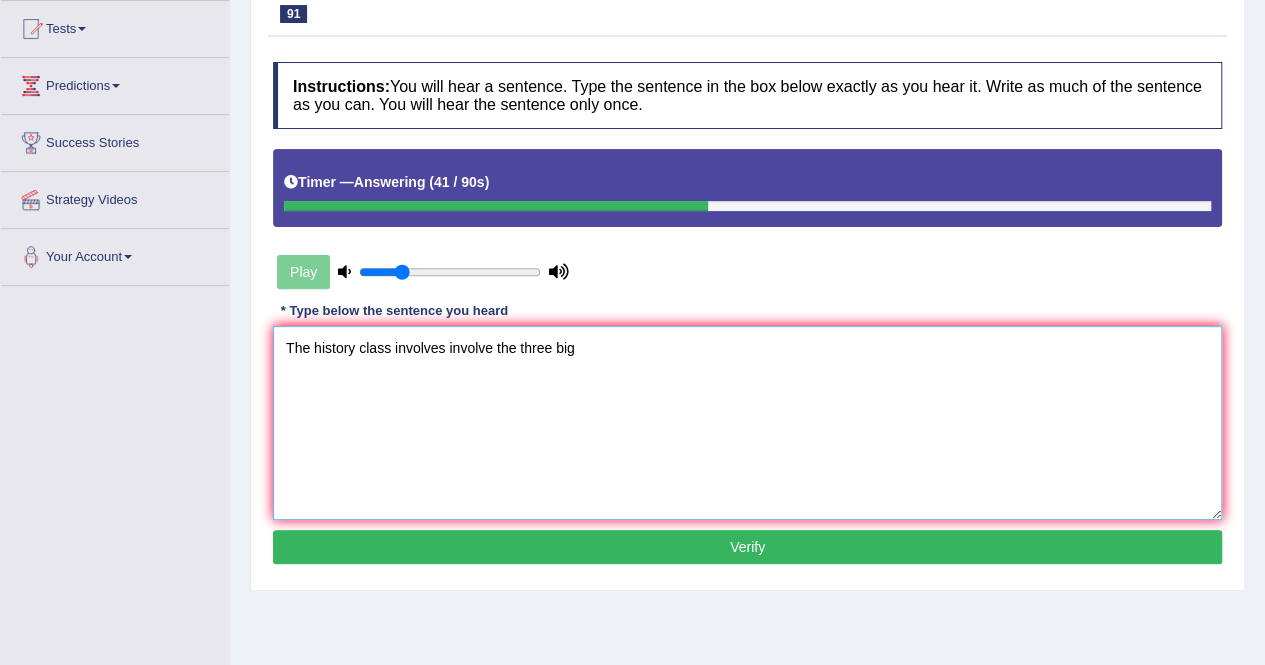 drag, startPoint x: 408, startPoint y: 355, endPoint x: 648, endPoint y: 347, distance: 240.1333 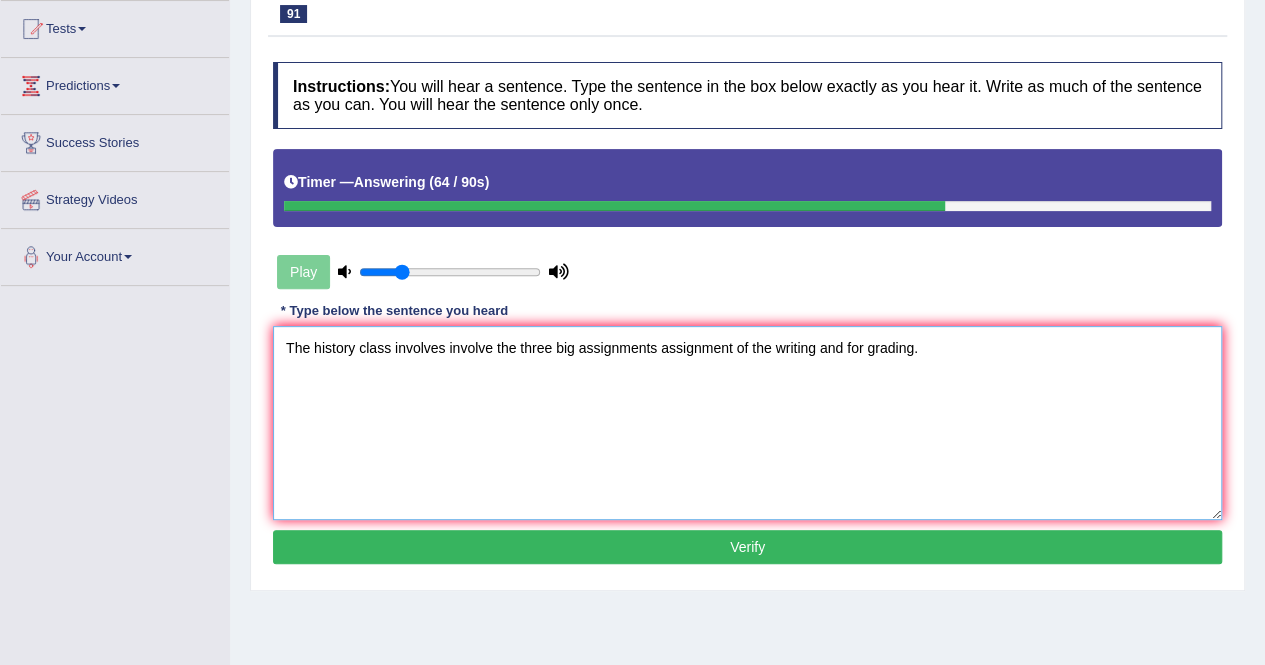 type on "The history class involves involve the three big assignments assignment of the writing and for grading." 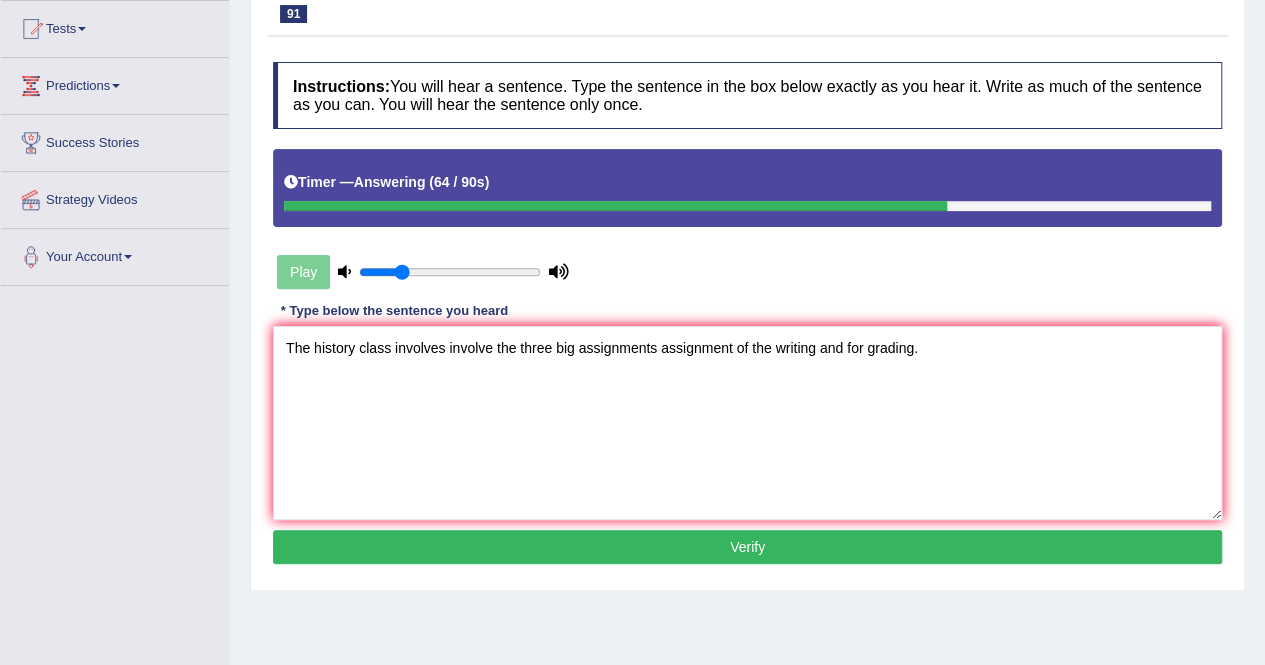 click on "Verify" at bounding box center (747, 547) 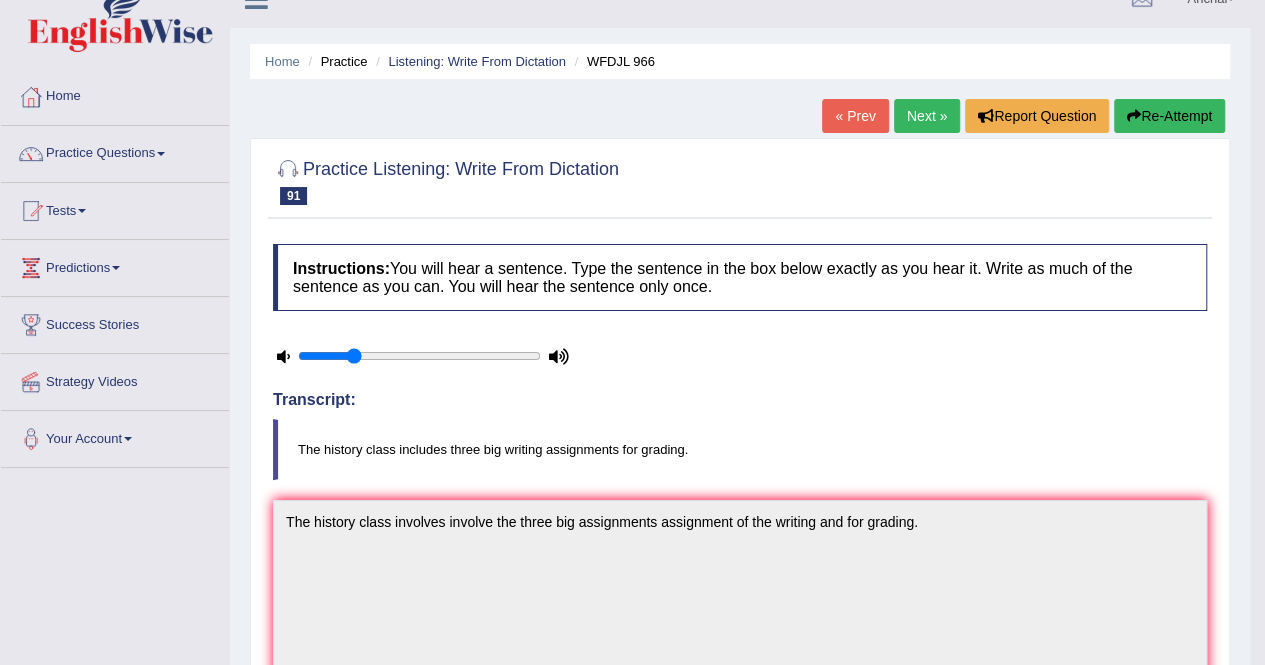 scroll, scrollTop: 0, scrollLeft: 0, axis: both 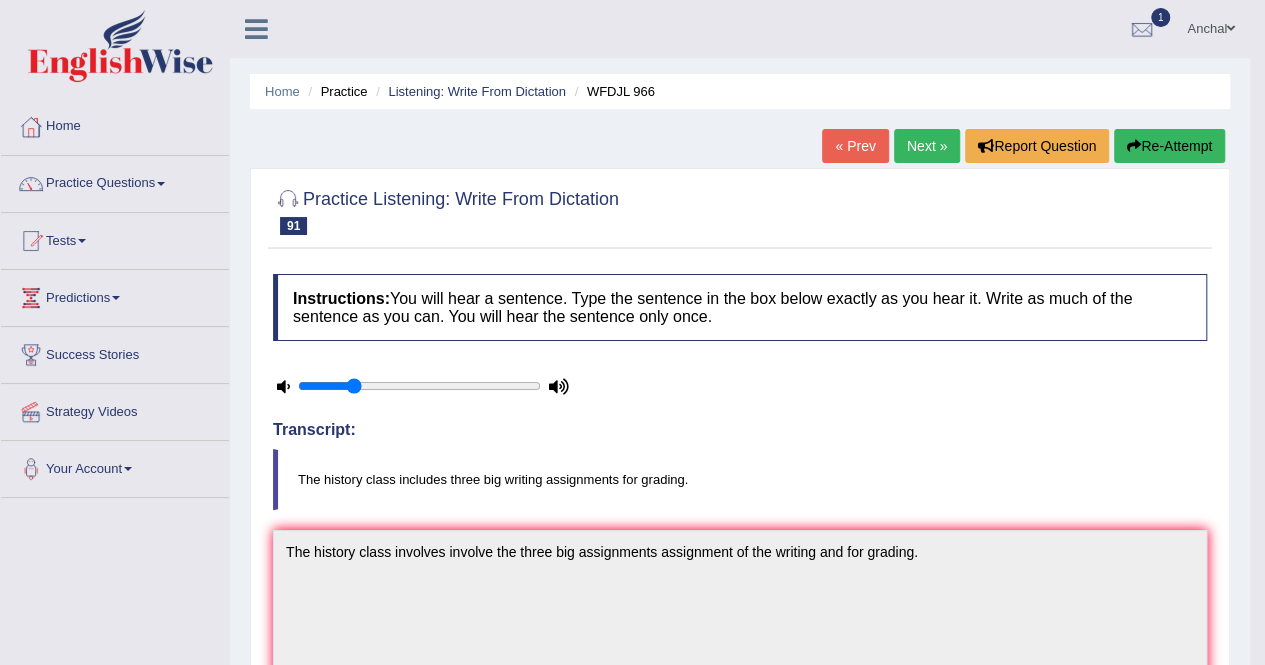 click on "Next »" at bounding box center (927, 146) 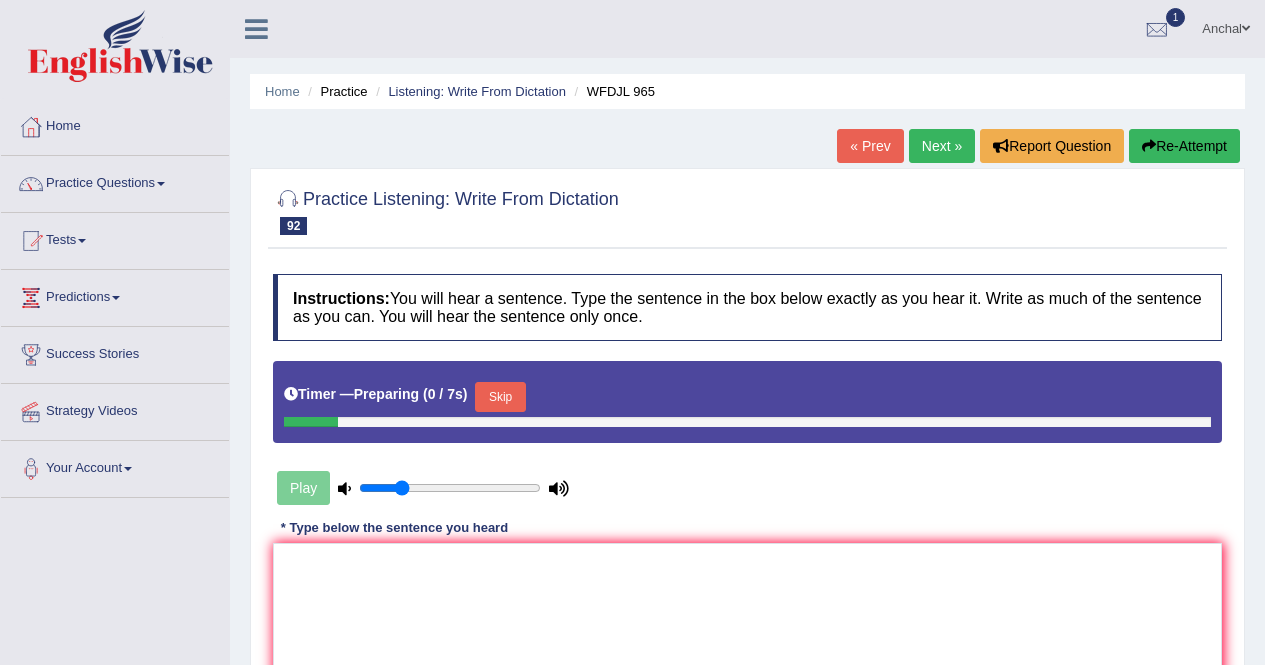 scroll, scrollTop: 166, scrollLeft: 0, axis: vertical 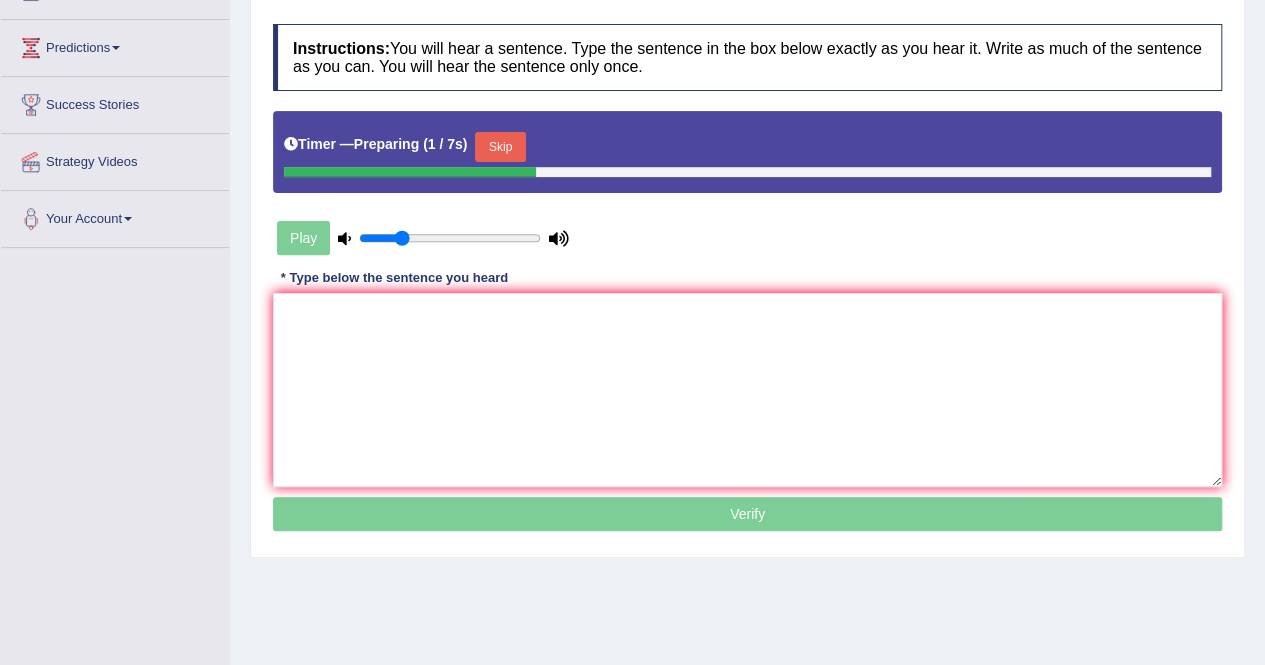 click on "Skip" at bounding box center (500, 147) 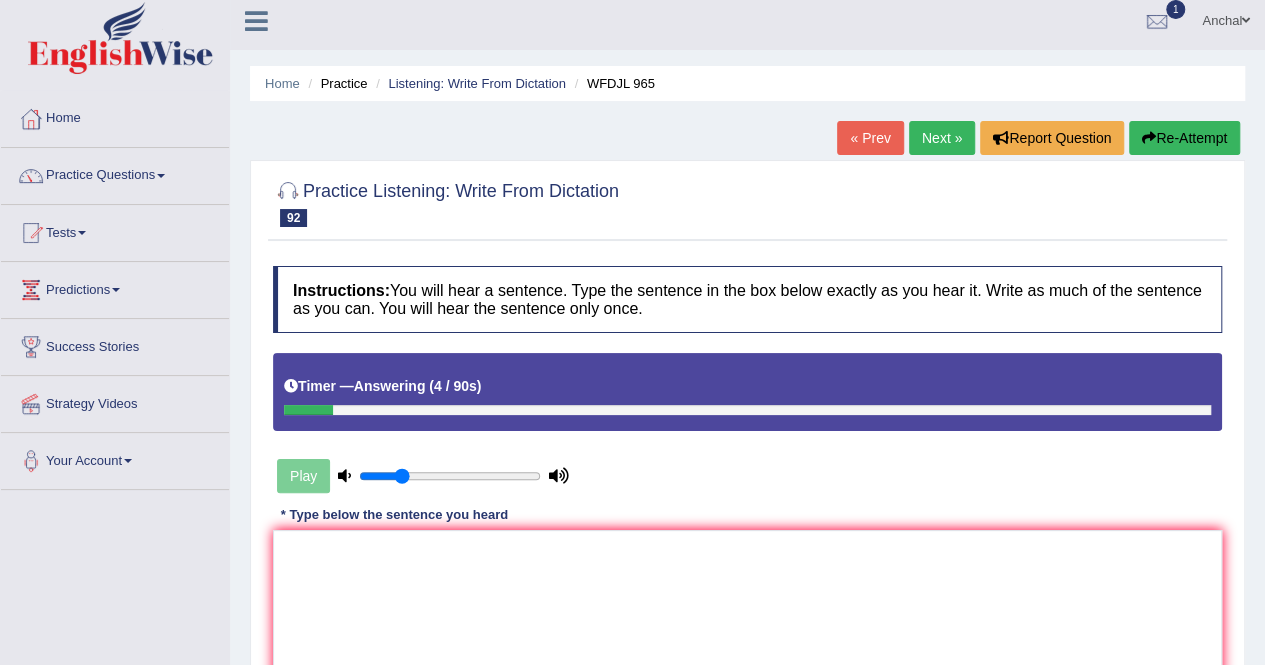 scroll, scrollTop: 0, scrollLeft: 0, axis: both 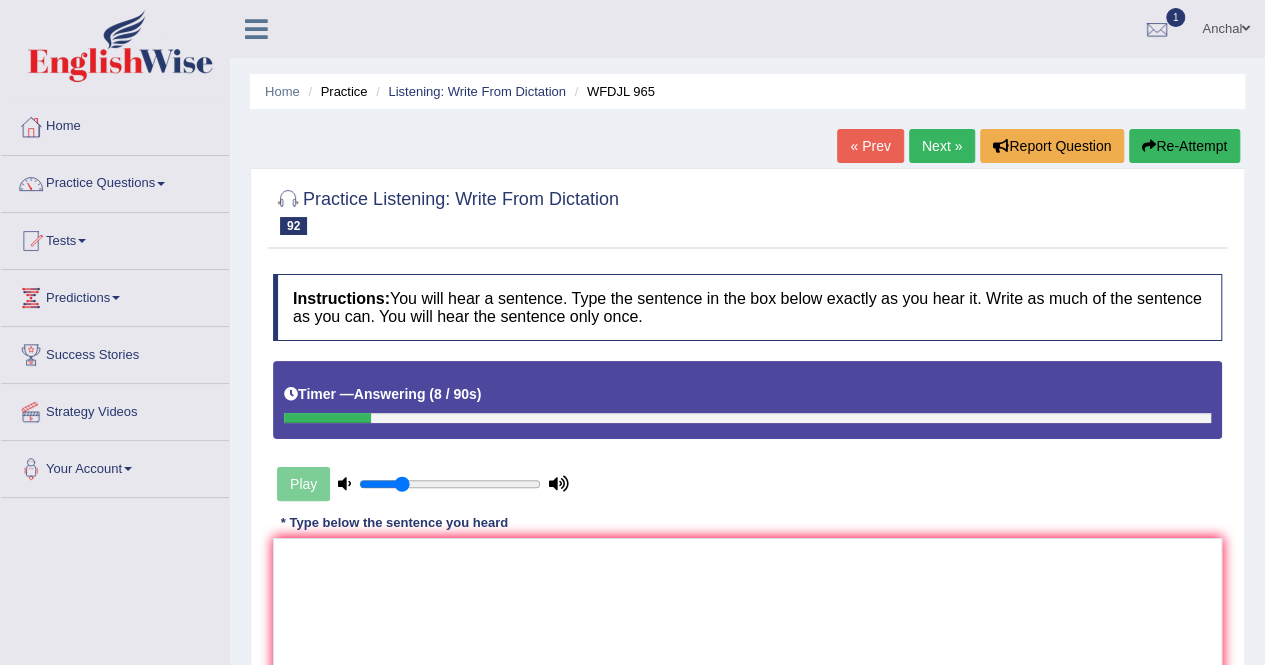 click on "Re-Attempt" at bounding box center (1184, 146) 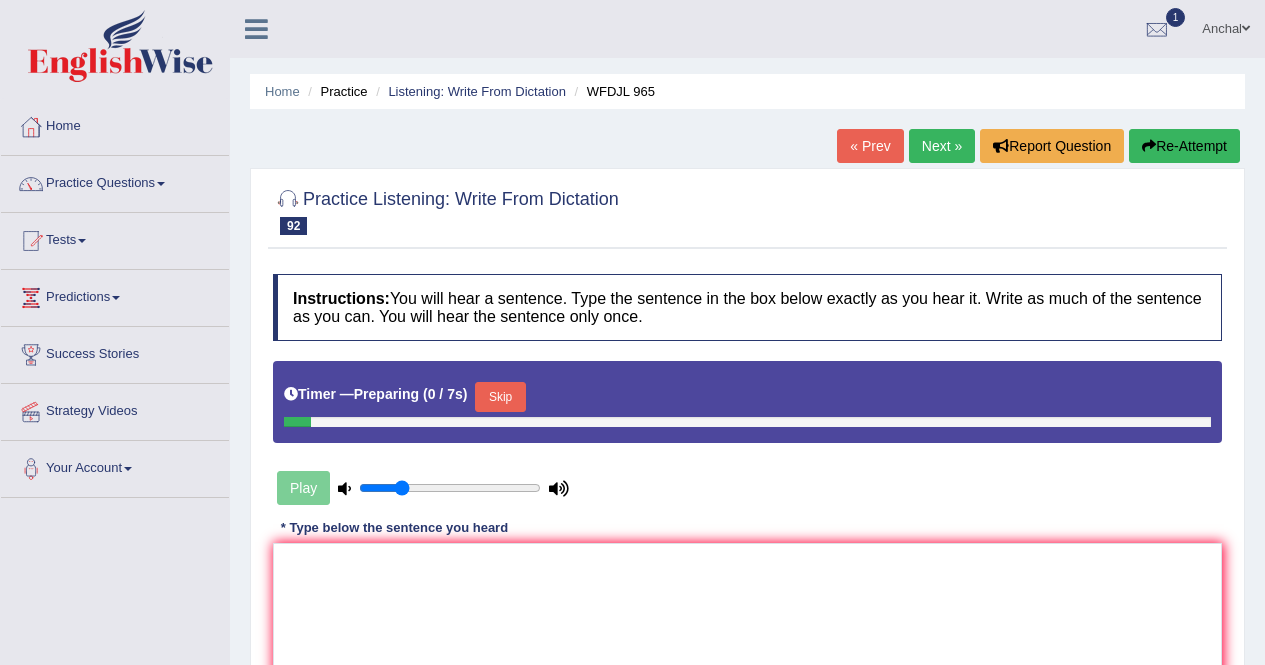 scroll, scrollTop: 0, scrollLeft: 0, axis: both 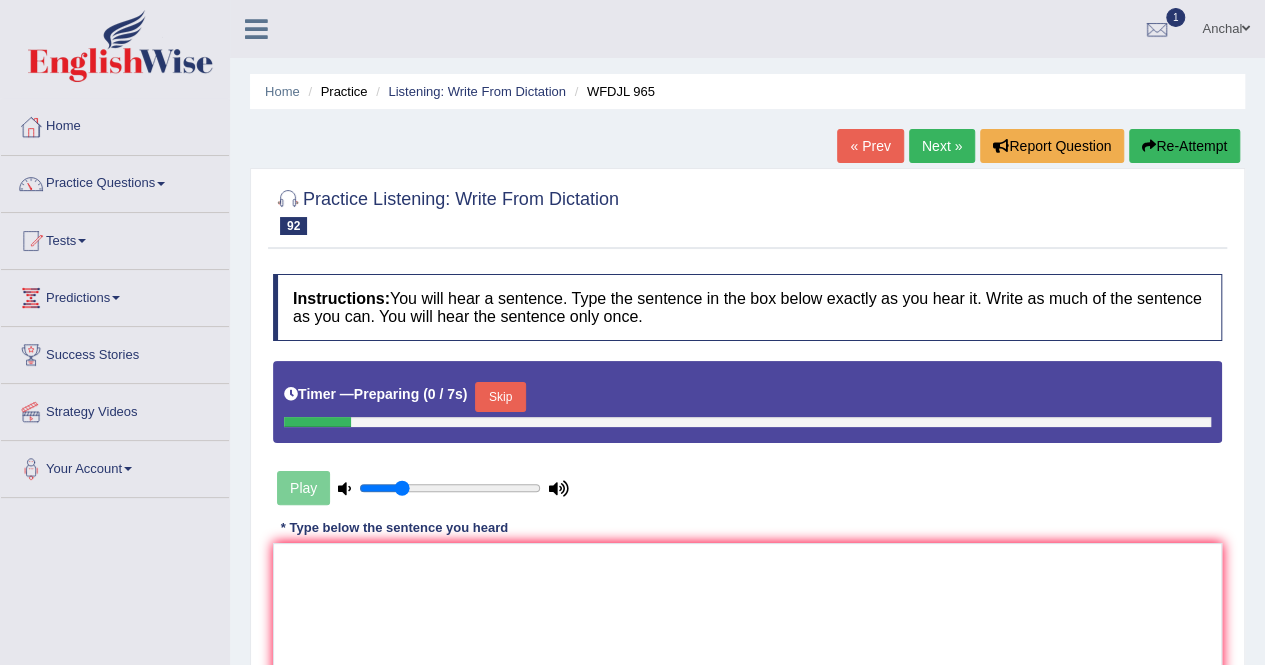 type 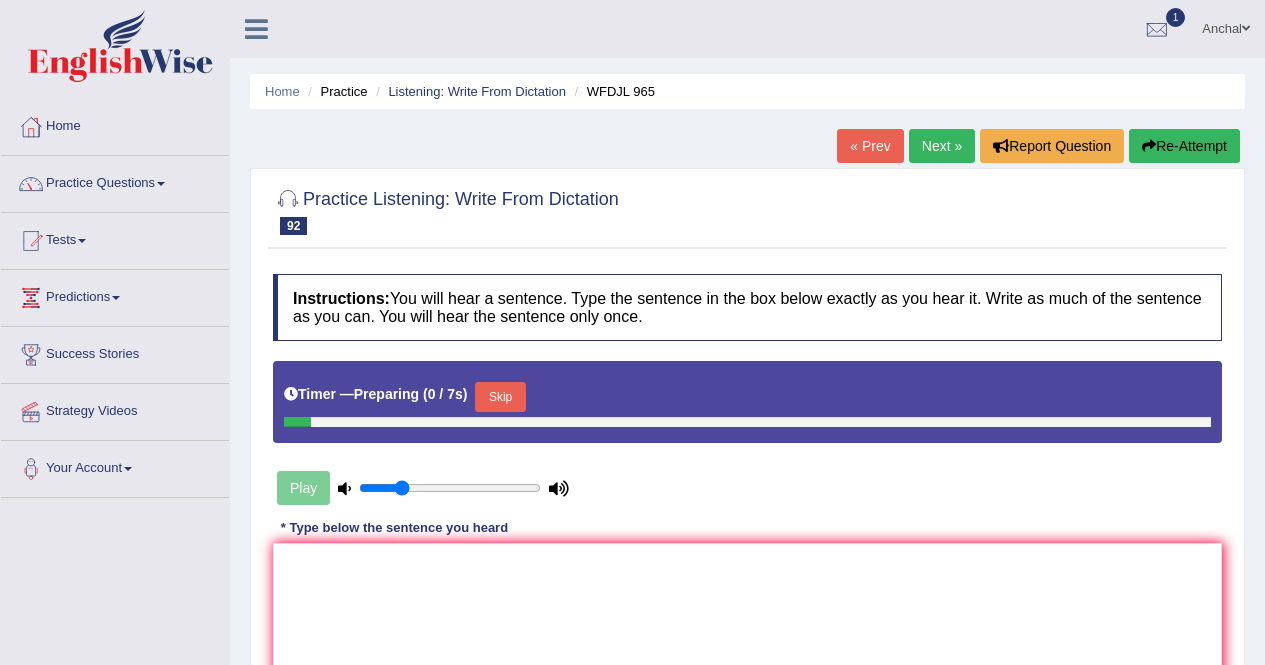 scroll, scrollTop: 0, scrollLeft: 0, axis: both 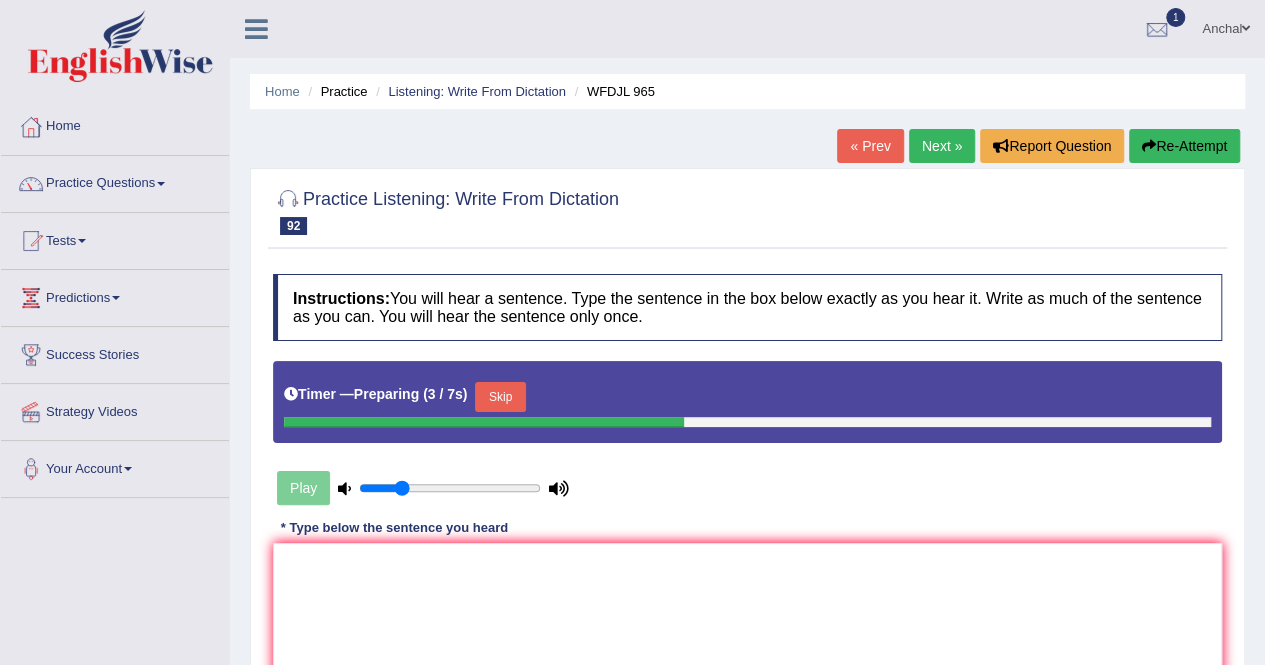 click on "Skip" at bounding box center (500, 397) 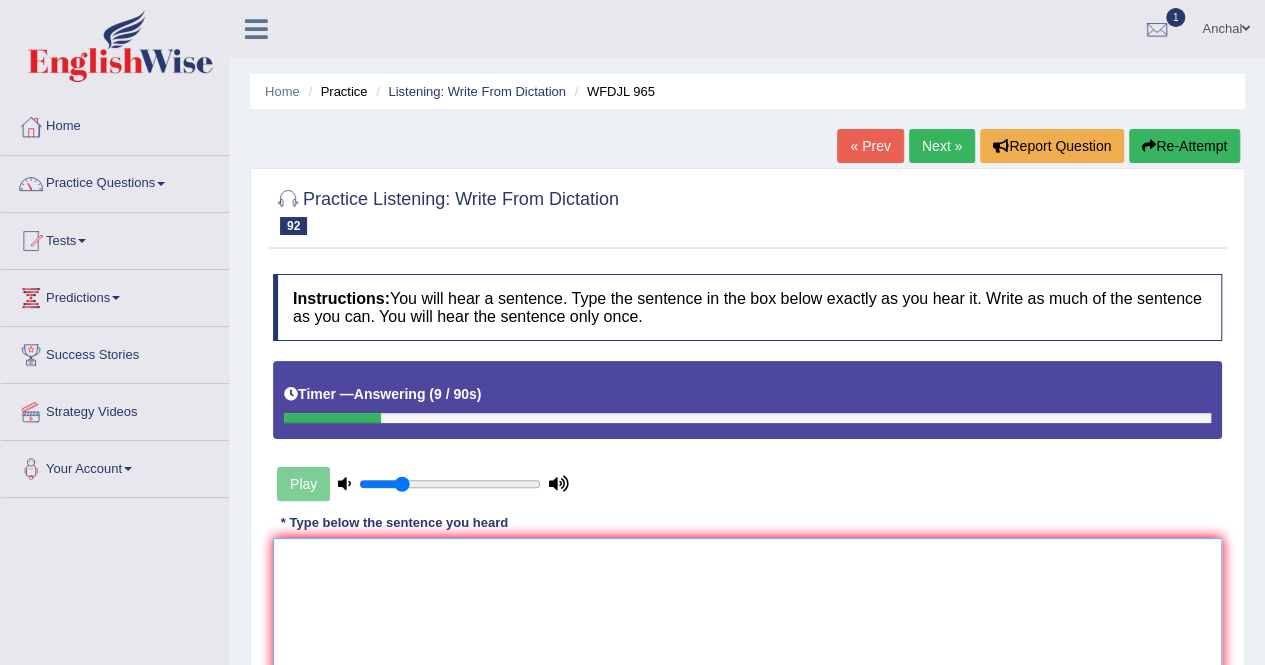 click at bounding box center [747, 635] 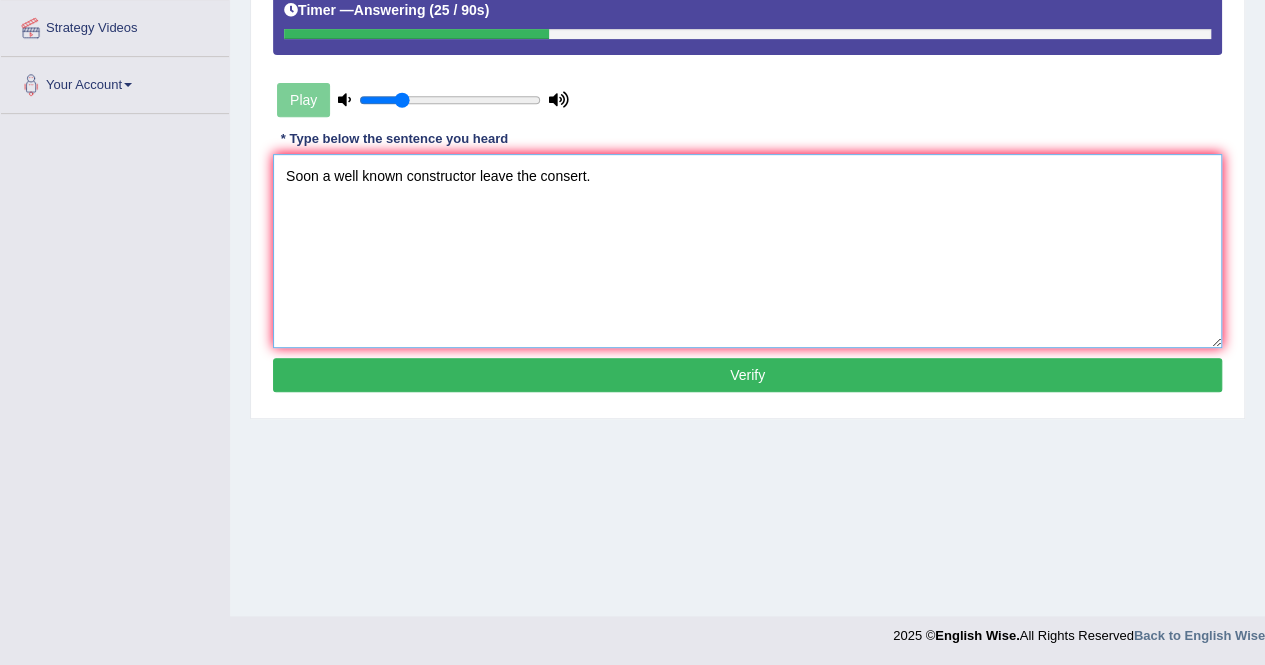 scroll, scrollTop: 384, scrollLeft: 0, axis: vertical 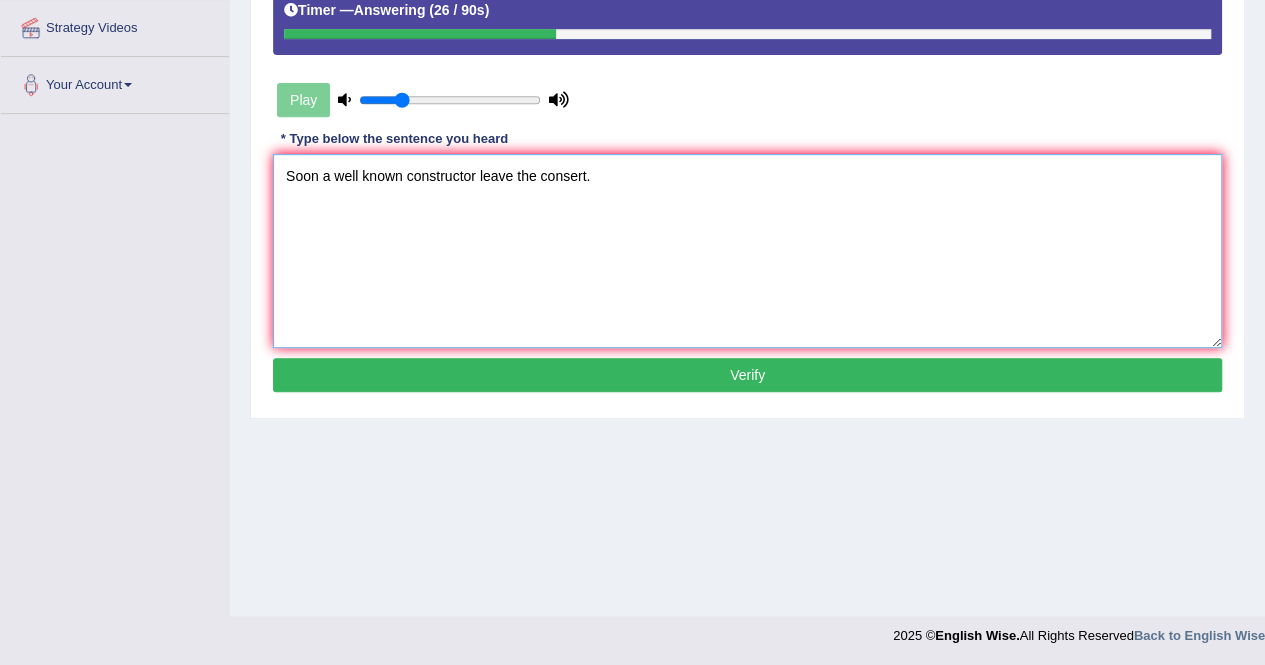 type on "Soon a well known constructor leave the consert." 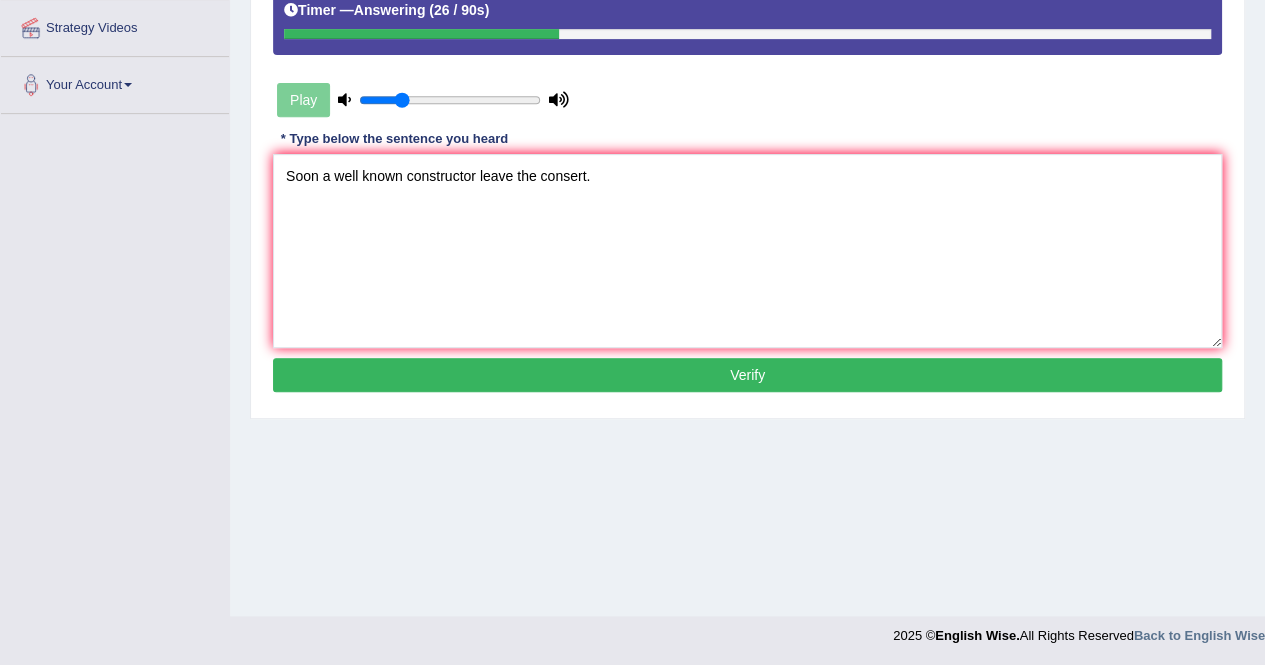 click on "Verify" at bounding box center [747, 375] 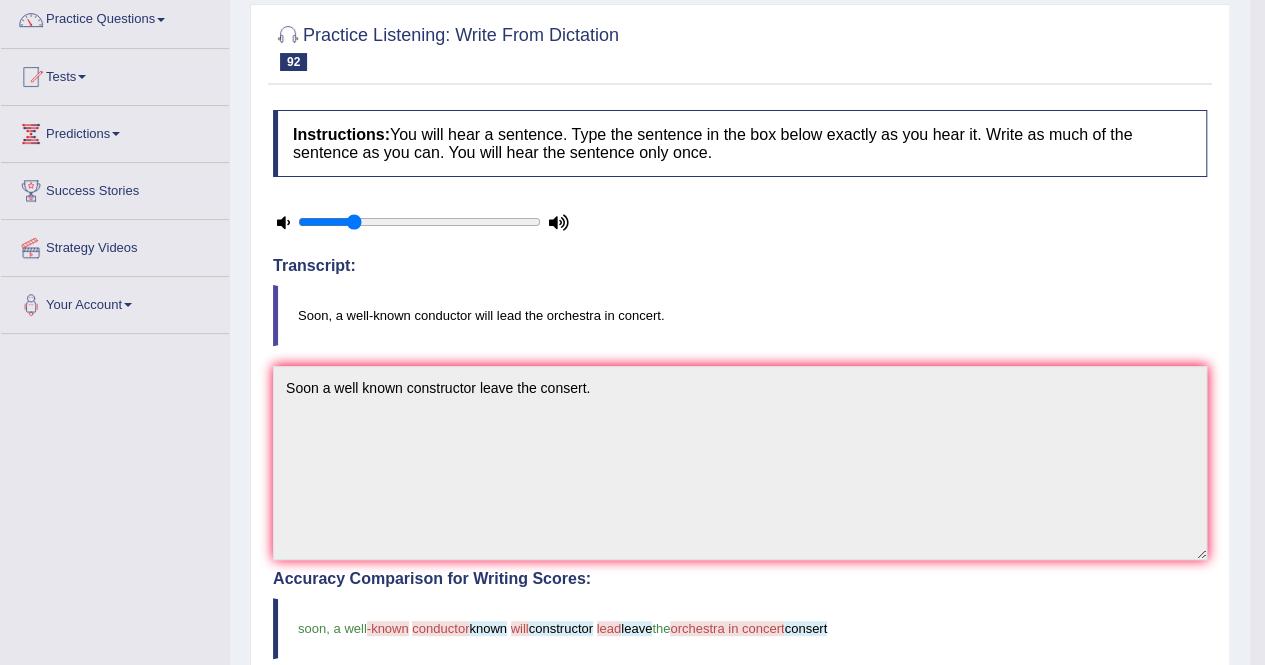 scroll, scrollTop: 0, scrollLeft: 0, axis: both 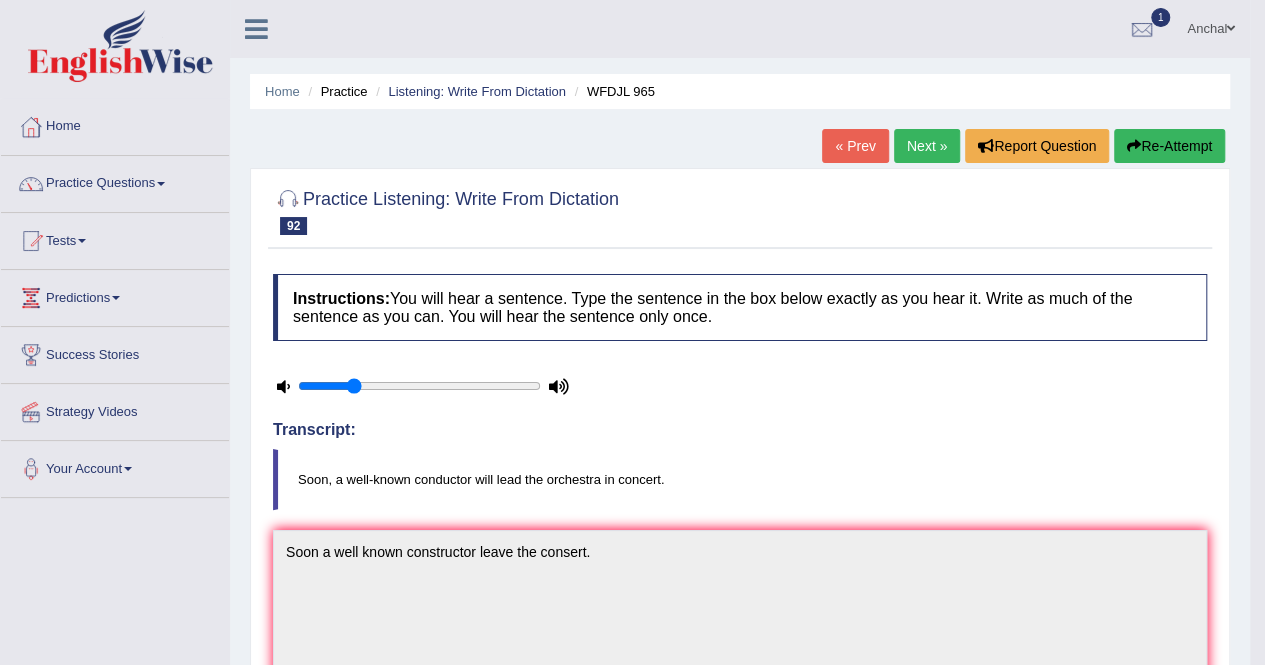 click on "Next »" at bounding box center (927, 146) 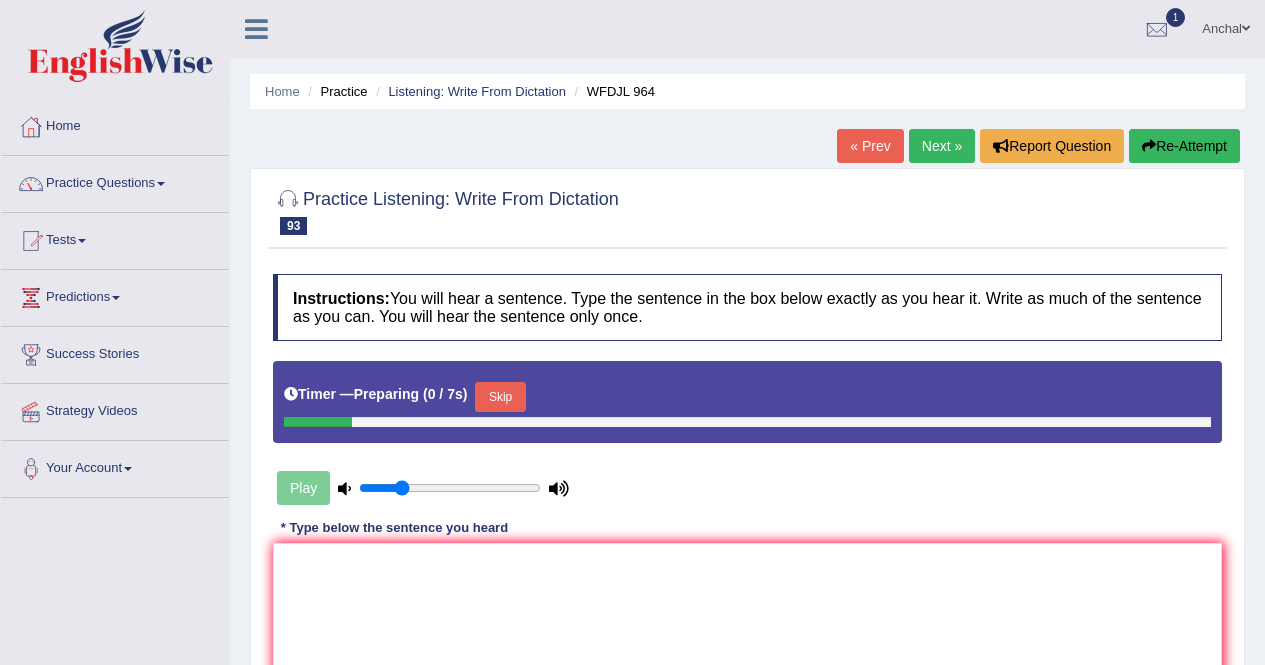 scroll, scrollTop: 144, scrollLeft: 0, axis: vertical 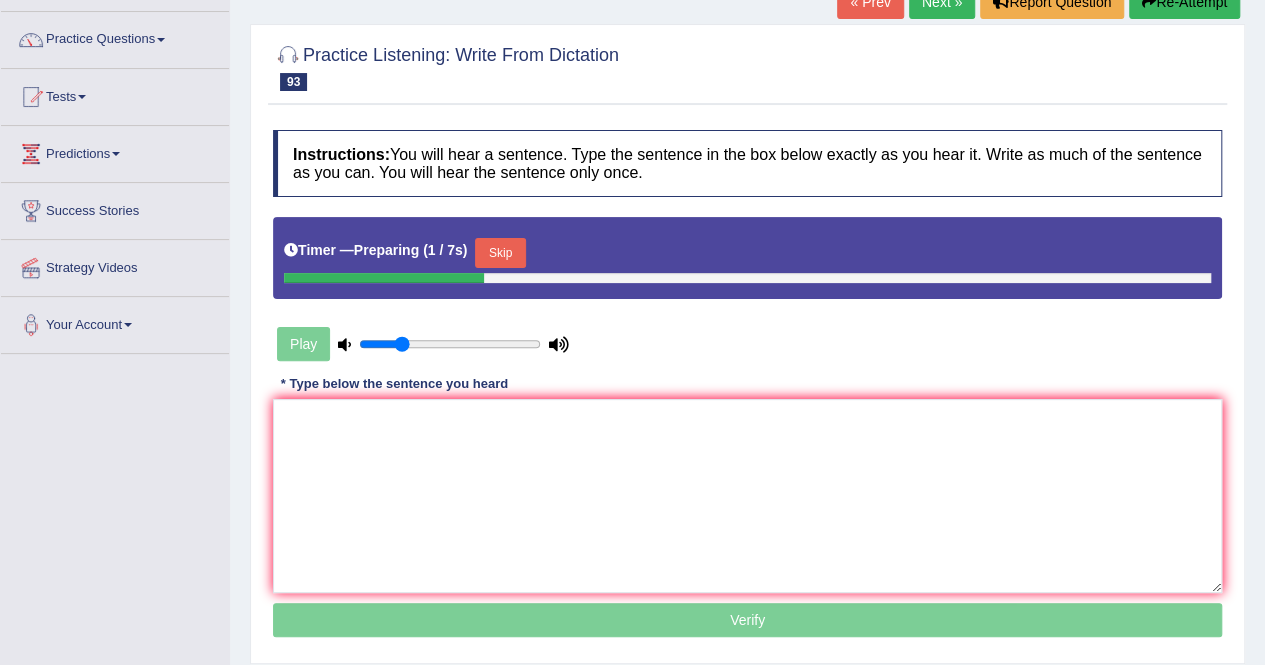 click on "Skip" at bounding box center [500, 253] 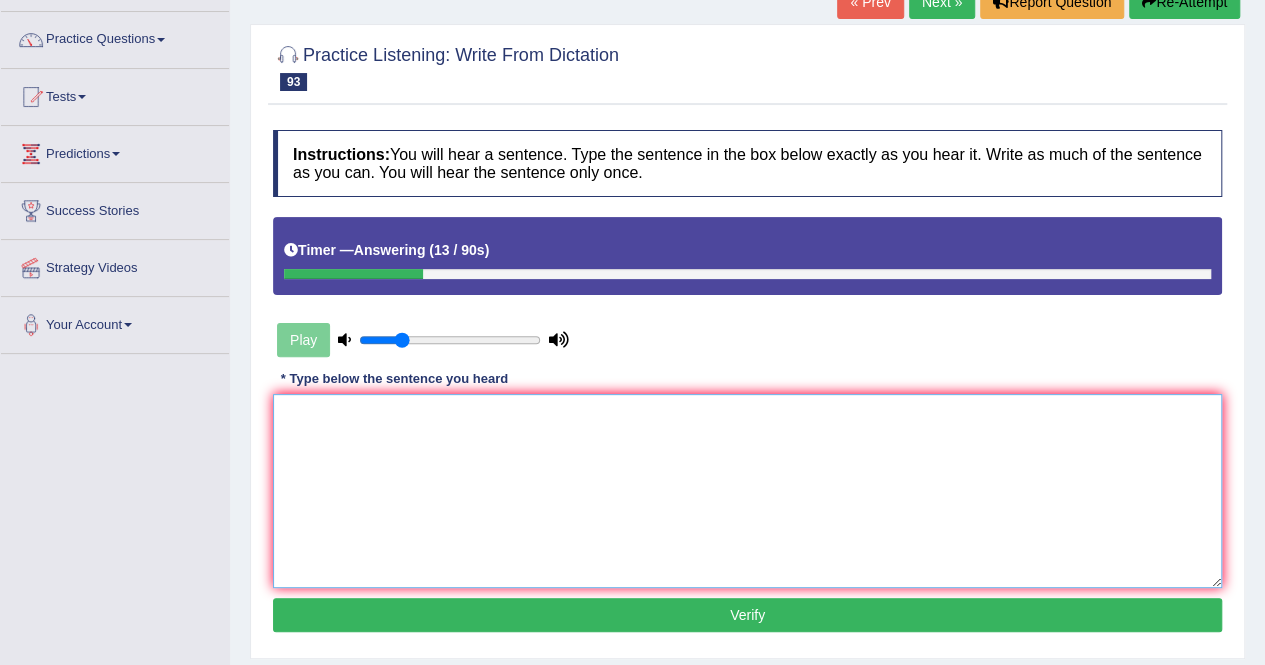 click at bounding box center (747, 491) 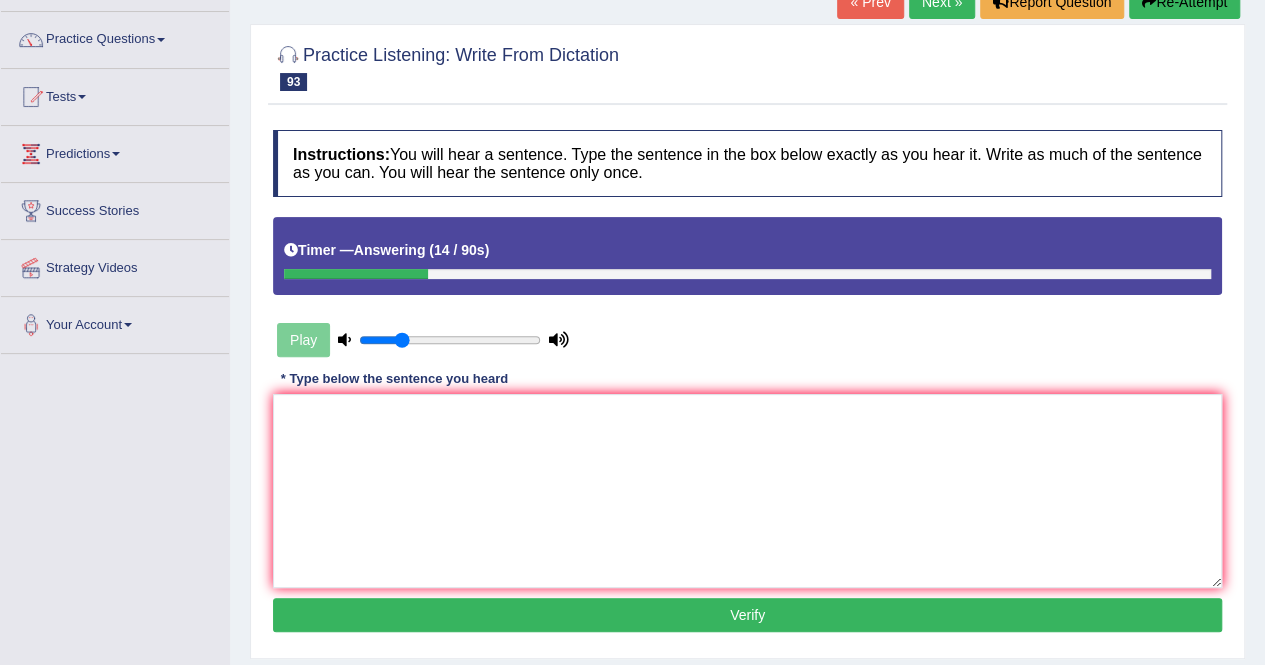 type 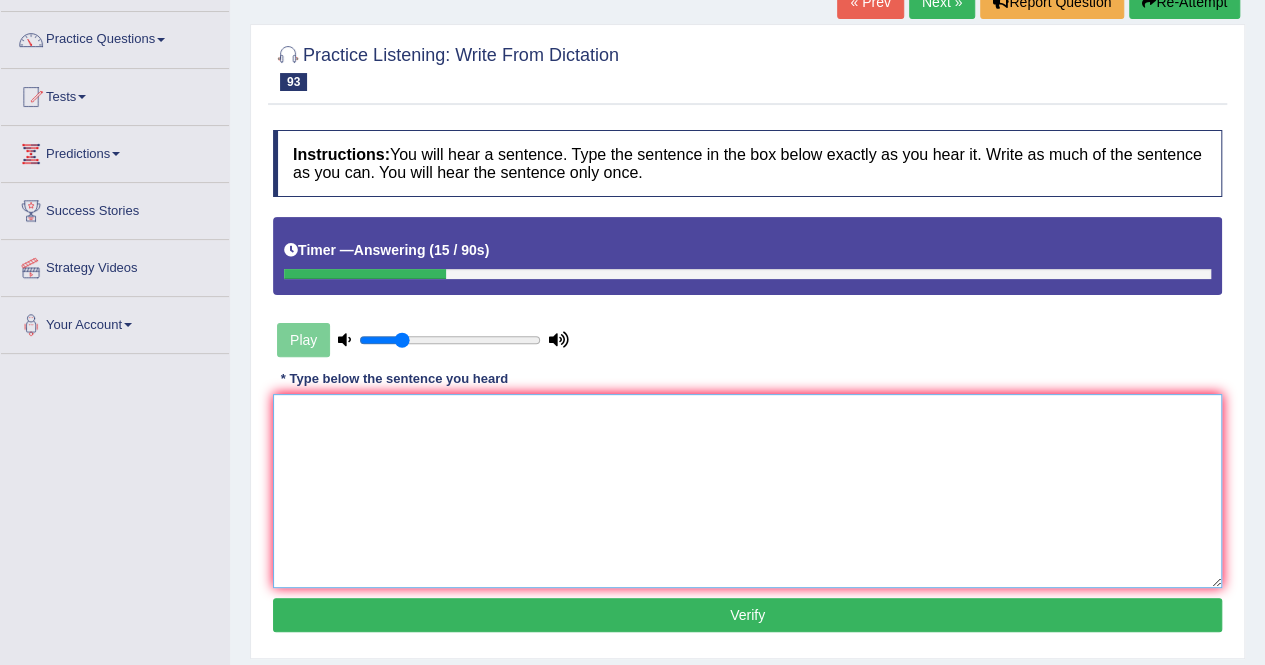click at bounding box center (747, 491) 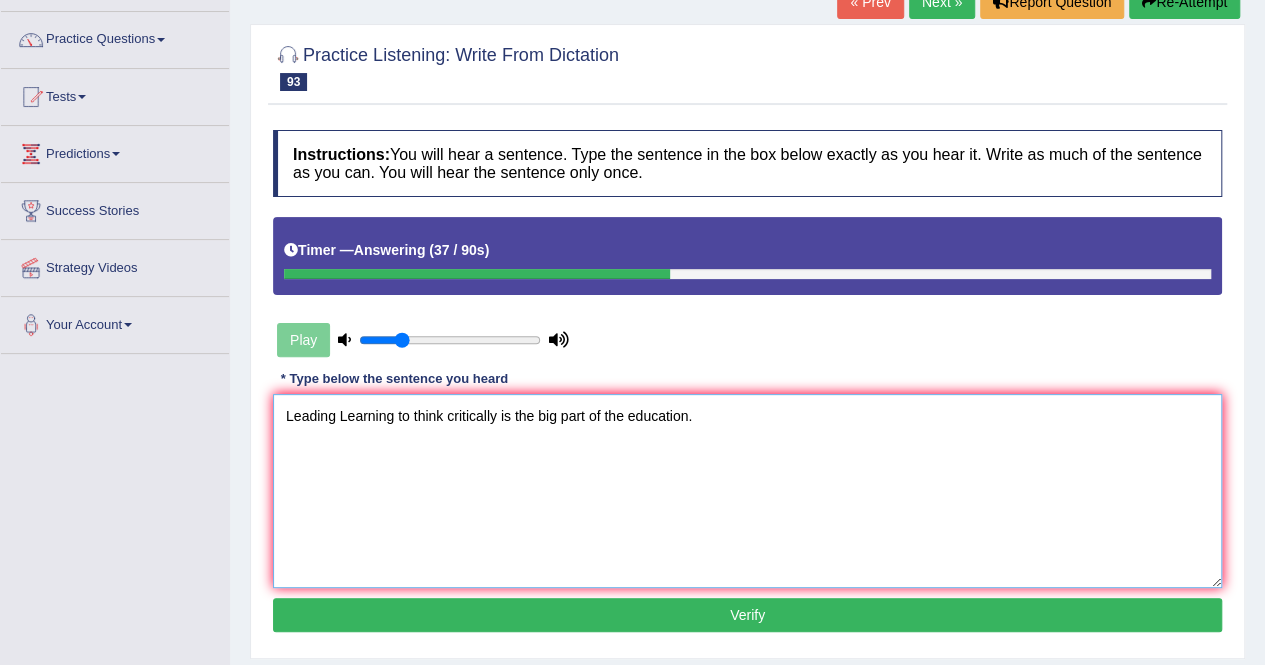 scroll, scrollTop: 220, scrollLeft: 0, axis: vertical 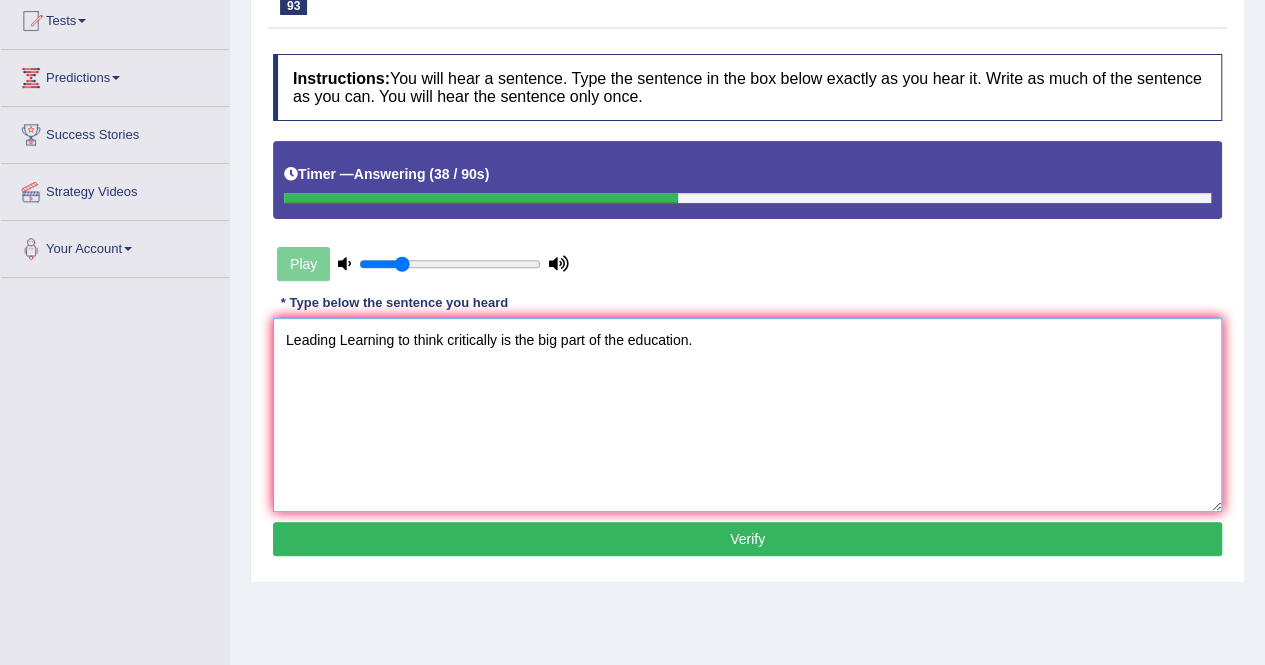 type on "Leading Learning to think critically is the big part of the education." 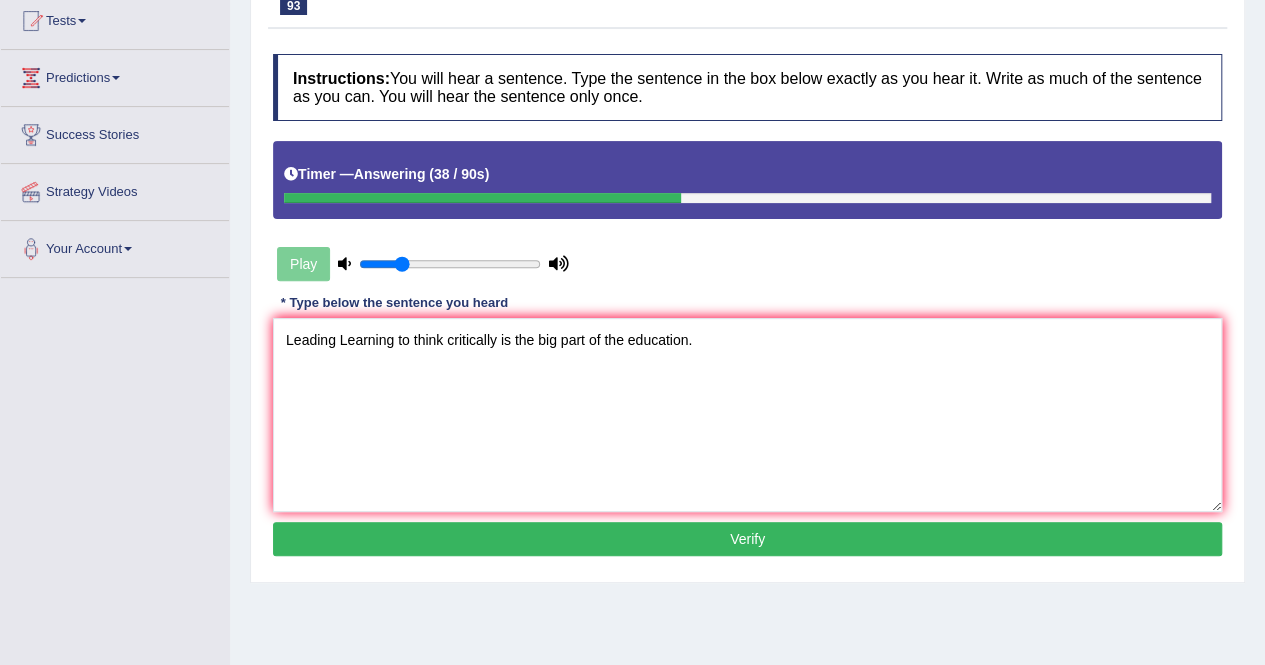 click on "Verify" at bounding box center [747, 539] 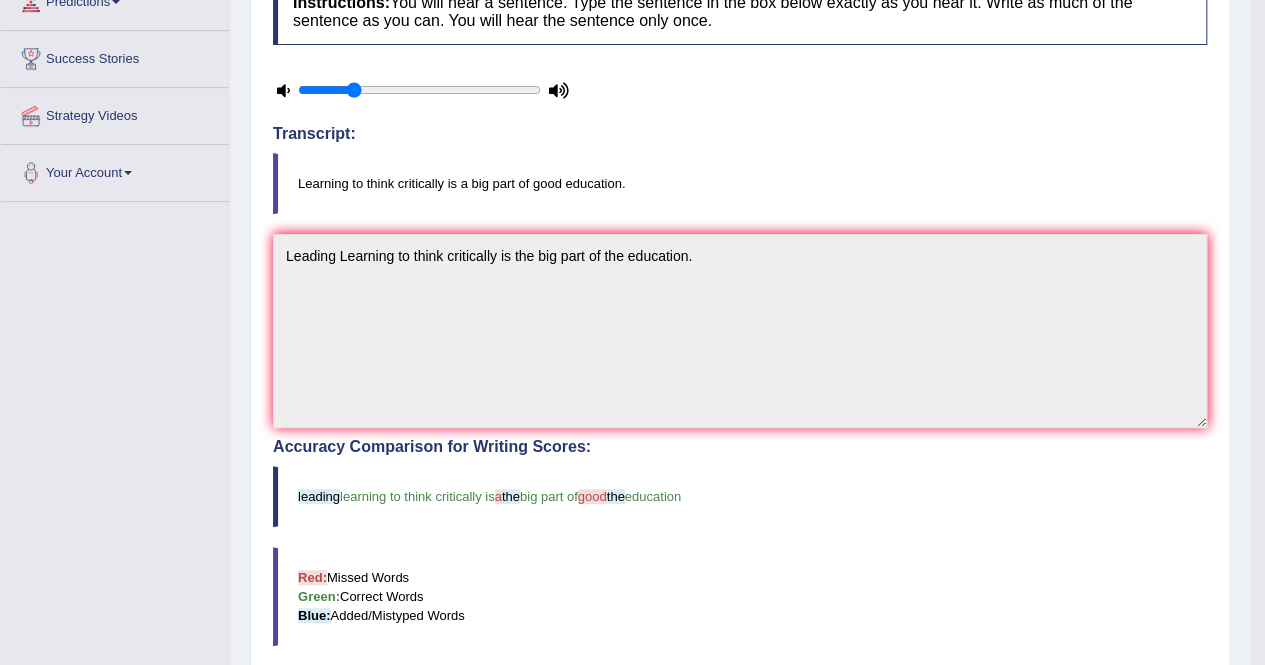 scroll, scrollTop: 0, scrollLeft: 0, axis: both 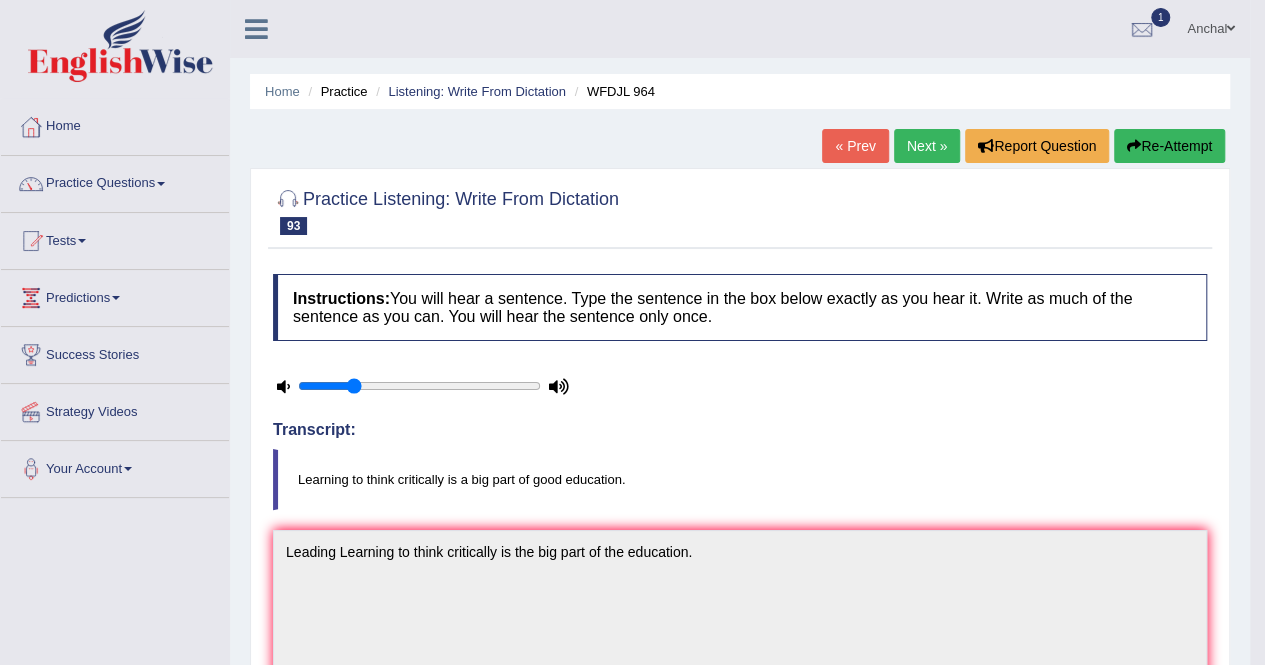 click on "Next »" at bounding box center (927, 146) 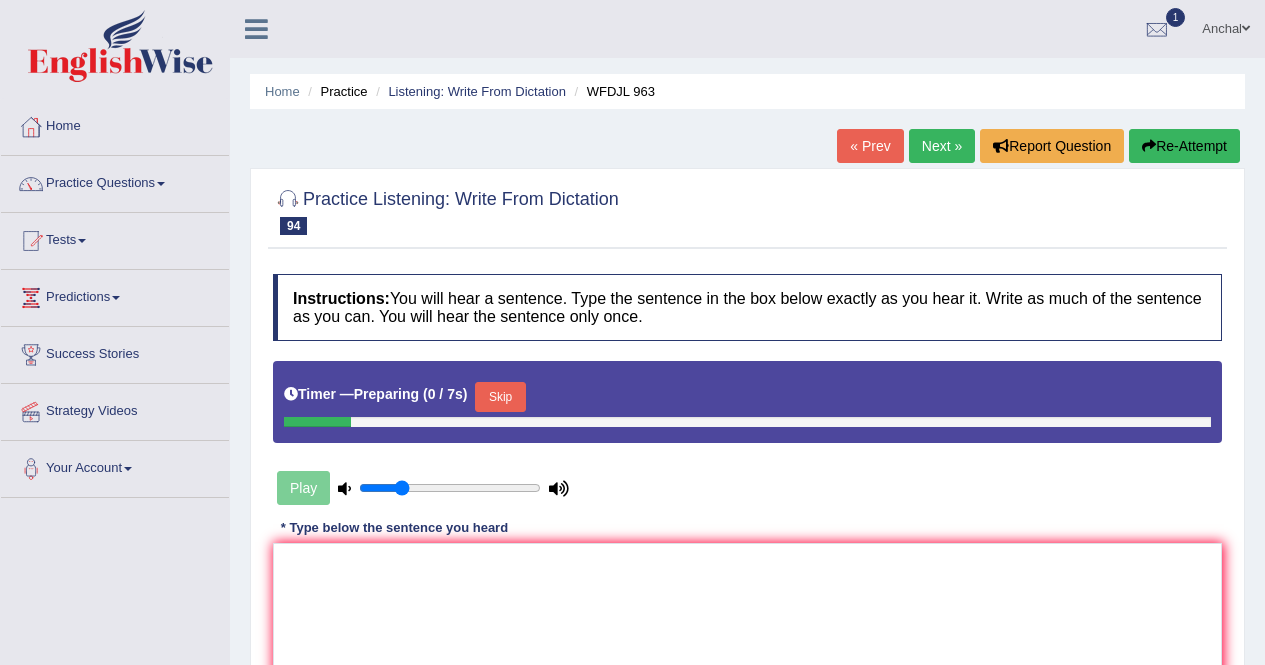 scroll, scrollTop: 0, scrollLeft: 0, axis: both 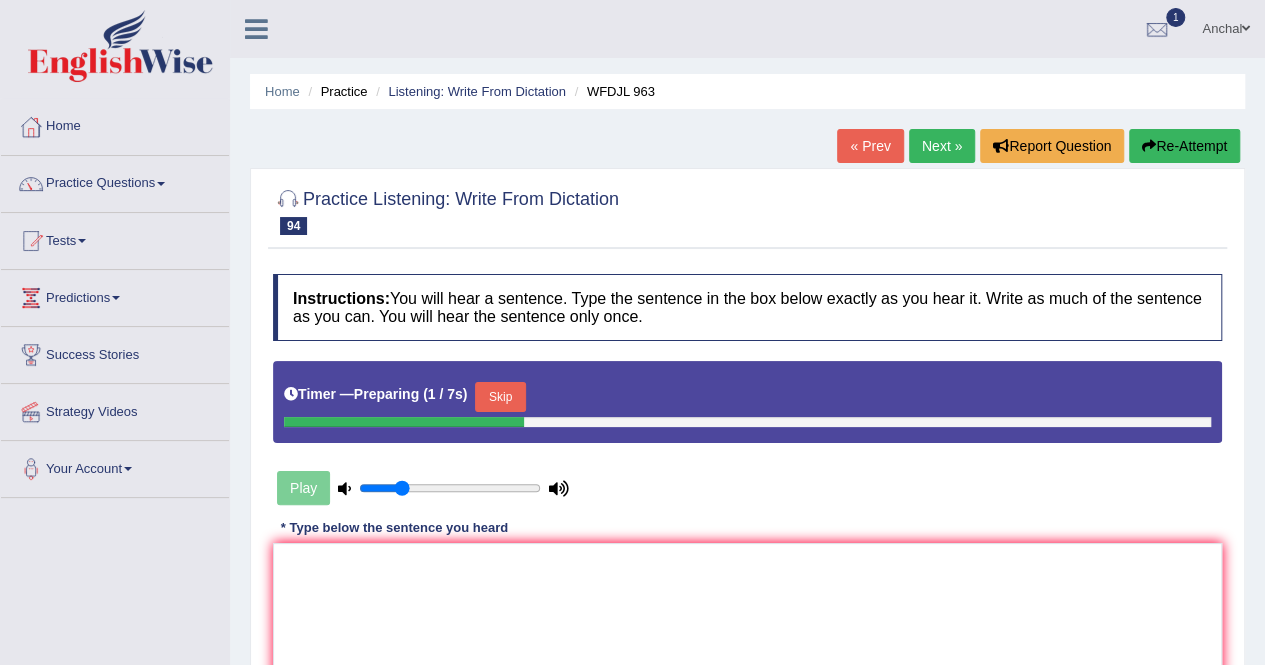click on "Skip" at bounding box center (500, 397) 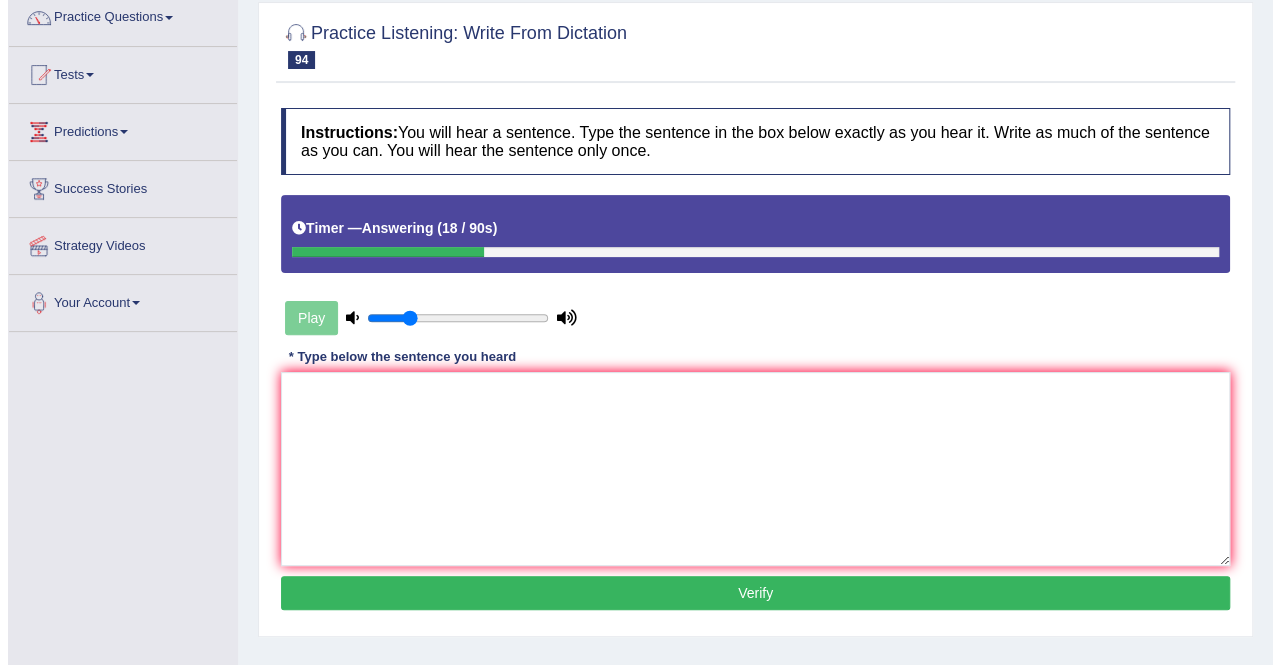 scroll, scrollTop: 162, scrollLeft: 0, axis: vertical 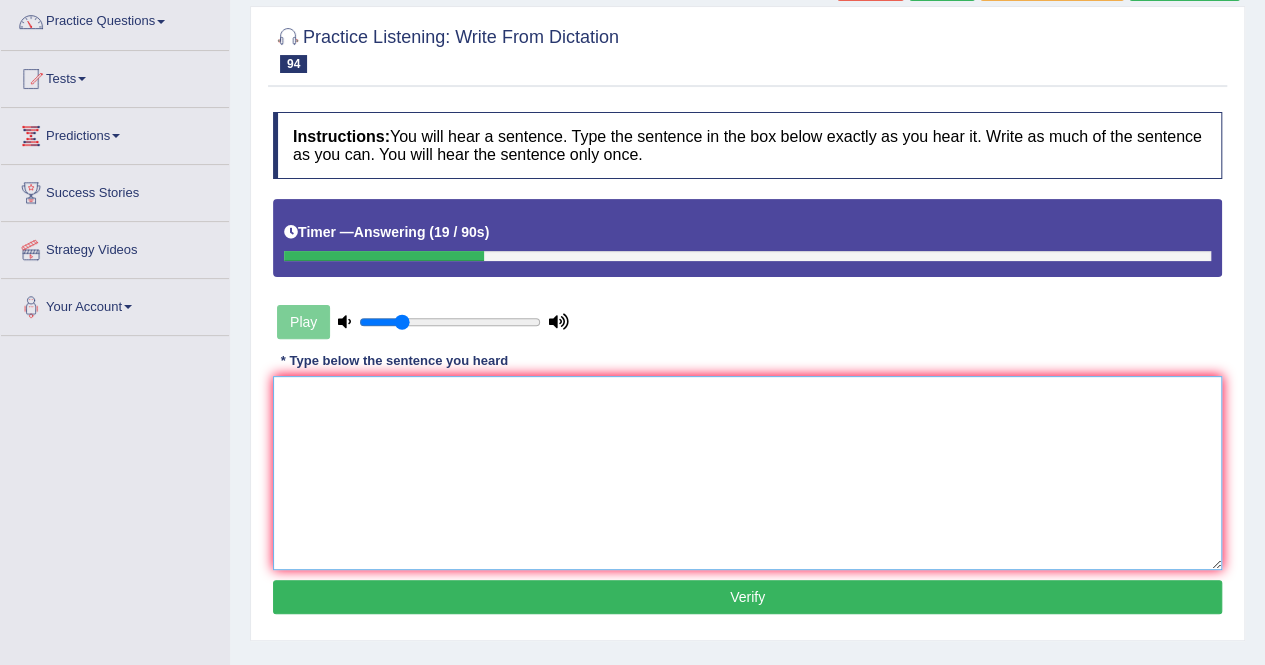 click at bounding box center [747, 473] 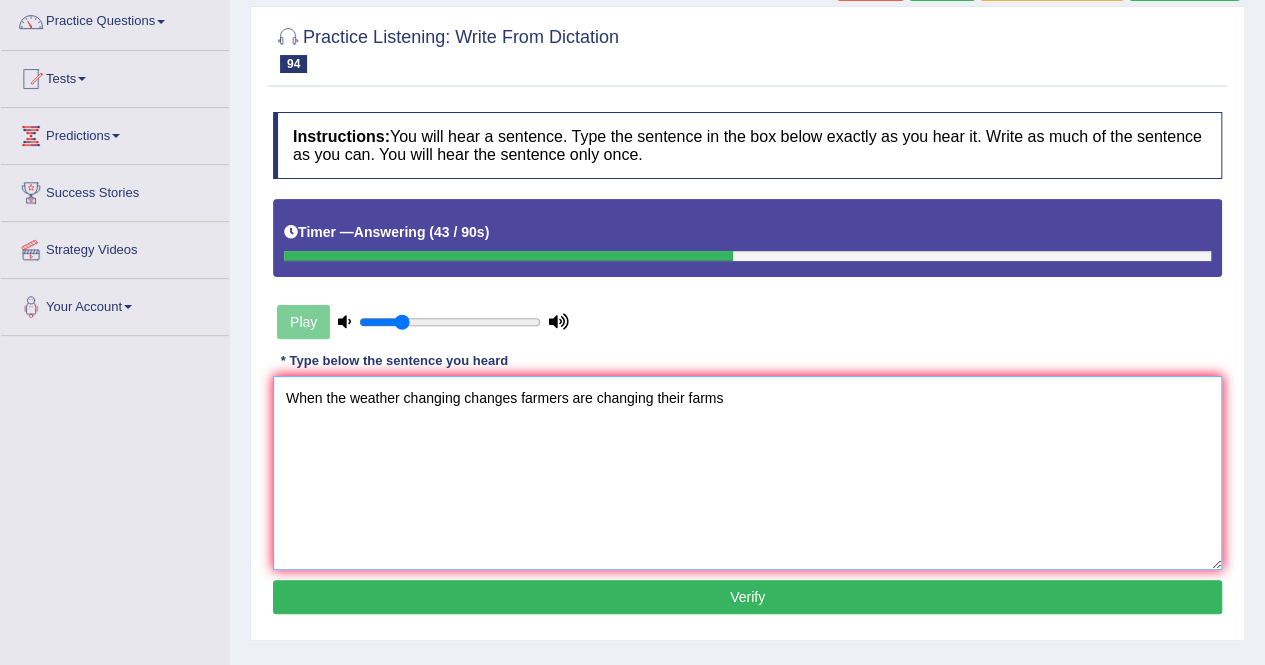 type on "When the weather changing changes farmers are changing their farms" 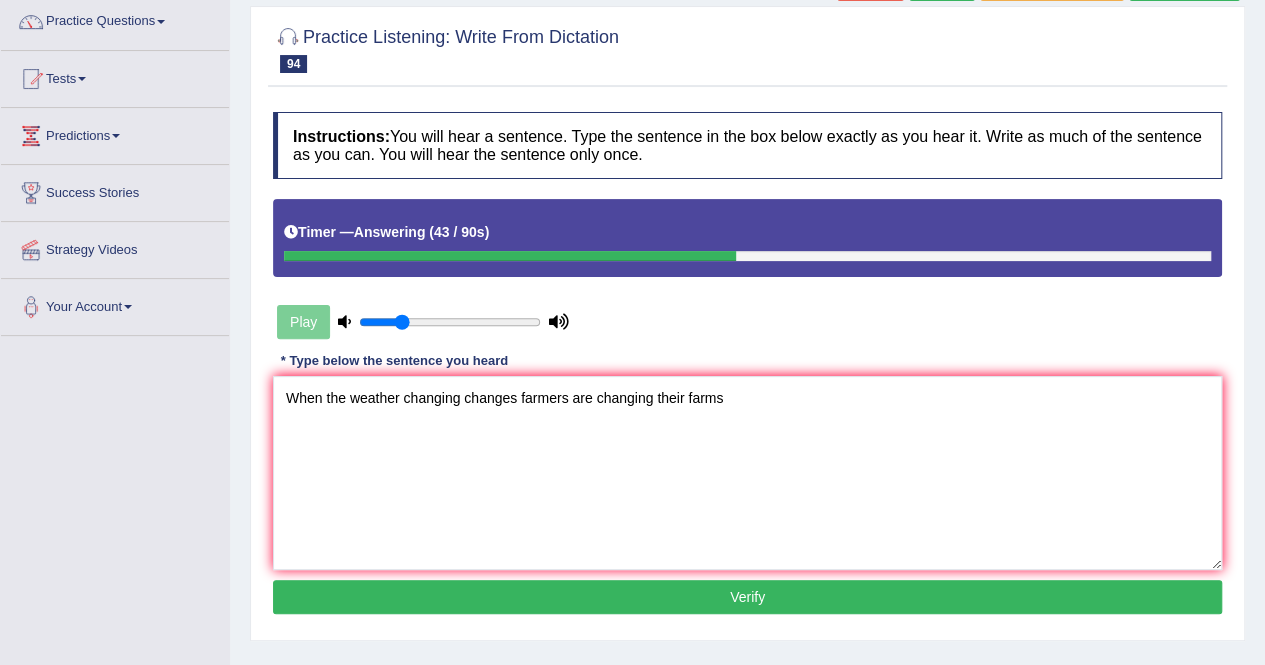 click on "Verify" at bounding box center (747, 597) 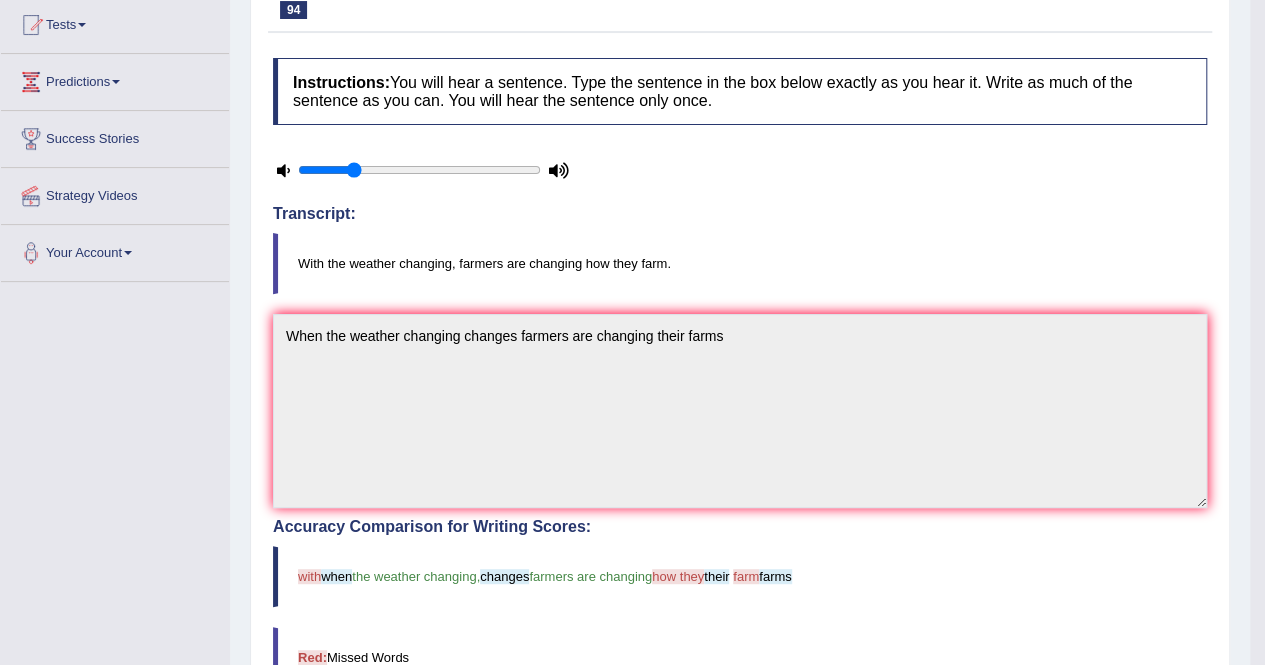 scroll, scrollTop: 0, scrollLeft: 0, axis: both 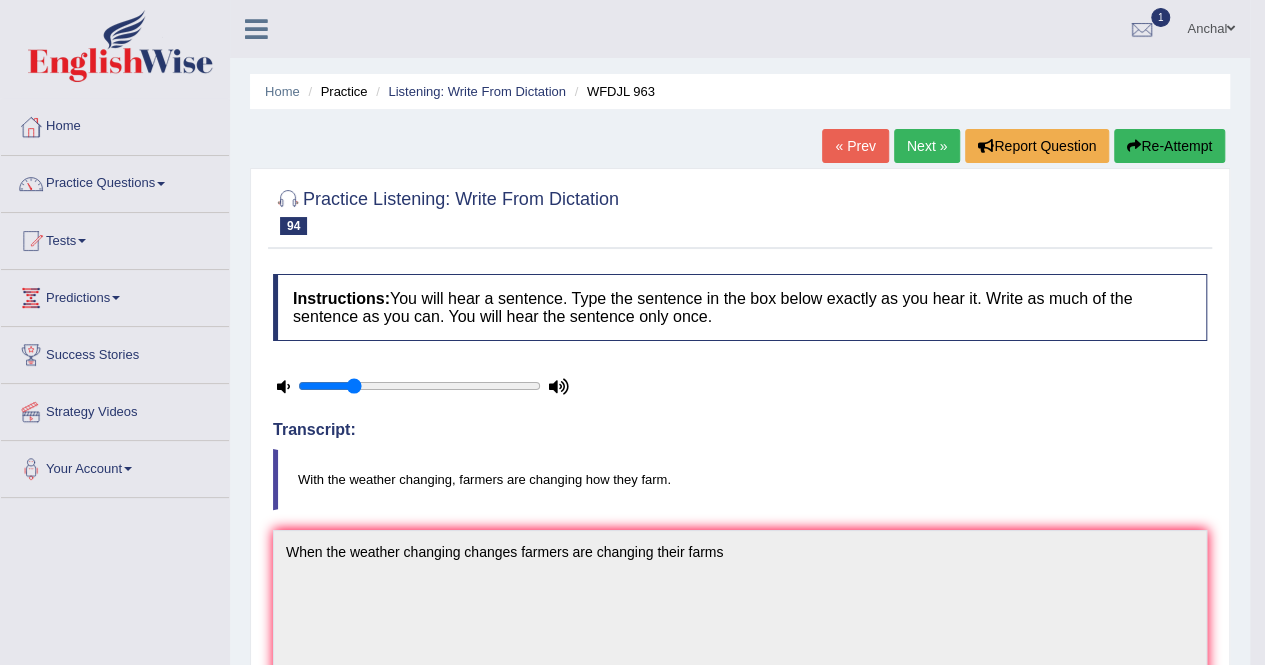 click on "Re-Attempt" at bounding box center (1169, 146) 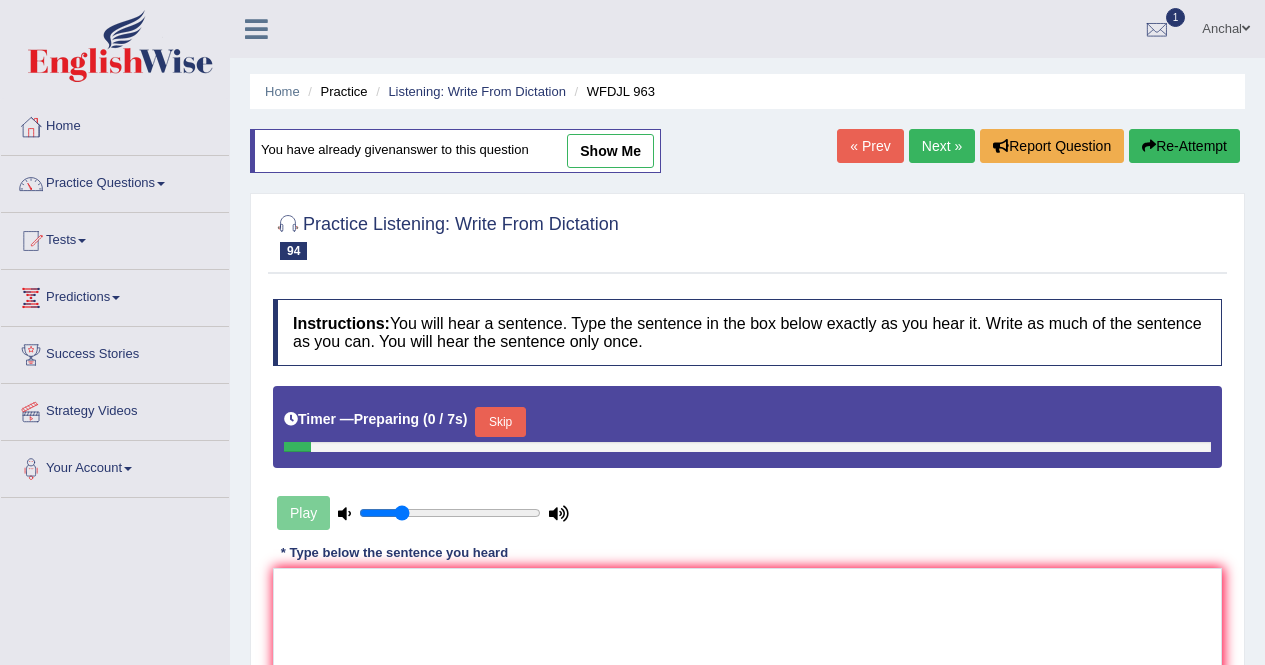 scroll, scrollTop: 0, scrollLeft: 0, axis: both 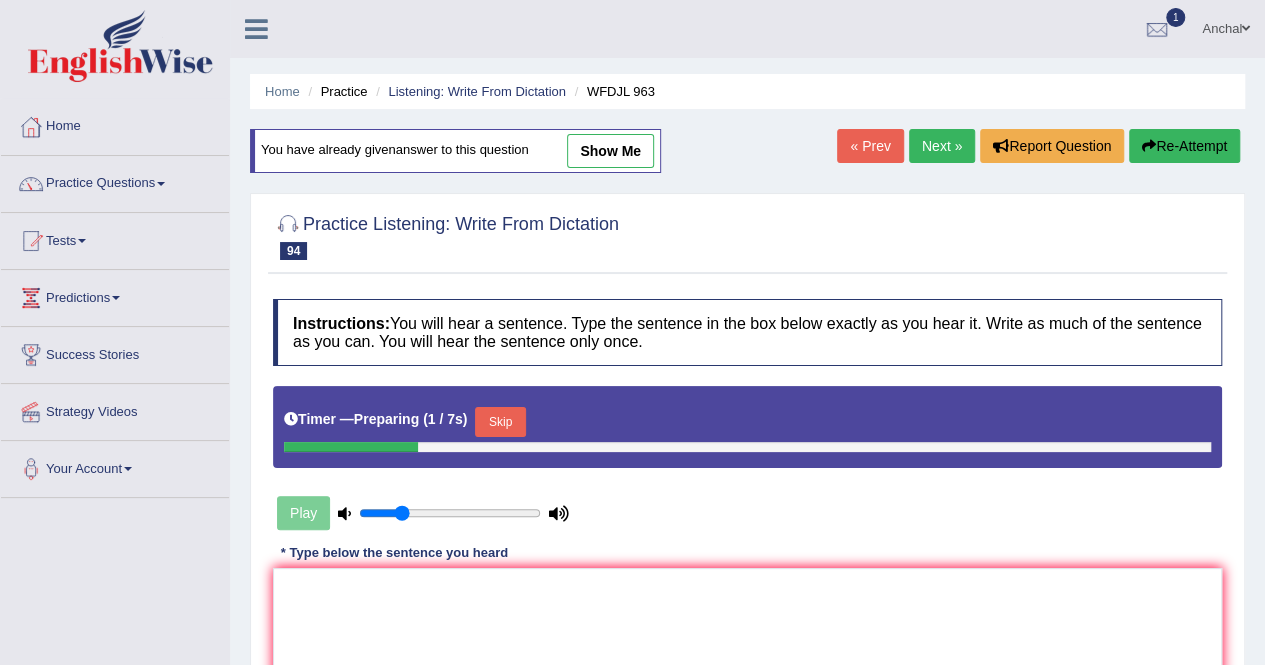 click on "Skip" at bounding box center [500, 422] 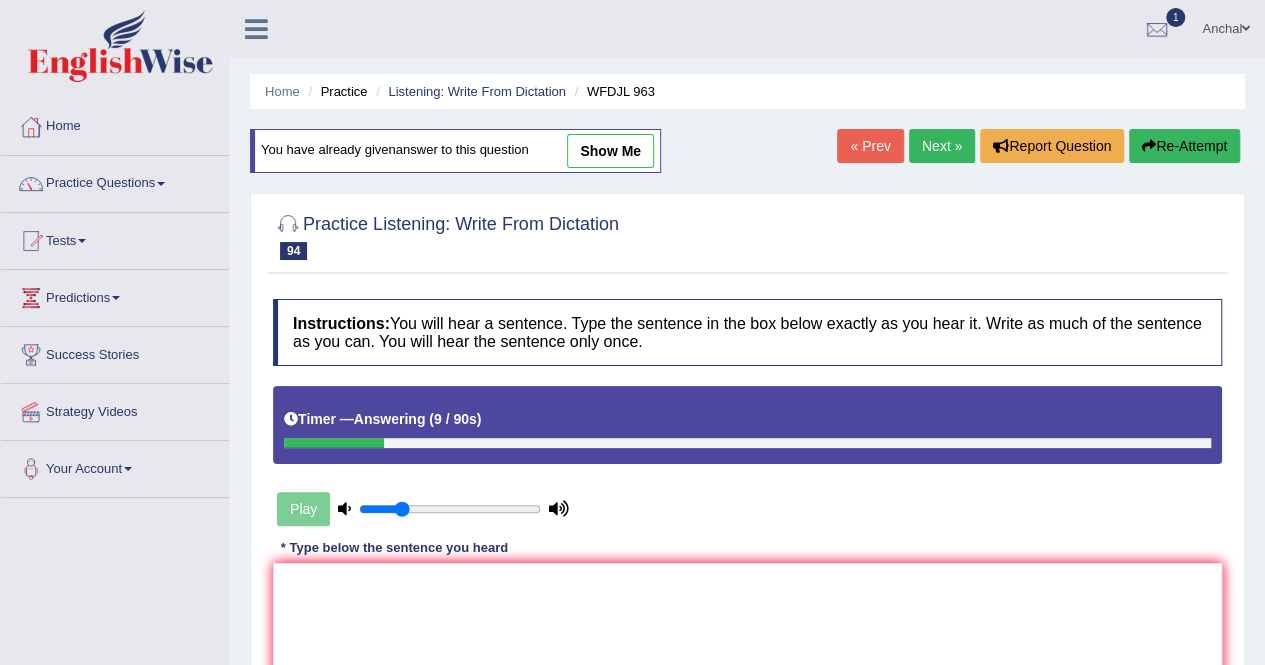 click on "Next »" at bounding box center [942, 146] 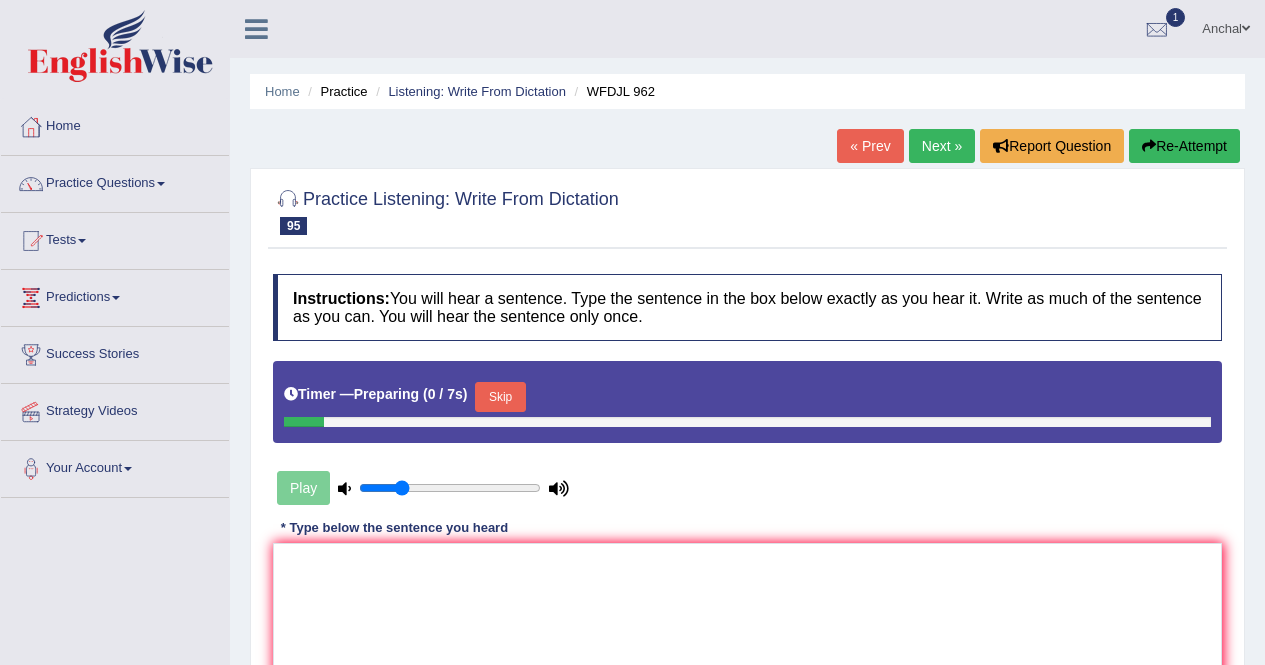 scroll, scrollTop: 0, scrollLeft: 0, axis: both 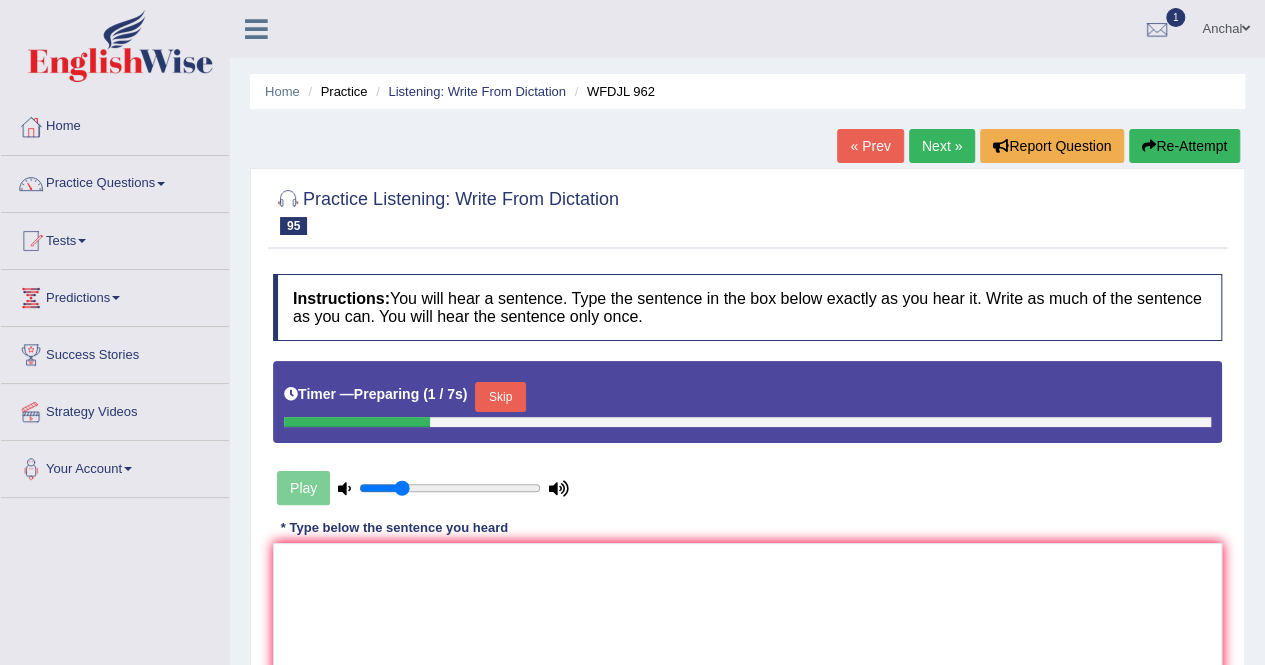 click on "Skip" at bounding box center [500, 397] 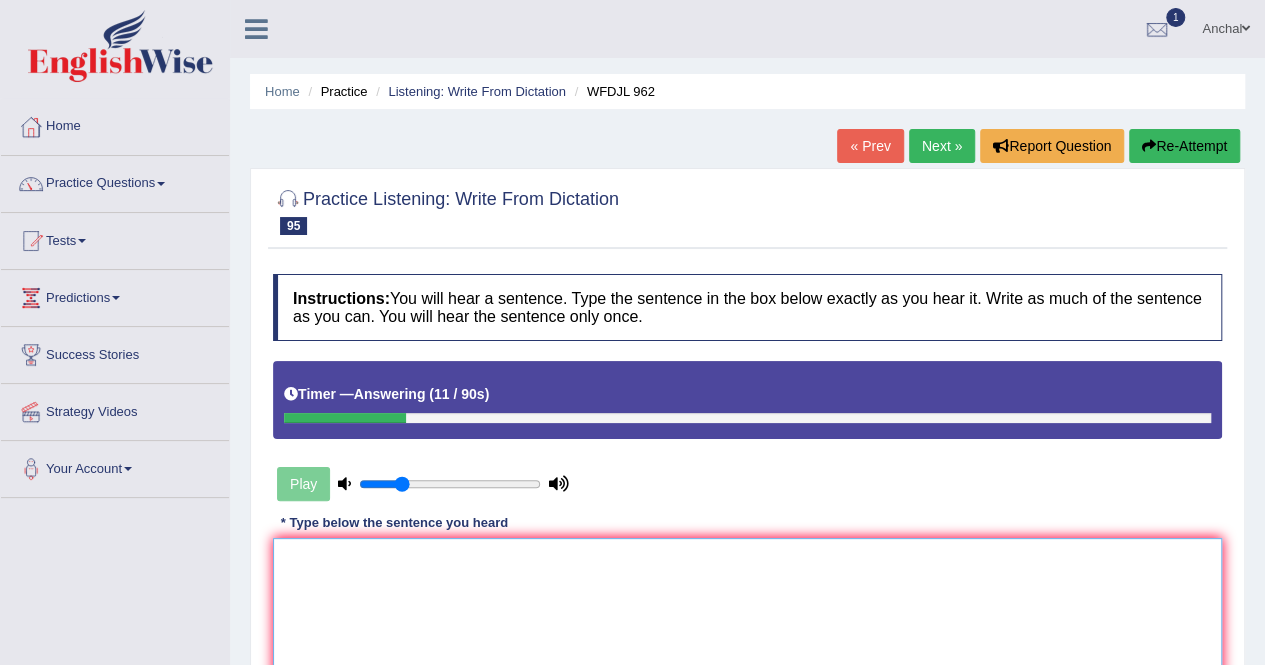 click at bounding box center [747, 635] 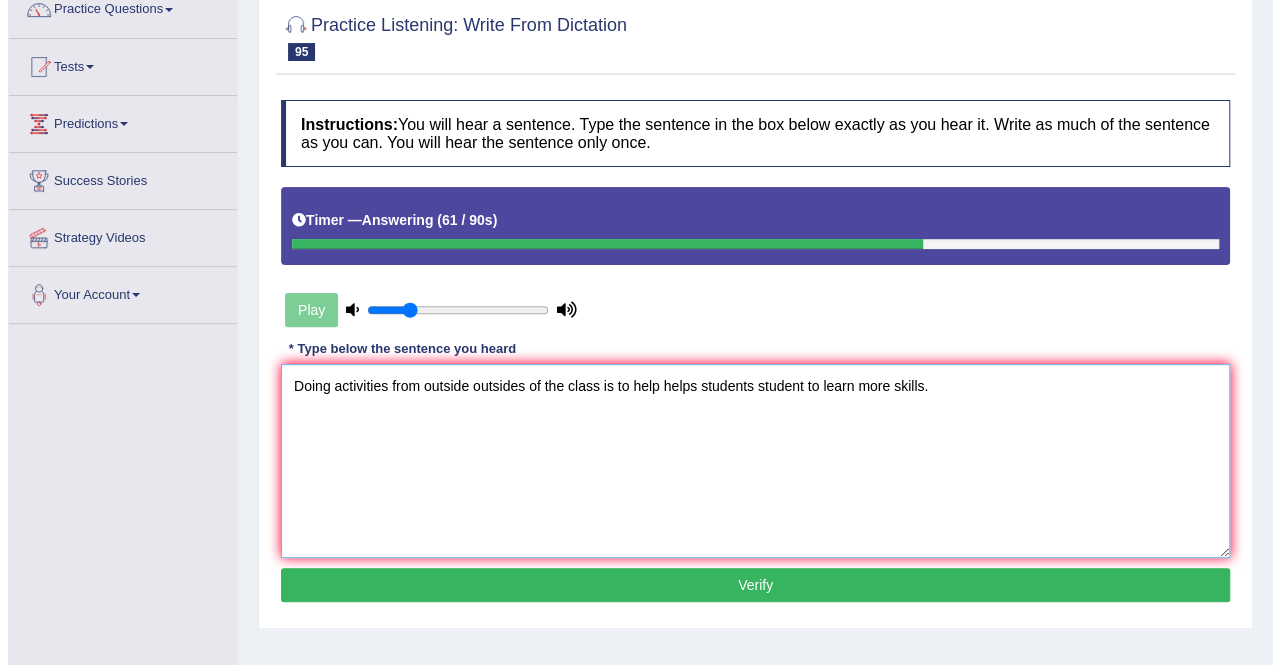 scroll, scrollTop: 180, scrollLeft: 0, axis: vertical 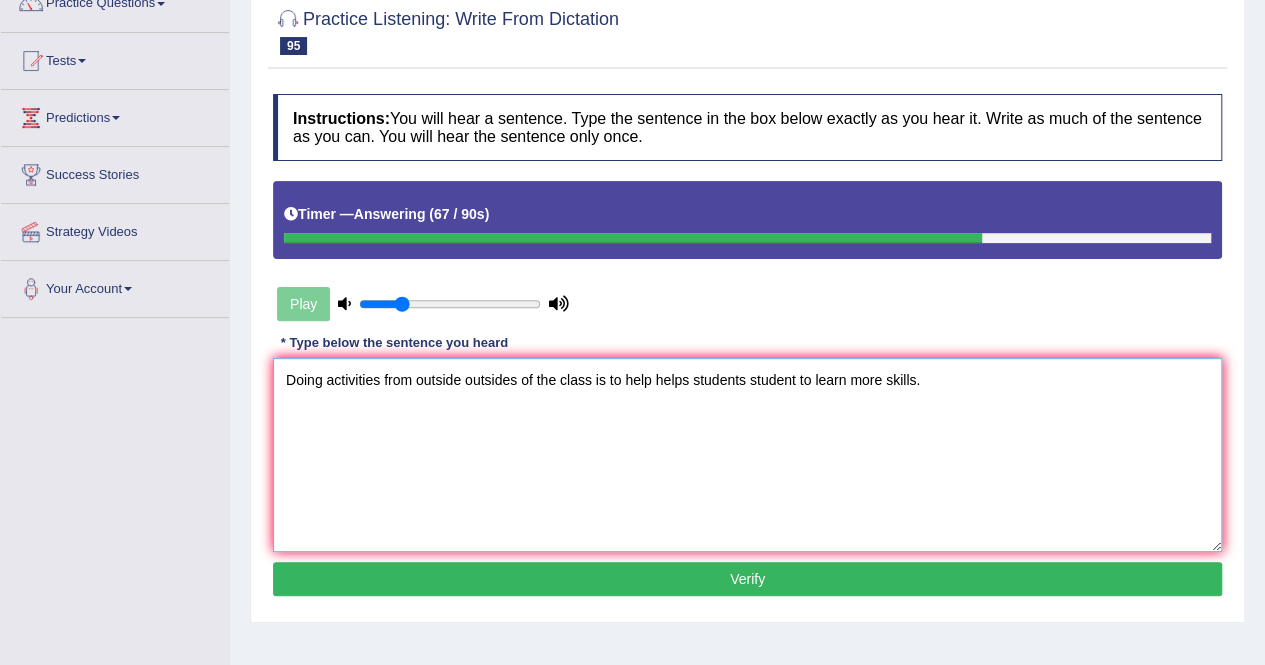 click on "Doing activities from outside outsides of the class is to help helps students student to learn more skills." at bounding box center [747, 455] 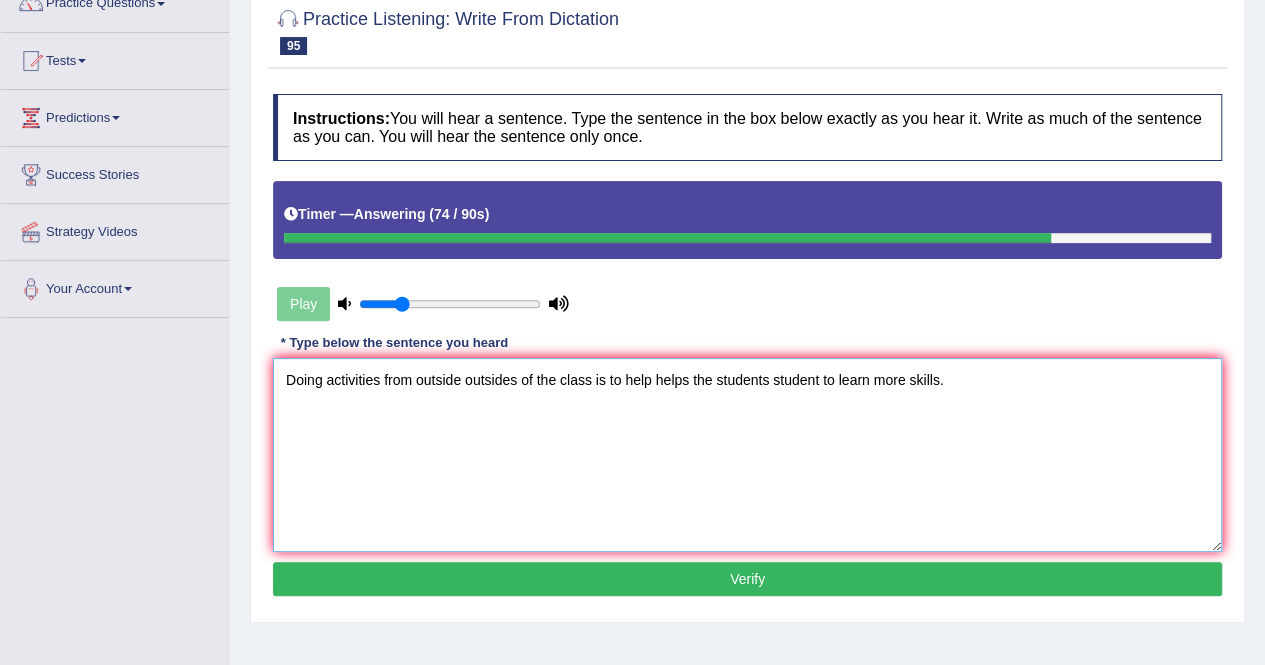 click on "Doing activities from outside outsides of the class is to help helps the students student to learn more skills." at bounding box center (747, 455) 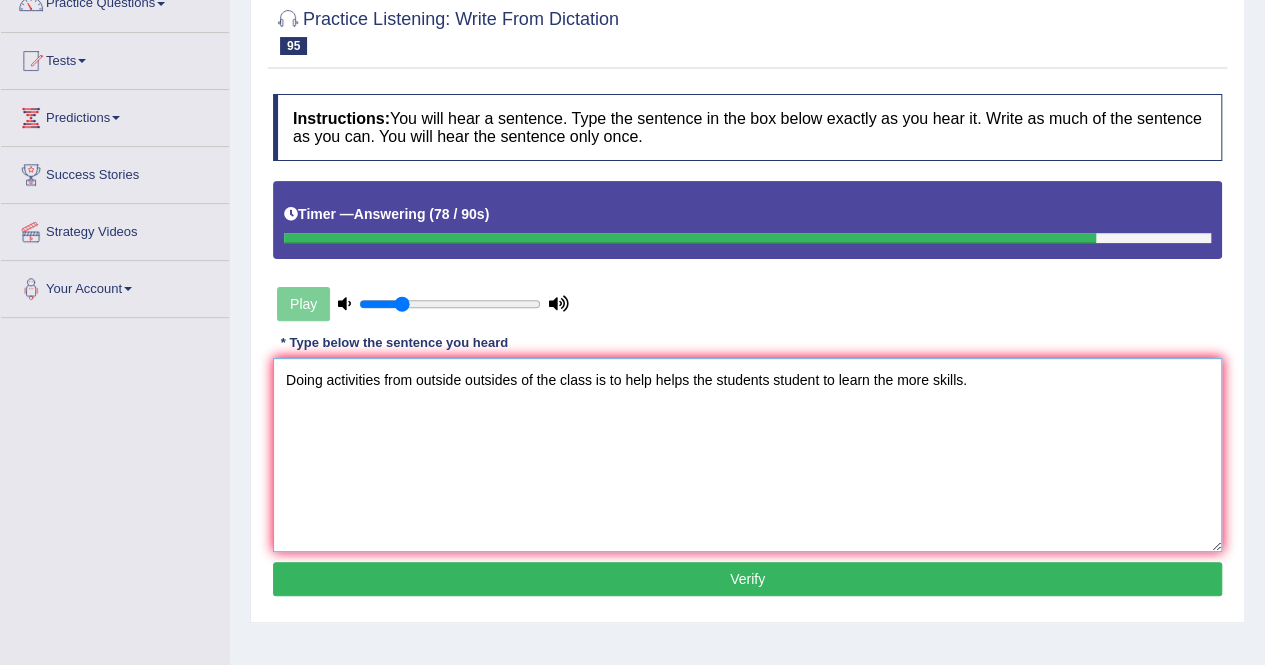 type on "Doing activities from outside outsides of the class is to help helps the students student to learn the more skills." 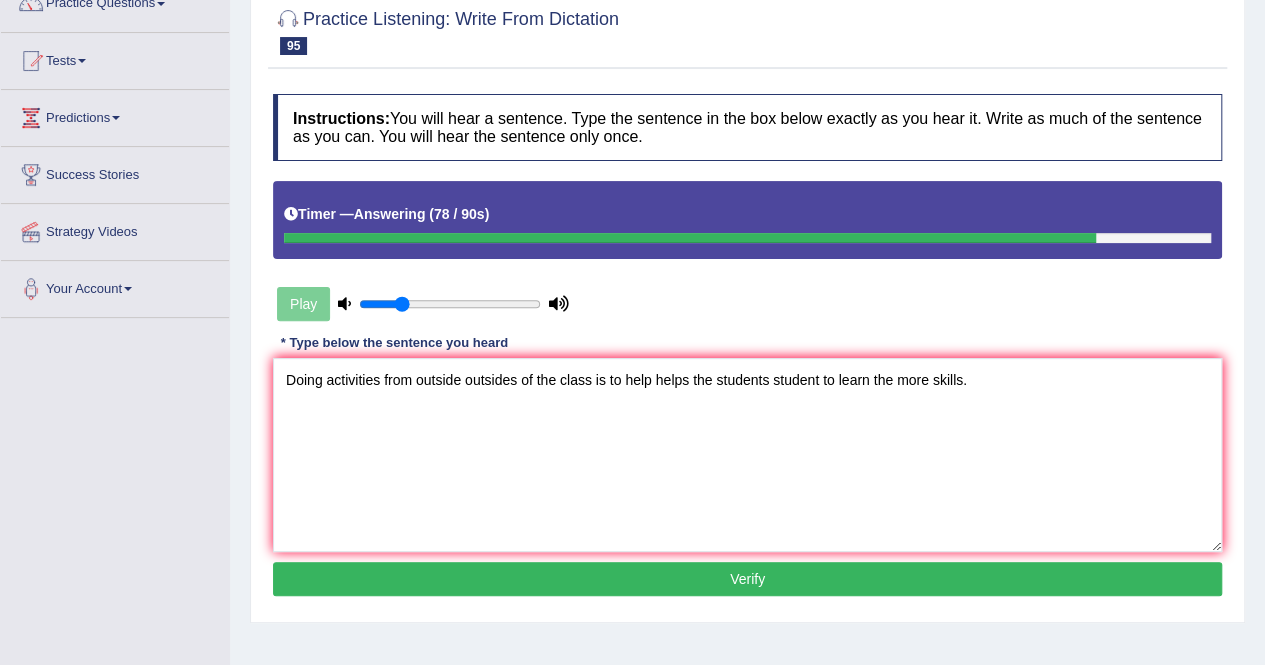 click on "Verify" at bounding box center [747, 579] 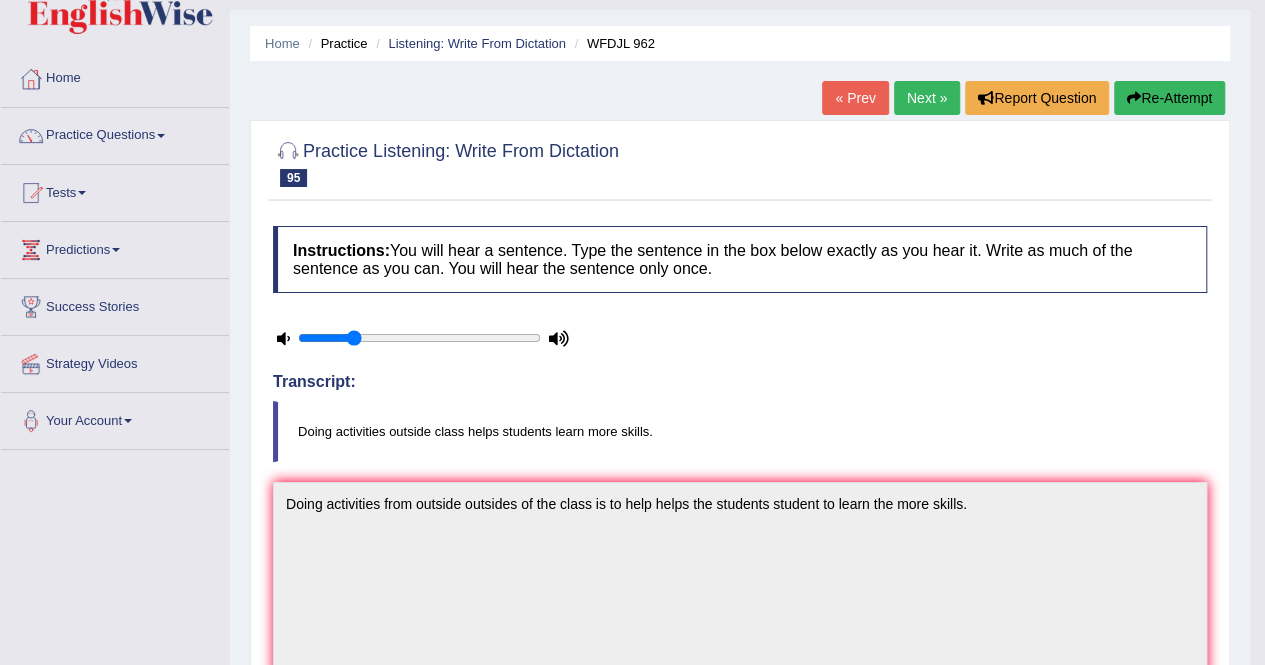 scroll, scrollTop: 36, scrollLeft: 0, axis: vertical 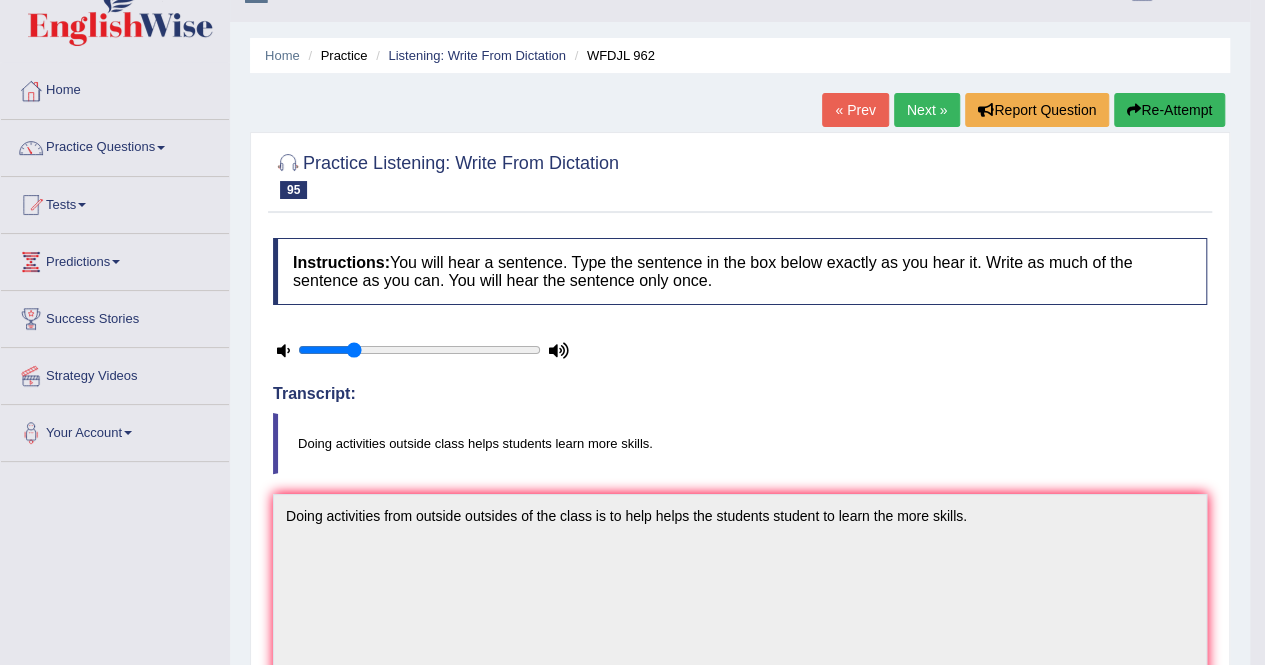 click on "Next »" at bounding box center (927, 110) 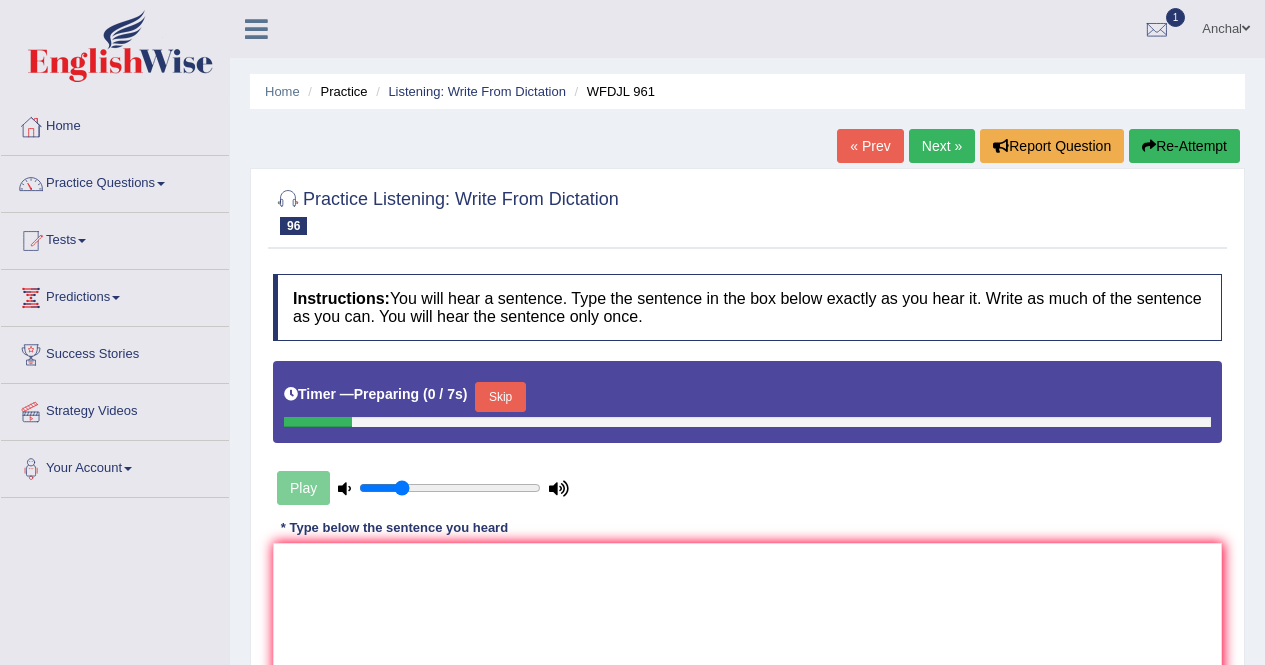 scroll, scrollTop: 0, scrollLeft: 0, axis: both 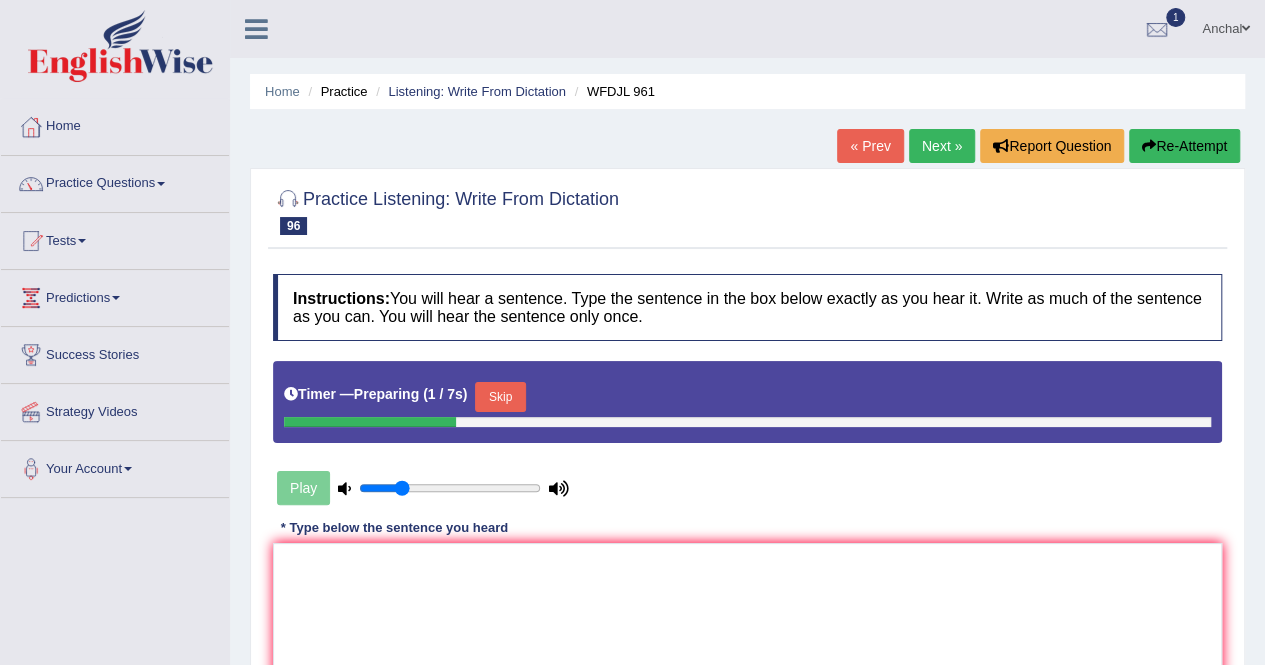 click on "Skip" at bounding box center (500, 397) 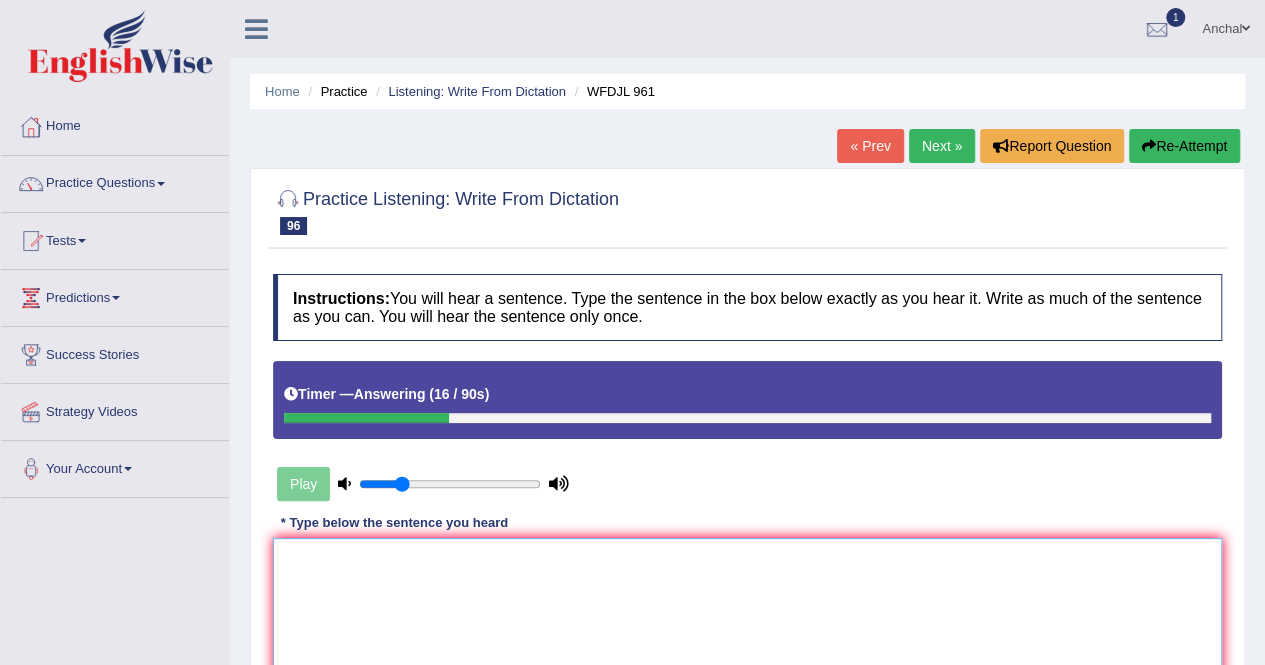 click at bounding box center (747, 635) 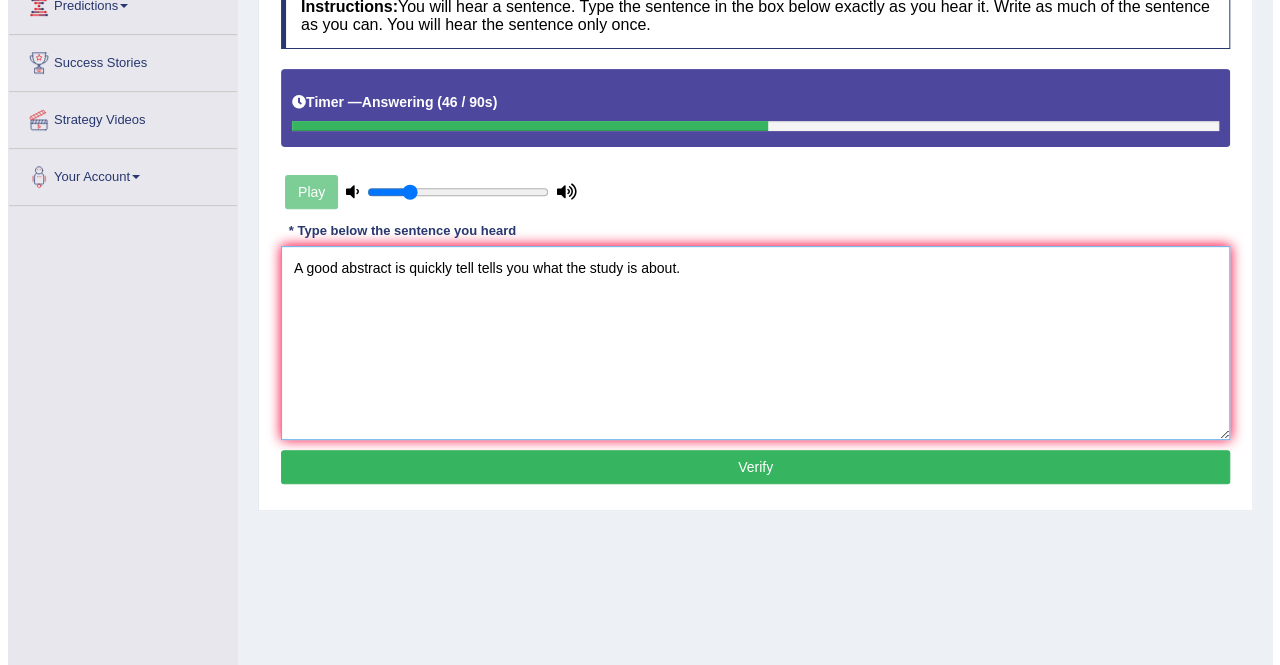 scroll, scrollTop: 290, scrollLeft: 0, axis: vertical 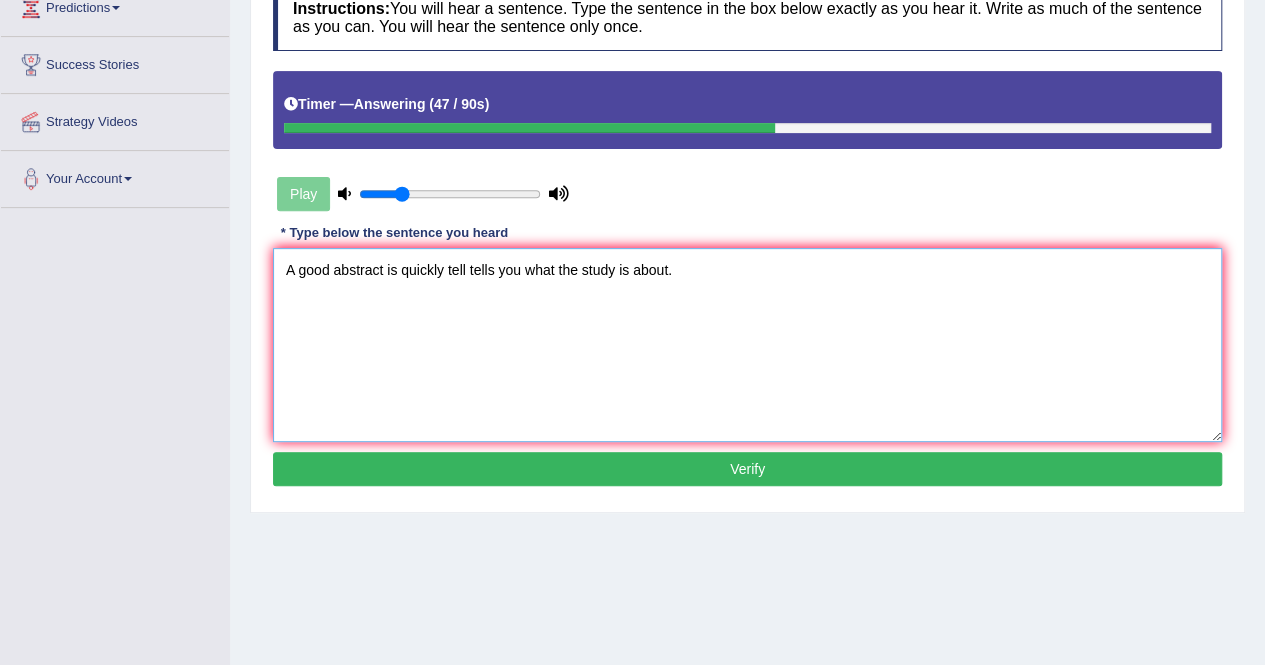 type on "A good abstract is quickly tell tells you what the study is about." 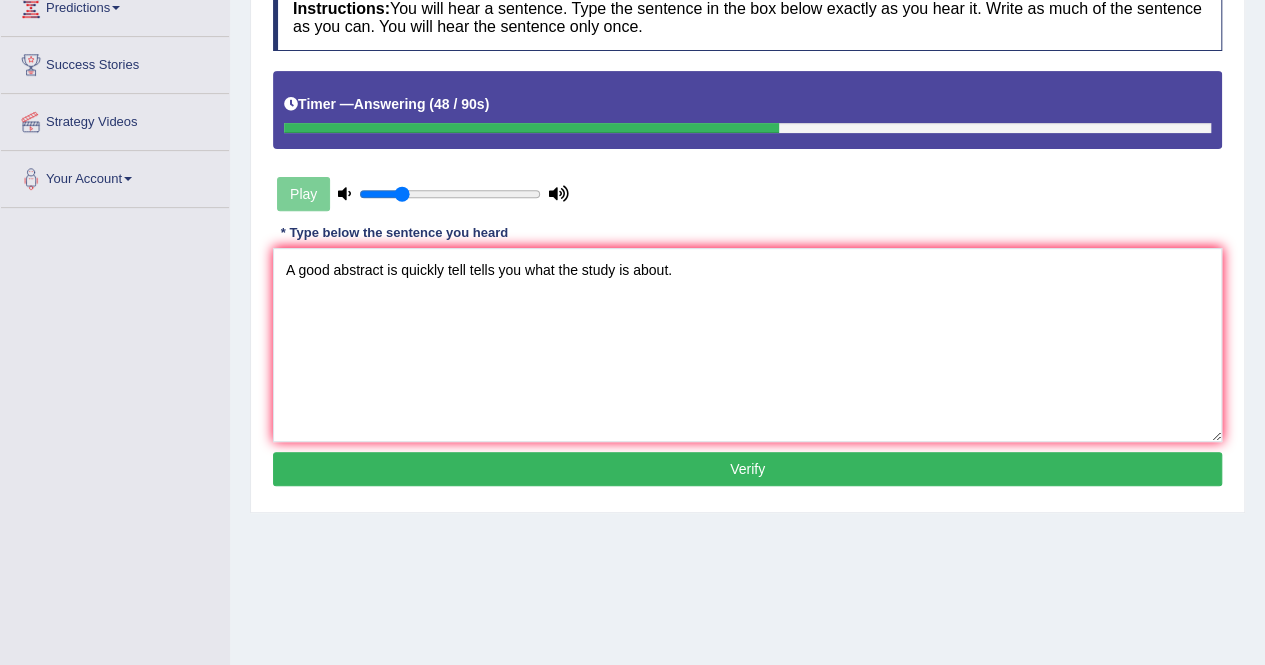 click on "Verify" at bounding box center [747, 469] 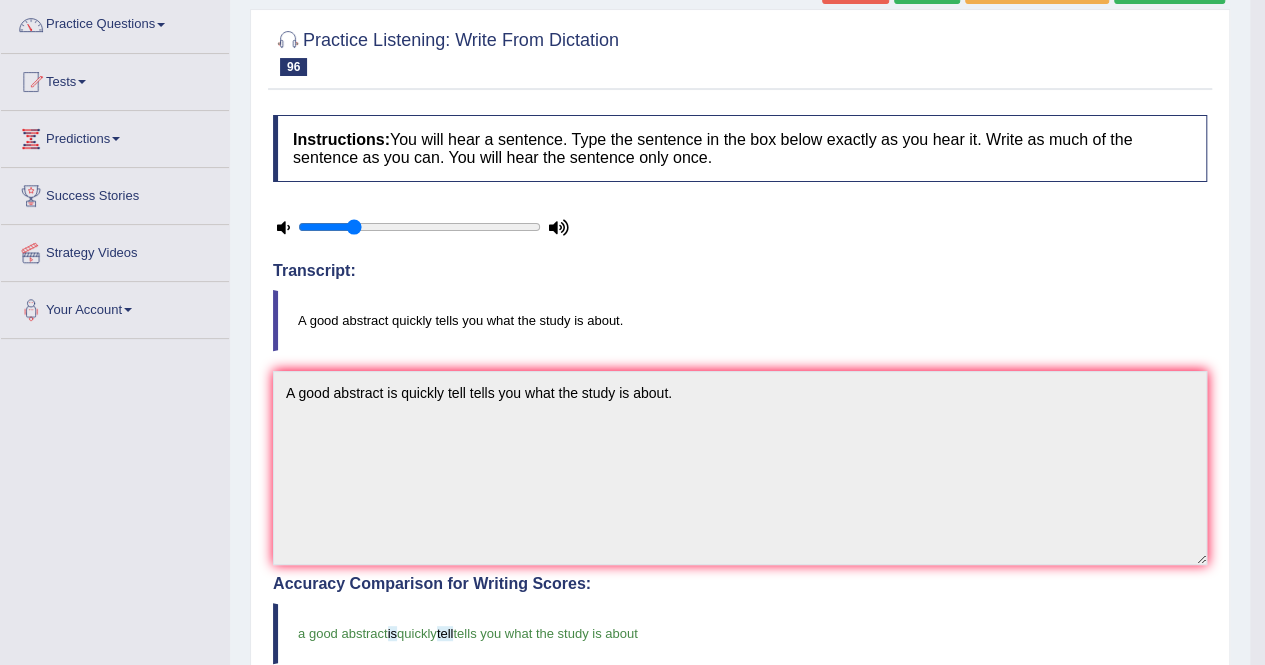 scroll, scrollTop: 0, scrollLeft: 0, axis: both 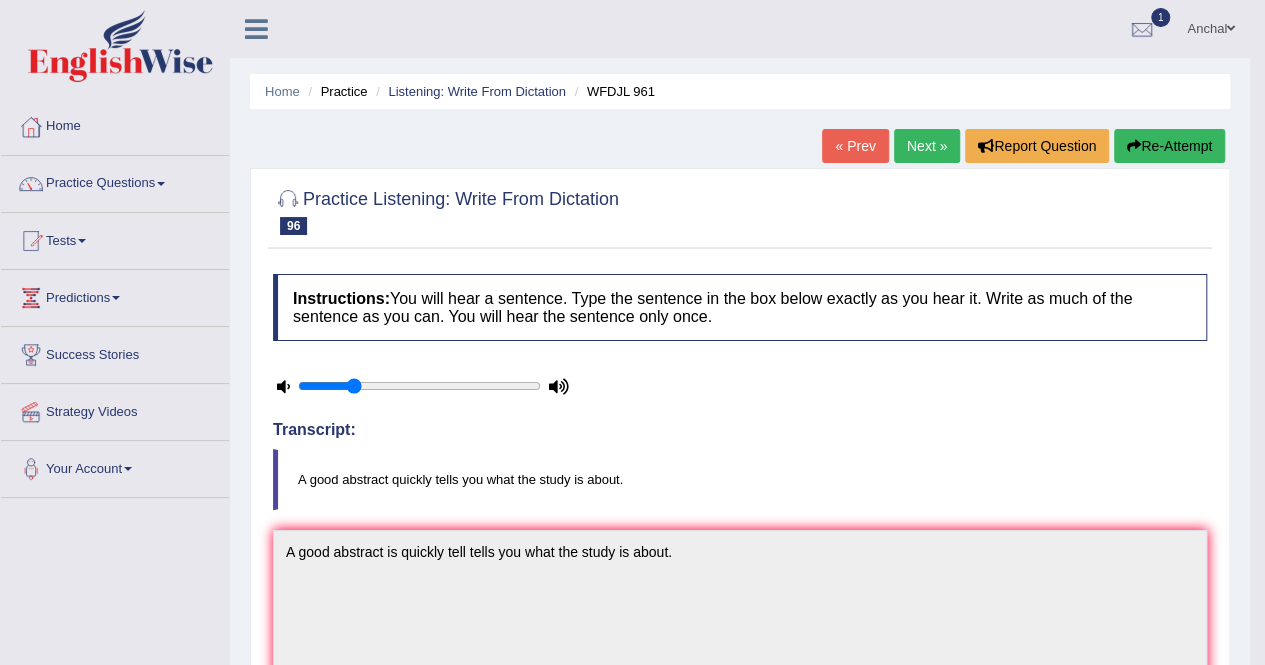 click on "Next »" at bounding box center (927, 146) 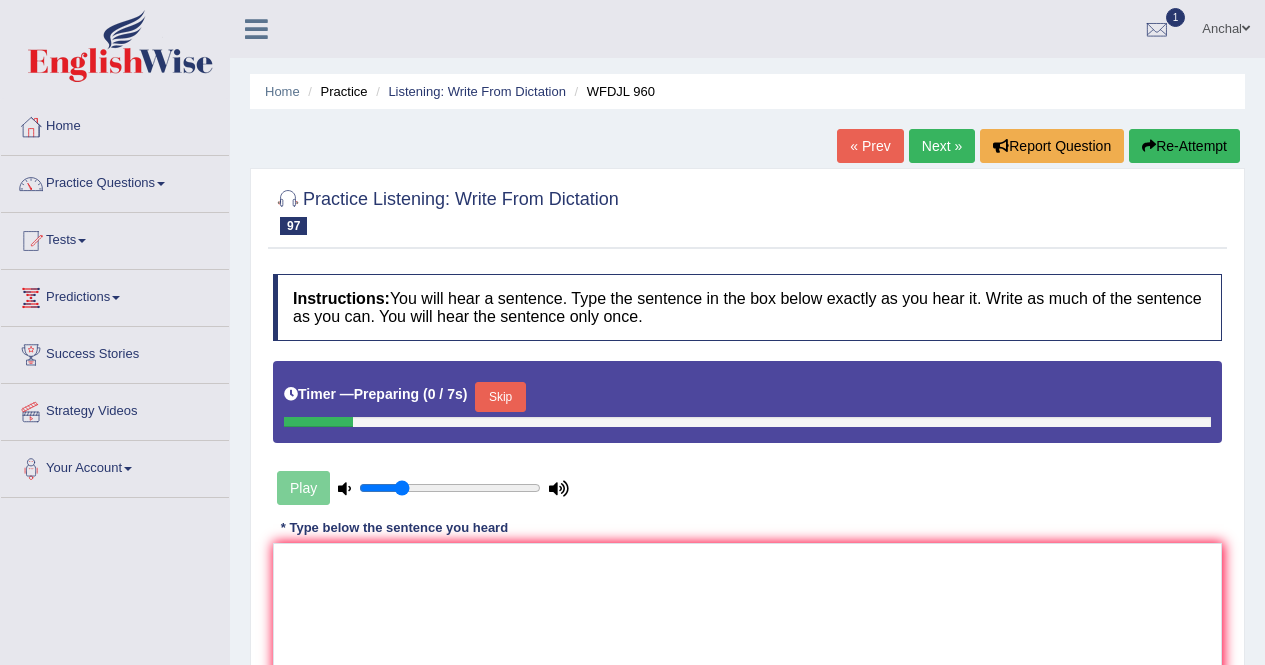 scroll, scrollTop: 0, scrollLeft: 0, axis: both 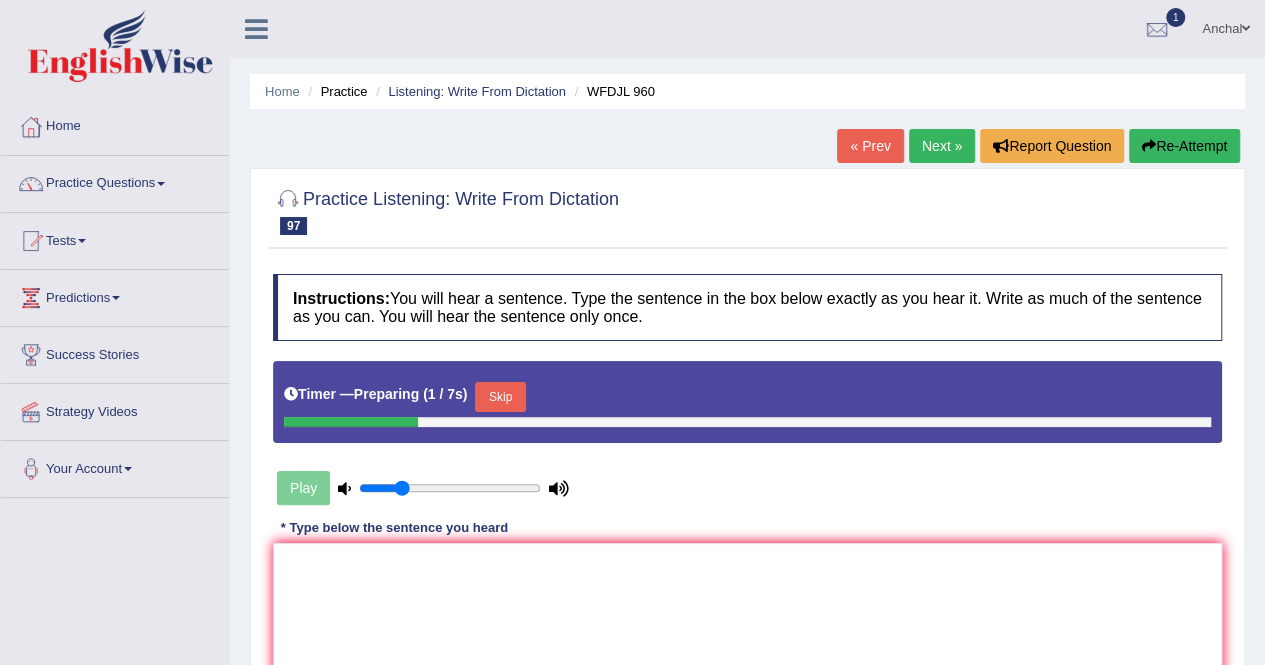click on "Skip" at bounding box center [500, 397] 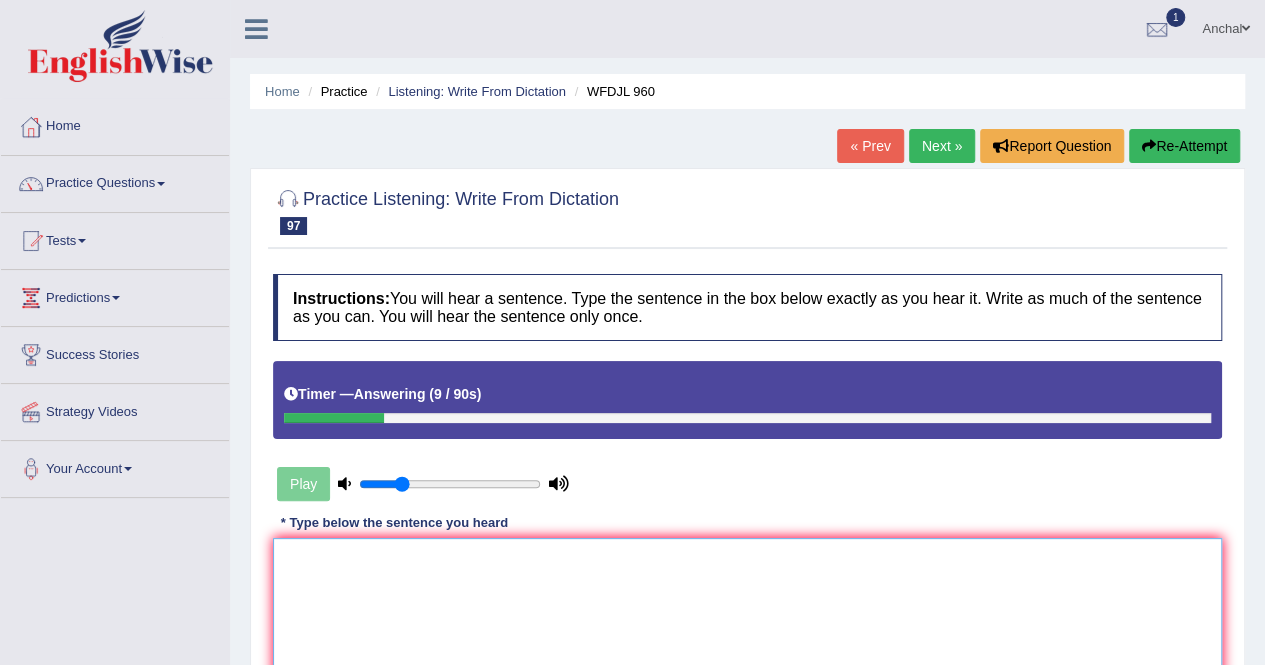 click at bounding box center [747, 635] 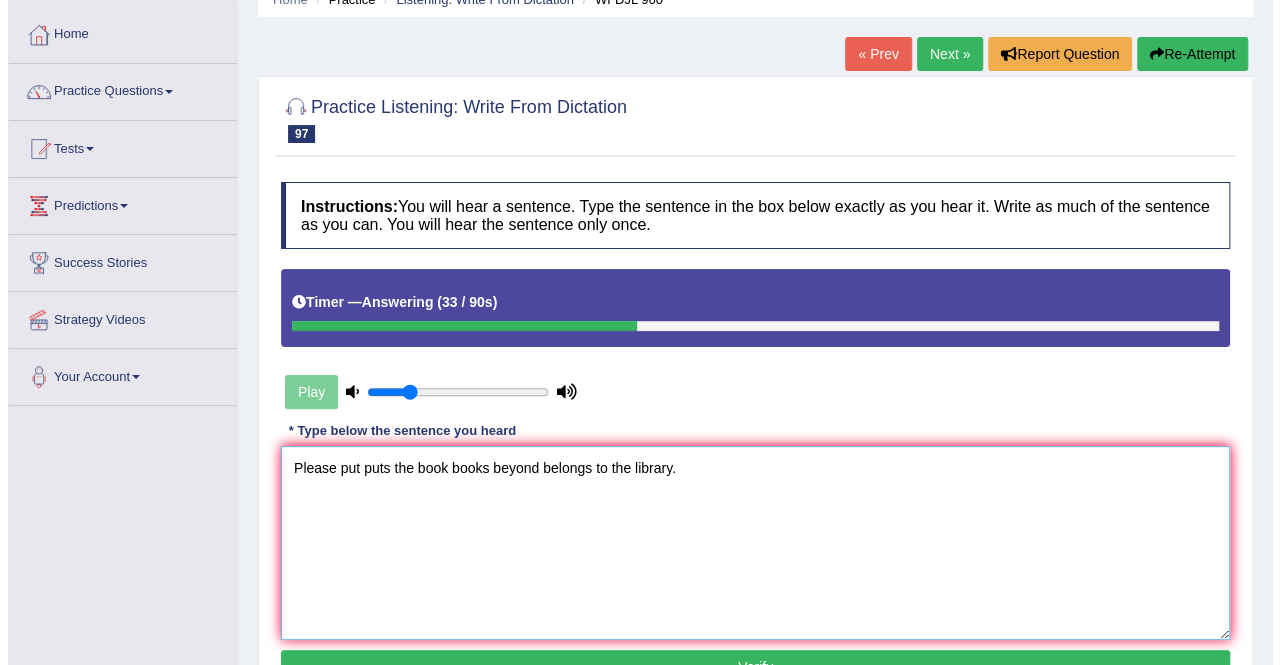 scroll, scrollTop: 168, scrollLeft: 0, axis: vertical 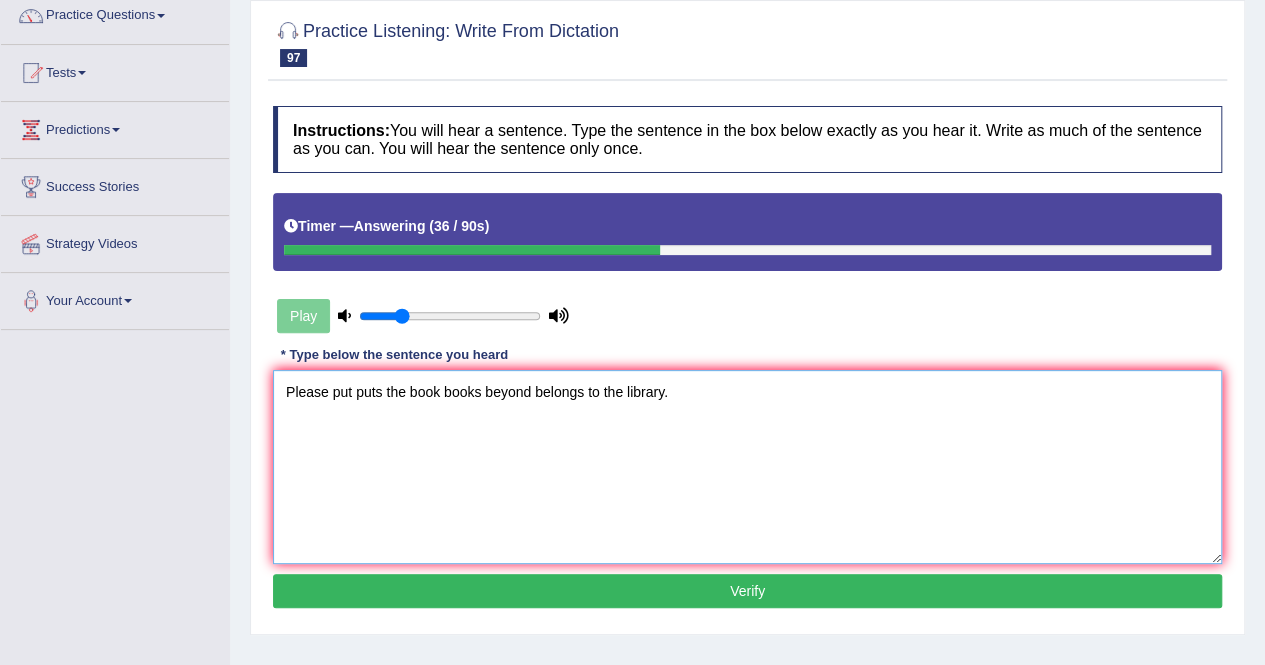 click on "Please put puts the book books beyond belongs to the library." at bounding box center (747, 467) 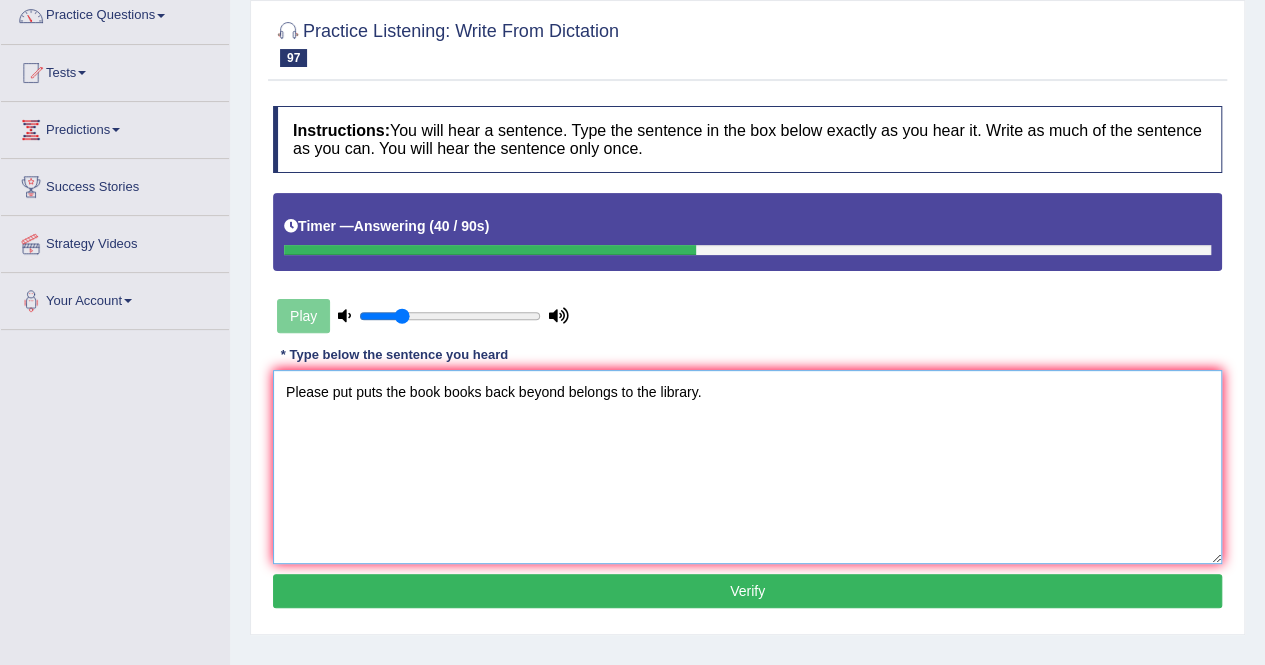 type on "Please put puts the book books back beyond belongs to the library." 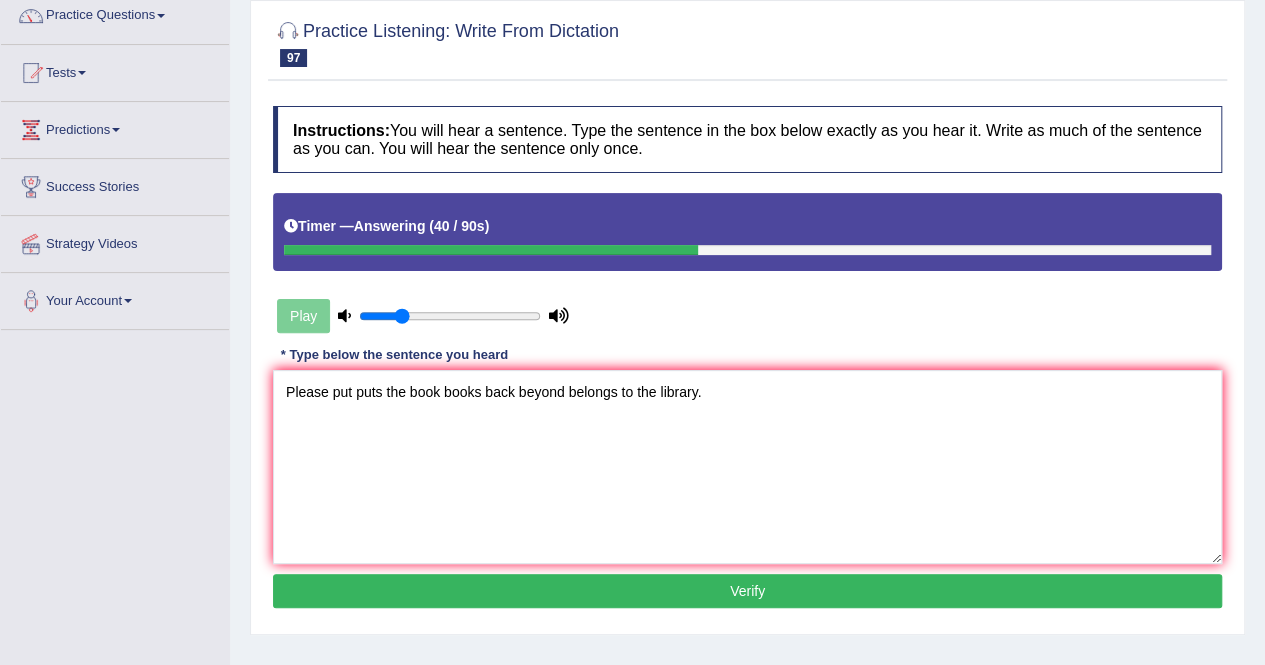 click on "Verify" at bounding box center (747, 591) 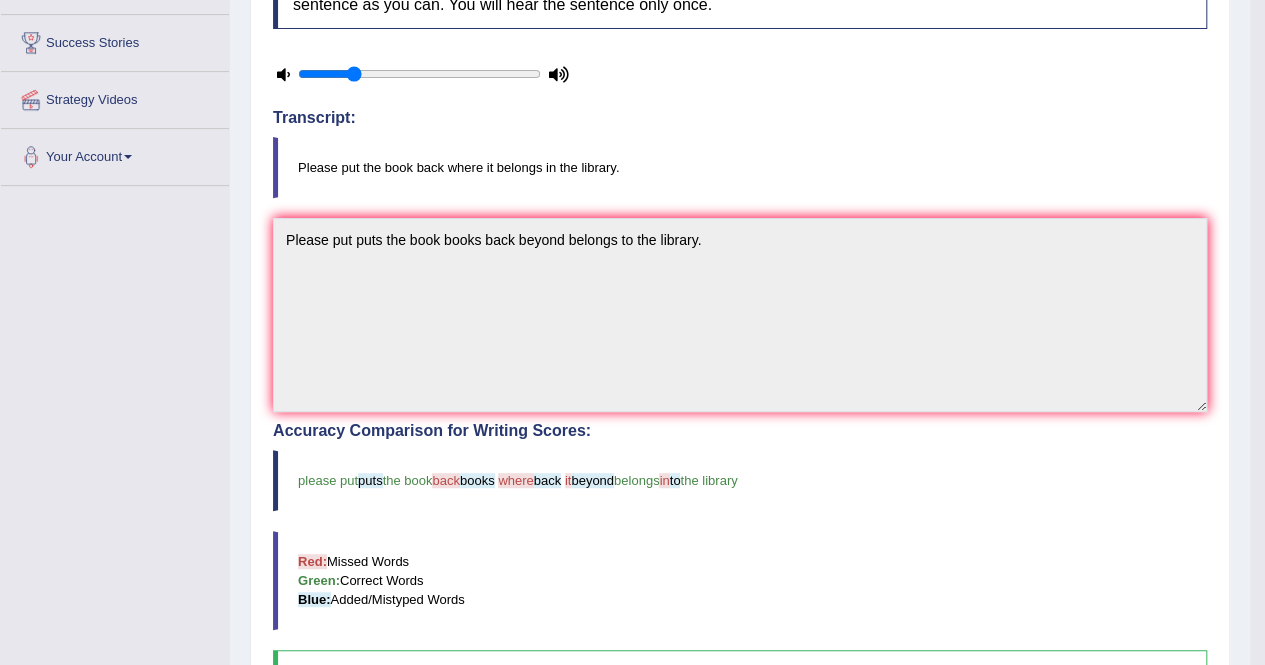 scroll, scrollTop: 336, scrollLeft: 0, axis: vertical 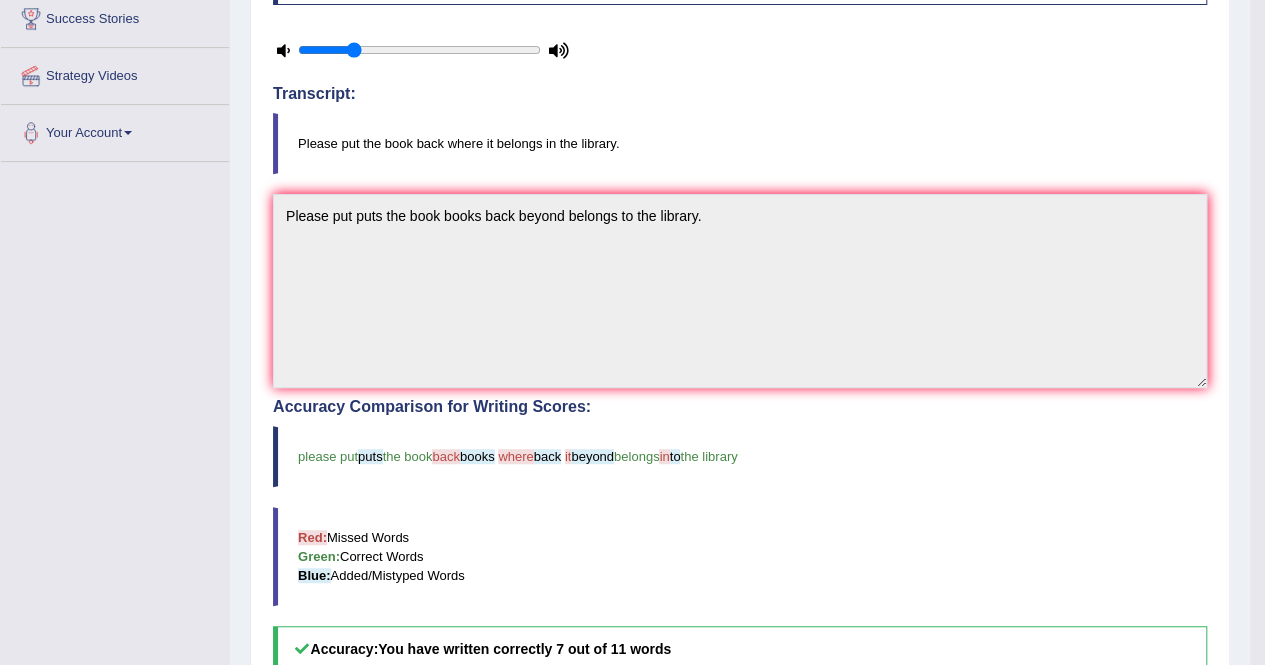 click on "books" at bounding box center (477, 456) 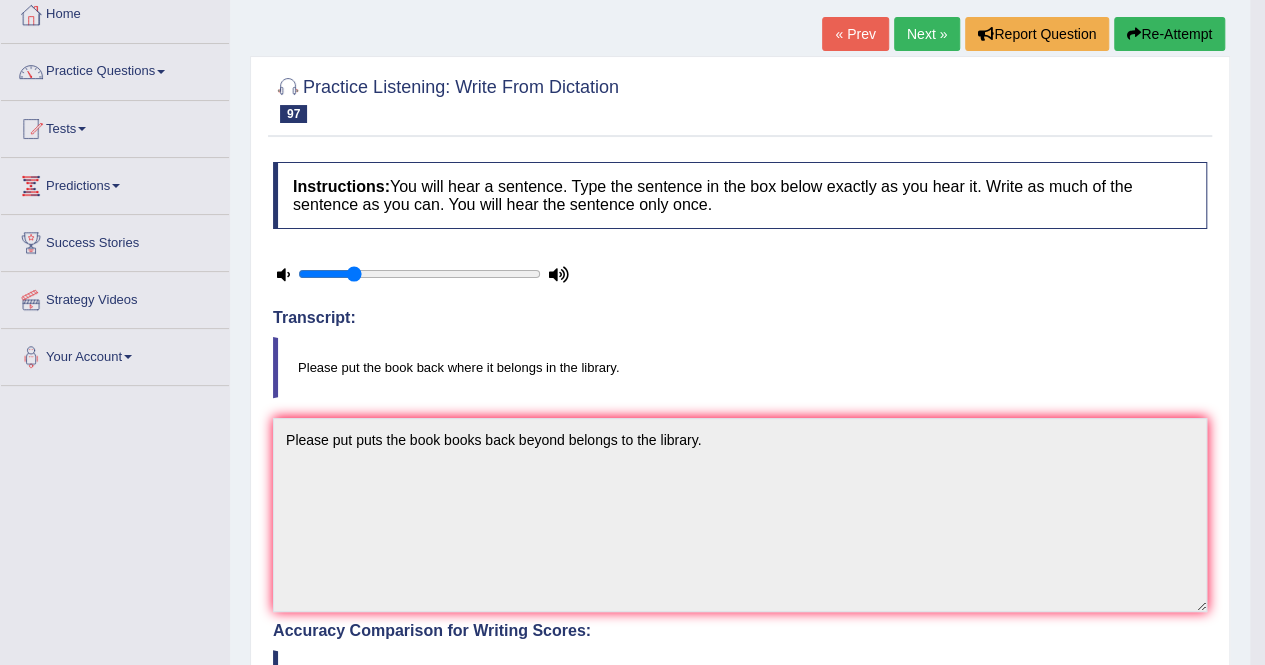scroll, scrollTop: 0, scrollLeft: 0, axis: both 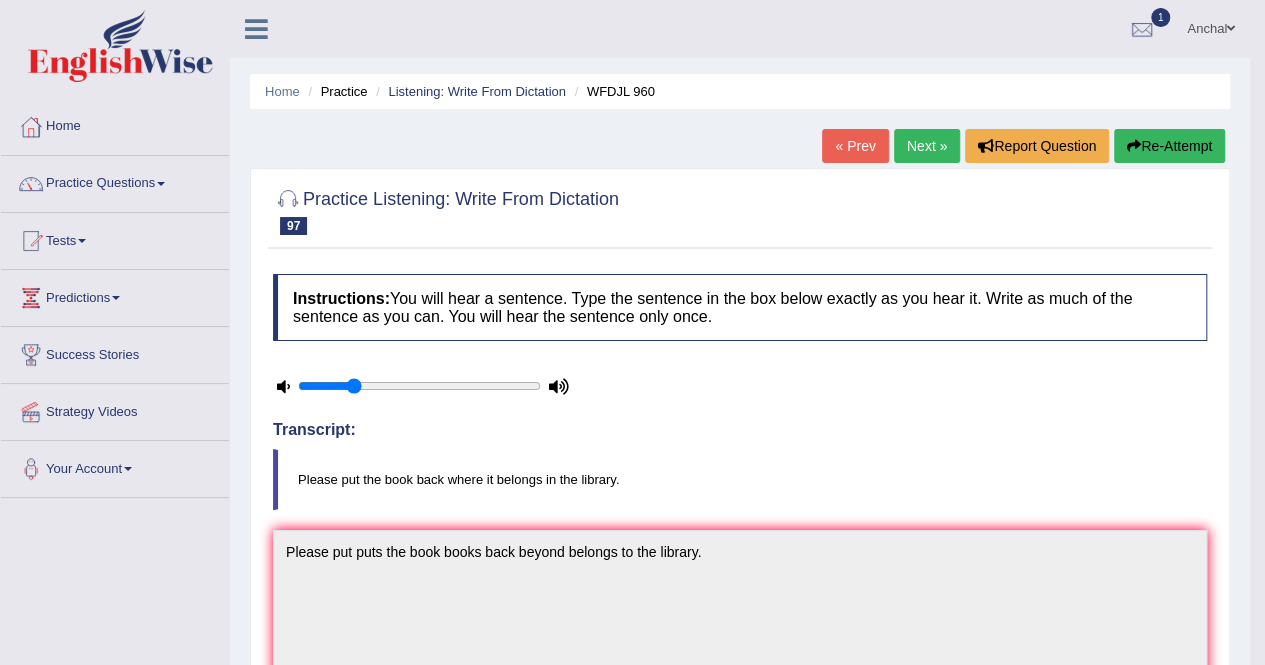 click on "Re-Attempt" at bounding box center [1169, 146] 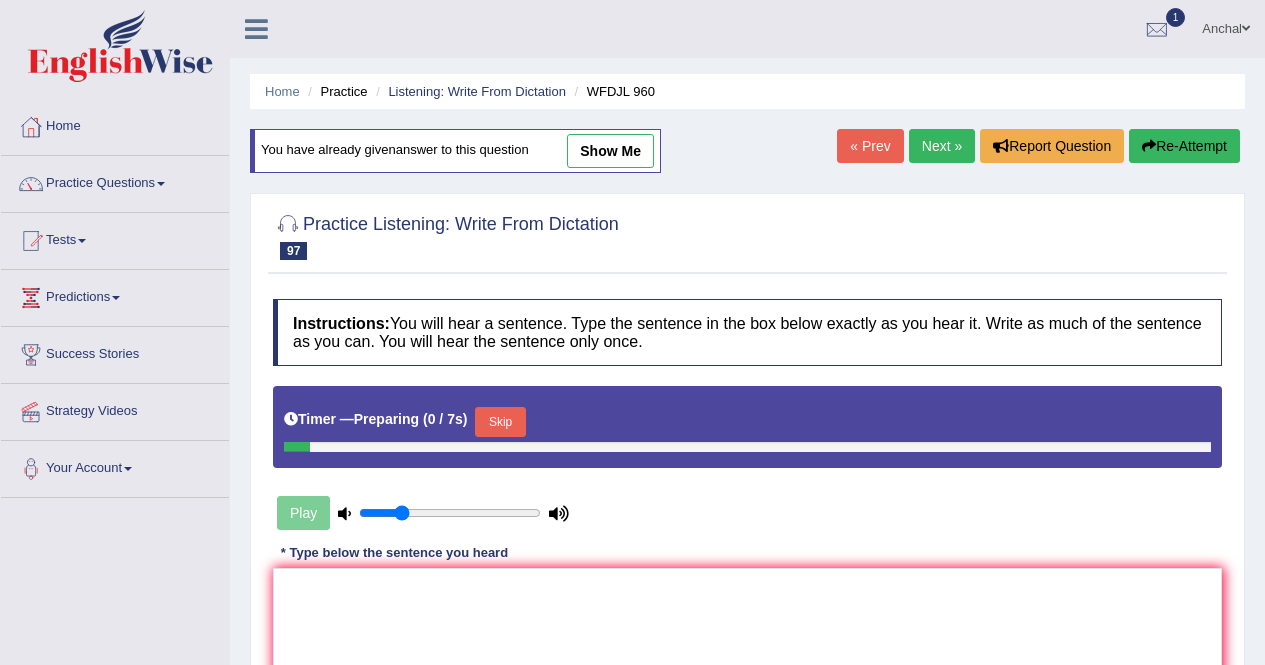 scroll, scrollTop: 0, scrollLeft: 0, axis: both 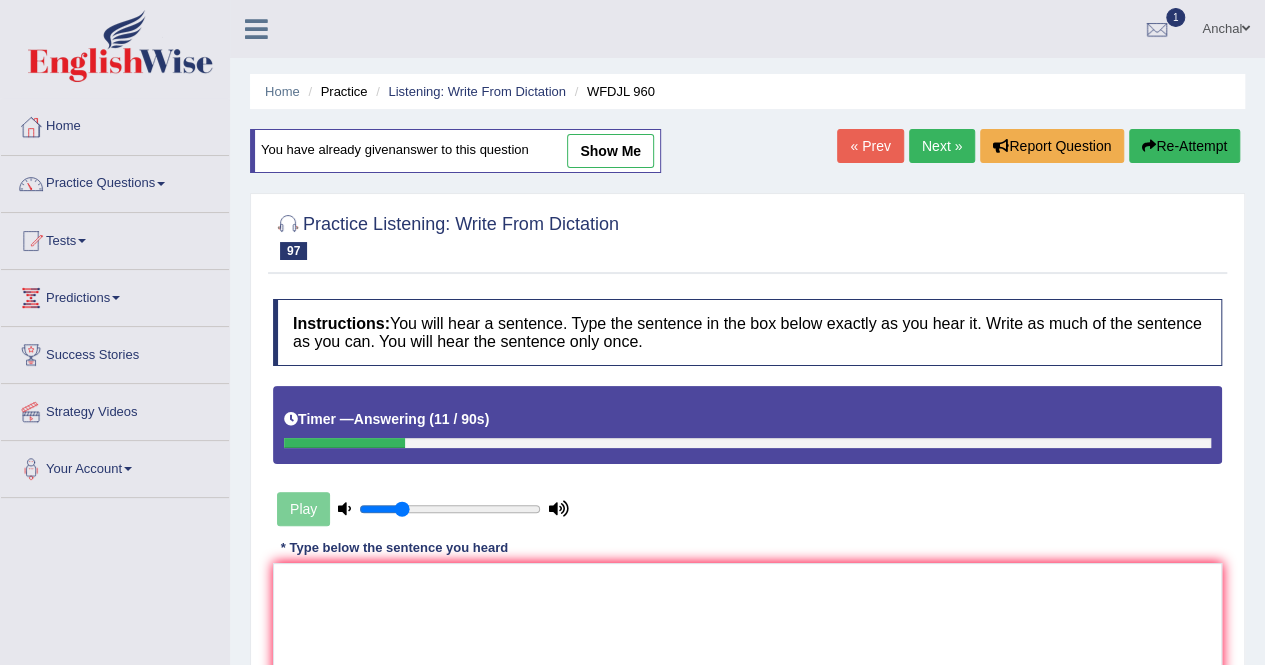 click on "Next »" at bounding box center [942, 146] 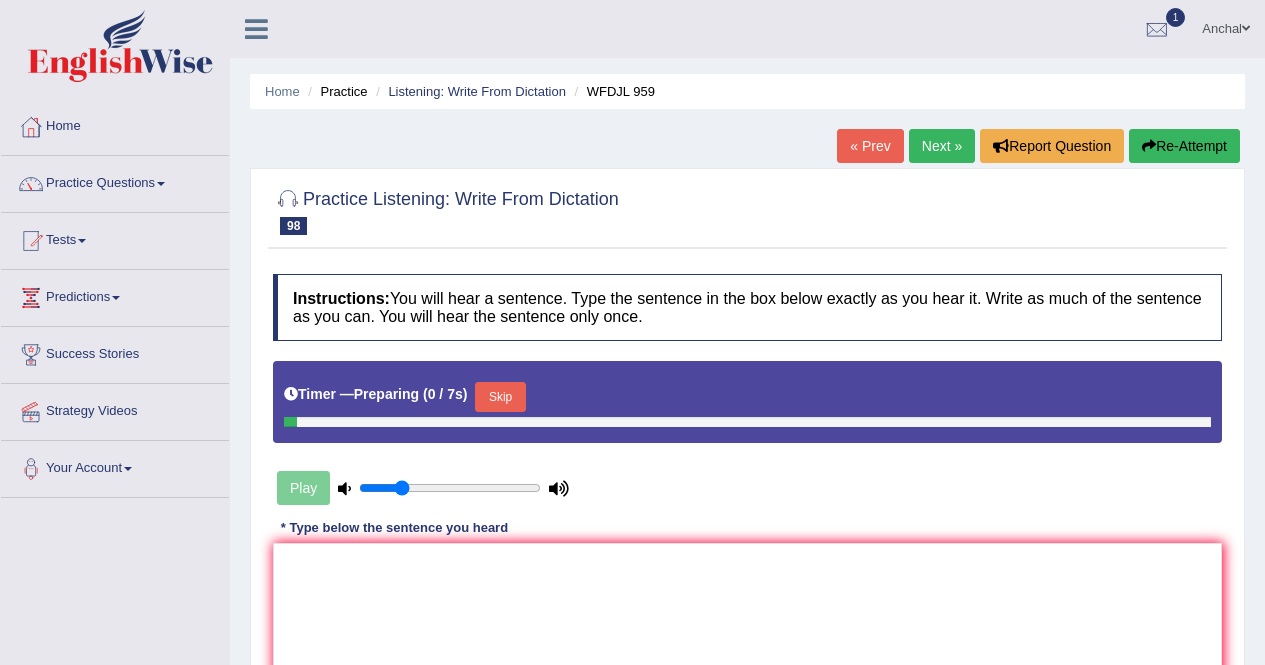 scroll, scrollTop: 0, scrollLeft: 0, axis: both 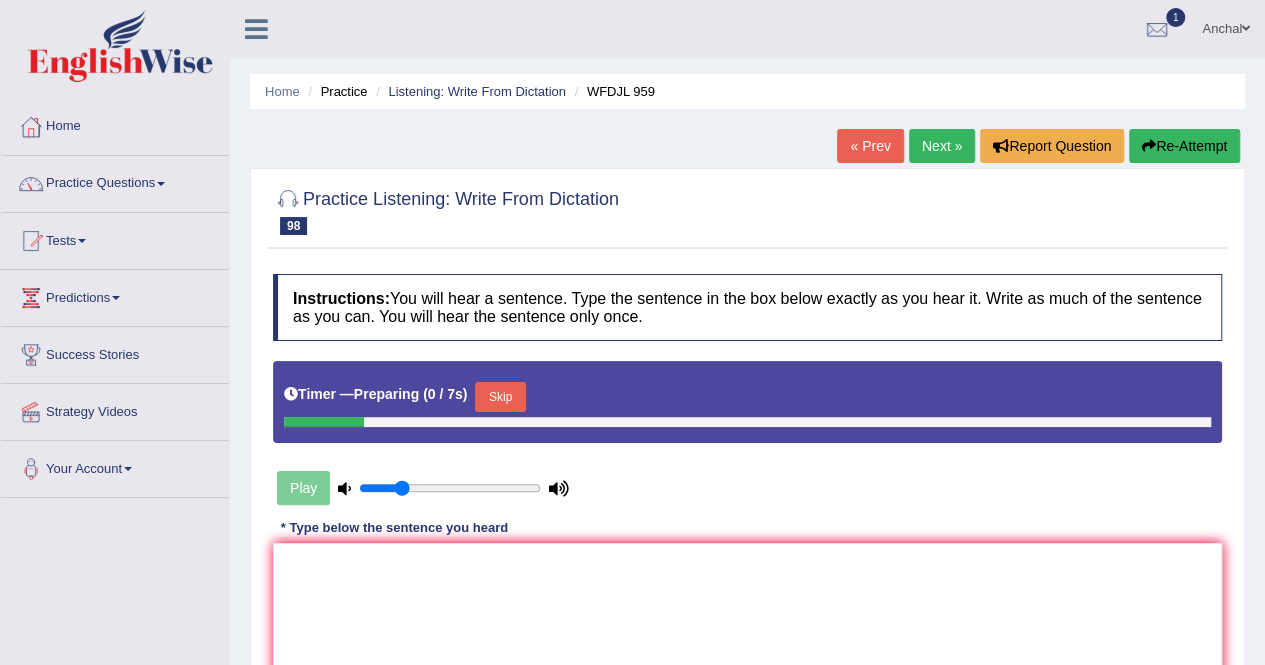 click on "Skip" at bounding box center (500, 397) 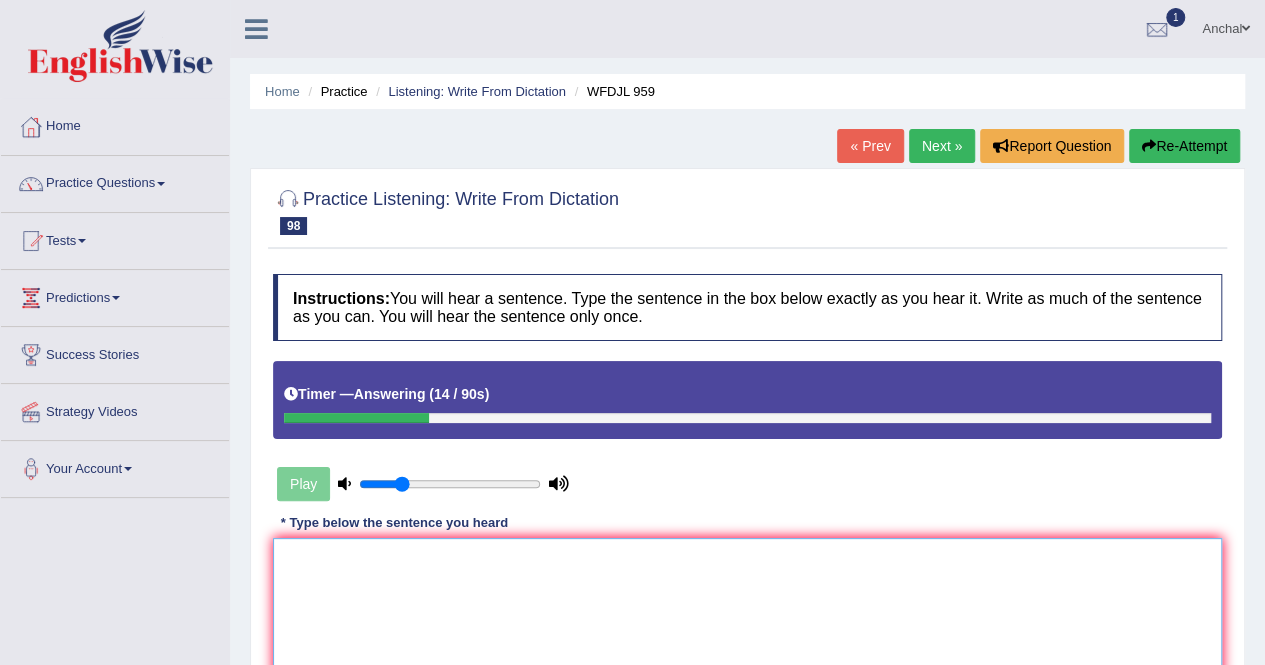 click at bounding box center [747, 635] 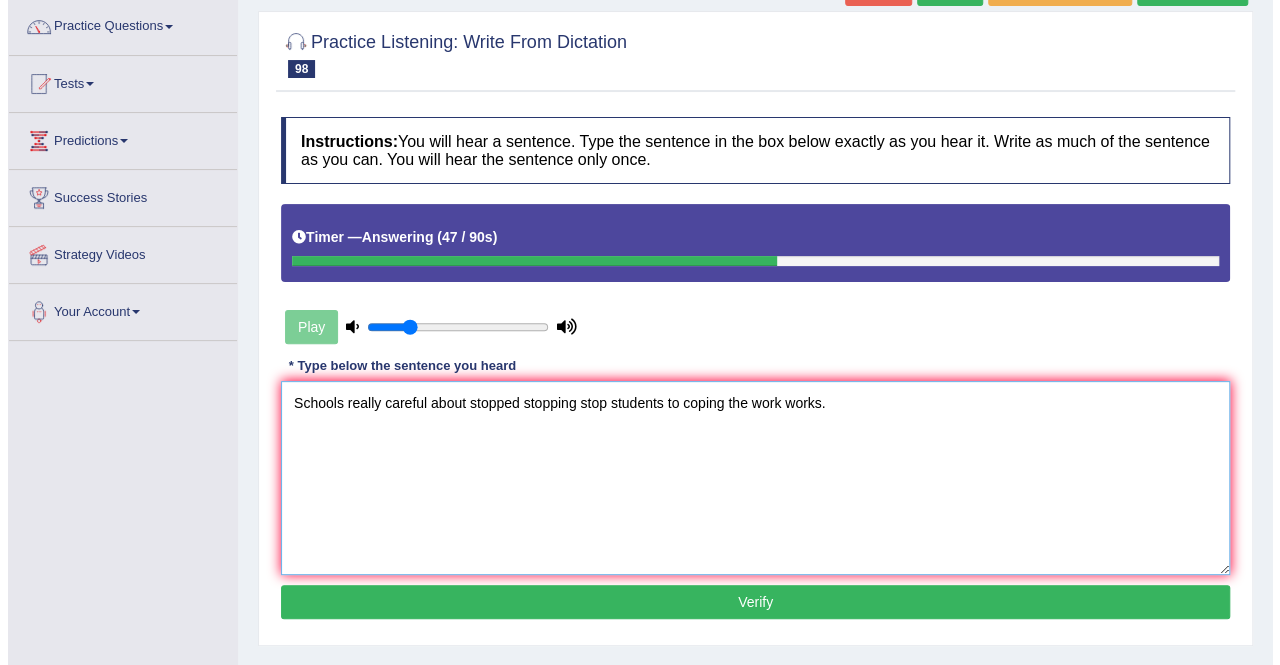 scroll, scrollTop: 158, scrollLeft: 0, axis: vertical 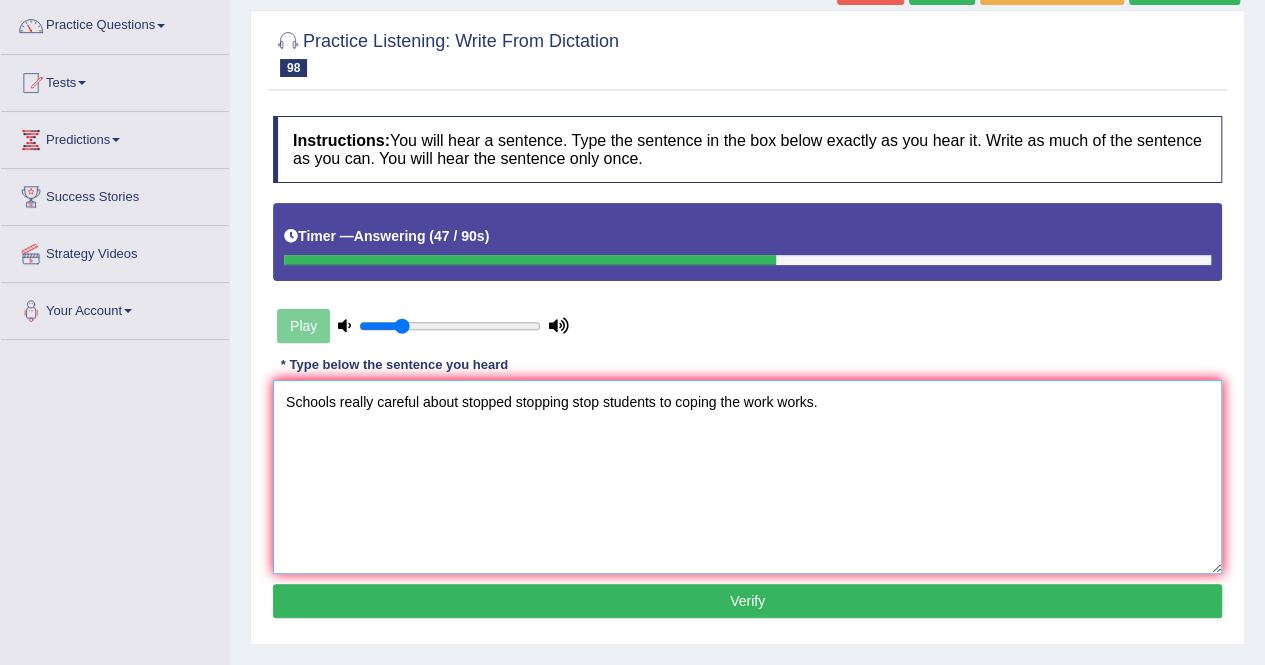 type on "Schools really careful about stopped stopping stop students to coping the work works." 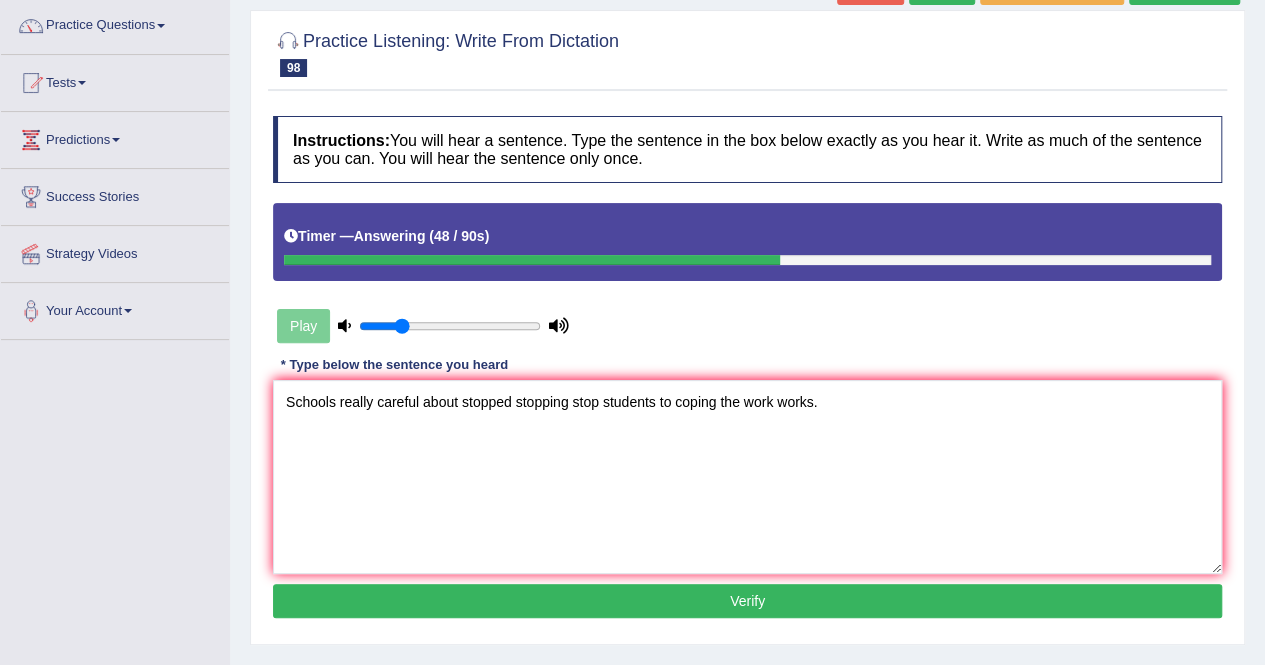 click on "Verify" at bounding box center (747, 601) 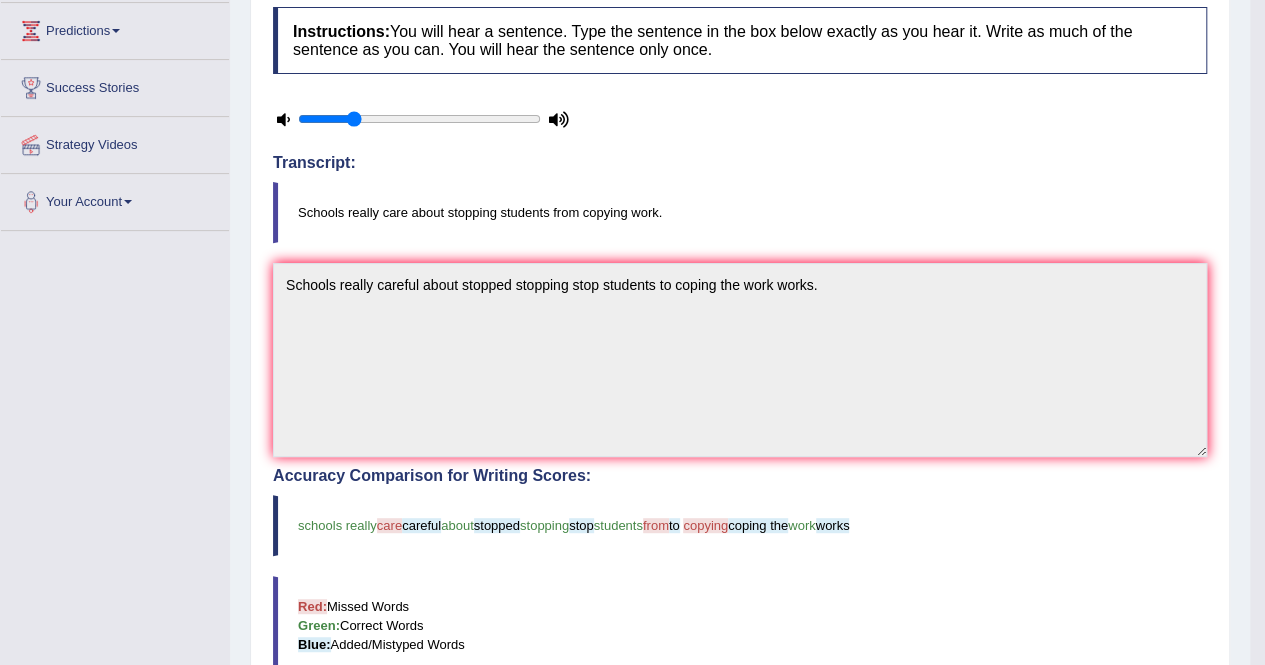 scroll, scrollTop: 0, scrollLeft: 0, axis: both 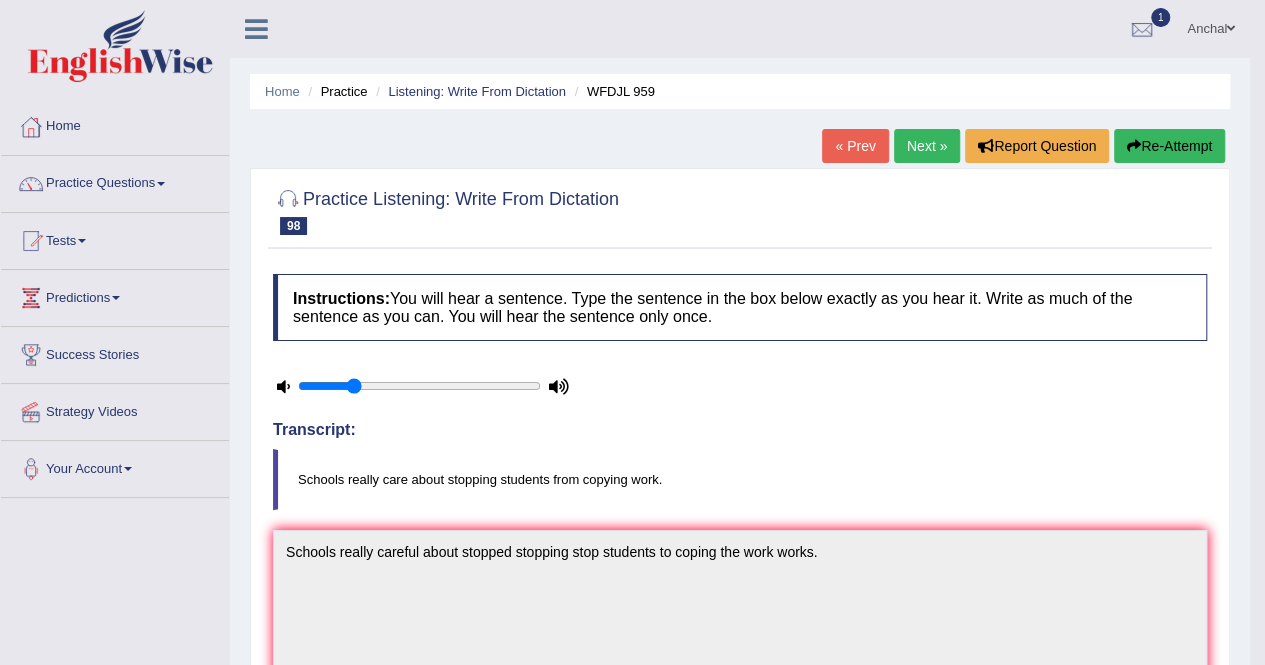 click on "Re-Attempt" at bounding box center [1169, 146] 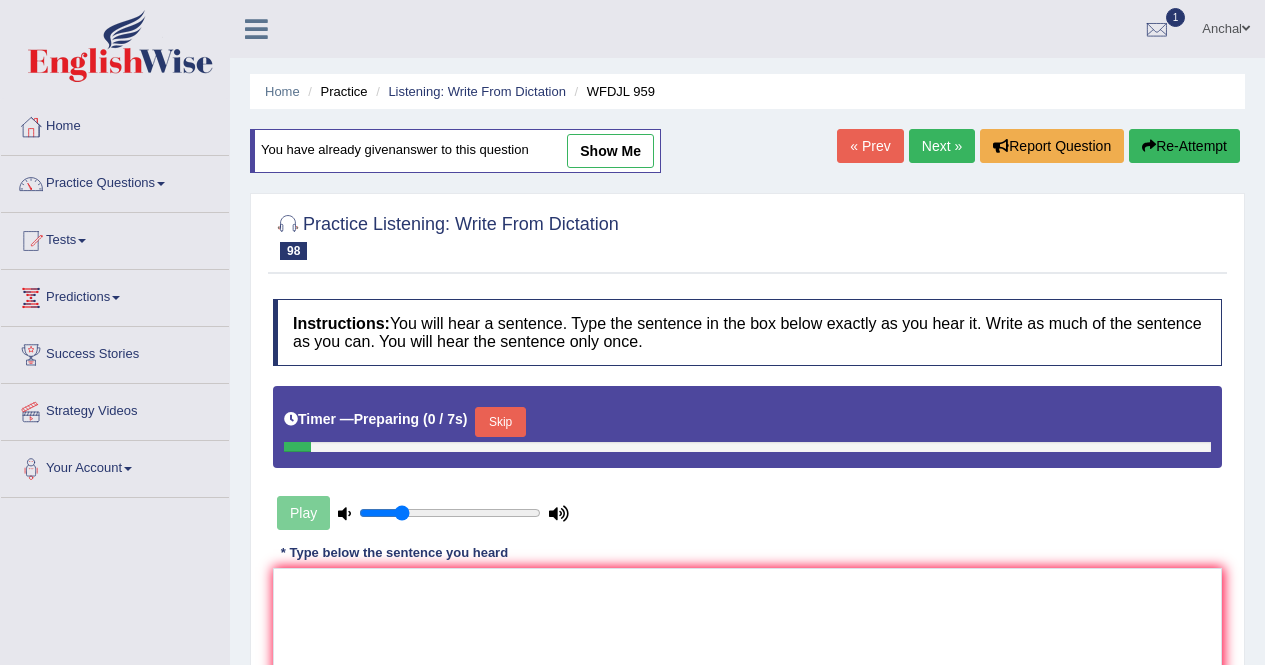 scroll, scrollTop: 0, scrollLeft: 0, axis: both 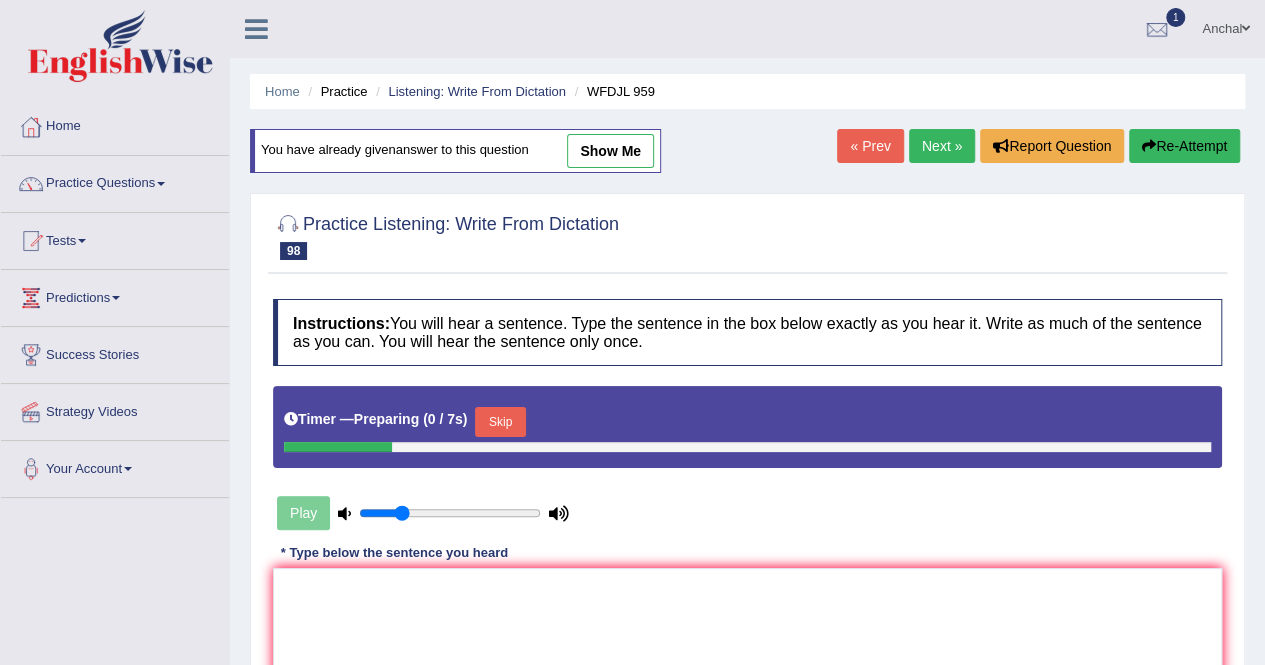click on "Skip" at bounding box center [500, 422] 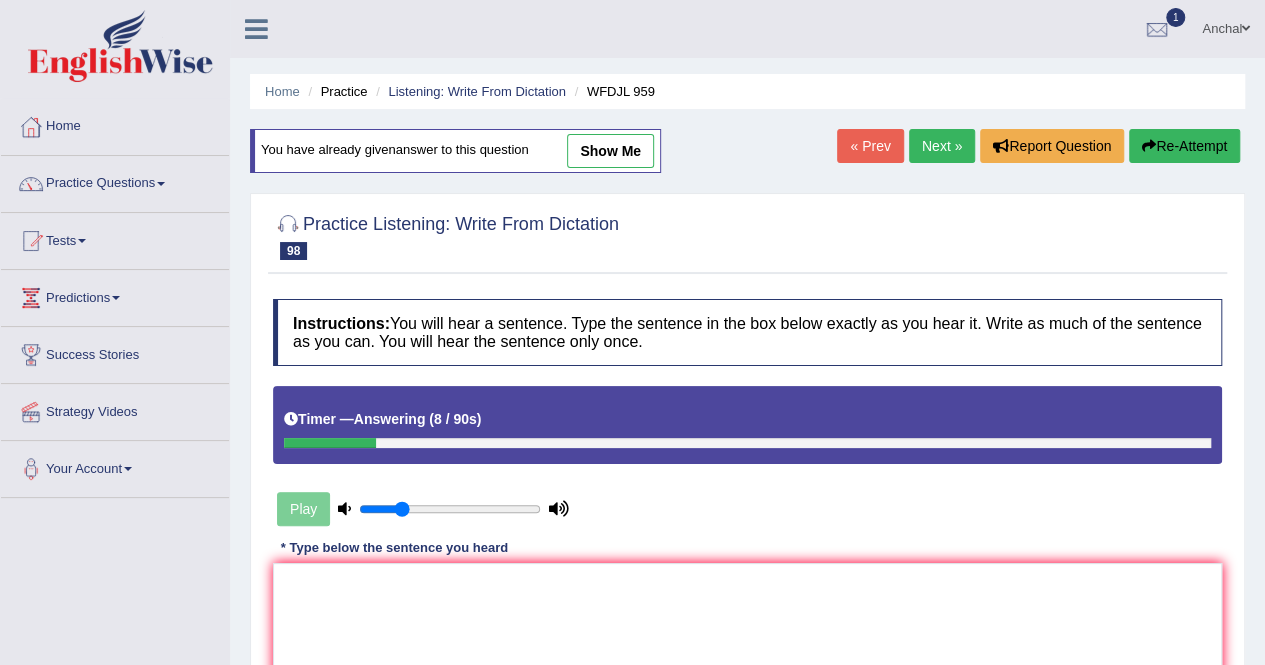 click on "Next »" at bounding box center [942, 146] 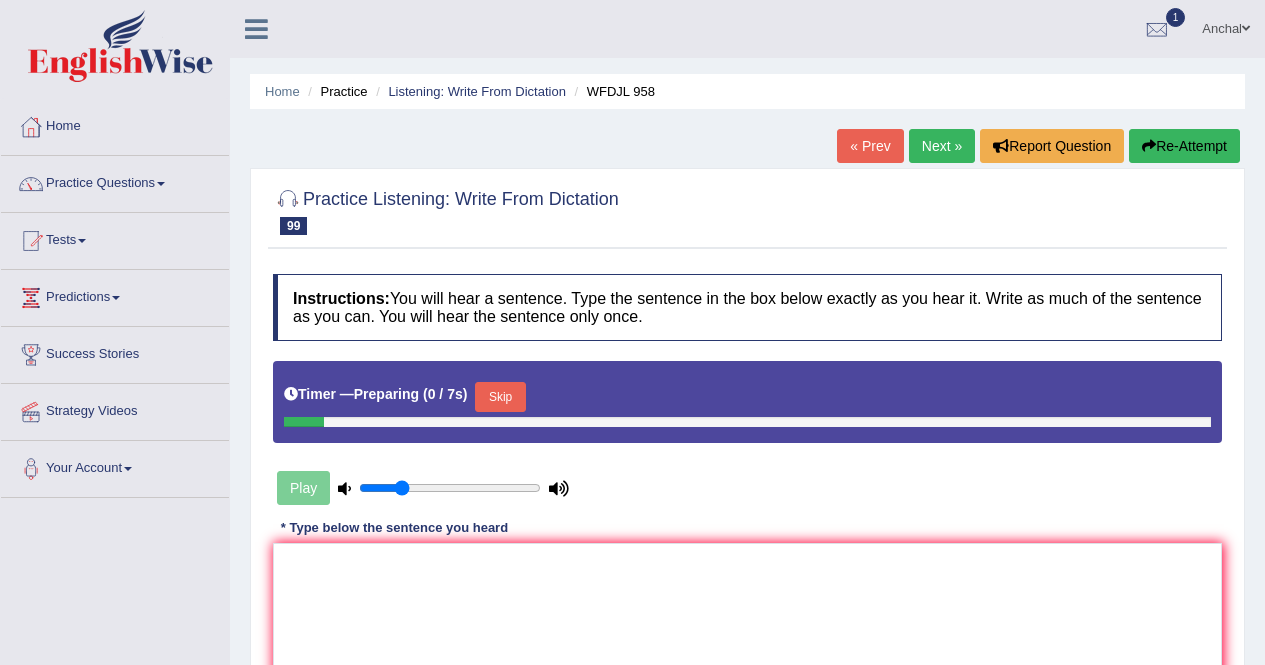 scroll, scrollTop: 0, scrollLeft: 0, axis: both 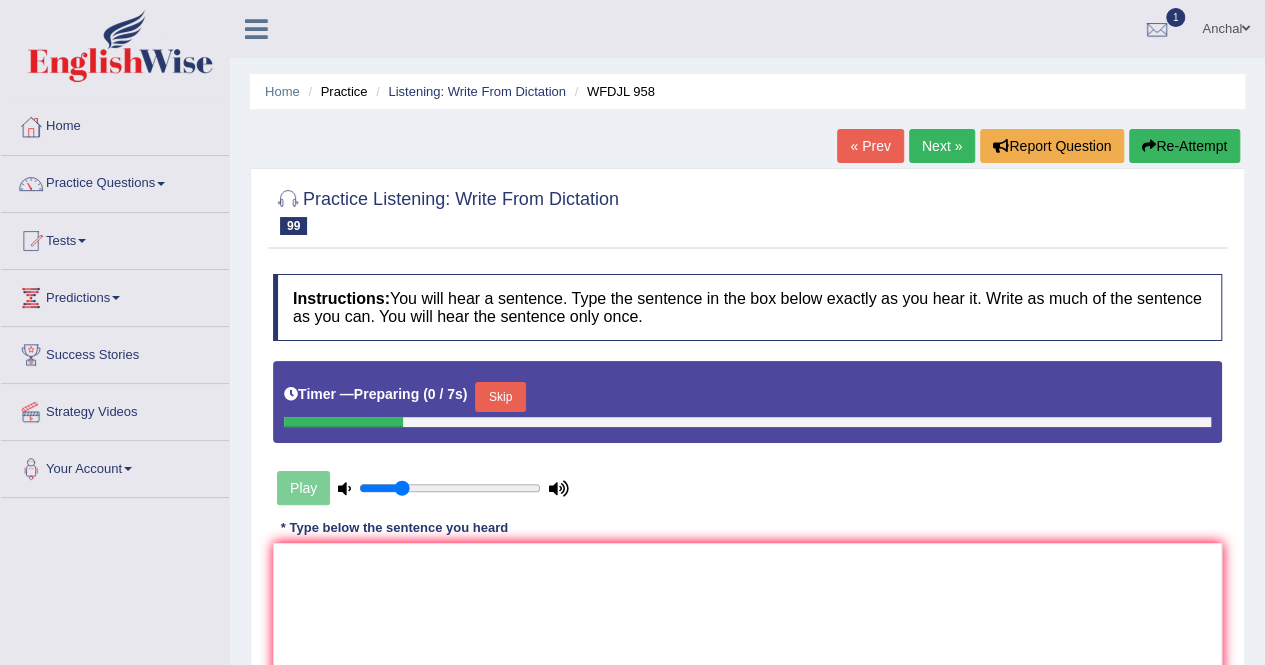 click on "Skip" at bounding box center [500, 397] 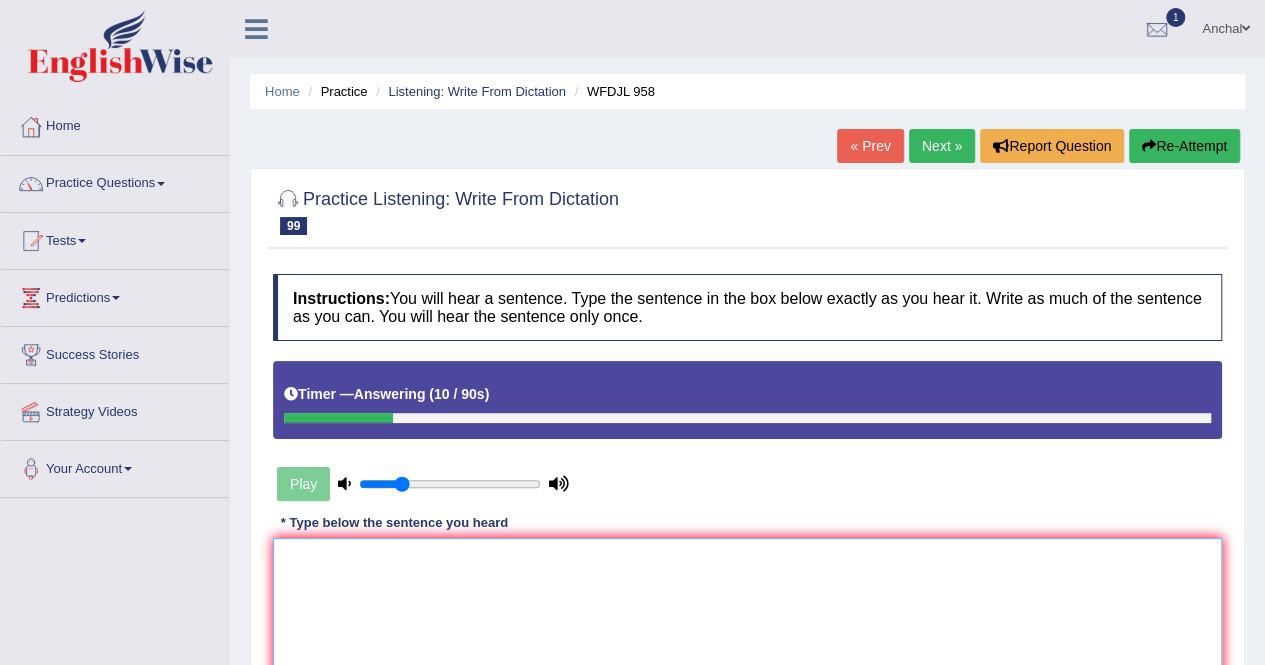 click at bounding box center (747, 635) 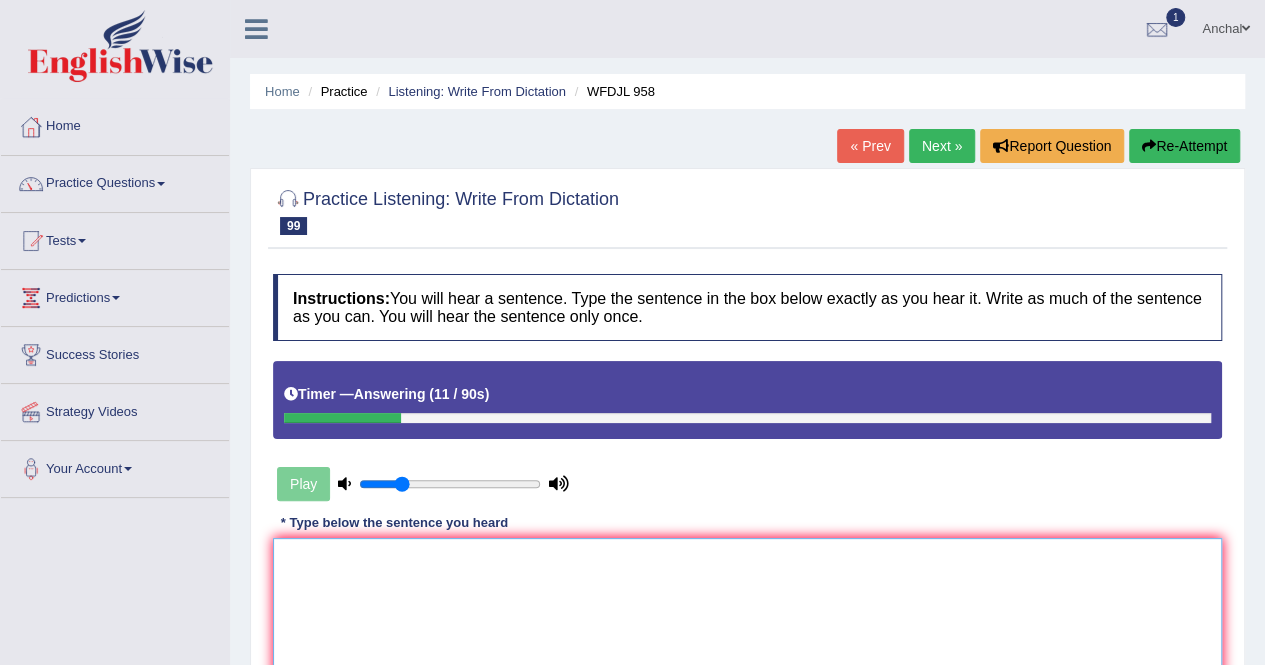 type on "Y" 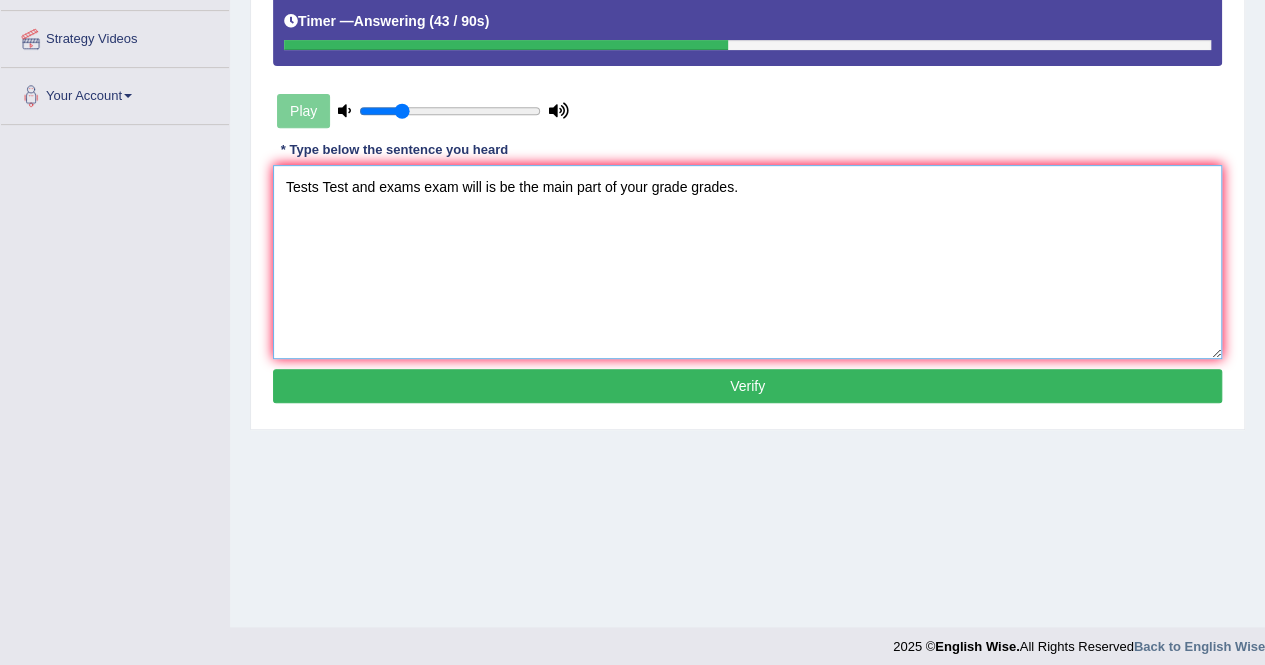 scroll, scrollTop: 384, scrollLeft: 0, axis: vertical 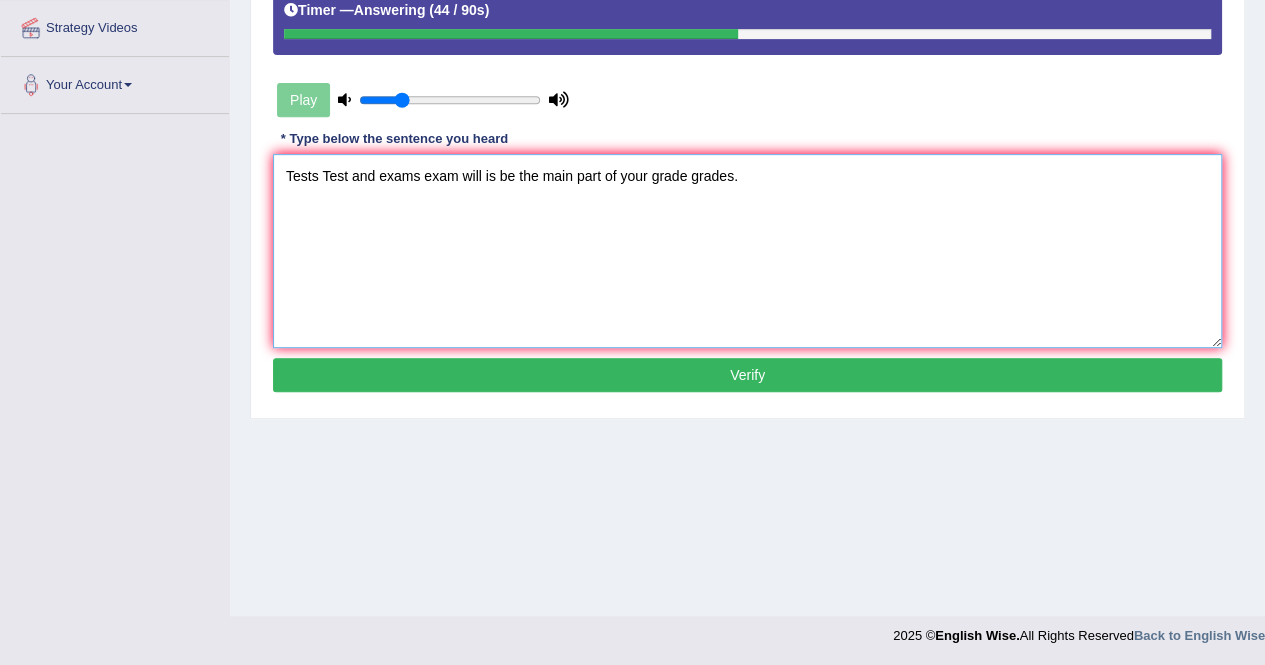 type on "Tests Test and exams exam will is be the main part of your grade grades." 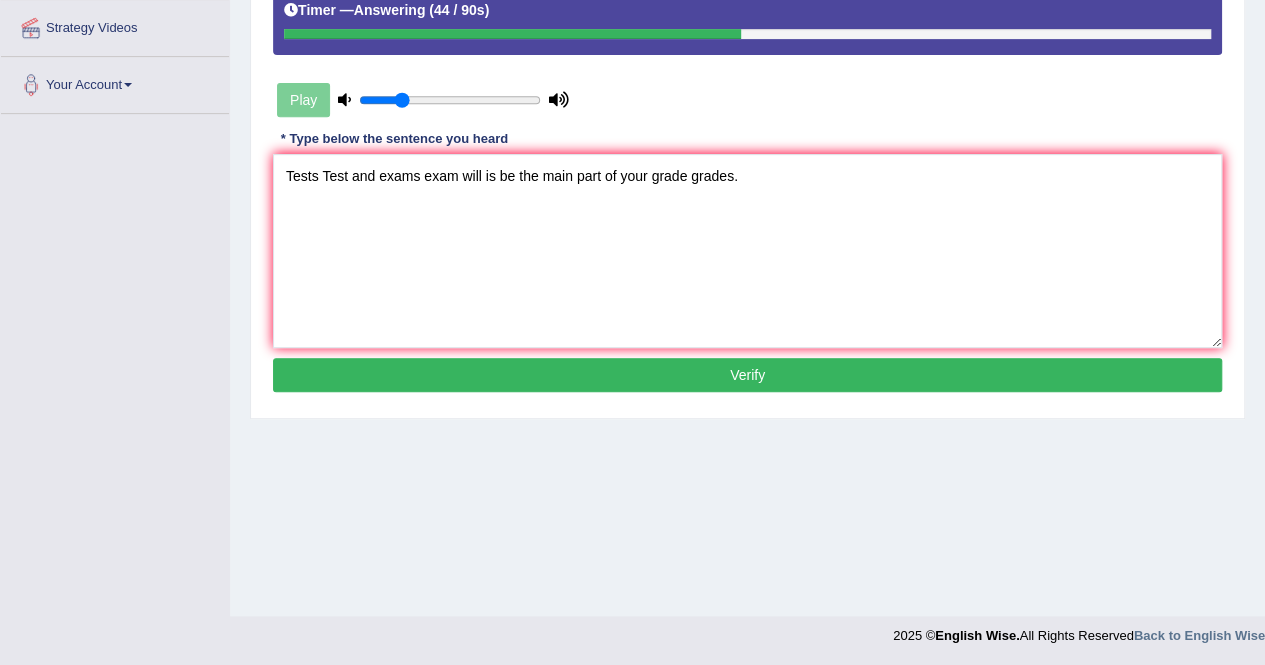 click on "Verify" at bounding box center [747, 375] 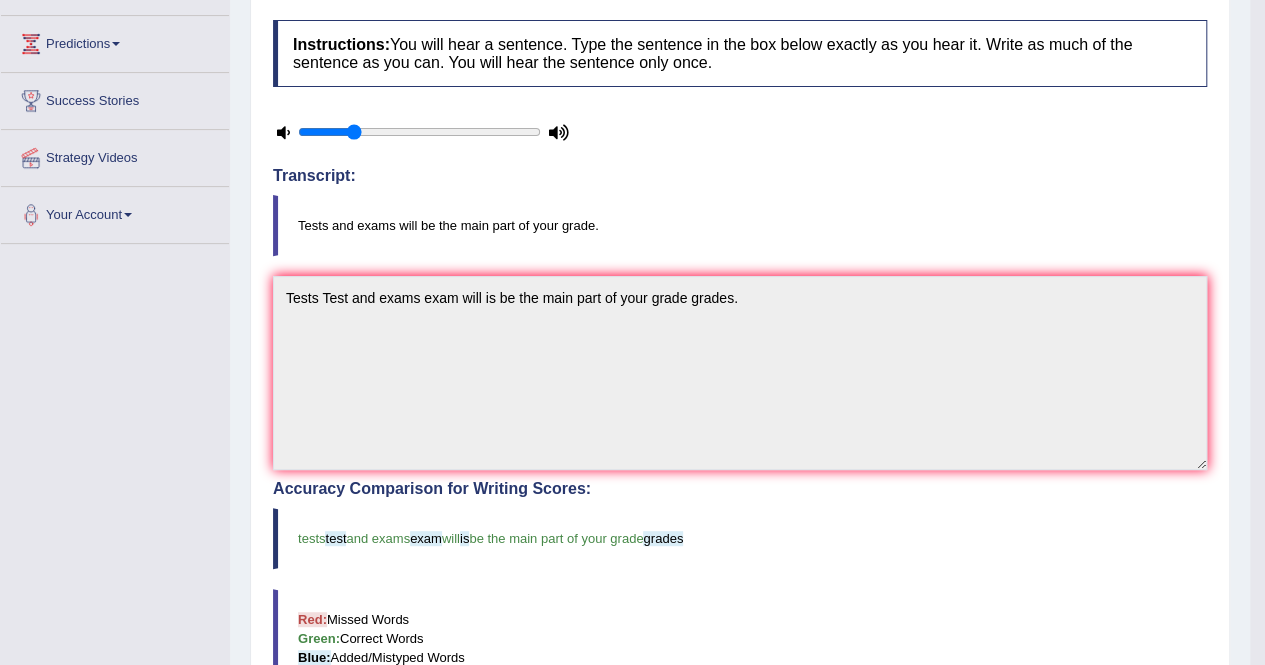 scroll, scrollTop: 0, scrollLeft: 0, axis: both 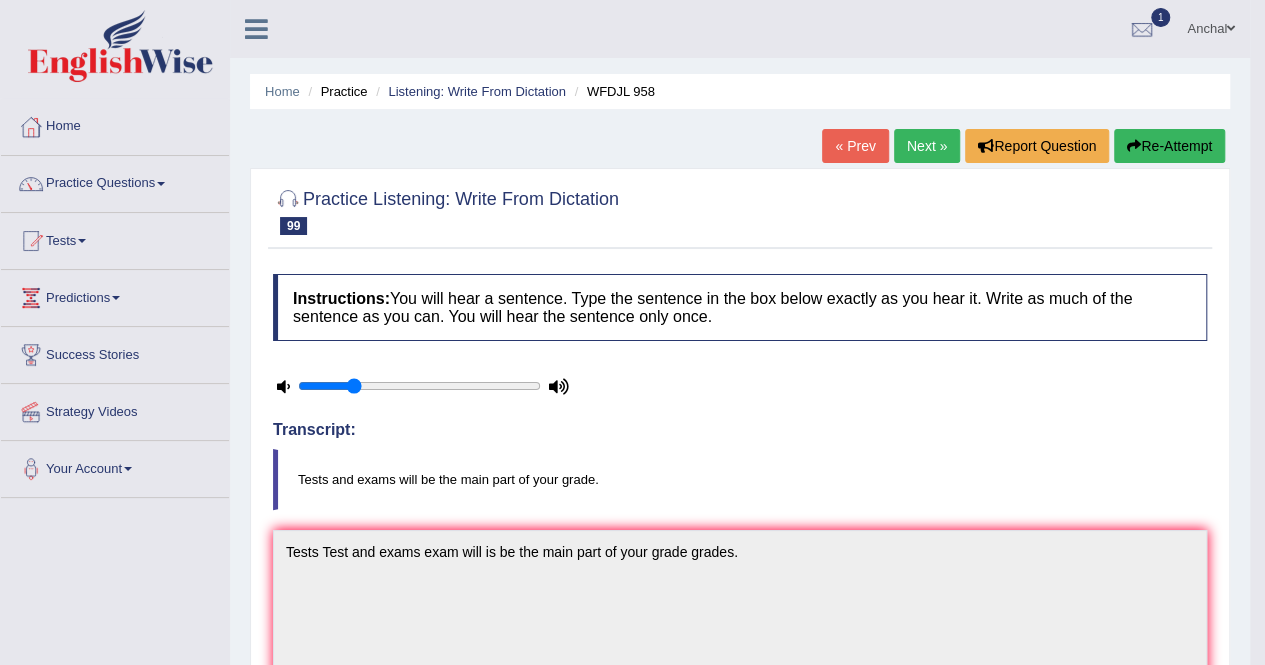 click on "Next »" at bounding box center [927, 146] 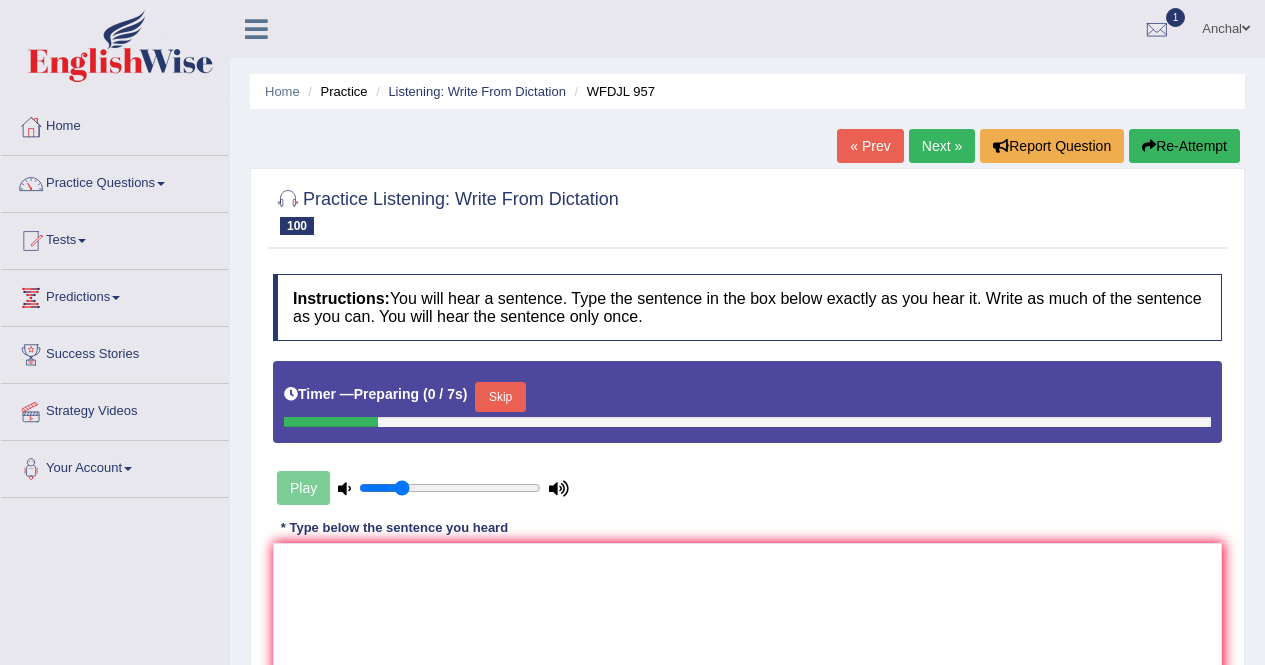 scroll, scrollTop: 10, scrollLeft: 0, axis: vertical 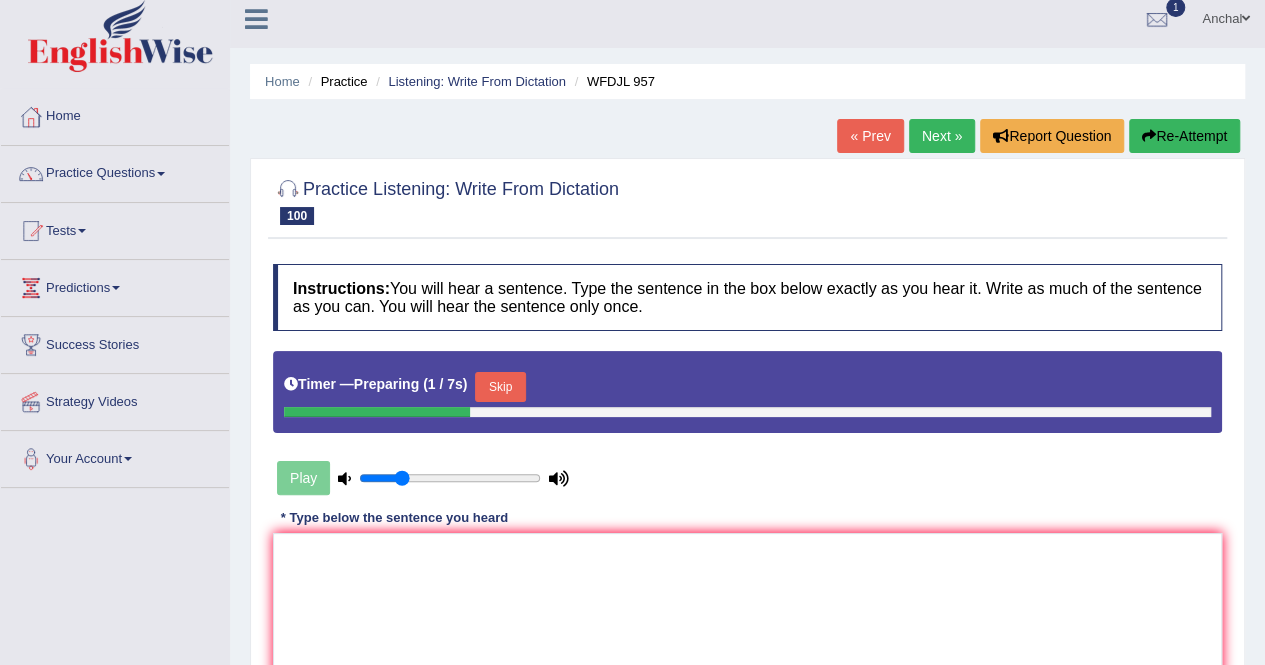 click on "Skip" at bounding box center (500, 387) 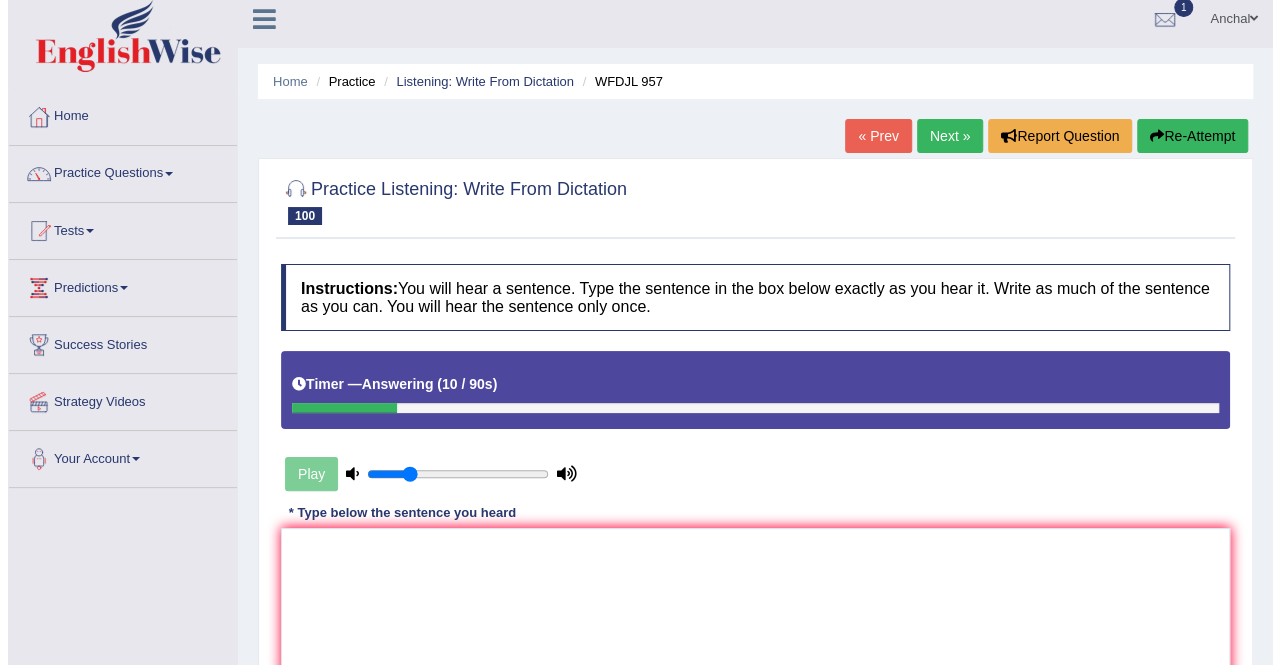 scroll, scrollTop: 142, scrollLeft: 0, axis: vertical 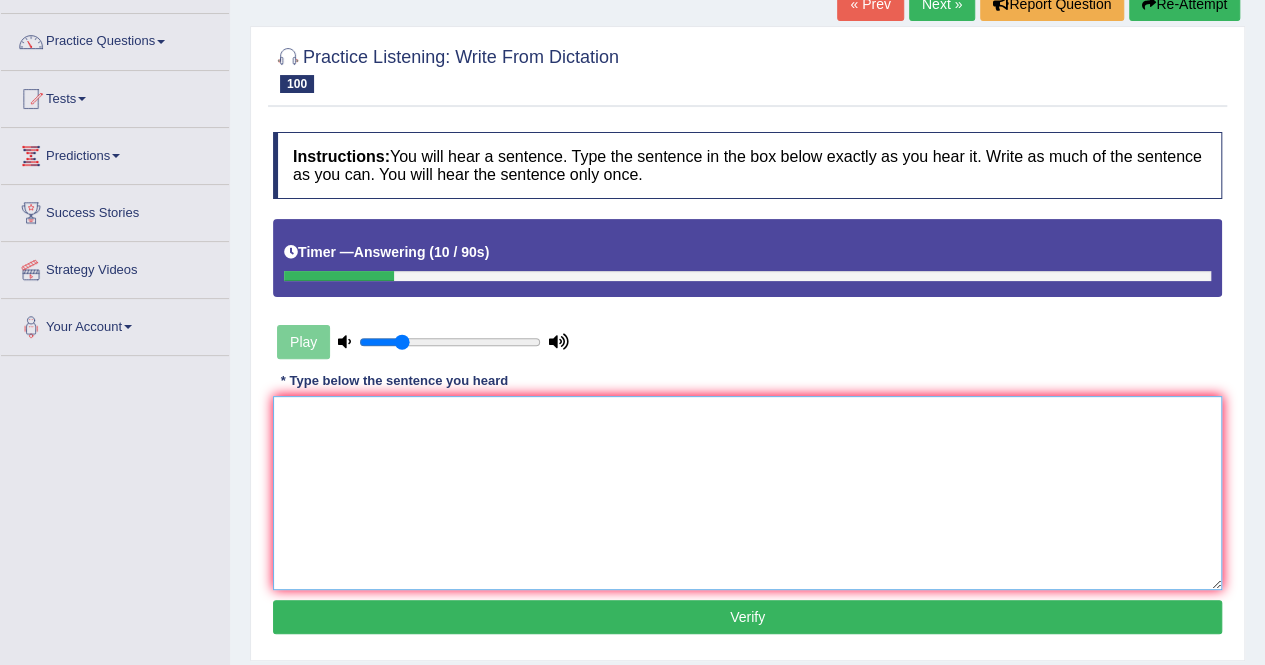 click at bounding box center [747, 493] 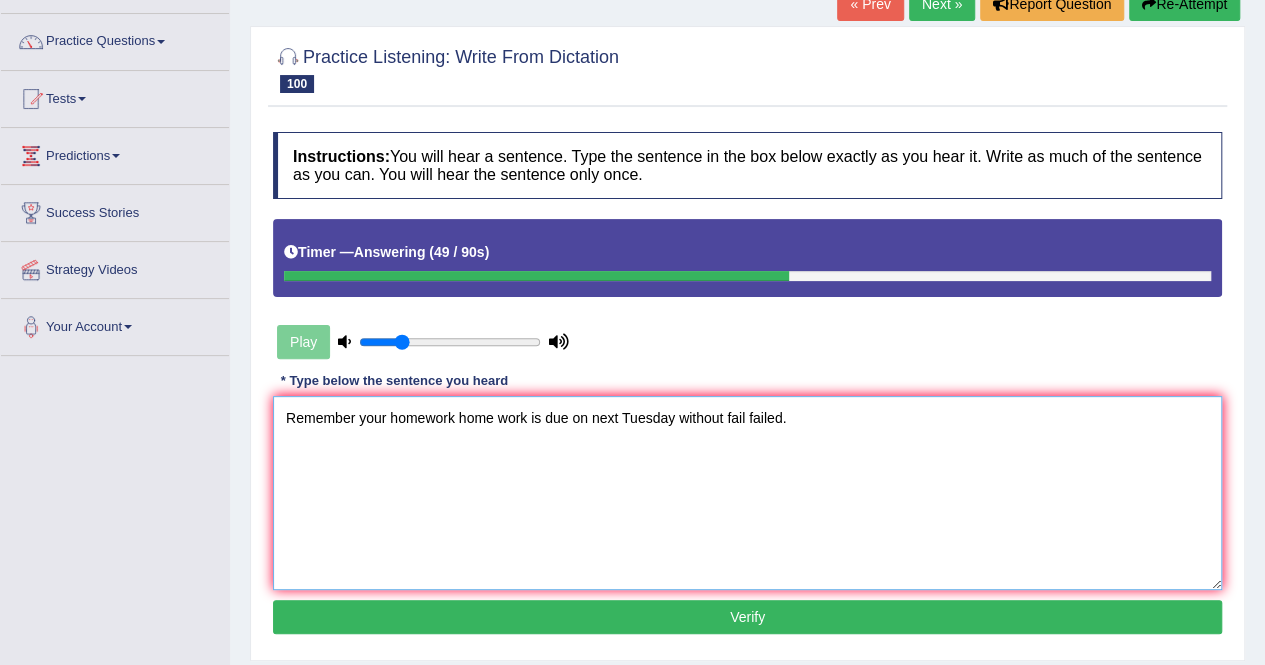 type on "Remember your homework home work is due on next Tuesday without fail failed." 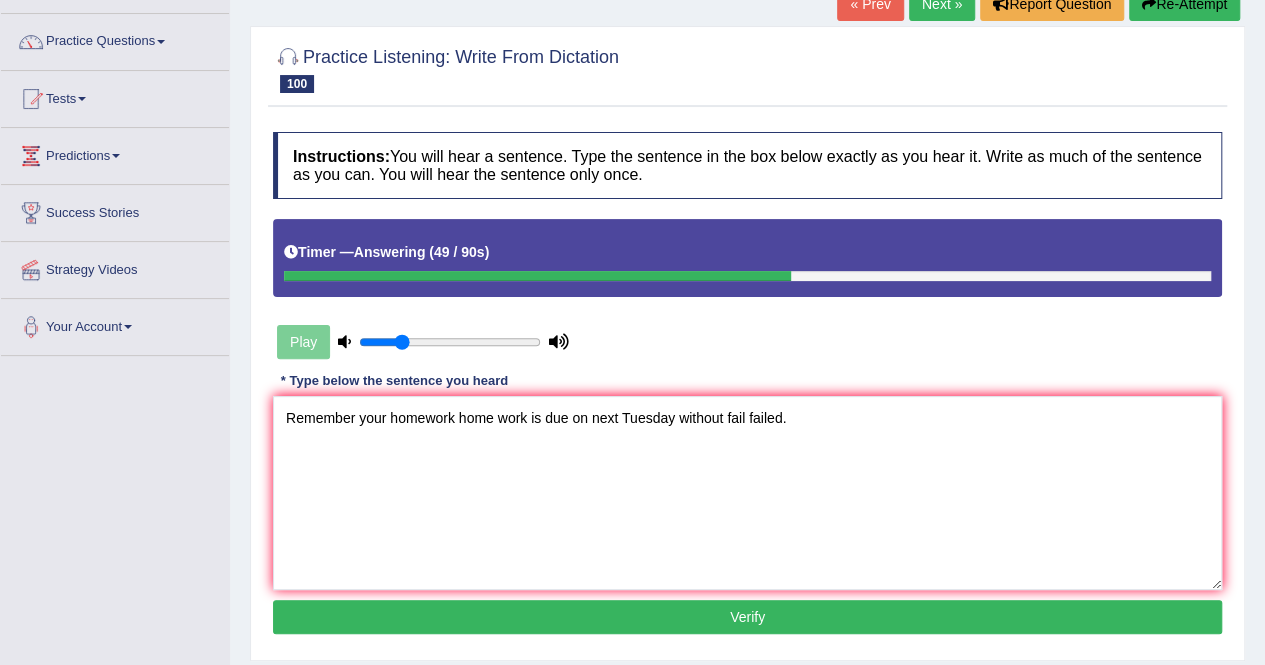 click on "Verify" at bounding box center [747, 617] 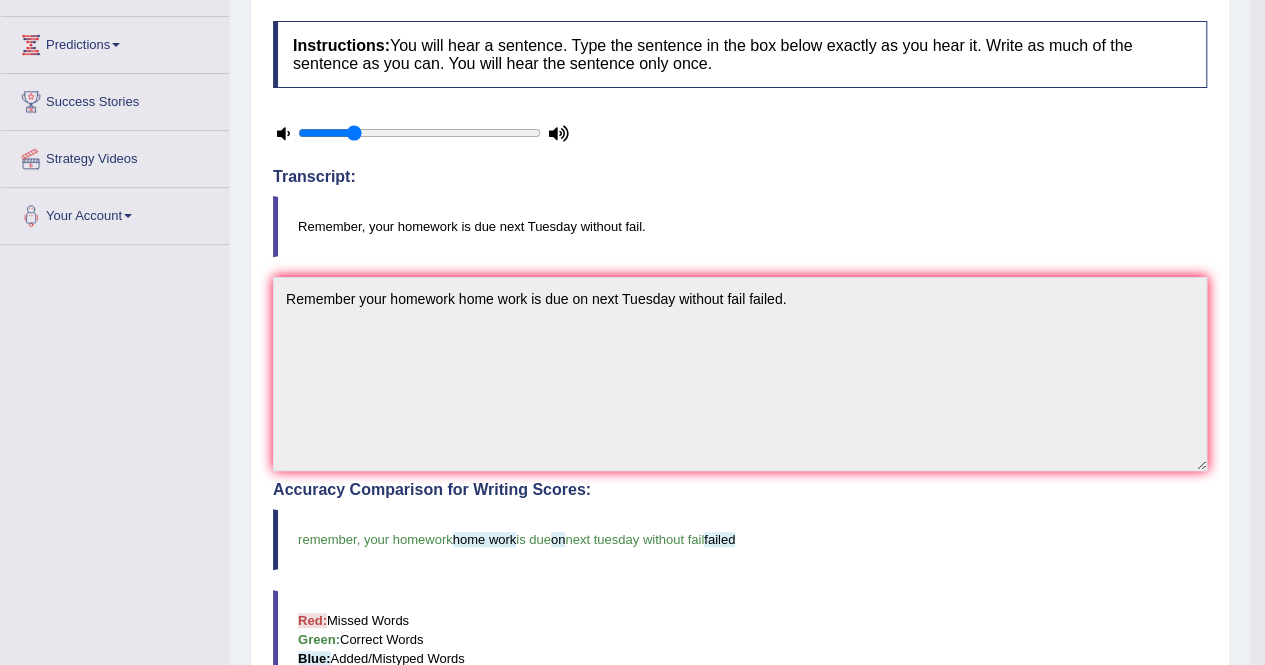 scroll, scrollTop: 0, scrollLeft: 0, axis: both 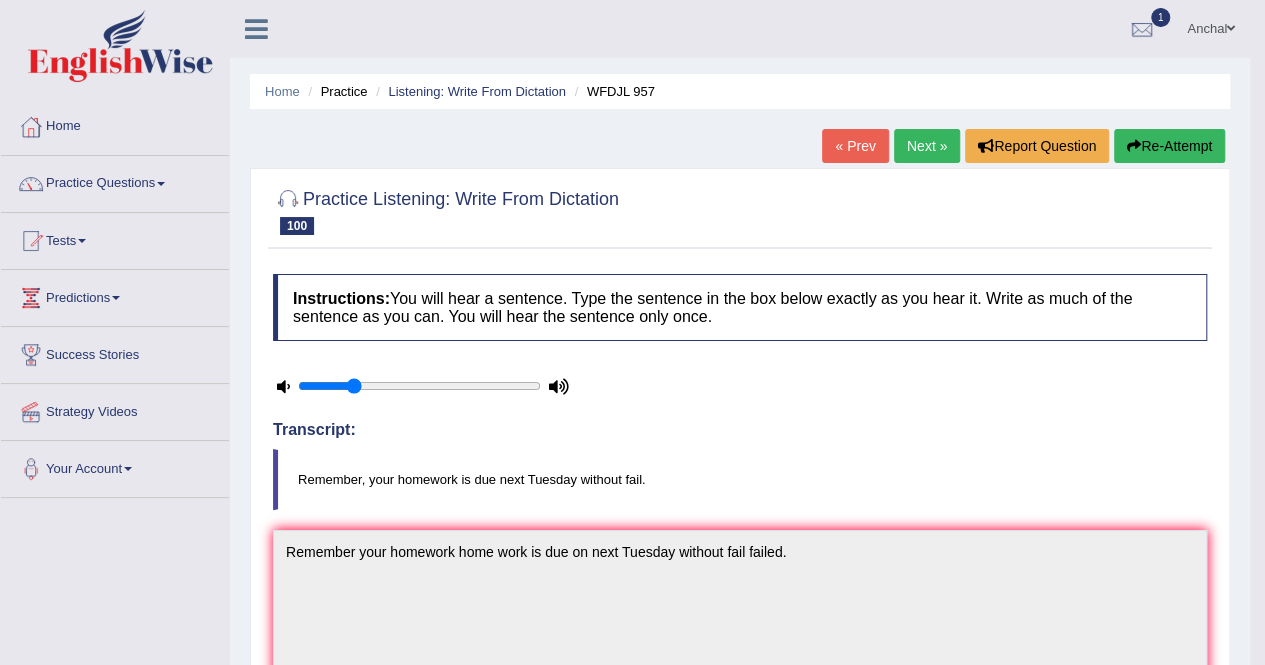 click on "Next »" at bounding box center (927, 146) 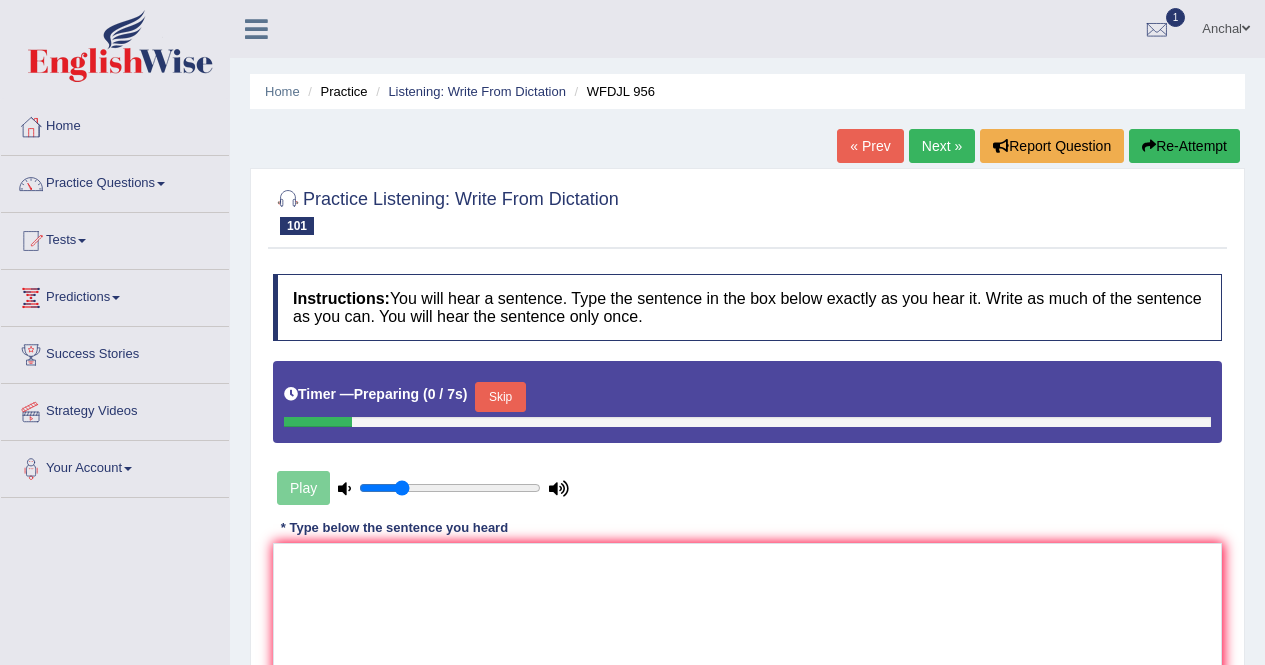 scroll, scrollTop: 0, scrollLeft: 0, axis: both 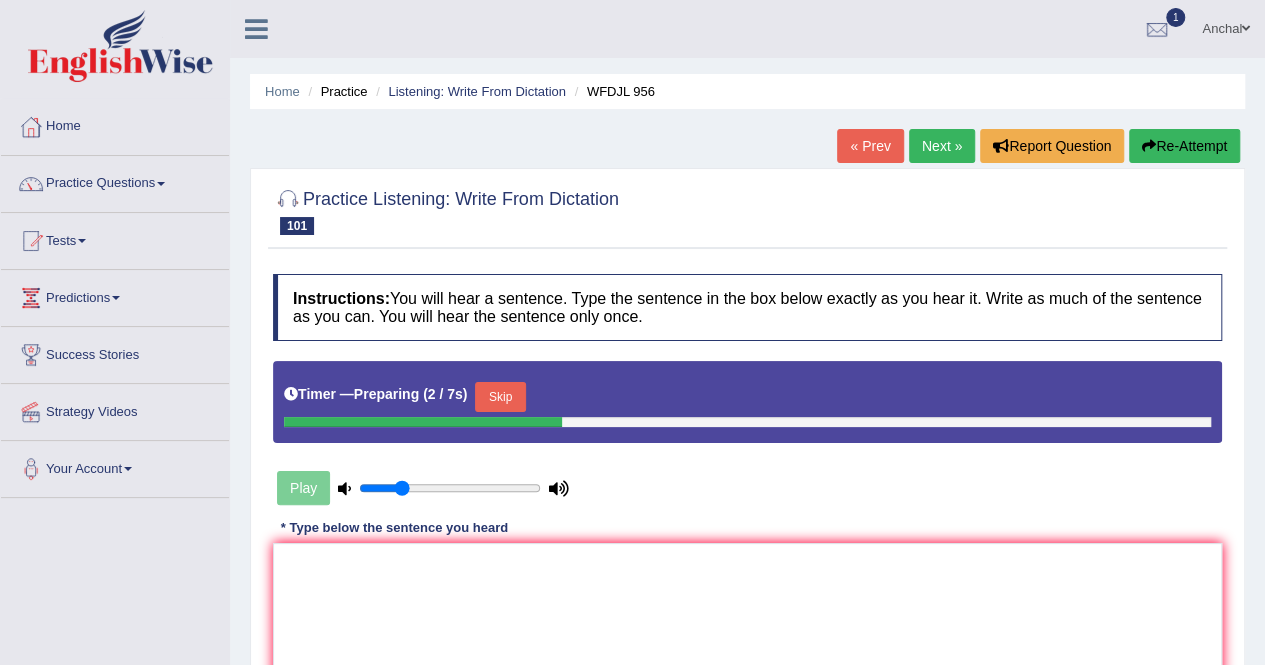 click on "Skip" at bounding box center (500, 397) 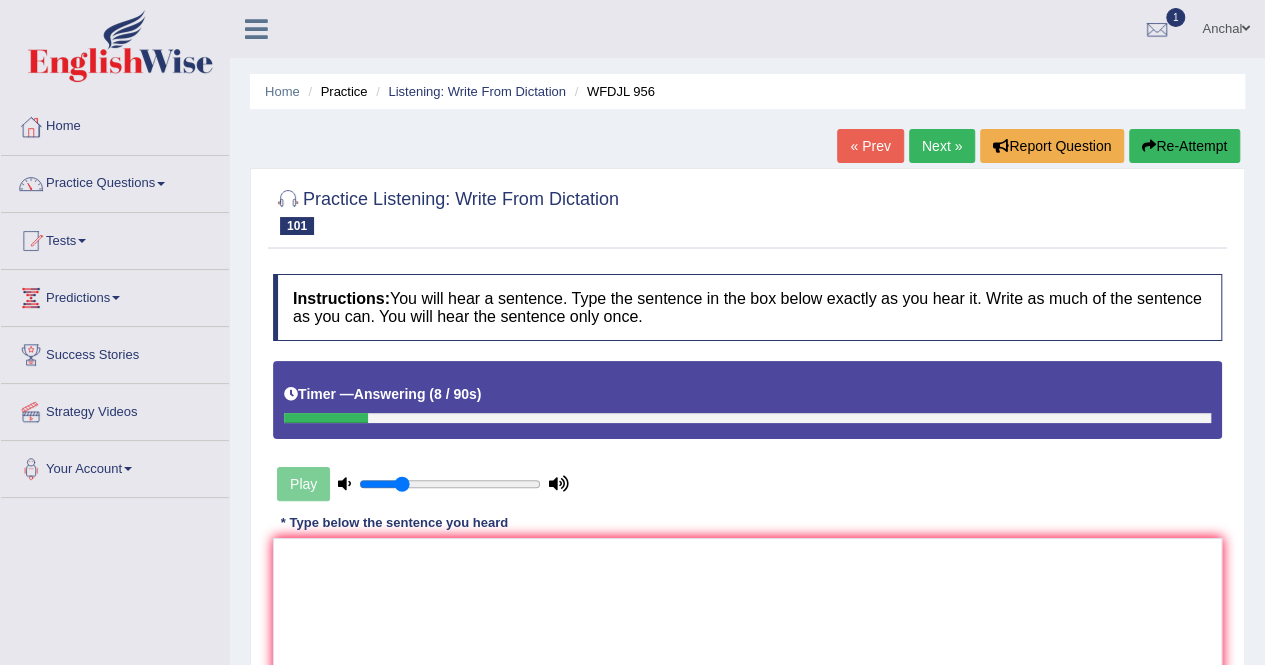 click on "Re-Attempt" at bounding box center [1184, 146] 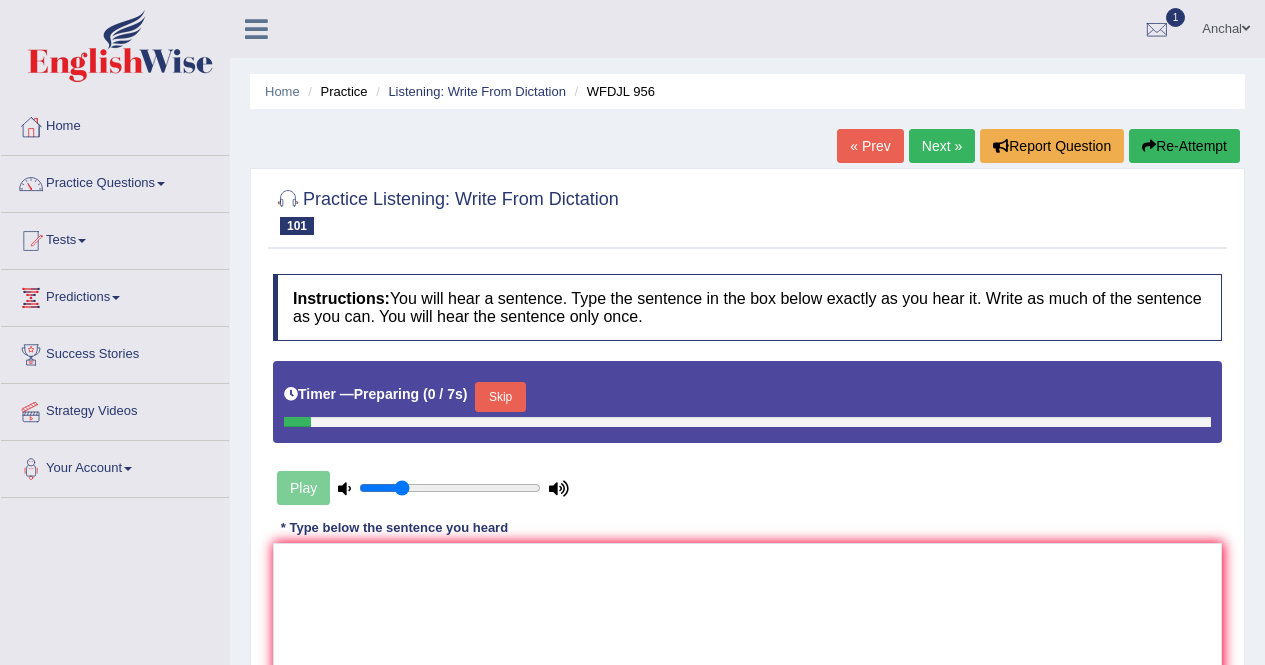 scroll, scrollTop: 0, scrollLeft: 0, axis: both 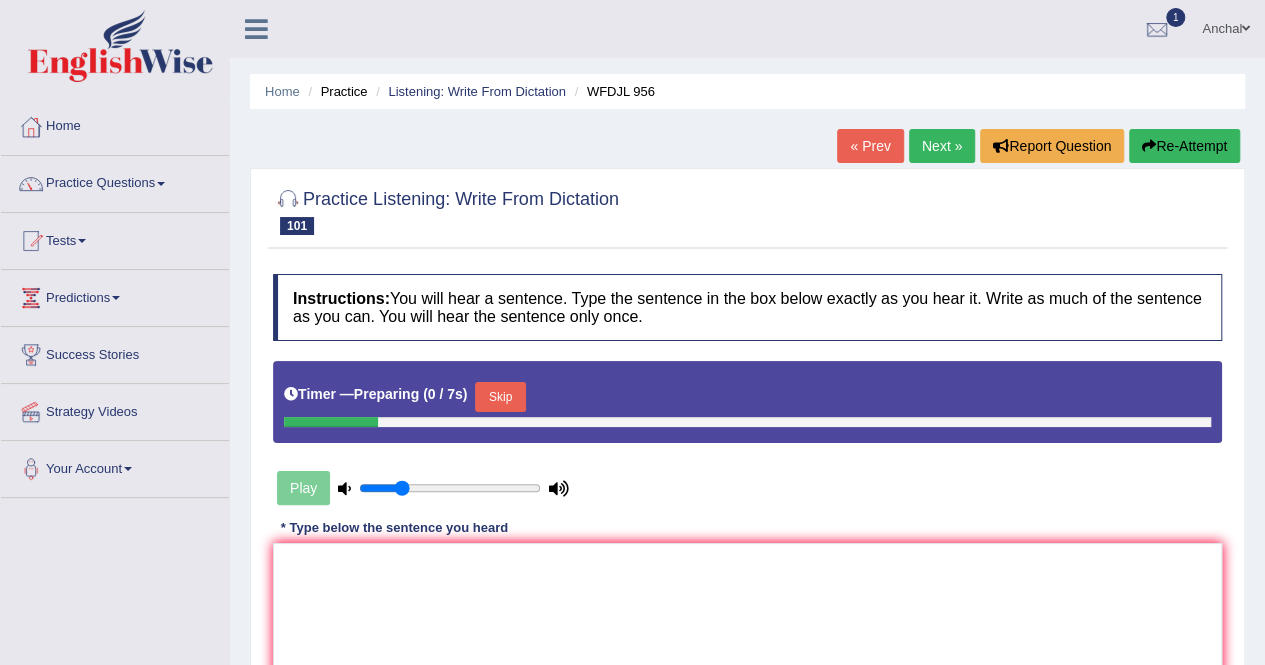 click on "Skip" at bounding box center (500, 397) 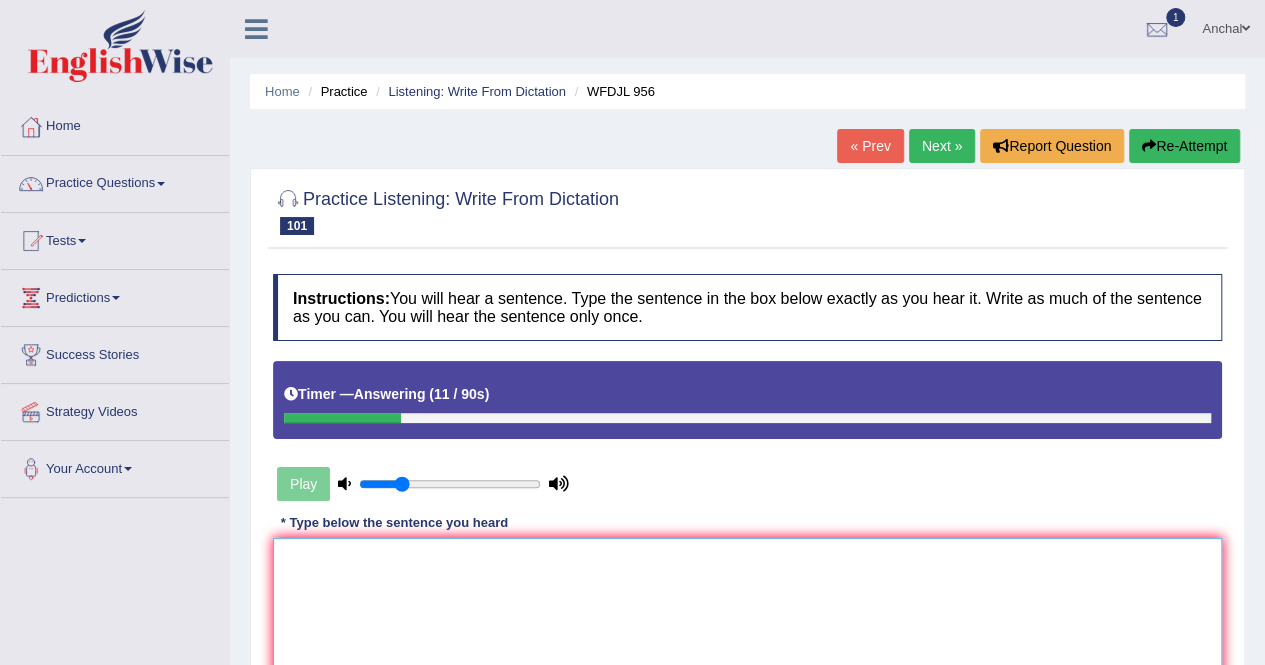 click at bounding box center [747, 635] 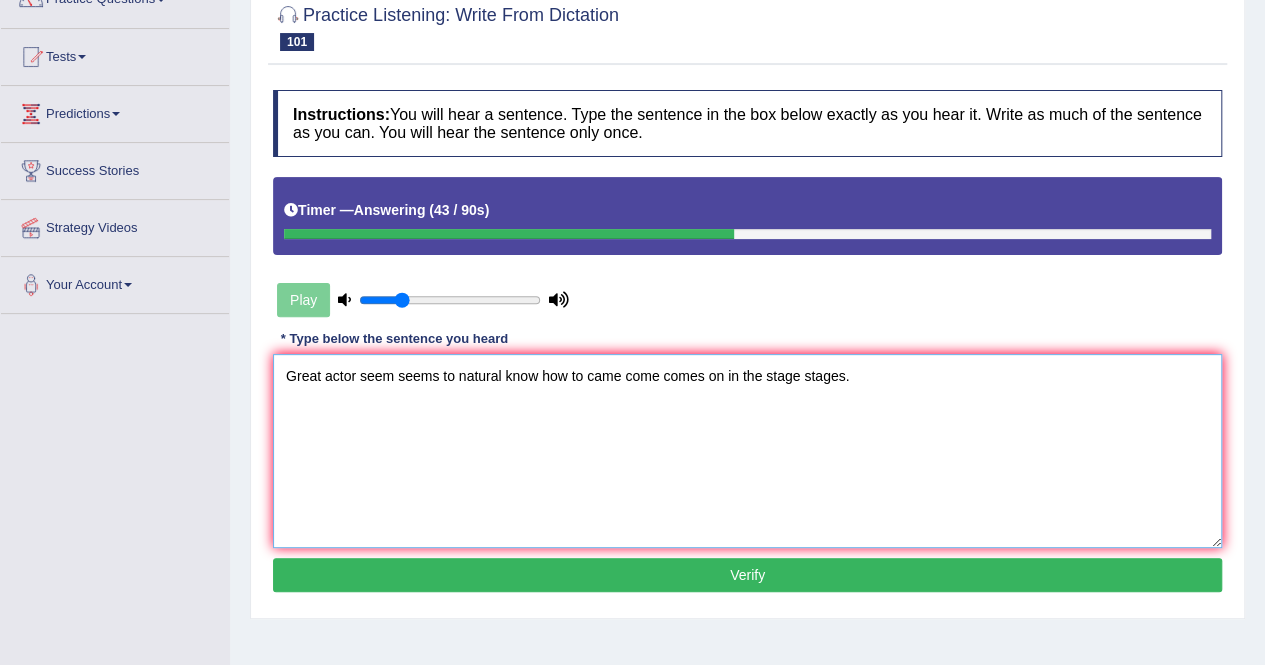 scroll, scrollTop: 257, scrollLeft: 0, axis: vertical 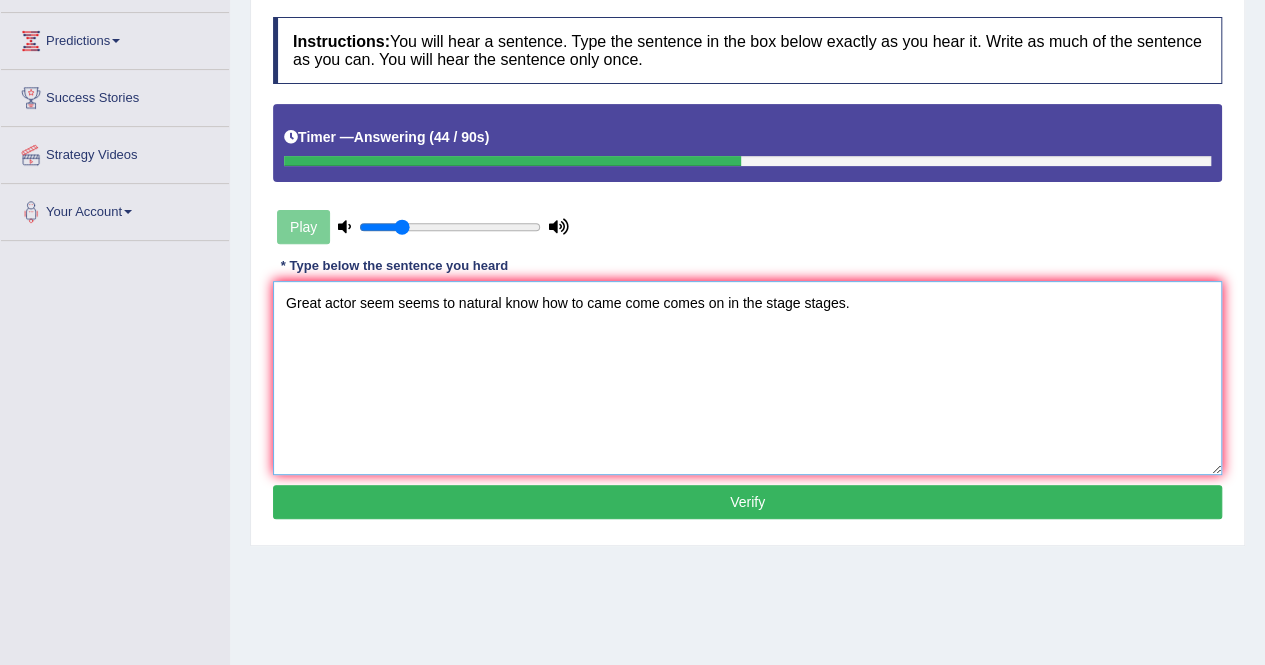 type on "Great actor seem seems to natural know how to came come comes on in the stage stages." 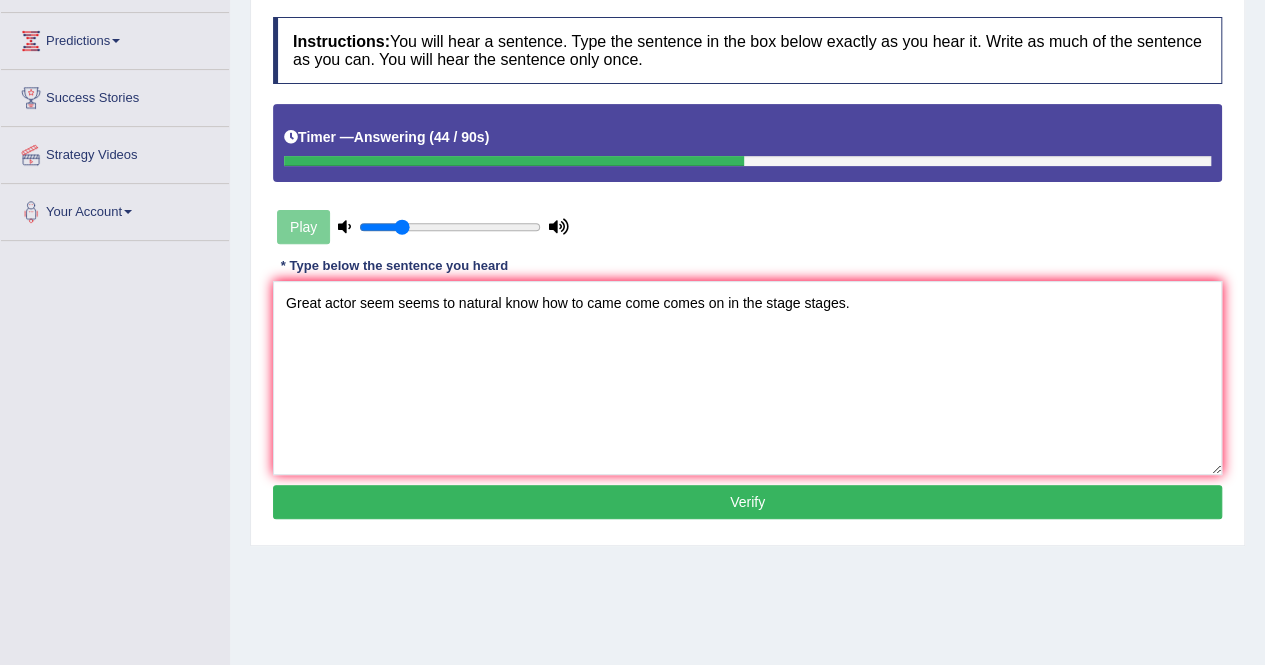 click on "Verify" at bounding box center (747, 502) 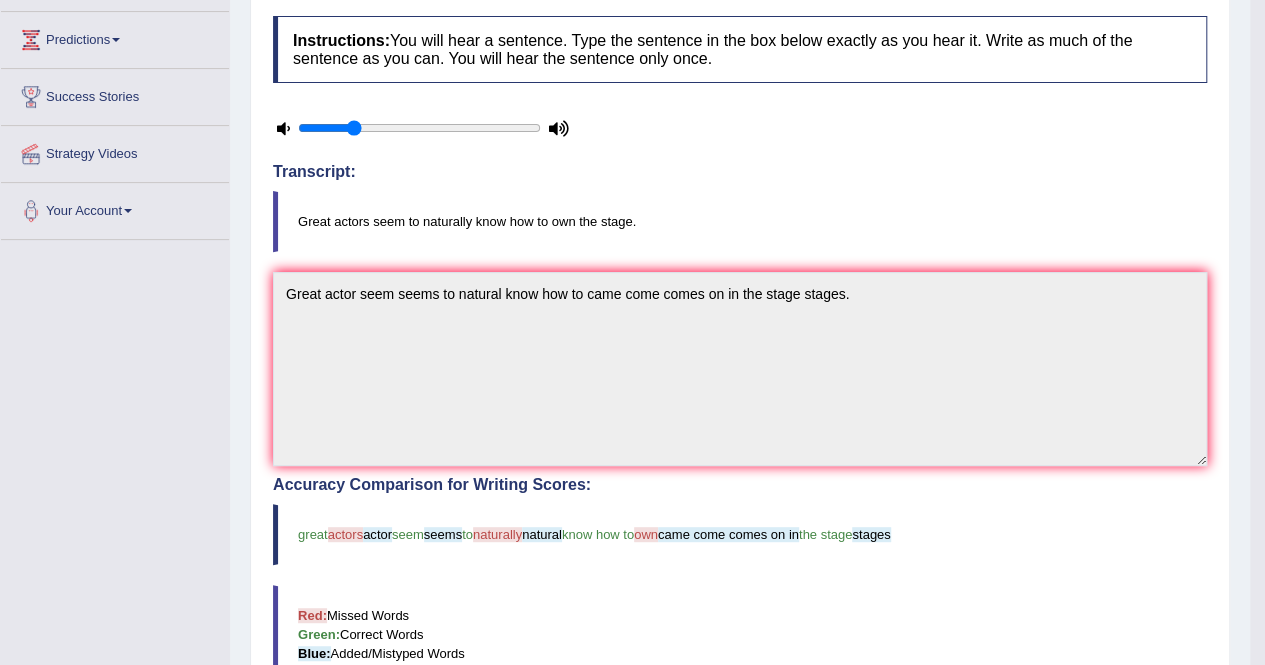 scroll, scrollTop: 0, scrollLeft: 0, axis: both 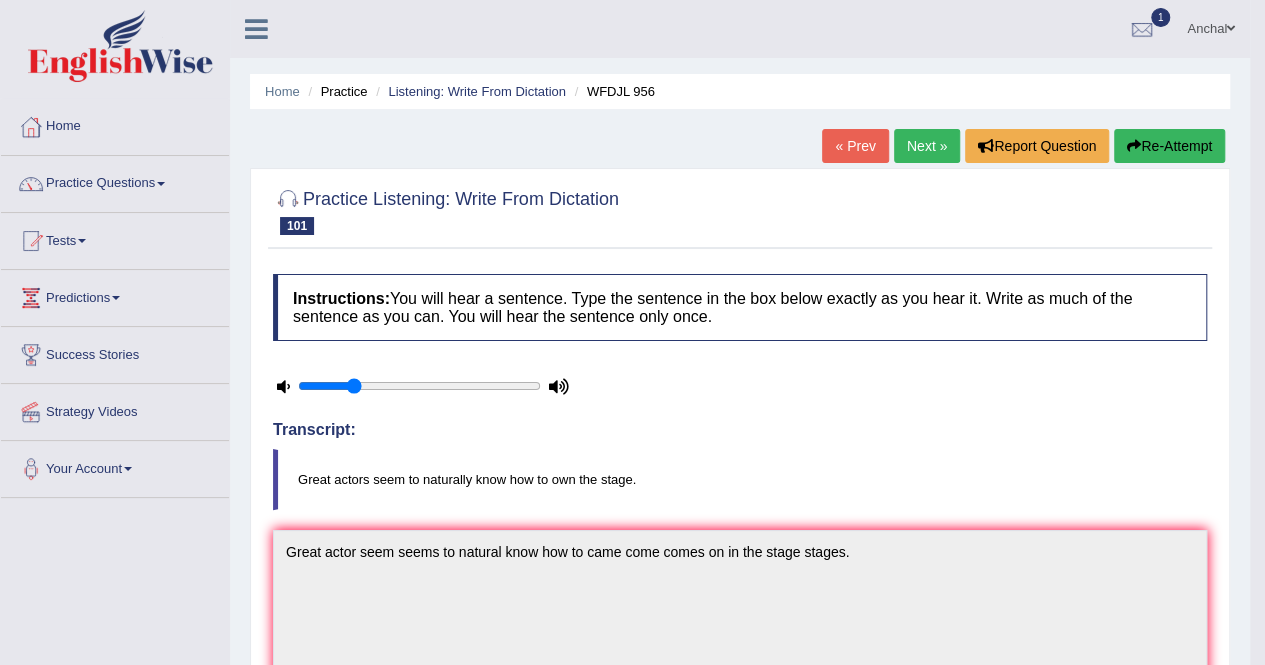 click on "Next »" at bounding box center (927, 146) 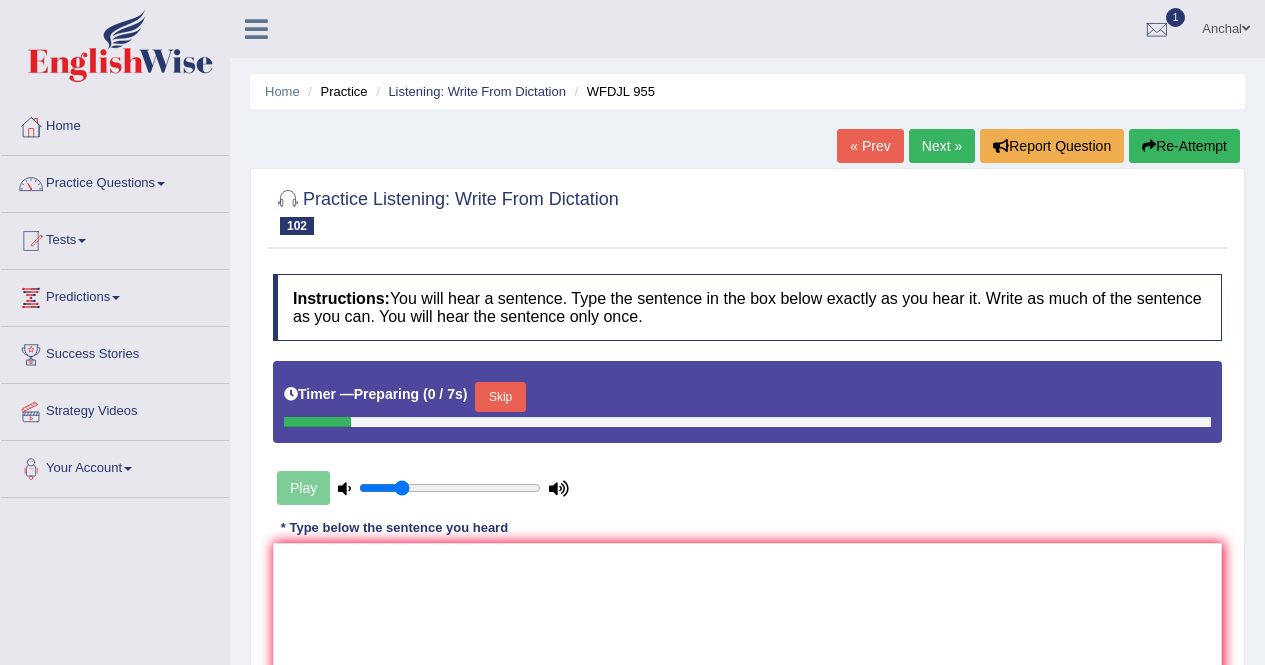 scroll, scrollTop: 0, scrollLeft: 0, axis: both 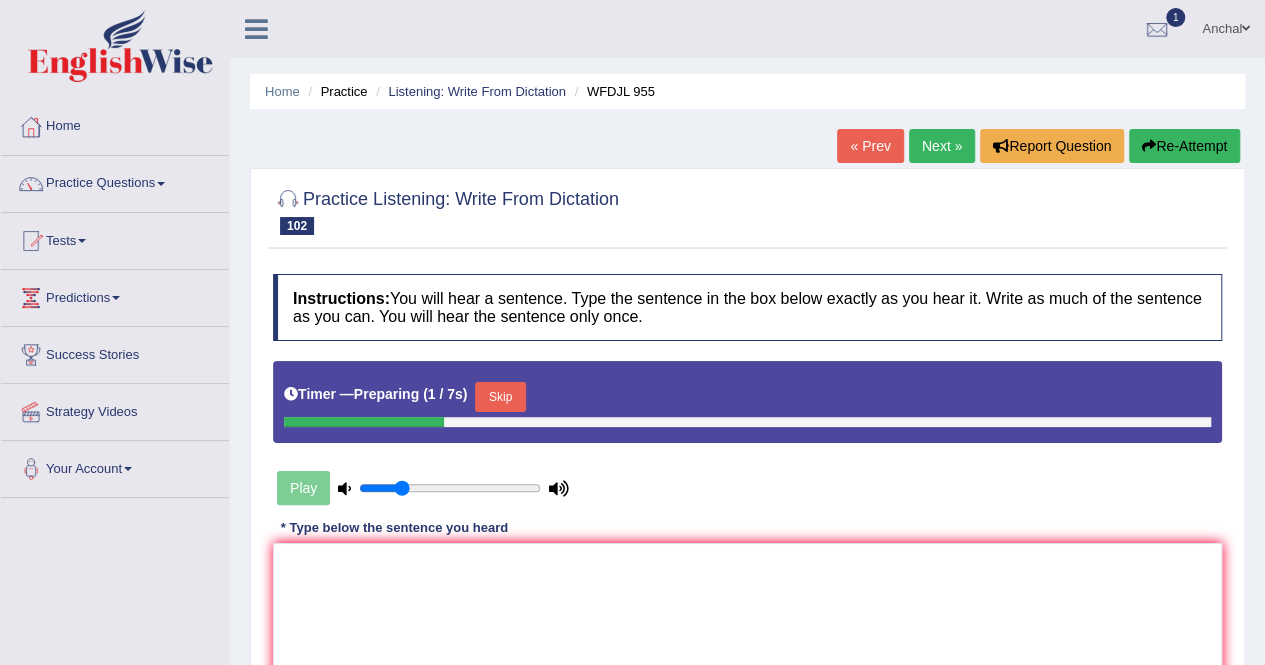 click on "Skip" at bounding box center [500, 397] 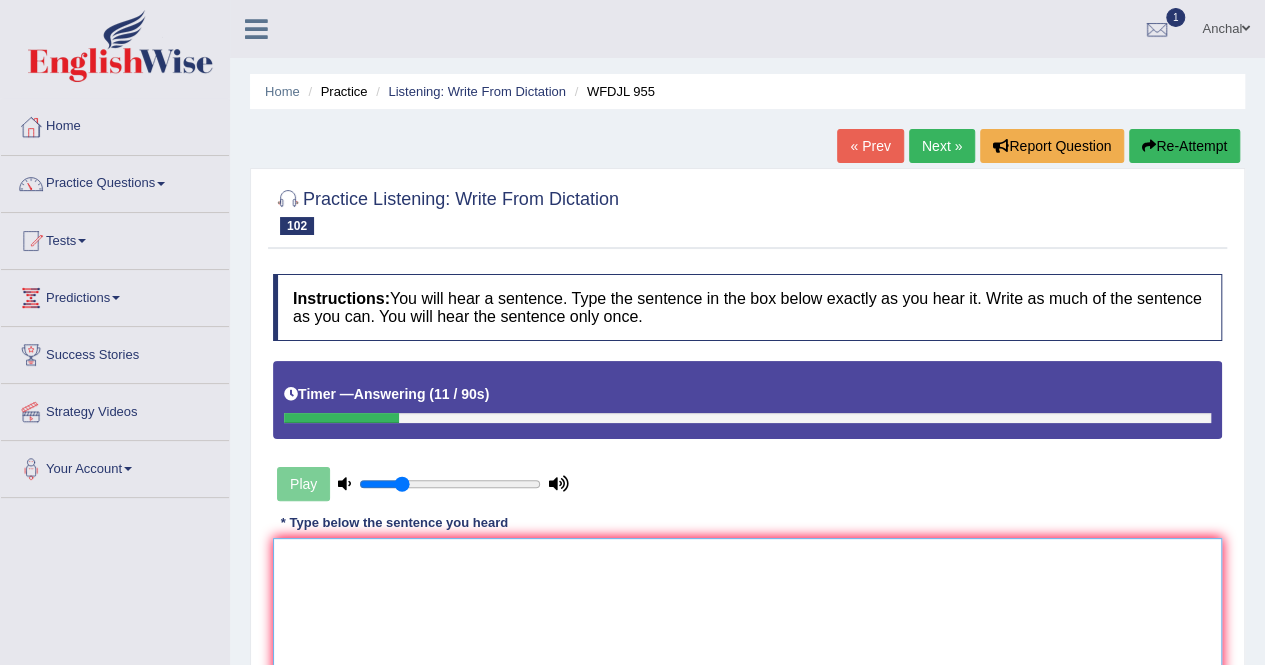 click at bounding box center [747, 635] 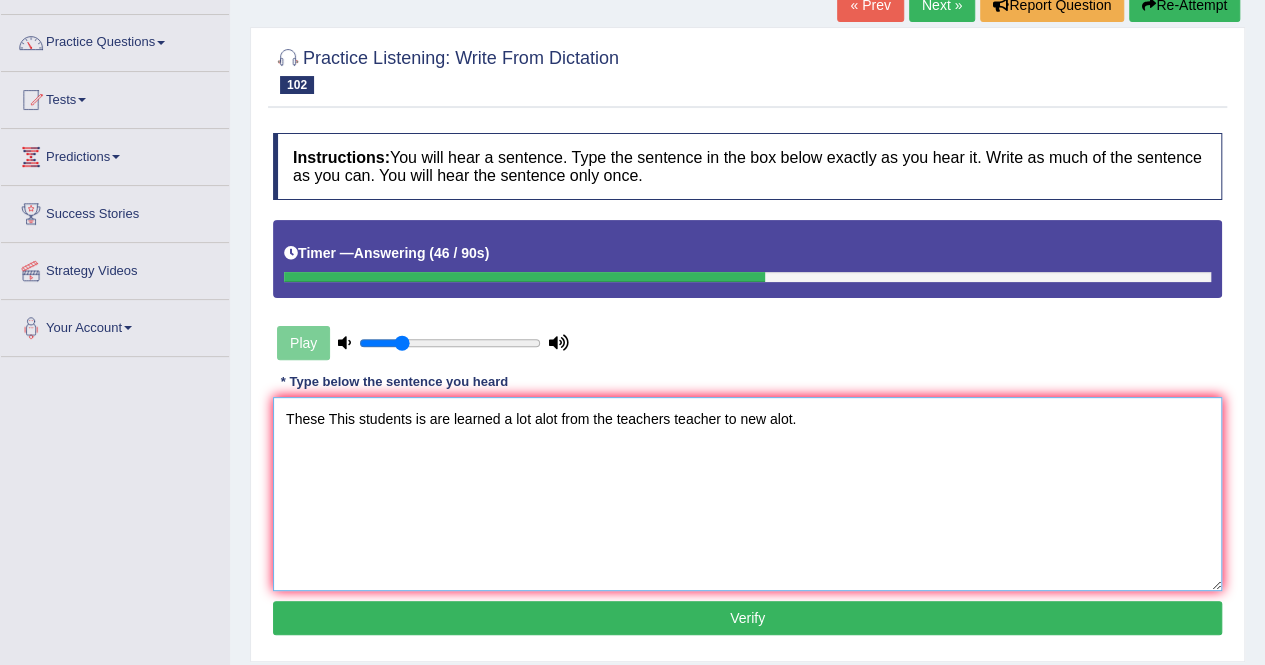scroll, scrollTop: 140, scrollLeft: 0, axis: vertical 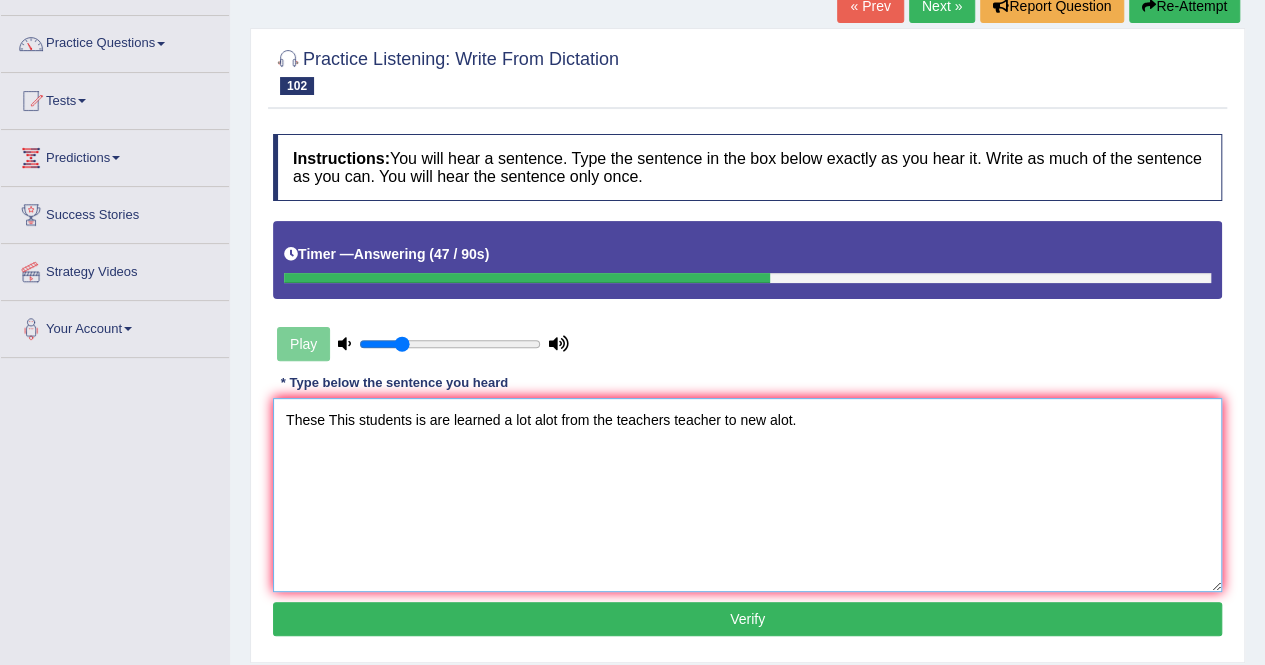 type on "These This students is are learned a lot alot from the teachers teacher to new alot." 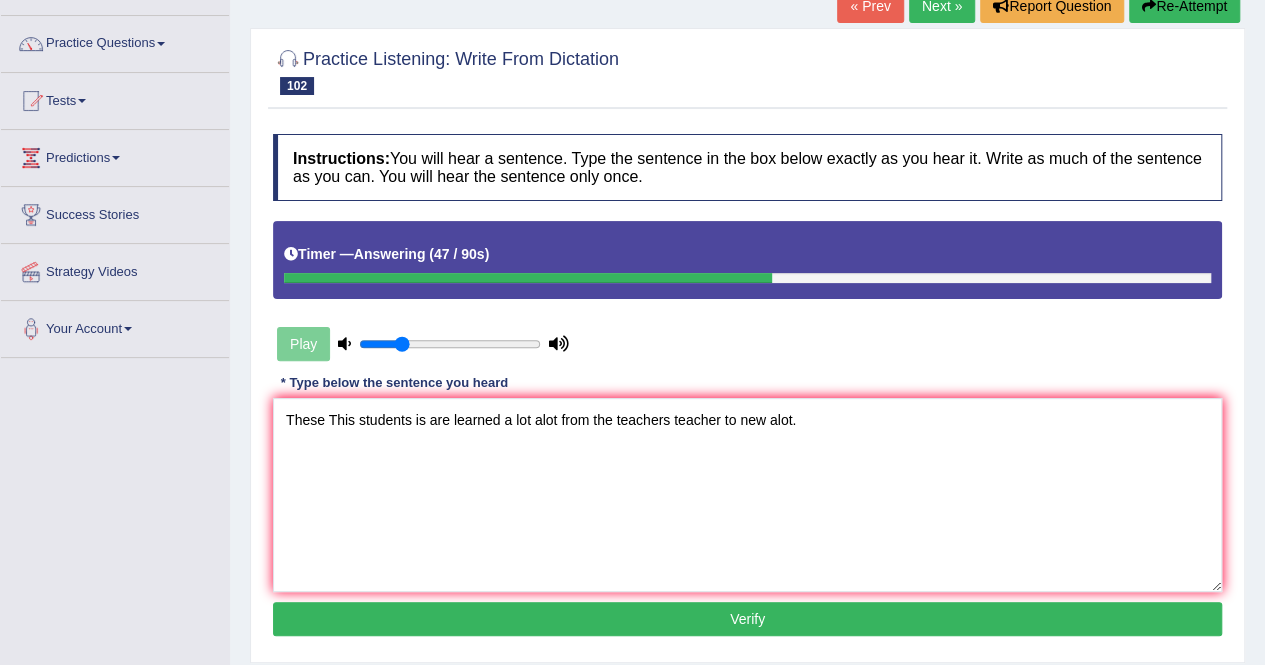 click on "Verify" at bounding box center (747, 619) 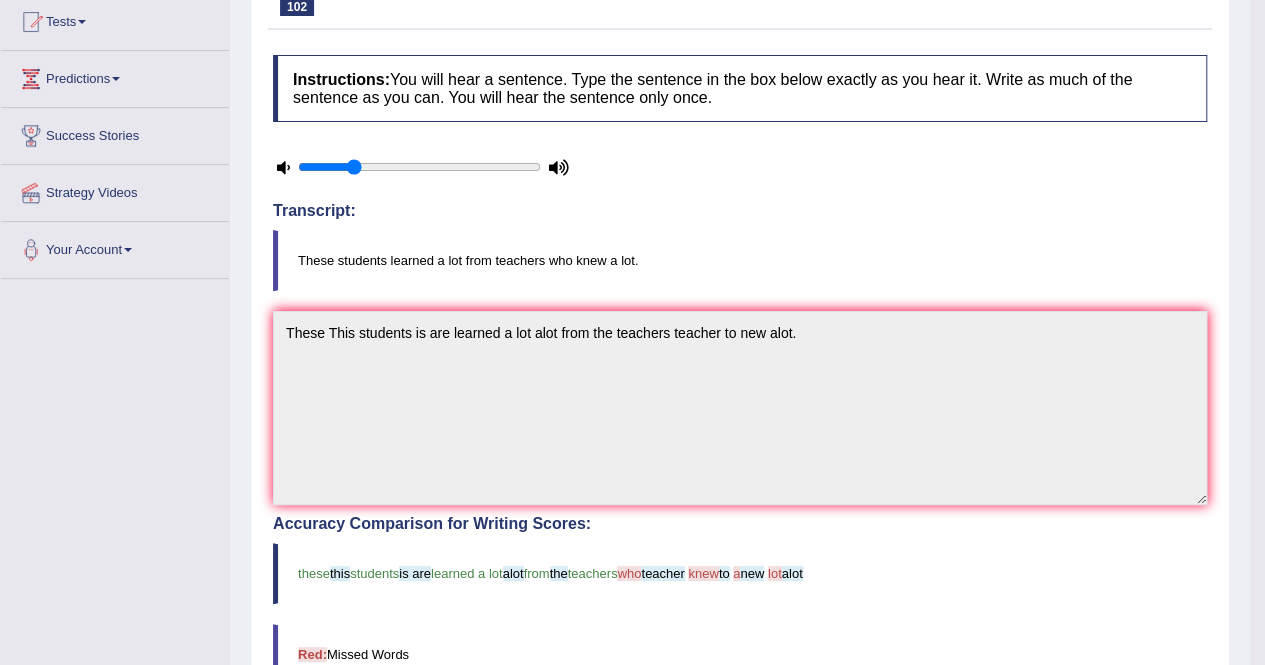 scroll, scrollTop: 0, scrollLeft: 0, axis: both 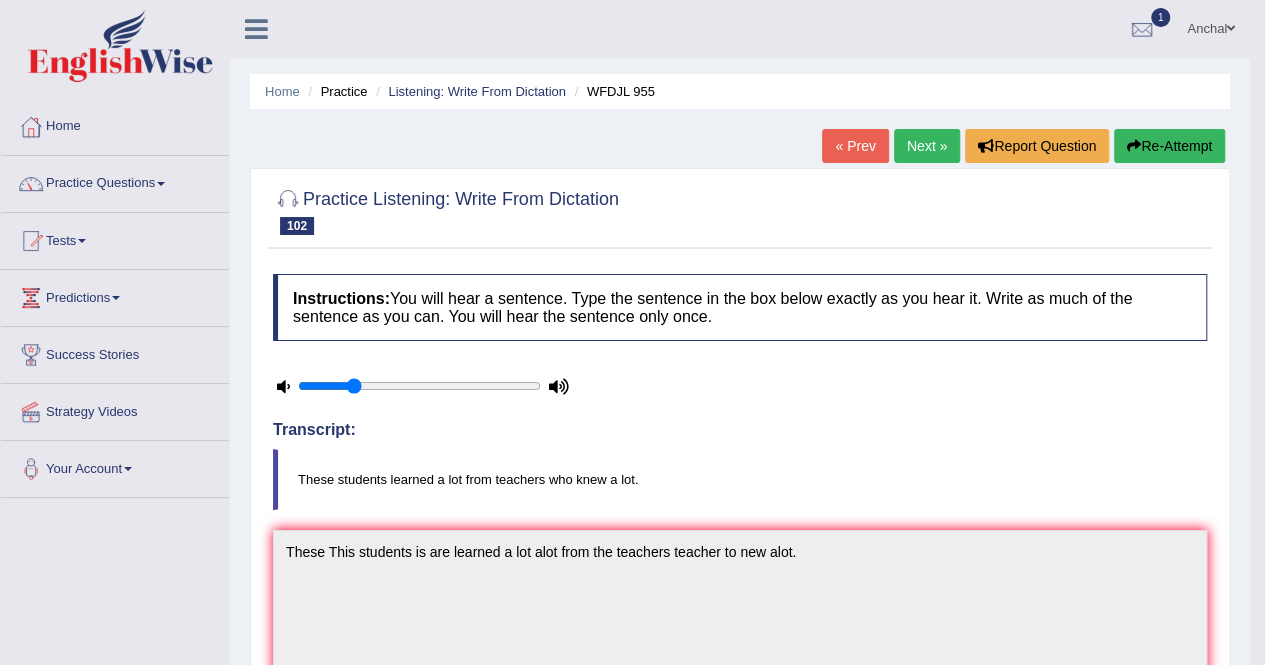 click on "Home
Practice
Listening: Write From Dictation
WFDJL 955
« Prev Next »  Report Question  Re-Attempt
Practice Listening: Write From Dictation
102
WFDJL 955
Instructions:  You will hear a sentence. Type the sentence in the box below exactly as you hear it. Write as much of the sentence as you can. You will hear the sentence only once.
Timer —  Answering   ( 47 / 90s ) Transcript: These students learned a lot from teachers who knew a lot. * Type below the sentence you heard These This students is are learned a lot alot from the teachers teacher to new alot. Accuracy Comparison for Writing Scores: these  this  students  is are  learned a lot  alot  from  the  teachers  who teacher   knew to   a new   lot alot
Red:  Missed Words
Green:  Correct Words
Blue:  Added/Mistyped Words These" at bounding box center [740, 652] 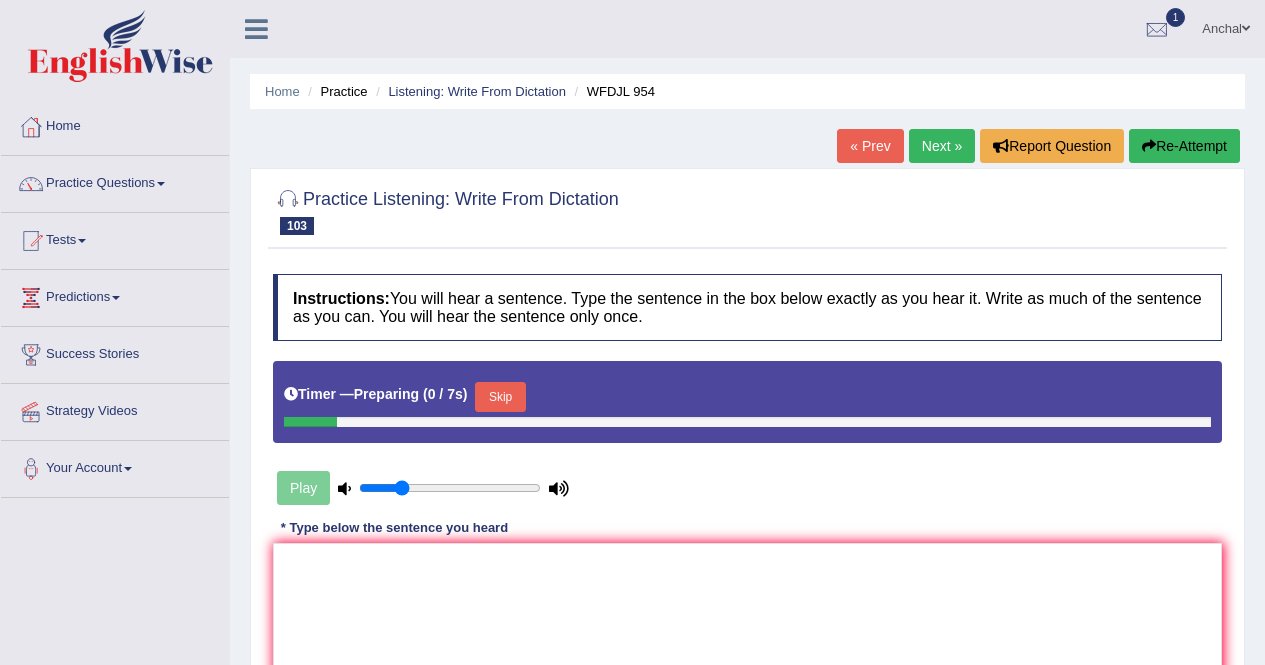 scroll, scrollTop: 0, scrollLeft: 0, axis: both 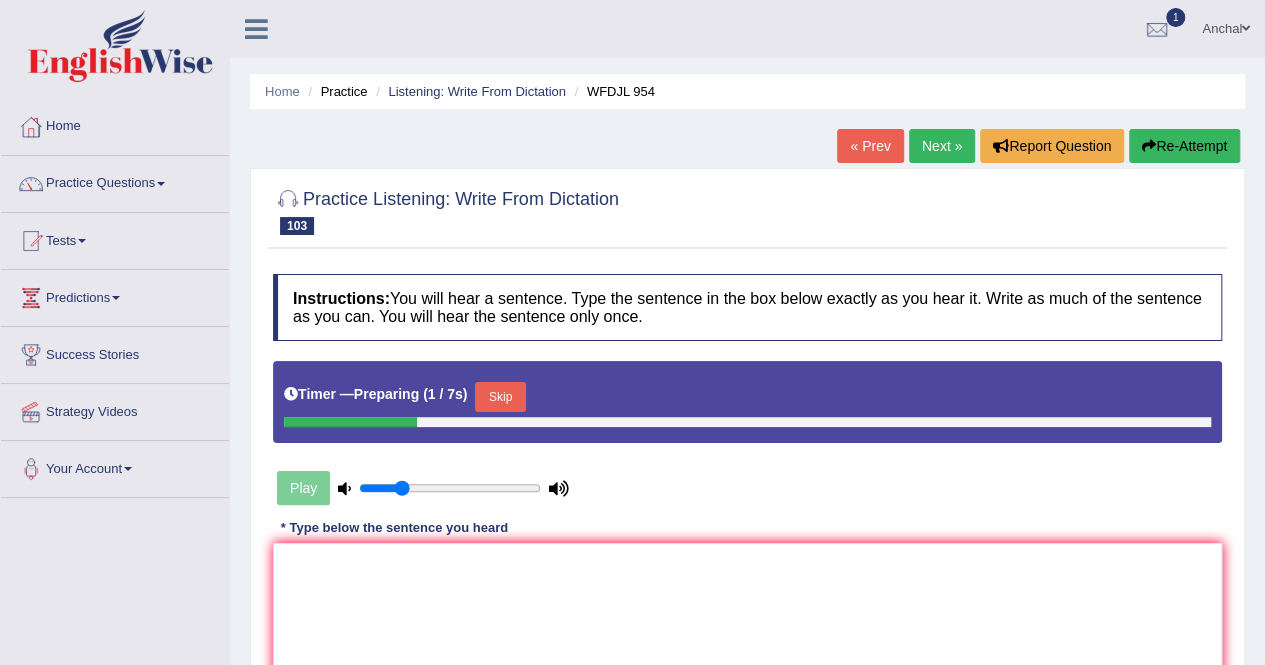 click on "Skip" at bounding box center (500, 397) 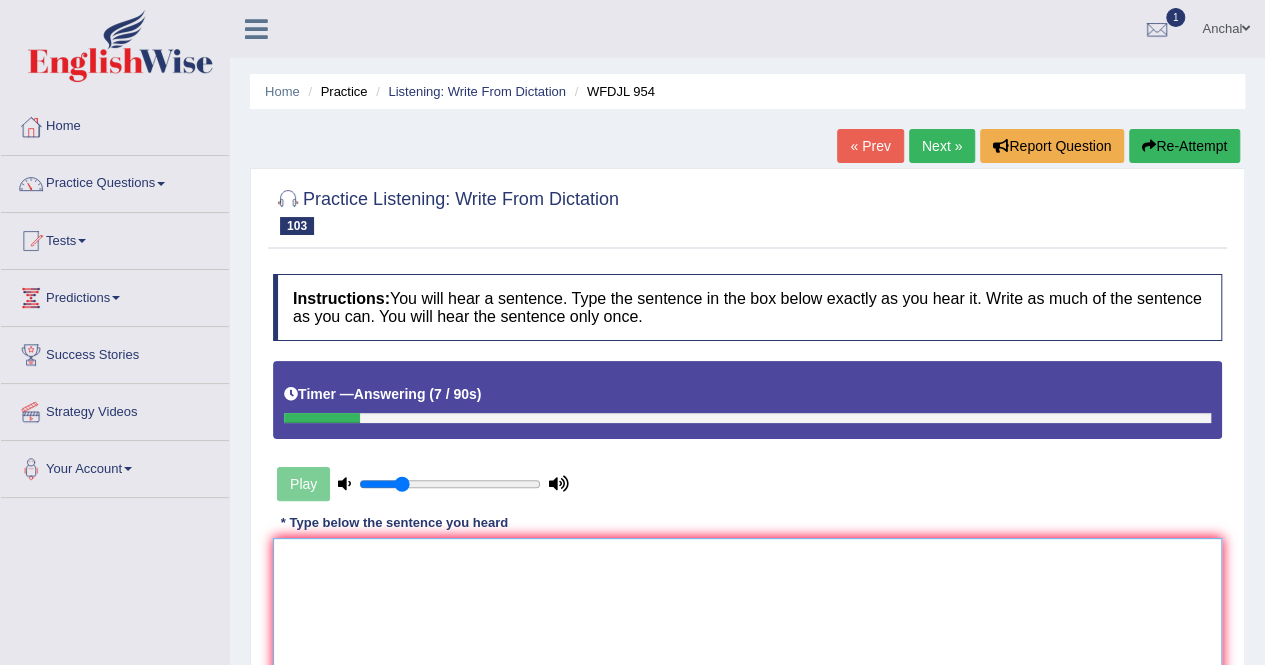 click at bounding box center [747, 635] 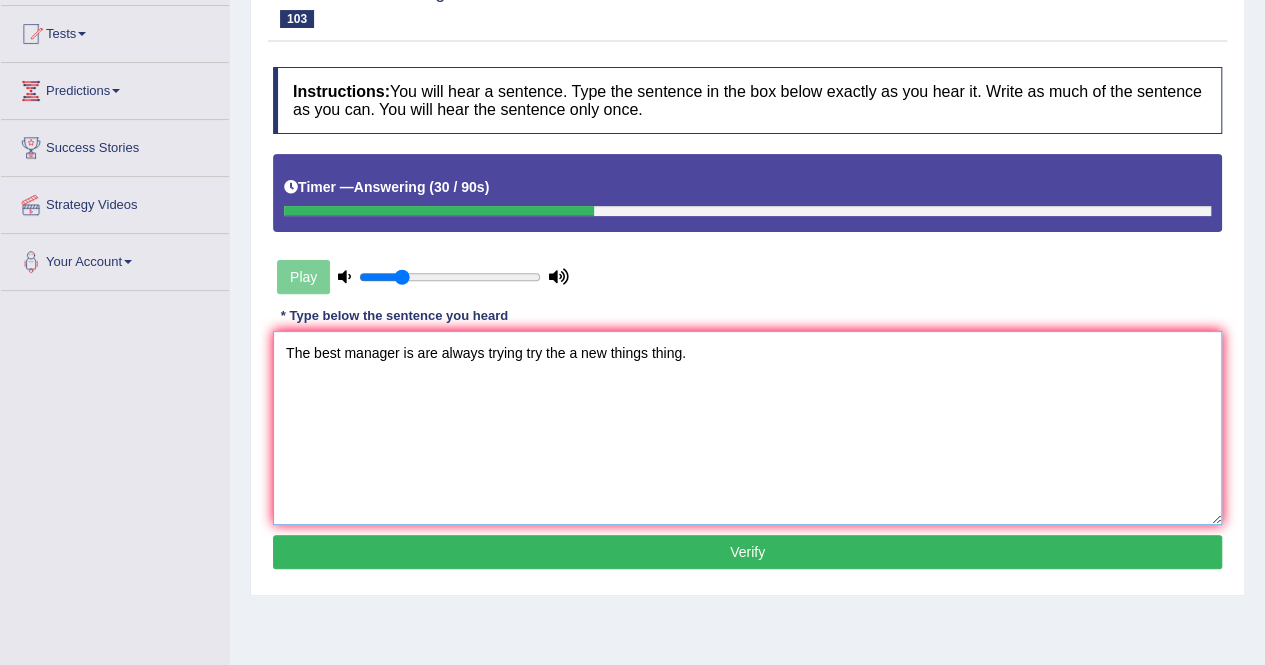 scroll, scrollTop: 208, scrollLeft: 0, axis: vertical 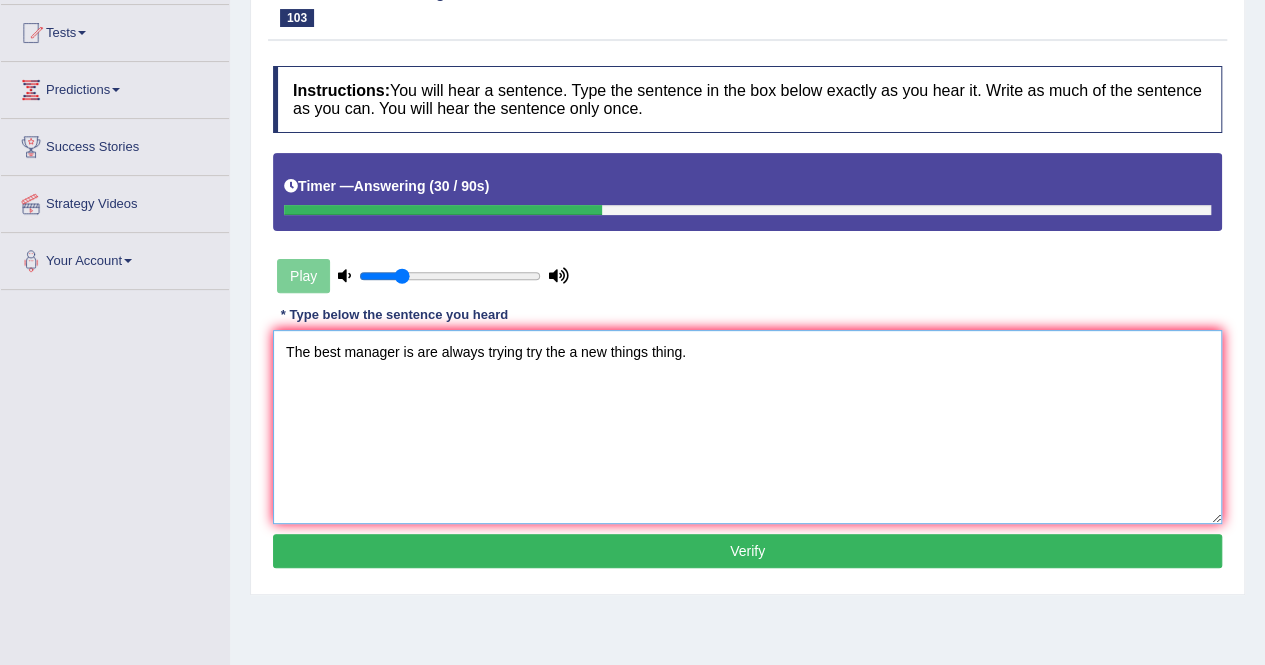 type on "The best manager is are always trying try the a new things thing." 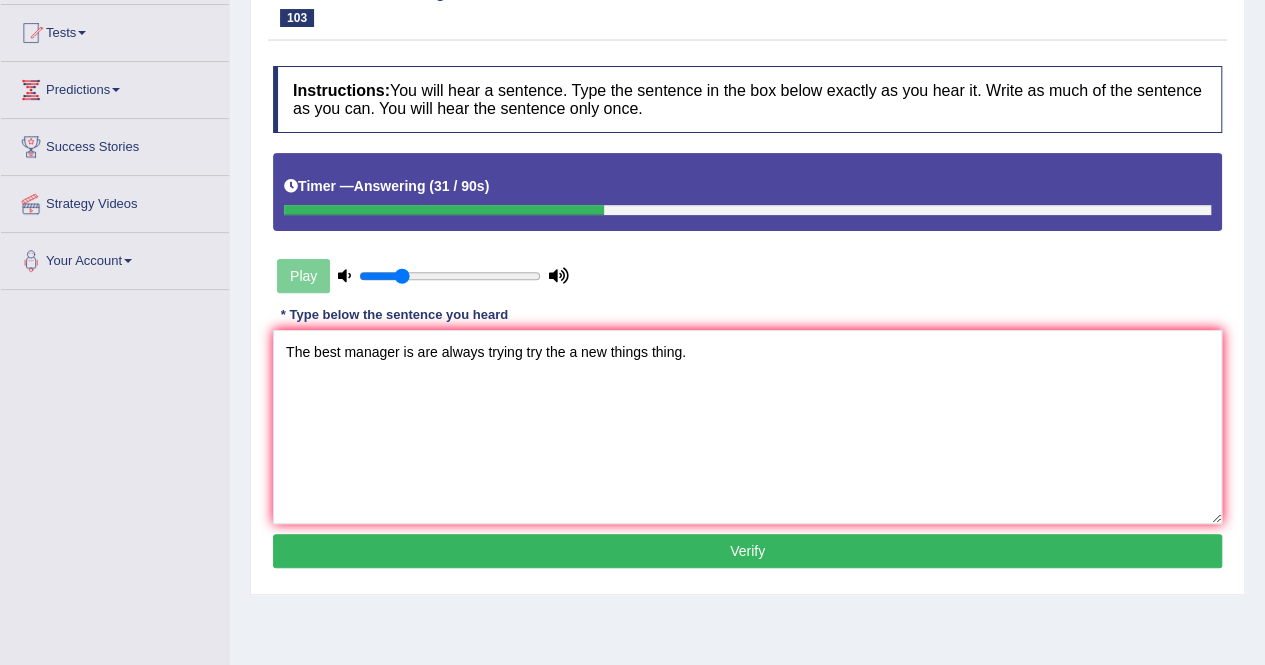 click on "Verify" at bounding box center (747, 551) 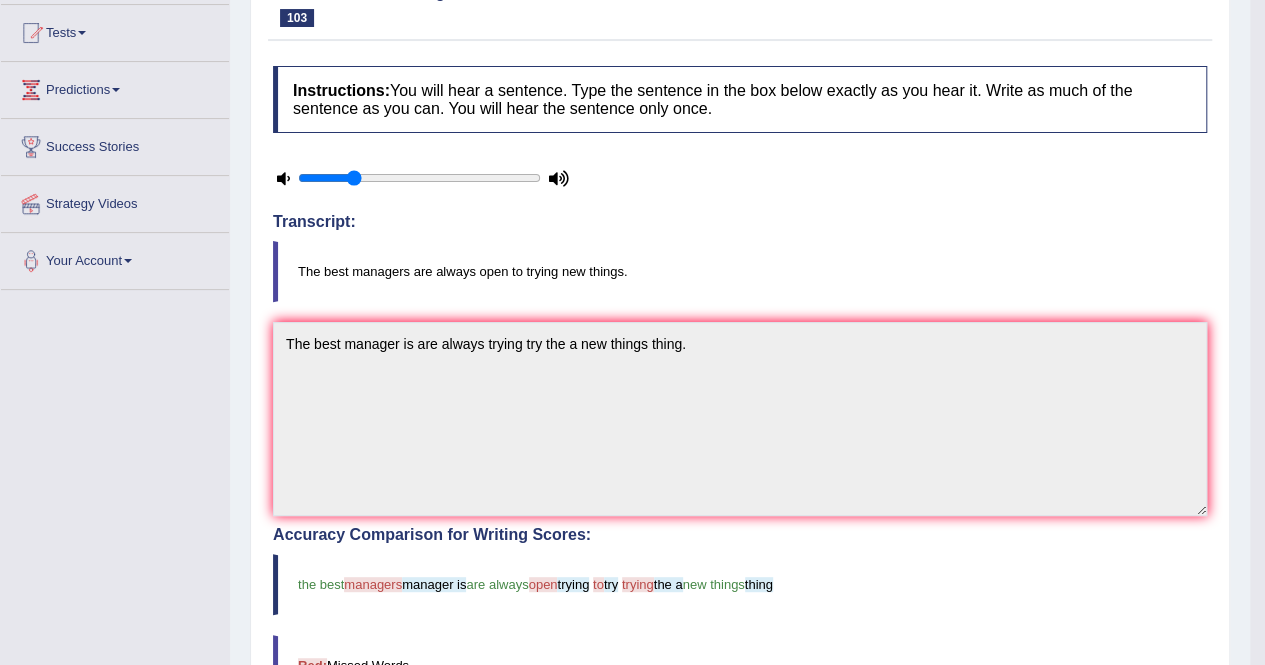 click on "Accuracy Comparison for Writing Scores:" at bounding box center [740, 535] 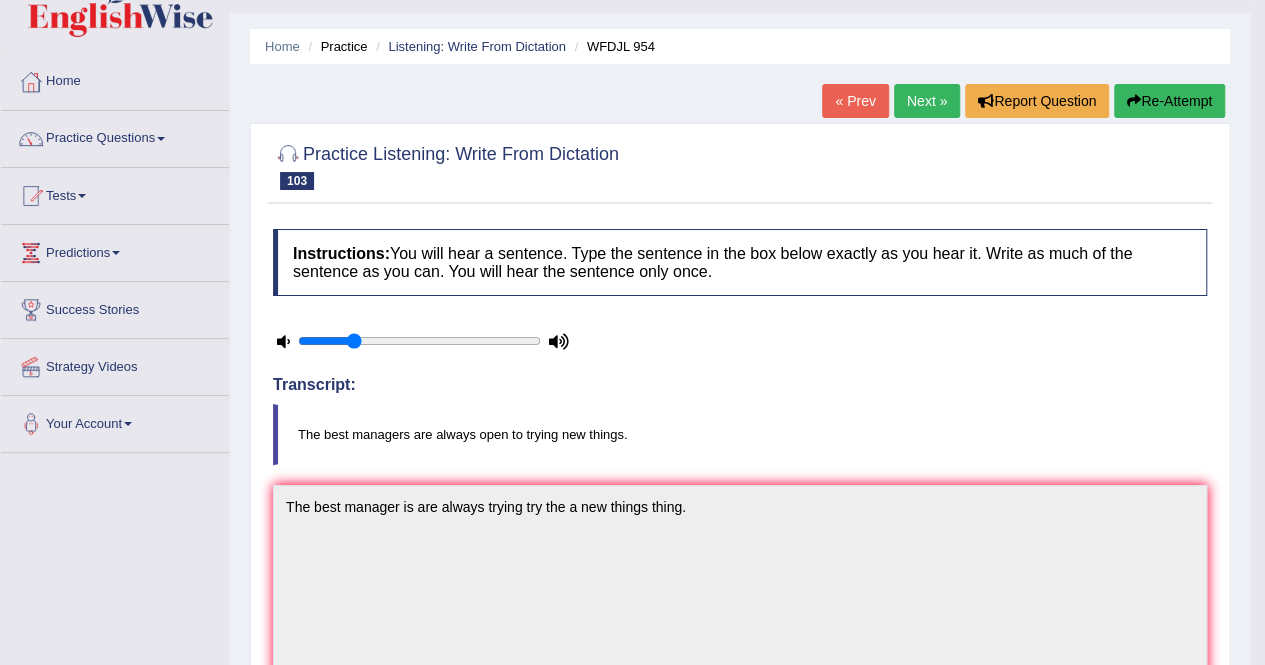 scroll, scrollTop: 24, scrollLeft: 0, axis: vertical 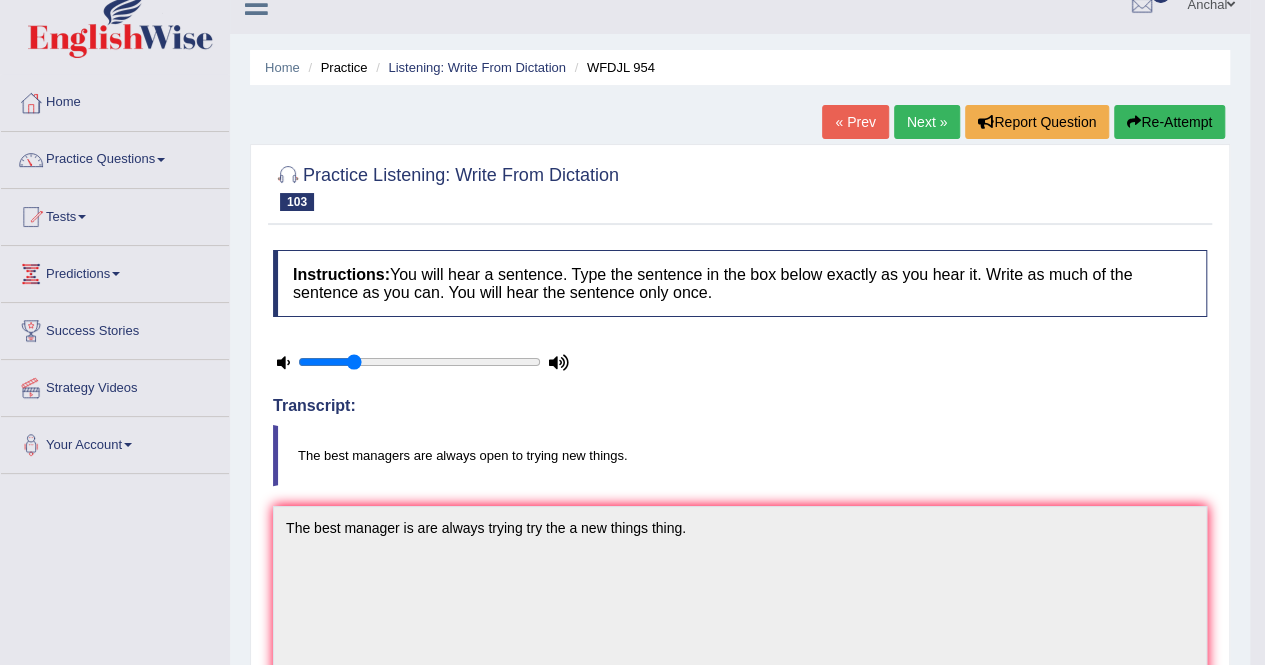 click on "Re-Attempt" at bounding box center [1169, 122] 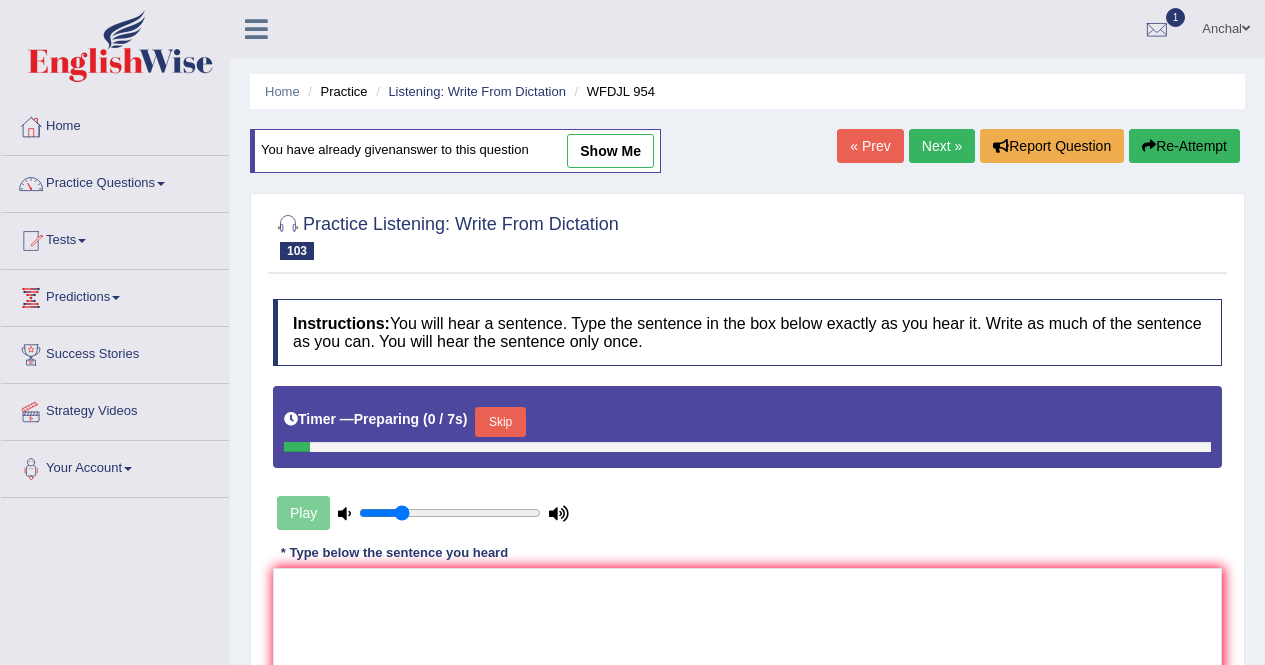 scroll, scrollTop: 24, scrollLeft: 0, axis: vertical 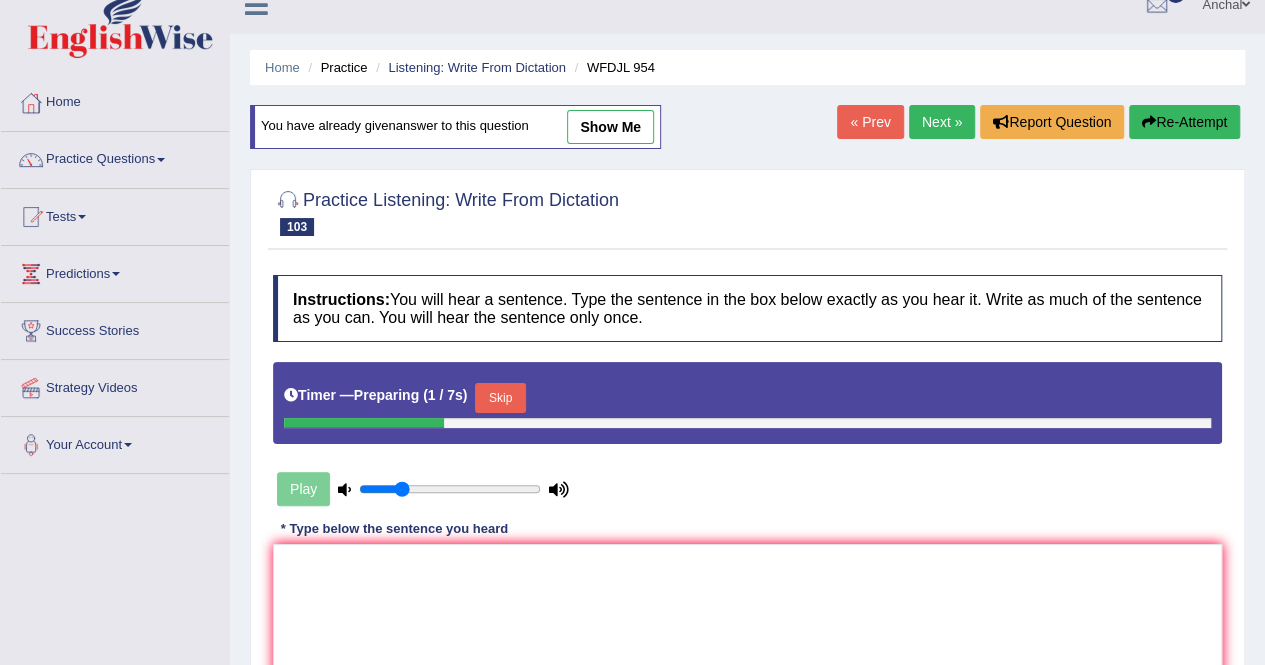 click on "Skip" at bounding box center [500, 398] 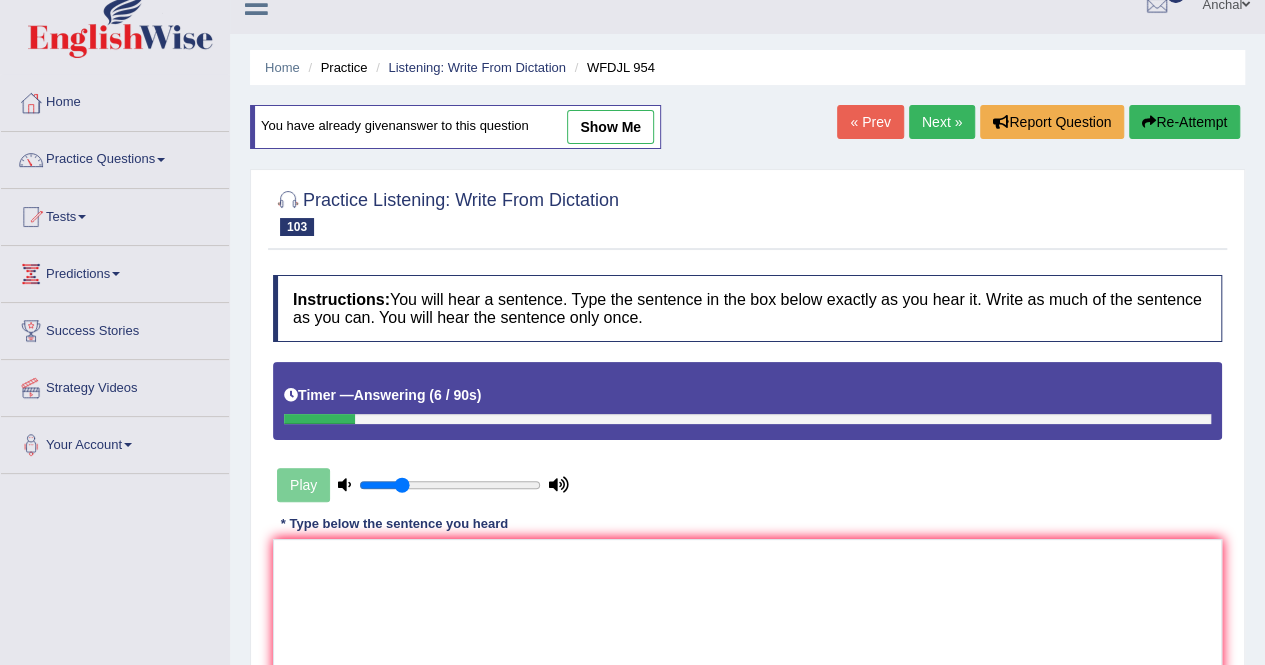 click on "Next »" at bounding box center [942, 122] 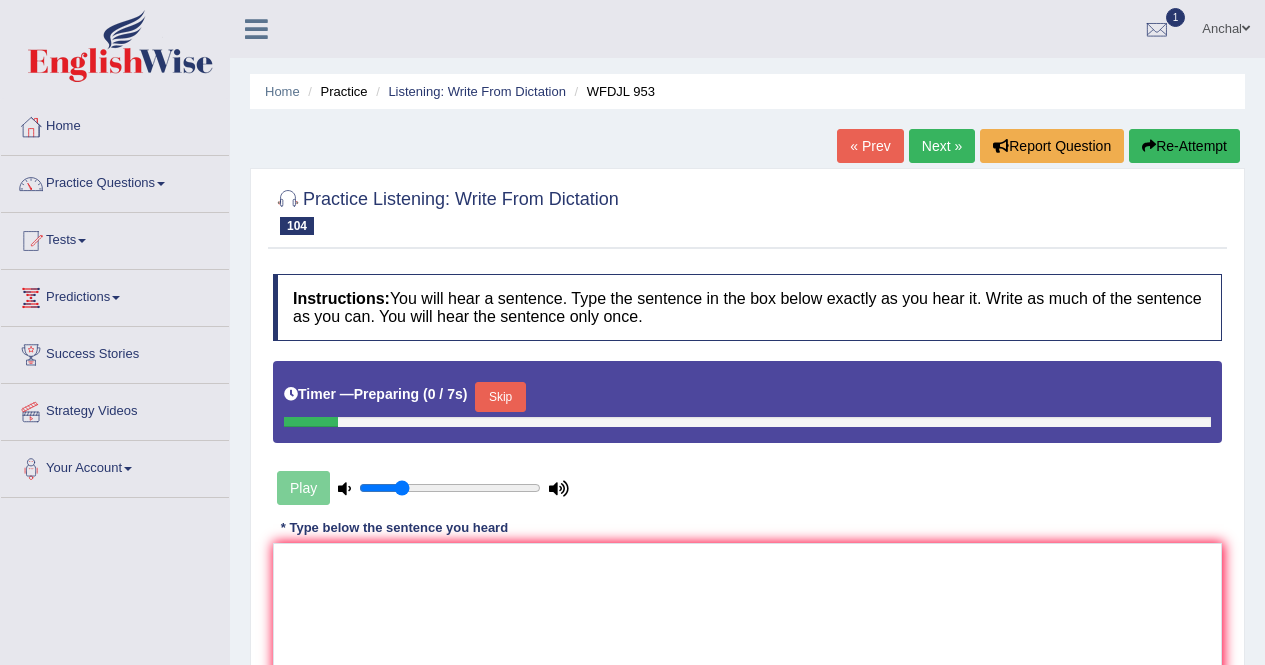 scroll, scrollTop: 0, scrollLeft: 0, axis: both 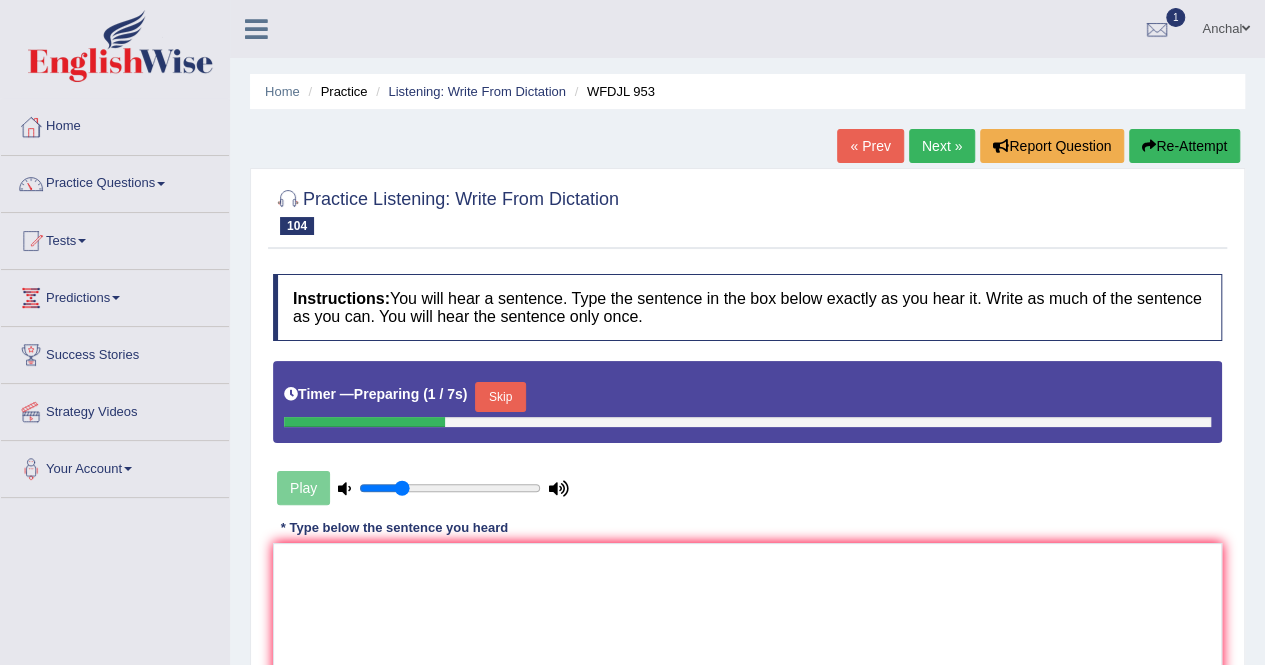 click on "Skip" at bounding box center (500, 397) 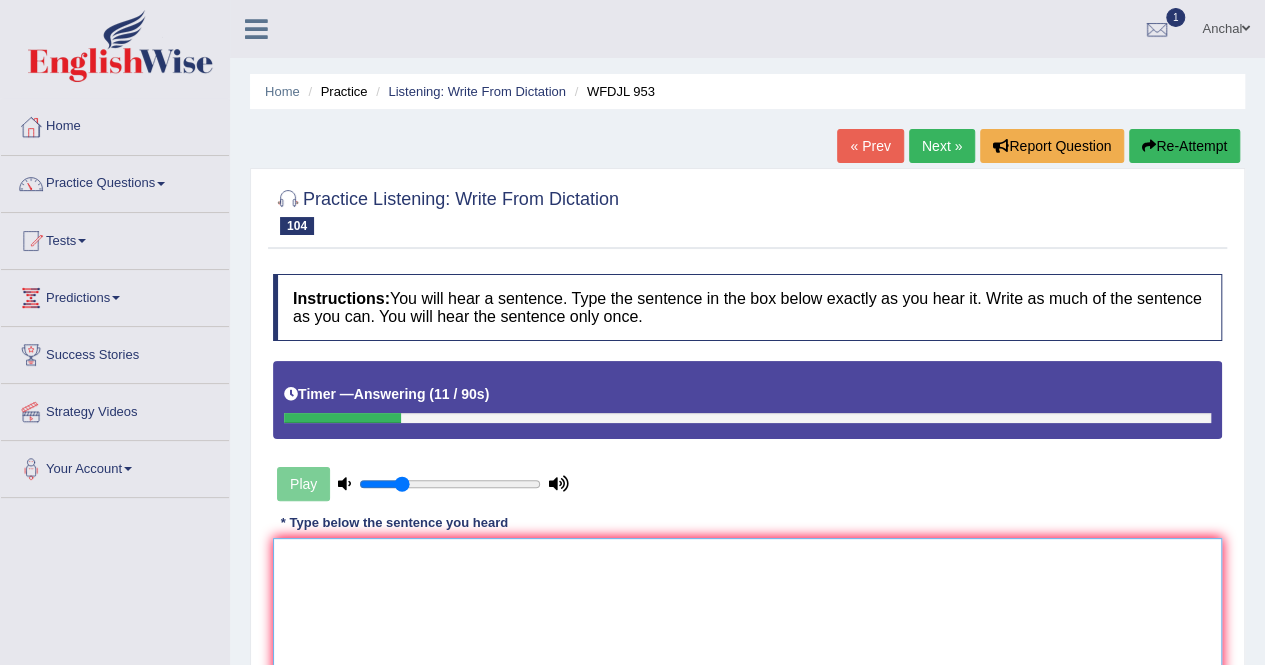 click at bounding box center (747, 635) 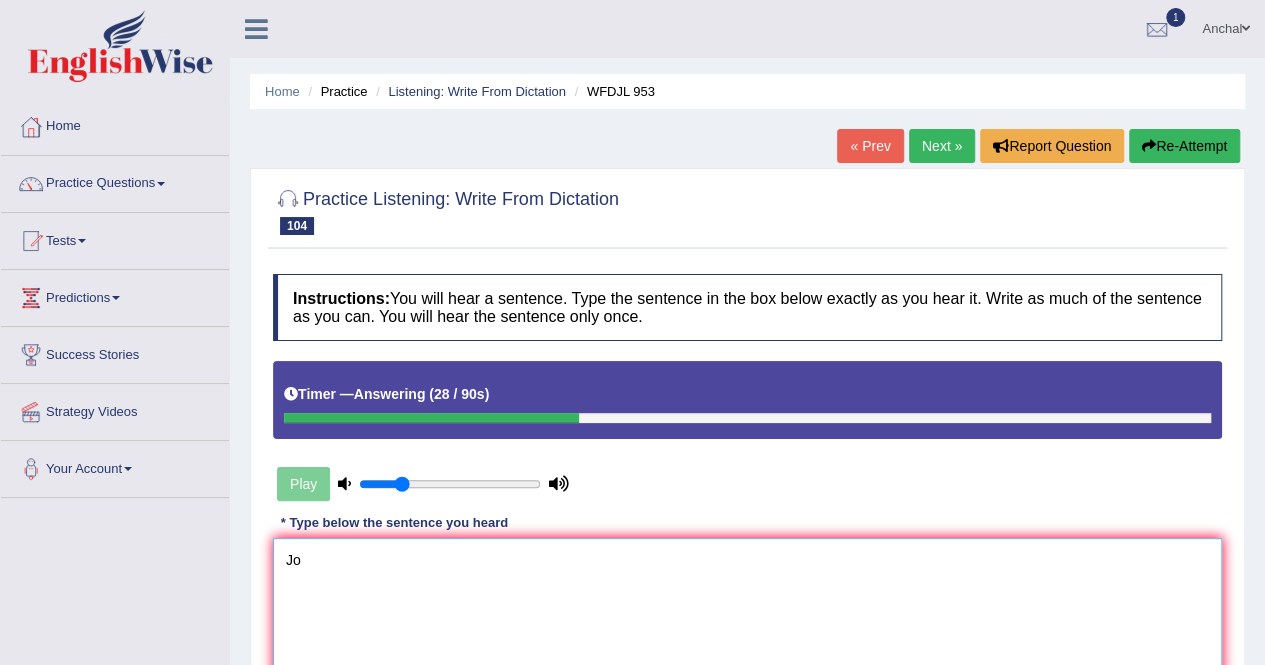 type on "J" 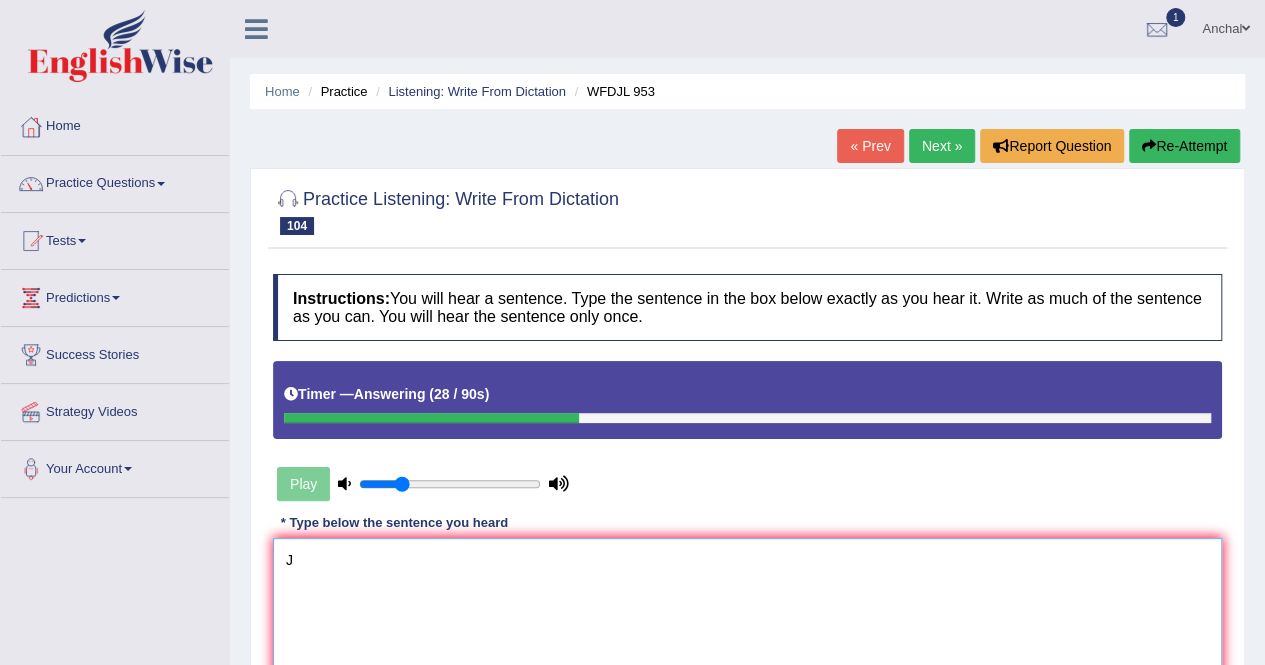 type 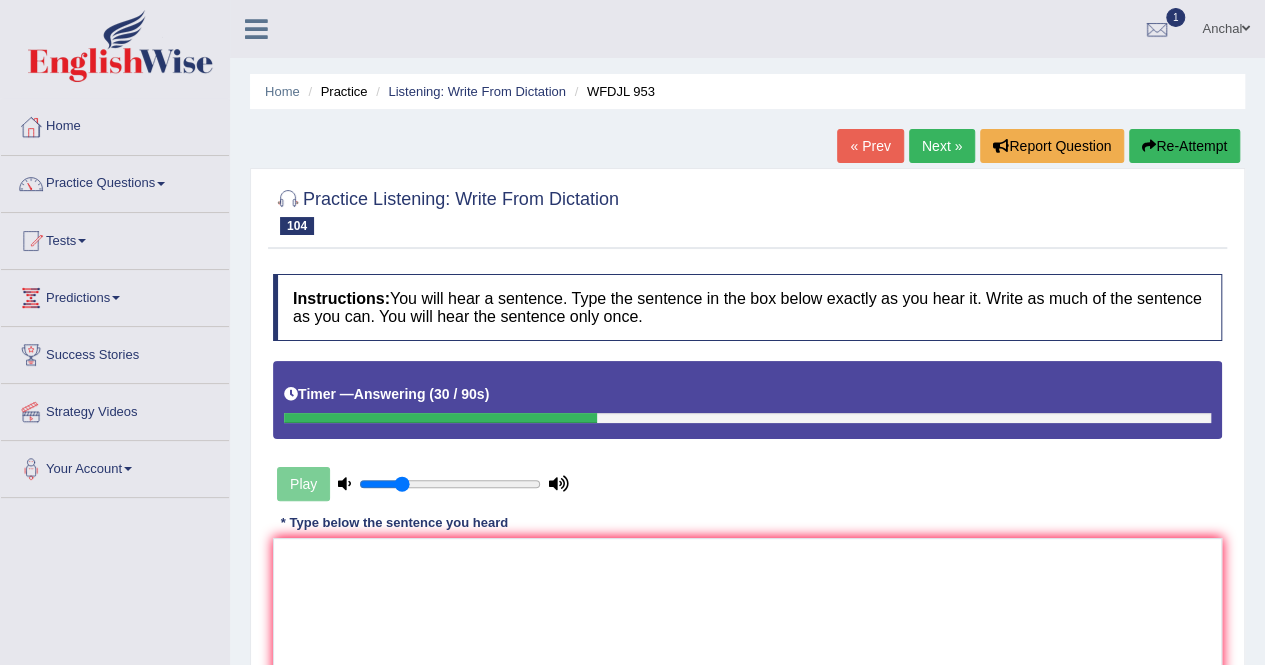 click on "Re-Attempt" at bounding box center [1184, 146] 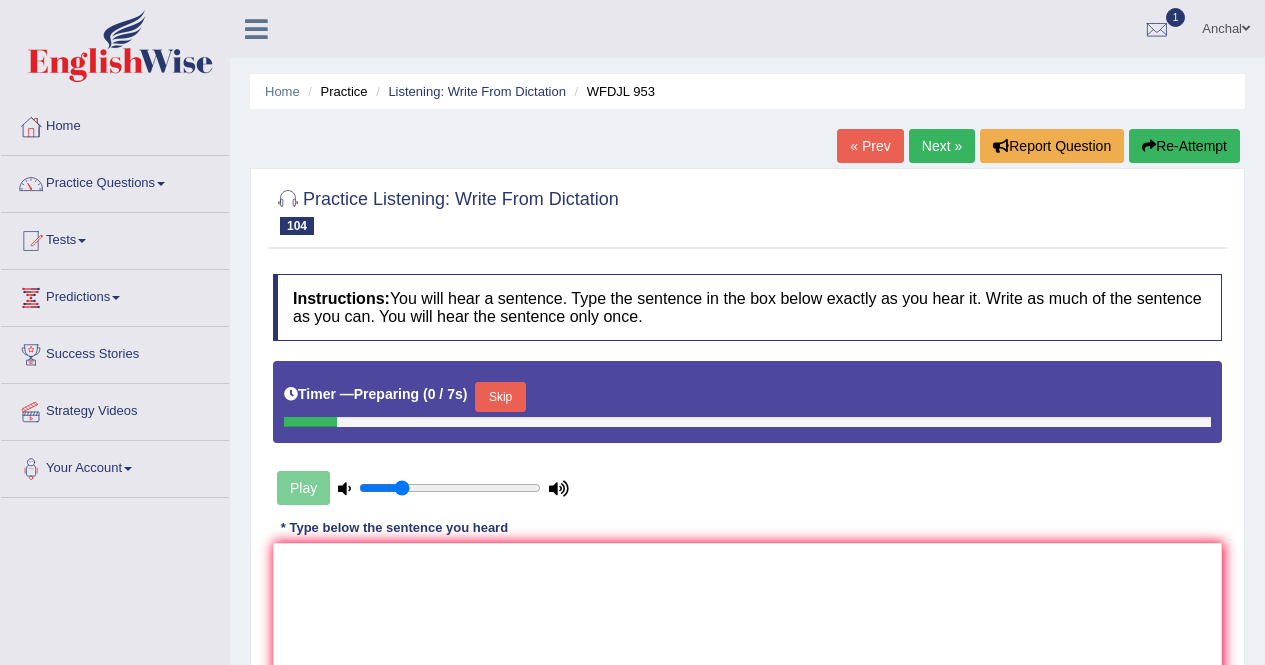 scroll, scrollTop: 0, scrollLeft: 0, axis: both 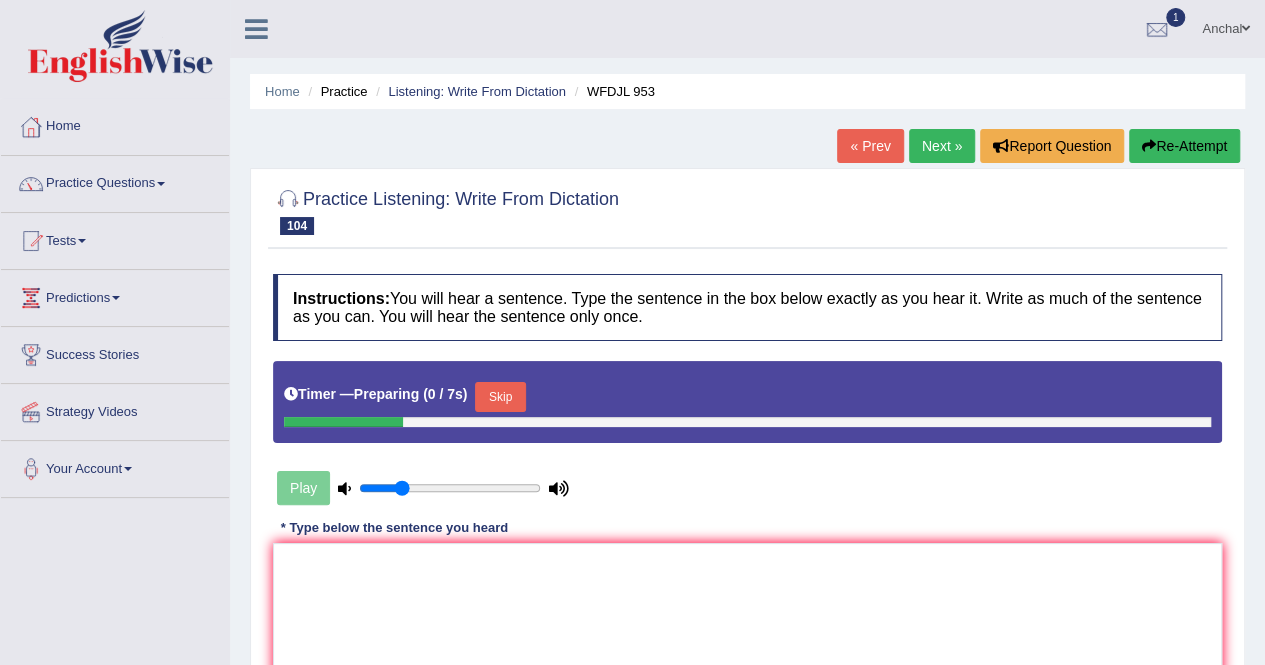 click on "Skip" at bounding box center (500, 397) 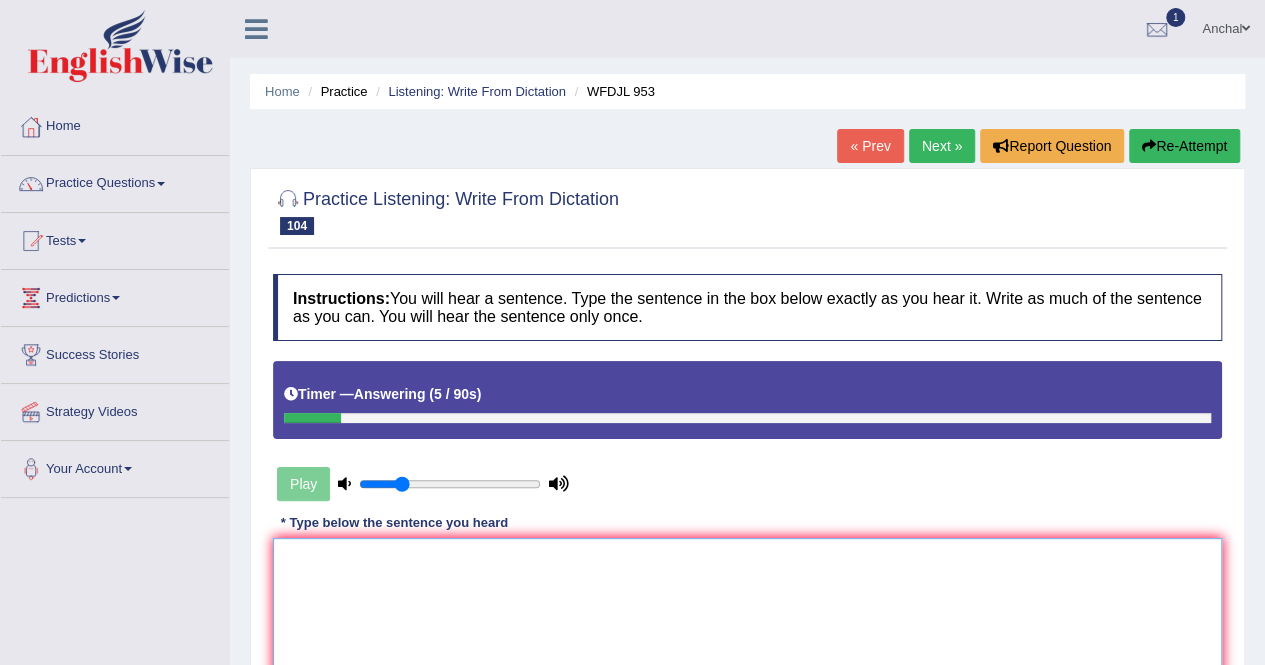 click at bounding box center (747, 635) 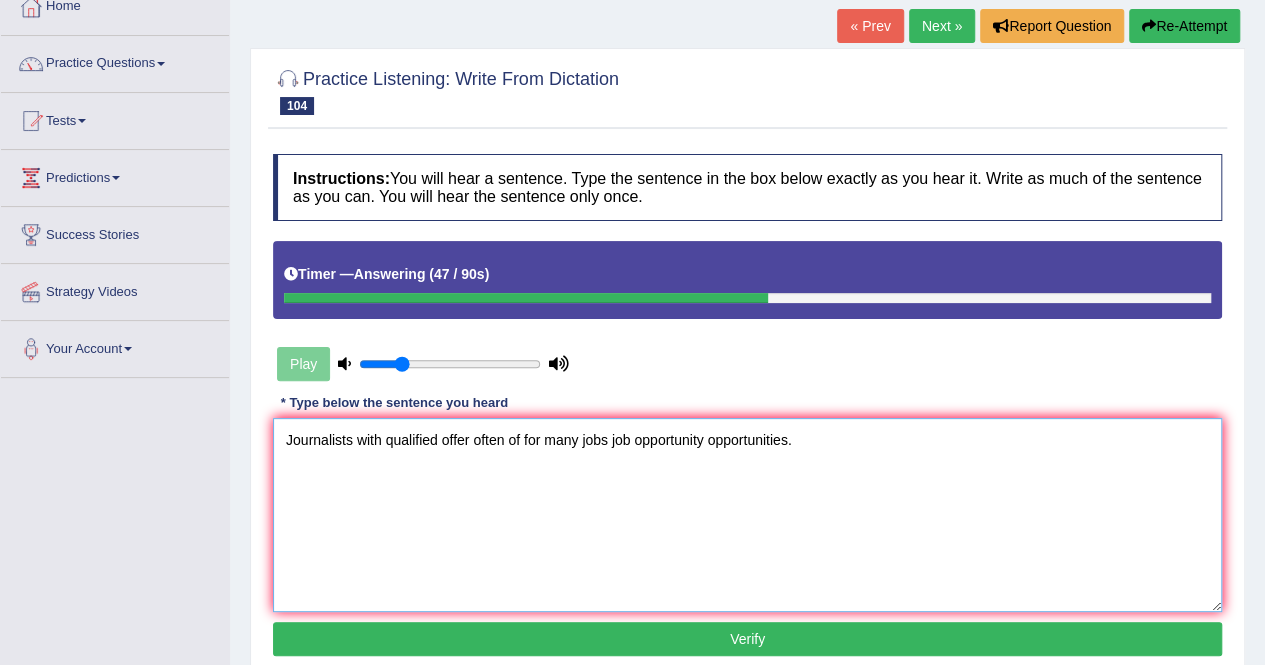 scroll, scrollTop: 130, scrollLeft: 0, axis: vertical 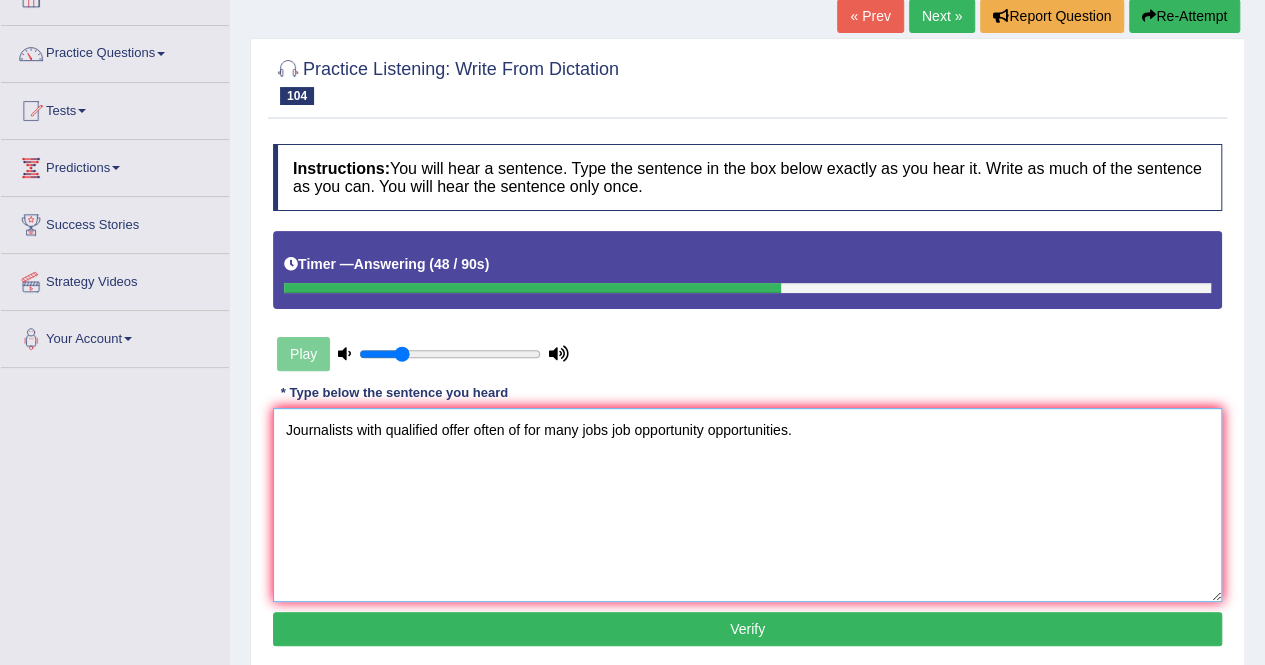type on "Journalists with qualified offer often of for many jobs job opportunity opportunities." 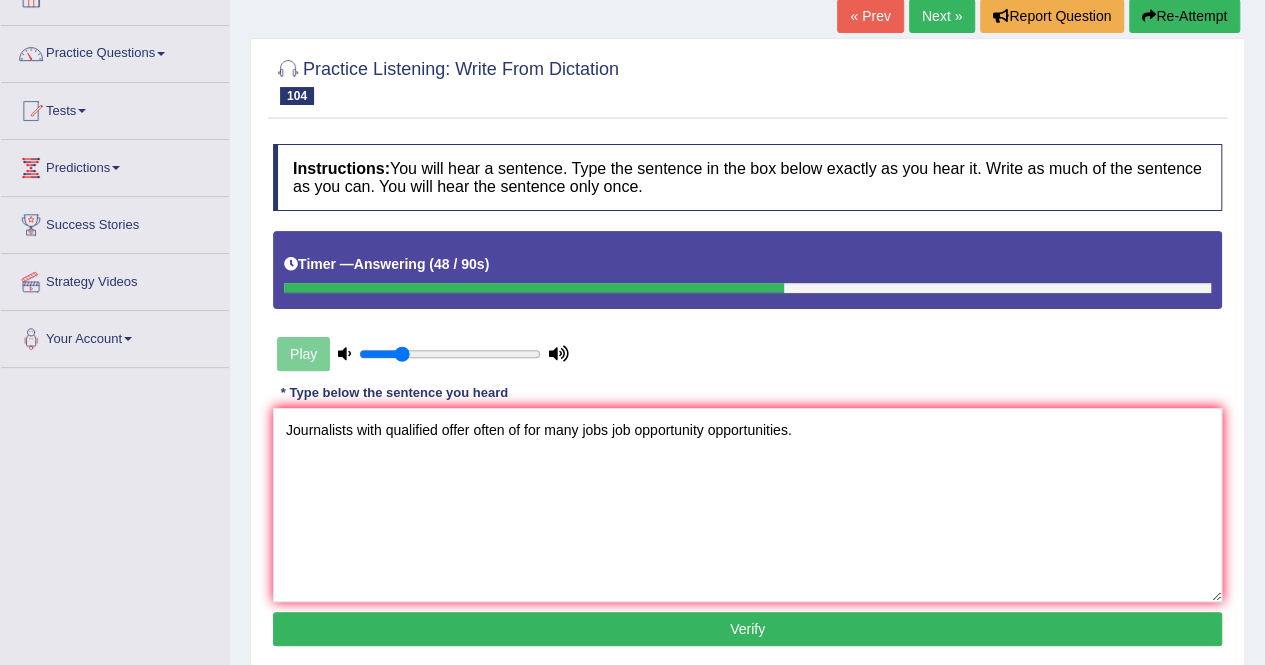 click on "Verify" at bounding box center [747, 629] 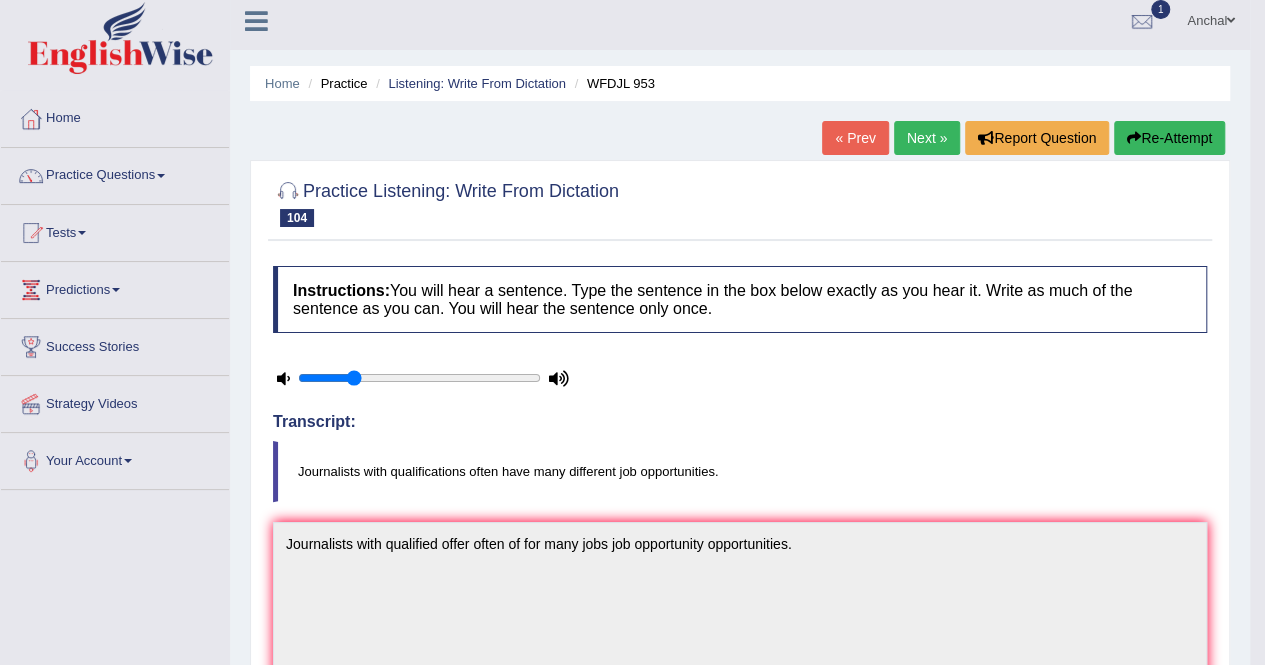 scroll, scrollTop: 0, scrollLeft: 0, axis: both 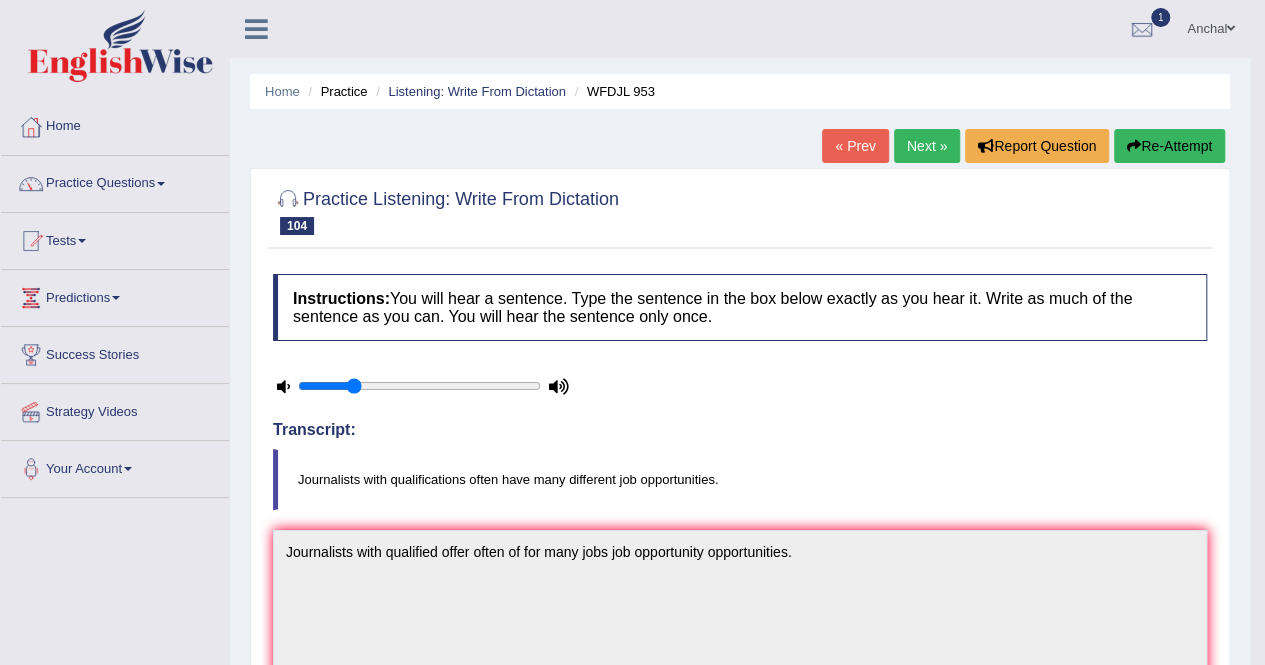 click on "Re-Attempt" at bounding box center (1169, 146) 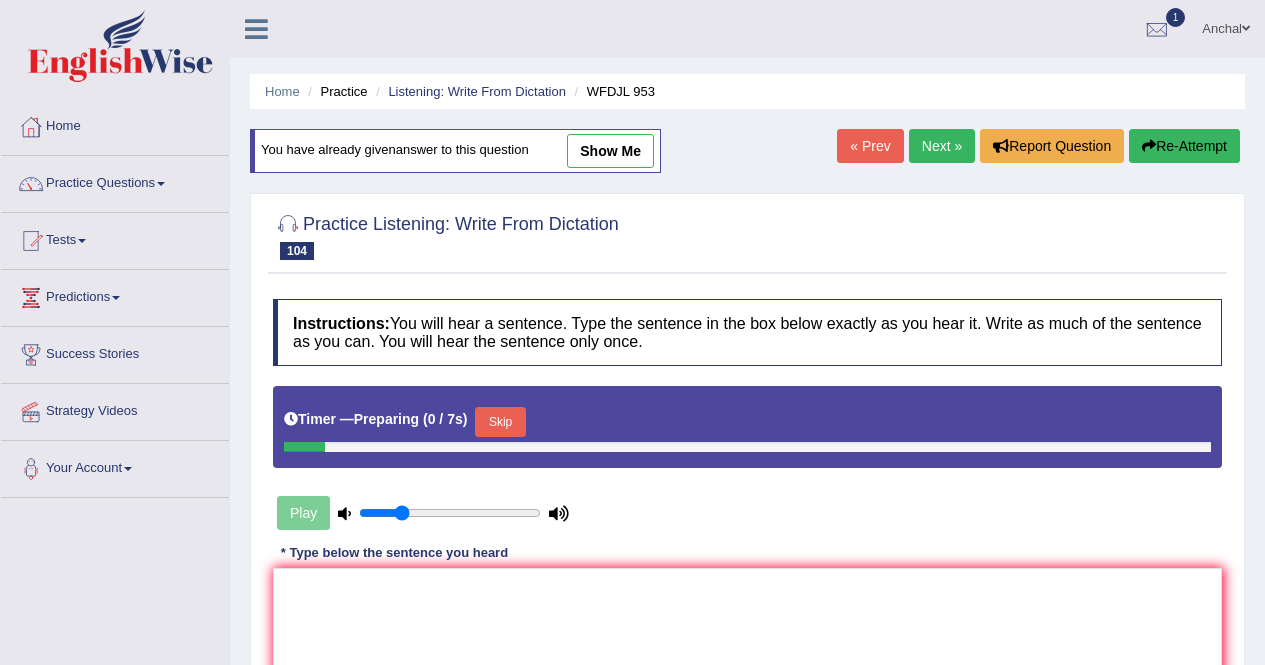 scroll, scrollTop: 0, scrollLeft: 0, axis: both 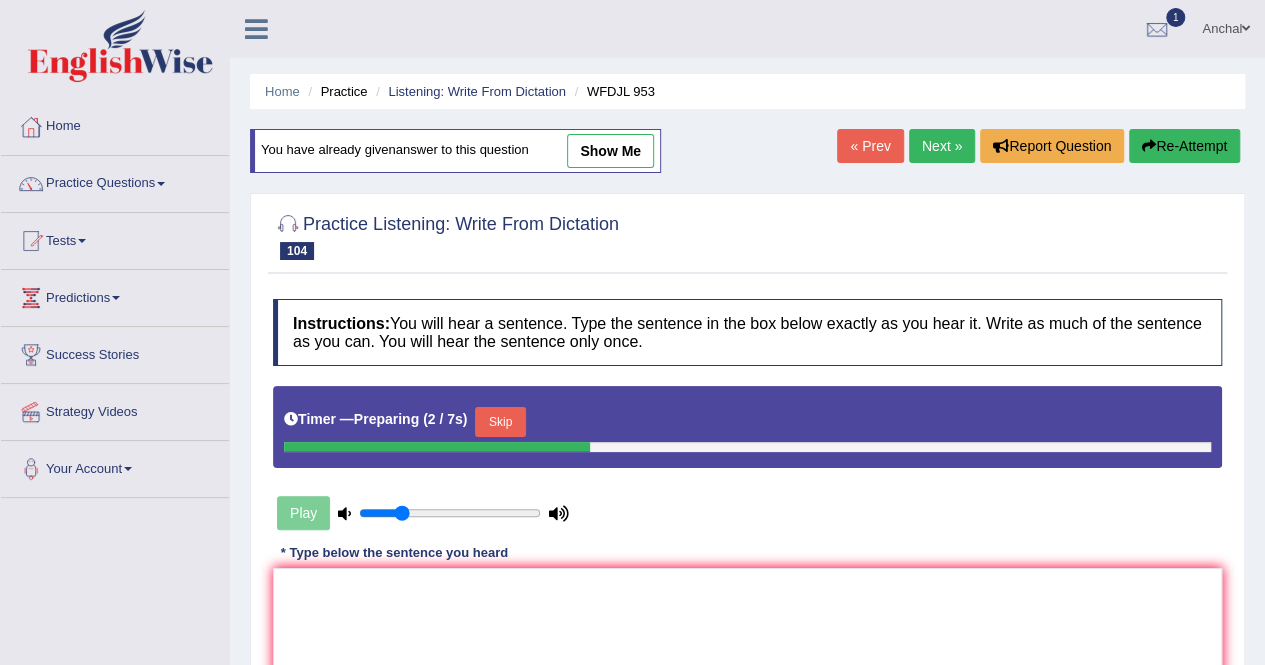 click on "Skip" at bounding box center [500, 422] 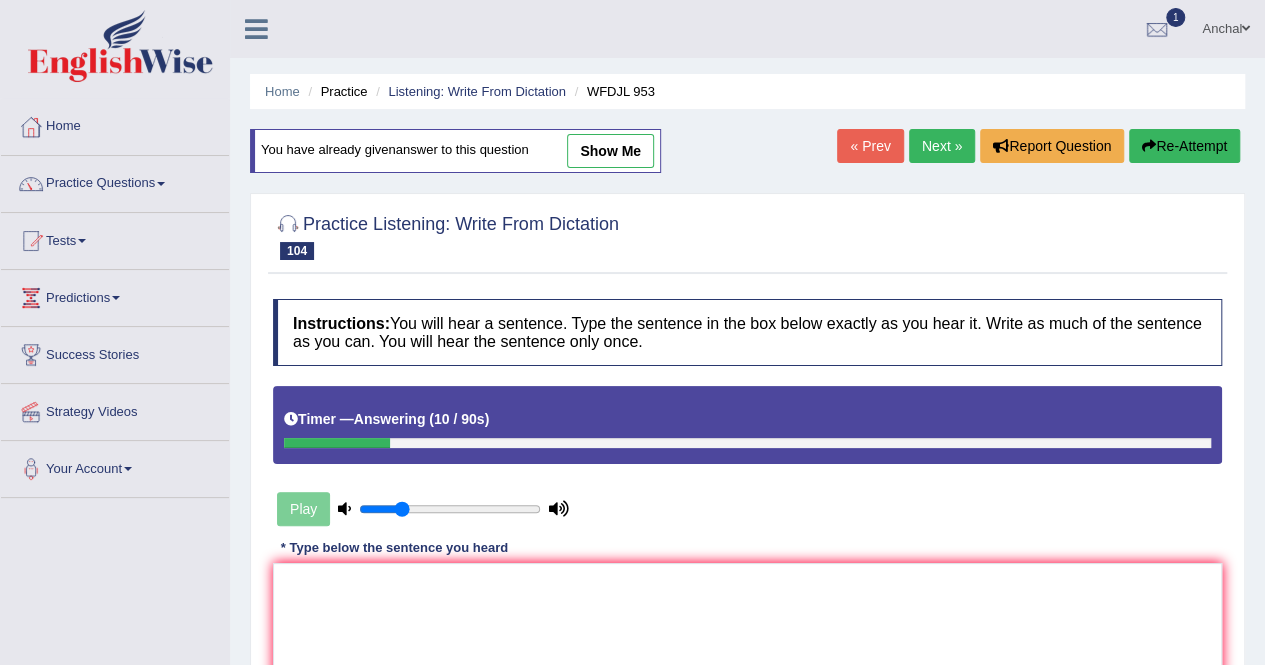 click on "Next »" at bounding box center (942, 146) 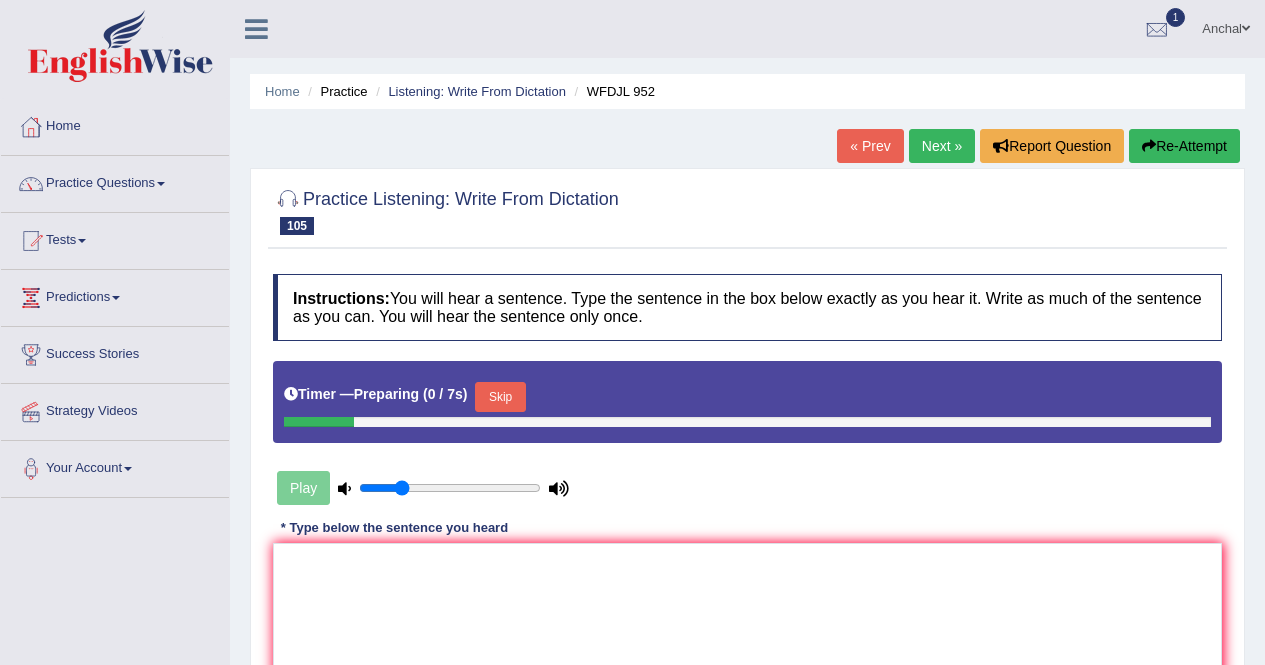 scroll, scrollTop: 251, scrollLeft: 0, axis: vertical 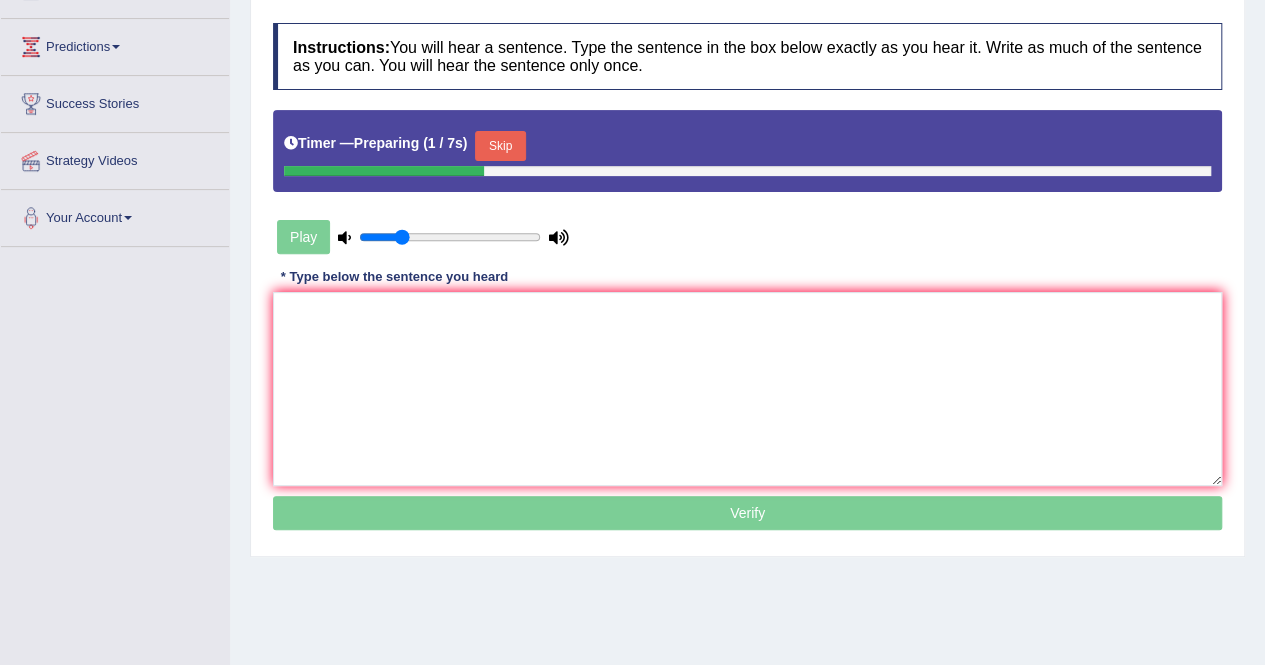 click on "Skip" at bounding box center (500, 146) 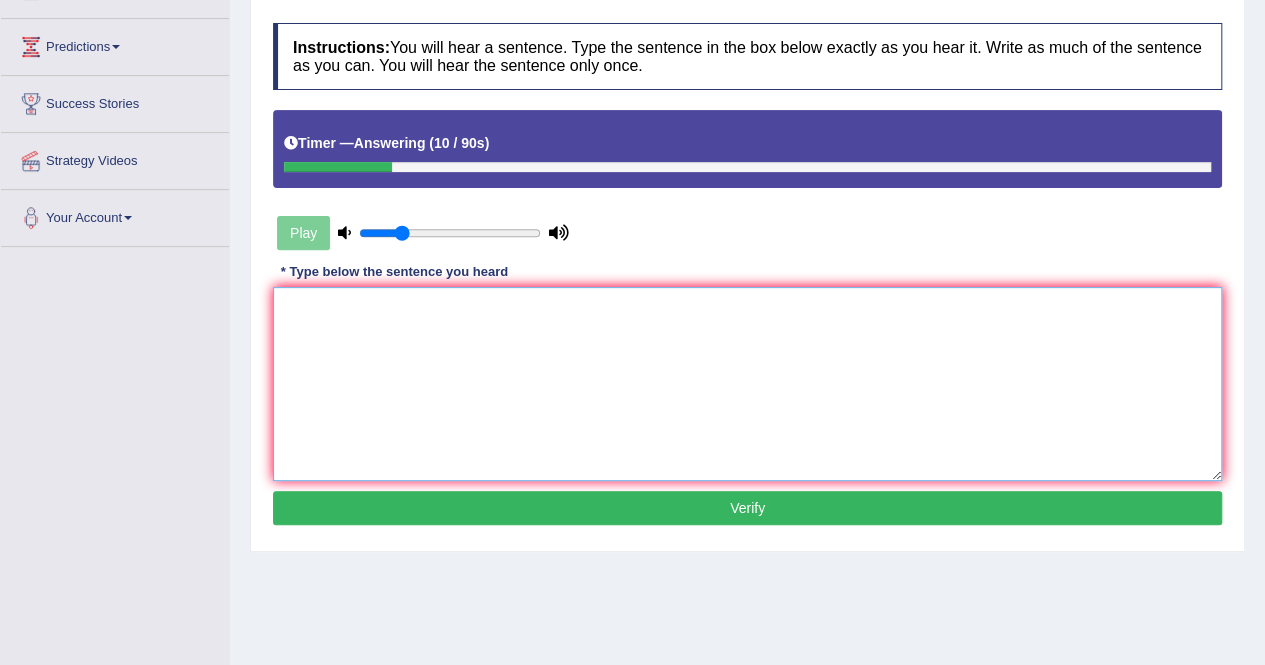 click at bounding box center (747, 384) 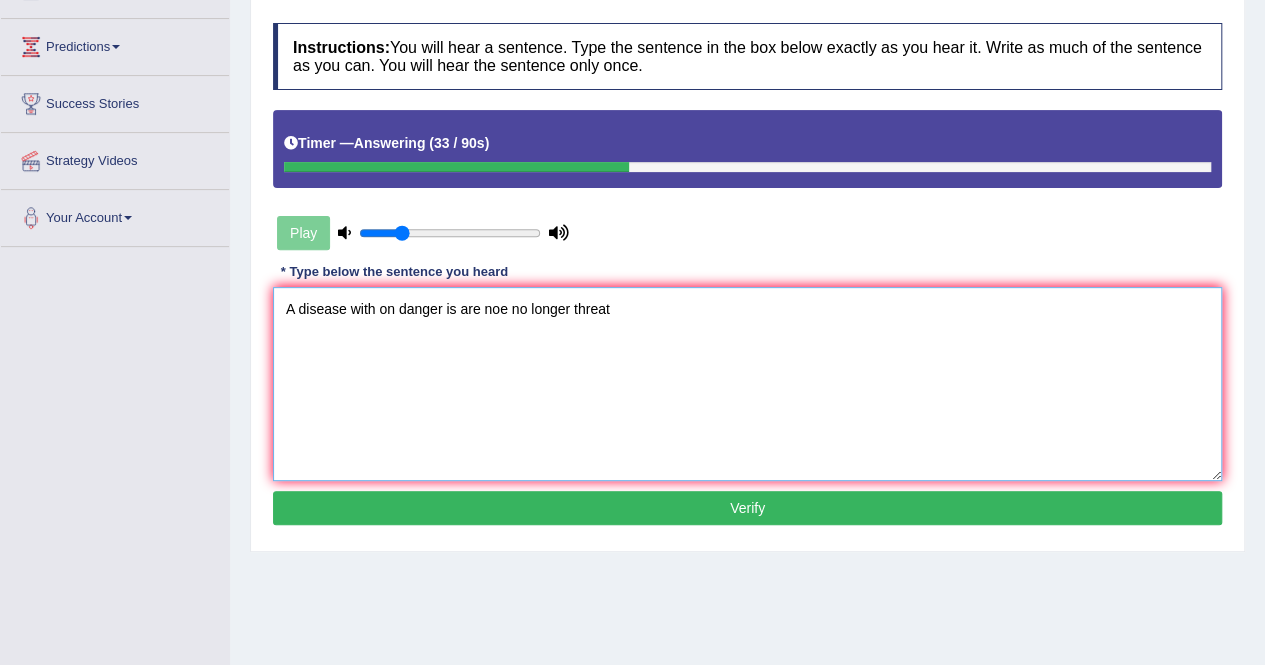 type on "A disease with on danger is are noe no longer threat" 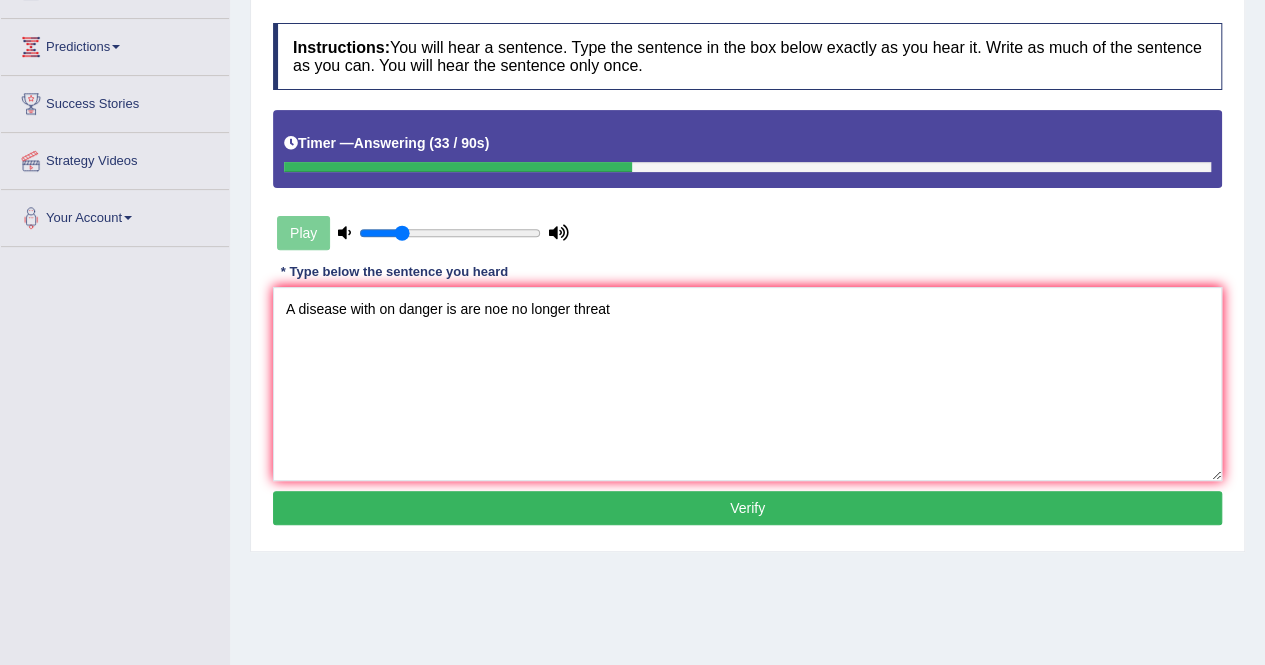 click on "Verify" at bounding box center (747, 508) 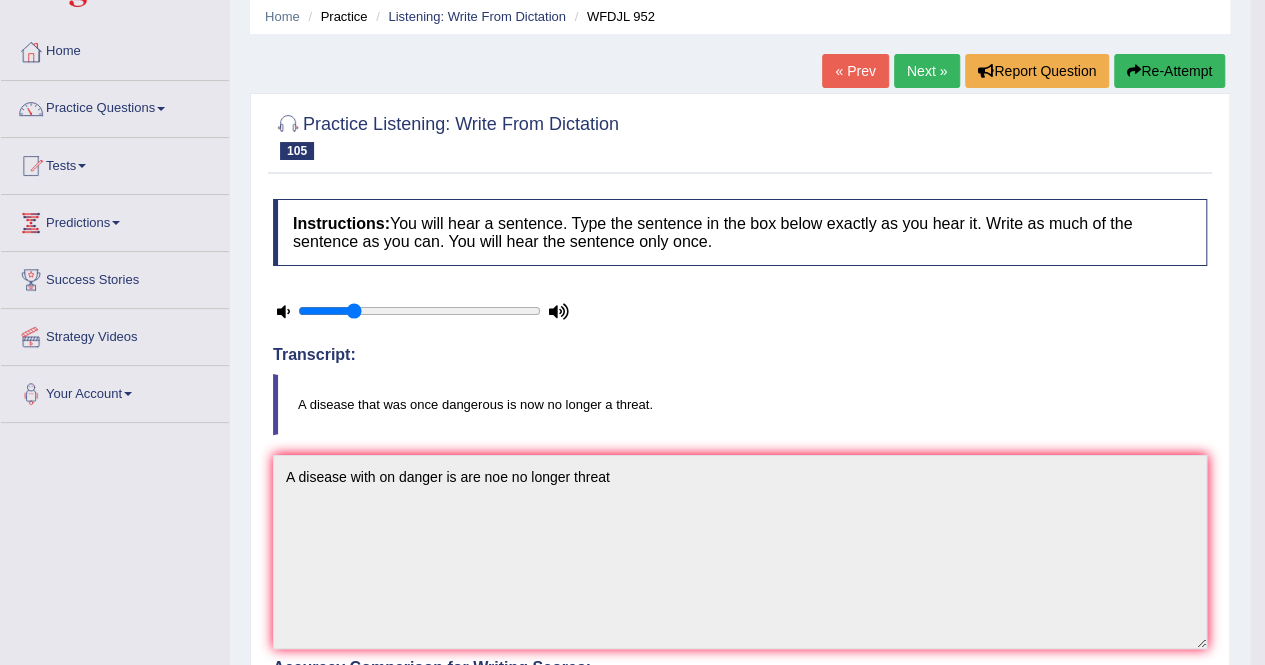 scroll, scrollTop: 65, scrollLeft: 0, axis: vertical 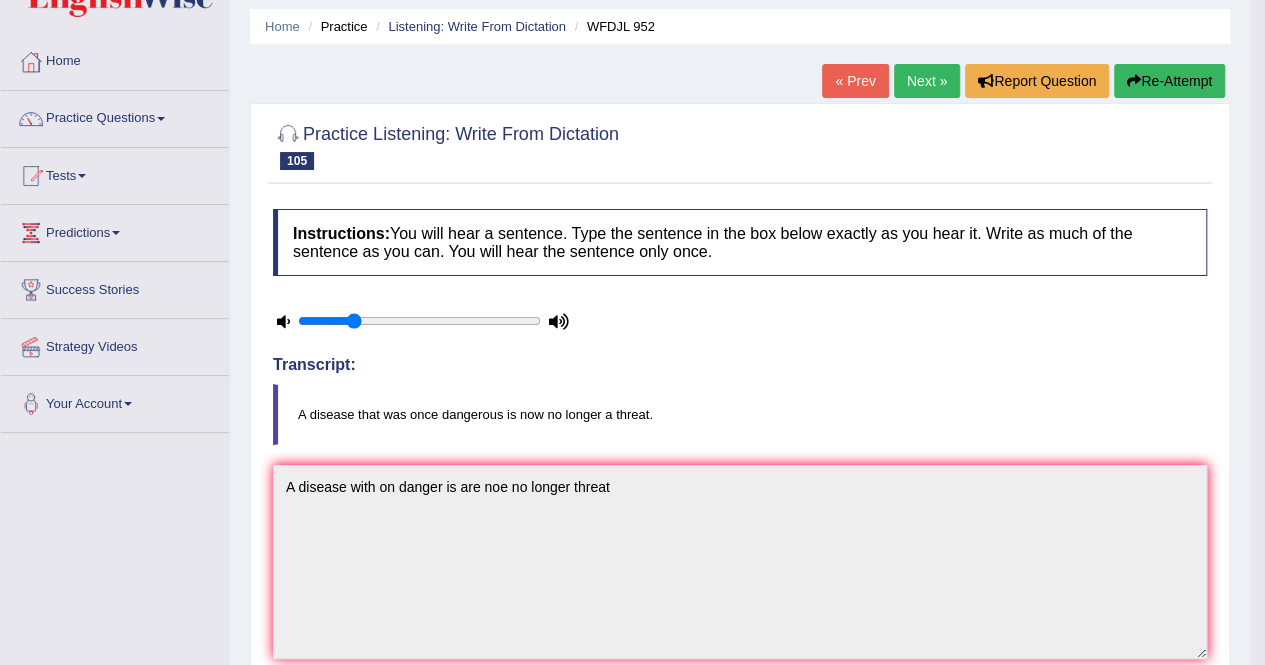 click on "Re-Attempt" at bounding box center (1169, 81) 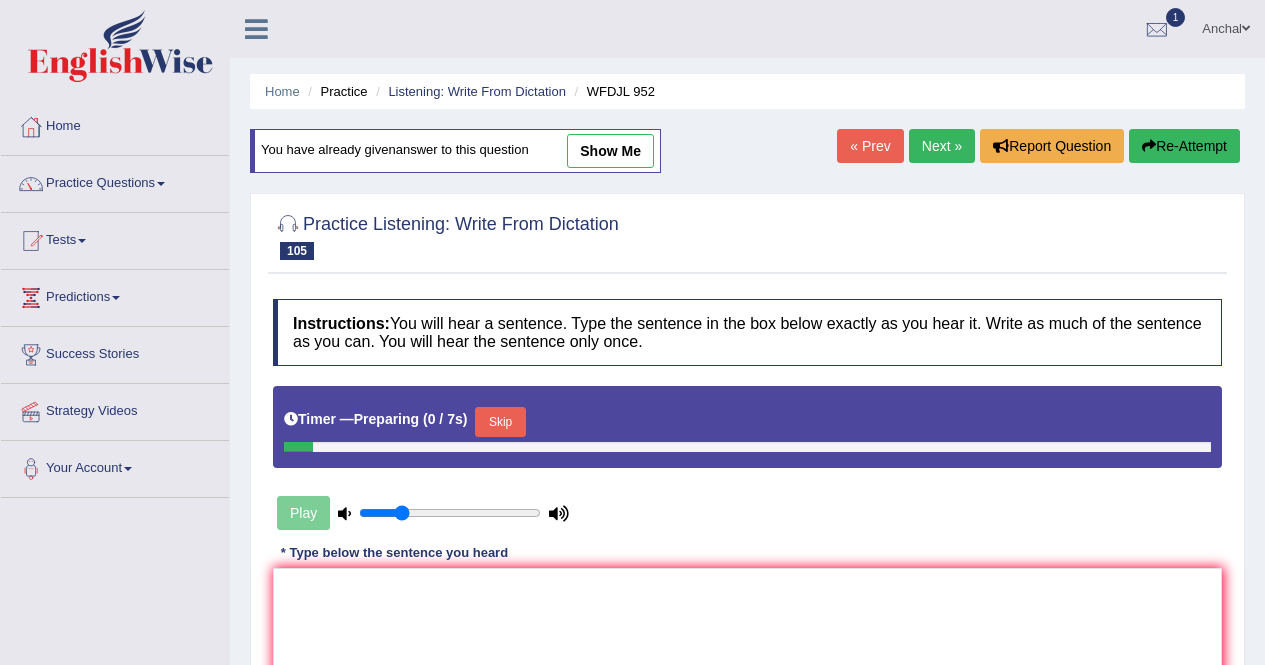 scroll, scrollTop: 65, scrollLeft: 0, axis: vertical 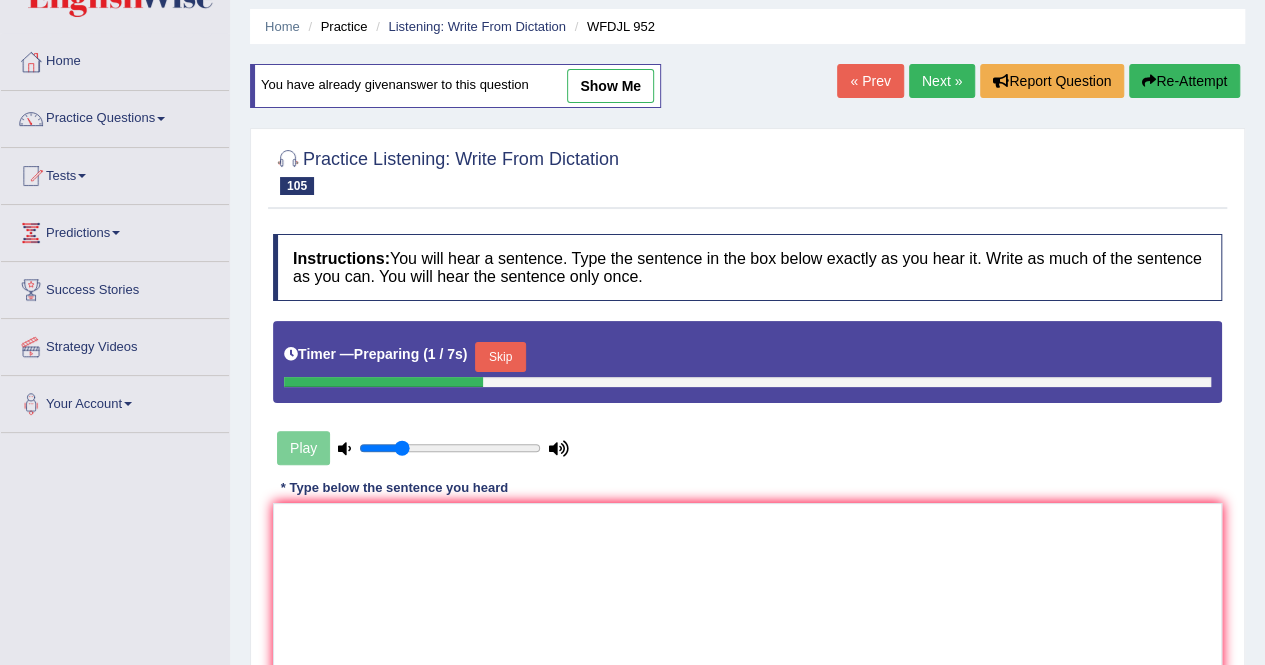 click on "Skip" at bounding box center [500, 357] 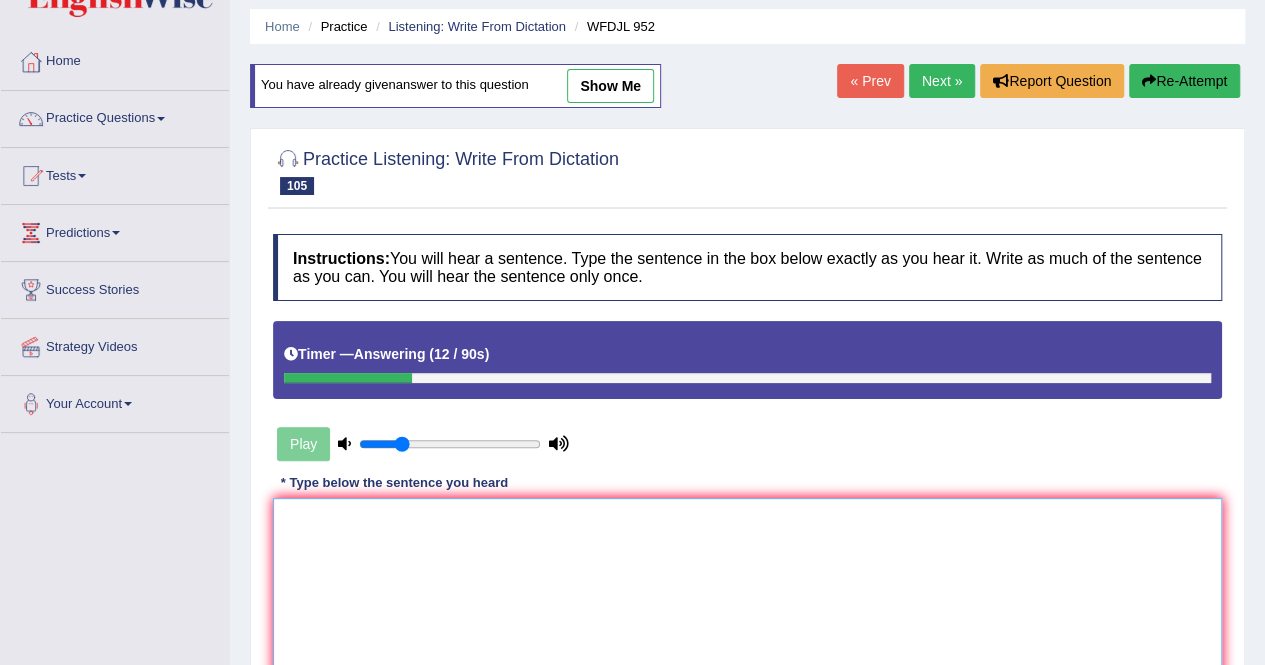 click at bounding box center [747, 595] 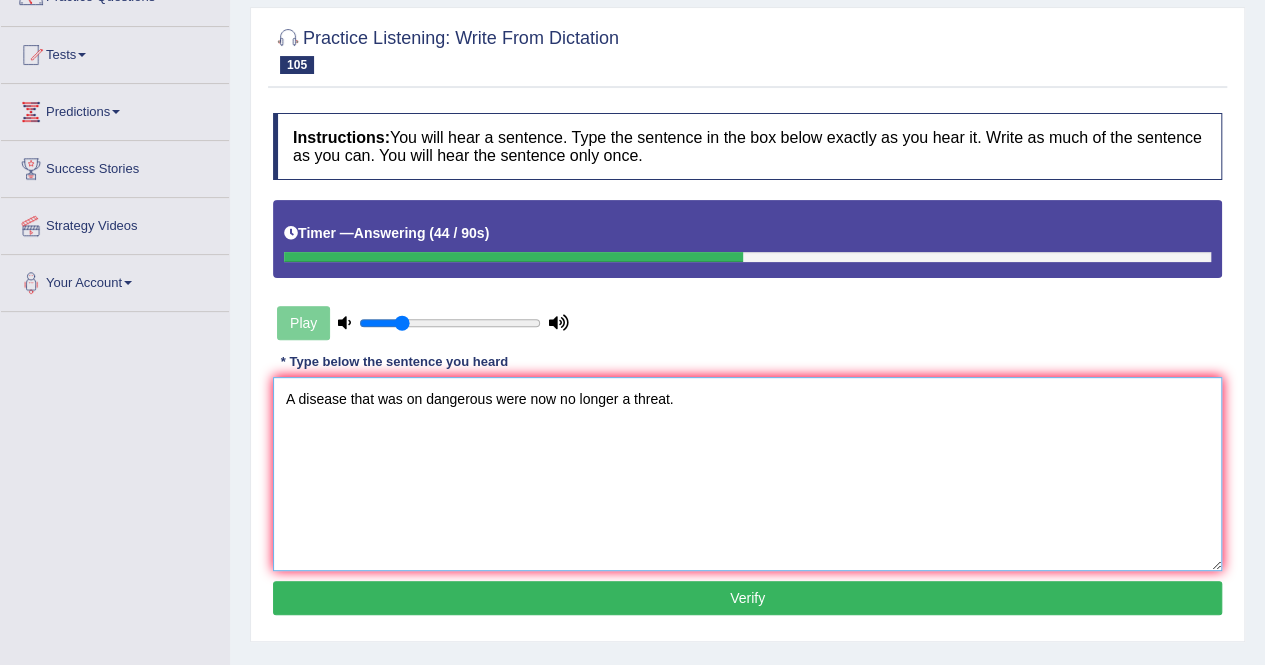 scroll, scrollTop: 188, scrollLeft: 0, axis: vertical 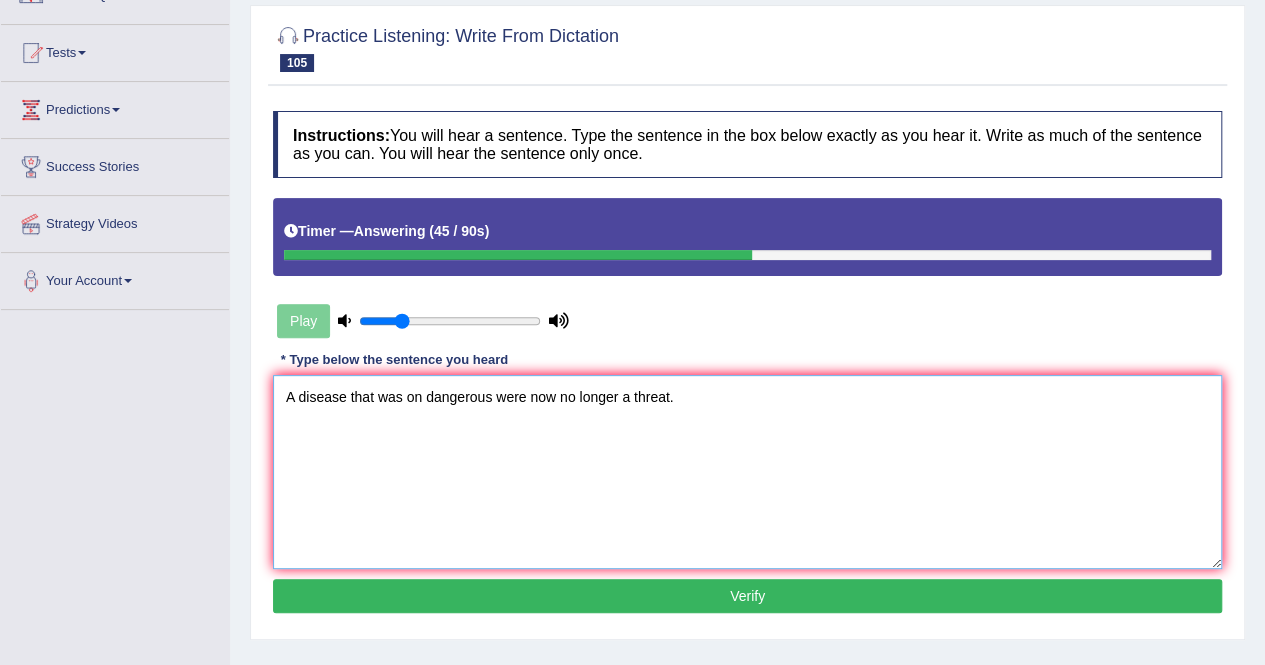 type on "A disease that was on dangerous were now no longer a threat." 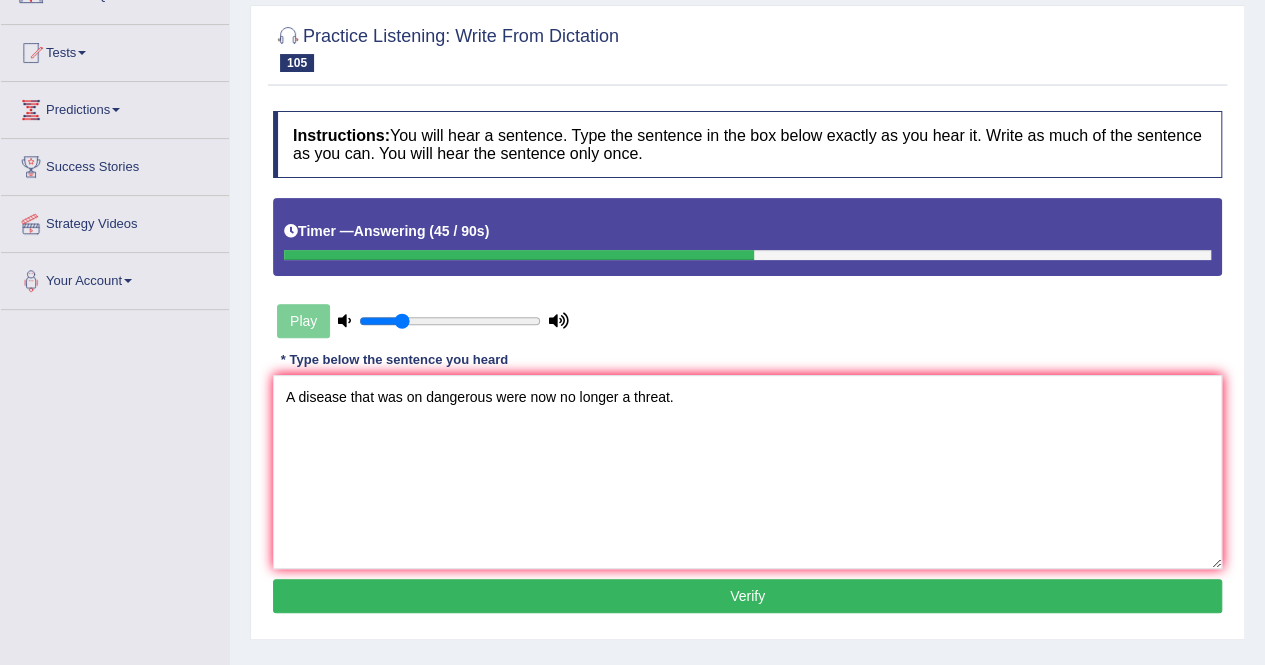 click on "Verify" at bounding box center [747, 596] 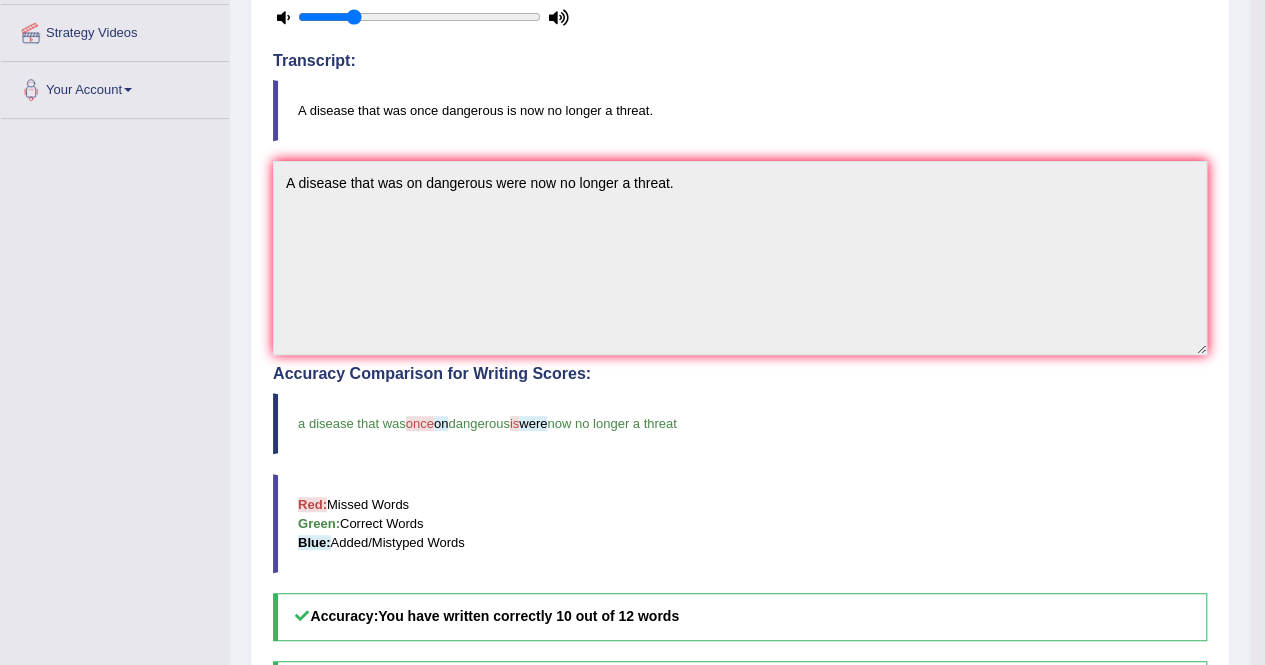 scroll, scrollTop: 0, scrollLeft: 0, axis: both 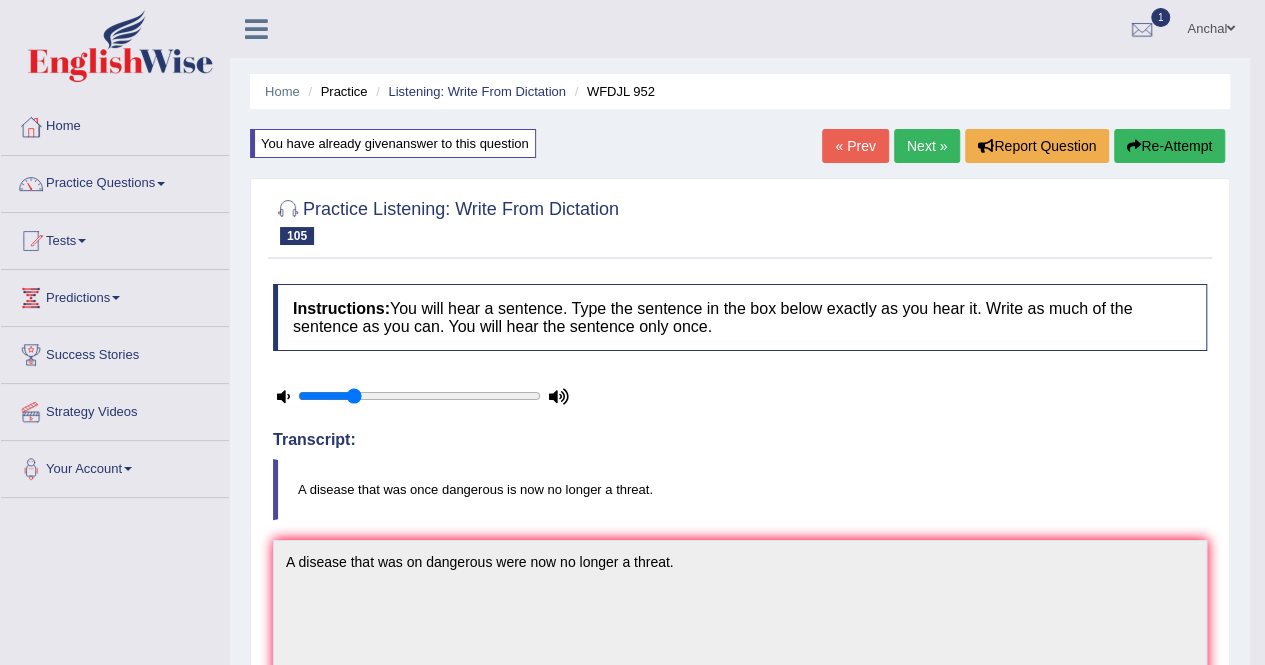 click on "Next »" at bounding box center [927, 146] 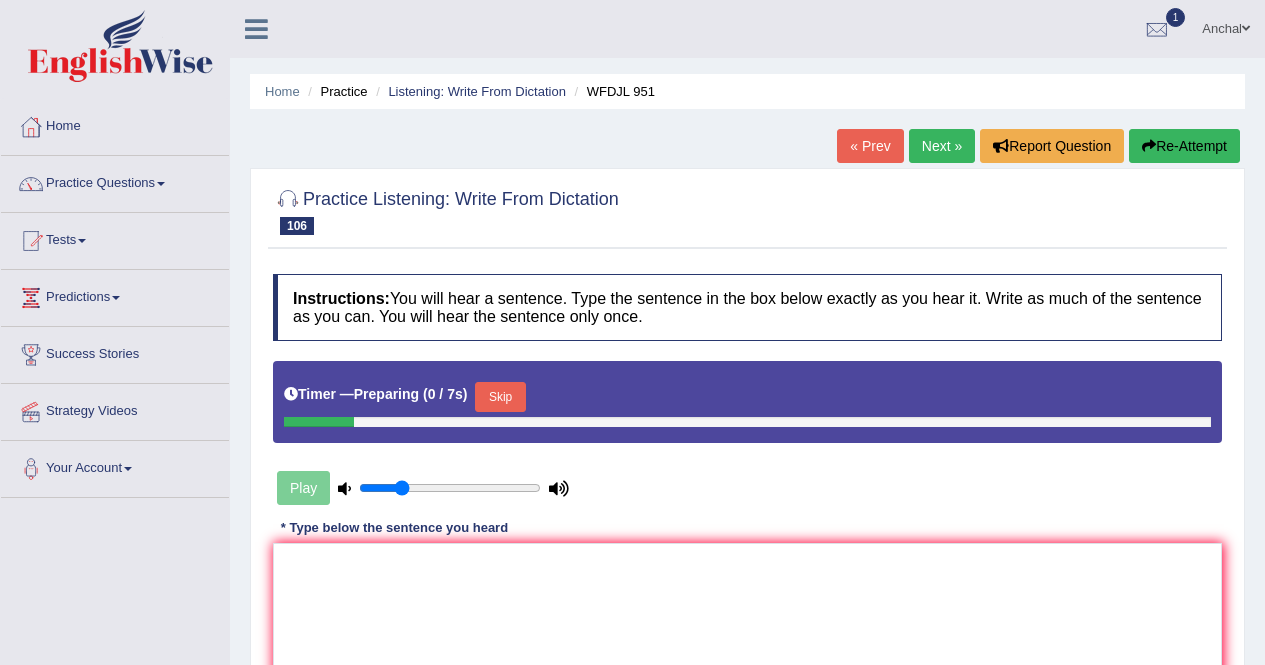 scroll, scrollTop: 0, scrollLeft: 0, axis: both 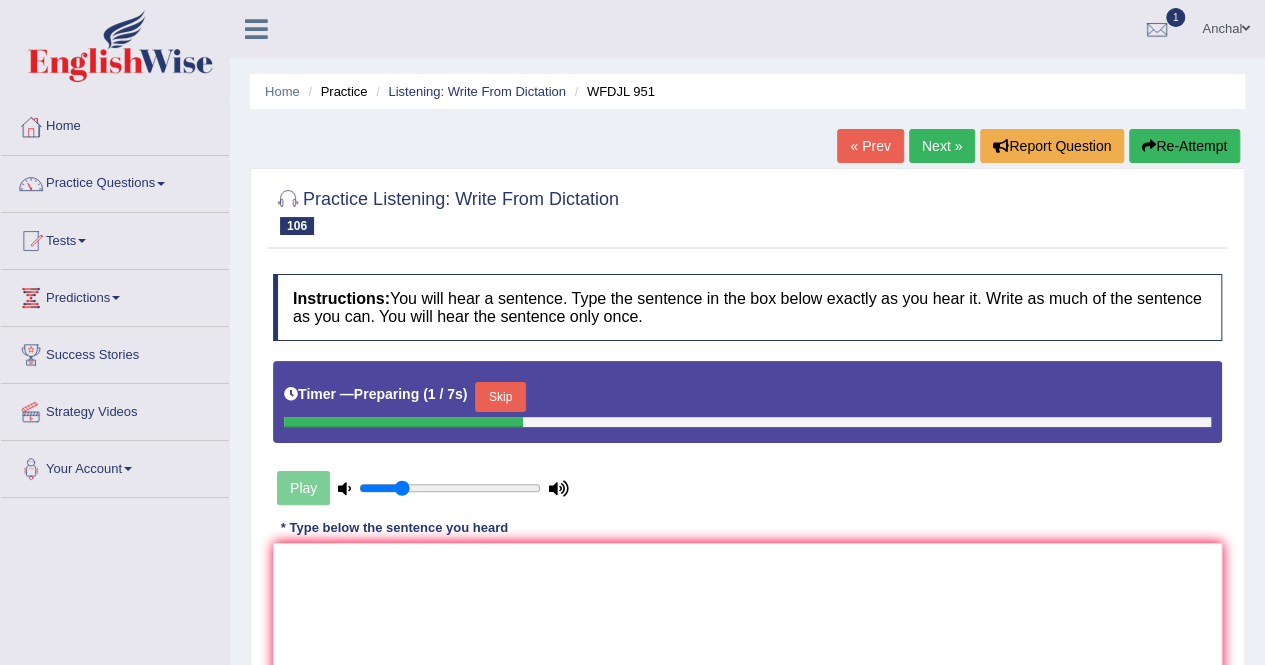 click on "Skip" at bounding box center [500, 397] 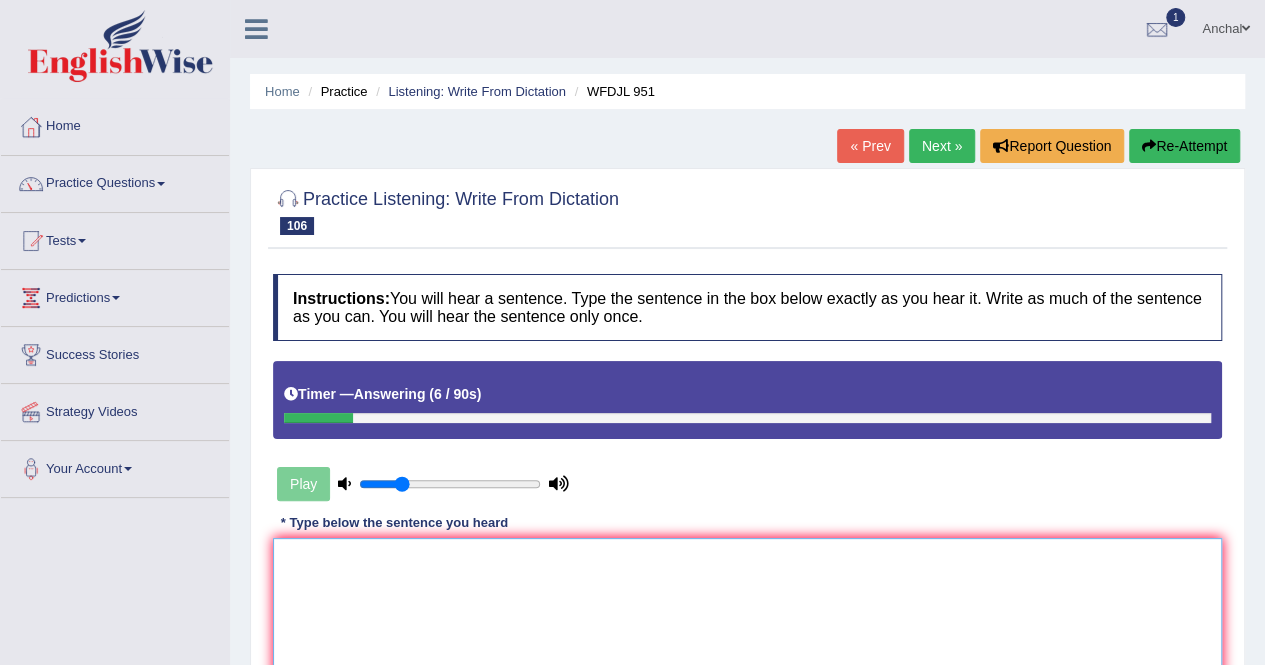 click at bounding box center (747, 635) 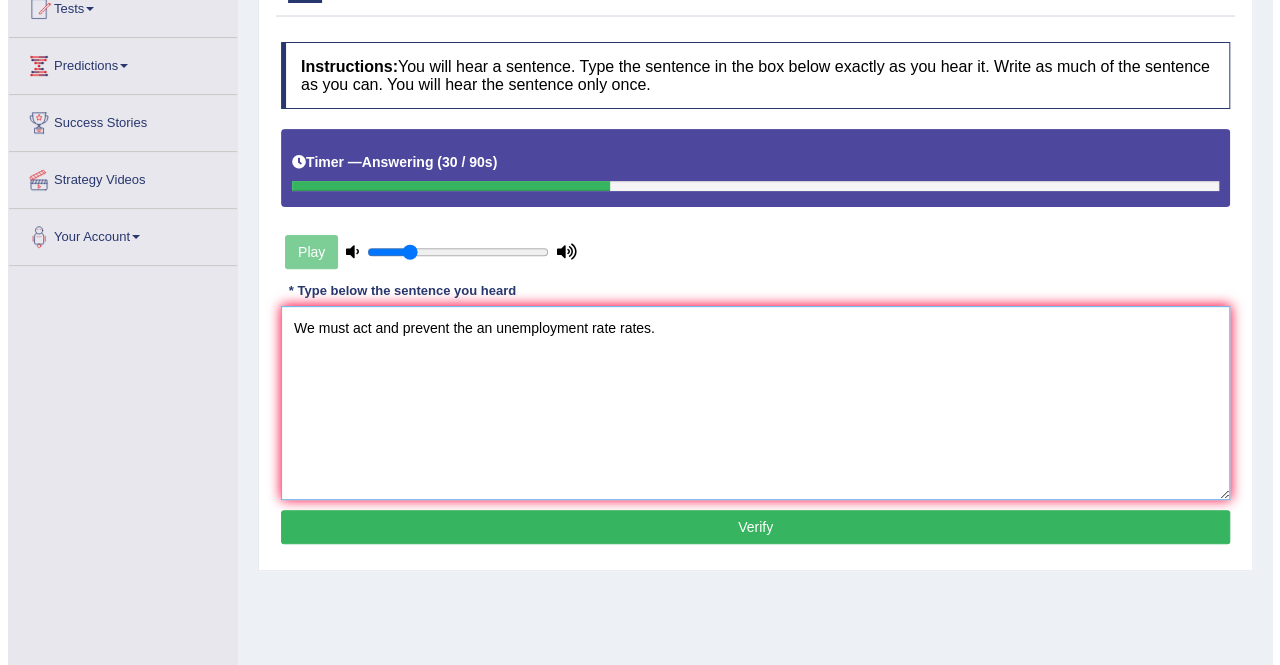 scroll, scrollTop: 270, scrollLeft: 0, axis: vertical 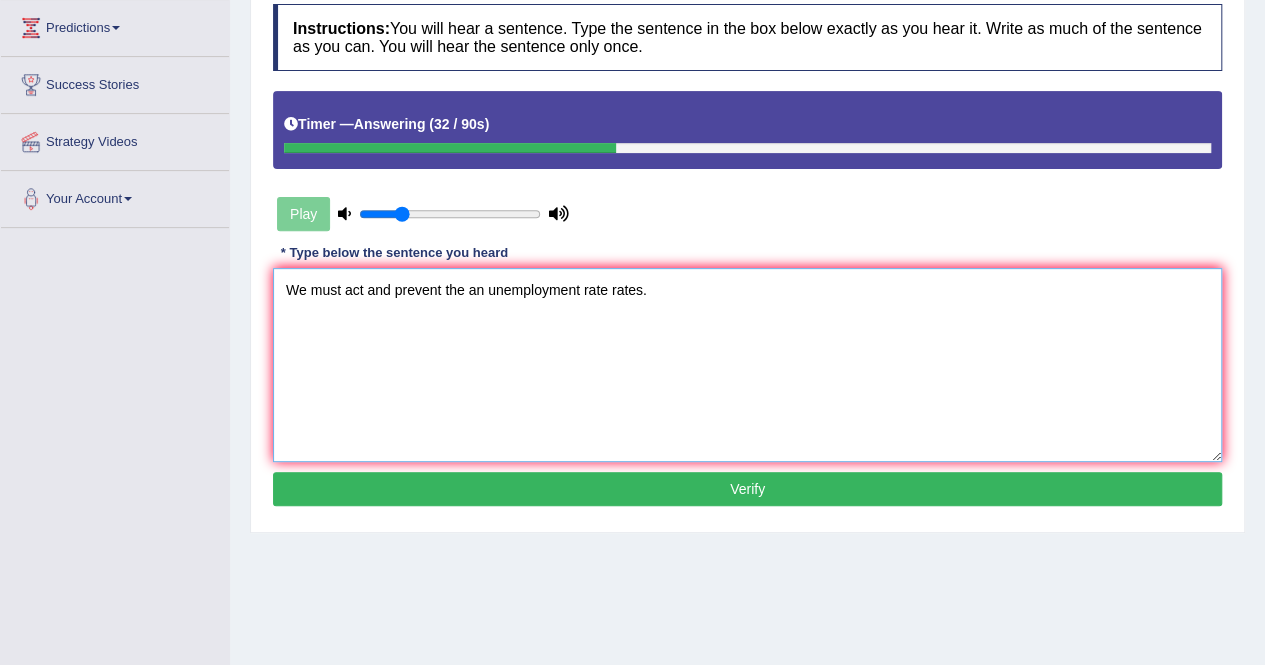 type on "We must act and prevent the an unemployment rate rates." 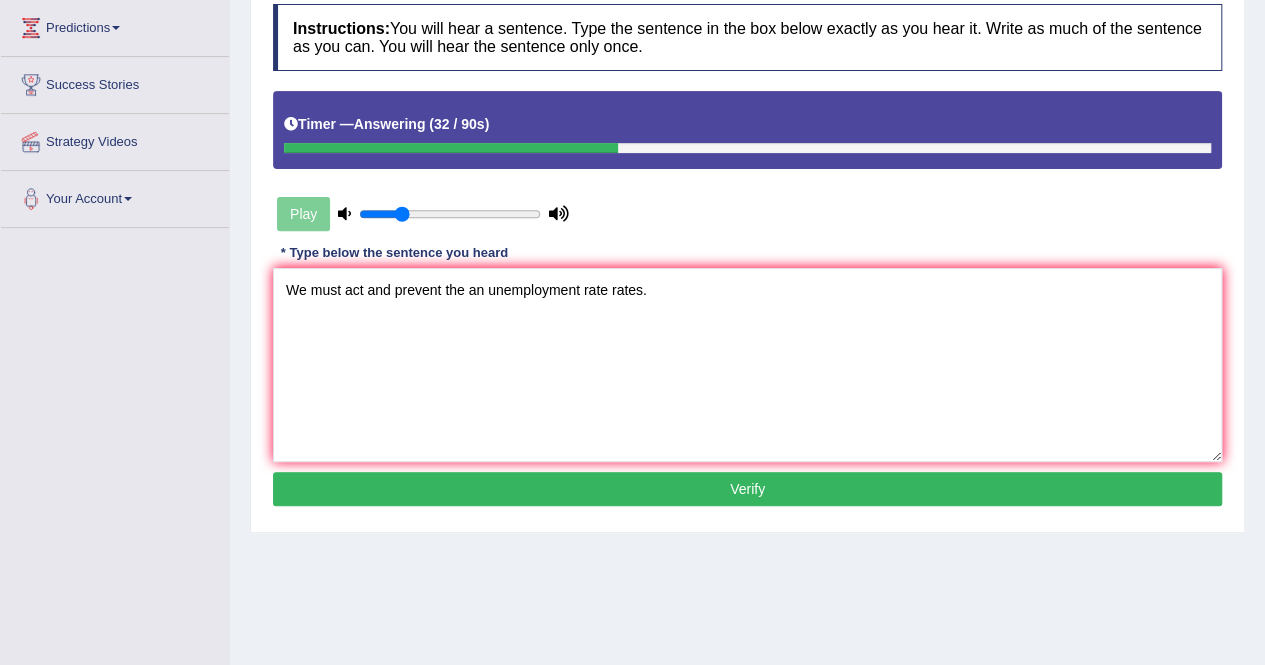 click on "Verify" at bounding box center [747, 489] 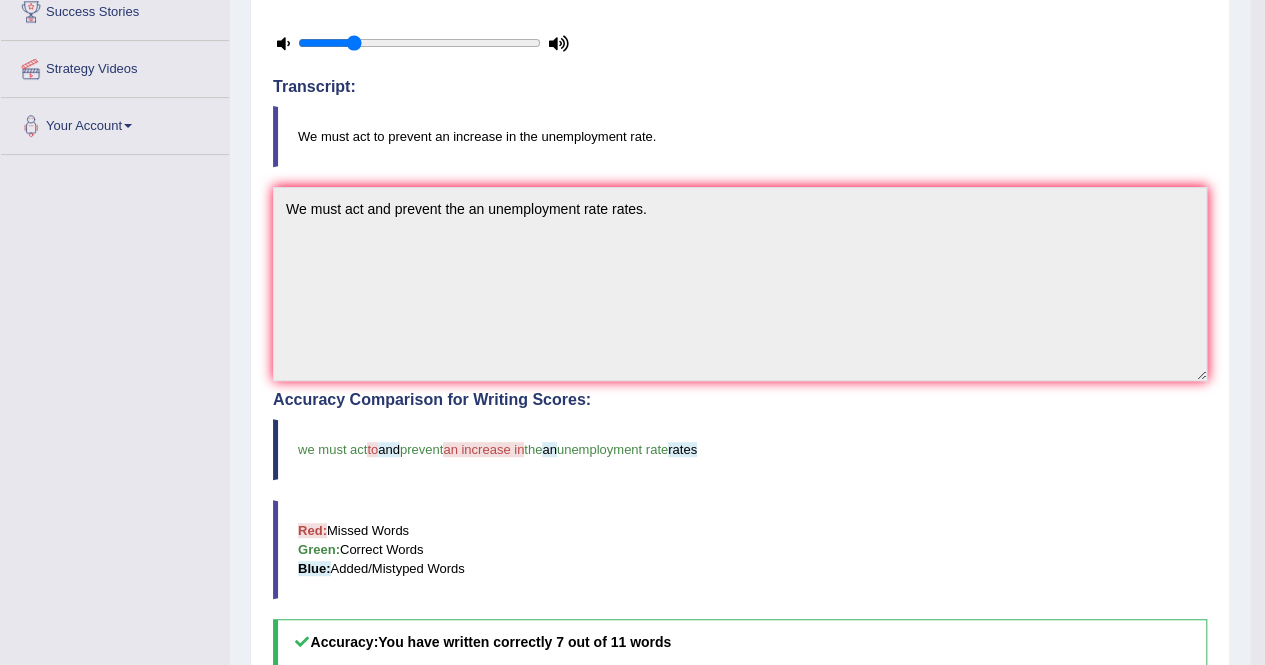 scroll, scrollTop: 0, scrollLeft: 0, axis: both 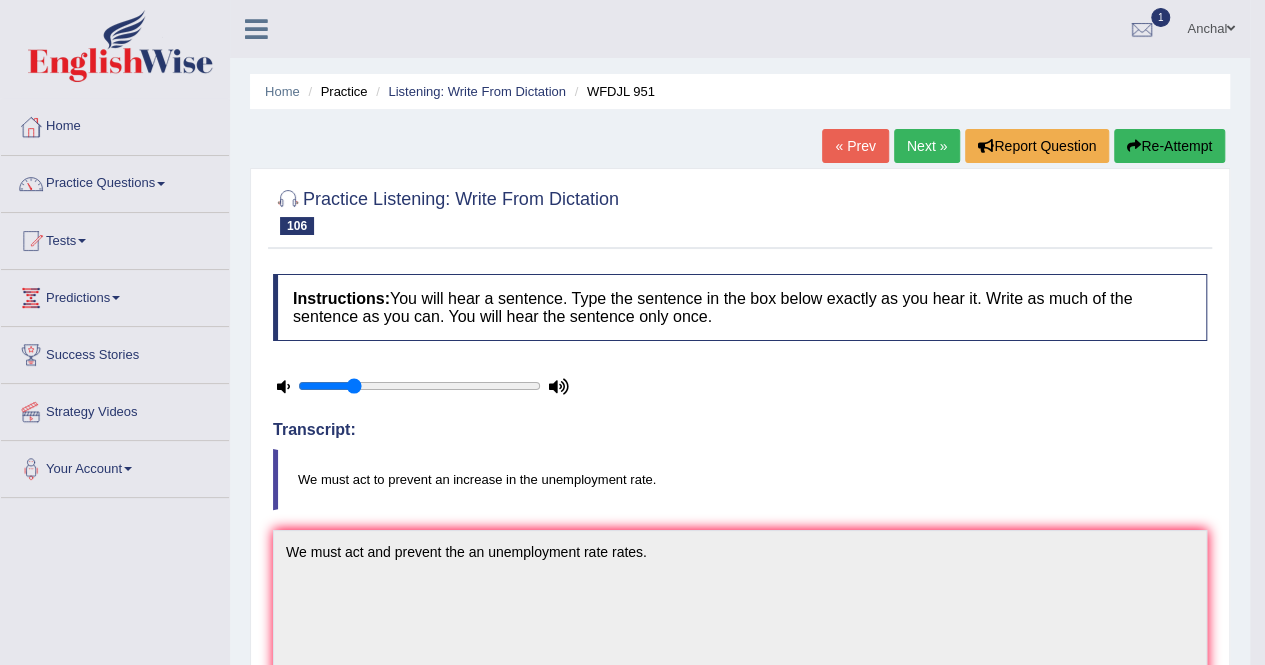 click on "Re-Attempt" at bounding box center (1169, 146) 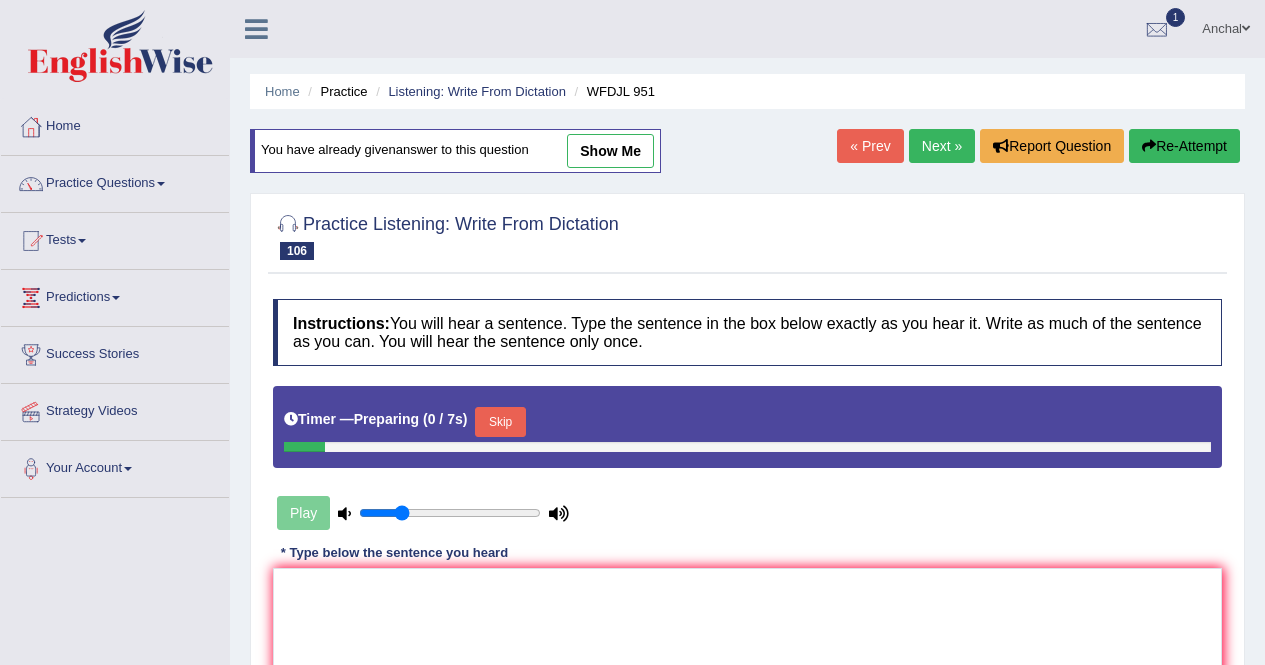 scroll, scrollTop: 0, scrollLeft: 0, axis: both 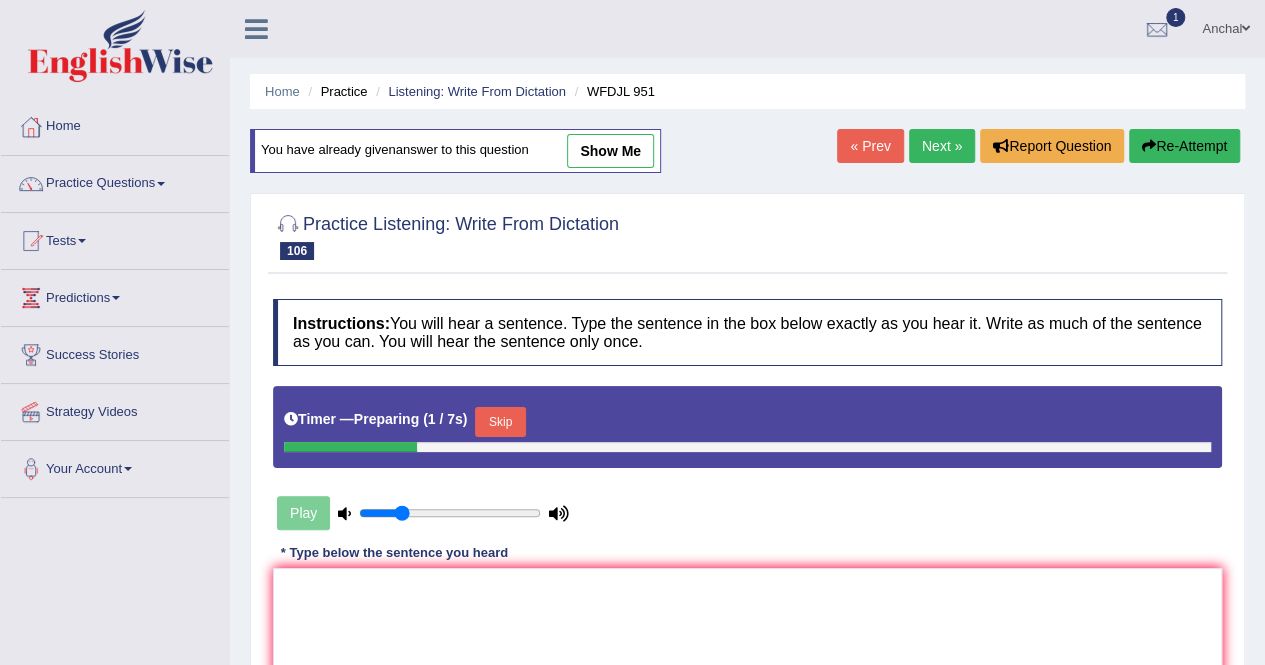 click on "Skip" at bounding box center [500, 422] 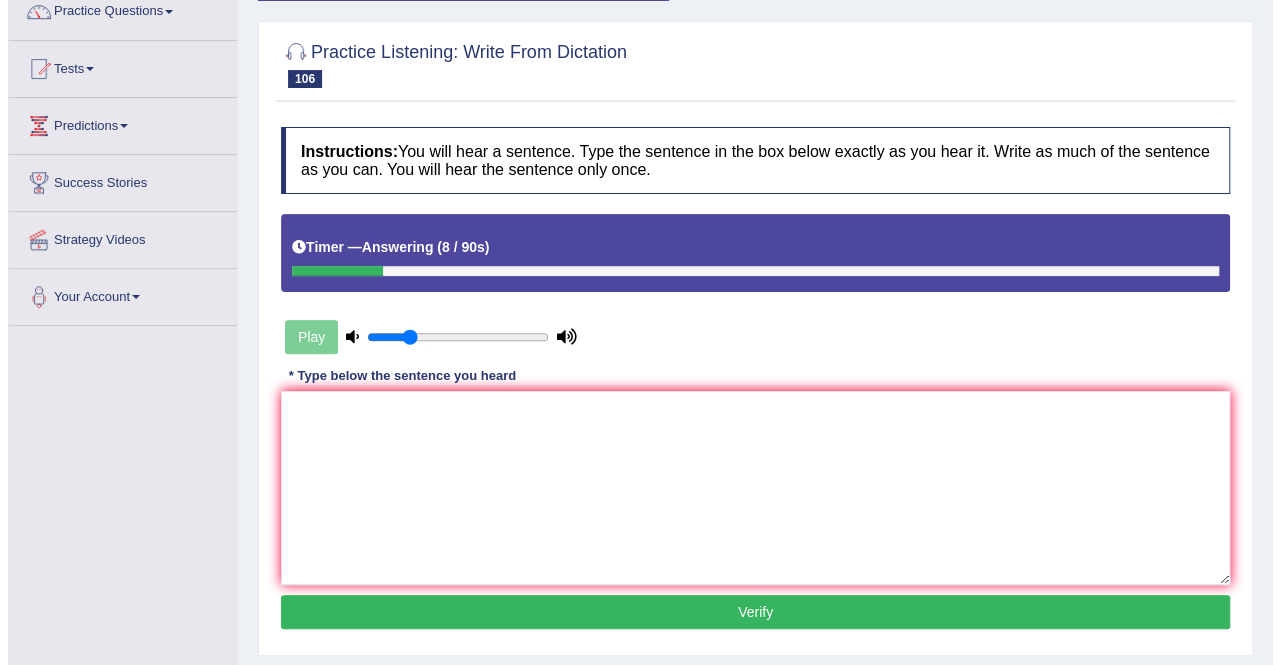 scroll, scrollTop: 174, scrollLeft: 0, axis: vertical 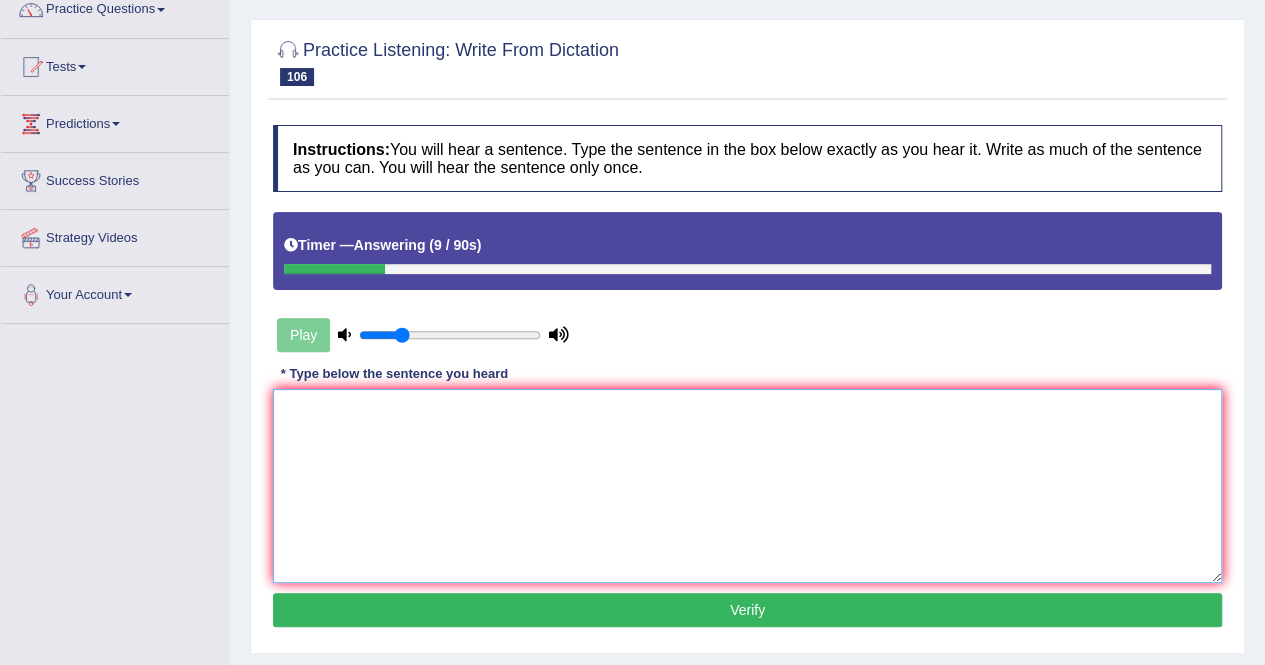 click at bounding box center (747, 486) 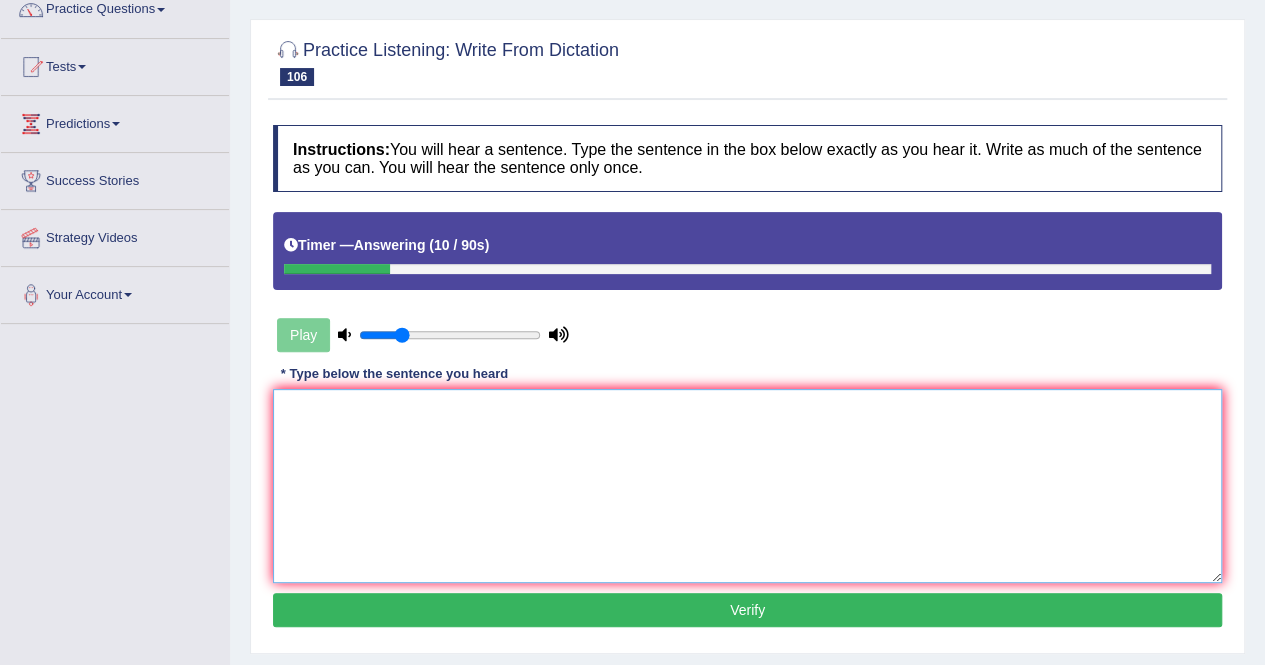 click at bounding box center [747, 486] 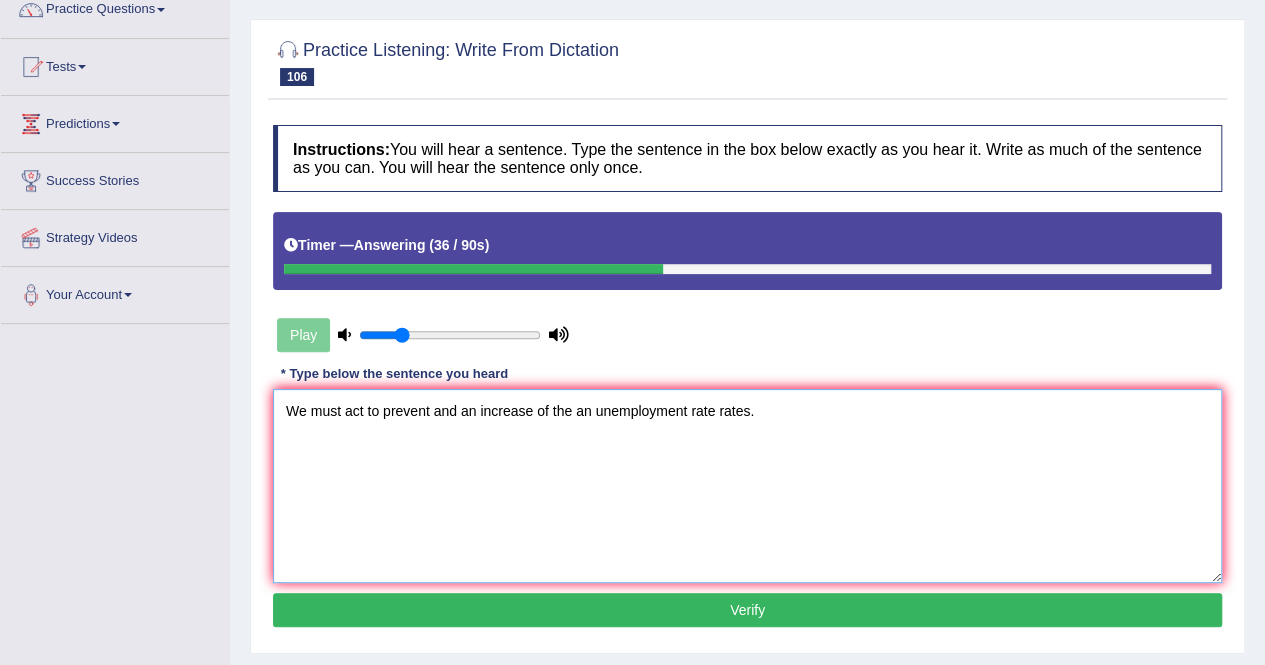 type on "We must act to prevent and an increase of the an unemployment rate rates." 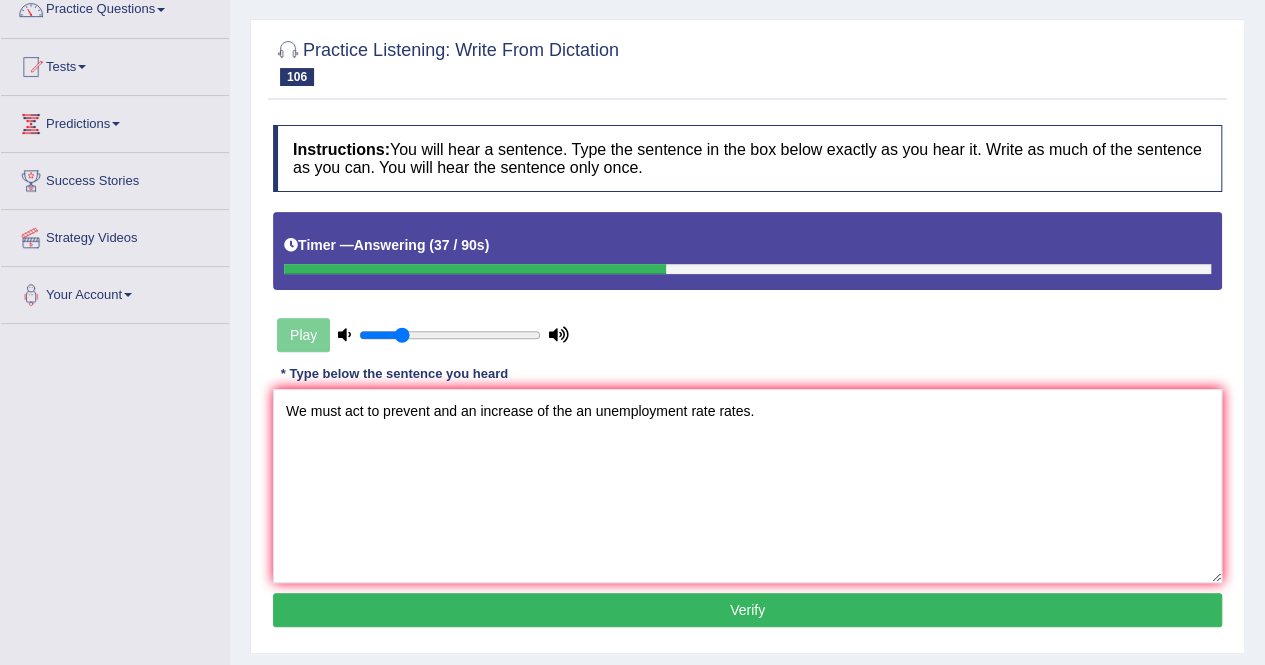 click on "Instructions:  You will hear a sentence. Type the sentence in the box below exactly as you hear it. Write as much of the sentence as you can. You will hear the sentence only once.
Timer —  Answering   ( 37 / 90s ) Play Transcript: We must act to prevent an increase in the unemployment rate. * Type below the sentence you heard We must act to prevent and an increase of the an unemployment rate rates. Accuracy Comparison for Writing Scores:
Red:  Missed Words
Green:  Correct Words
Blue:  Added/Mistyped Words
Accuracy:   Punctuation at the end  You wrote first capital letter A.I. Engine Result:  Processing... Verify" at bounding box center [747, 379] 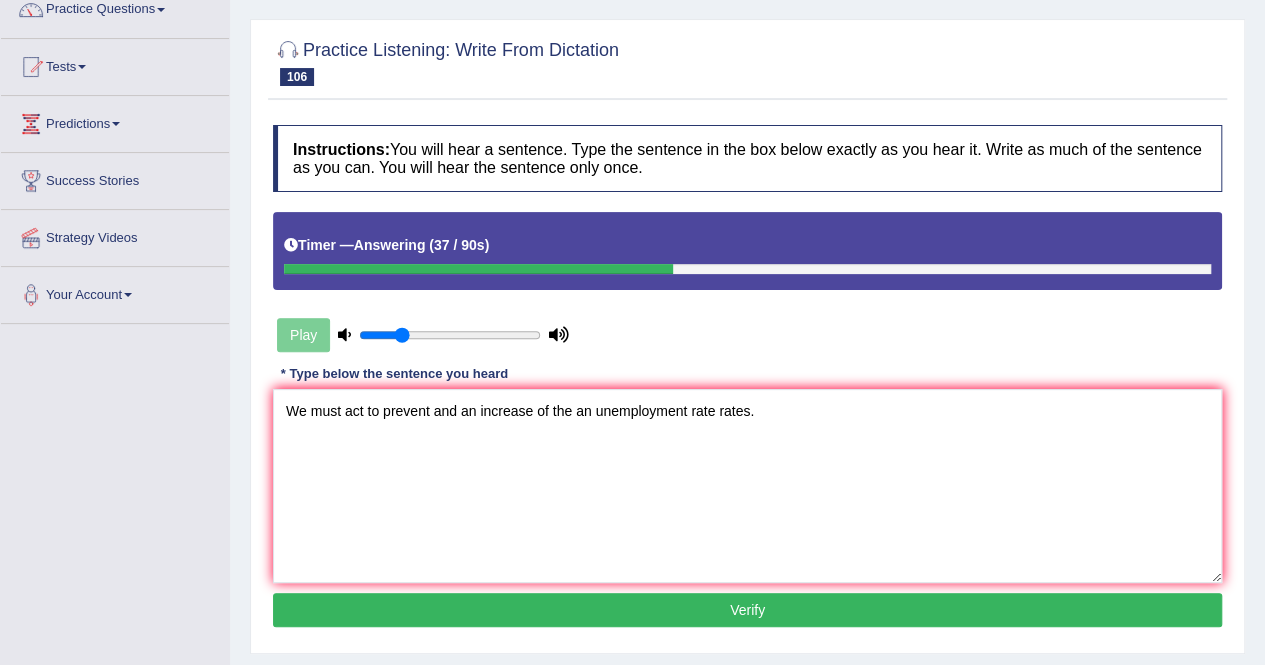 click on "Verify" at bounding box center [747, 610] 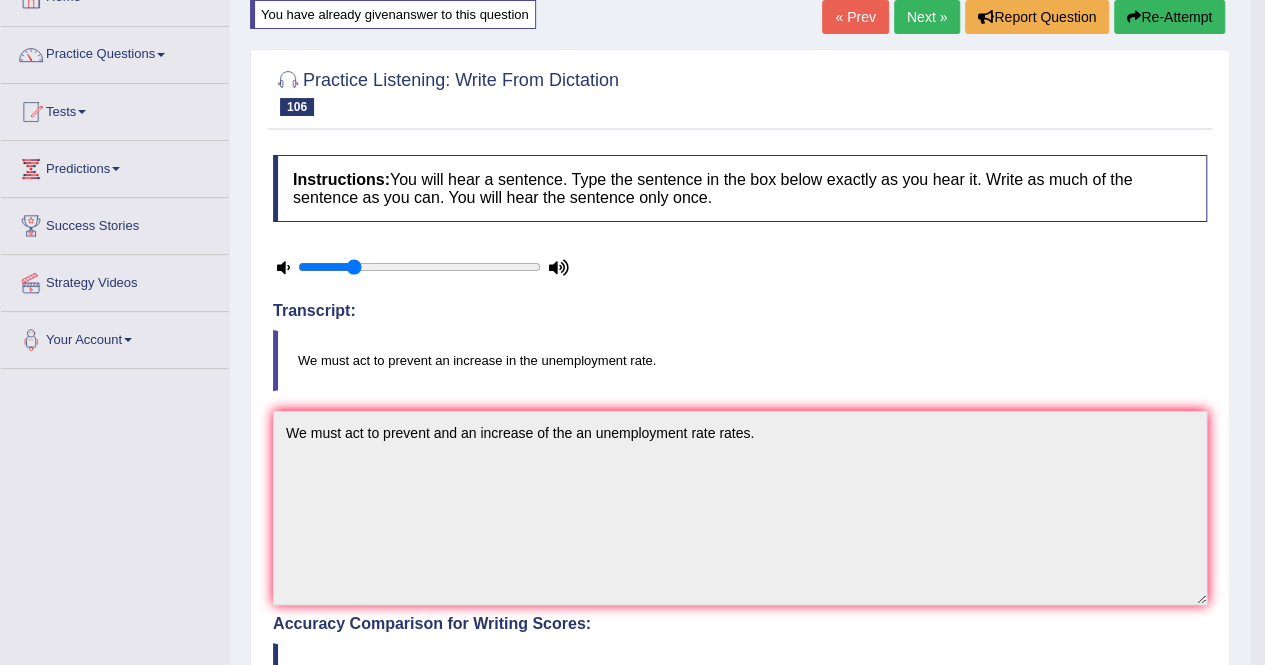 scroll, scrollTop: 113, scrollLeft: 0, axis: vertical 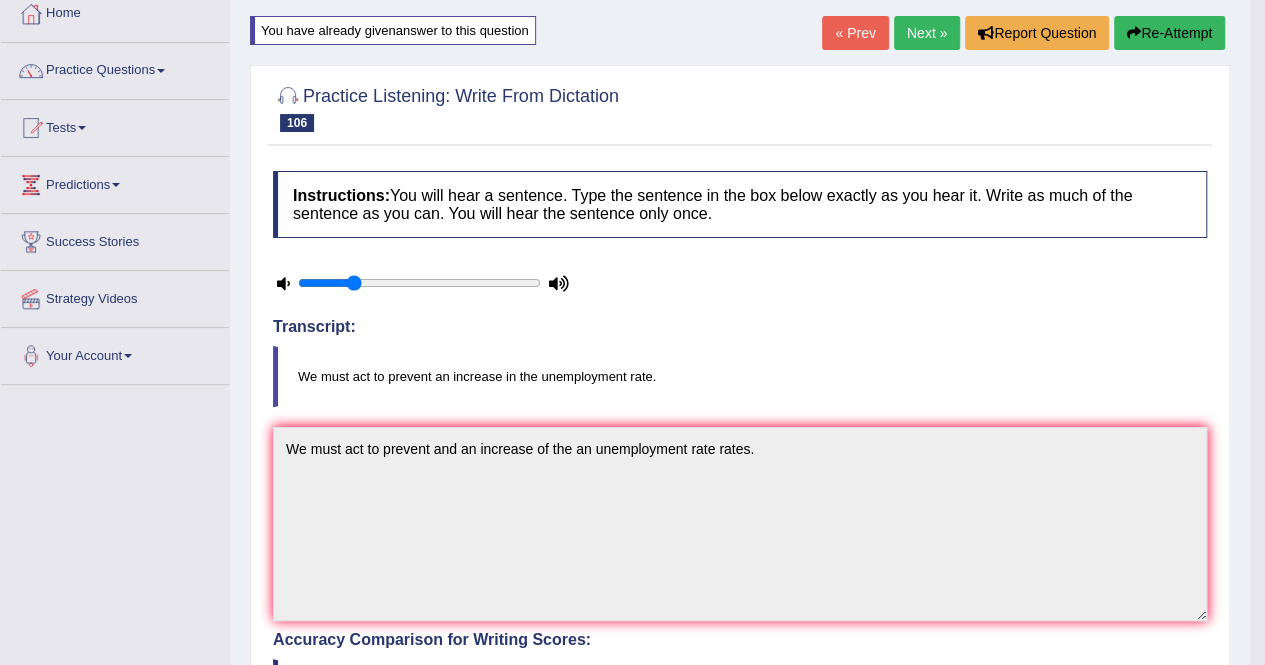 click on "Next »" at bounding box center (927, 33) 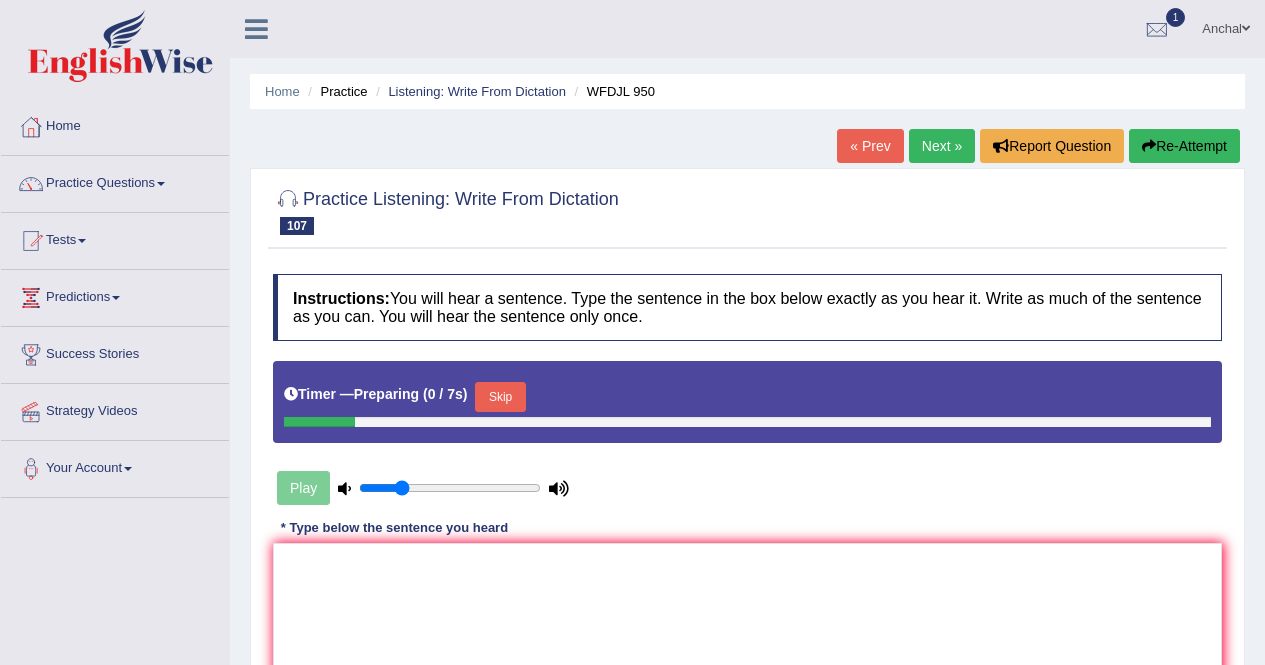scroll, scrollTop: 0, scrollLeft: 0, axis: both 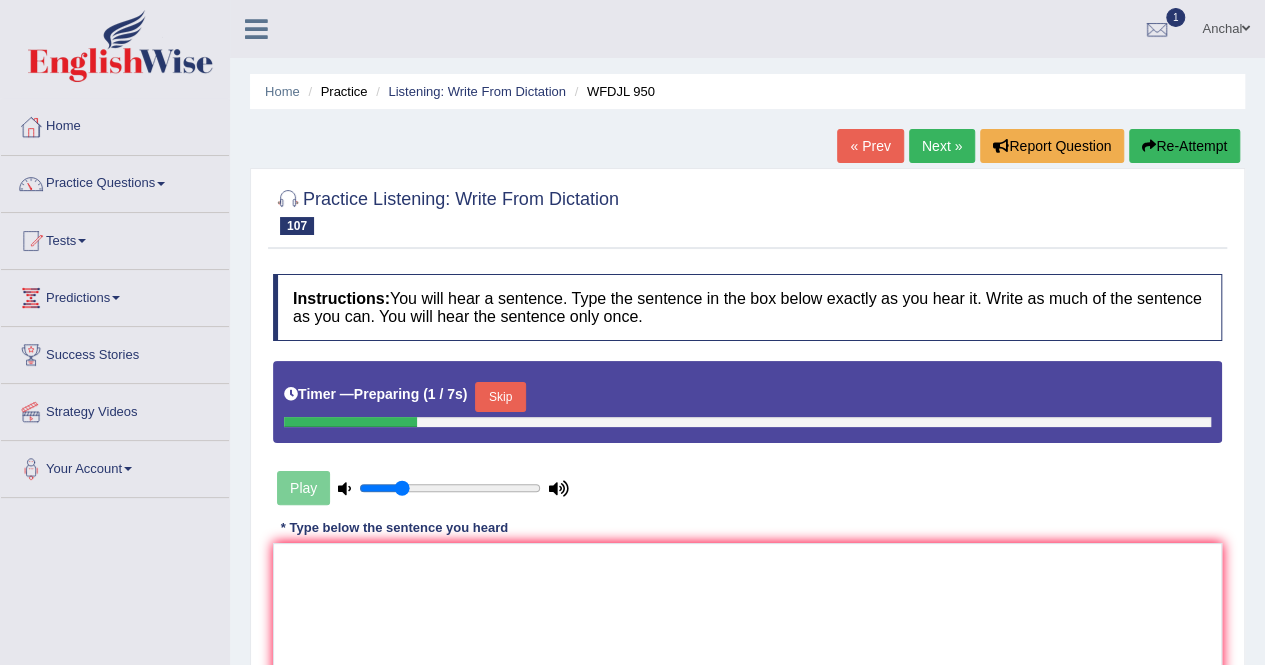 click on "Skip" at bounding box center [500, 397] 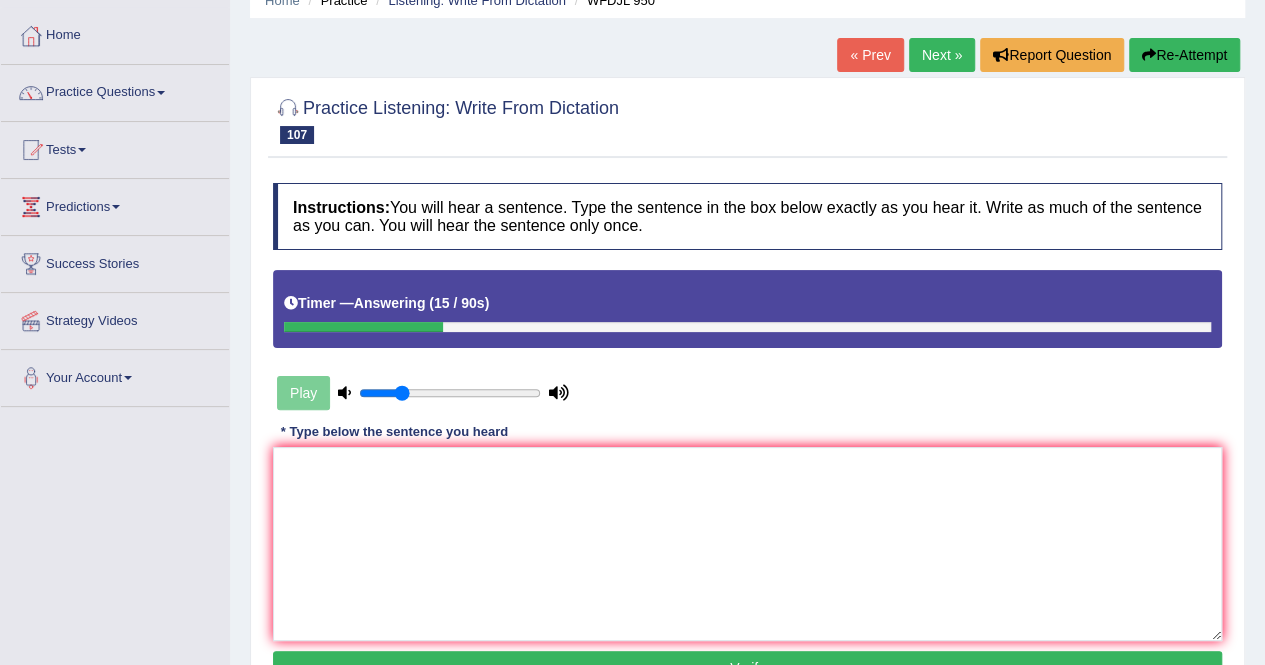 scroll, scrollTop: 92, scrollLeft: 0, axis: vertical 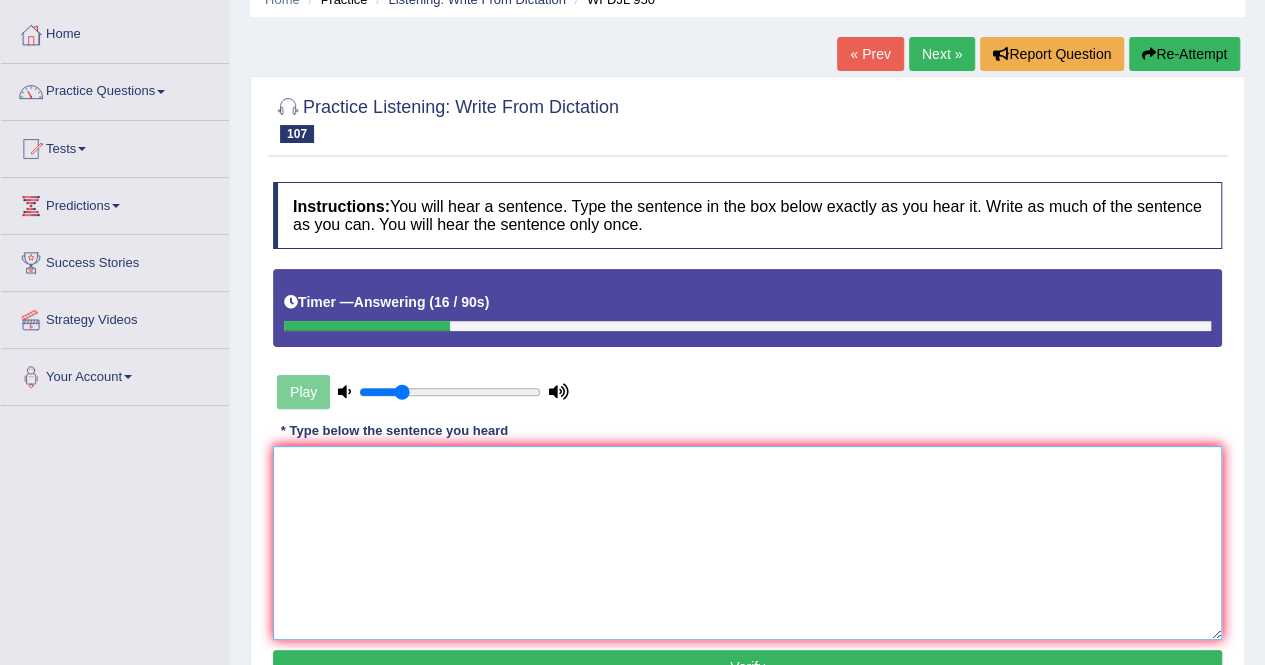 click at bounding box center (747, 543) 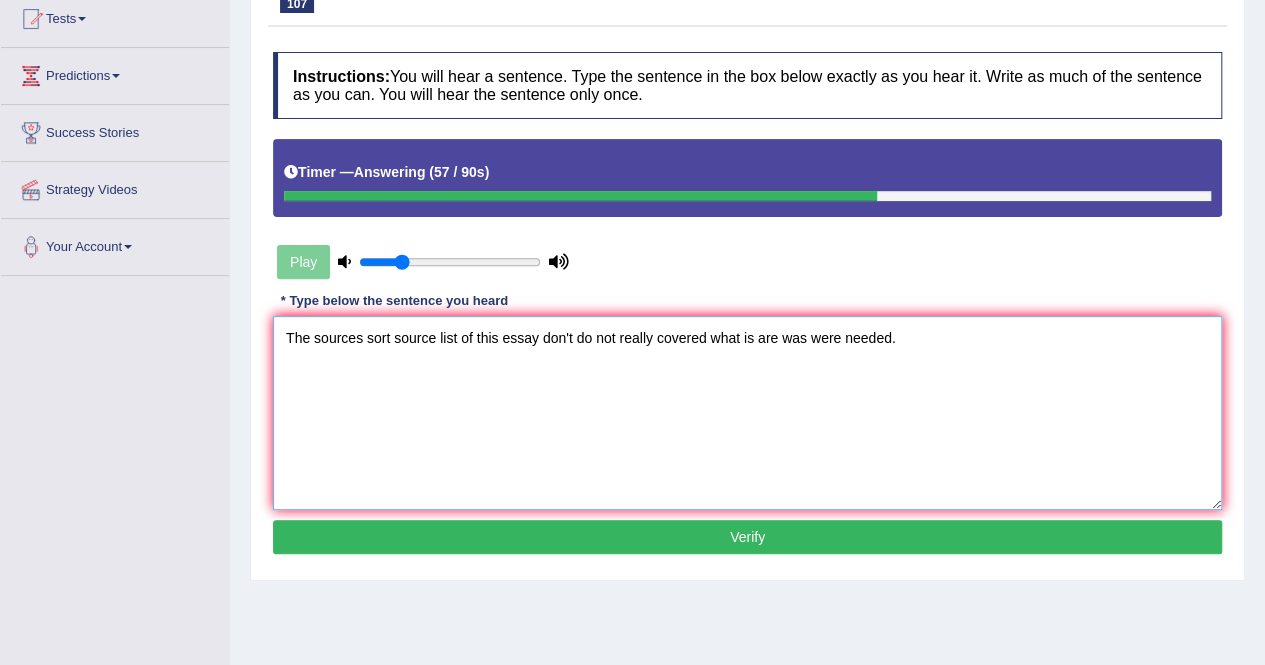 scroll, scrollTop: 221, scrollLeft: 0, axis: vertical 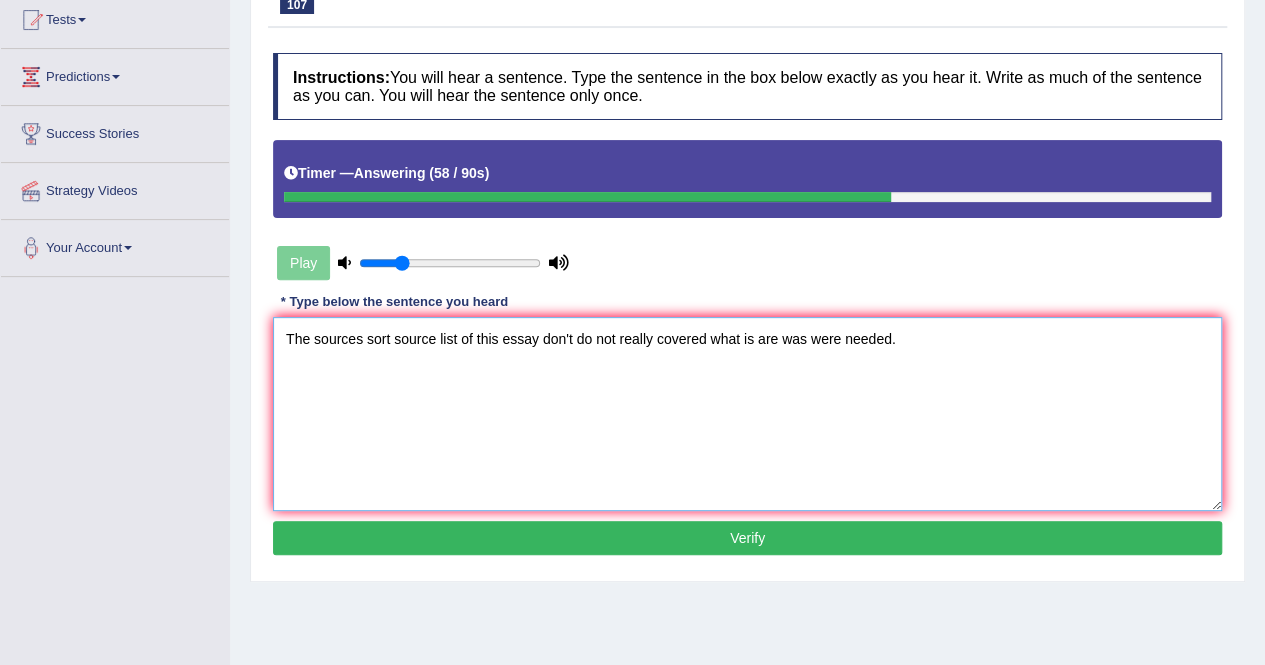 click on "The sources sort source list of this essay don't do not really covered what is are was were needed." at bounding box center (747, 414) 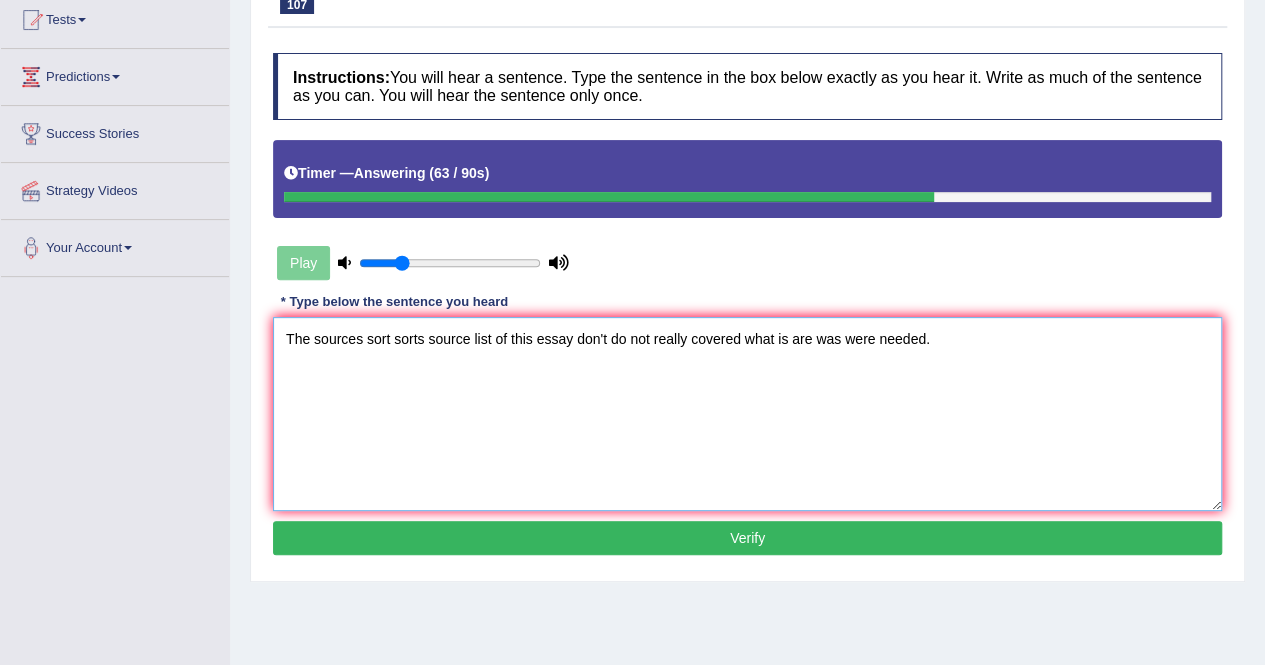 type on "The sources sort sorts source list of this essay don't do not really covered what is are was were needed." 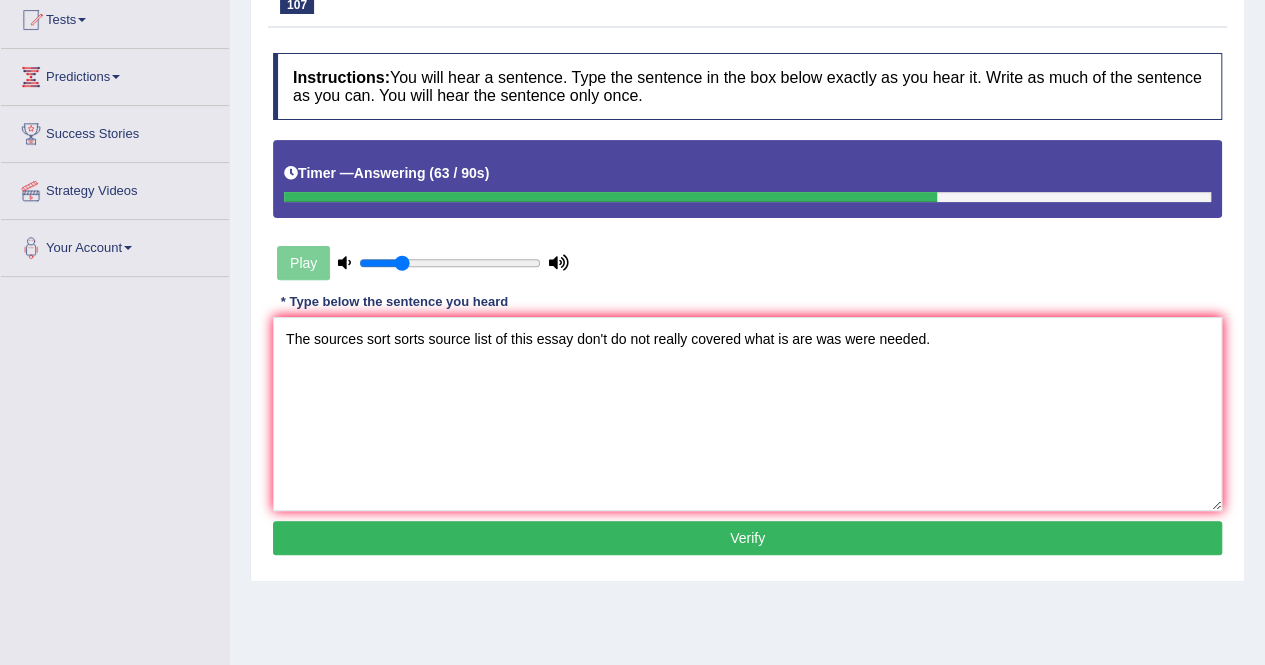 click on "Verify" at bounding box center (747, 538) 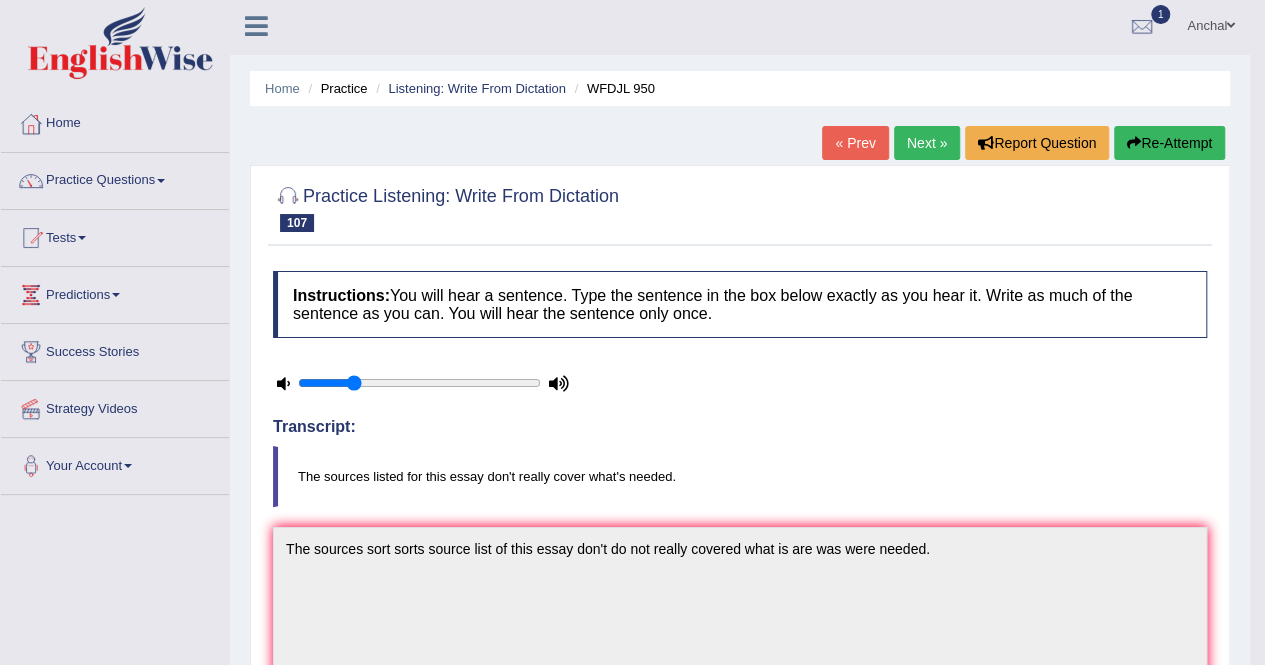 scroll, scrollTop: 0, scrollLeft: 0, axis: both 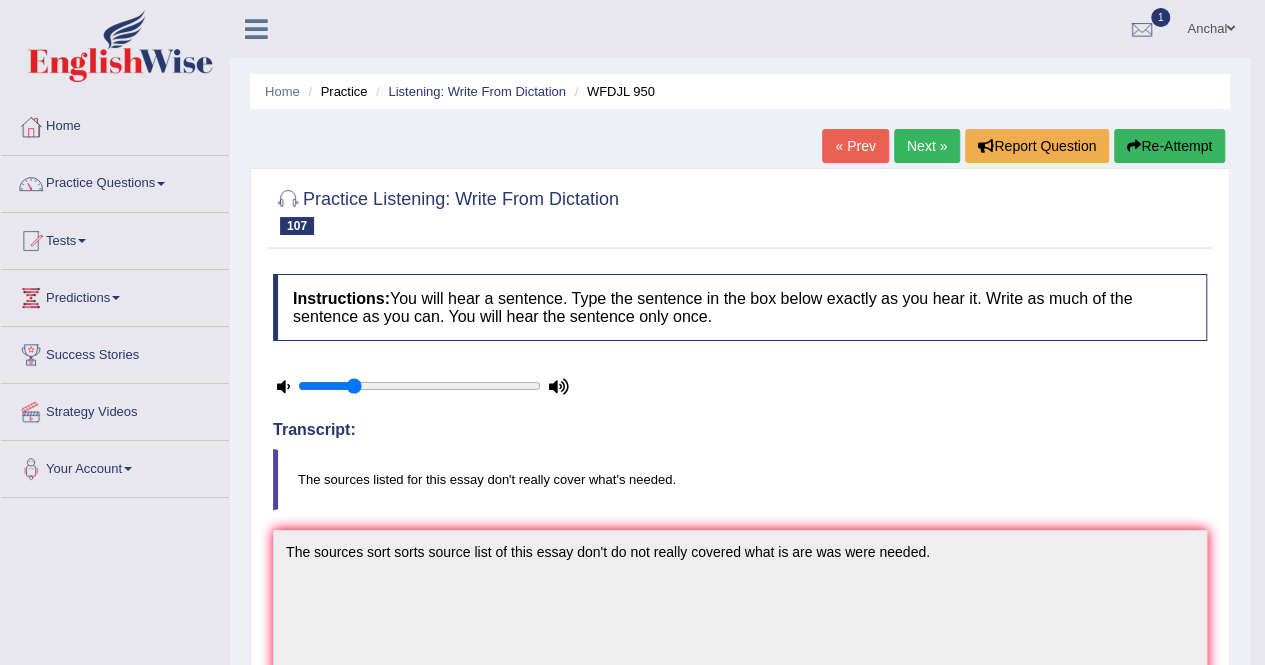 click on "Re-Attempt" at bounding box center (1169, 146) 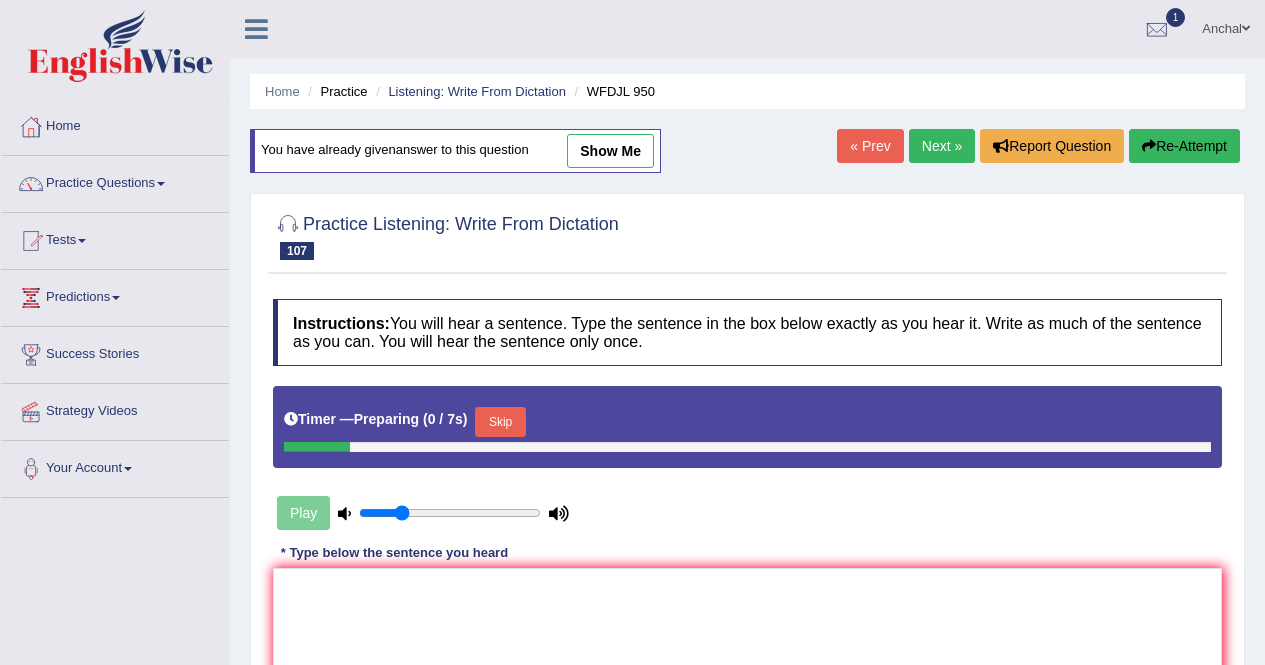 scroll, scrollTop: 0, scrollLeft: 0, axis: both 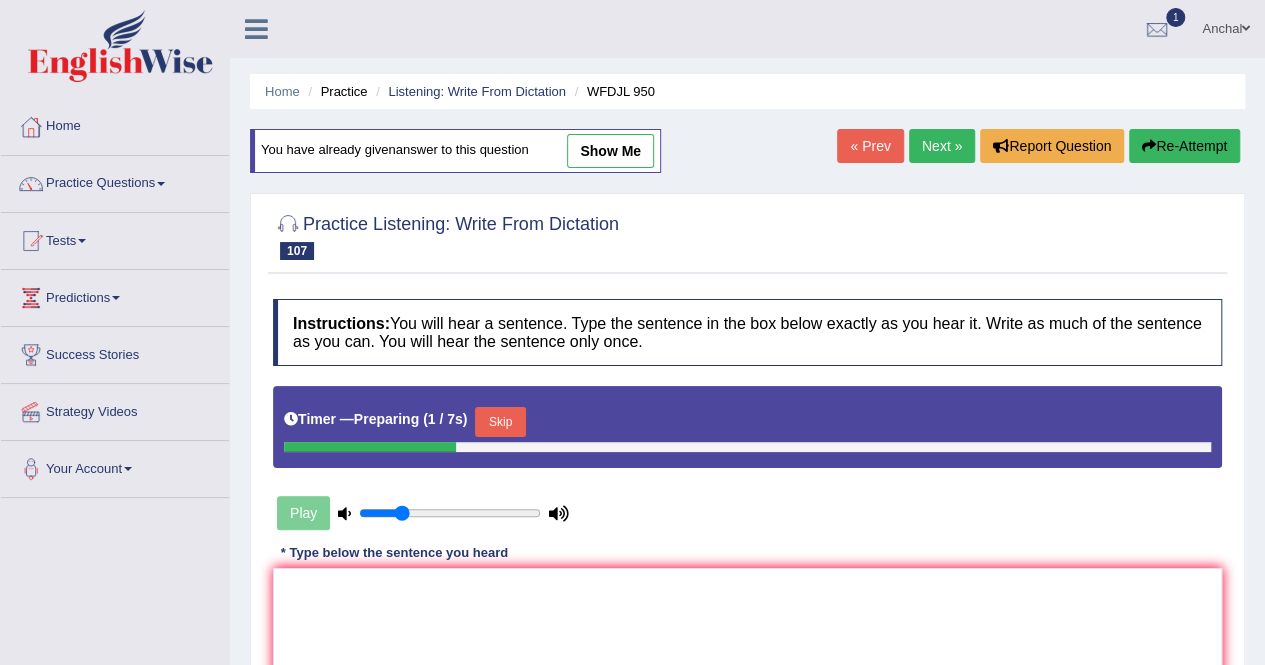 click on "Skip" at bounding box center (500, 422) 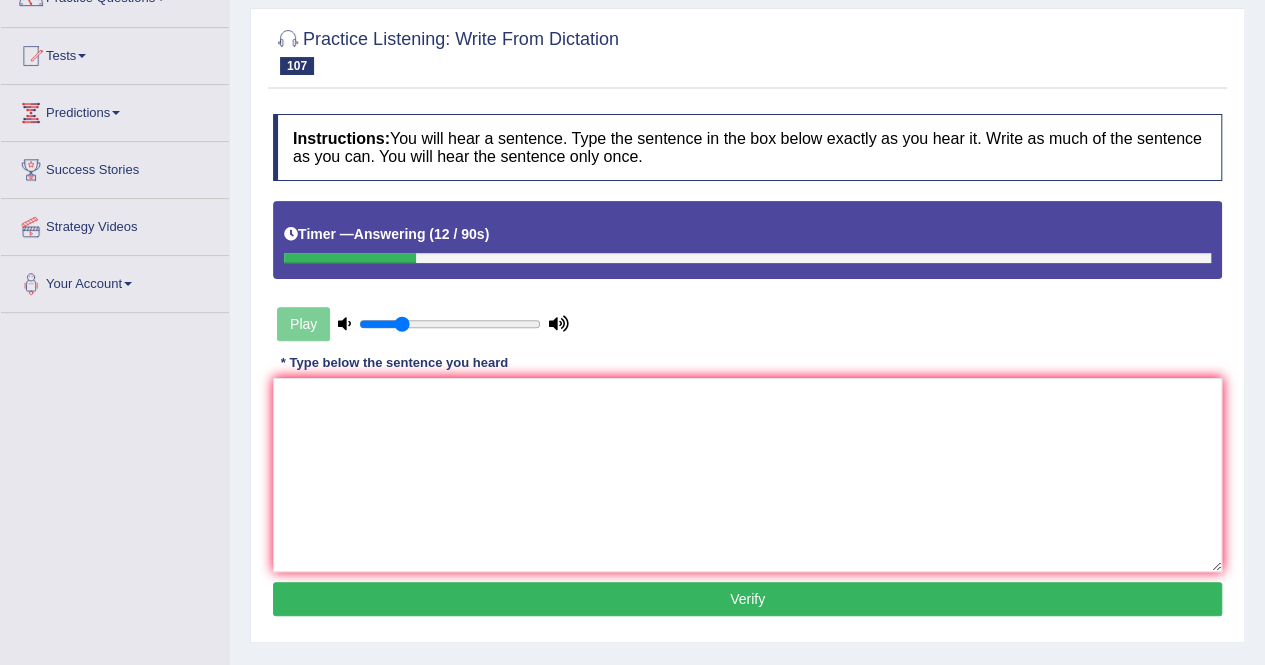 scroll, scrollTop: 189, scrollLeft: 0, axis: vertical 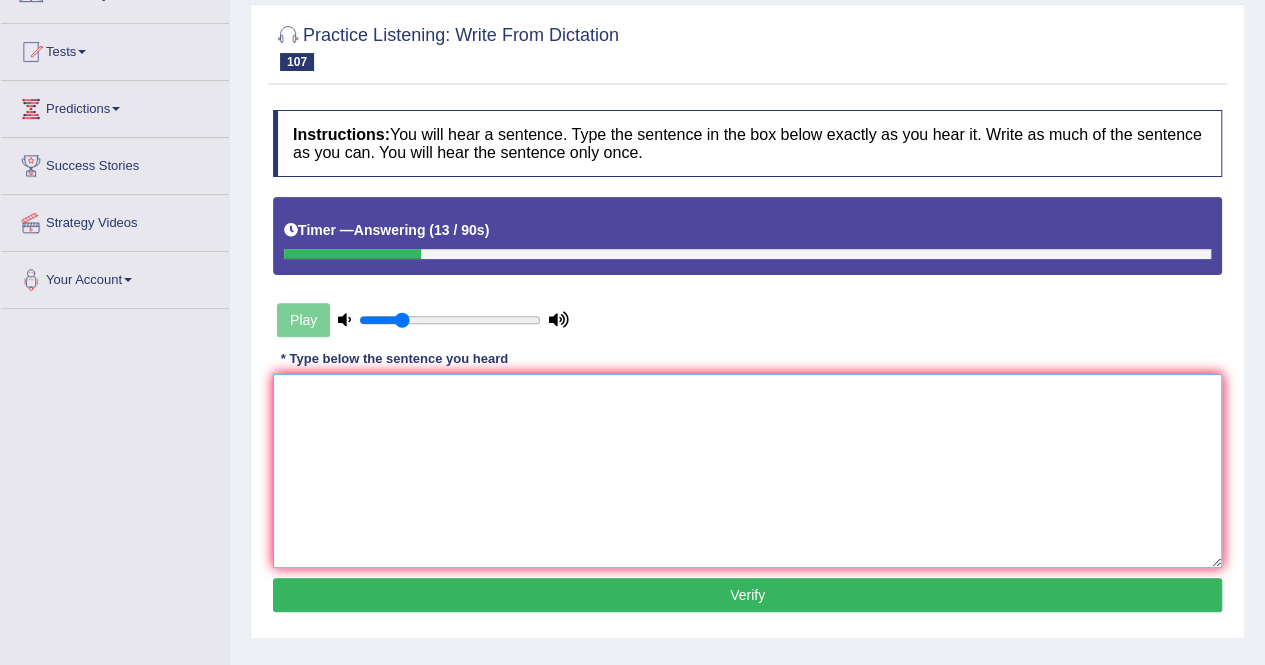click at bounding box center (747, 471) 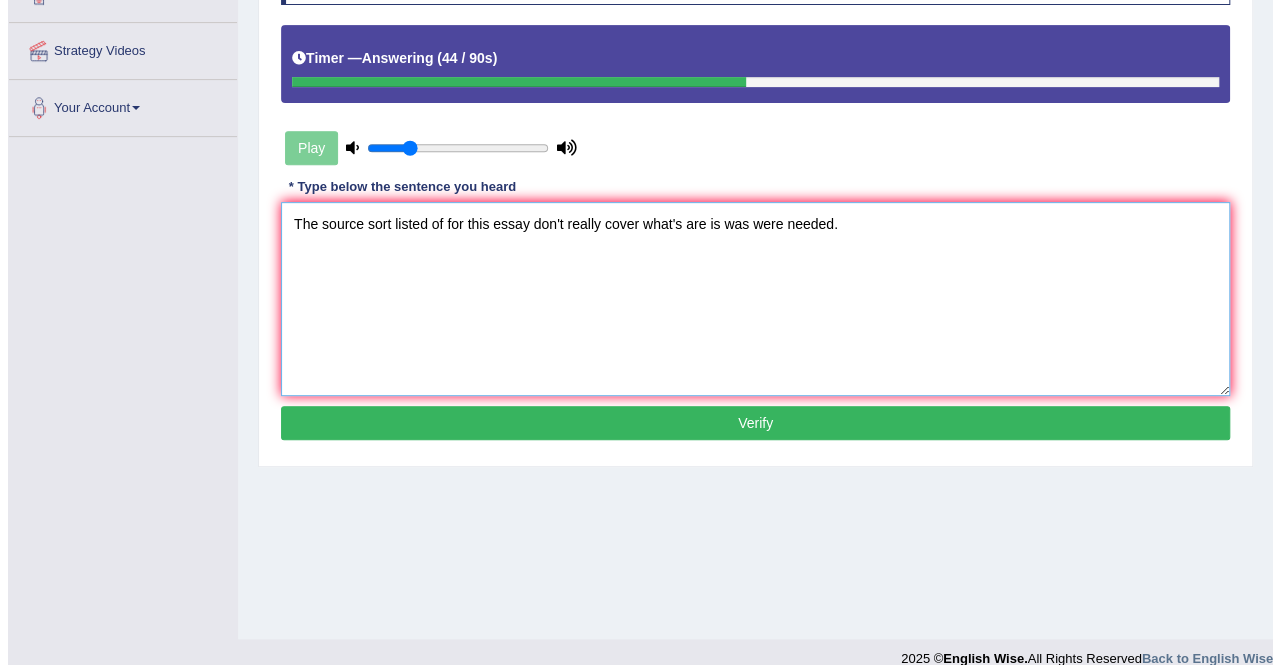scroll, scrollTop: 371, scrollLeft: 0, axis: vertical 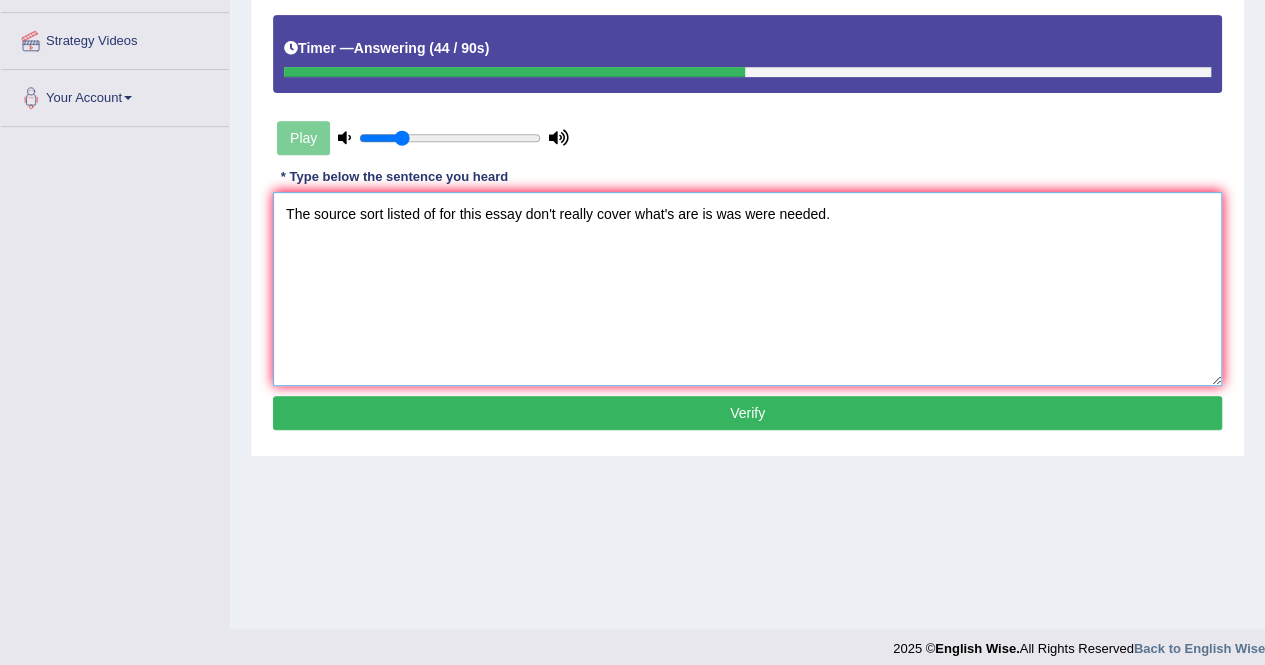 type on "The source sort listed of for this essay don't really cover what's are is was were needed." 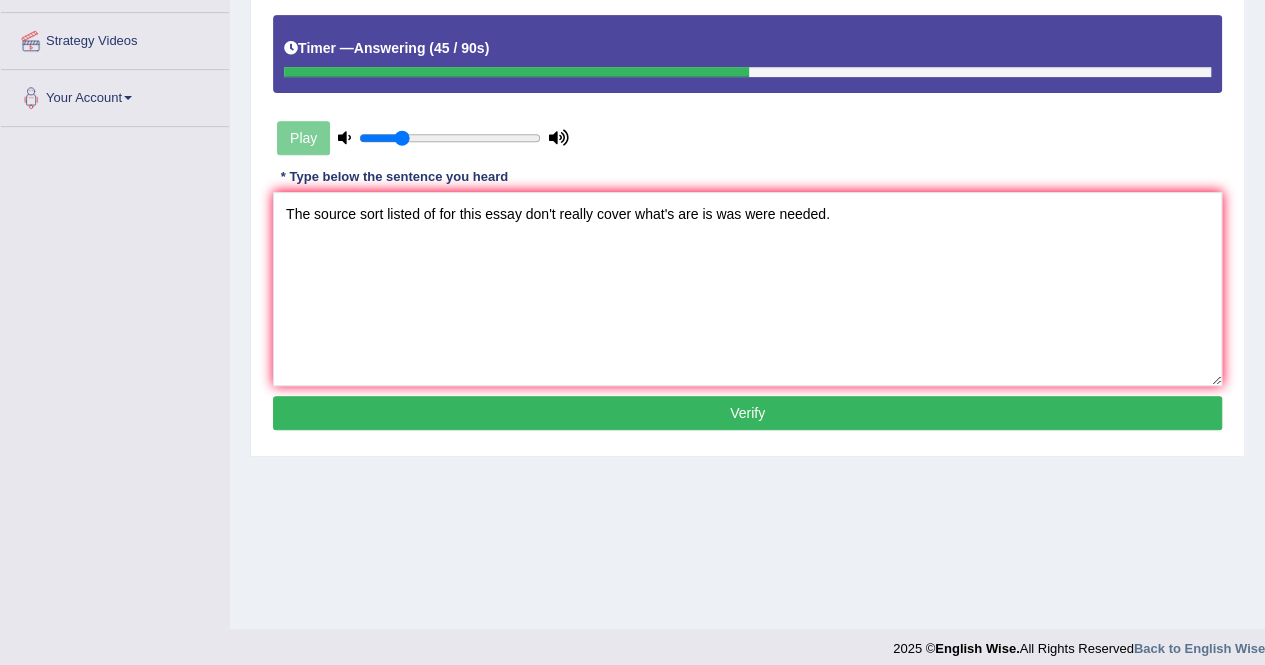 click on "Verify" at bounding box center [747, 413] 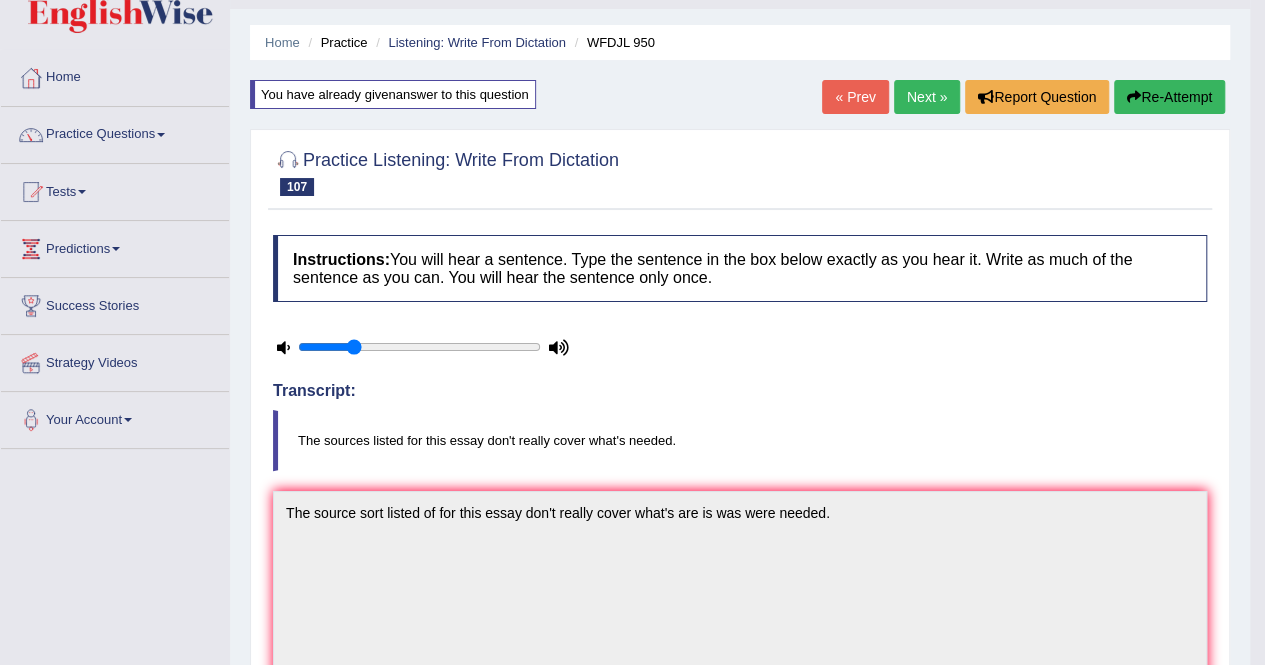 scroll, scrollTop: 0, scrollLeft: 0, axis: both 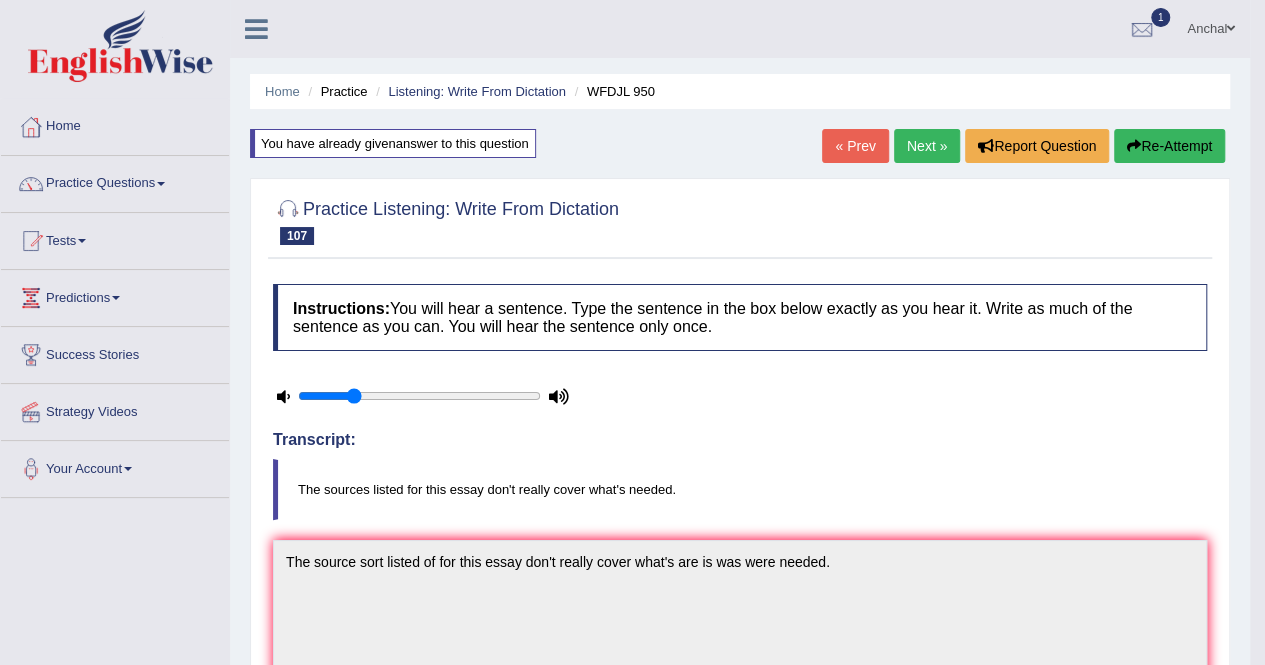 click on "Next »" at bounding box center [927, 146] 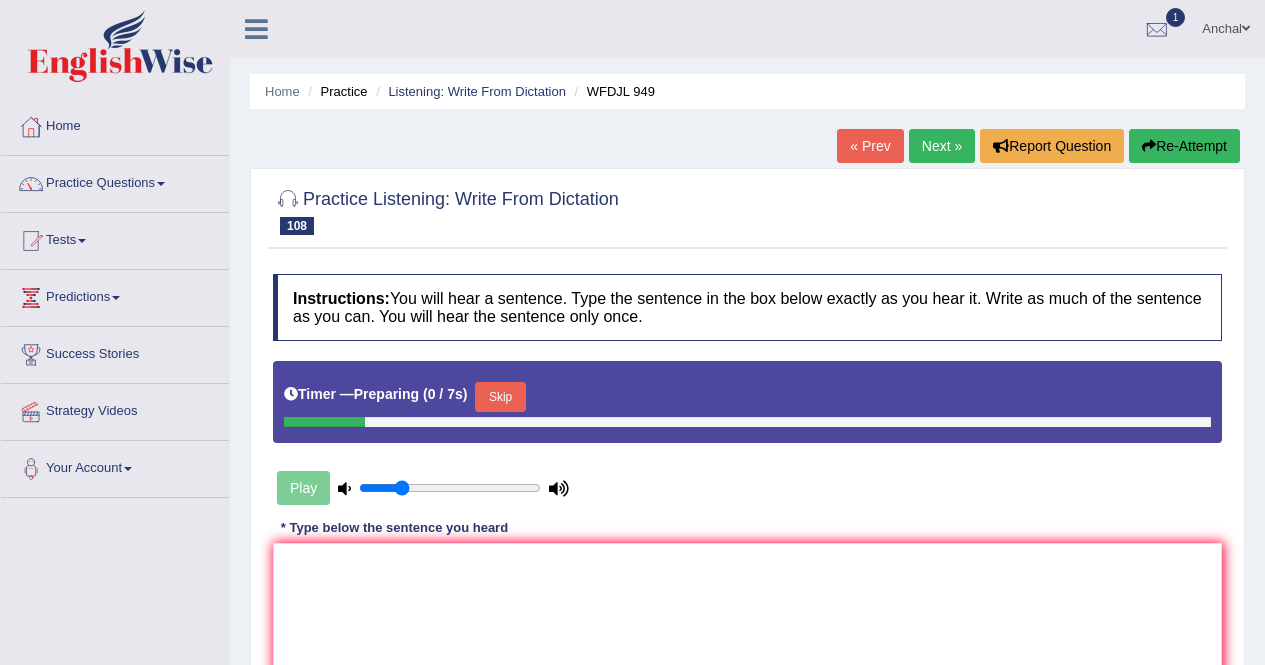 scroll, scrollTop: 0, scrollLeft: 0, axis: both 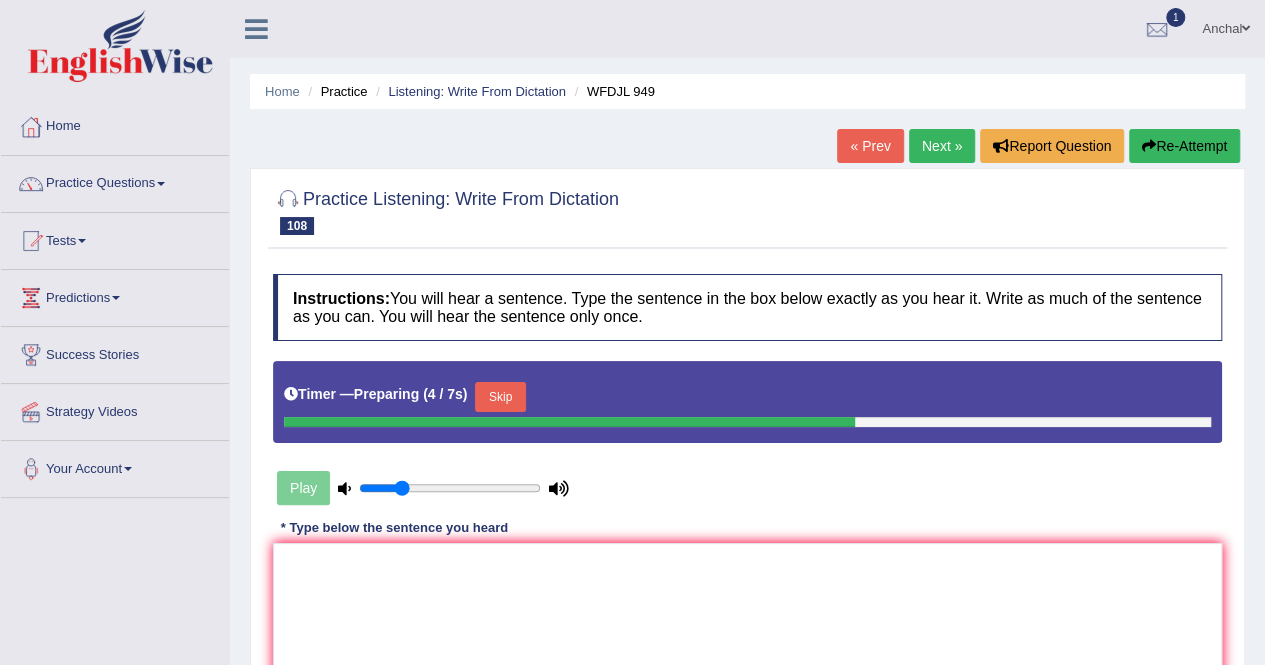 click on "Skip" at bounding box center [500, 397] 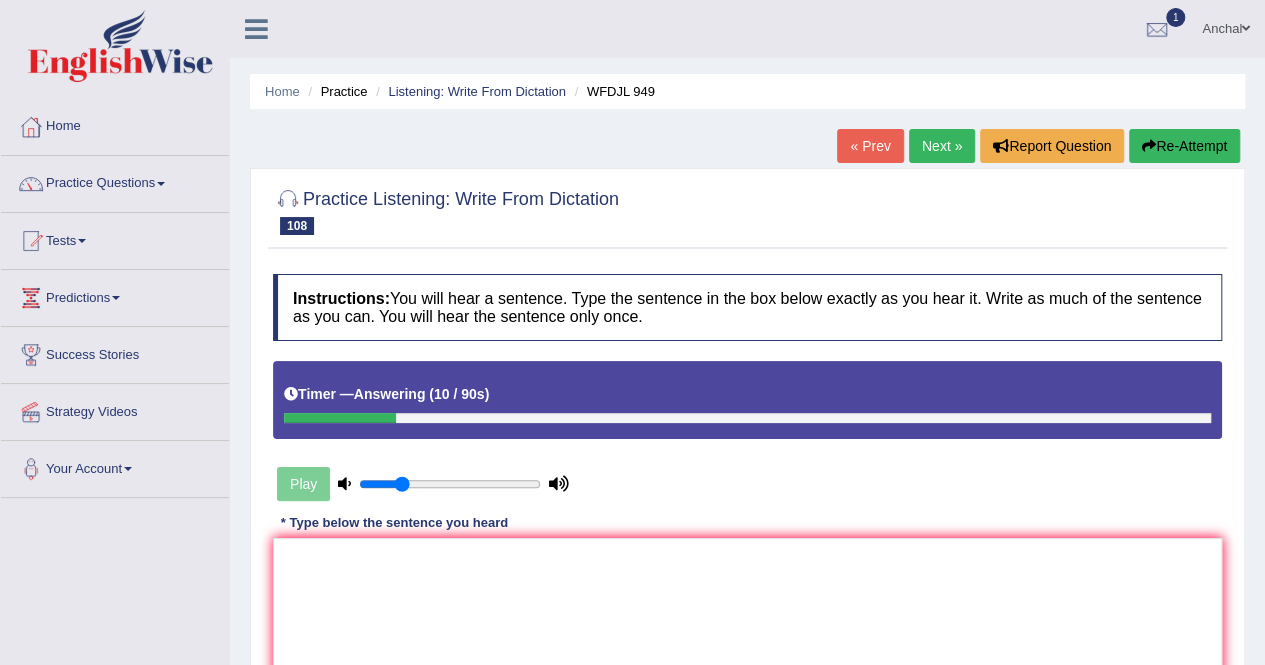 scroll, scrollTop: 76, scrollLeft: 0, axis: vertical 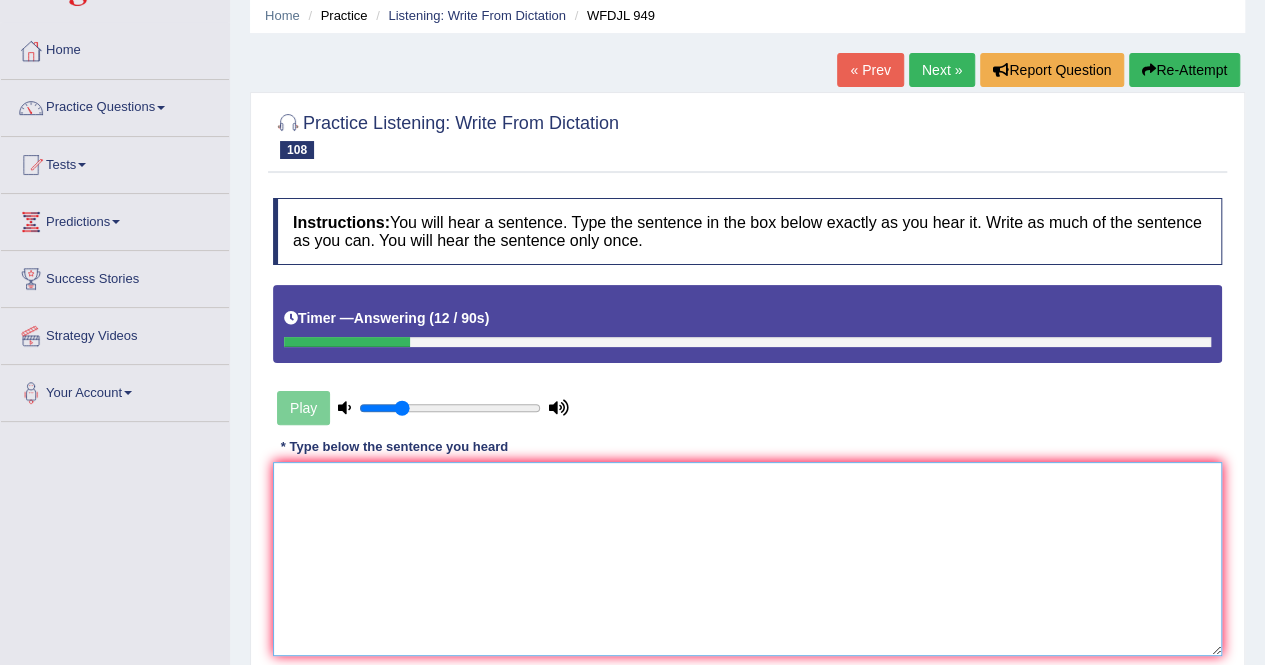 click at bounding box center [747, 559] 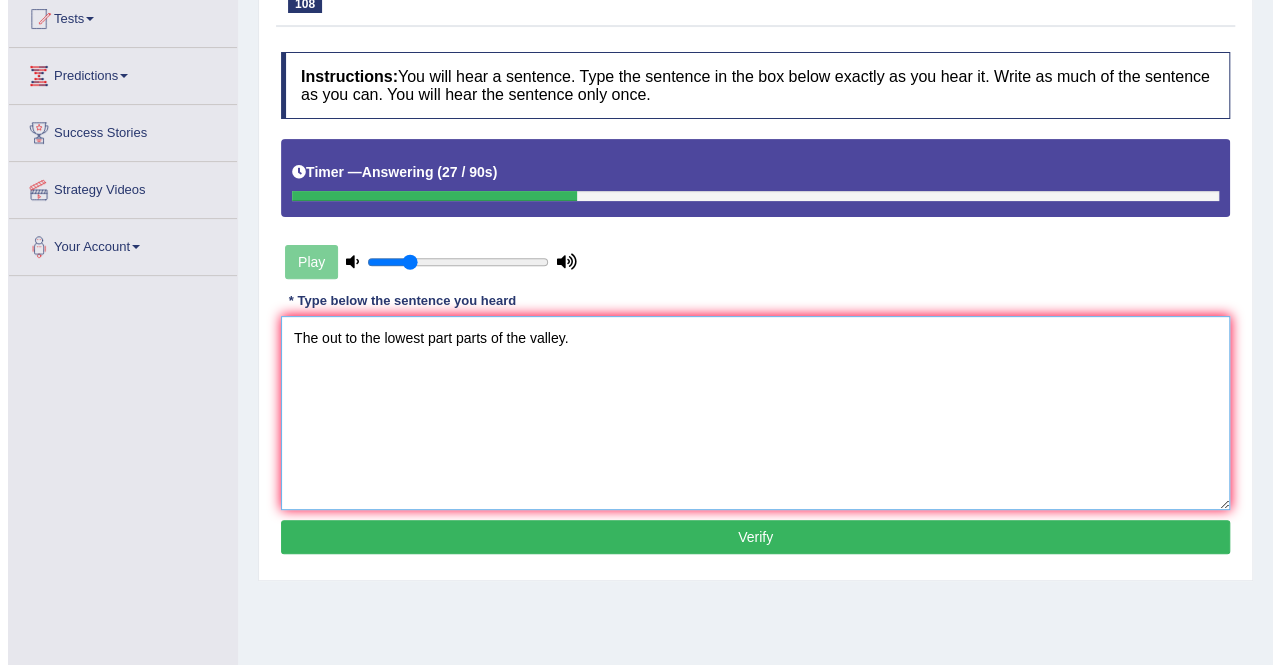 scroll, scrollTop: 223, scrollLeft: 0, axis: vertical 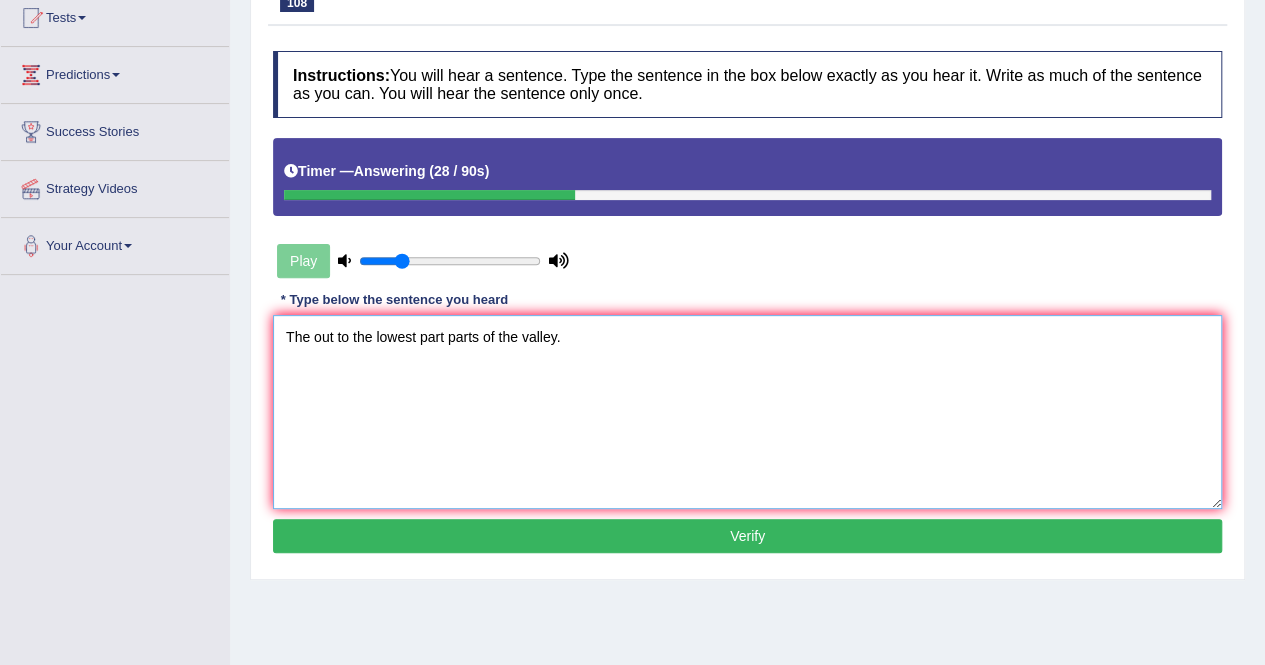 type on "The out to the lowest part parts of the valley." 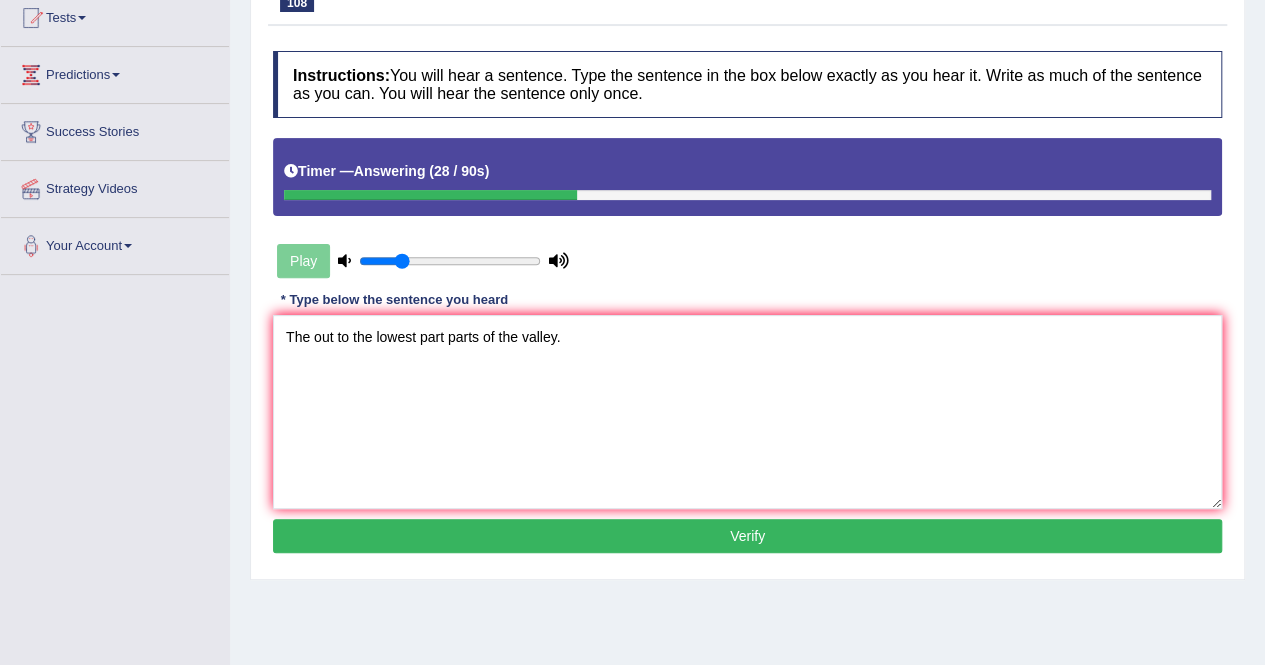 click on "Verify" at bounding box center [747, 536] 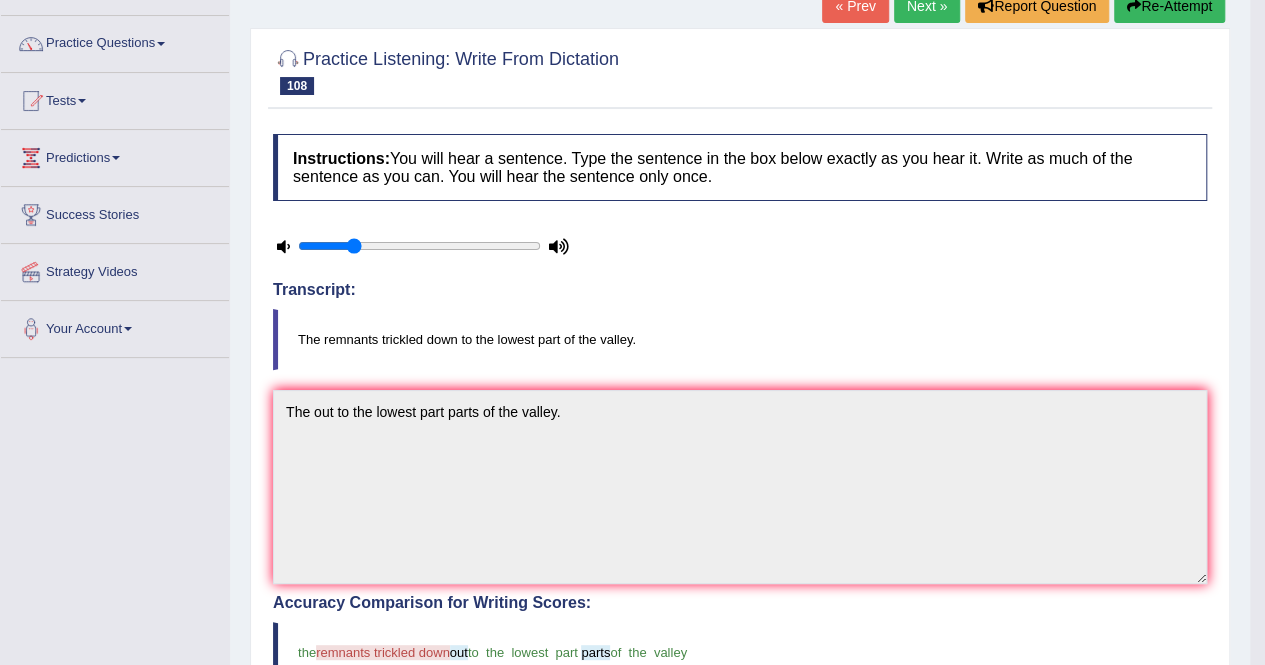 scroll, scrollTop: 0, scrollLeft: 0, axis: both 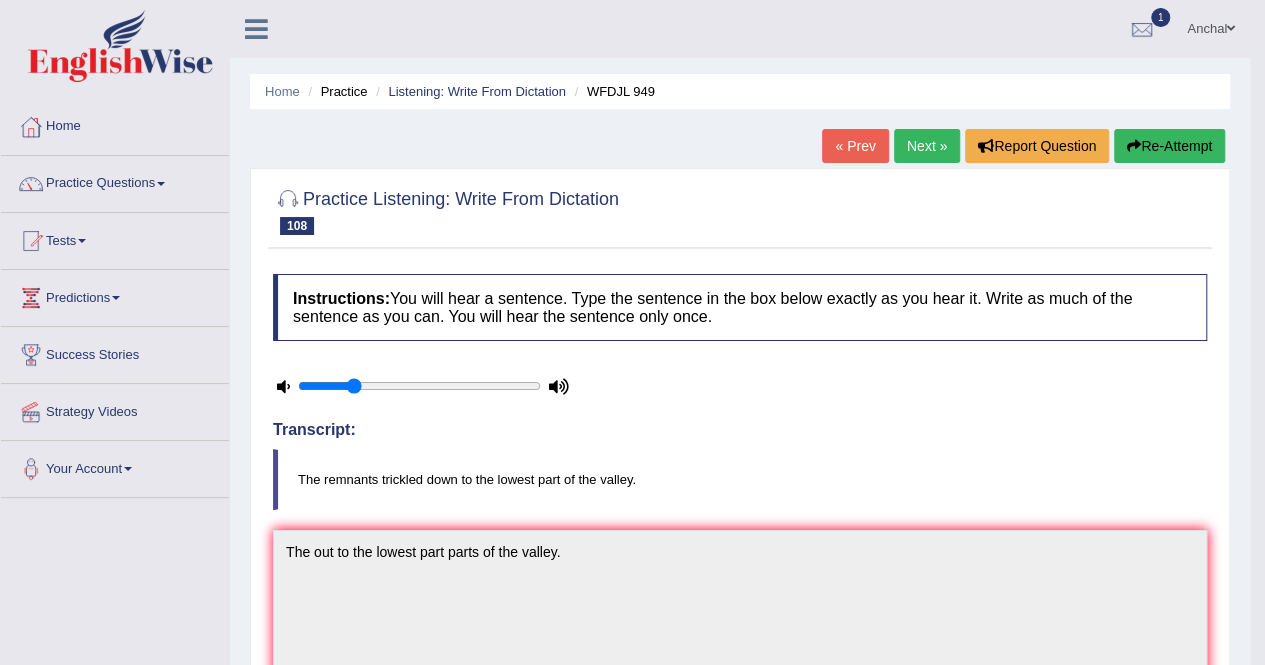 click on "Next »" at bounding box center [927, 146] 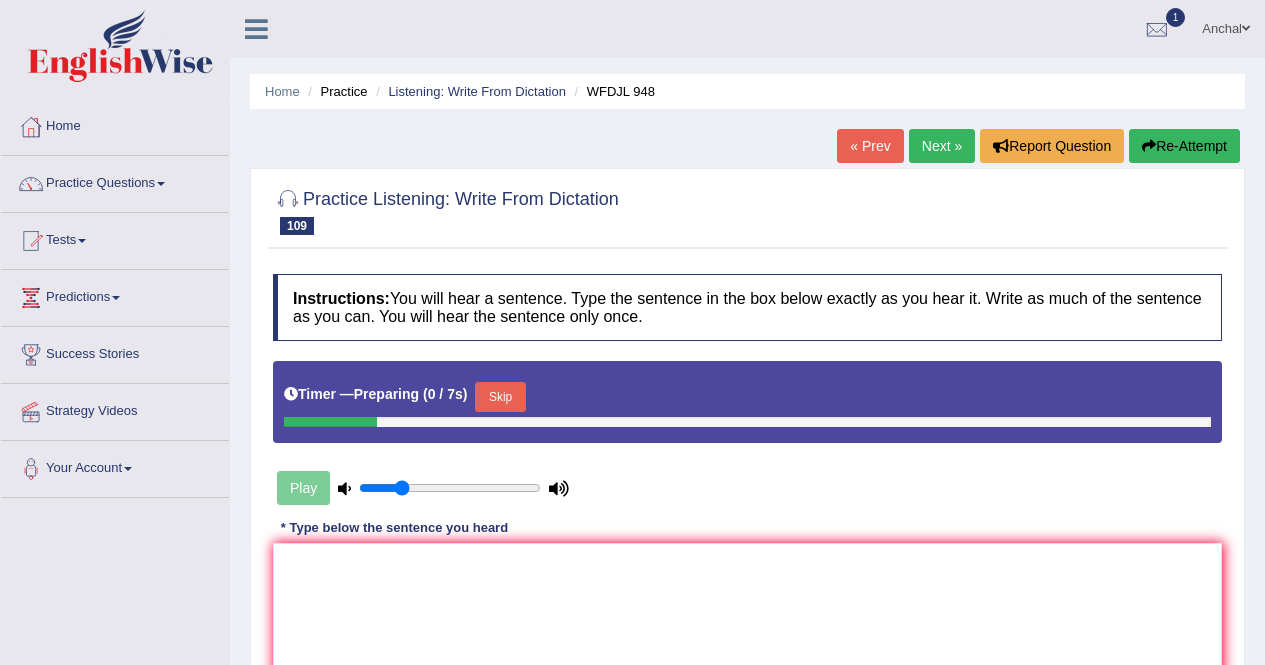 scroll, scrollTop: 214, scrollLeft: 0, axis: vertical 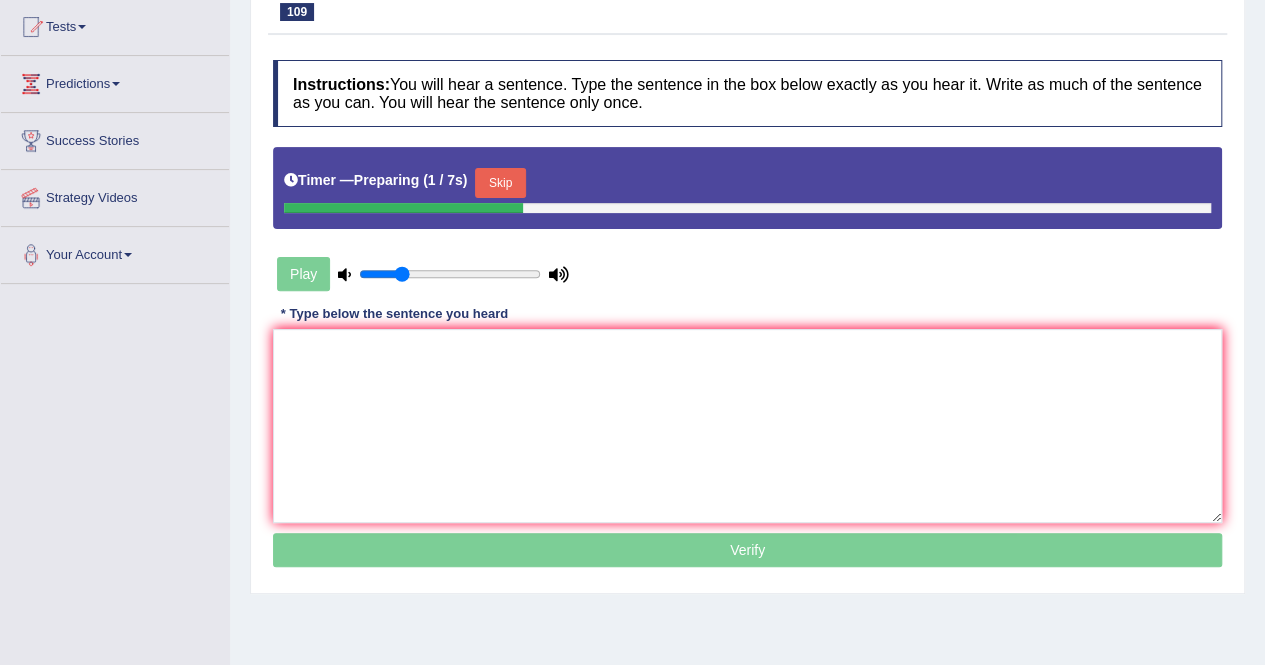 click on "Skip" at bounding box center (500, 183) 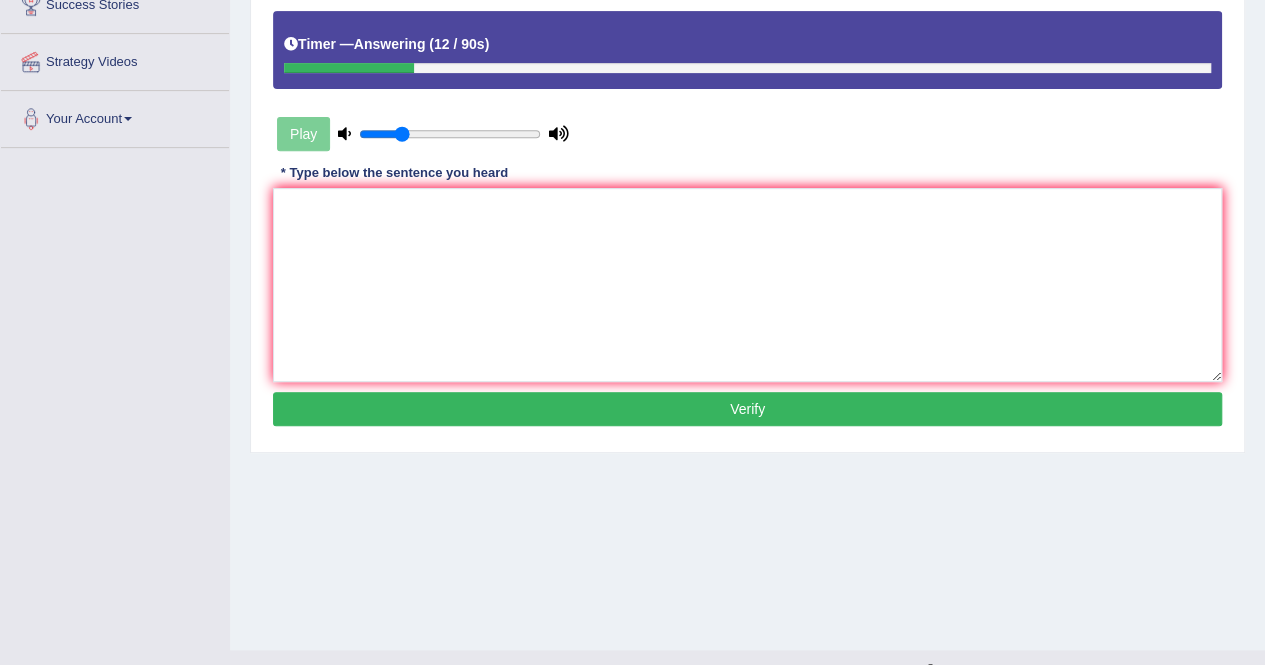 scroll, scrollTop: 348, scrollLeft: 0, axis: vertical 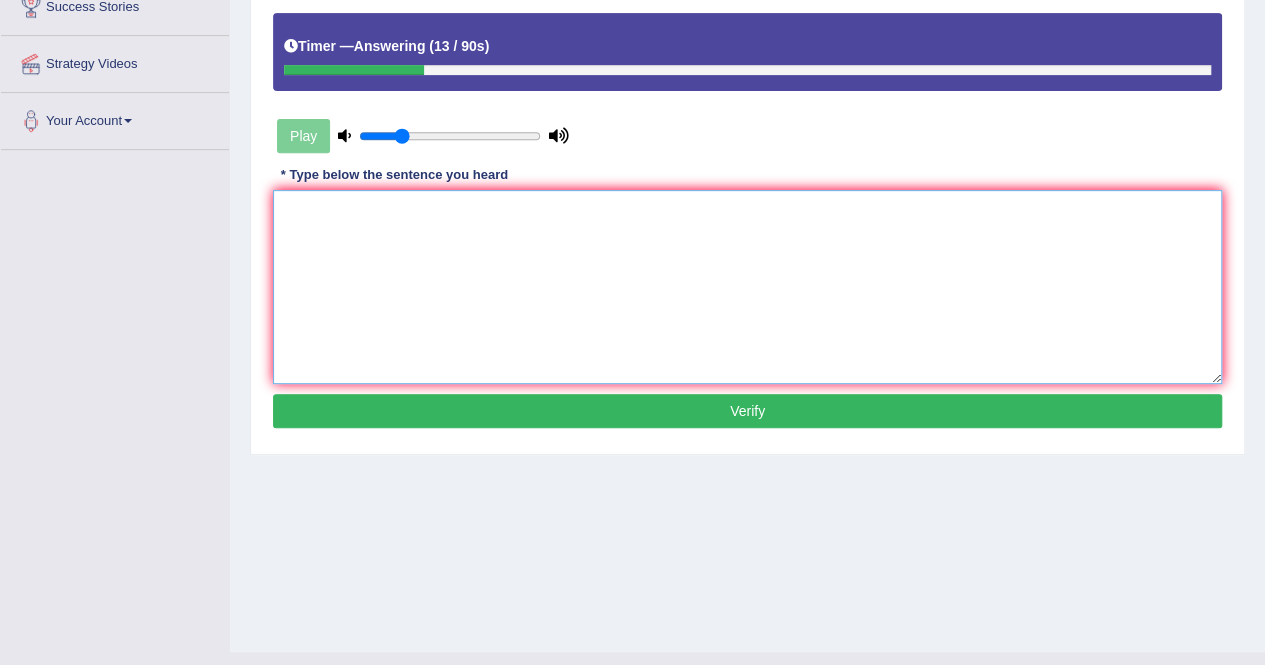 click at bounding box center (747, 287) 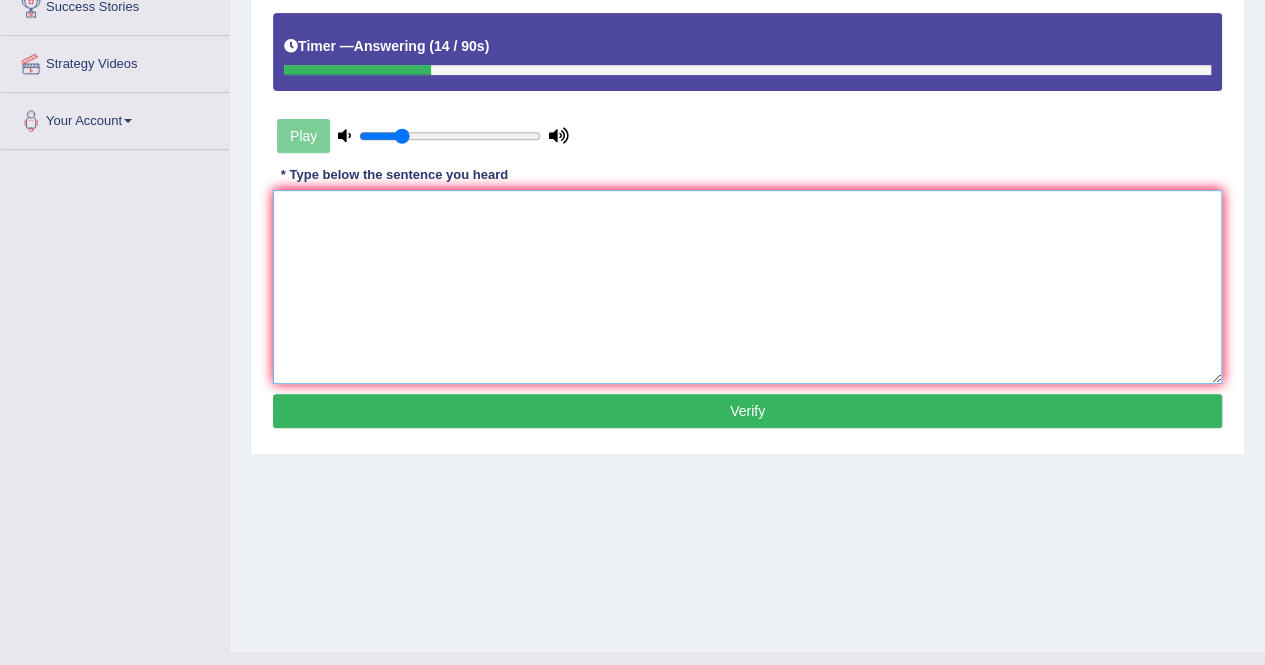 click at bounding box center (747, 287) 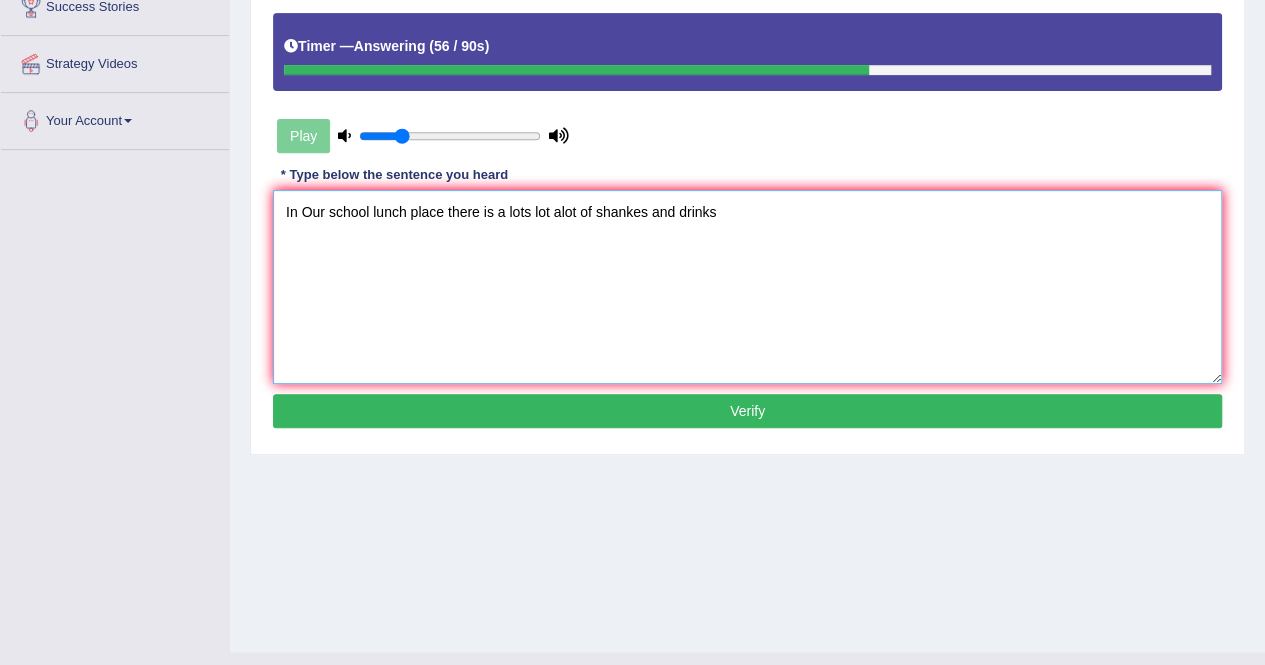 type on "In Our school lunch place there is a lots lot alot of shankes and drinks" 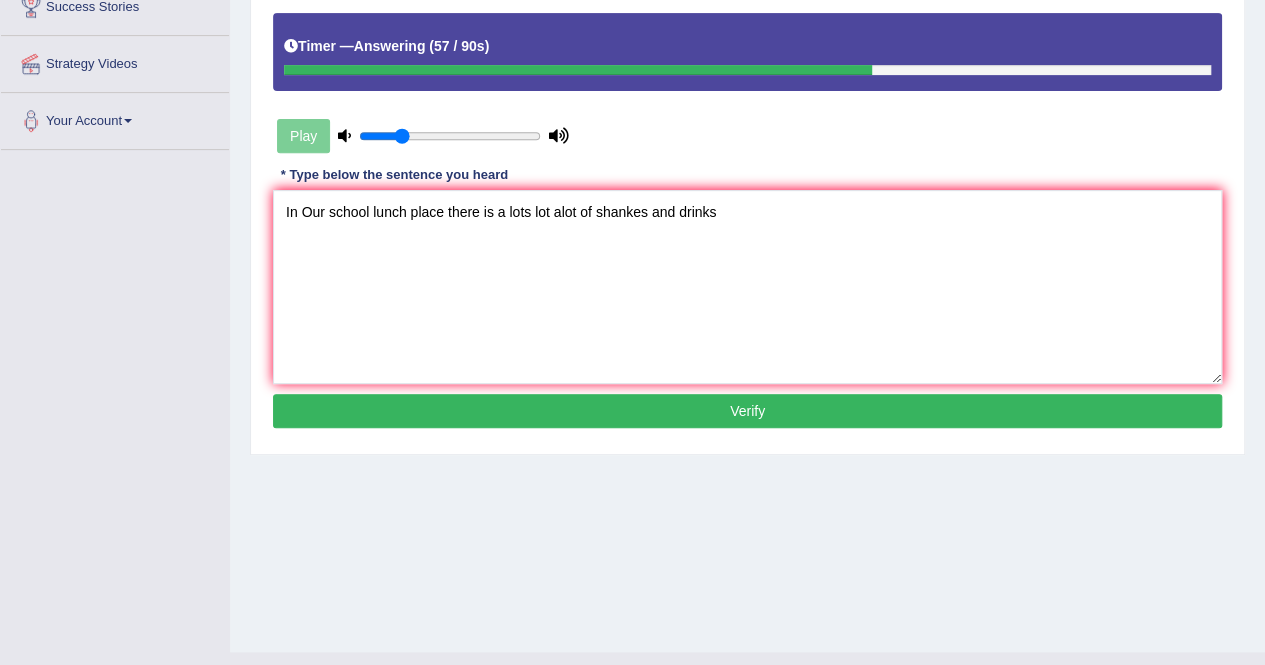 click on "Verify" at bounding box center [747, 411] 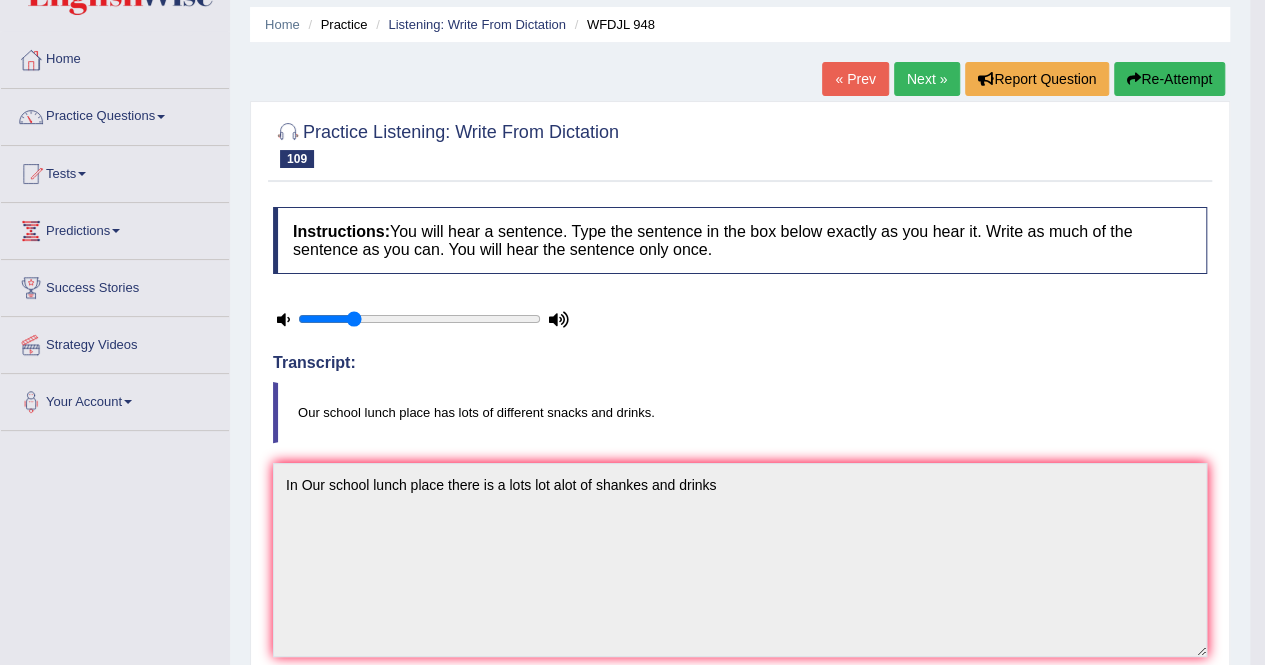 scroll, scrollTop: 0, scrollLeft: 0, axis: both 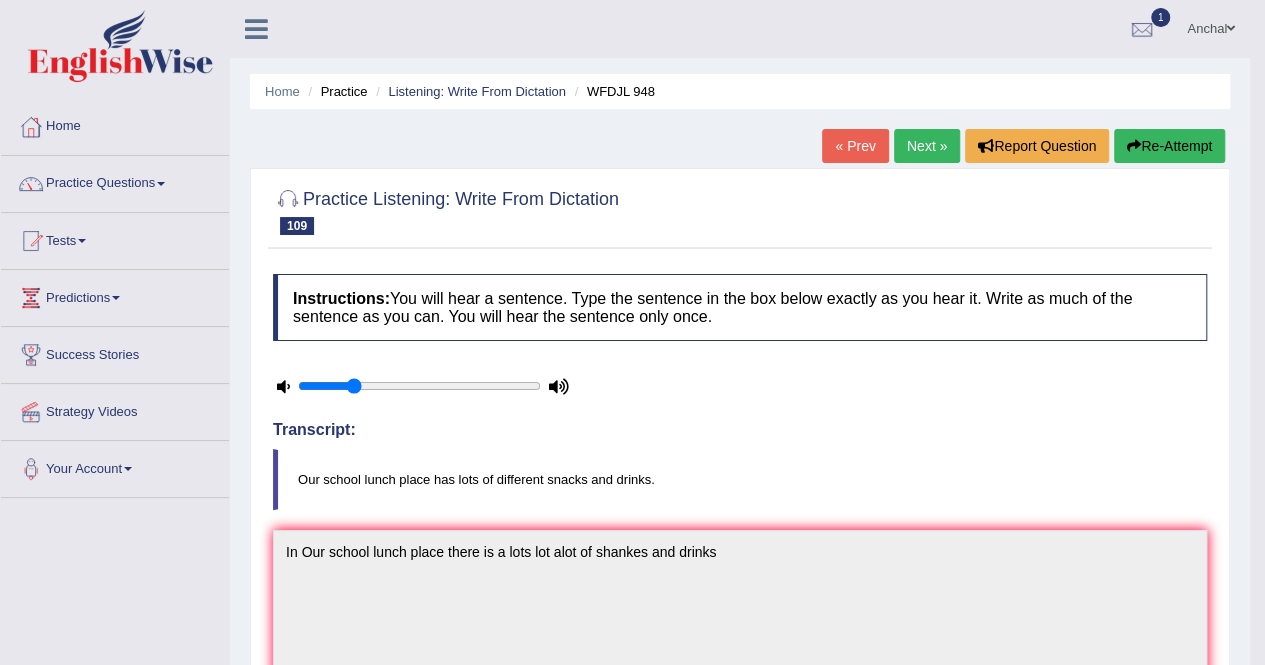 click on "Next »" at bounding box center [927, 146] 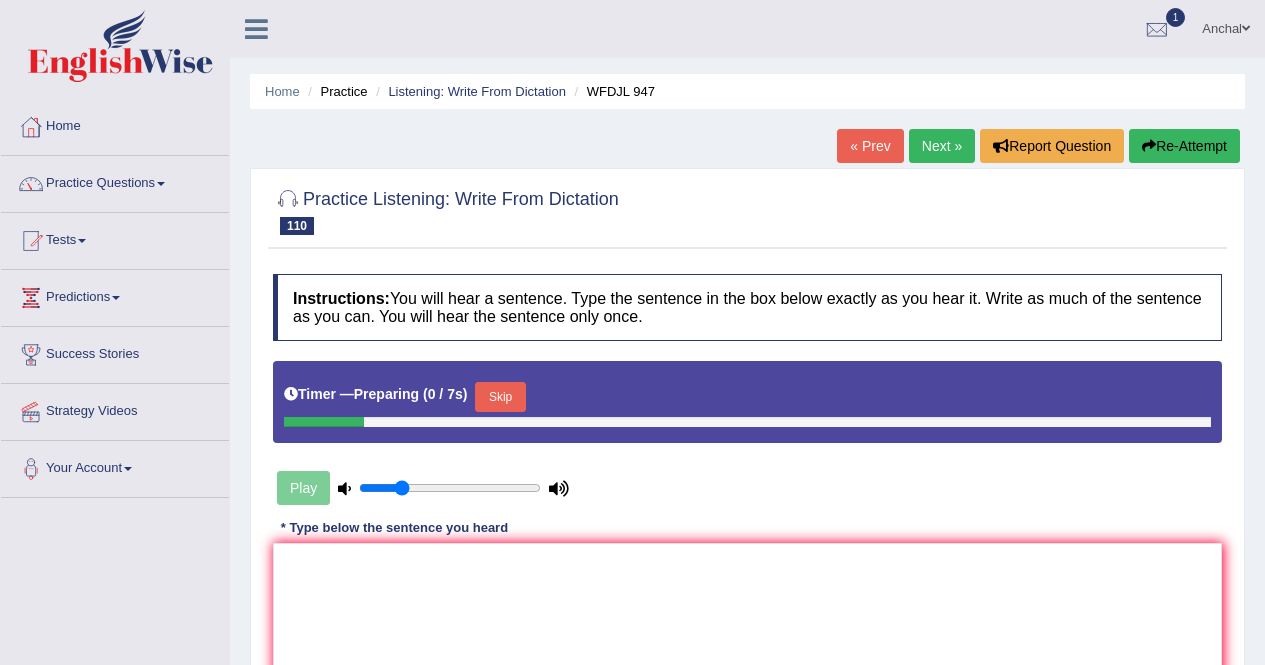 scroll, scrollTop: 0, scrollLeft: 0, axis: both 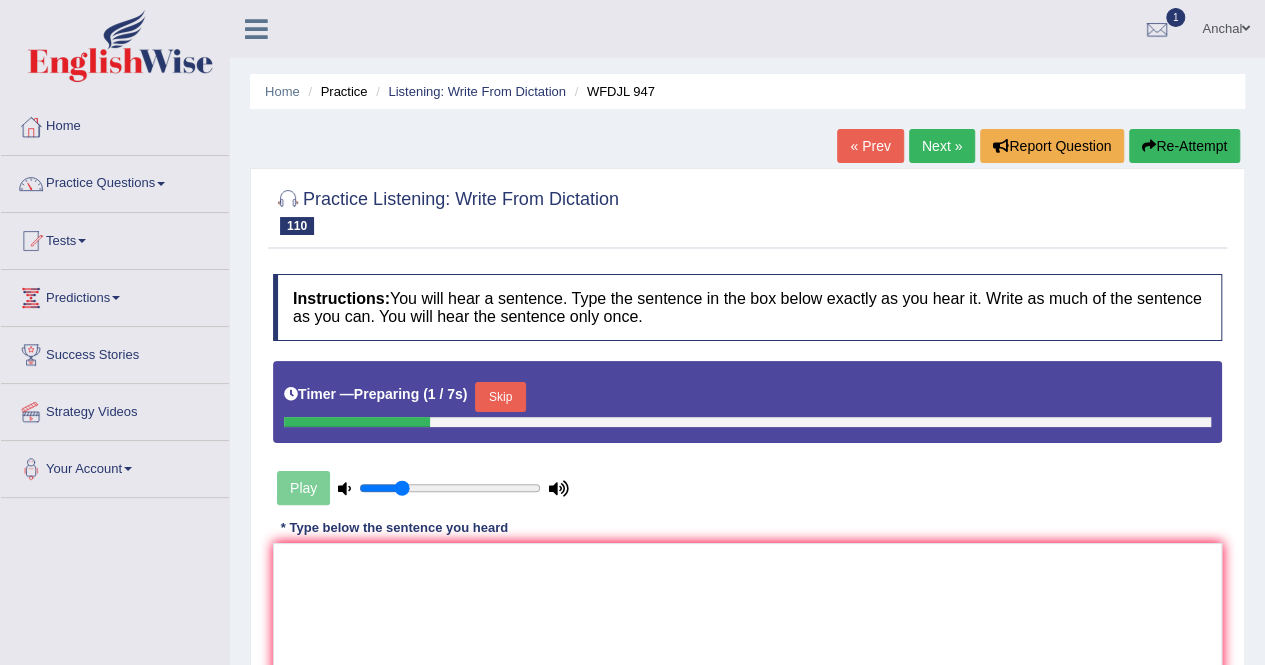 click on "Skip" at bounding box center (500, 397) 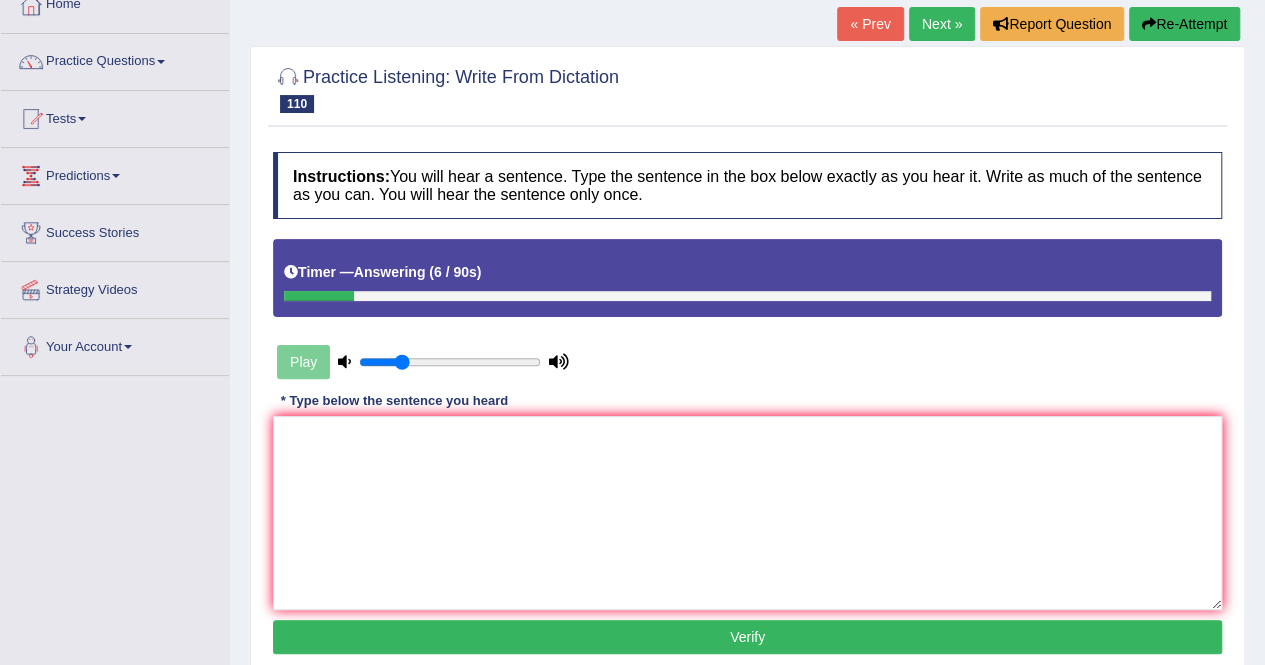 scroll, scrollTop: 110, scrollLeft: 0, axis: vertical 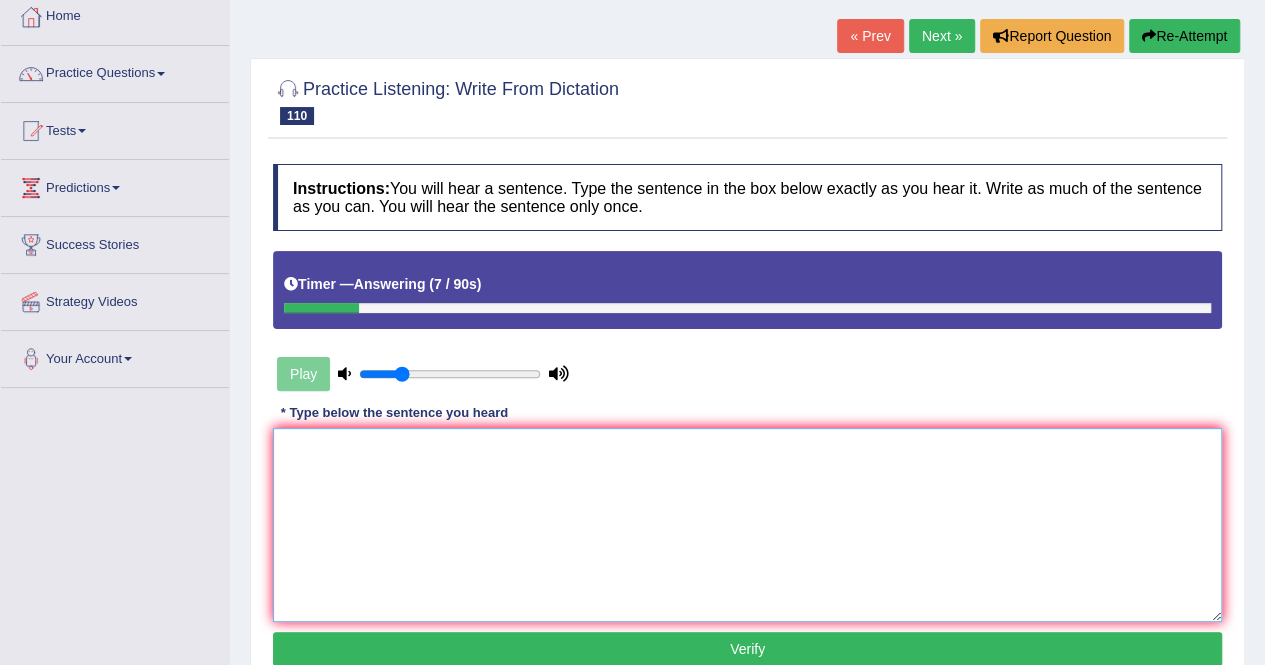 click at bounding box center [747, 525] 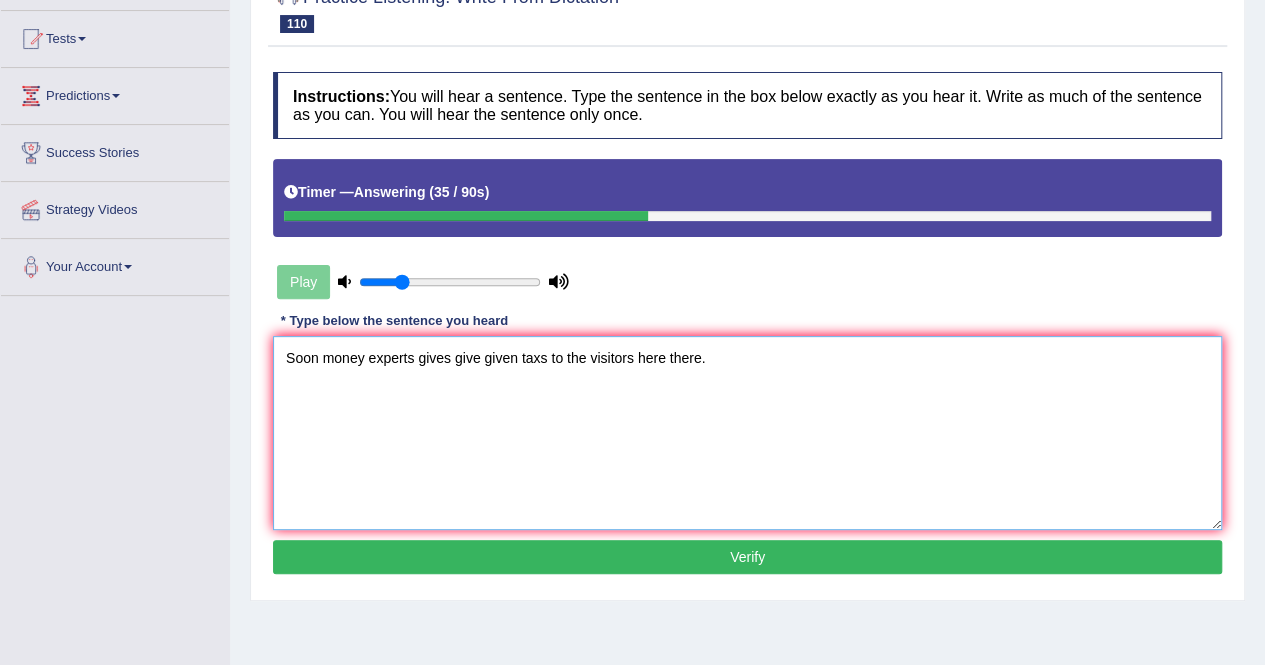 scroll, scrollTop: 224, scrollLeft: 0, axis: vertical 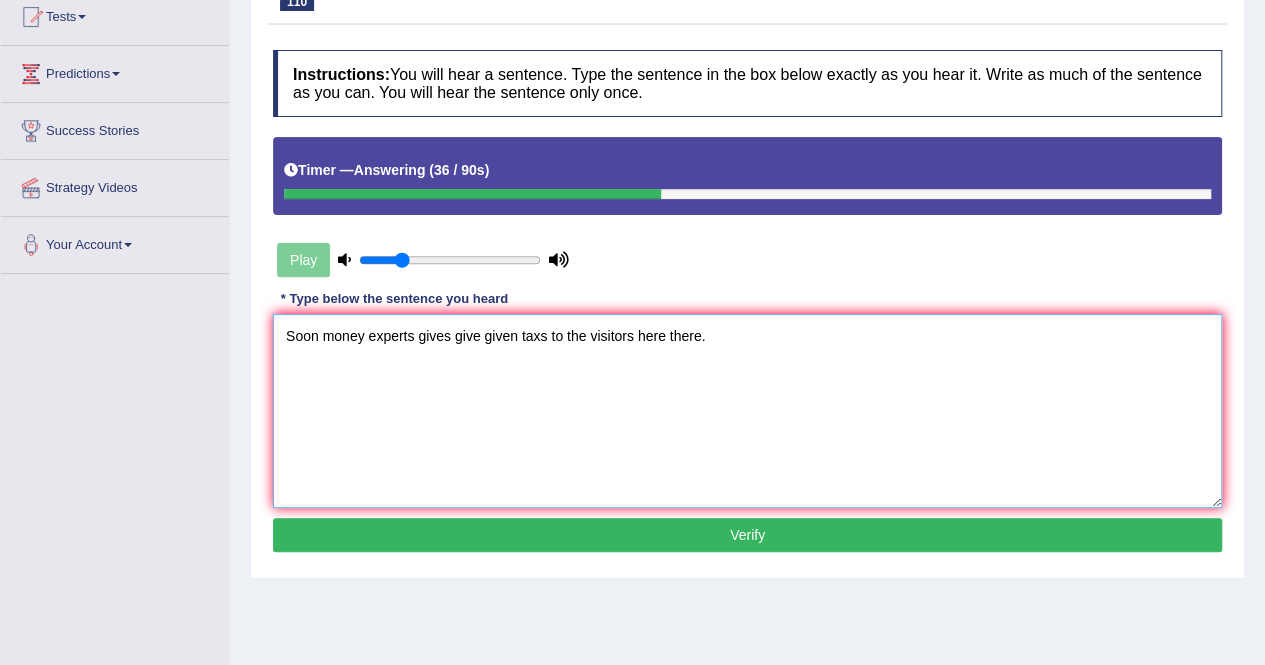 type on "Soon money experts gives give given taxs to the visitors here there." 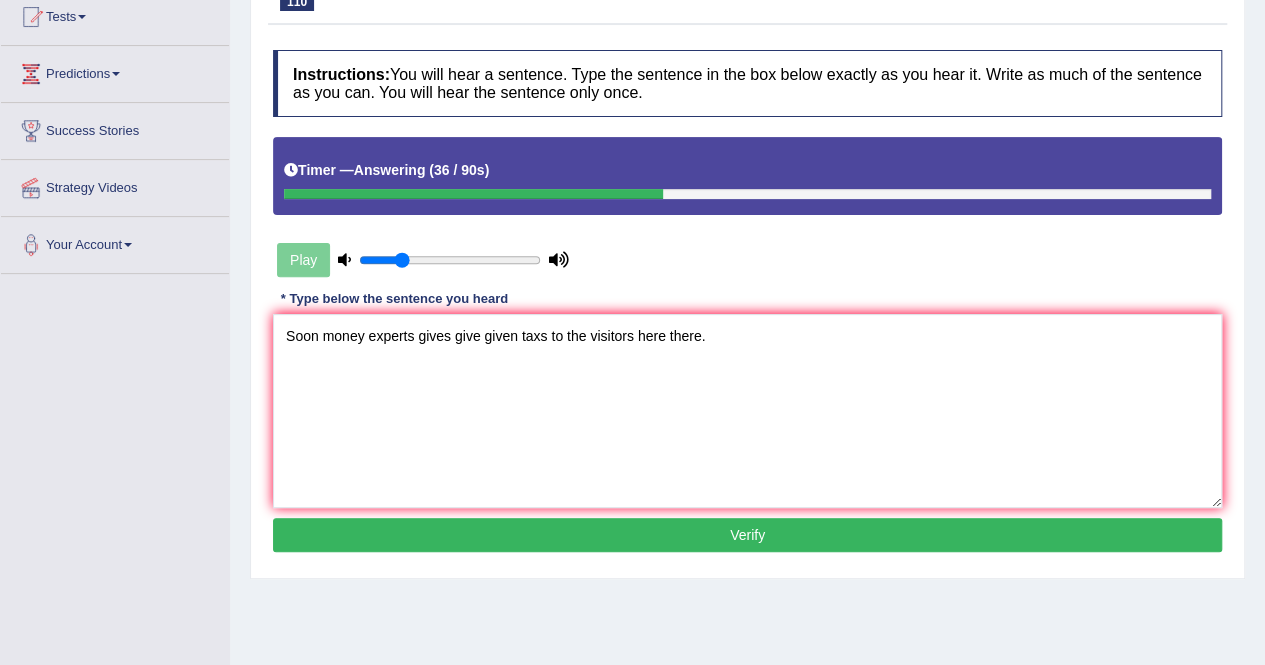 click on "Verify" at bounding box center [747, 535] 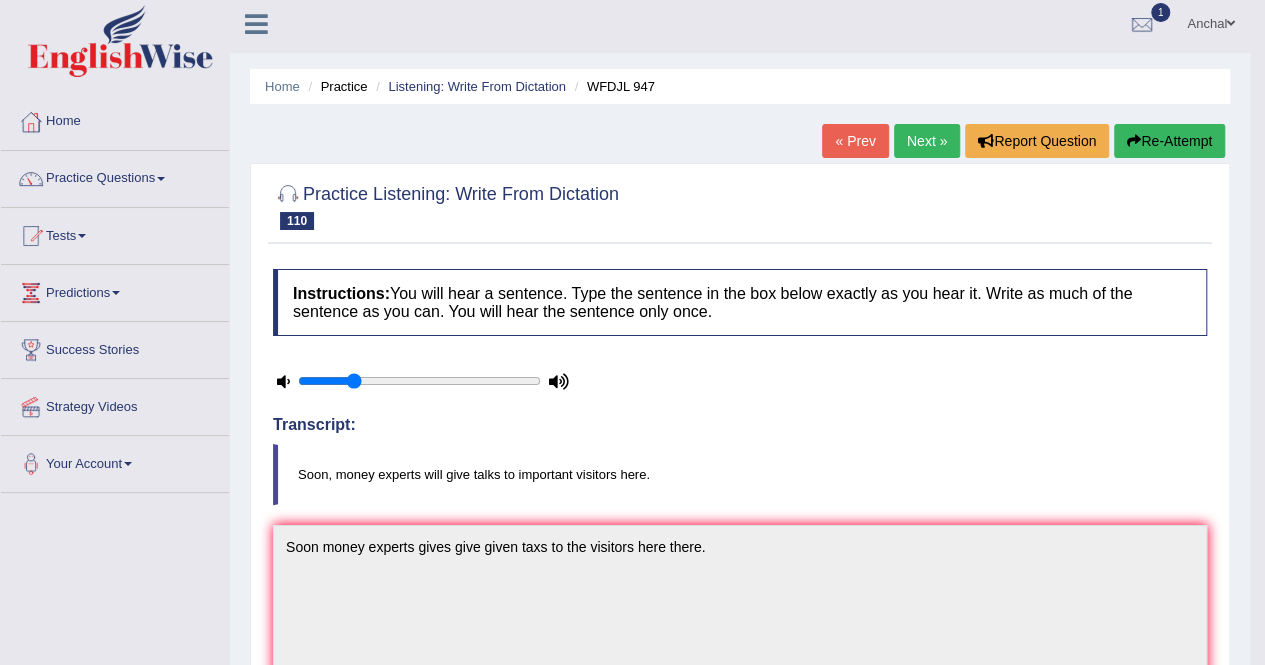 scroll, scrollTop: 0, scrollLeft: 0, axis: both 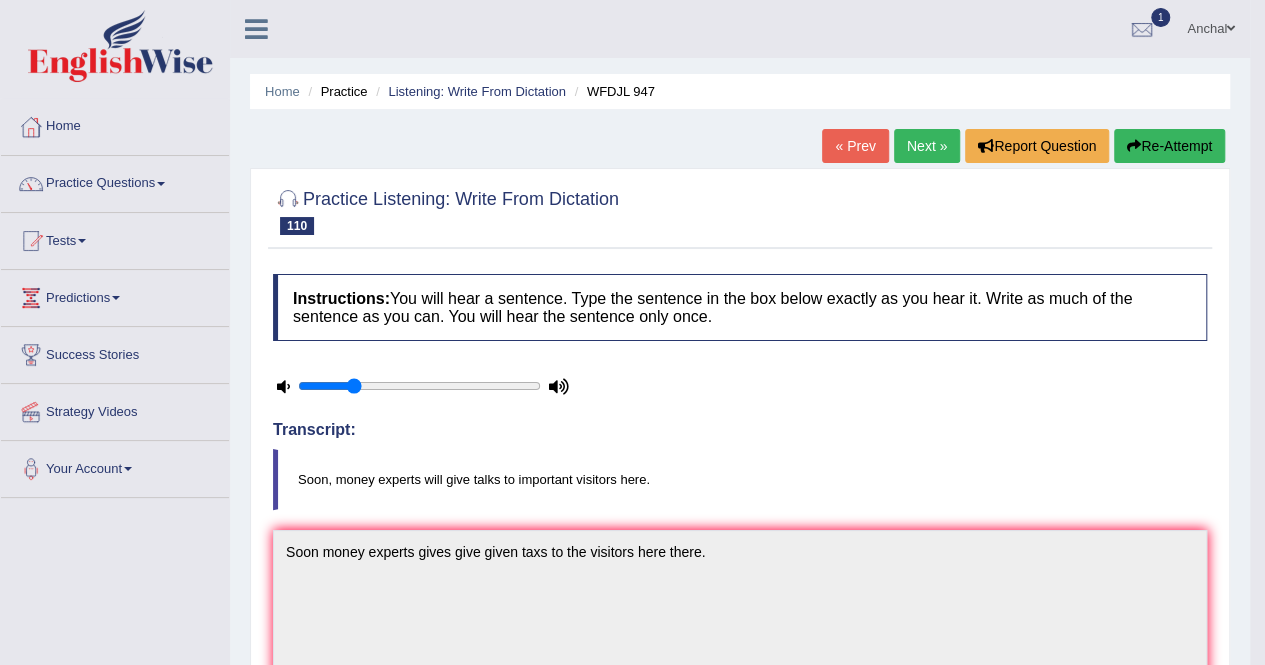 click on "Re-Attempt" at bounding box center (1169, 146) 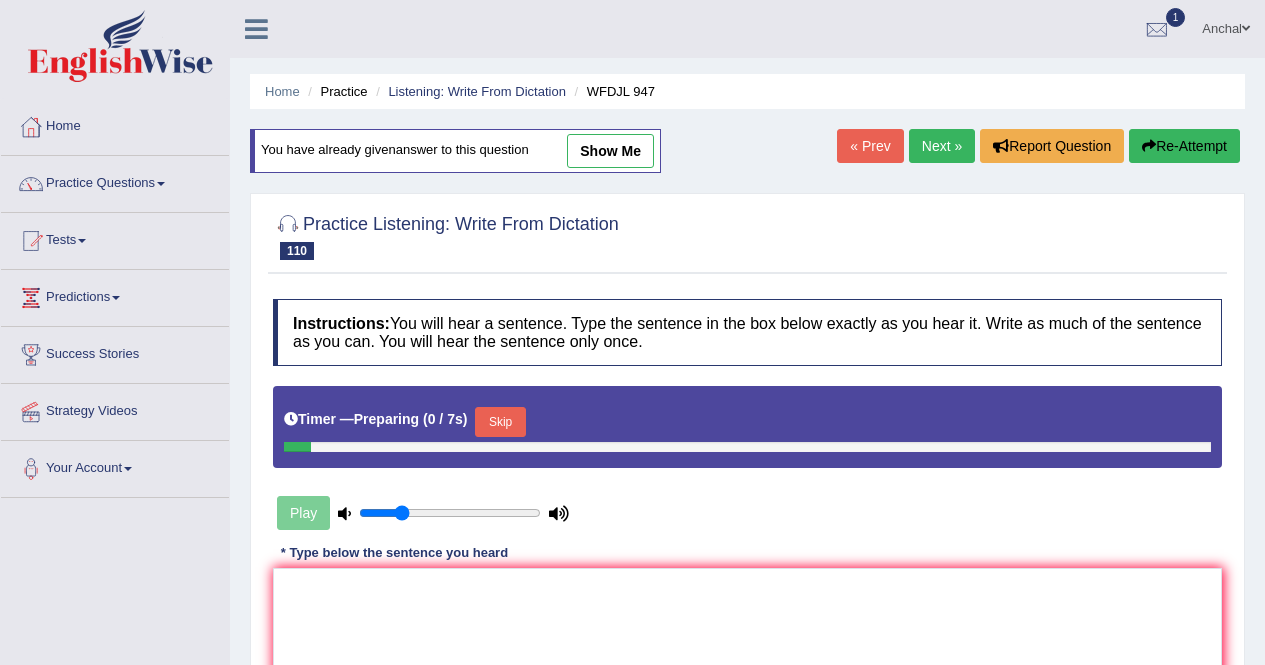 scroll, scrollTop: 0, scrollLeft: 0, axis: both 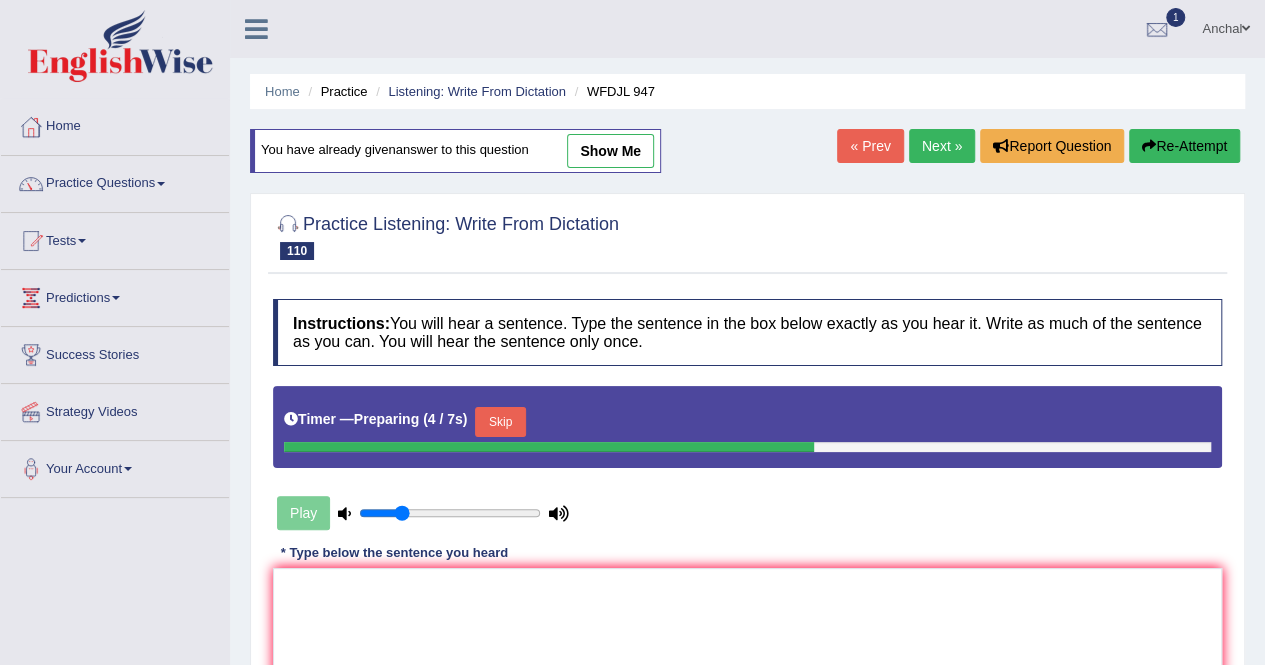 click on "Skip" at bounding box center [500, 422] 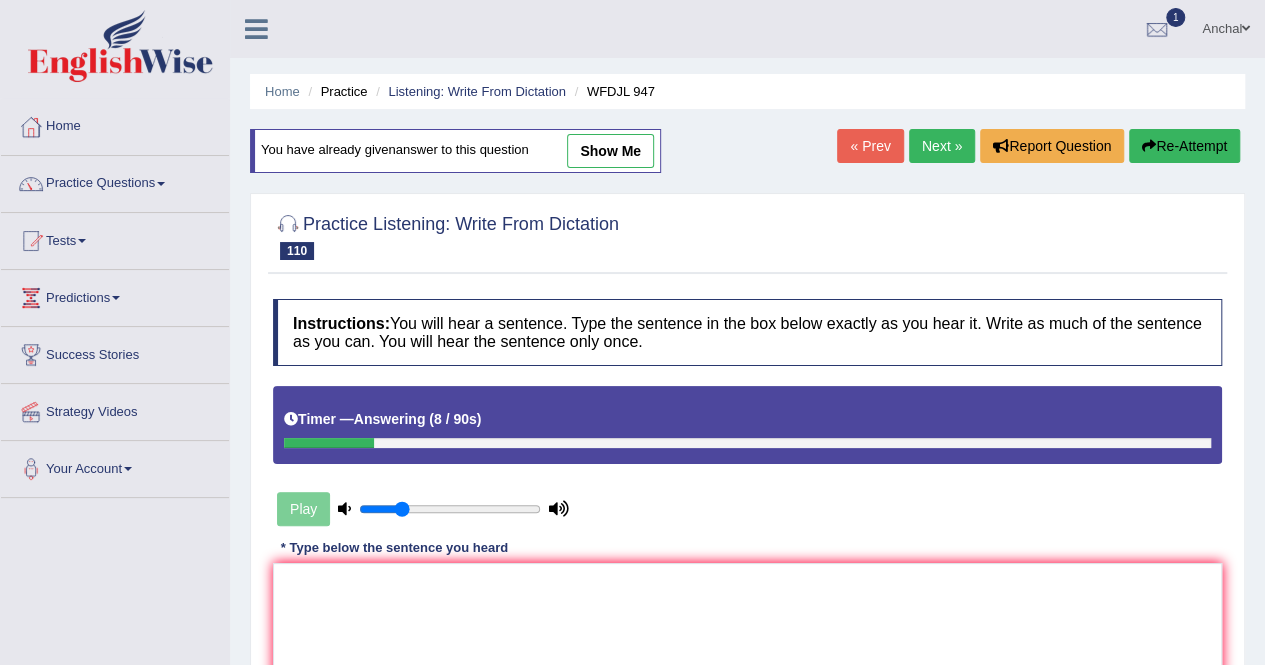 click on "Next »" at bounding box center (942, 146) 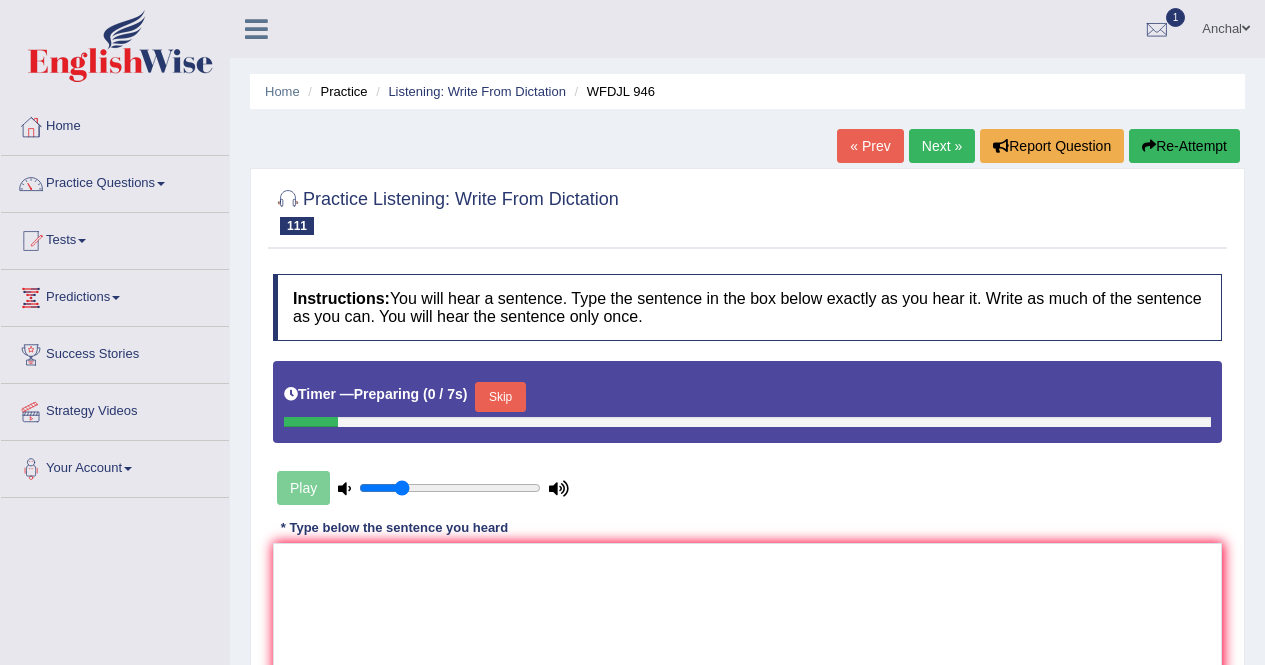 scroll, scrollTop: 0, scrollLeft: 0, axis: both 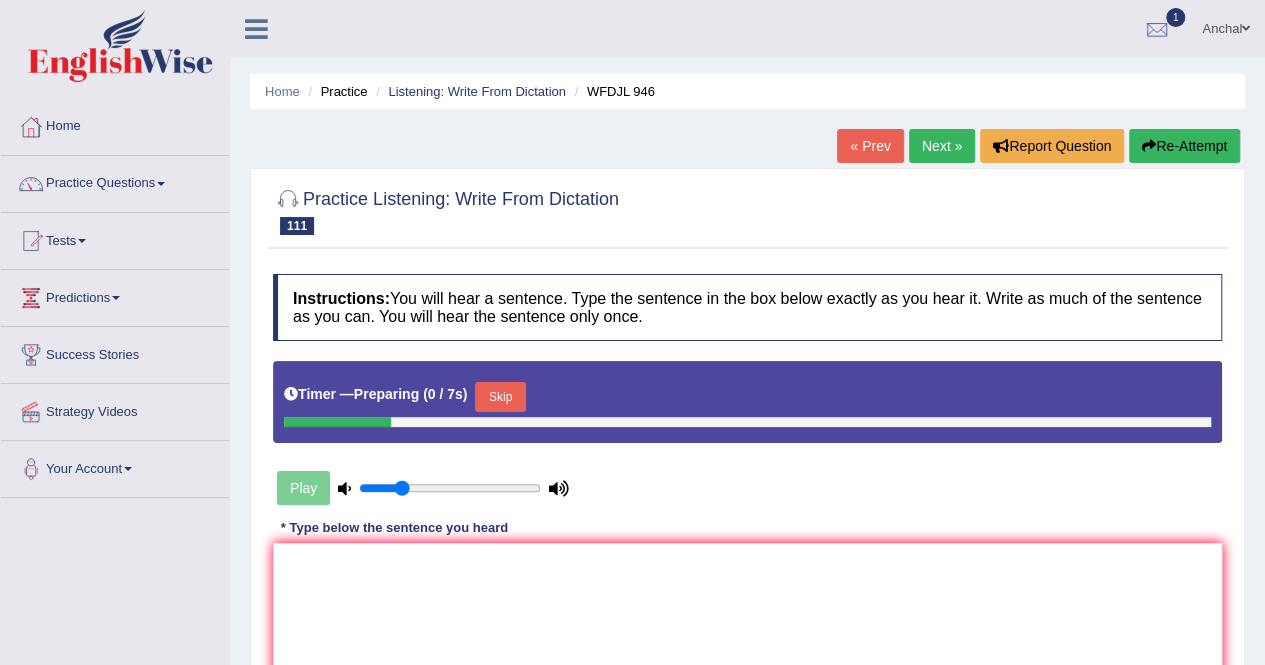 click on "Skip" at bounding box center (500, 397) 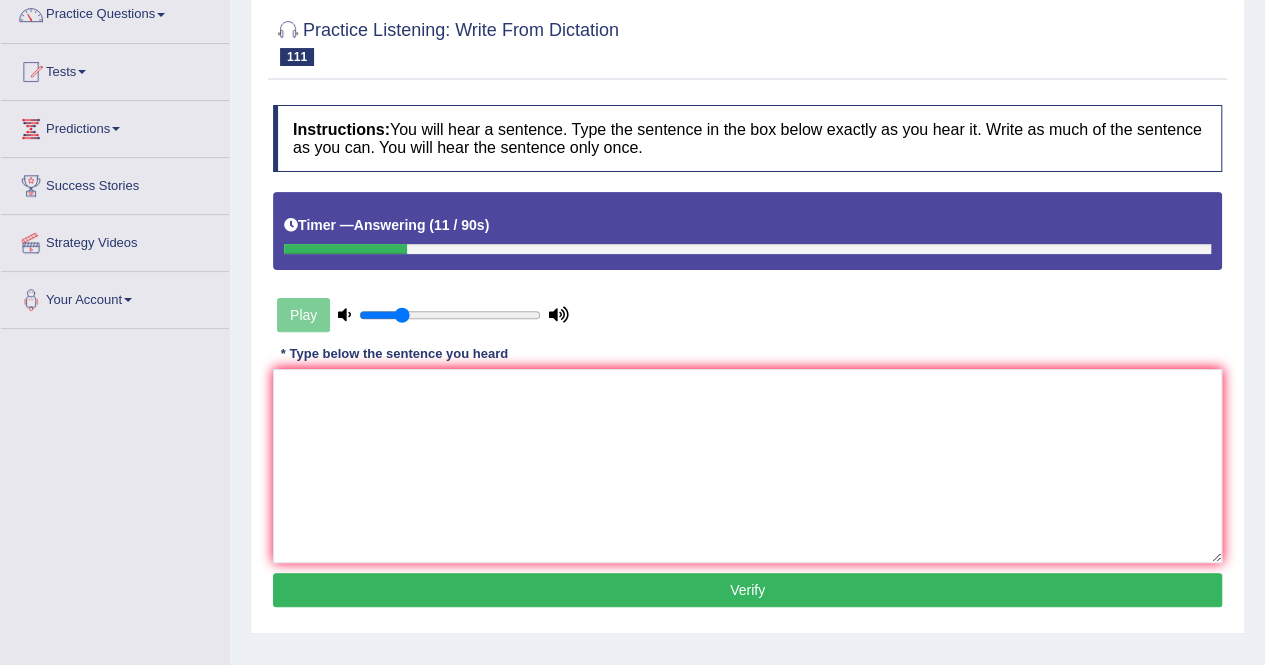 scroll, scrollTop: 172, scrollLeft: 0, axis: vertical 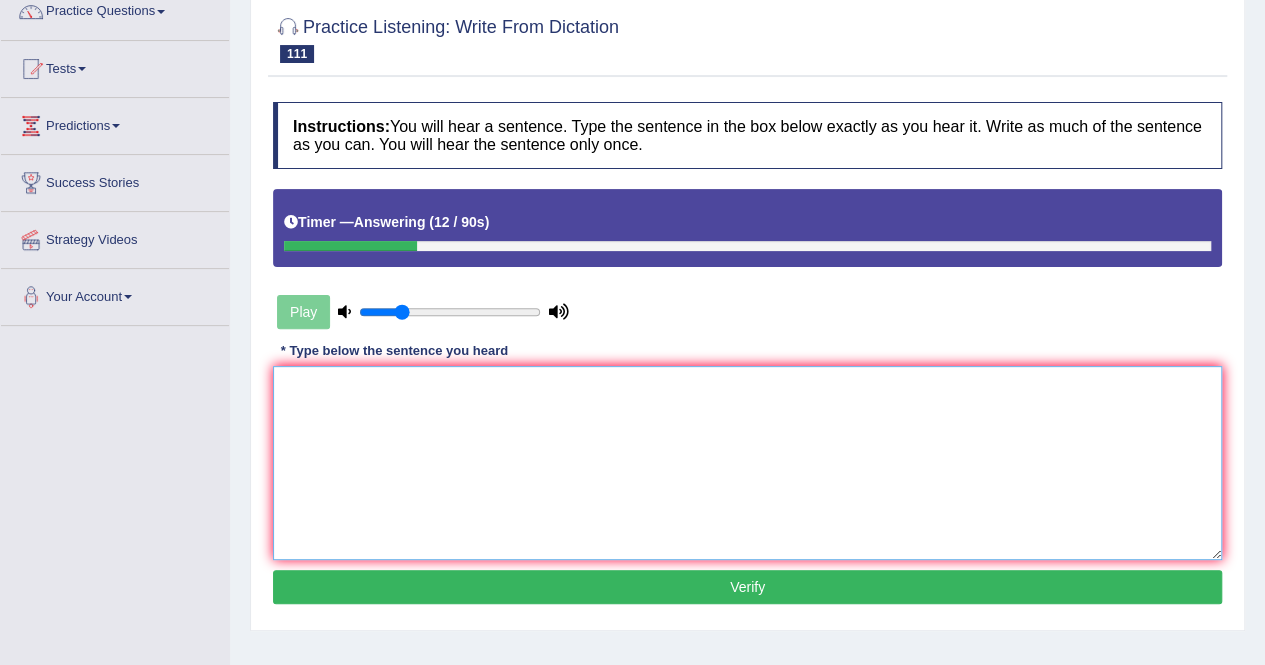 click at bounding box center [747, 463] 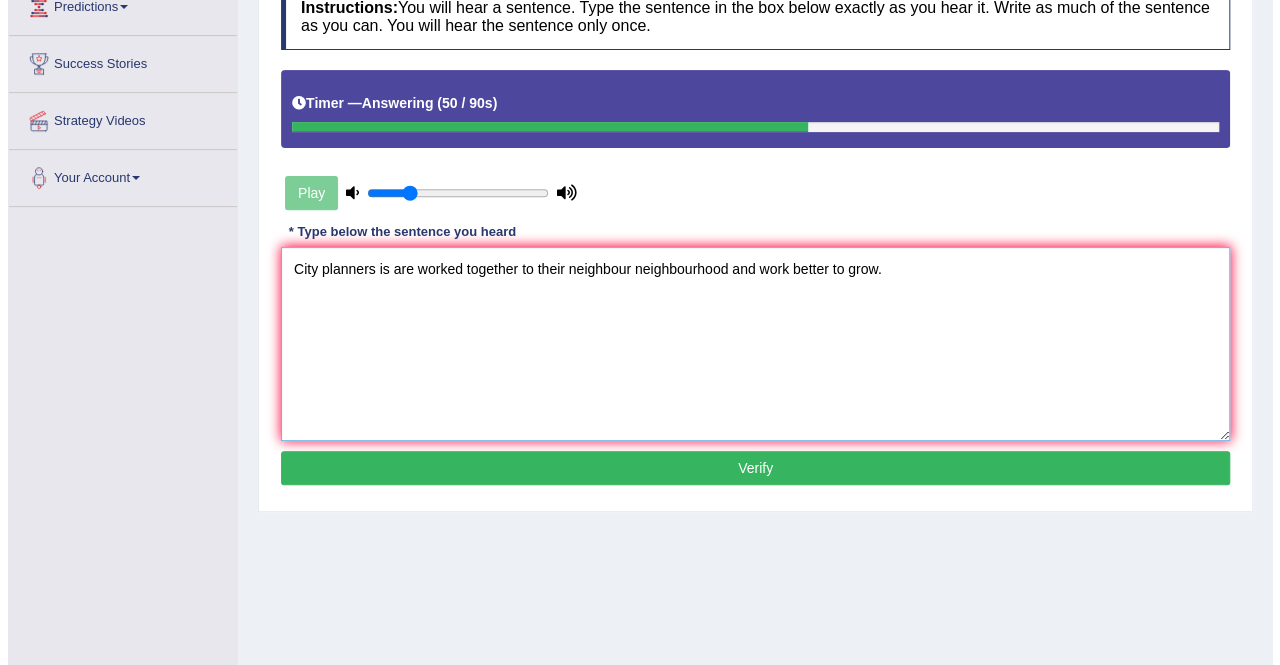 scroll, scrollTop: 292, scrollLeft: 0, axis: vertical 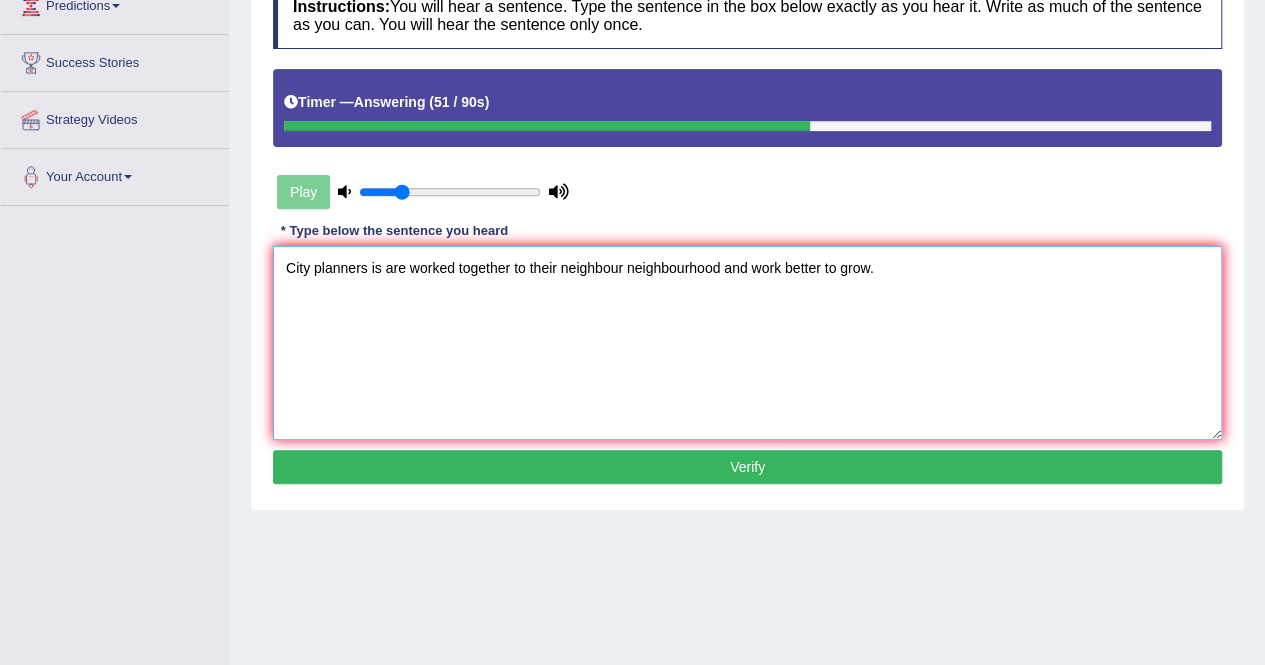 type on "City planners is are worked together to their neighbour neighbourhood and work better to grow." 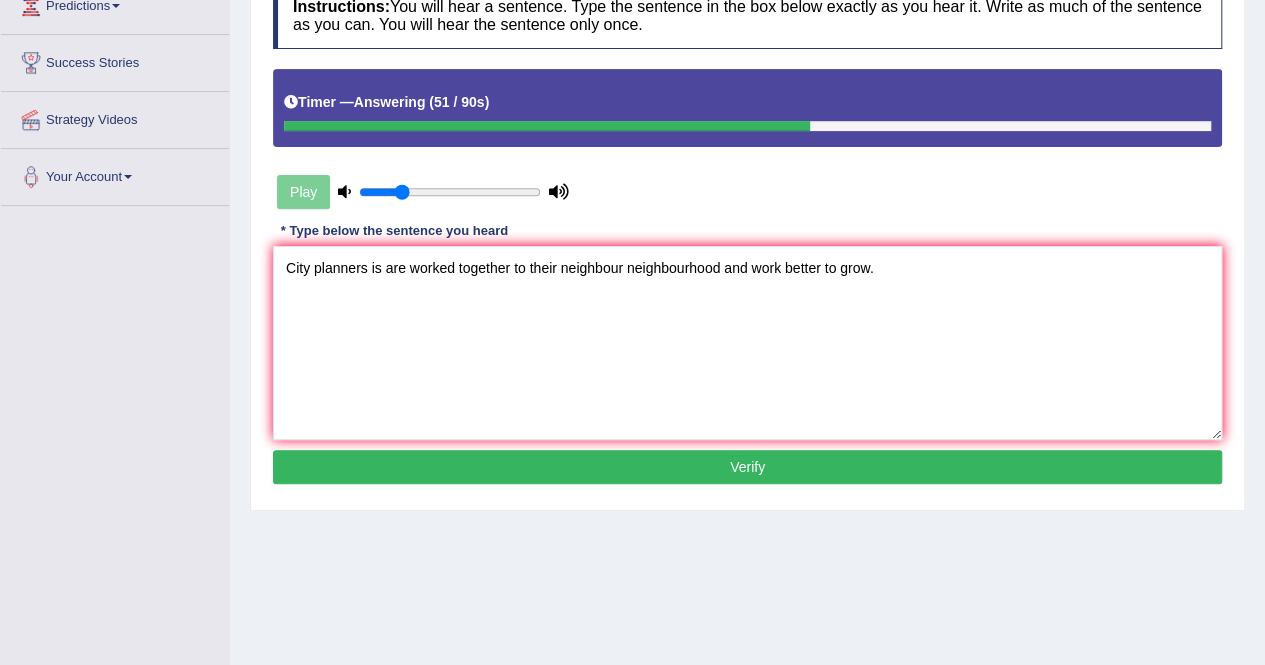 click on "Verify" at bounding box center (747, 467) 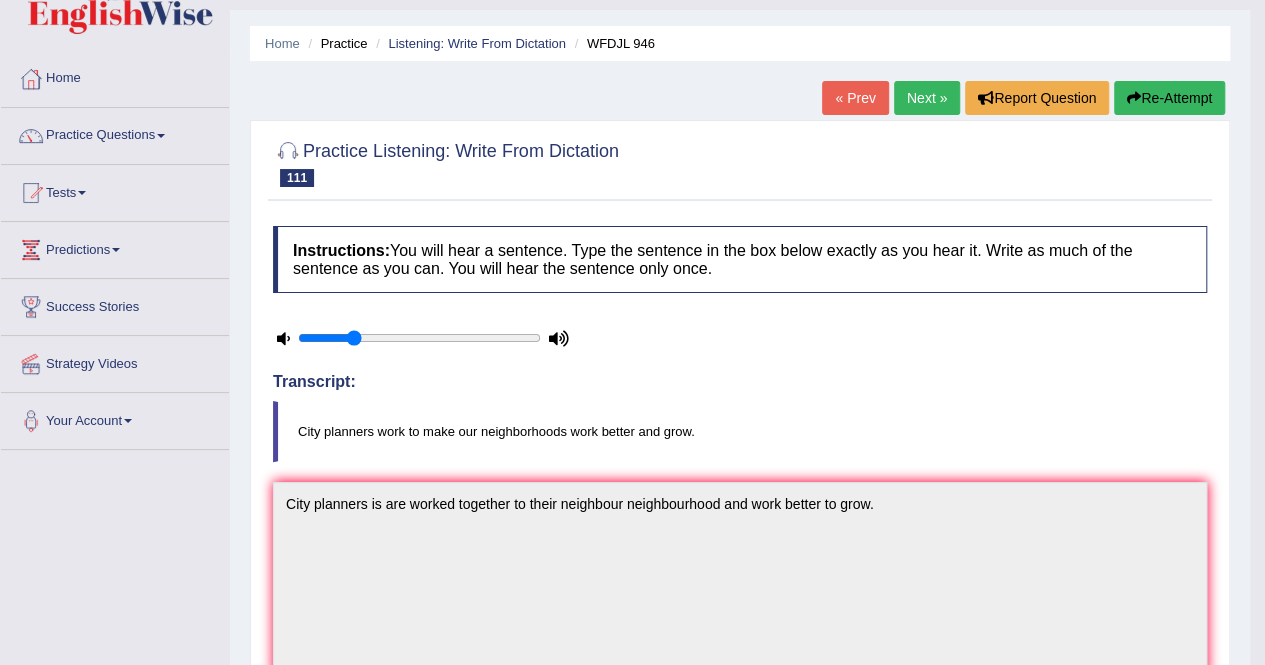 scroll, scrollTop: 0, scrollLeft: 0, axis: both 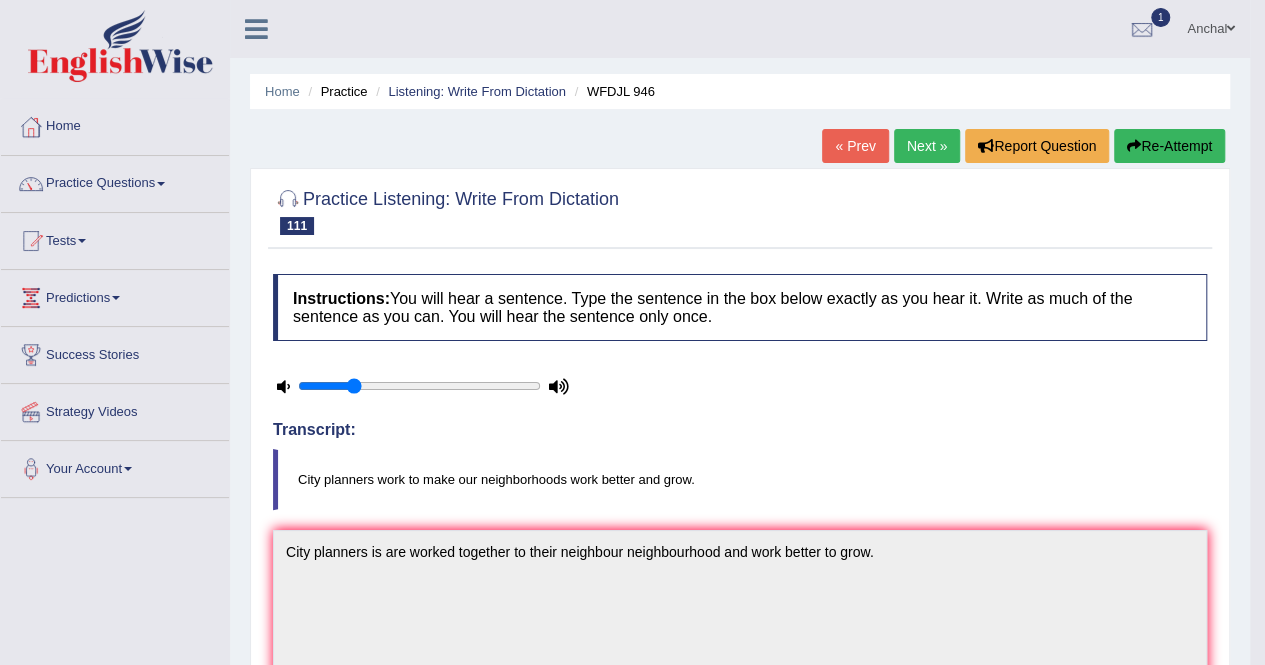 click on "Re-Attempt" at bounding box center [1169, 146] 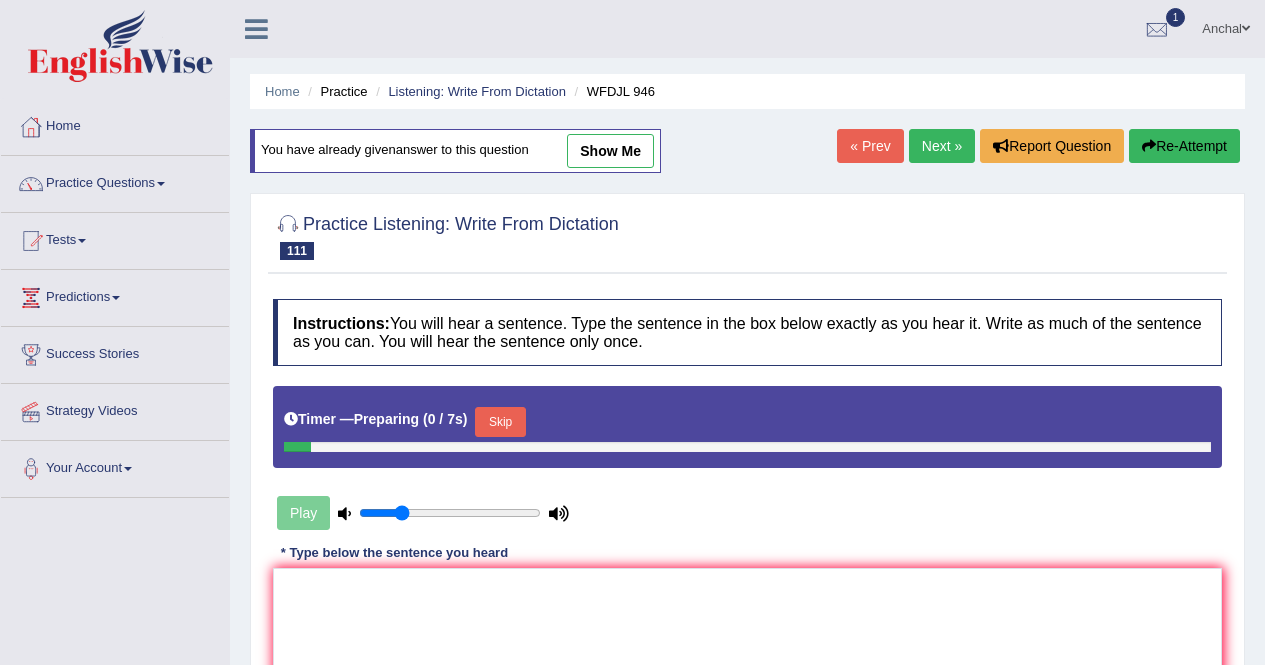 scroll, scrollTop: 0, scrollLeft: 0, axis: both 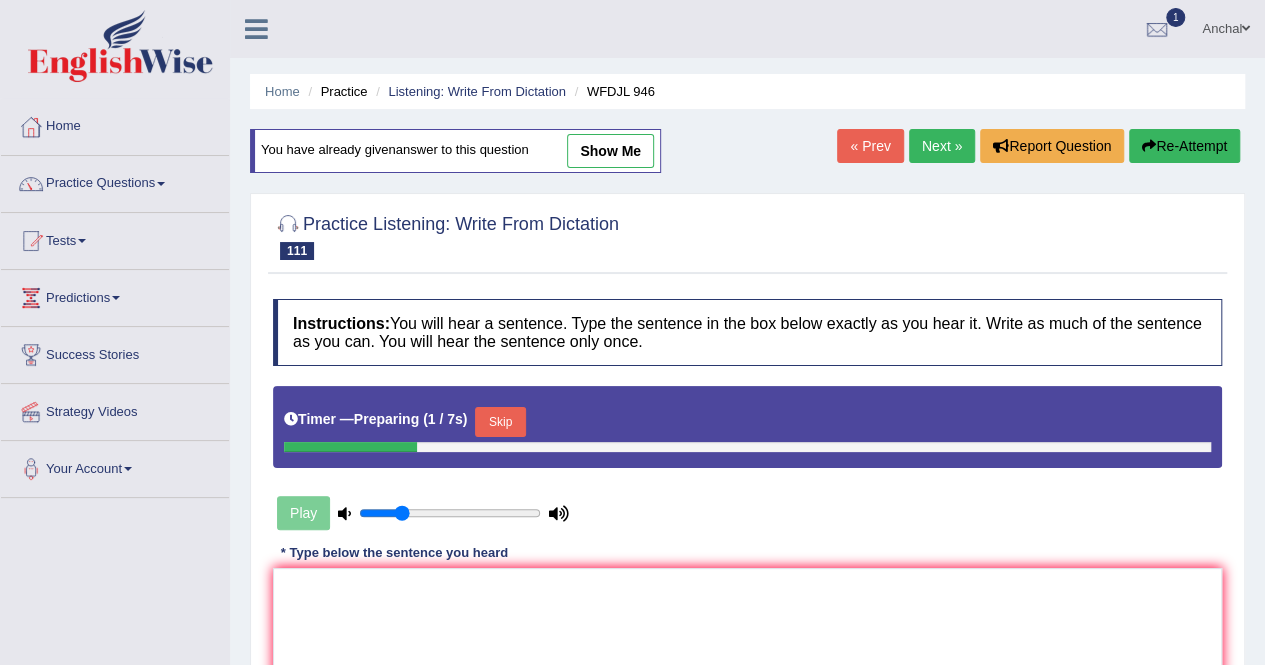 click on "Skip" at bounding box center (500, 422) 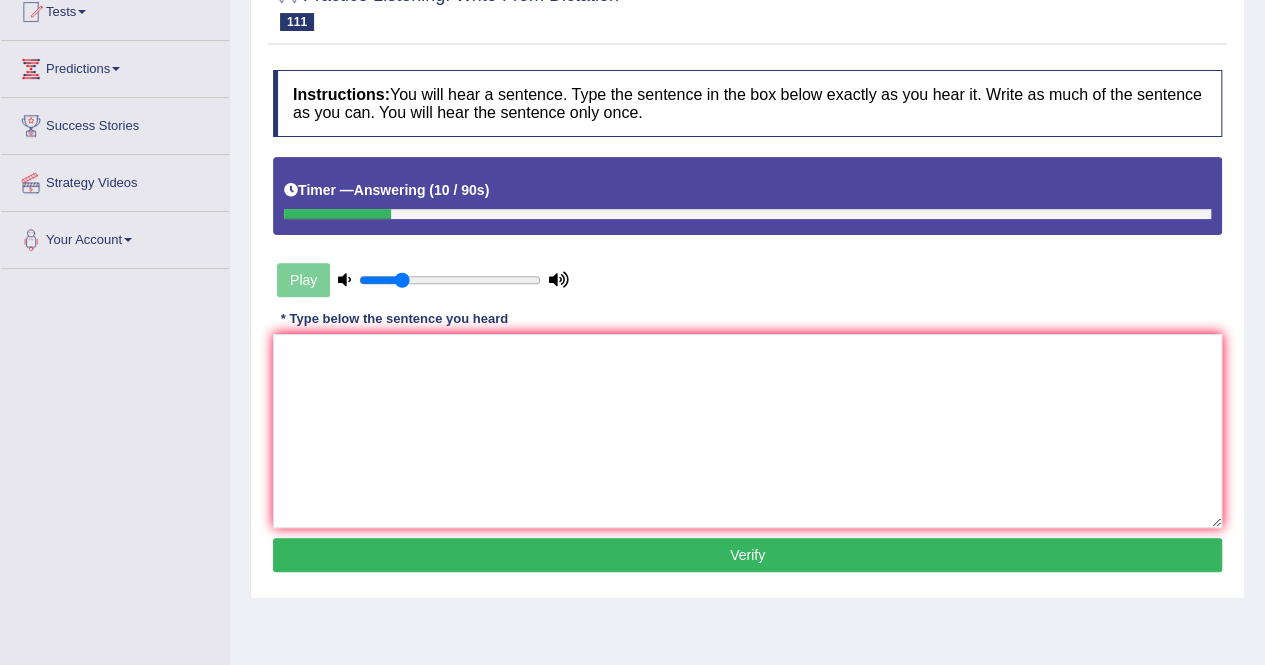 scroll, scrollTop: 232, scrollLeft: 0, axis: vertical 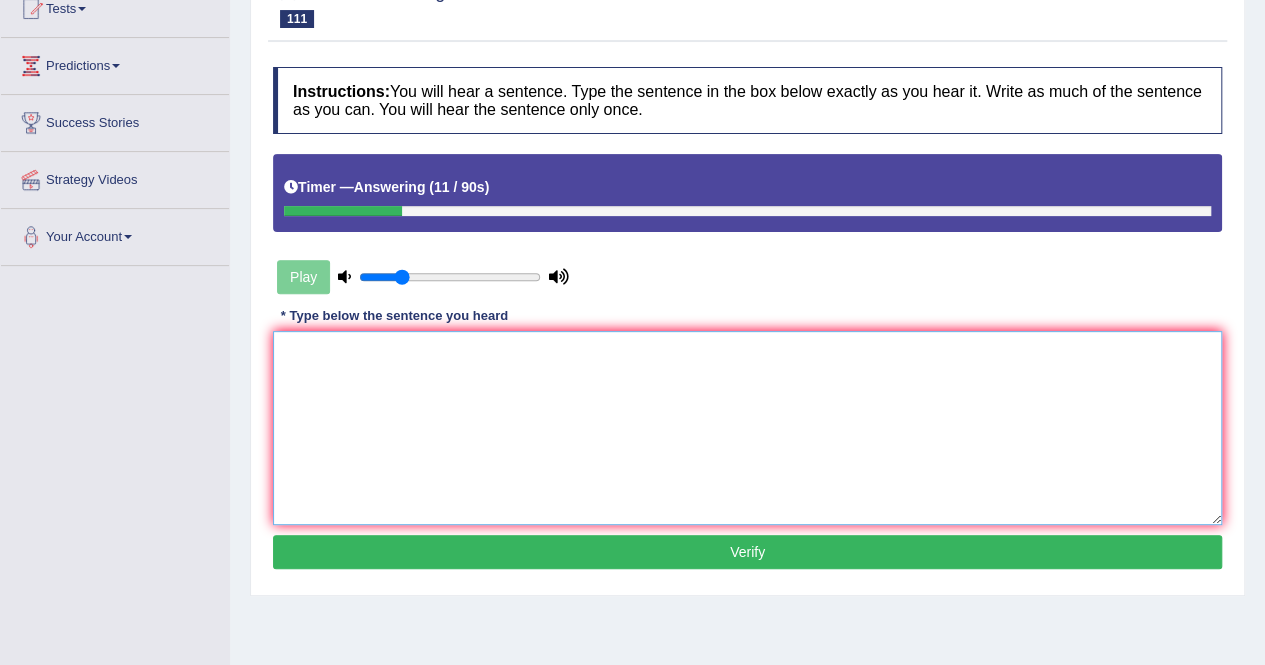 click at bounding box center (747, 428) 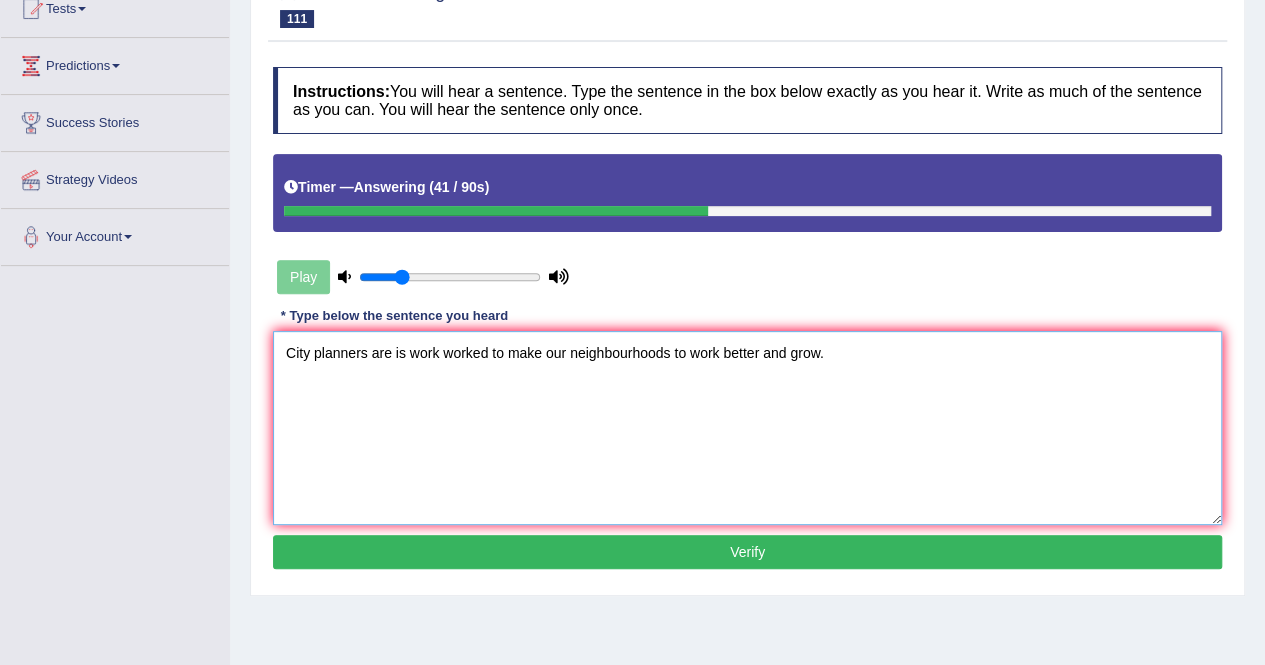 type on "City planners are is work worked to make our neighbourhoods to work better and grow." 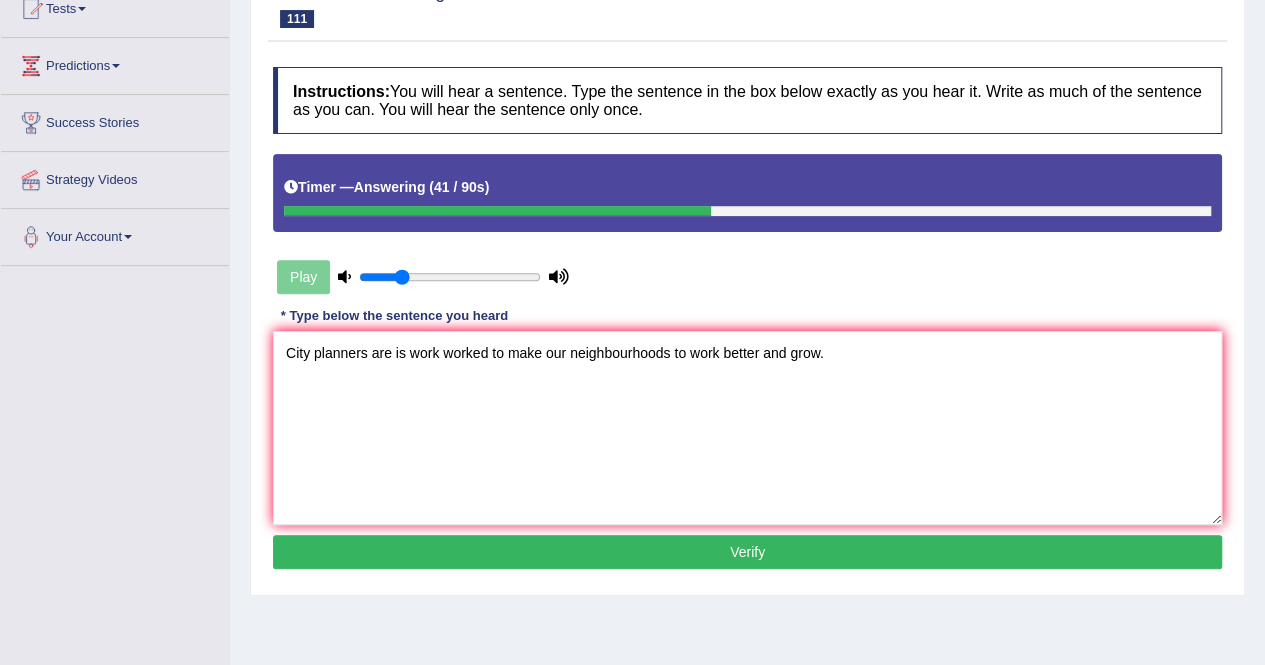 click on "Verify" at bounding box center (747, 552) 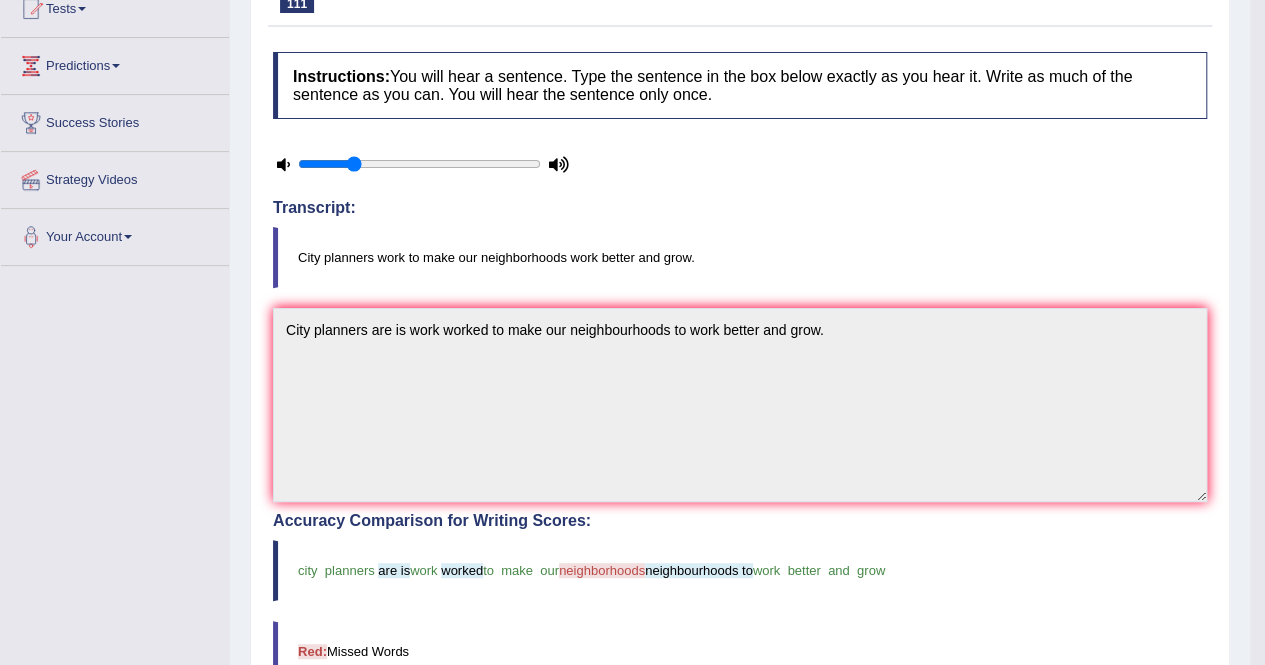 scroll, scrollTop: 0, scrollLeft: 0, axis: both 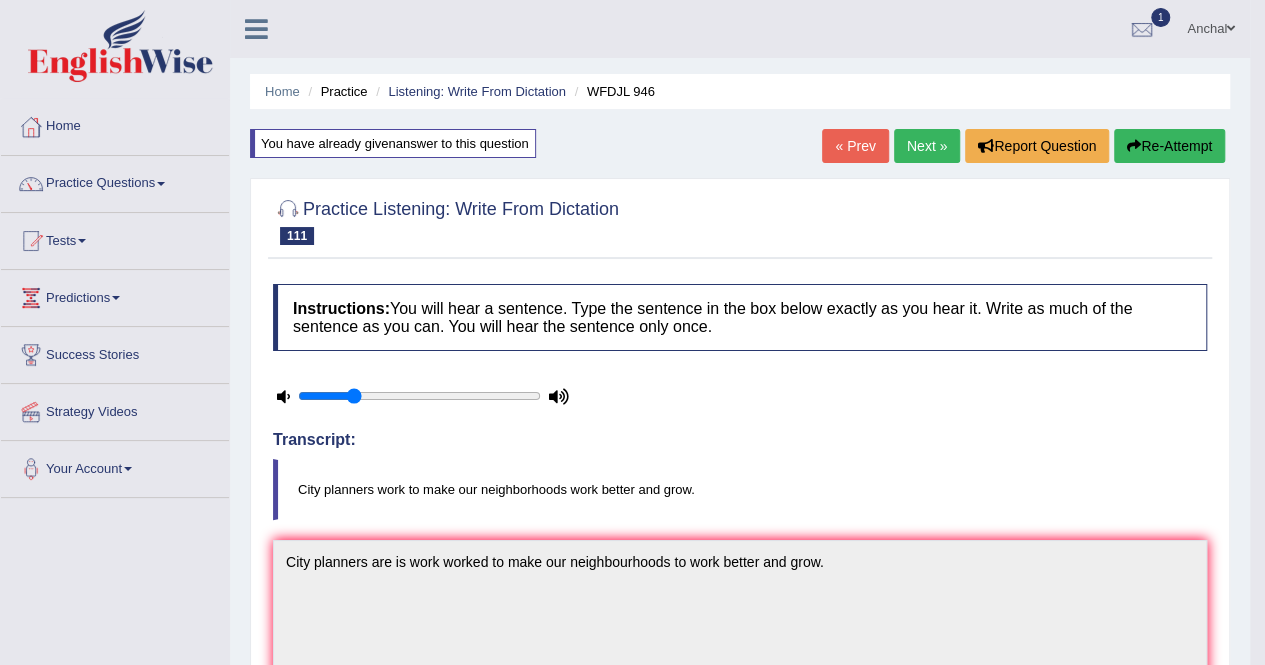 click on "Next »" at bounding box center [927, 146] 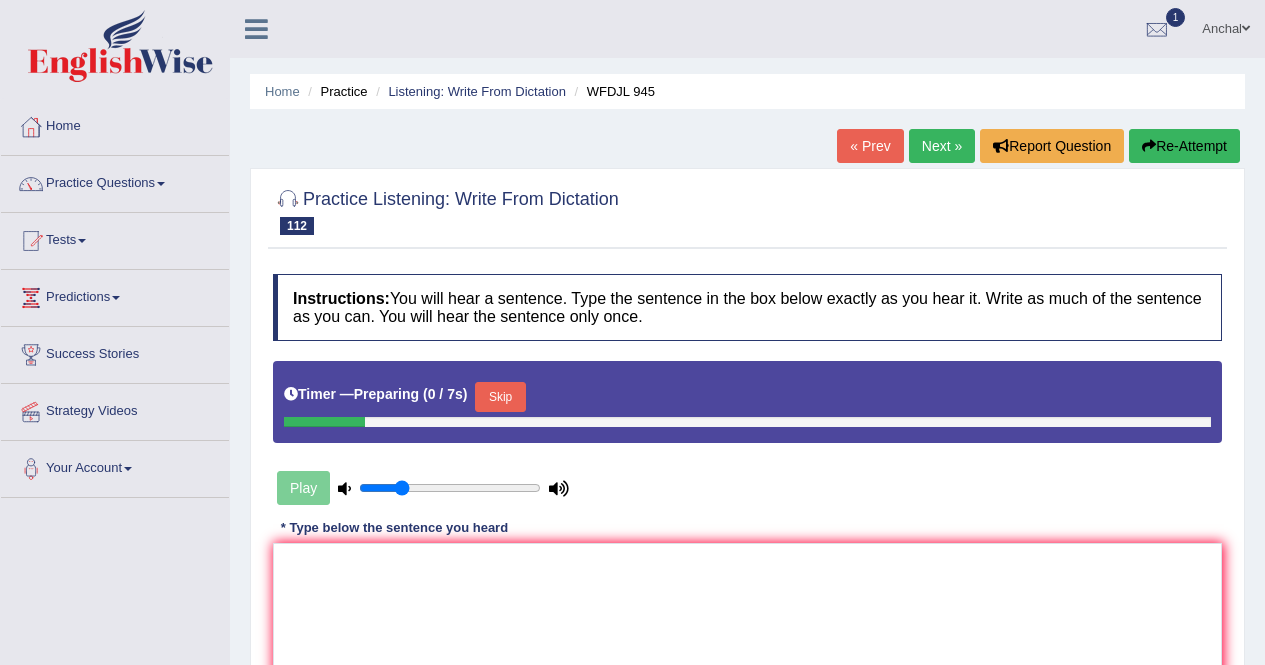 scroll, scrollTop: 286, scrollLeft: 0, axis: vertical 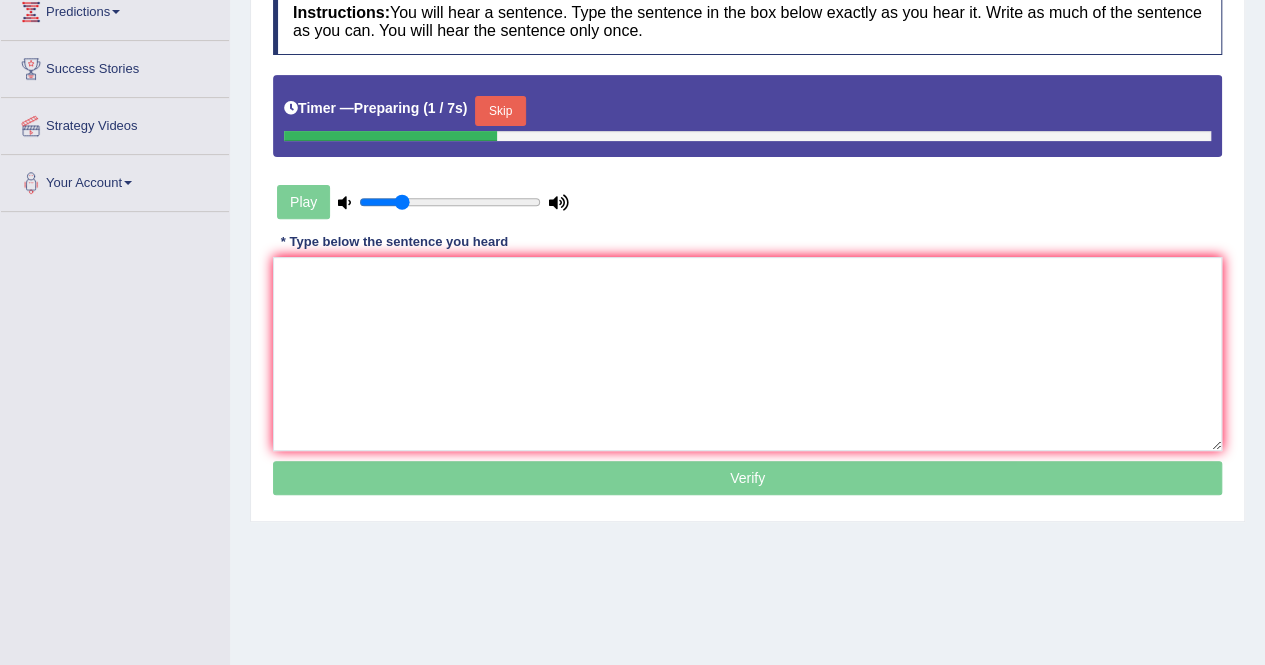 click on "Skip" at bounding box center [500, 111] 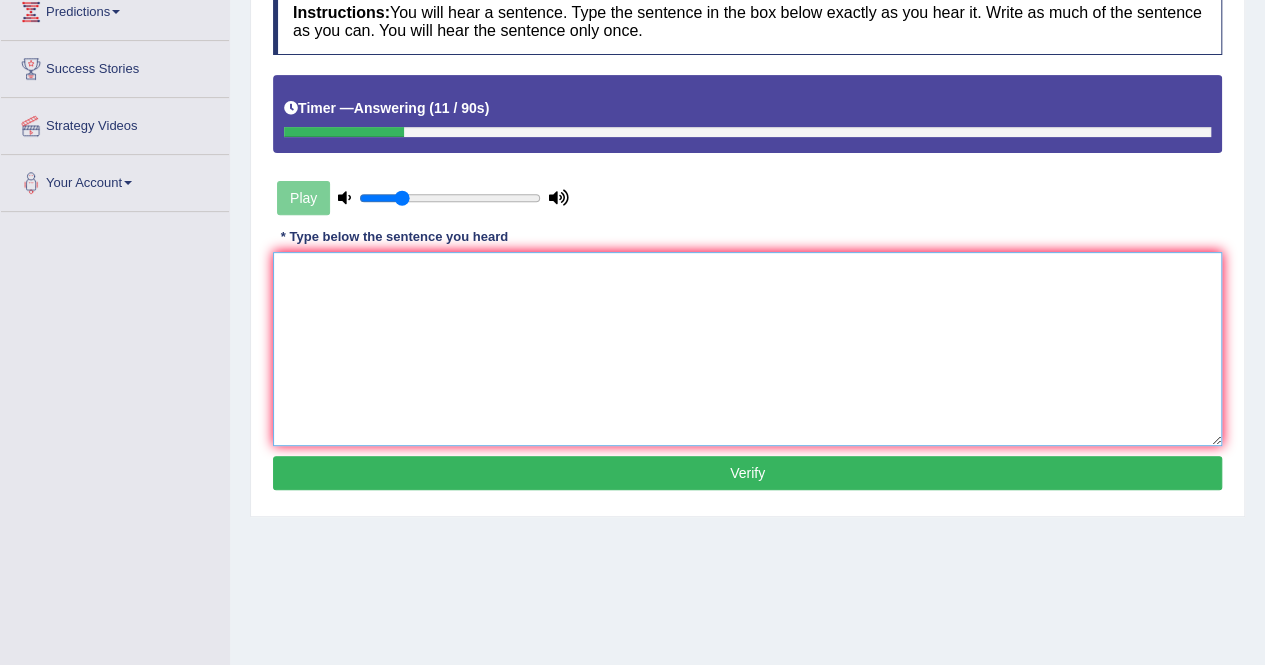 click at bounding box center [747, 349] 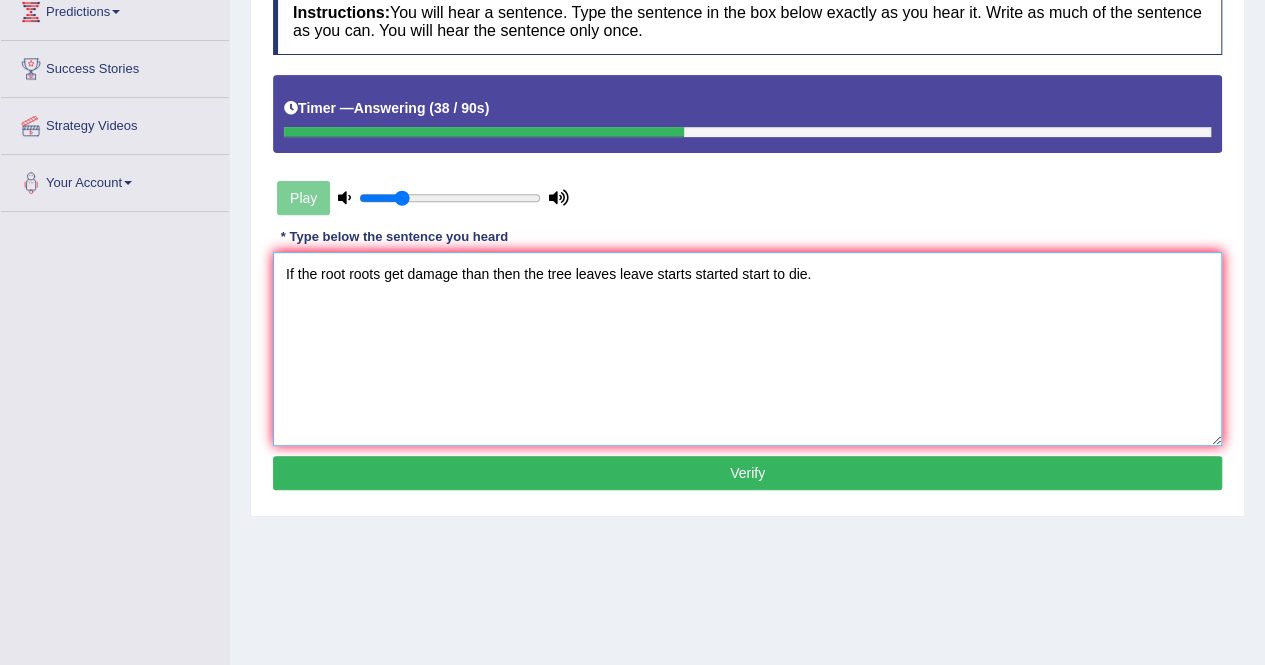 scroll, scrollTop: 334, scrollLeft: 0, axis: vertical 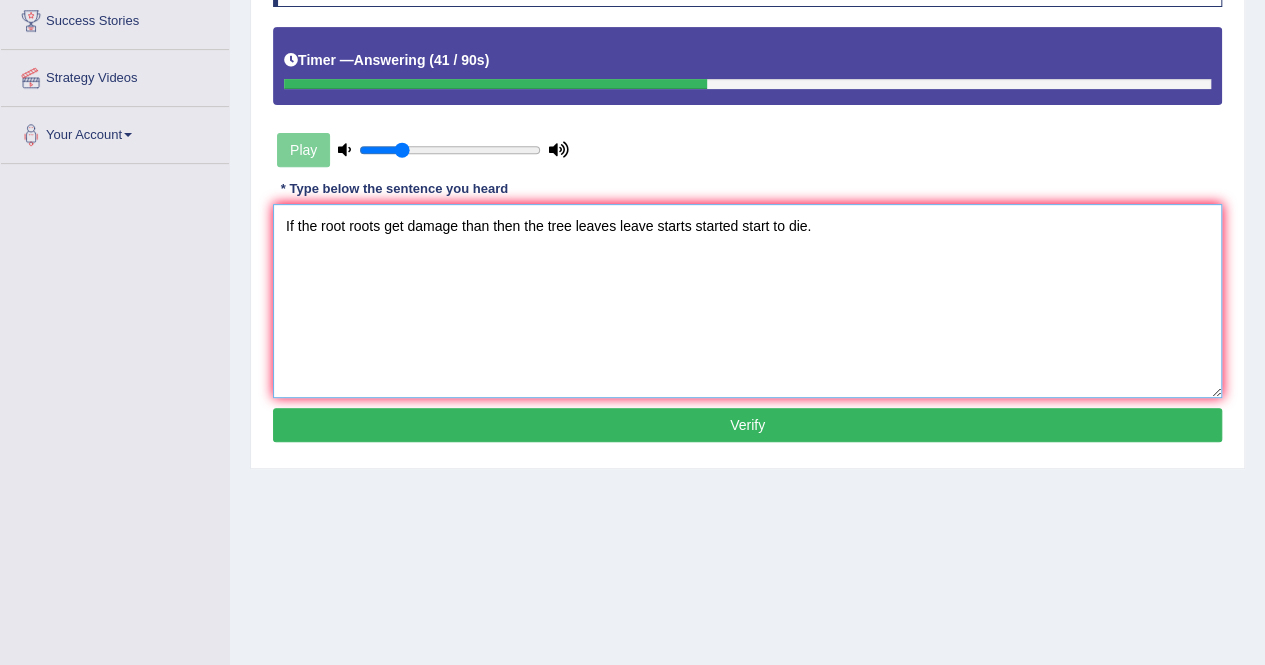 type on "If the root roots get damage than then the tree leaves leave starts started start to die." 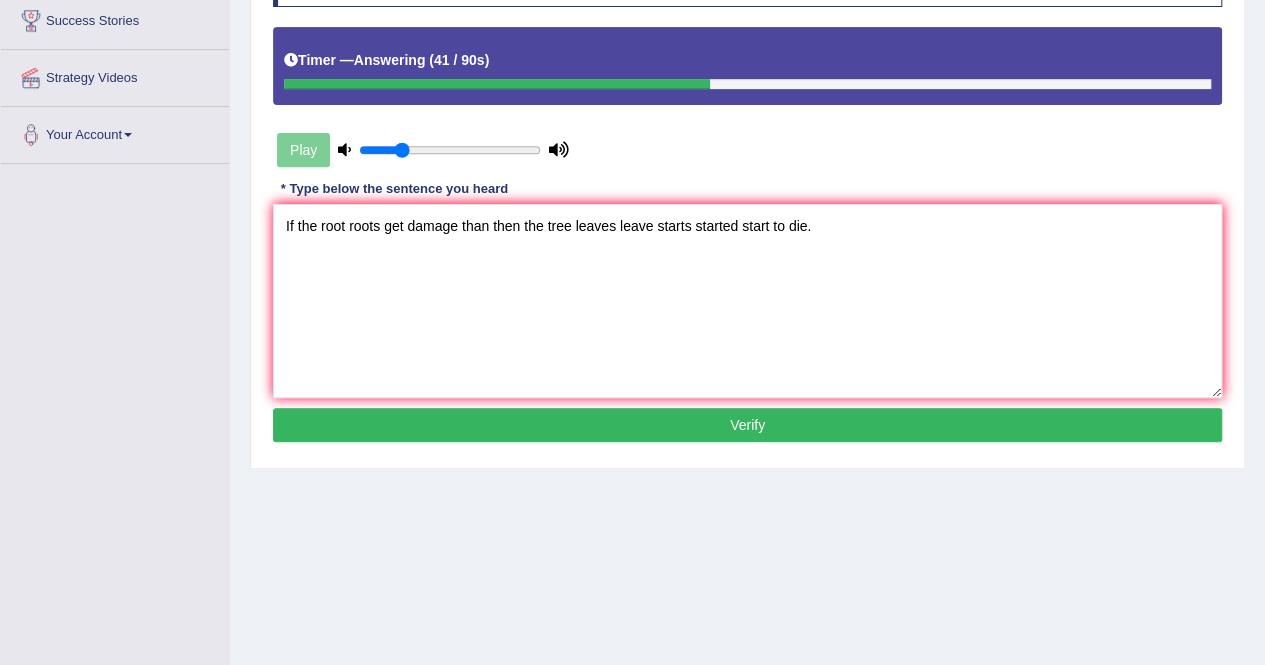 click on "Verify" at bounding box center (747, 425) 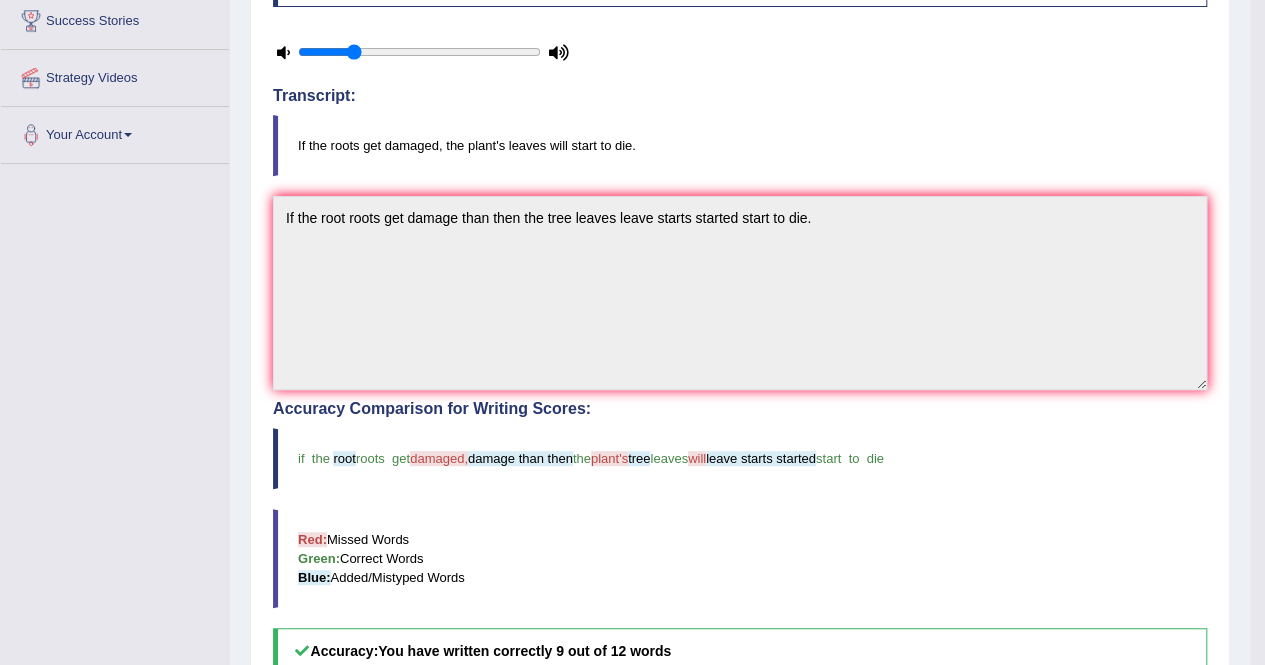 scroll, scrollTop: 0, scrollLeft: 0, axis: both 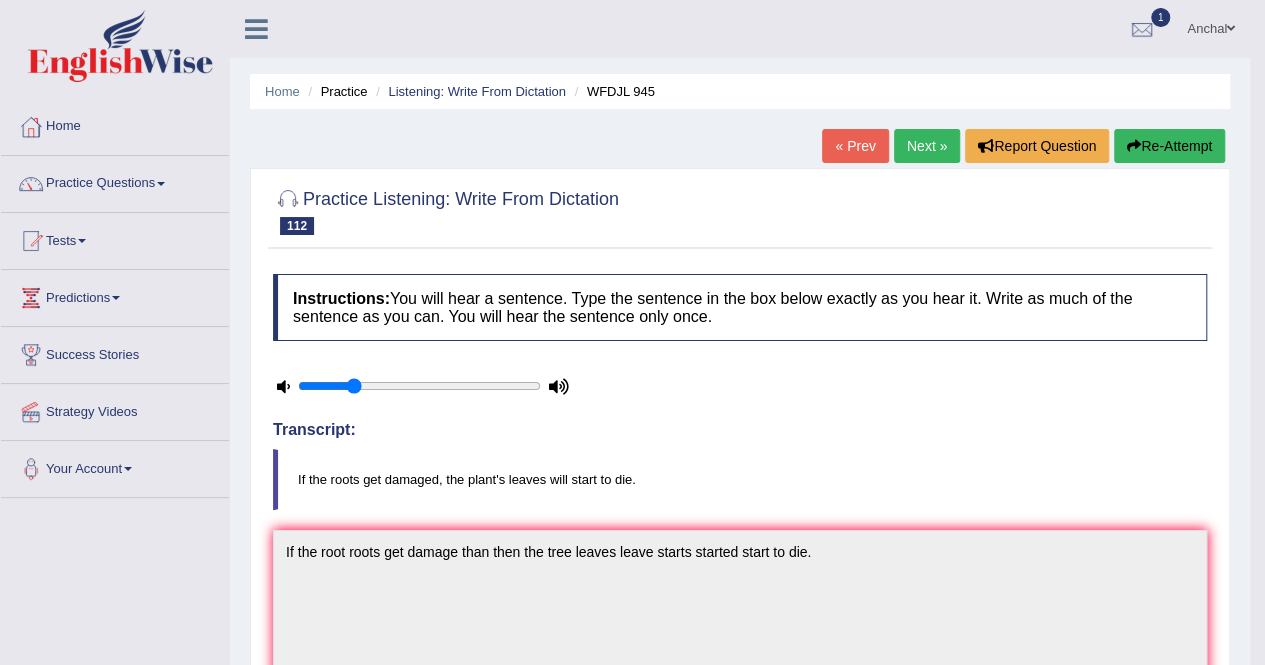 click on "Re-Attempt" at bounding box center (1169, 146) 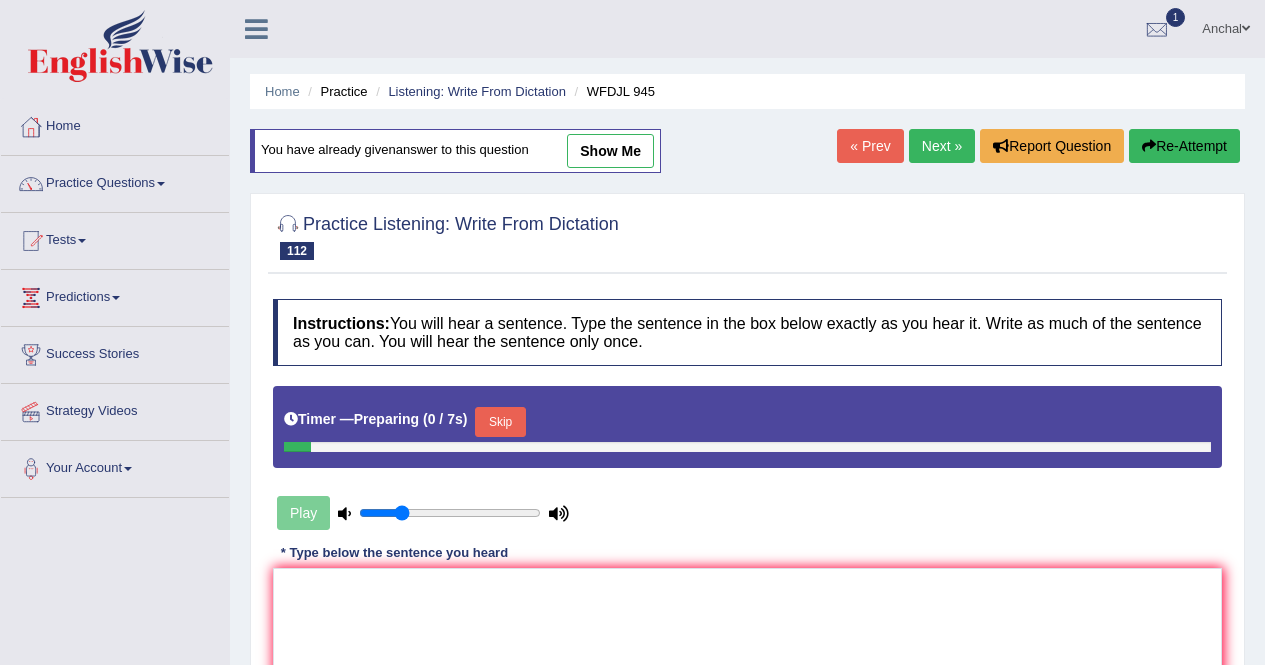 scroll, scrollTop: 0, scrollLeft: 0, axis: both 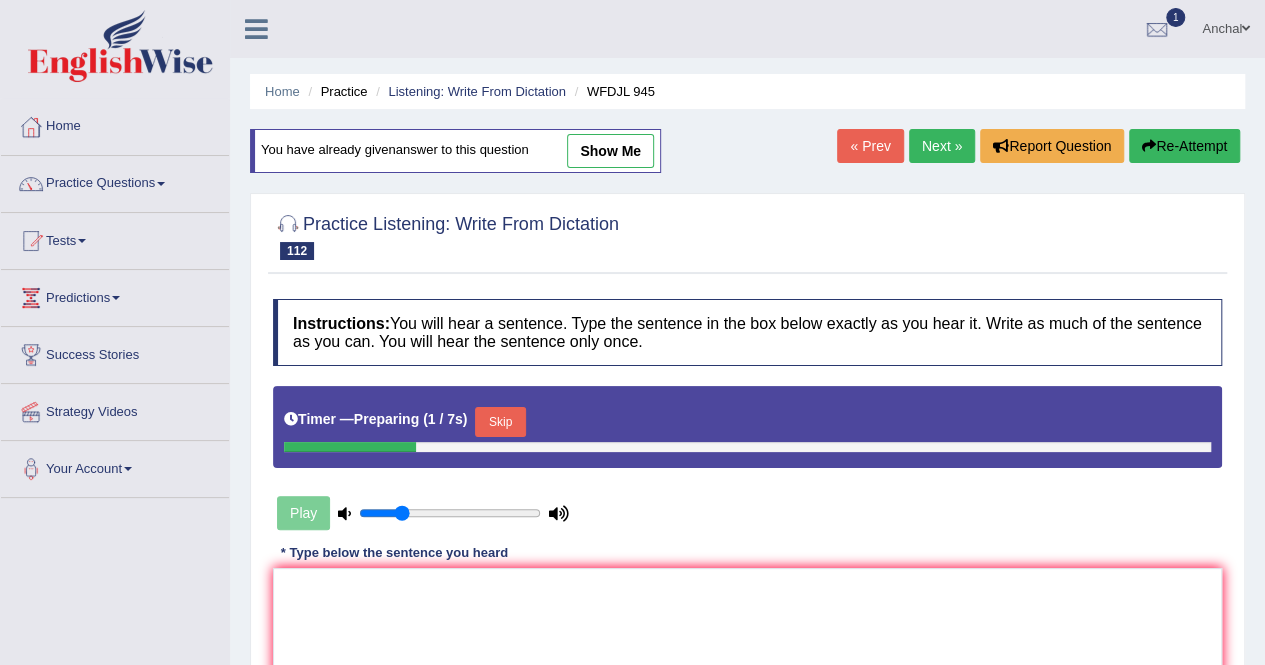 click on "Skip" at bounding box center (500, 422) 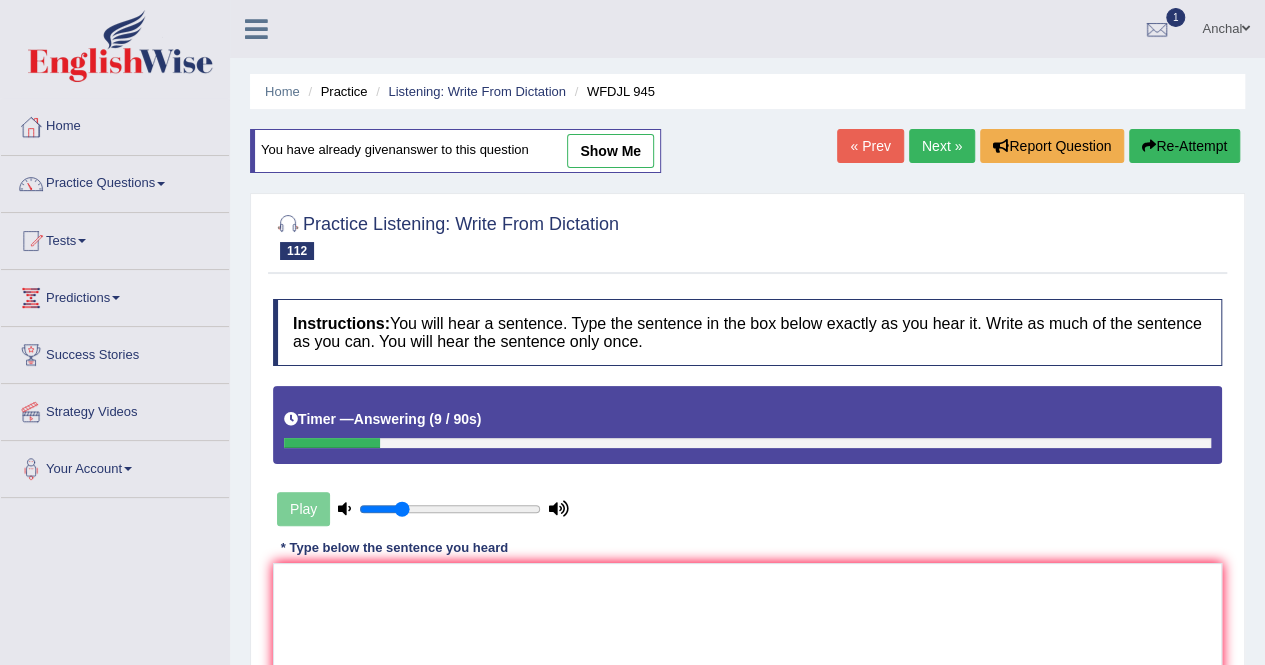 click on "Next »" at bounding box center [942, 146] 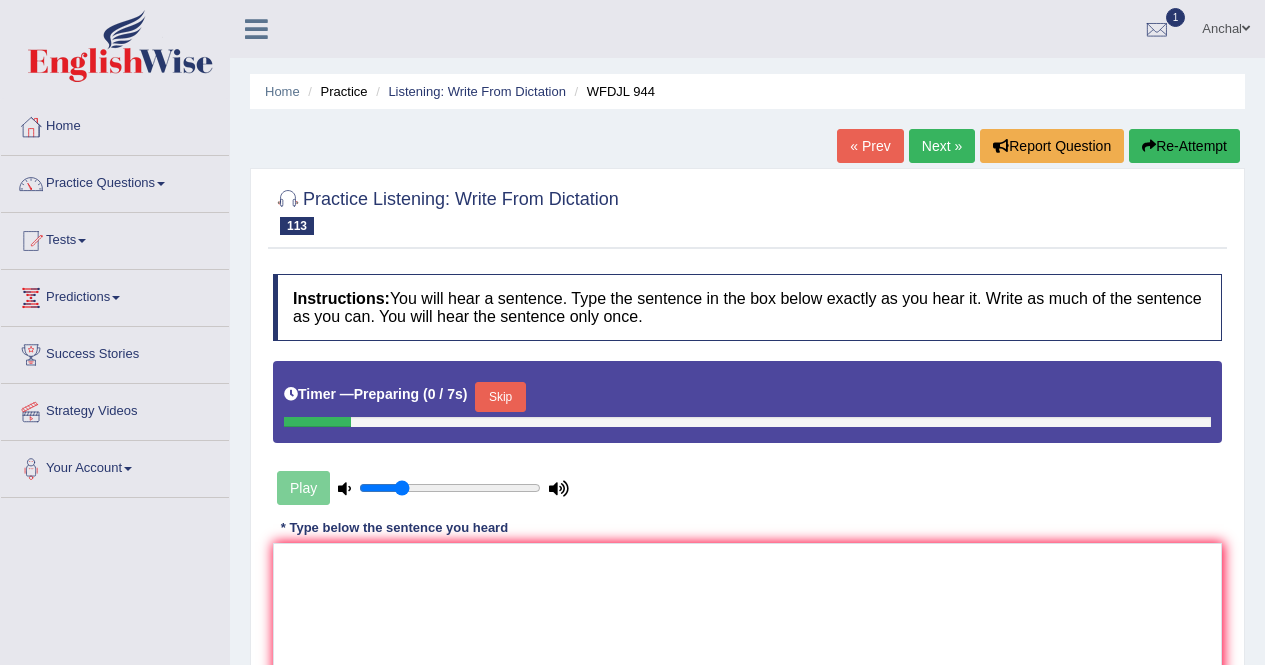 scroll, scrollTop: 0, scrollLeft: 0, axis: both 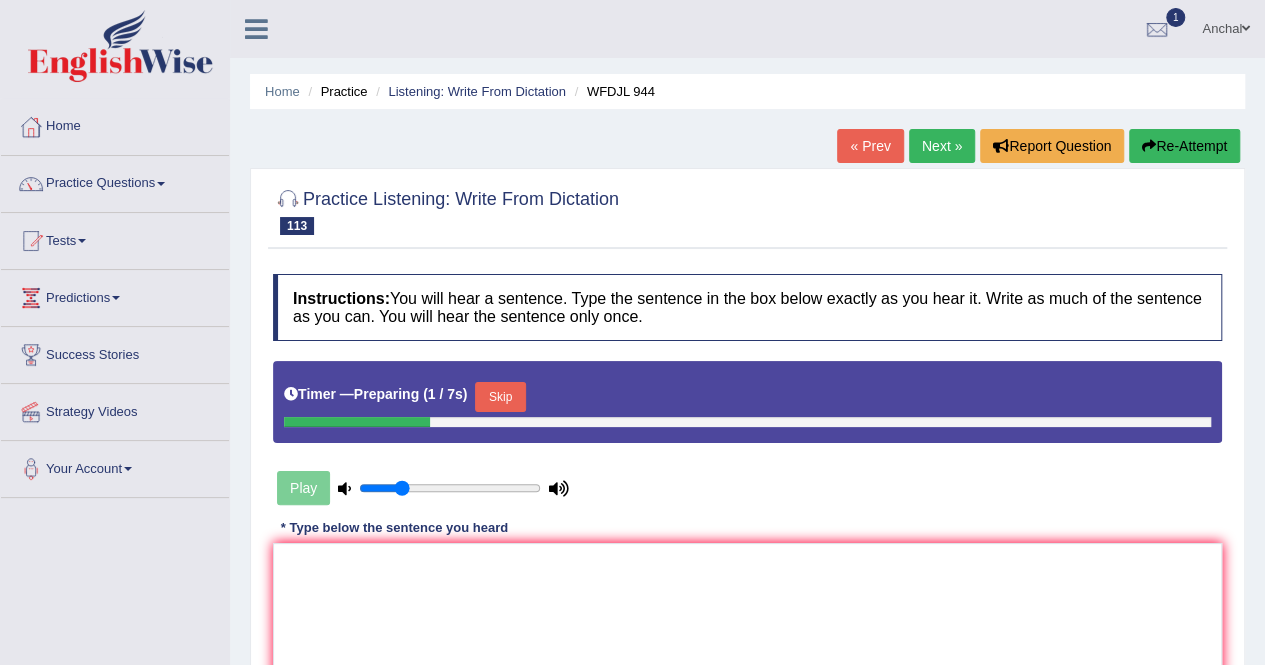 click on "Skip" at bounding box center (500, 397) 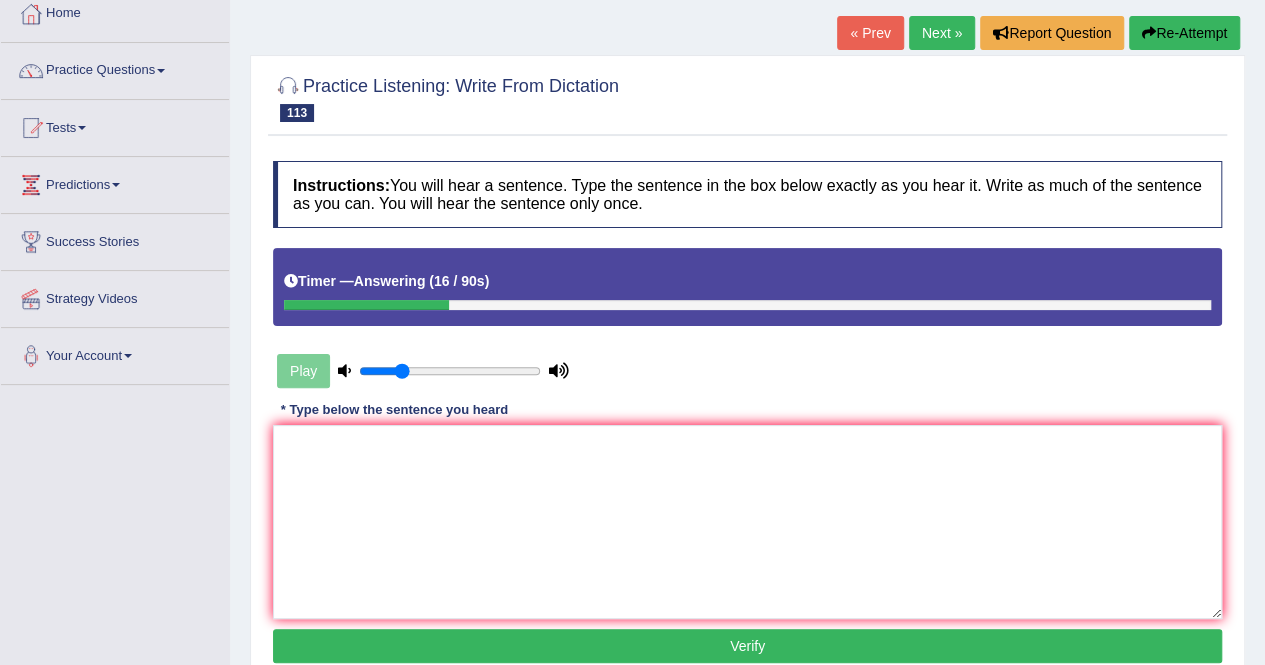 scroll, scrollTop: 164, scrollLeft: 0, axis: vertical 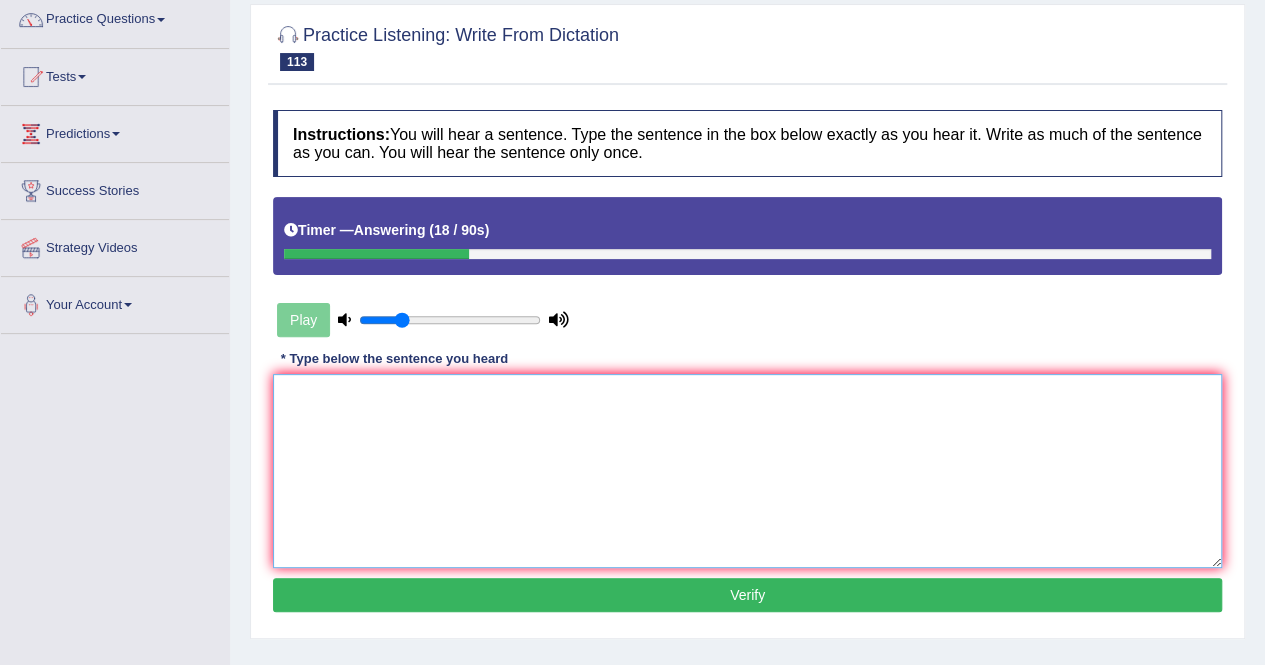 click at bounding box center [747, 471] 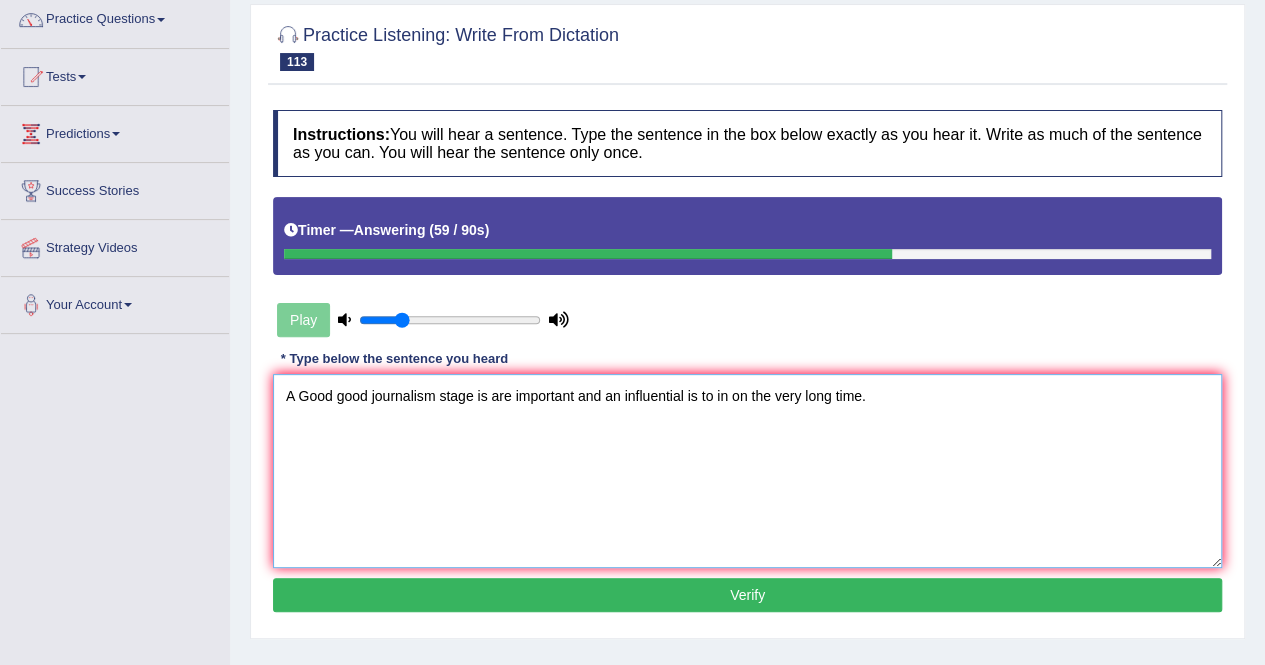 type on "A Good good journalism stage is are important and an influential is to in on the very long time." 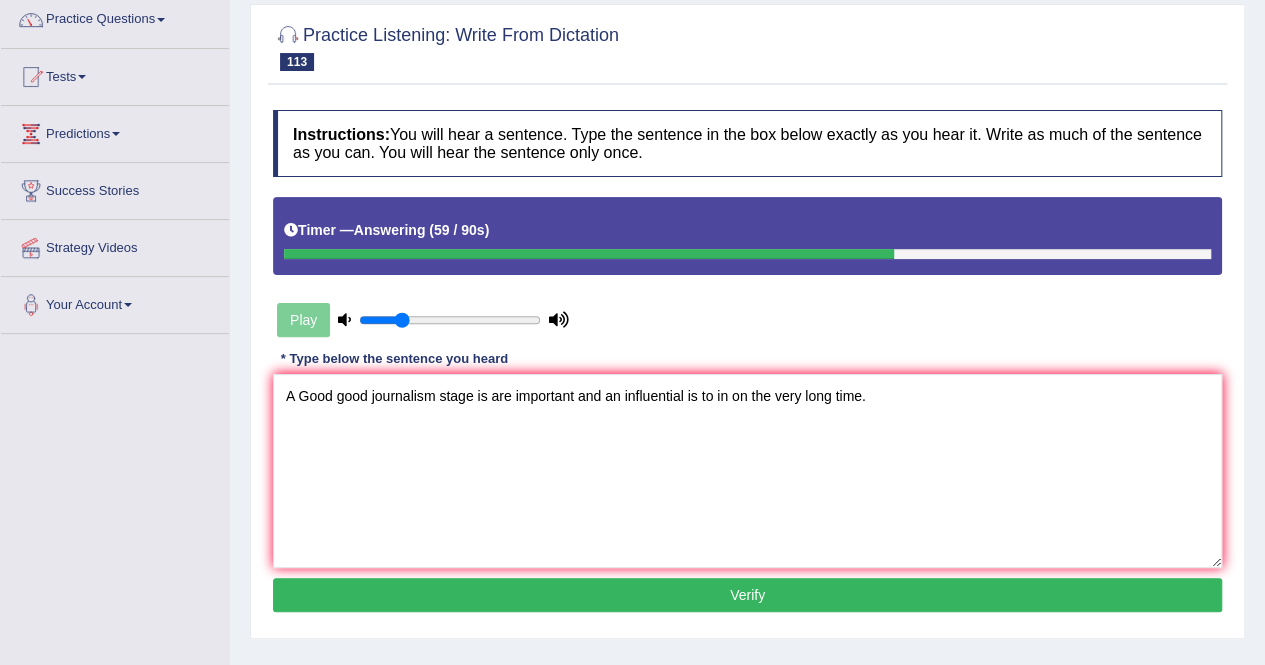 click on "Verify" at bounding box center (747, 595) 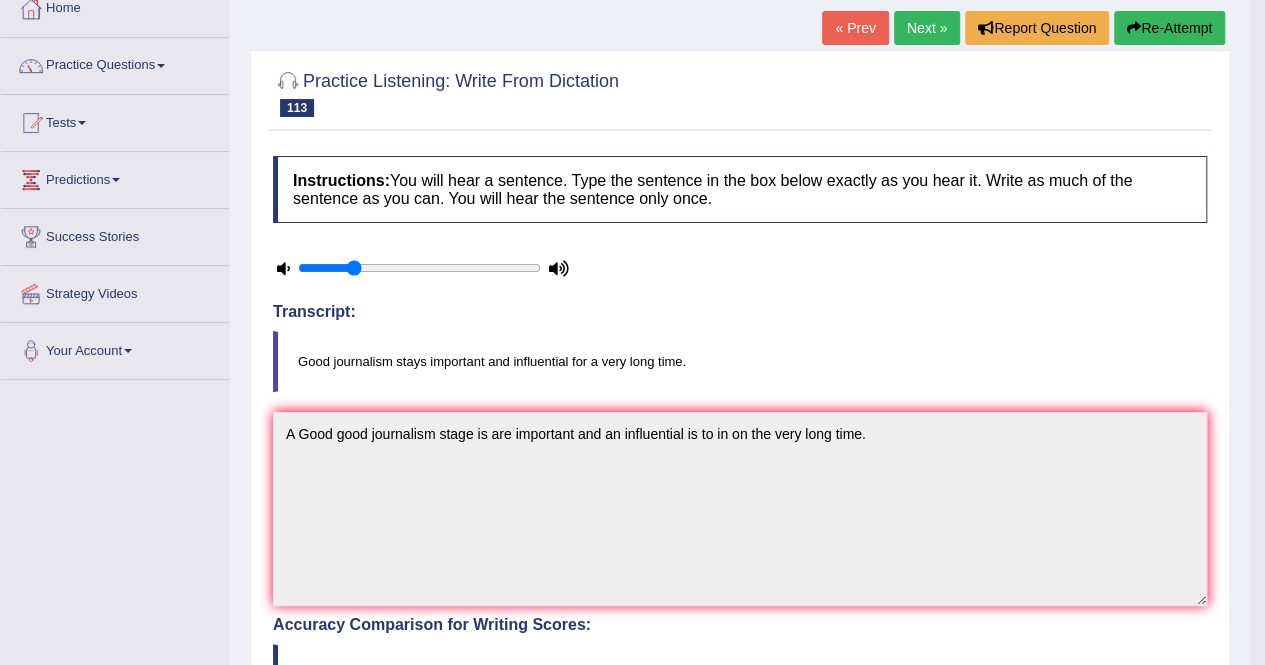 scroll, scrollTop: 0, scrollLeft: 0, axis: both 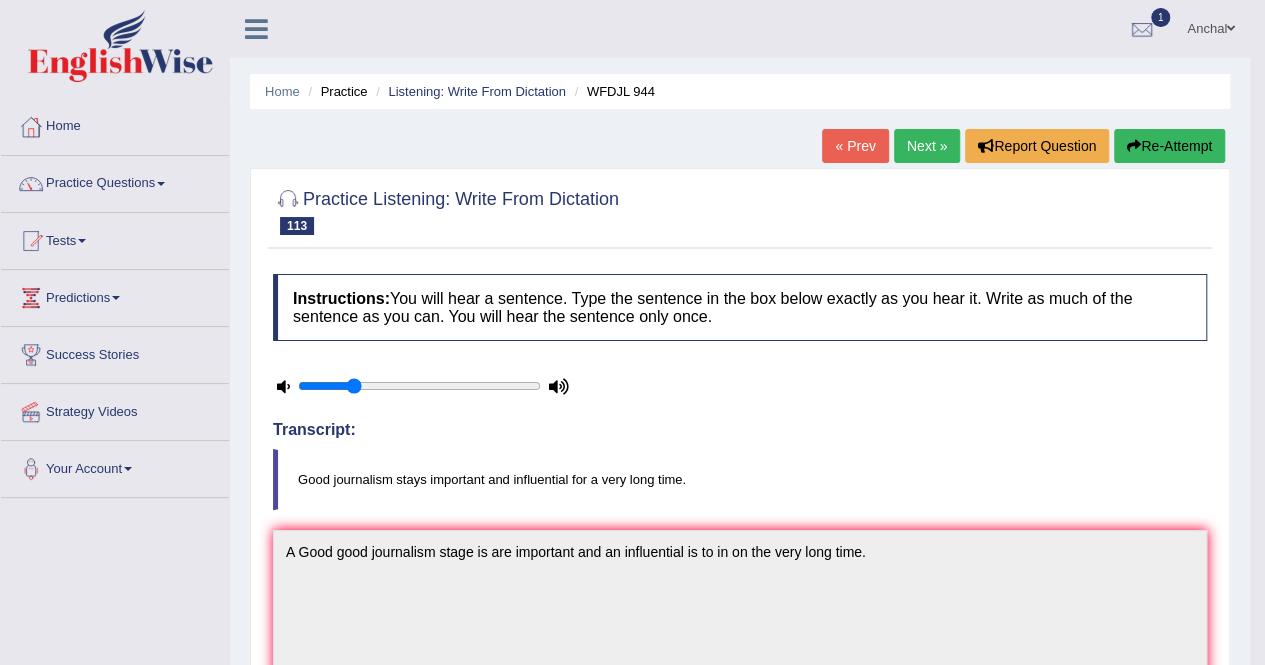 click on "Next »" at bounding box center (927, 146) 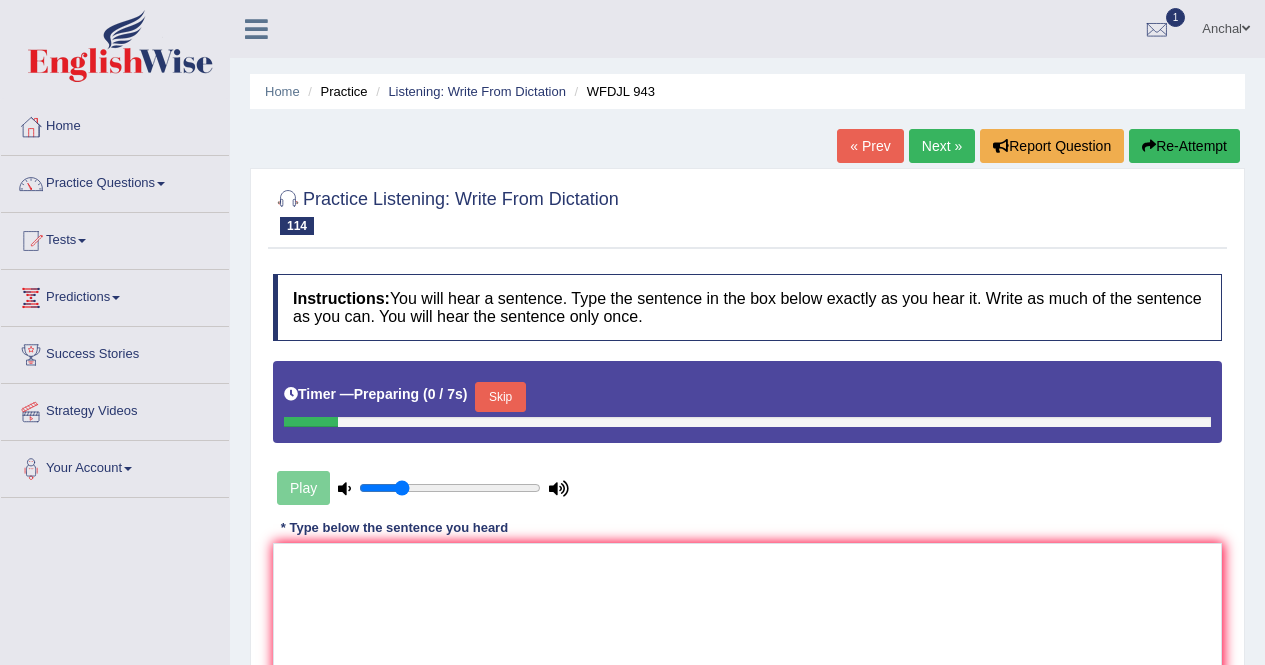 scroll, scrollTop: 0, scrollLeft: 0, axis: both 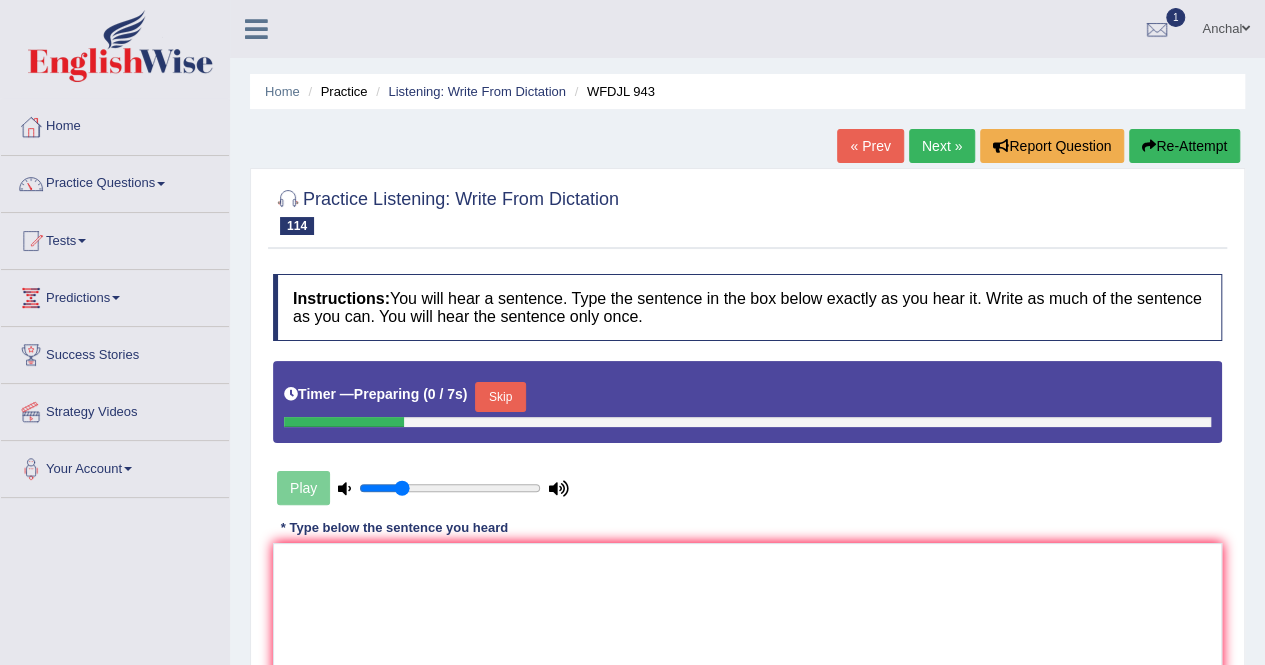 click on "Skip" at bounding box center [500, 397] 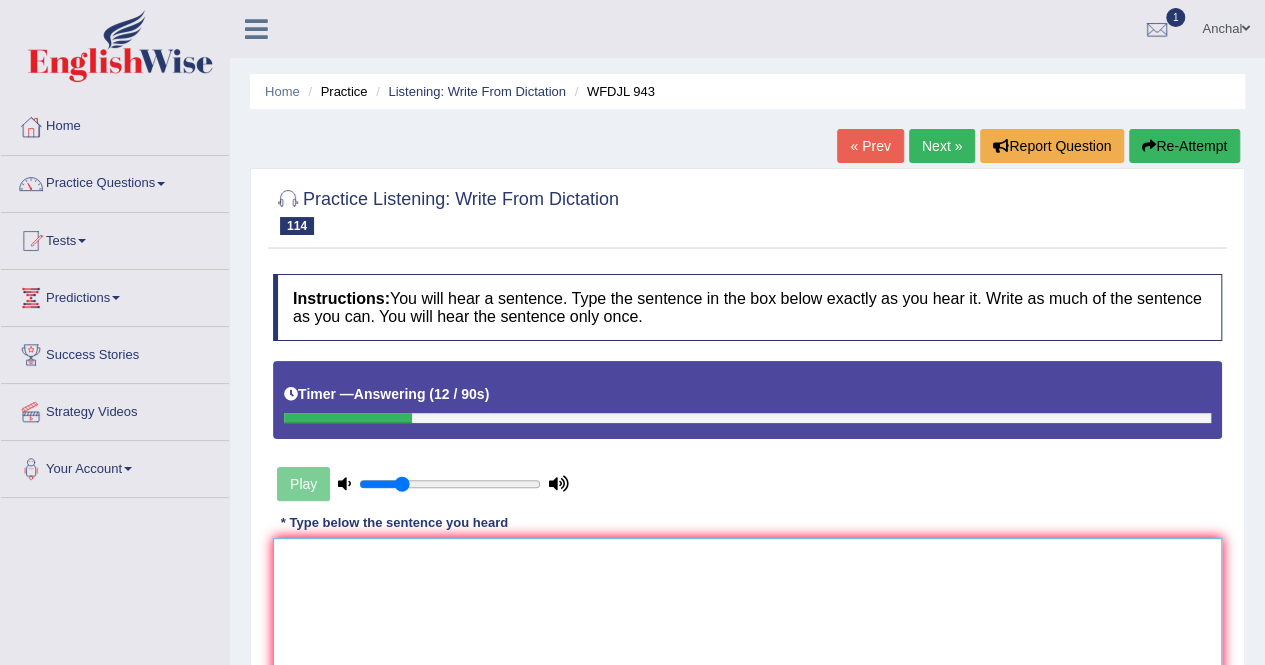 click at bounding box center [747, 635] 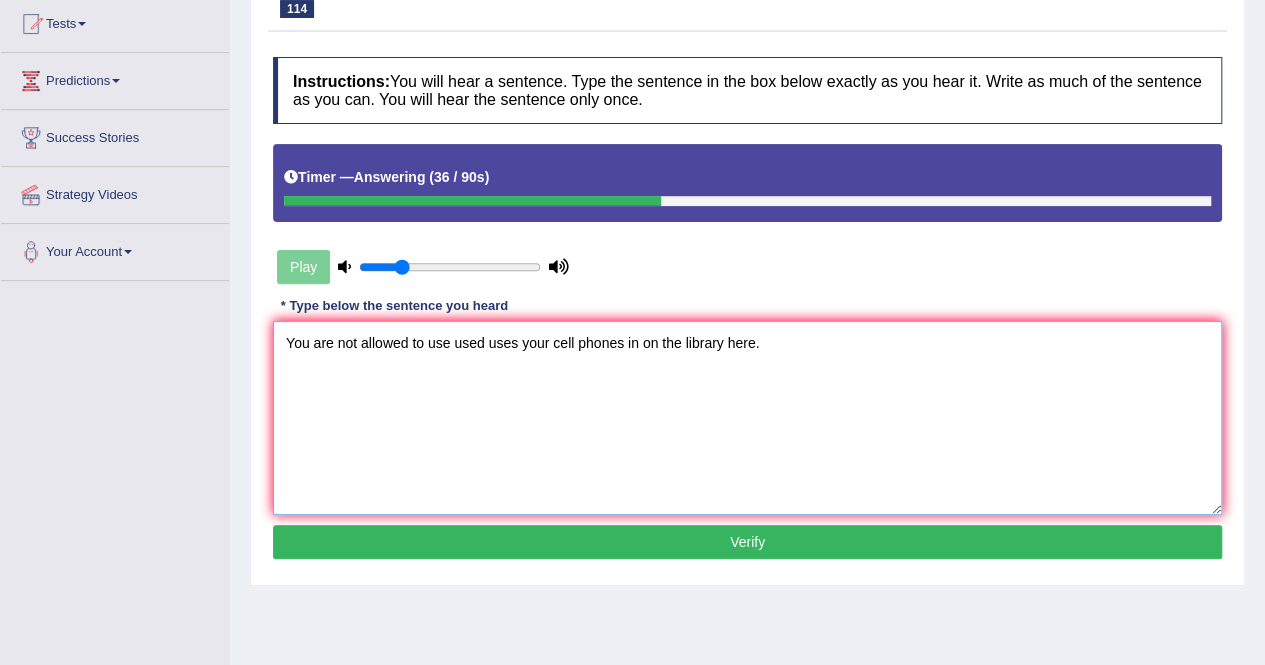 scroll, scrollTop: 218, scrollLeft: 0, axis: vertical 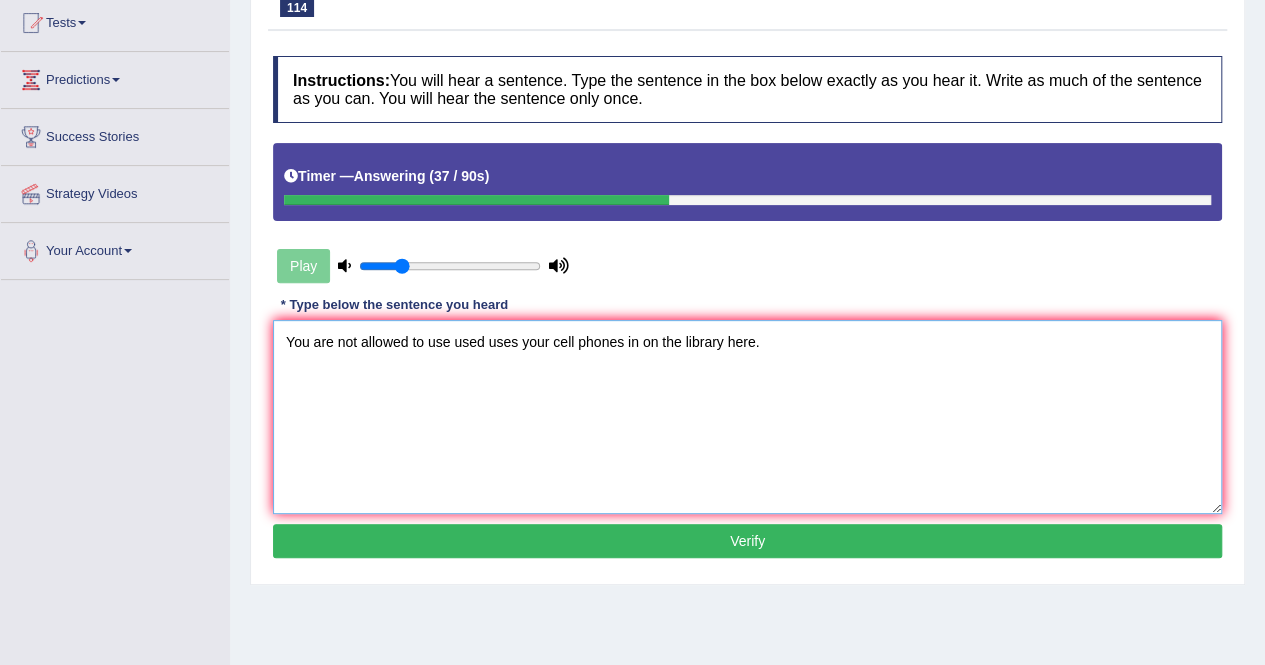 type on "You are not allowed to use used uses your cell phones in on the library here." 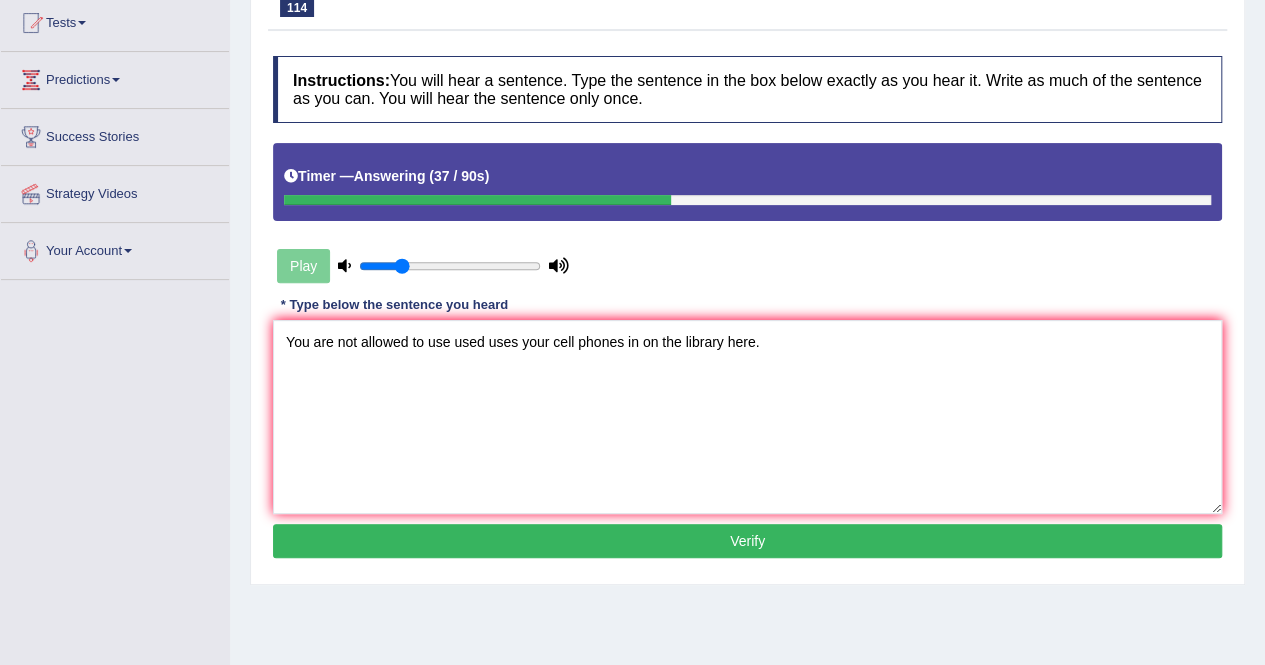 click on "Verify" at bounding box center (747, 541) 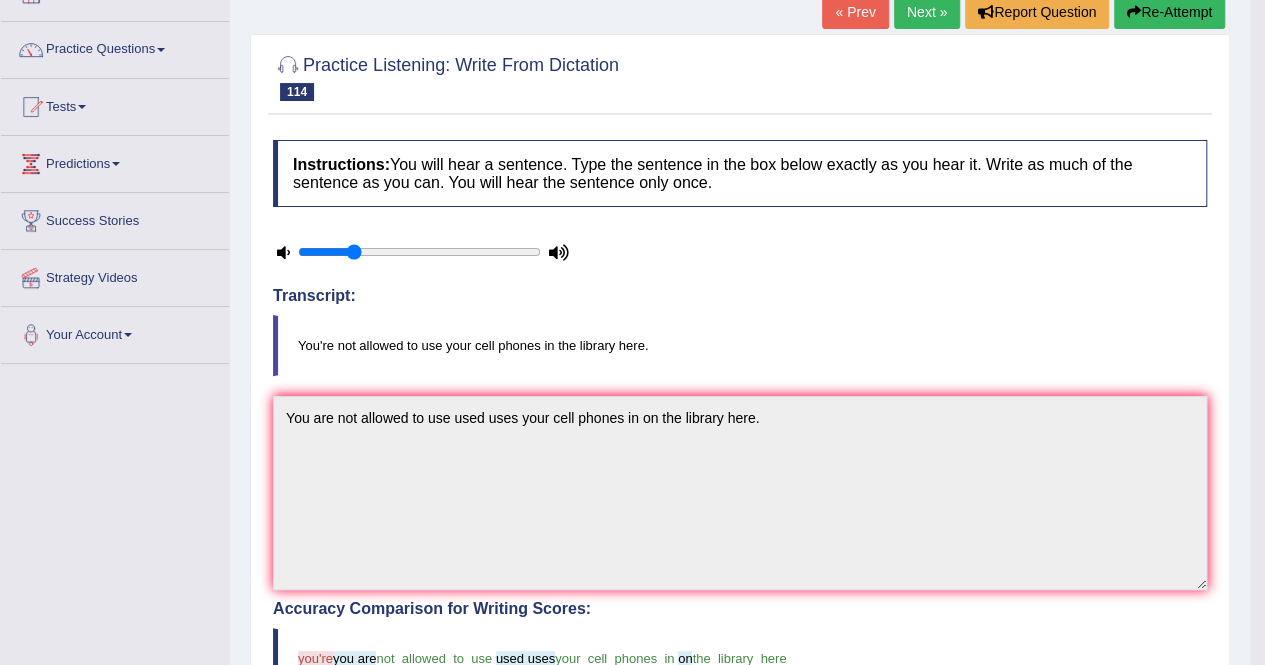 scroll, scrollTop: 0, scrollLeft: 0, axis: both 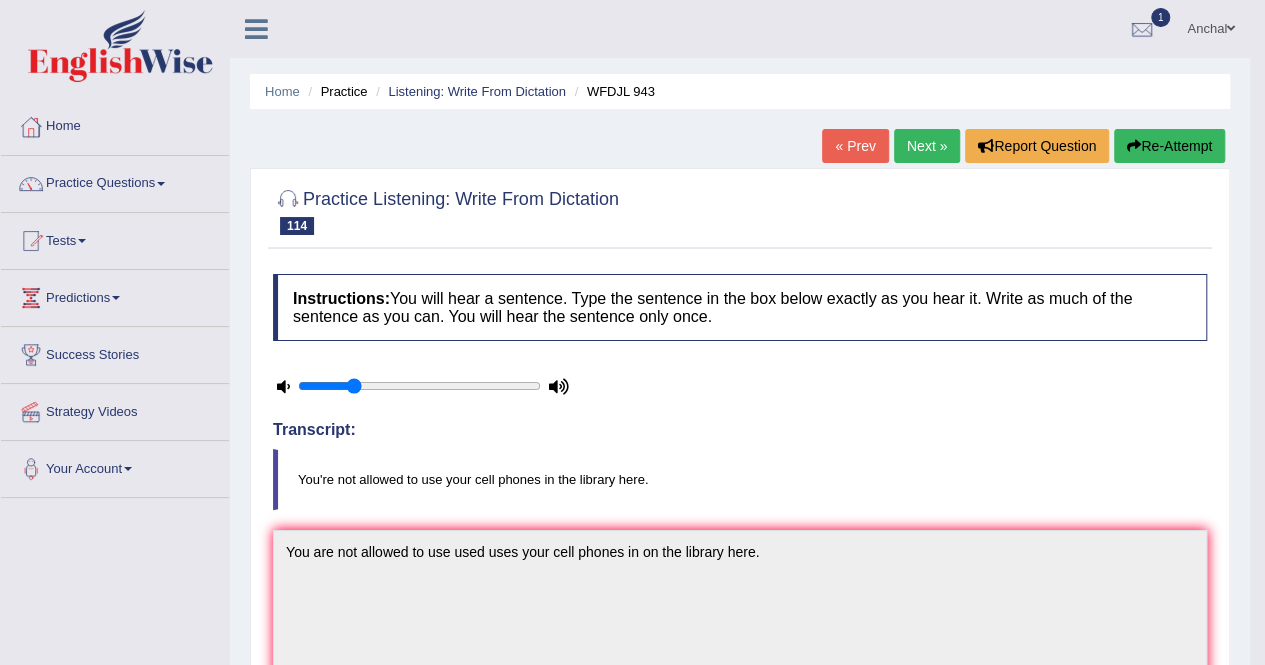 click on "Next »" at bounding box center [927, 146] 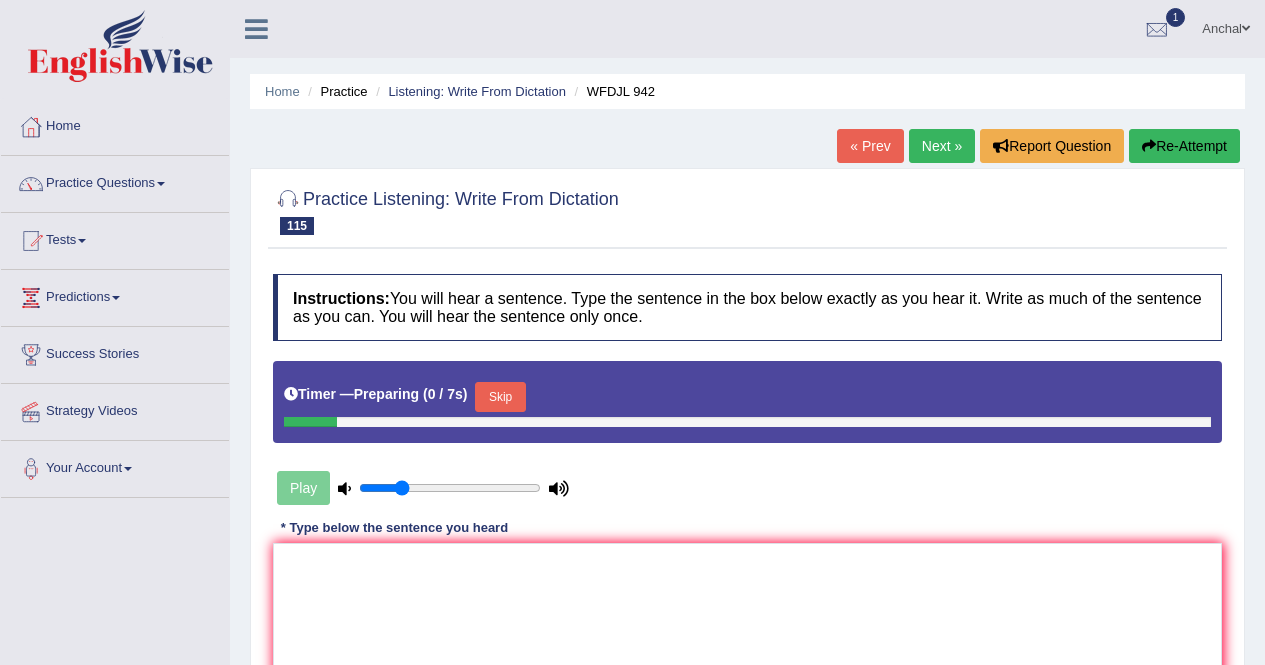 scroll, scrollTop: 0, scrollLeft: 0, axis: both 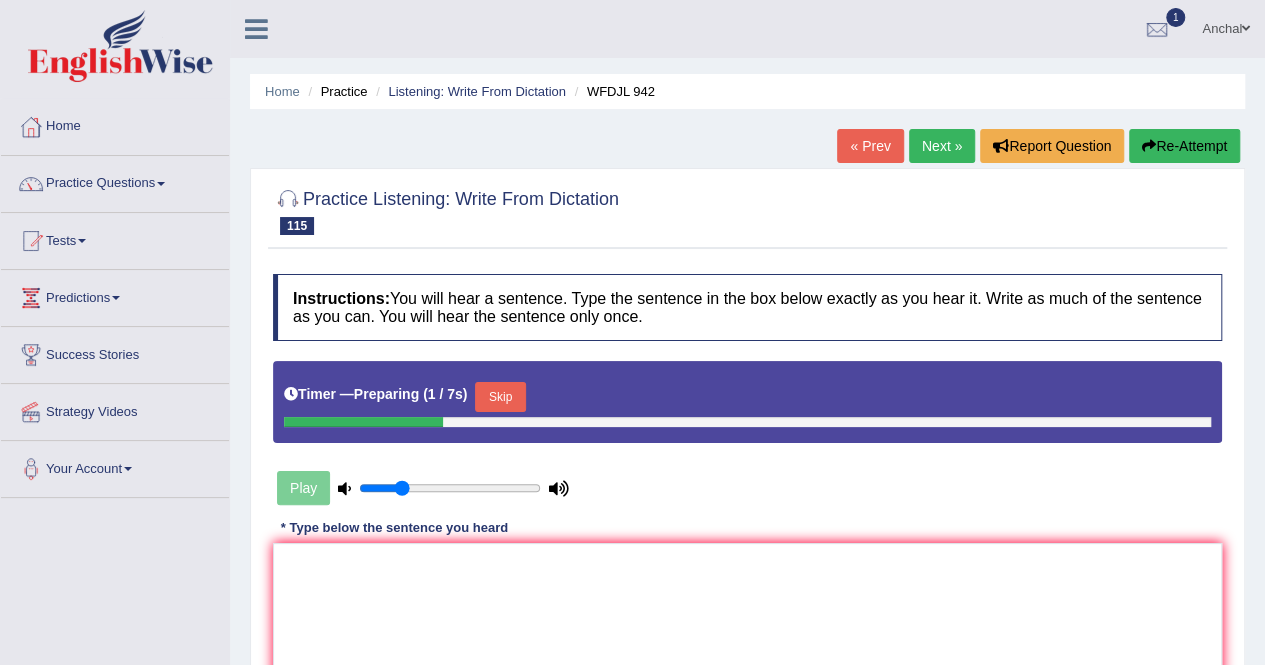 click on "Skip" at bounding box center [500, 397] 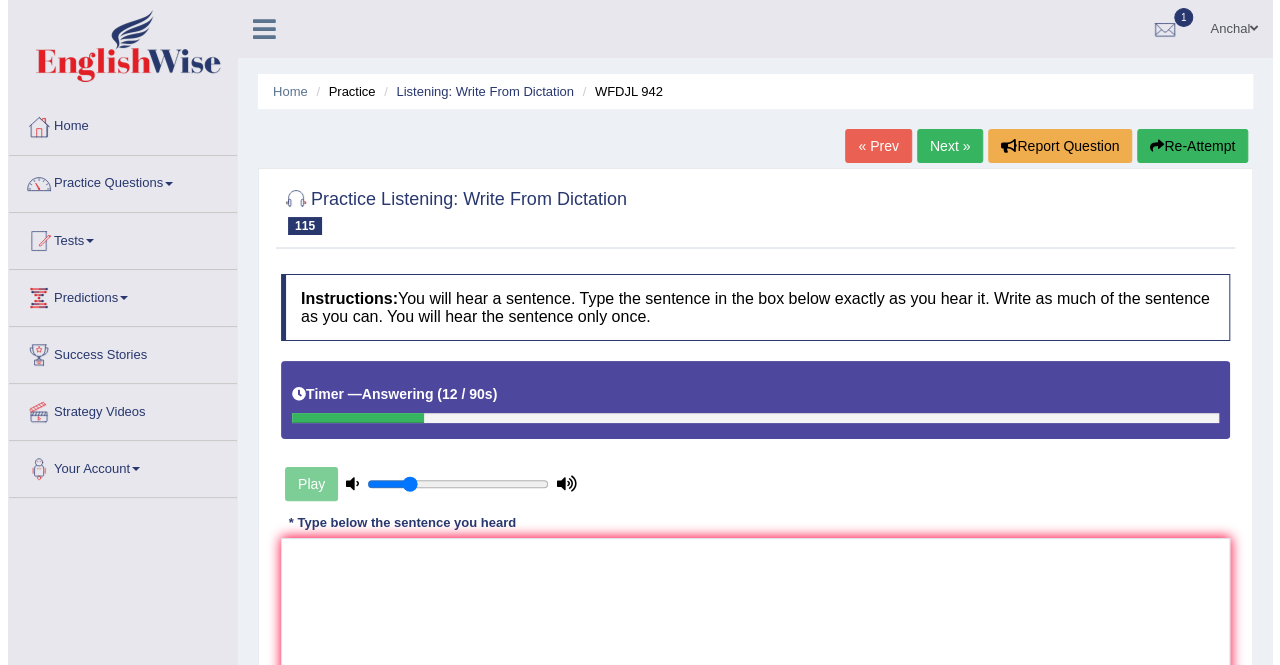scroll, scrollTop: 183, scrollLeft: 0, axis: vertical 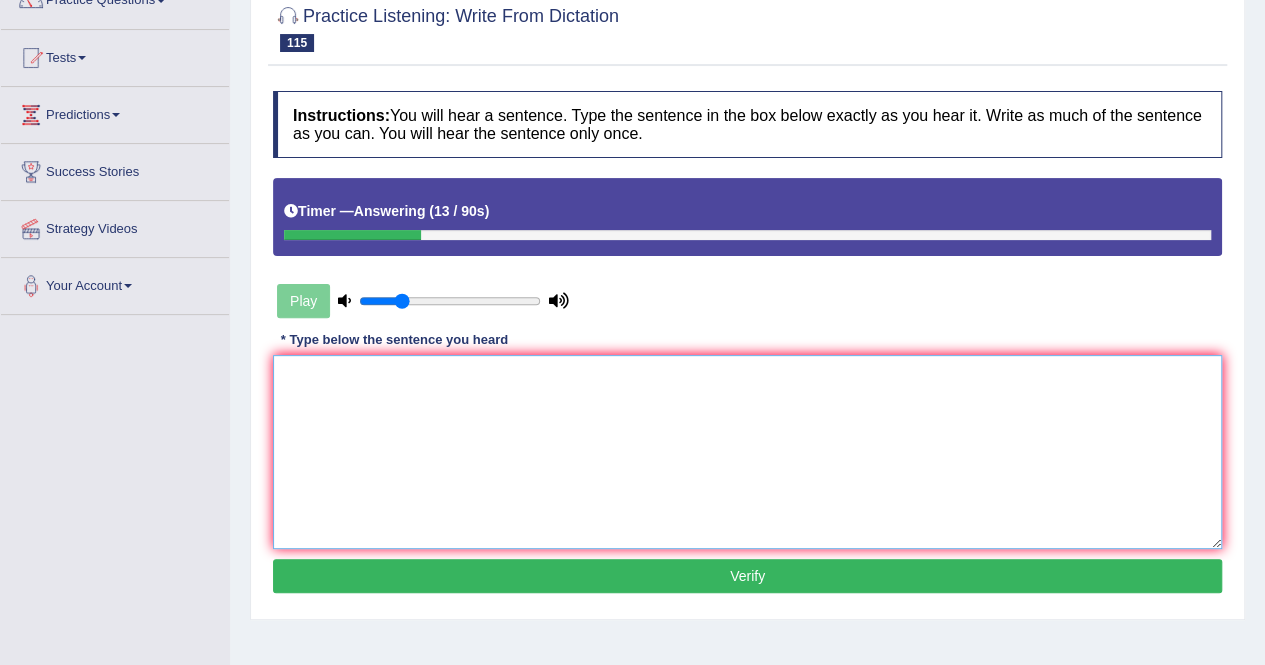 click at bounding box center [747, 452] 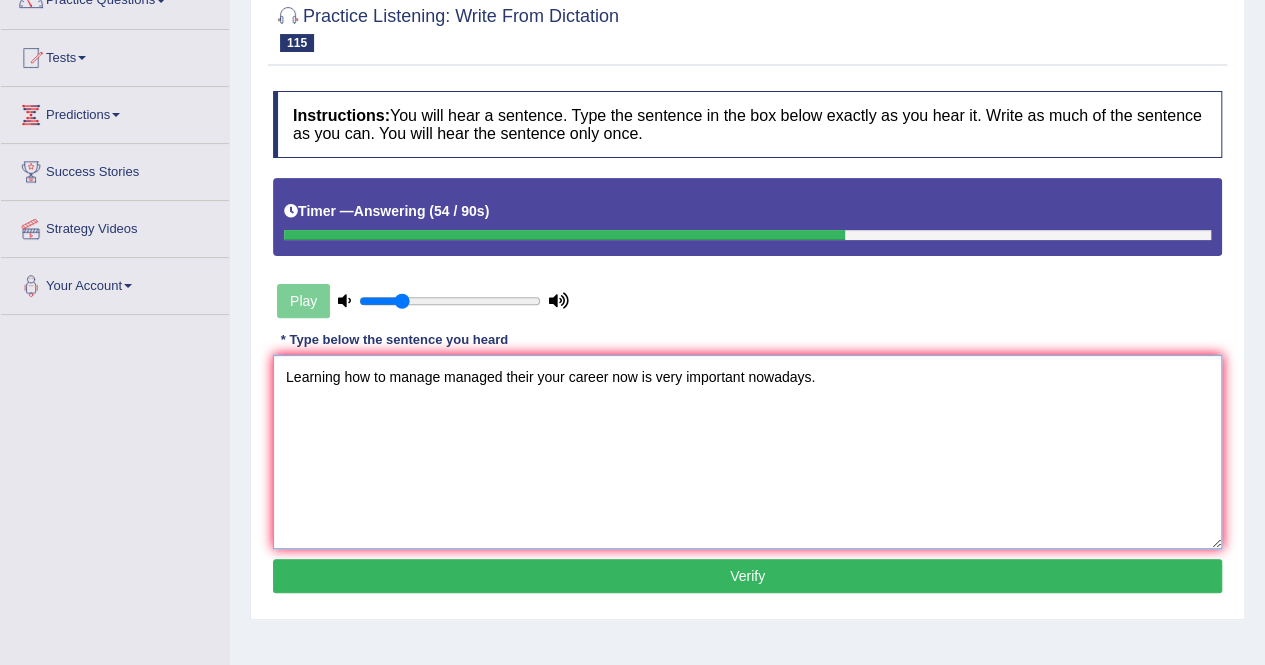 type on "Learning how to manage managed their your career now is very important nowadays." 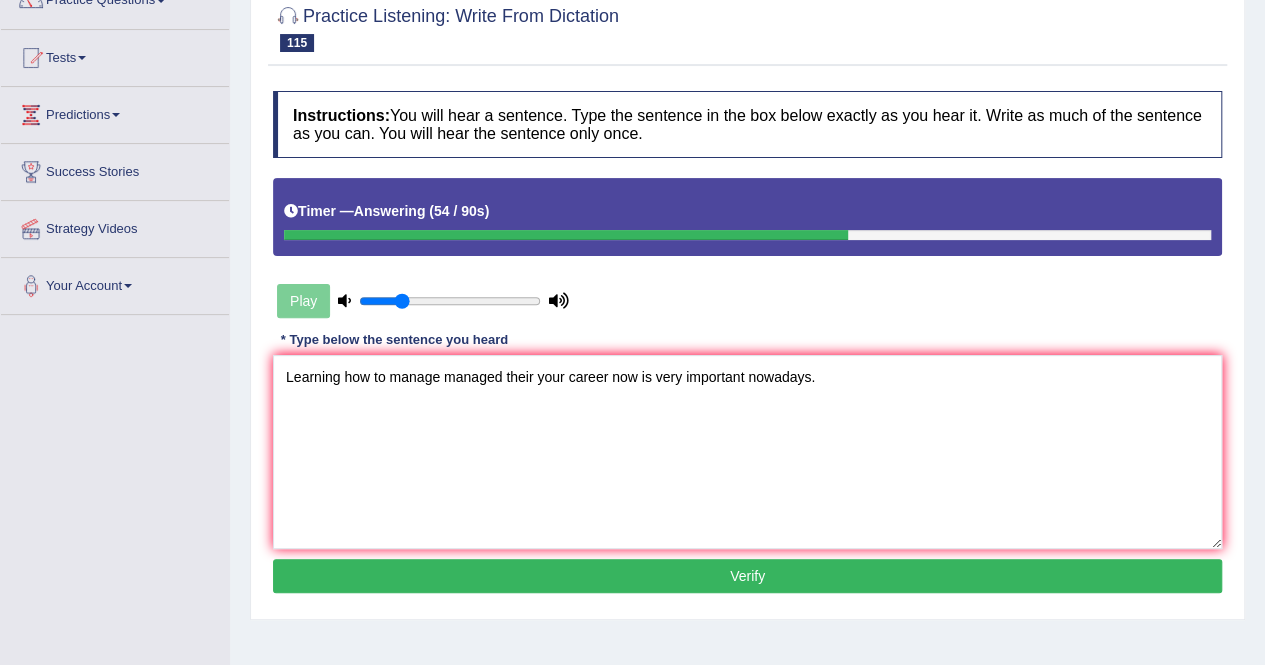 click on "Verify" at bounding box center [747, 576] 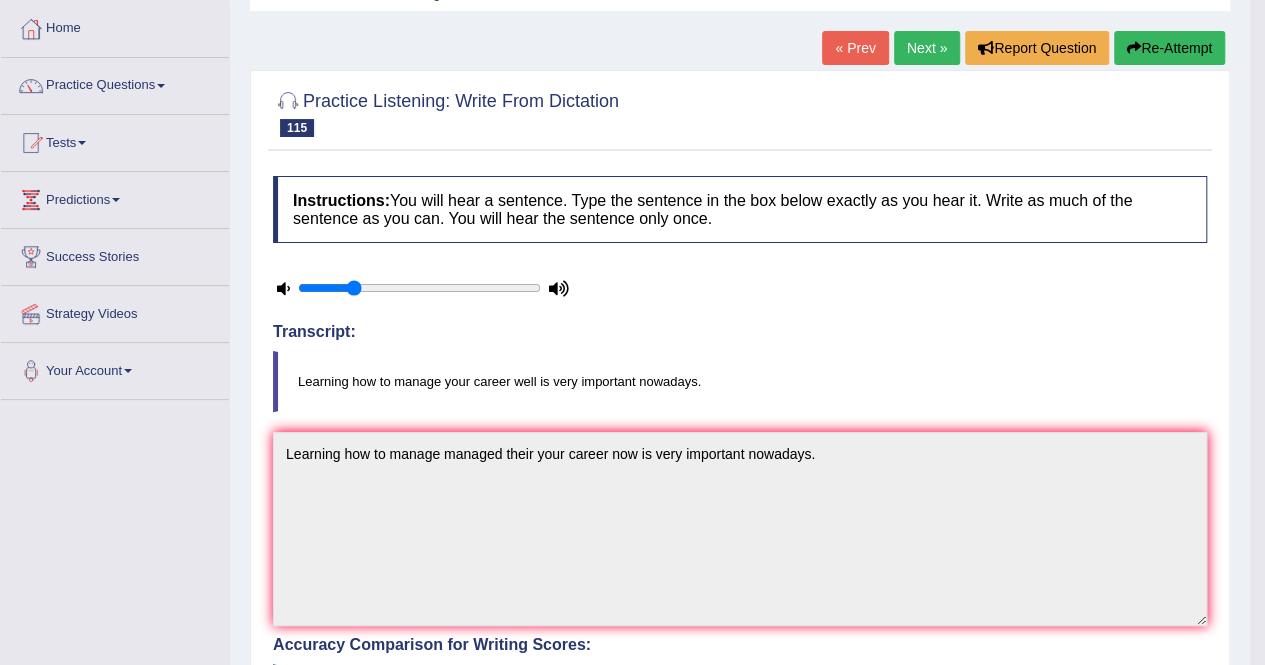 scroll, scrollTop: 0, scrollLeft: 0, axis: both 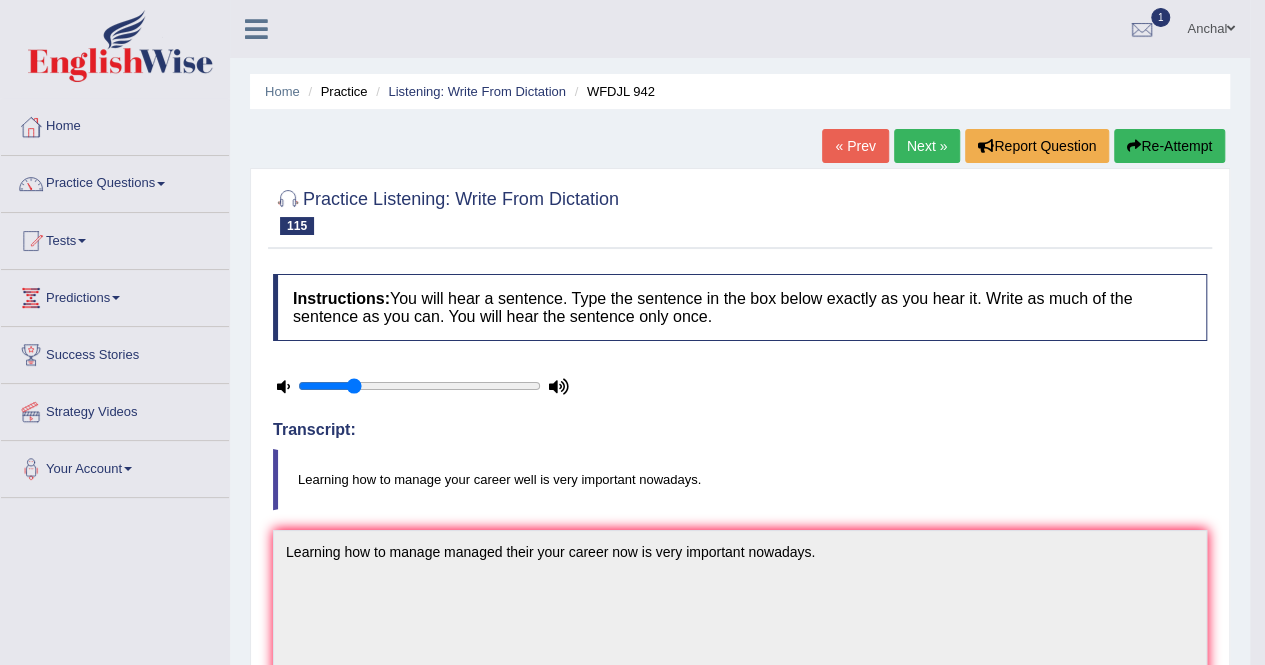click on "Next »" at bounding box center (927, 146) 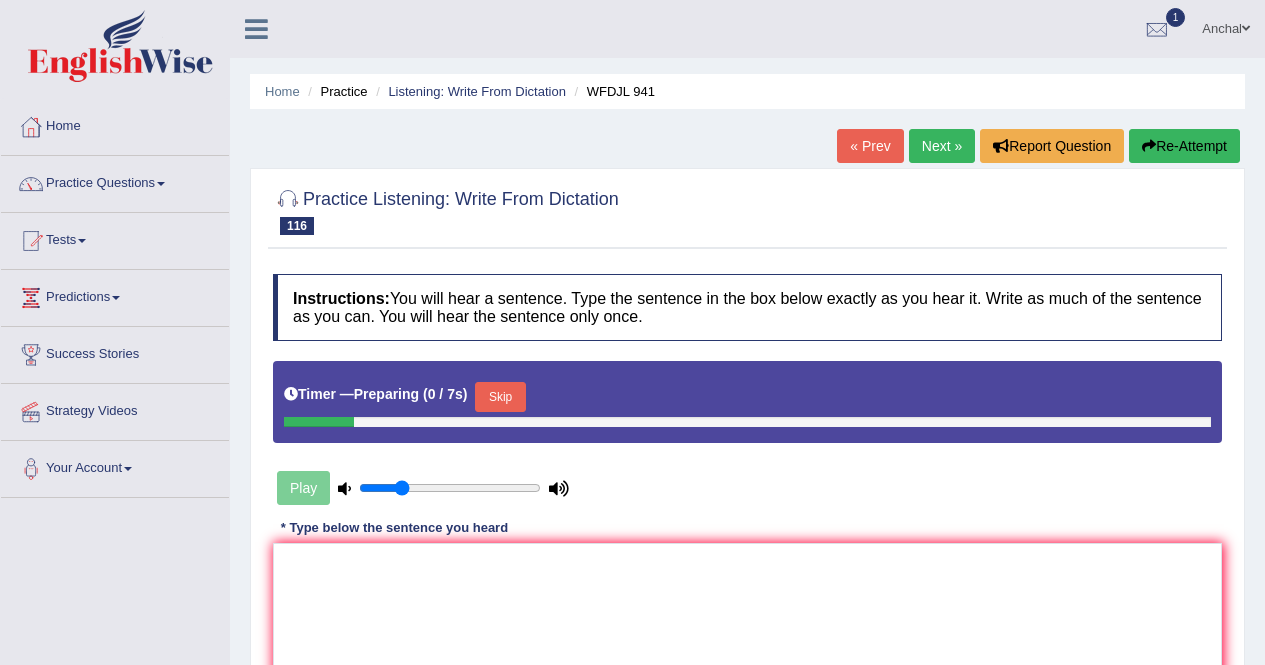 scroll, scrollTop: 0, scrollLeft: 0, axis: both 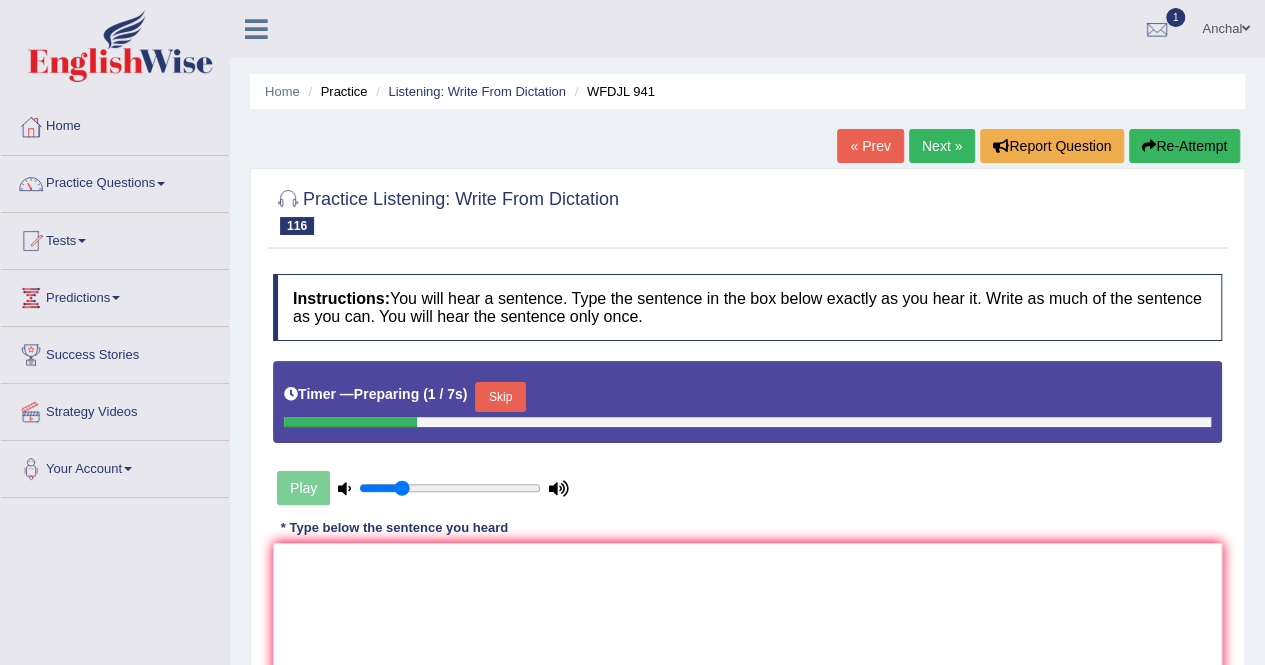 click on "Timer —  Preparing   ( 1 / 7s ) Skip" at bounding box center (747, 397) 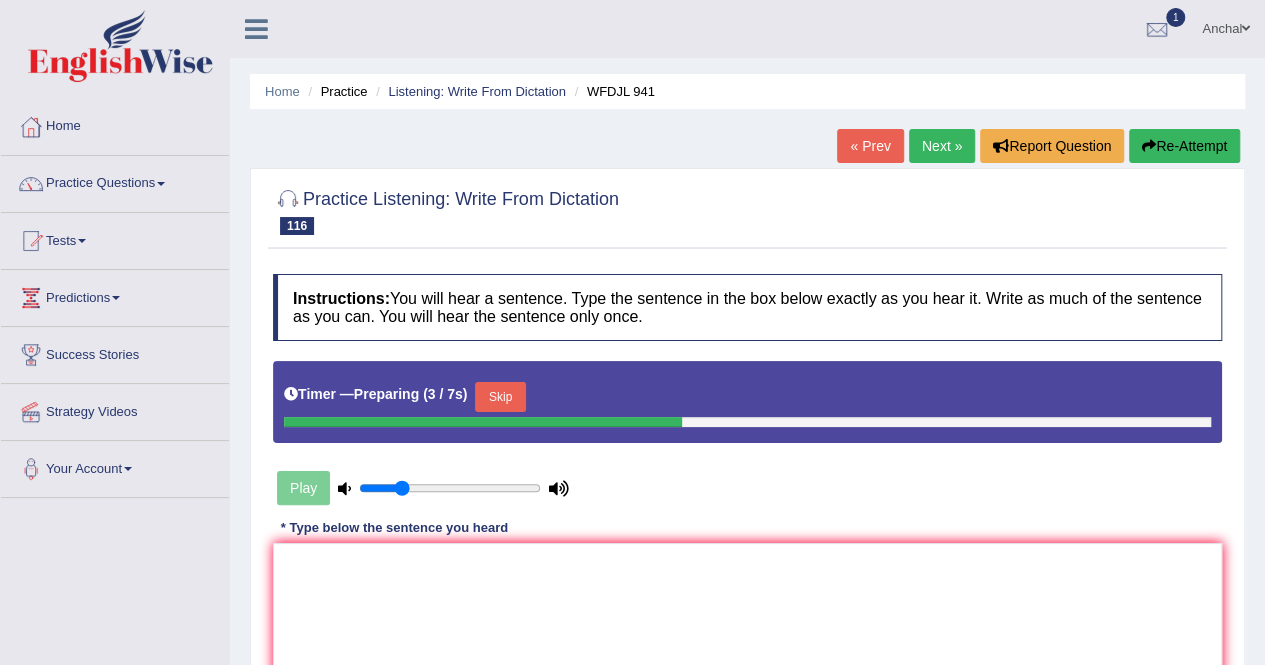 click on "Skip" at bounding box center [500, 397] 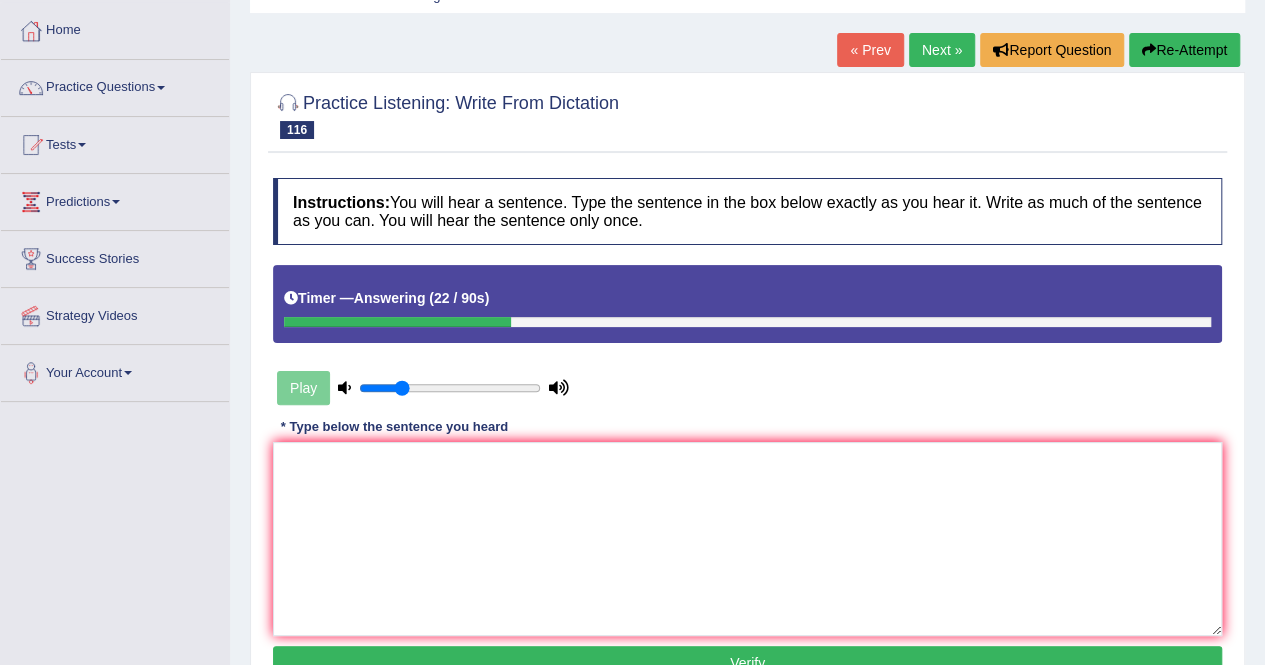 scroll, scrollTop: 95, scrollLeft: 0, axis: vertical 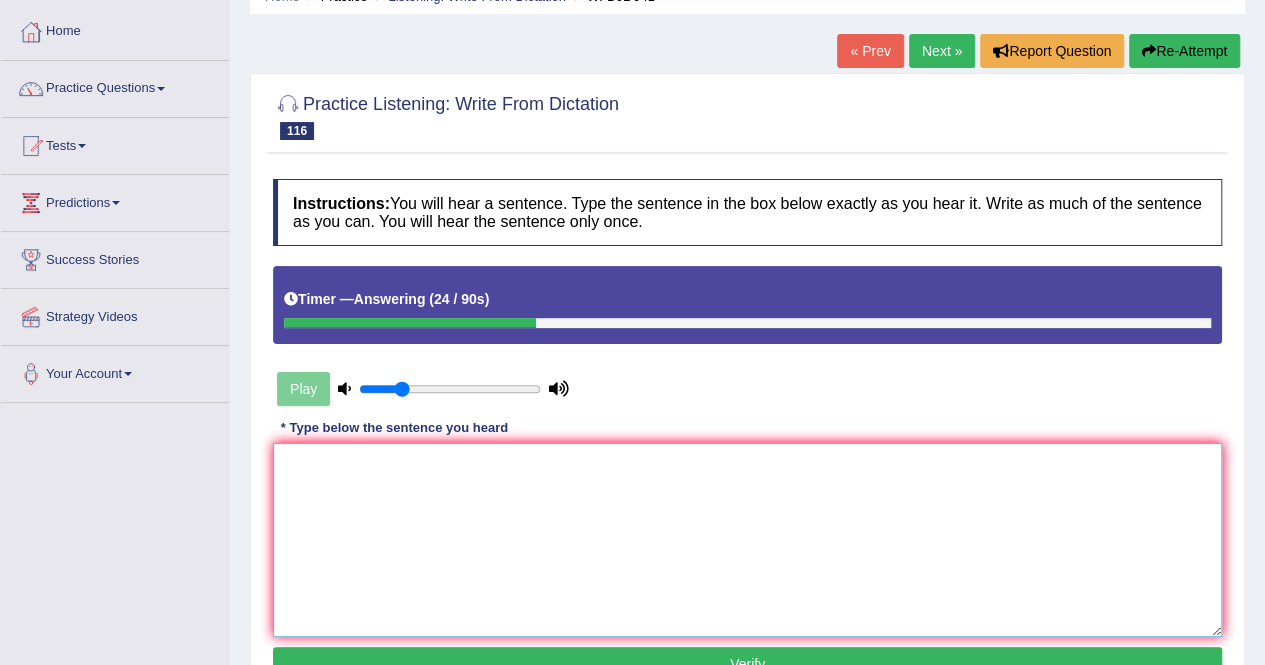 click at bounding box center (747, 540) 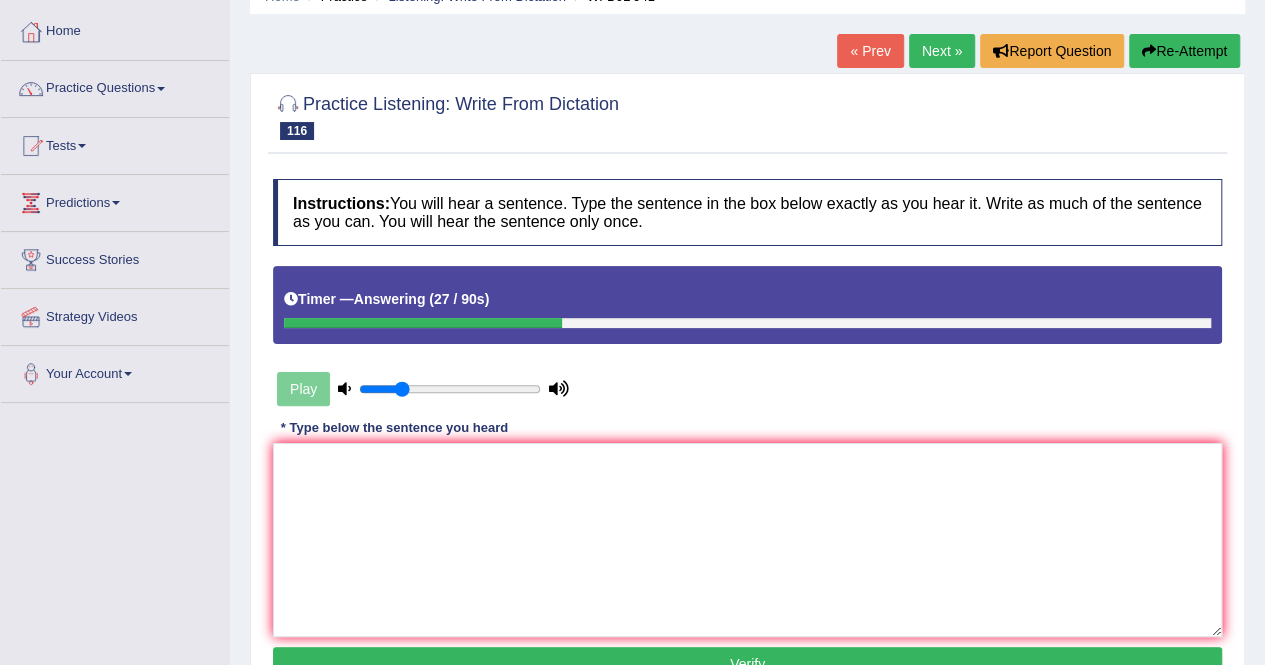 click on "Re-Attempt" at bounding box center (1184, 51) 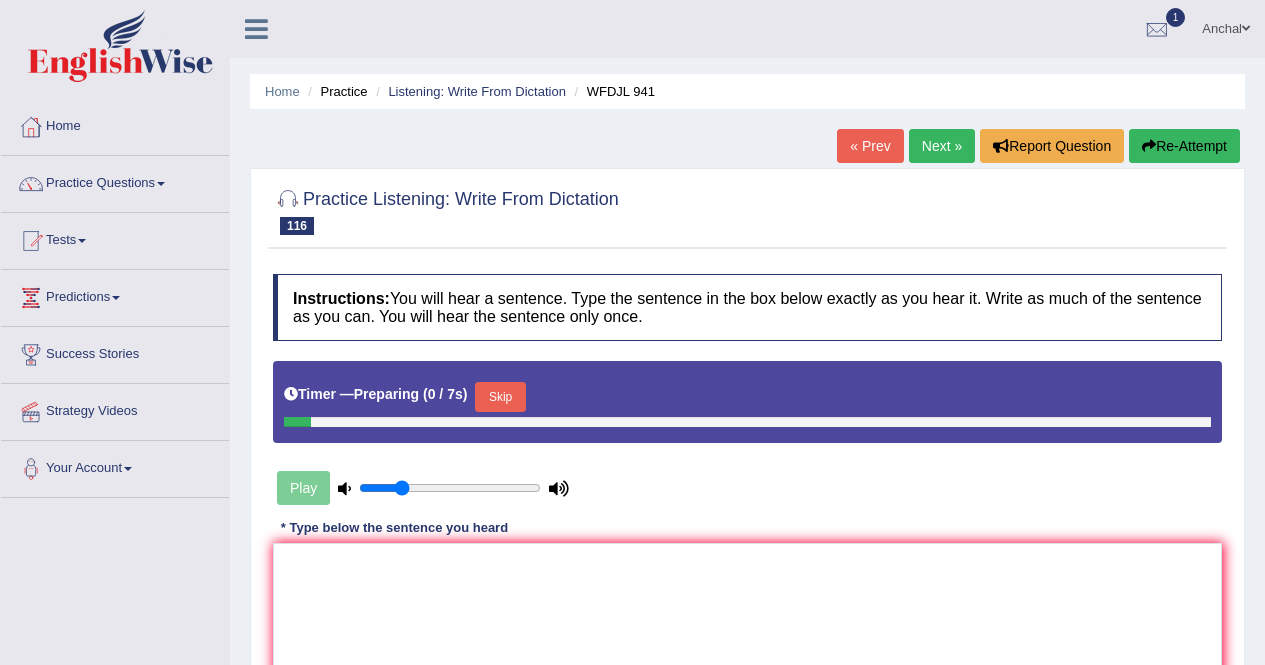 scroll, scrollTop: 95, scrollLeft: 0, axis: vertical 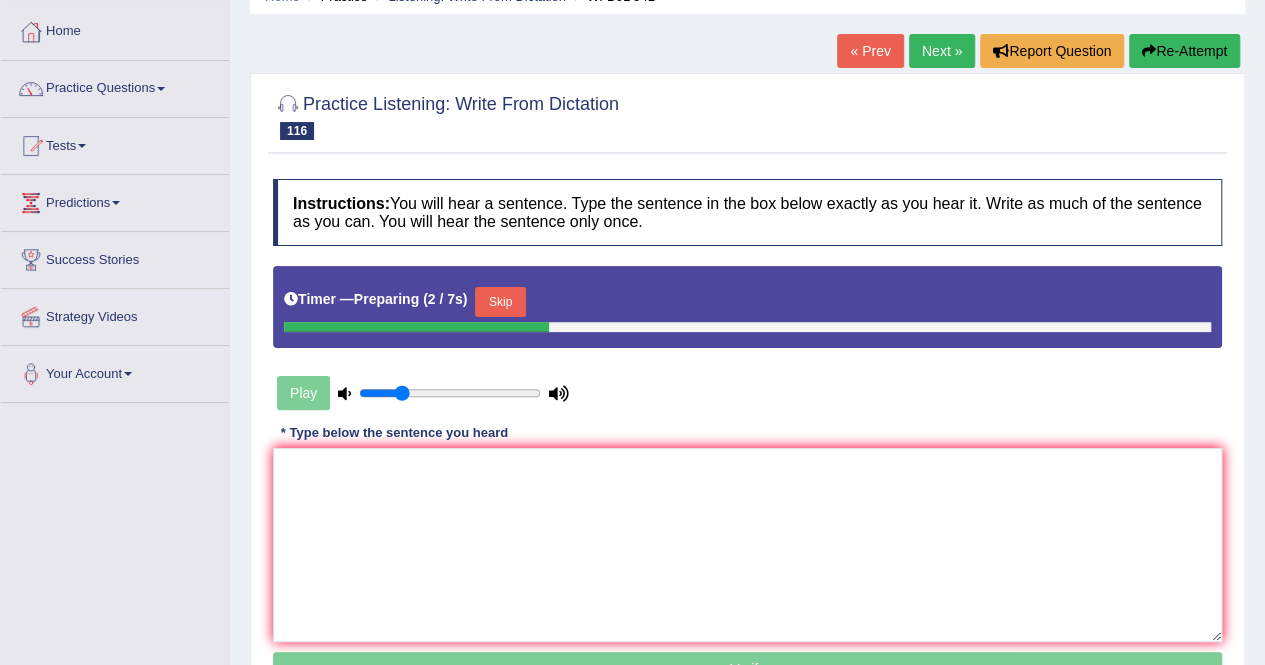 click on "Skip" at bounding box center (500, 302) 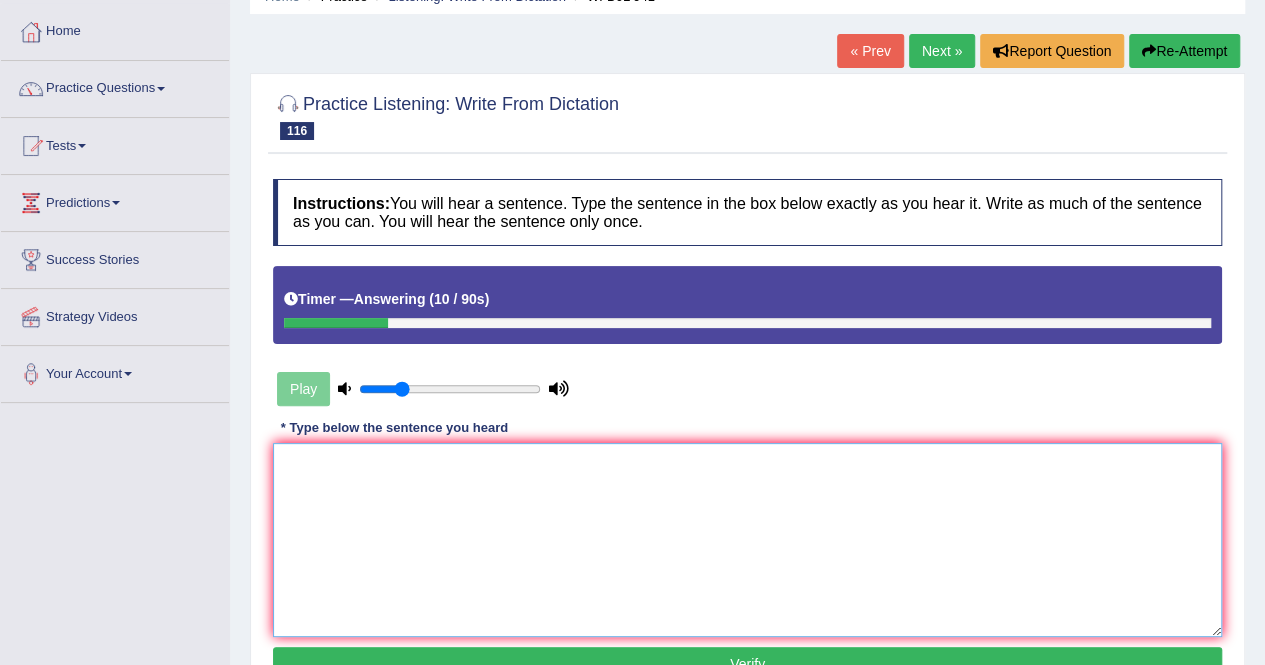 click at bounding box center [747, 540] 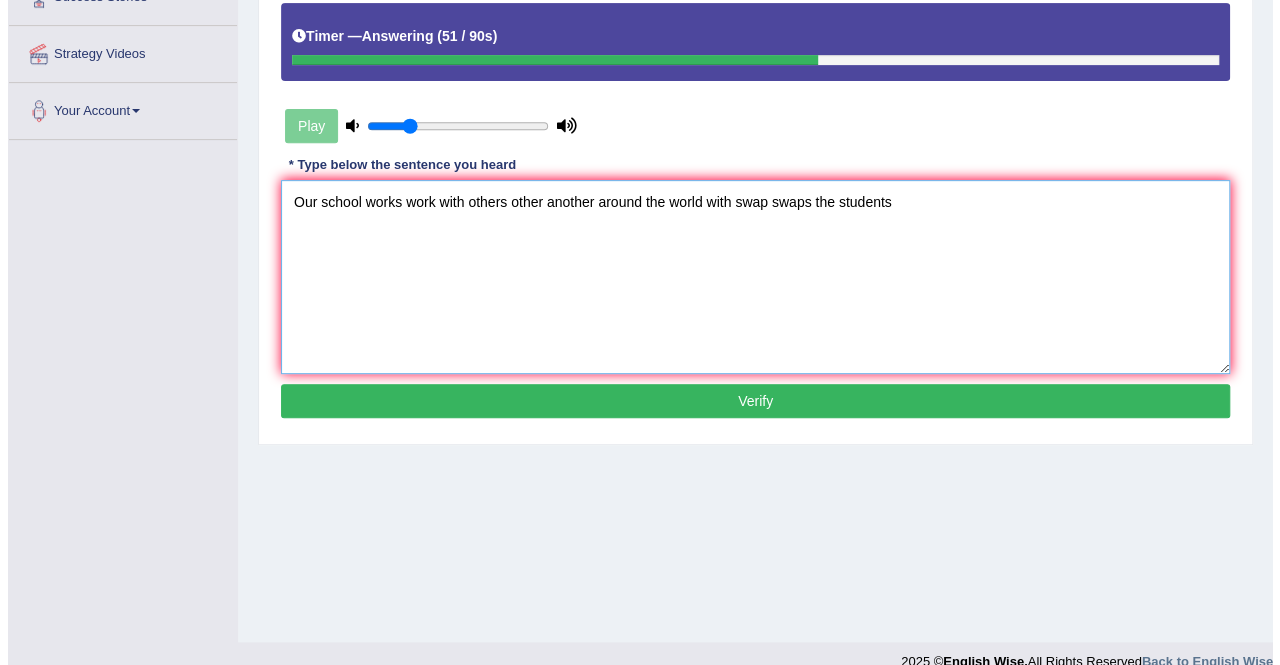 scroll, scrollTop: 369, scrollLeft: 0, axis: vertical 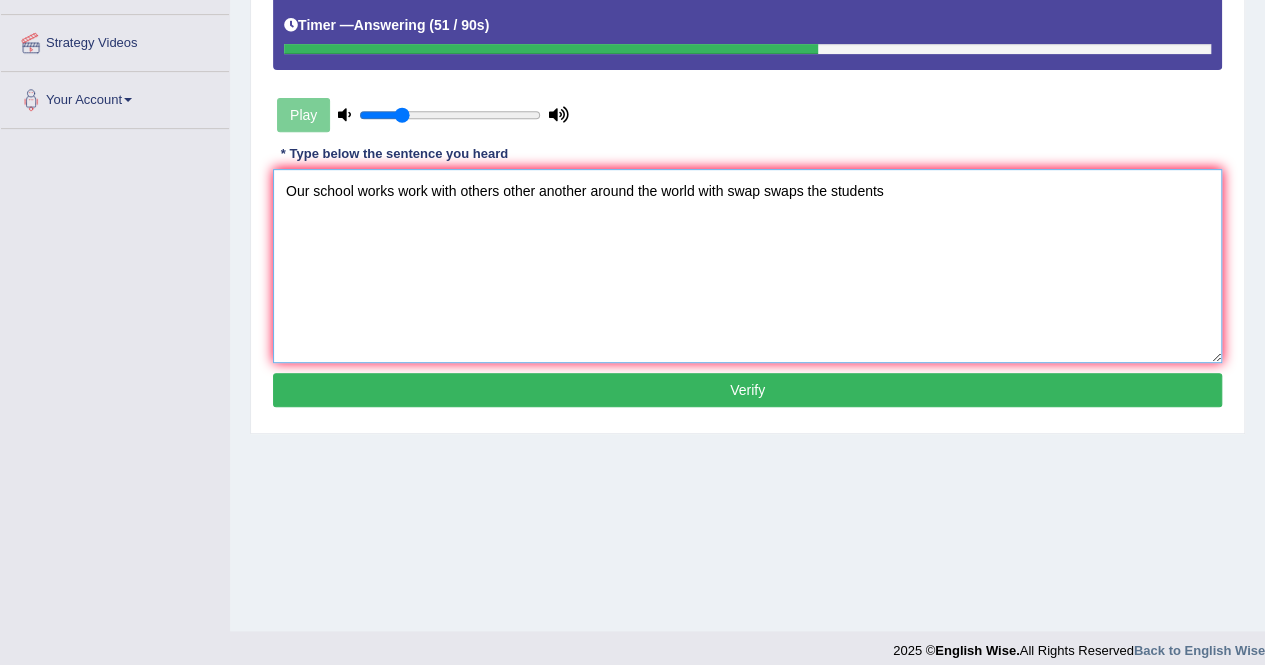 type on "Our school works work with others other another around the world with swap swaps the students" 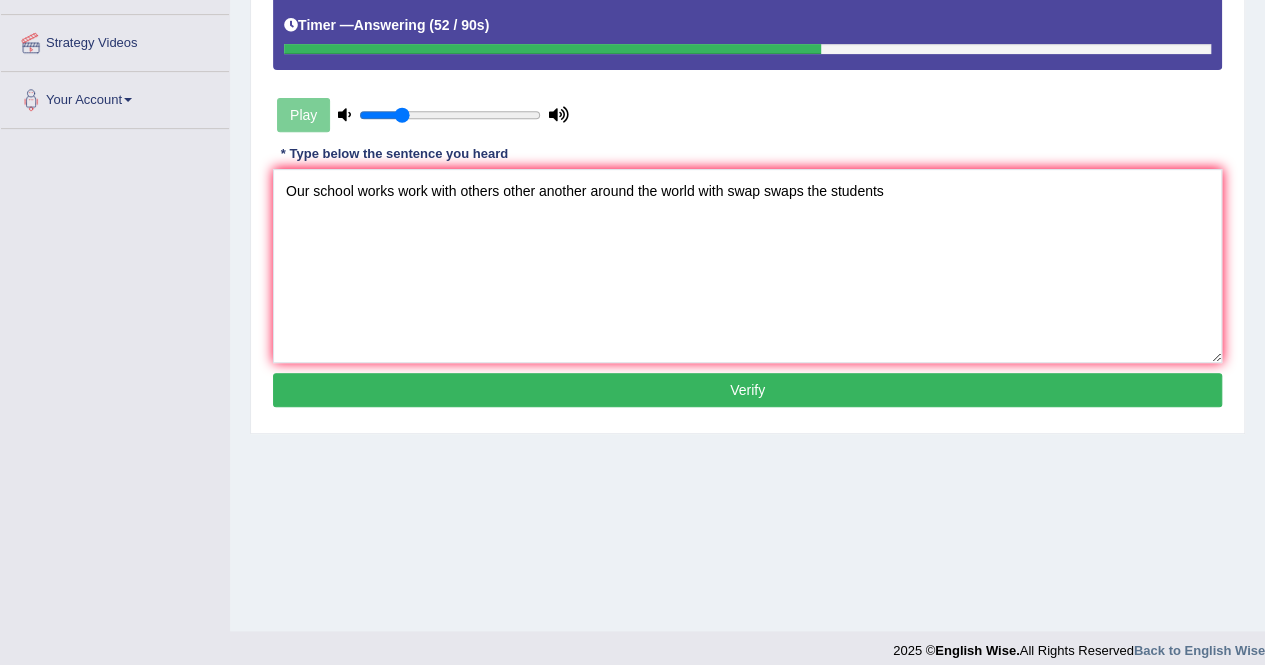 click on "Verify" at bounding box center (747, 390) 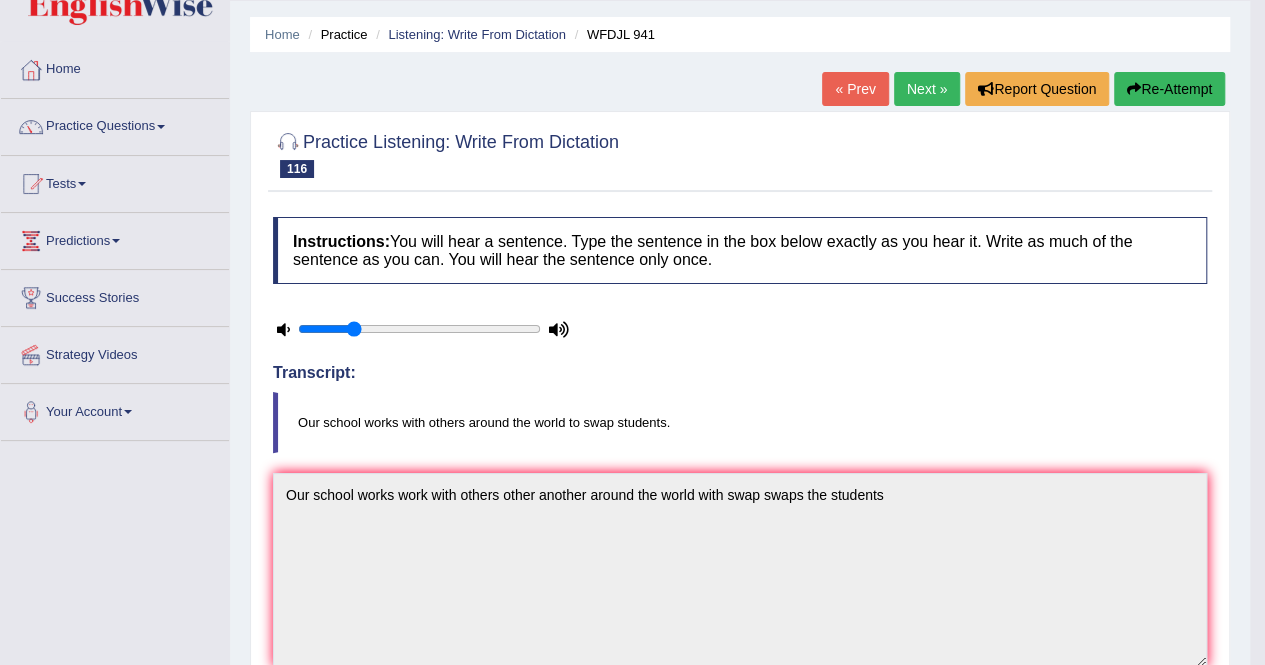 scroll, scrollTop: 0, scrollLeft: 0, axis: both 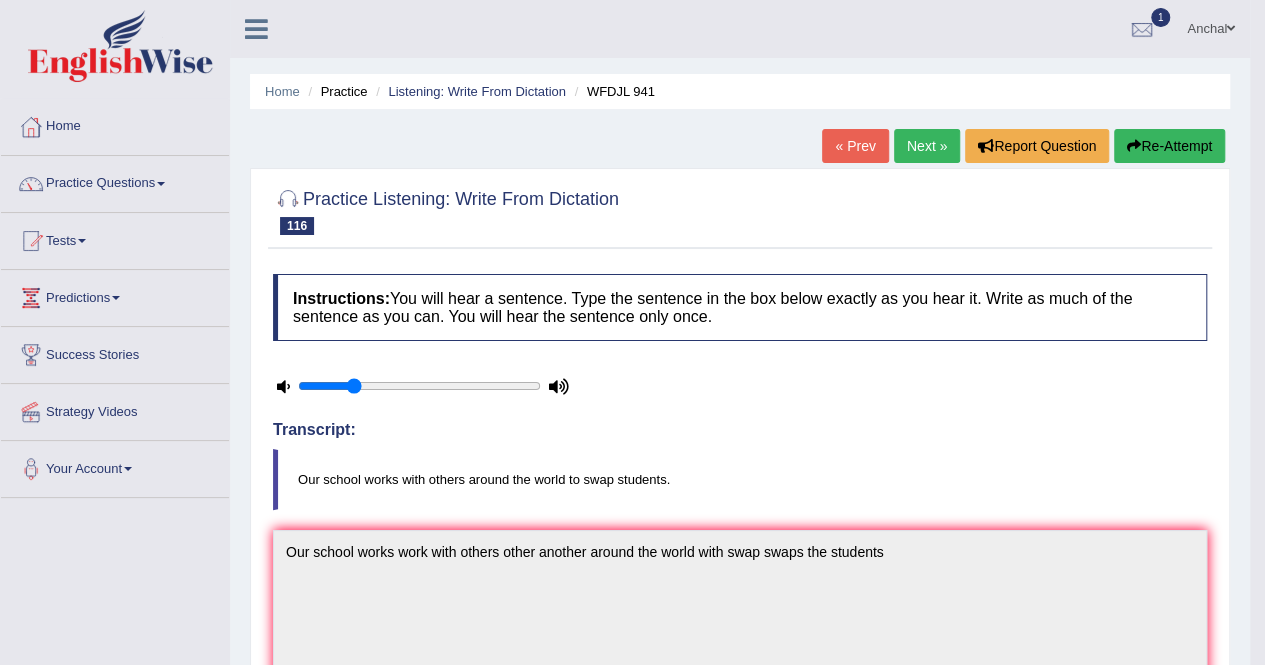 click on "Next »" at bounding box center [927, 146] 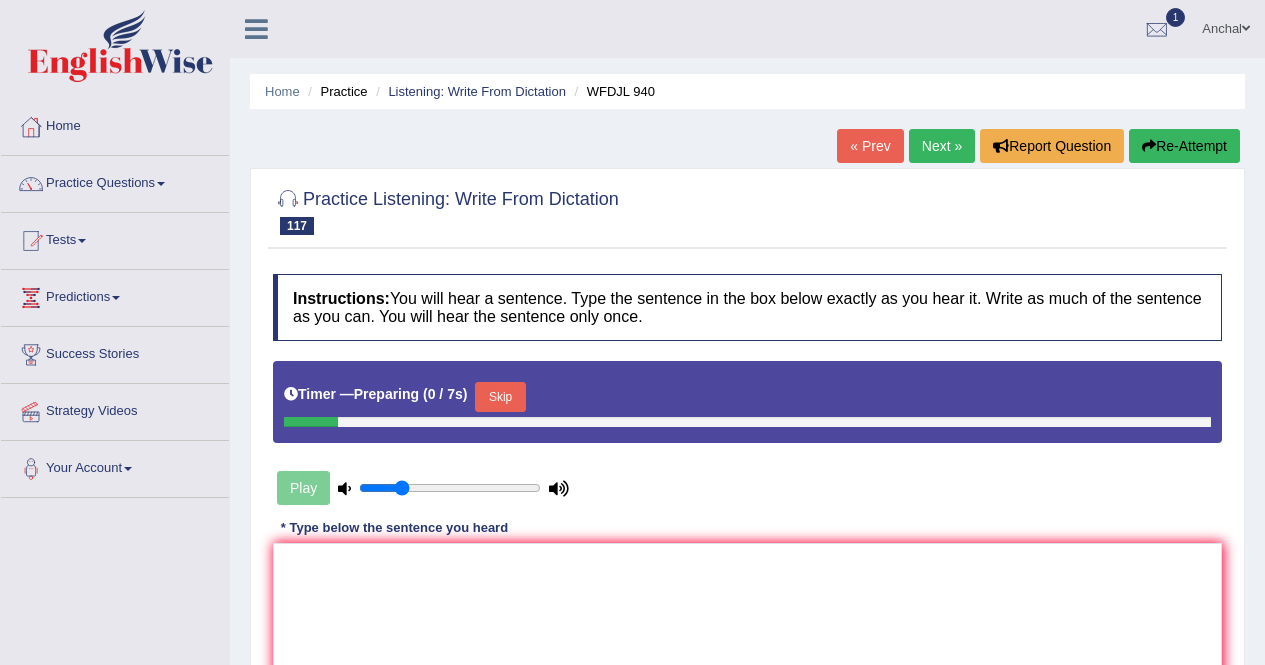 scroll, scrollTop: 0, scrollLeft: 0, axis: both 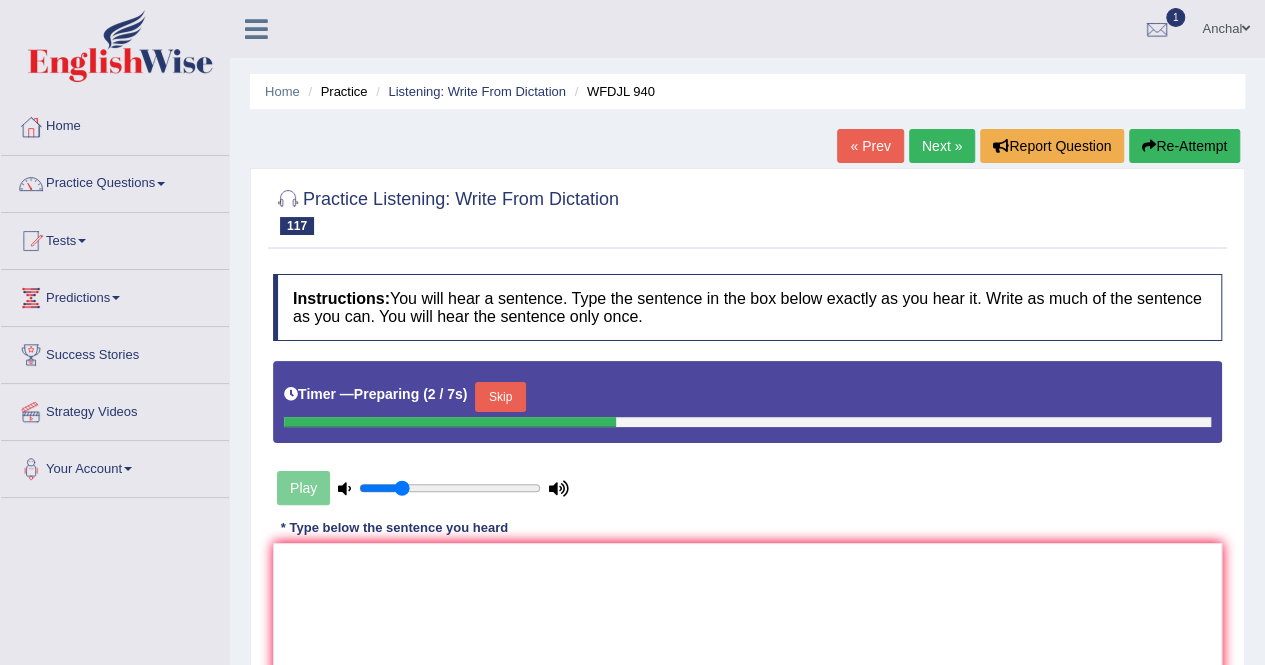 click on "Skip" at bounding box center (500, 397) 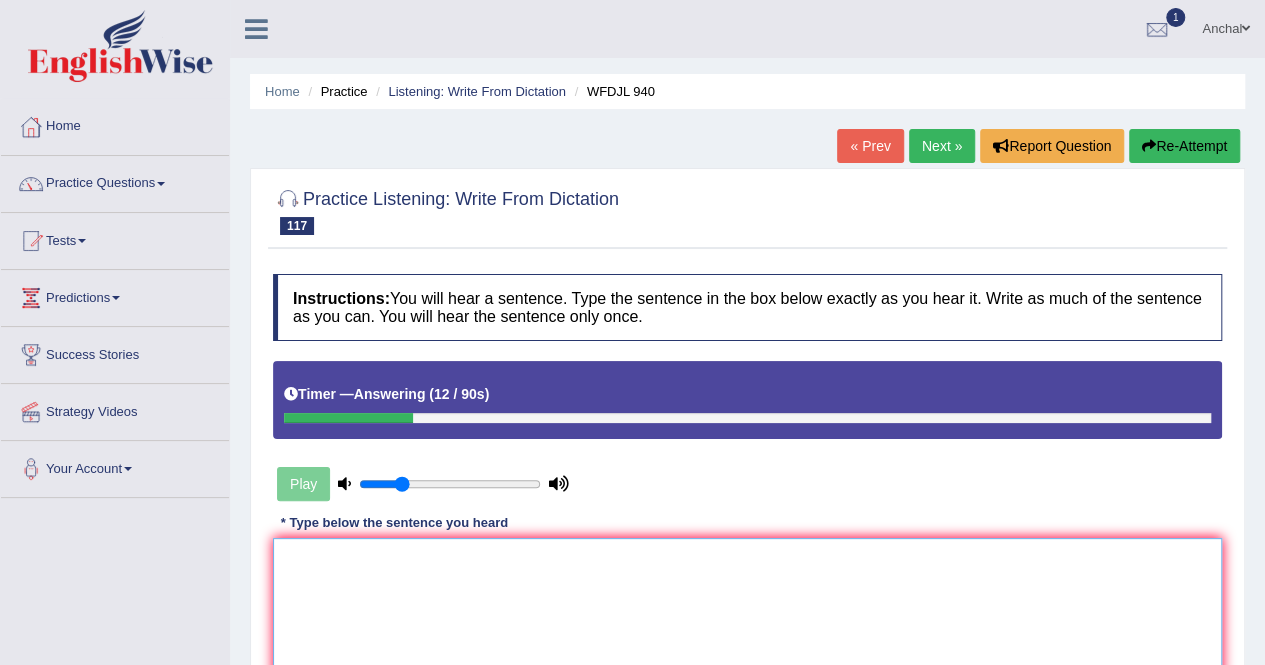 click at bounding box center [747, 635] 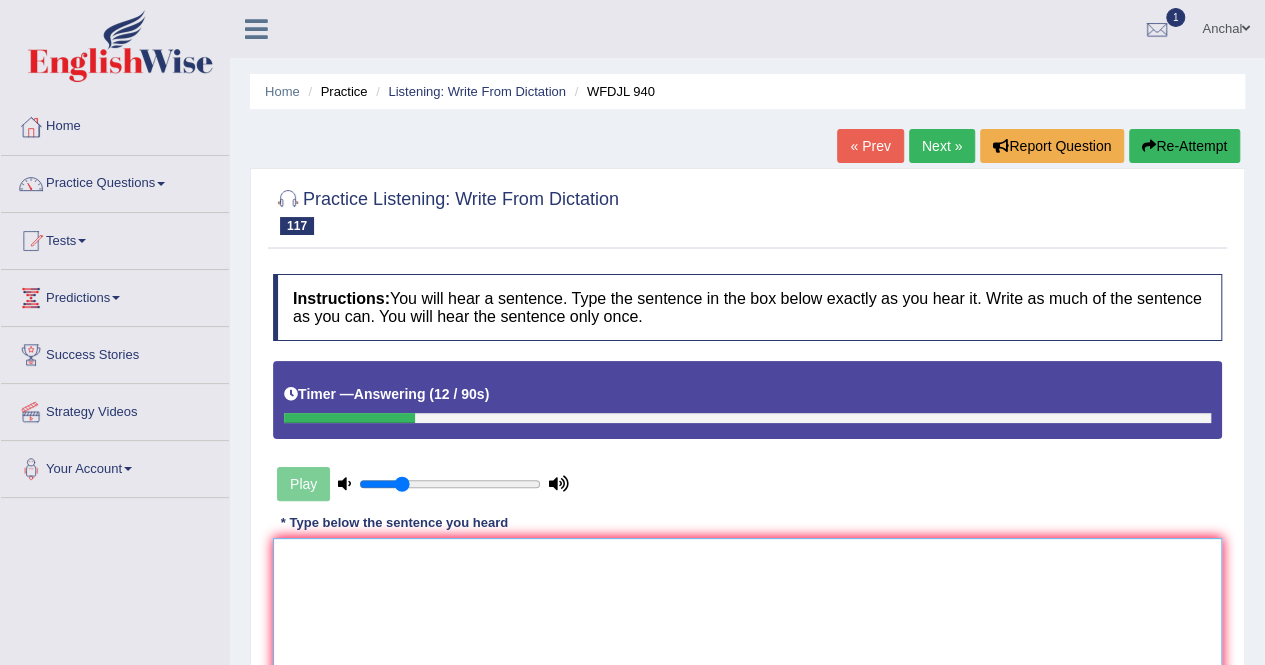type on "W" 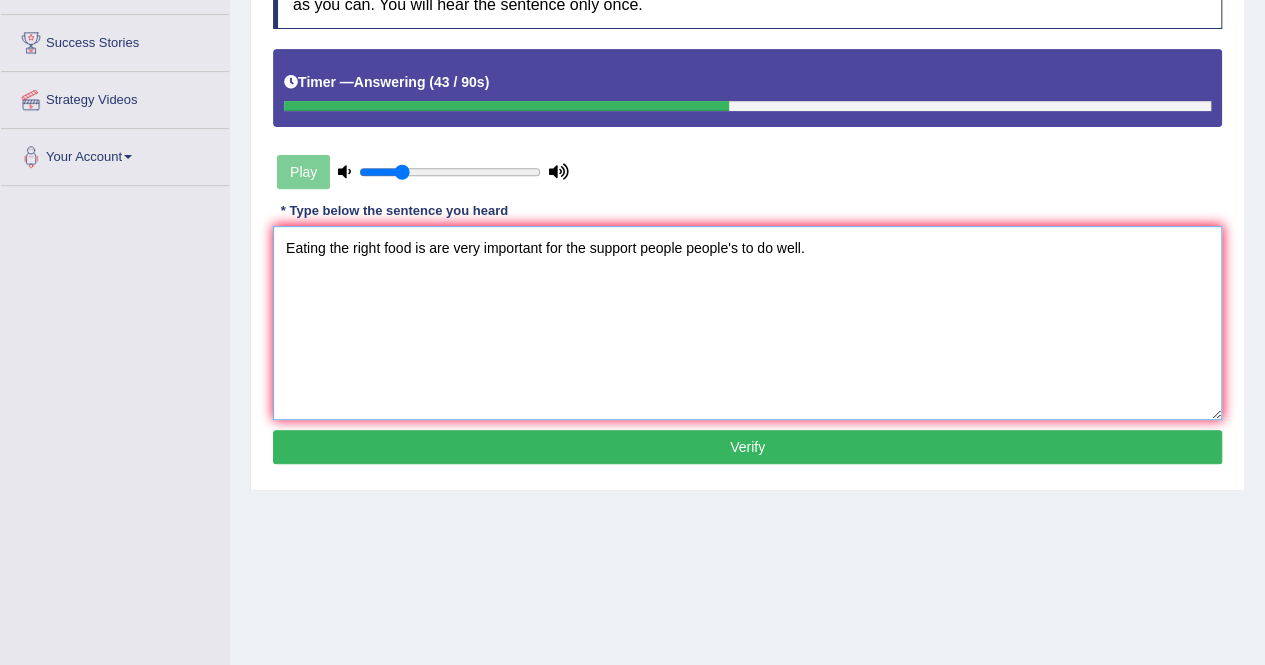 scroll, scrollTop: 321, scrollLeft: 0, axis: vertical 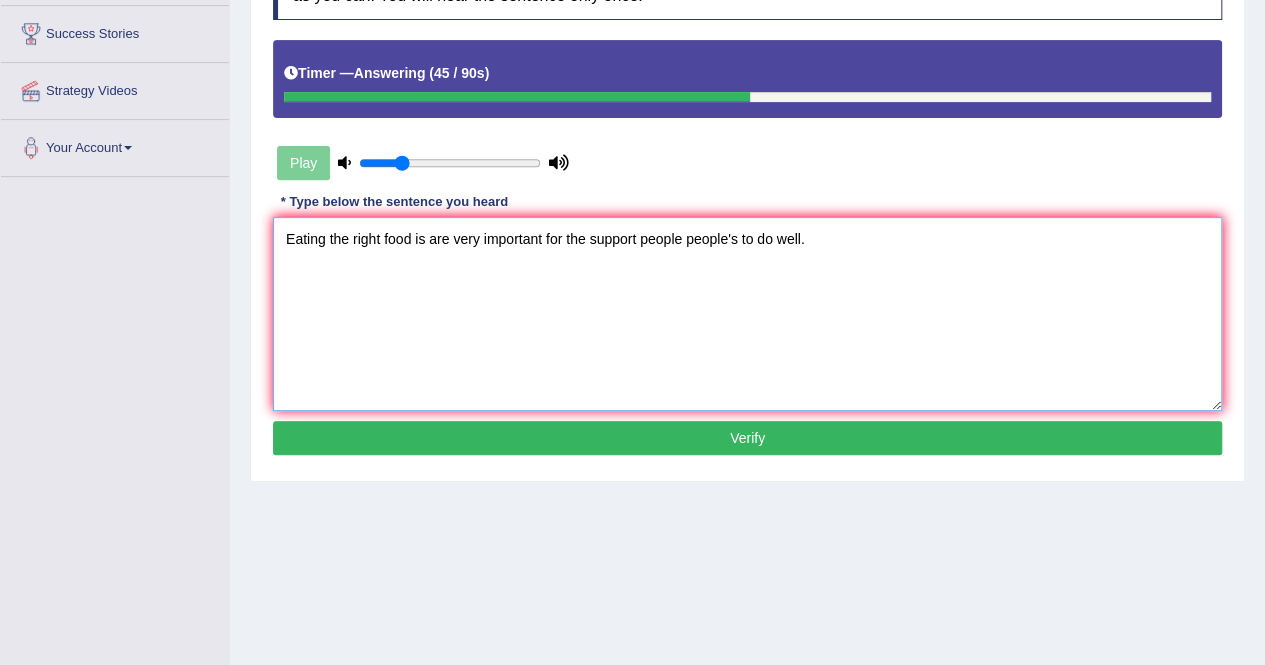 type on "Eating the right food is are very important for the support people people's to do well." 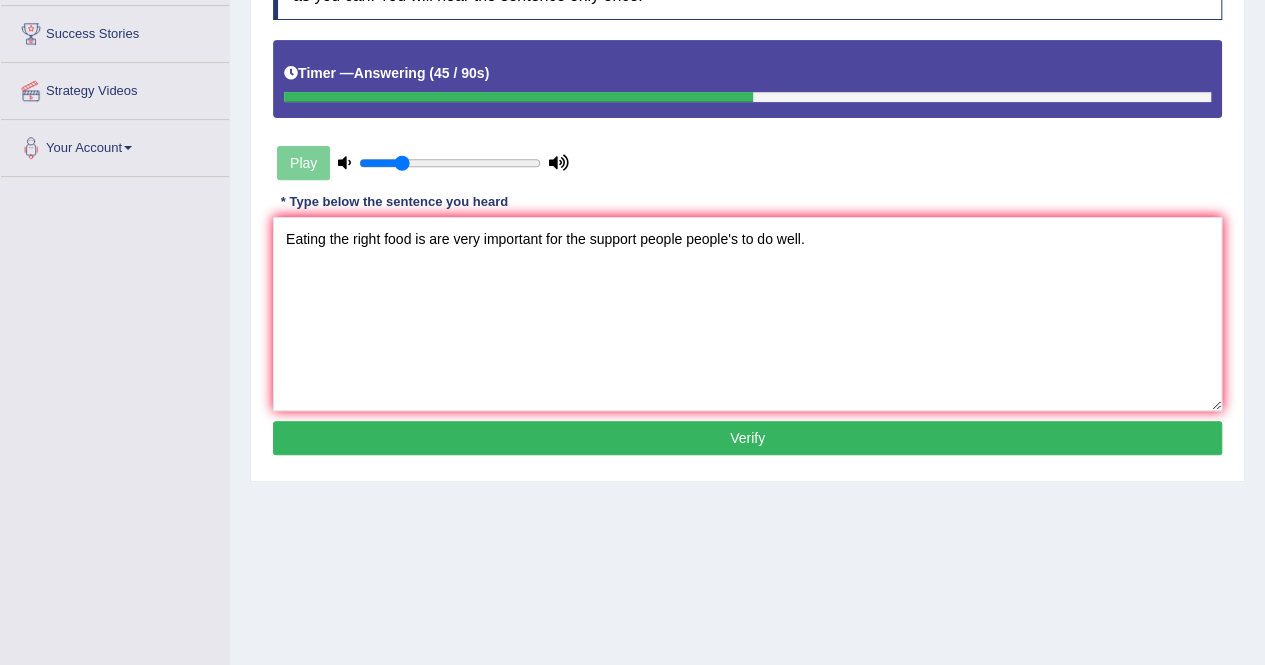 click on "Instructions:  You will hear a sentence. Type the sentence in the box below exactly as you hear it. Write as much of the sentence as you can. You will hear the sentence only once.
Timer —  Answering   ( 45 / 90s ) Play Transcript: Eating the right food is super important for sportspeople to do well. * Type below the sentence you heard Eating the right food is are very important for the support people people's to do well. Accuracy Comparison for Writing Scores:
Red:  Missed Words
Green:  Correct Words
Blue:  Added/Mistyped Words
Accuracy:   Punctuation at the end  You wrote first capital letter A.I. Engine Result:  Processing... Verify" at bounding box center [747, 207] 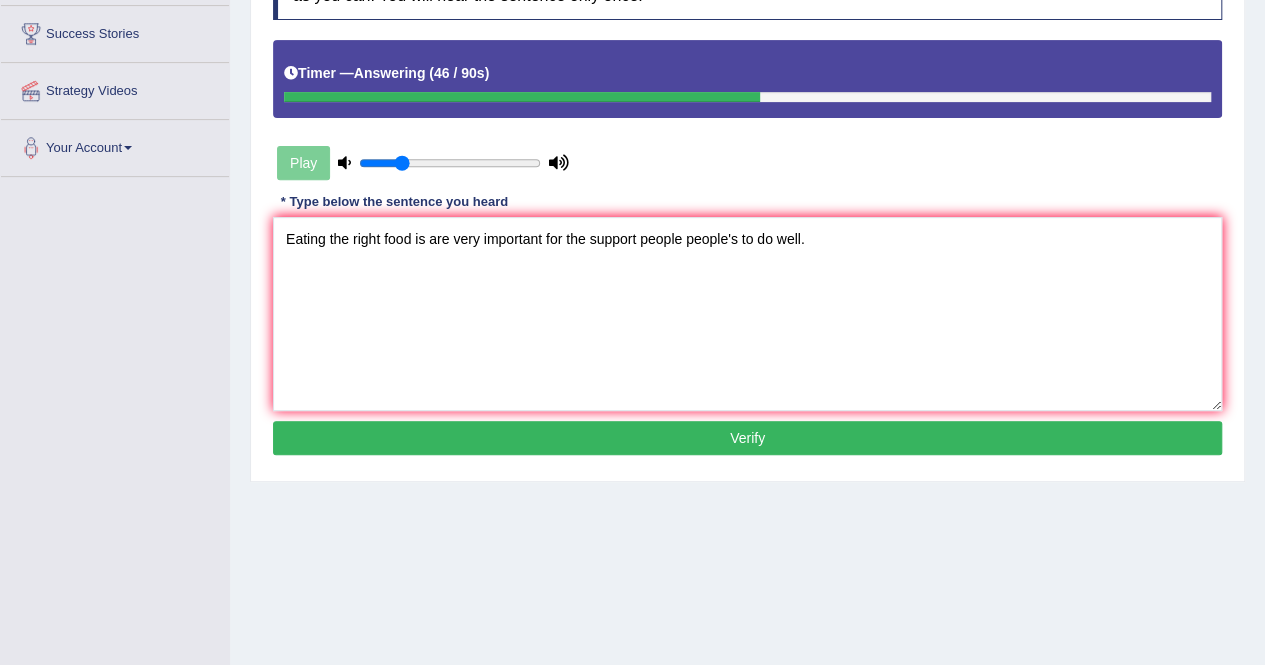 click on "Verify" at bounding box center (747, 438) 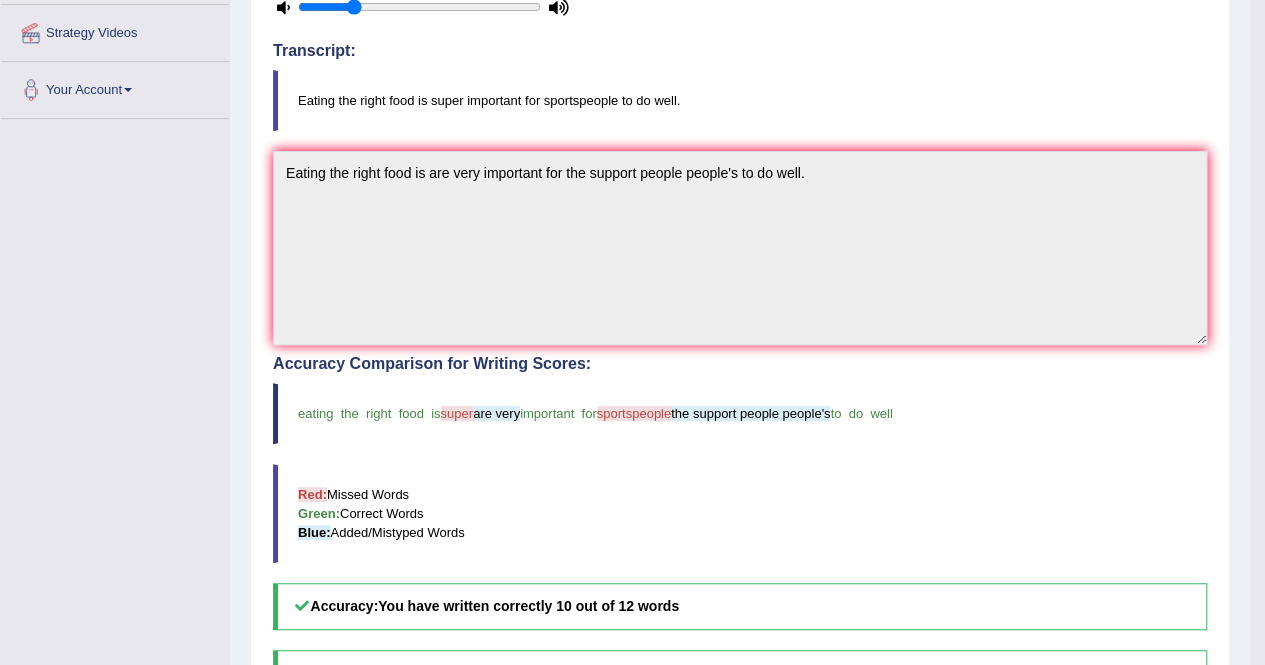 scroll, scrollTop: 0, scrollLeft: 0, axis: both 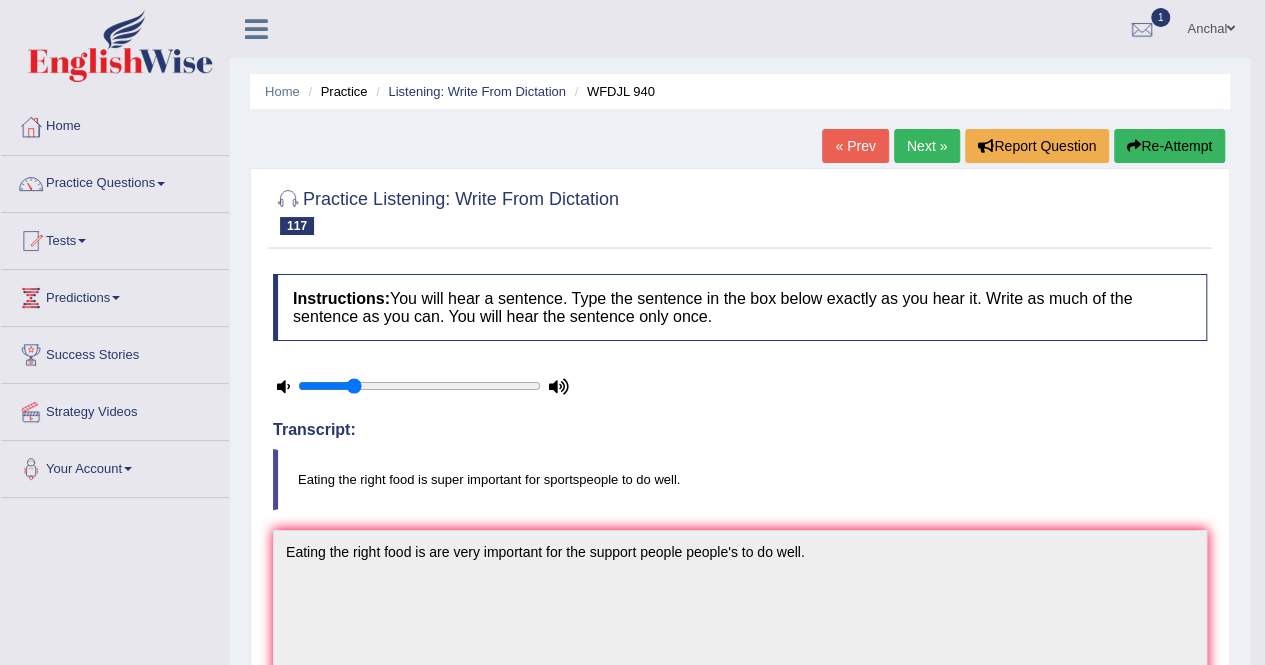 click on "Next »" at bounding box center [927, 146] 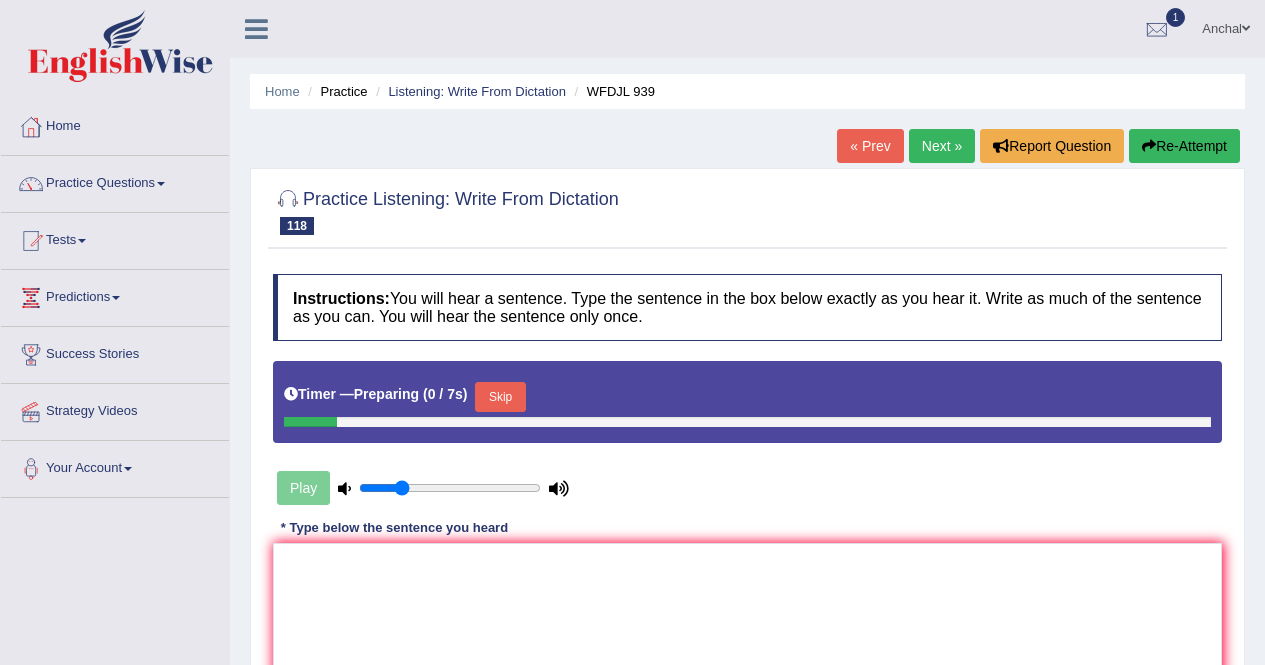 scroll, scrollTop: 0, scrollLeft: 0, axis: both 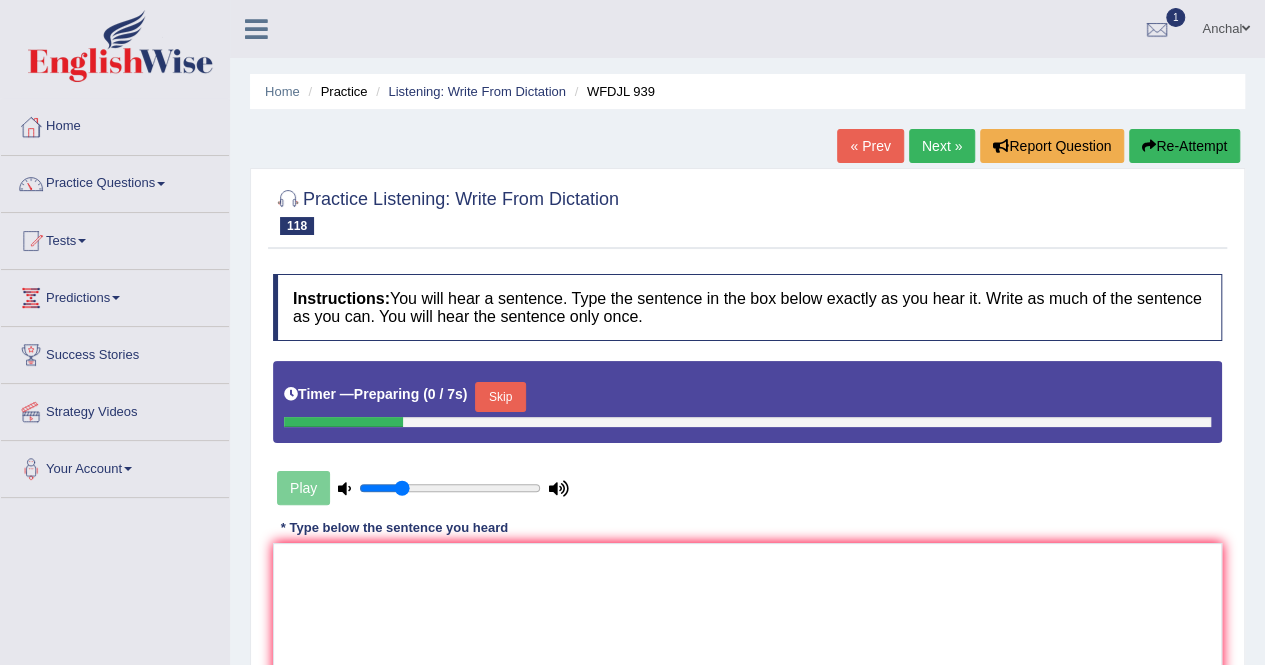 click on "Skip" at bounding box center [500, 397] 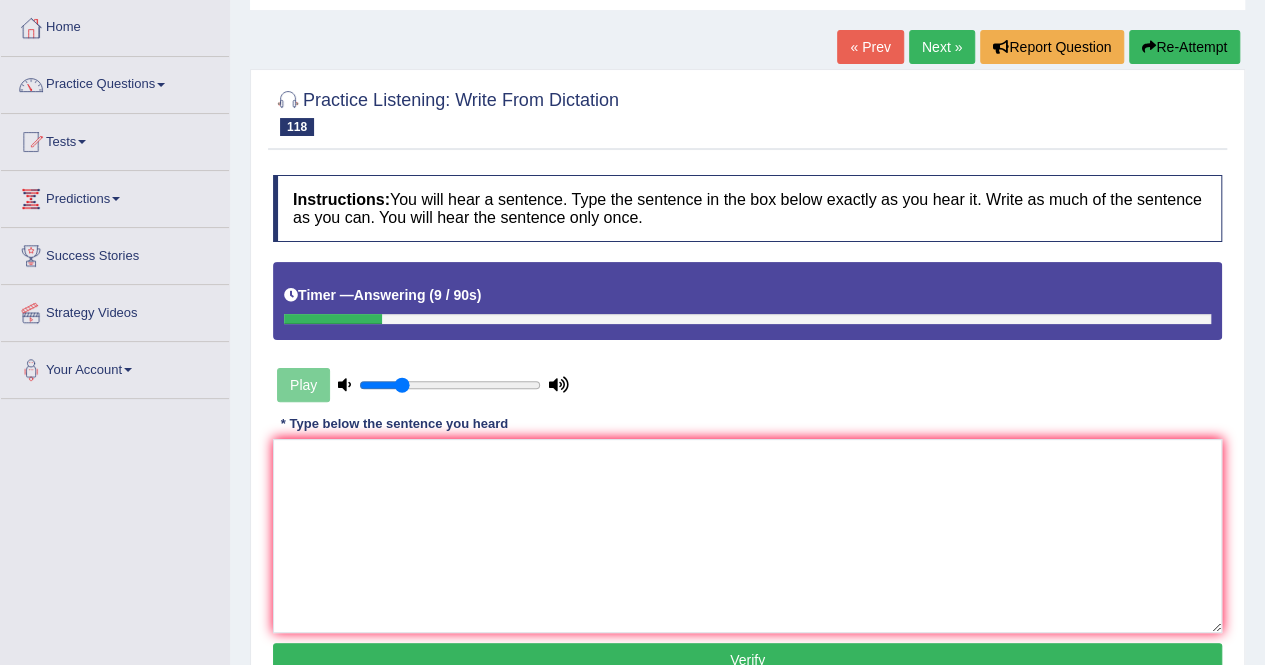 scroll, scrollTop: 98, scrollLeft: 0, axis: vertical 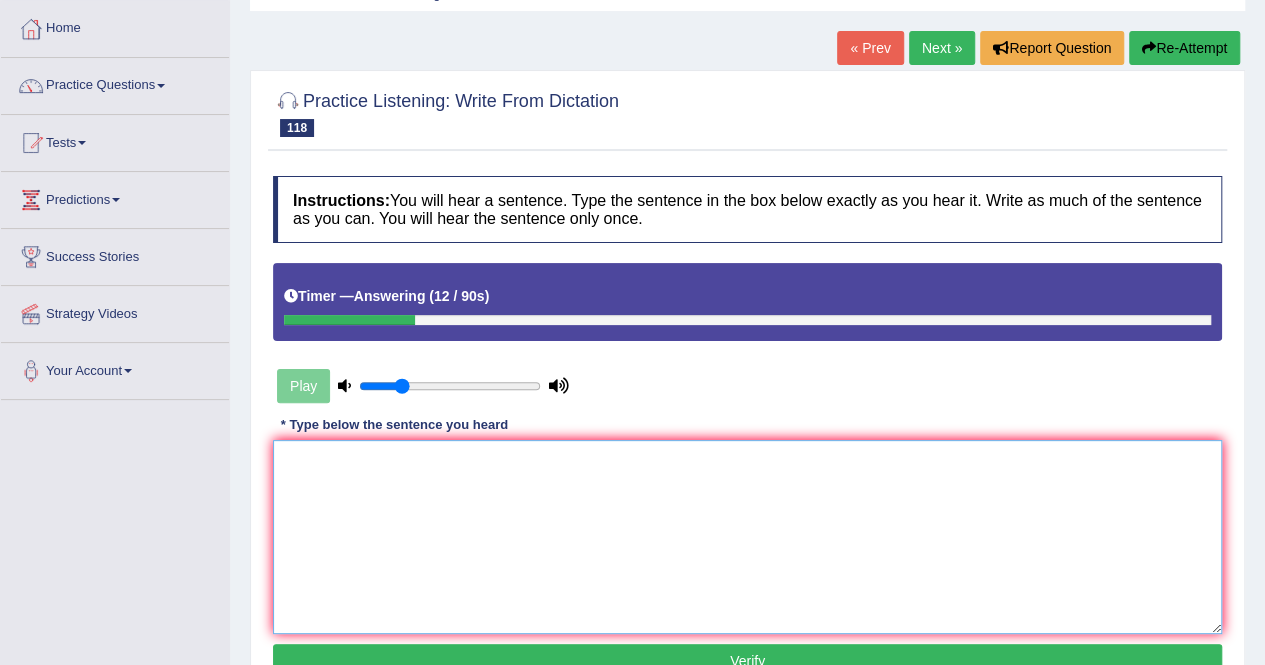 click at bounding box center [747, 537] 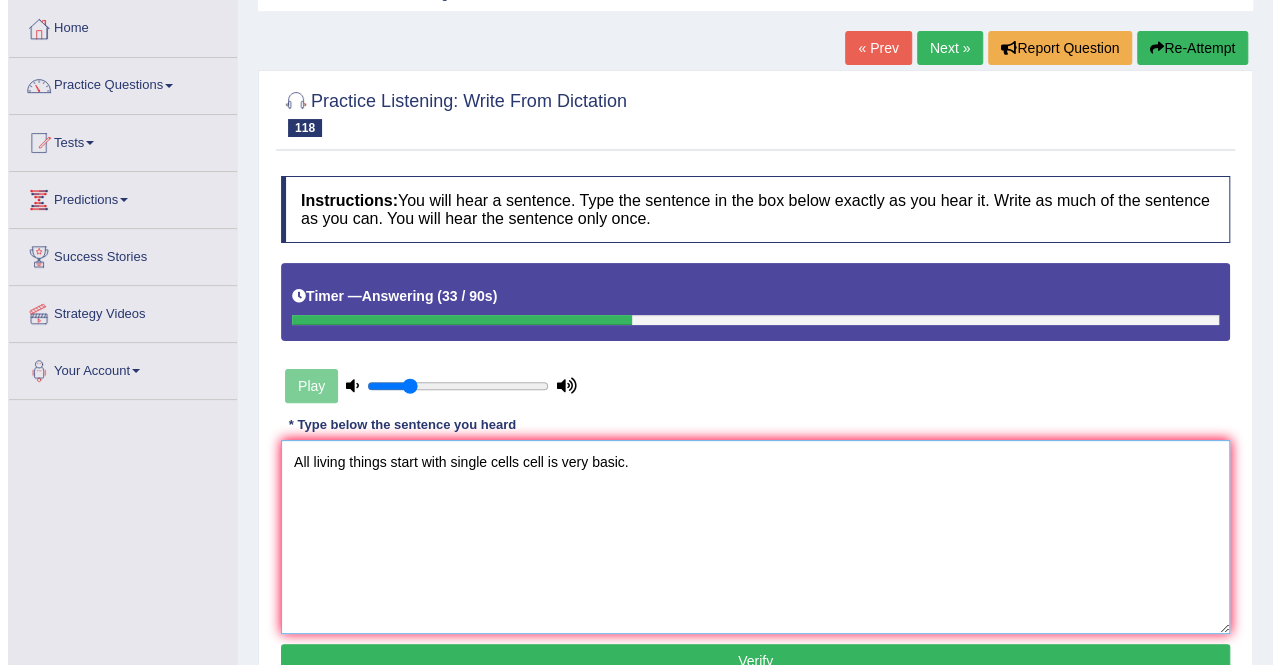 scroll, scrollTop: 249, scrollLeft: 0, axis: vertical 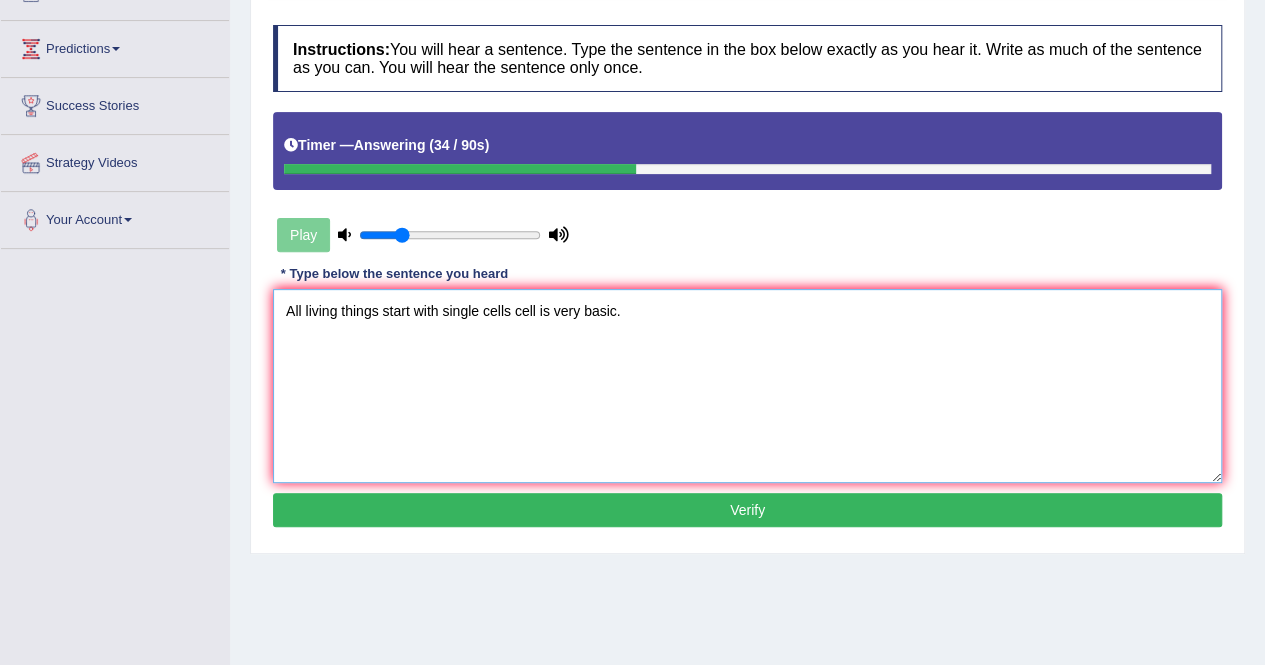 type on "All living things start with single cells cell is very basic." 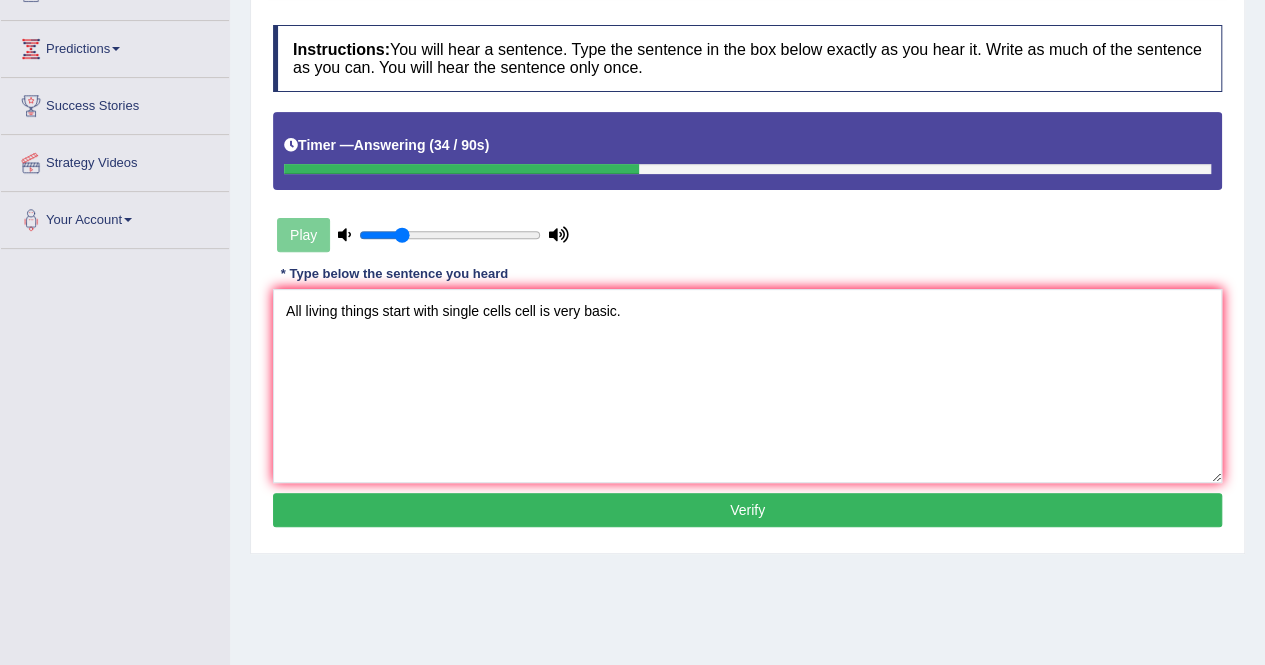 click on "Verify" at bounding box center (747, 510) 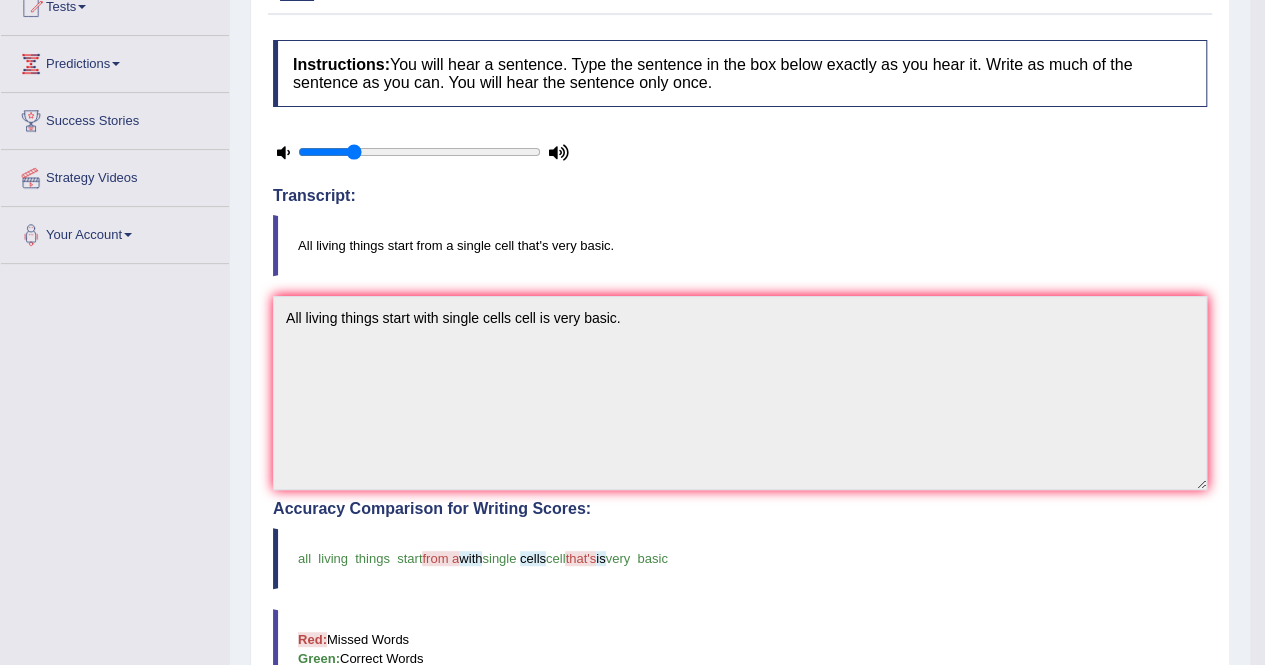 scroll, scrollTop: 0, scrollLeft: 0, axis: both 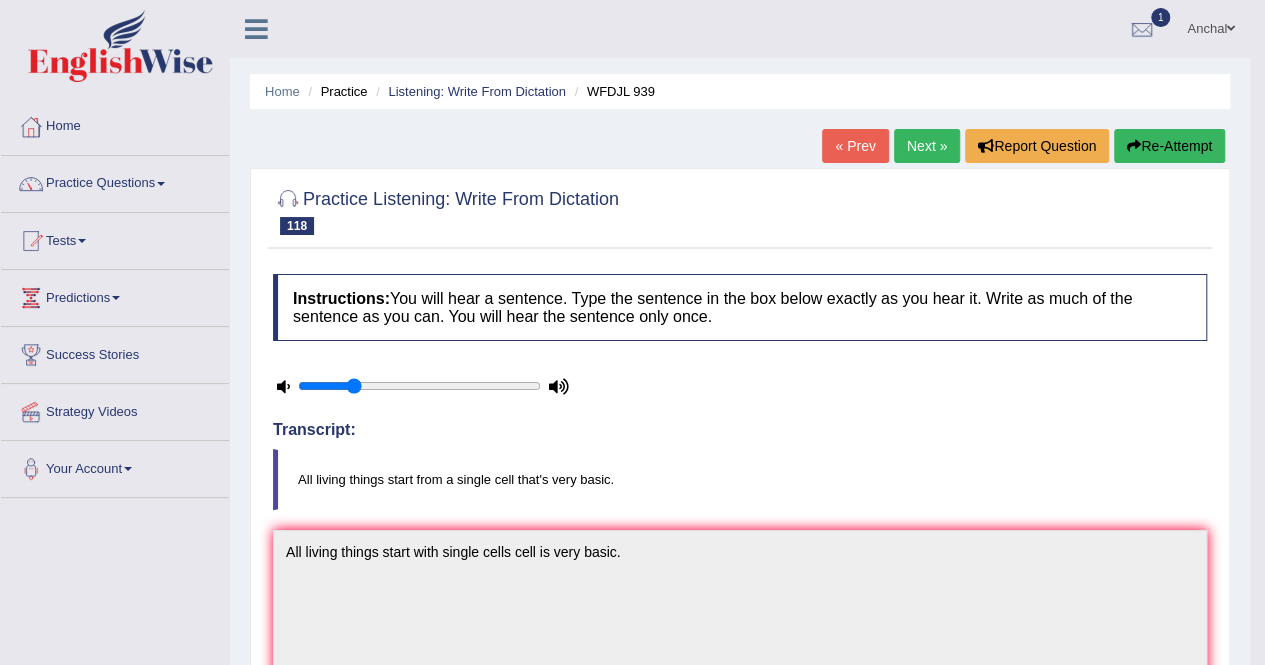 click on "Next »" at bounding box center [927, 146] 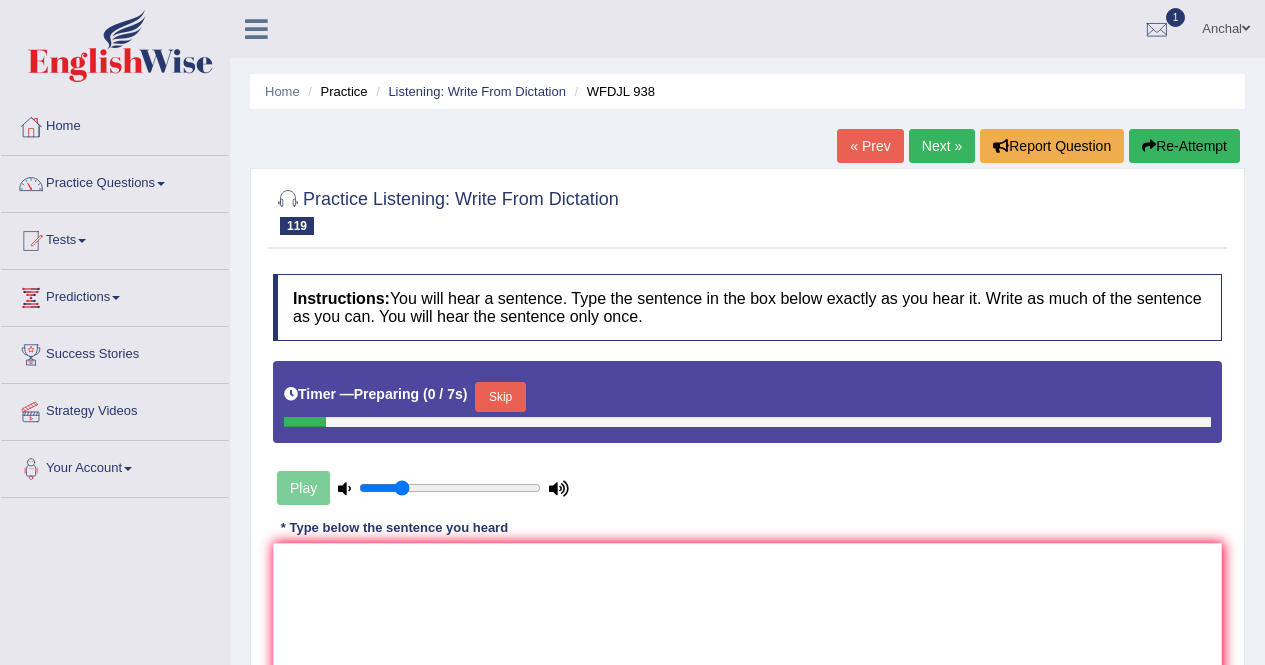 scroll, scrollTop: 0, scrollLeft: 0, axis: both 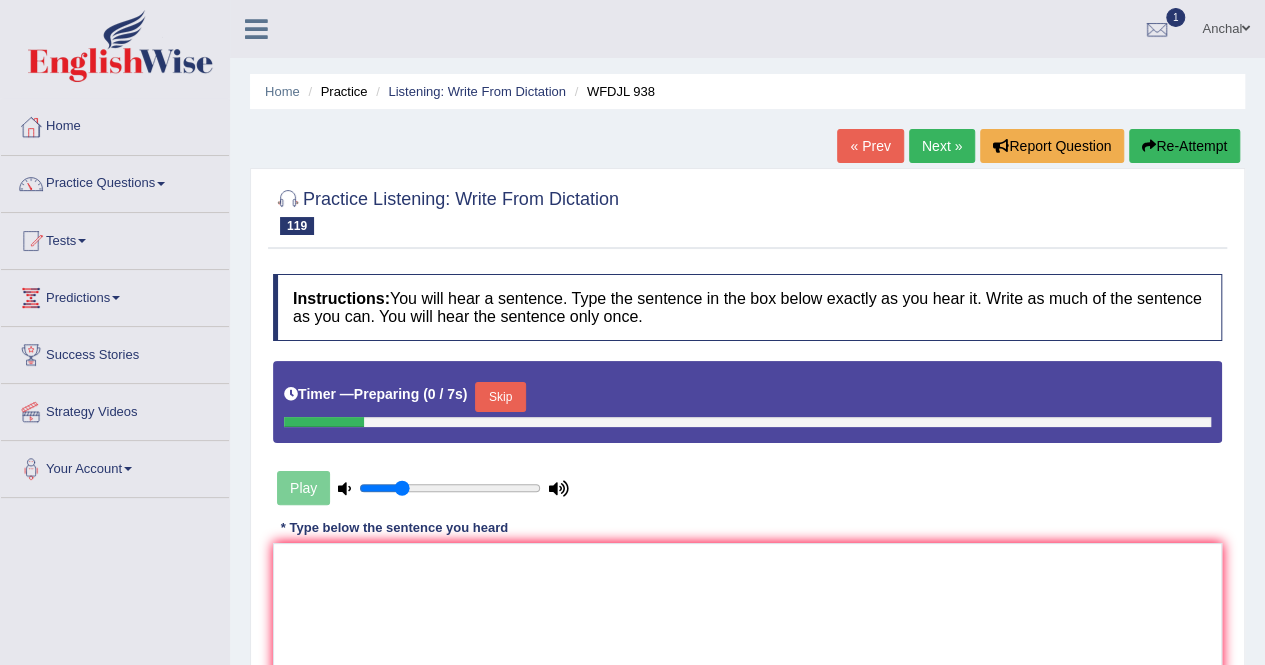 click on "Skip" at bounding box center (500, 397) 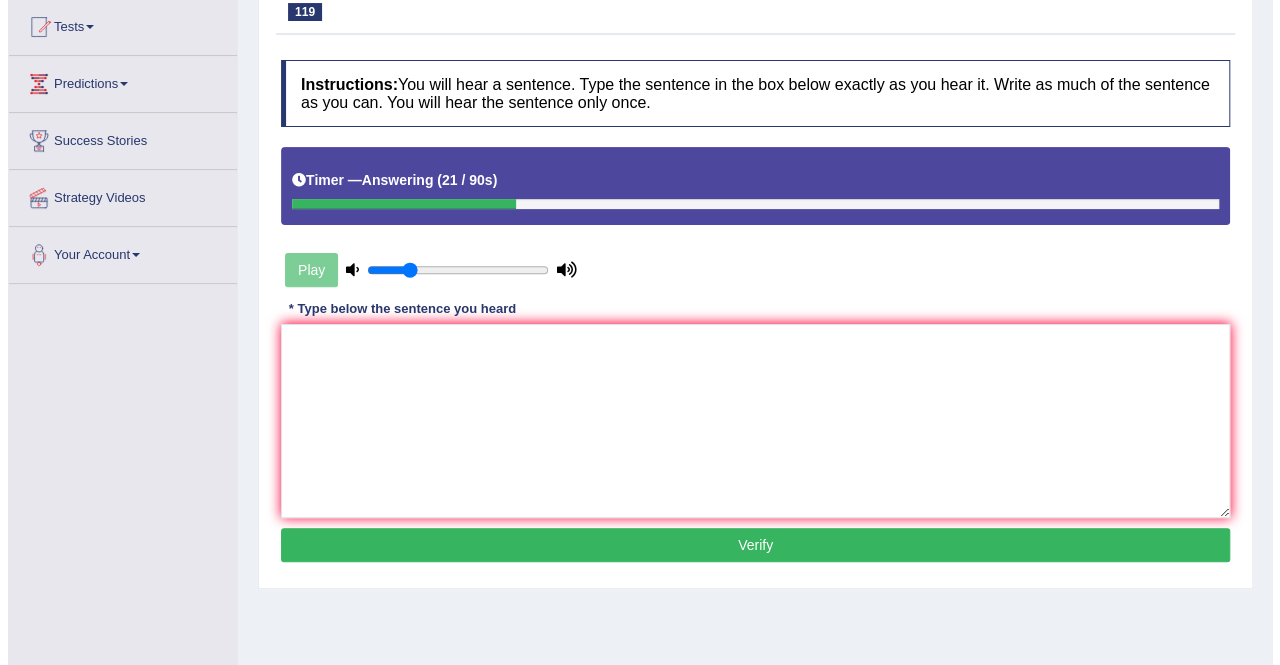 scroll, scrollTop: 238, scrollLeft: 0, axis: vertical 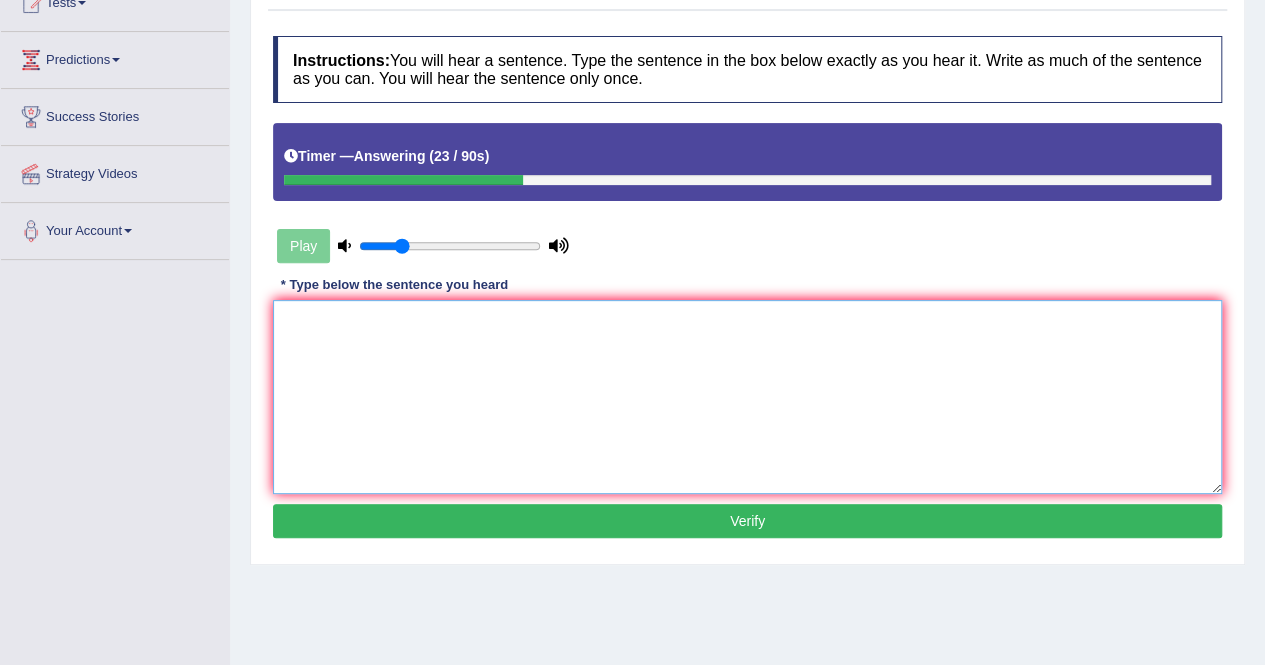 click at bounding box center (747, 397) 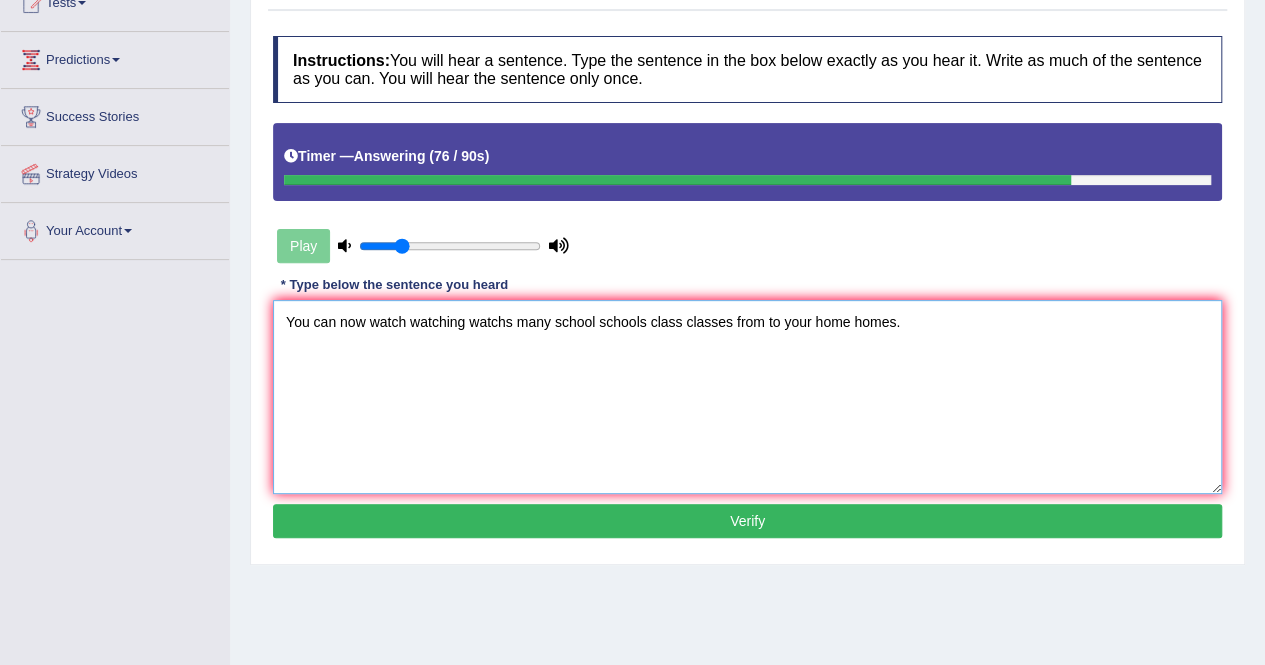 type on "You can now watch watching watchs many school schools class classes from to your home homes." 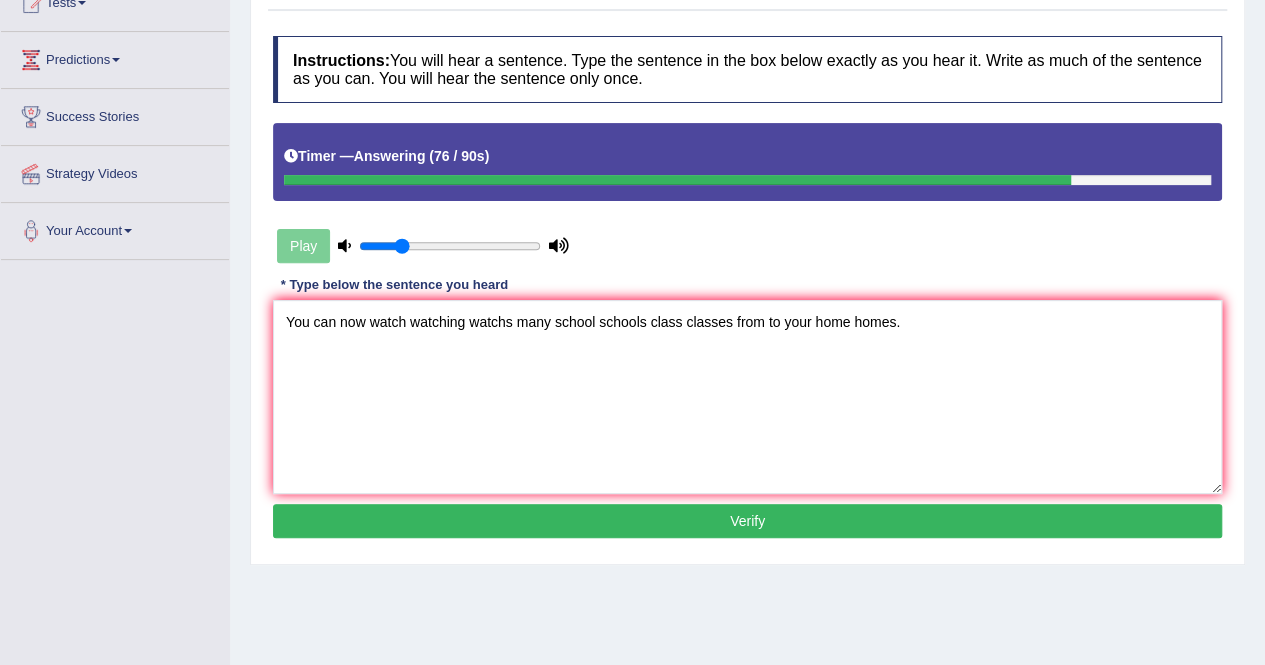 click on "Verify" at bounding box center [747, 521] 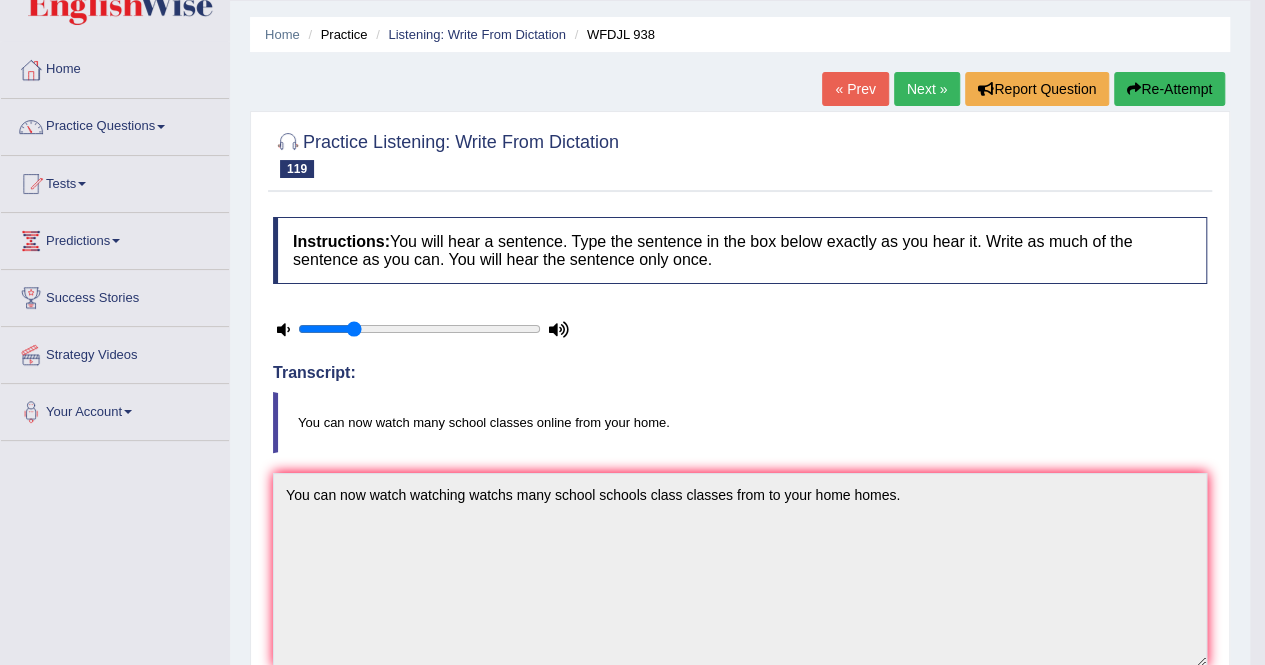 scroll, scrollTop: 56, scrollLeft: 0, axis: vertical 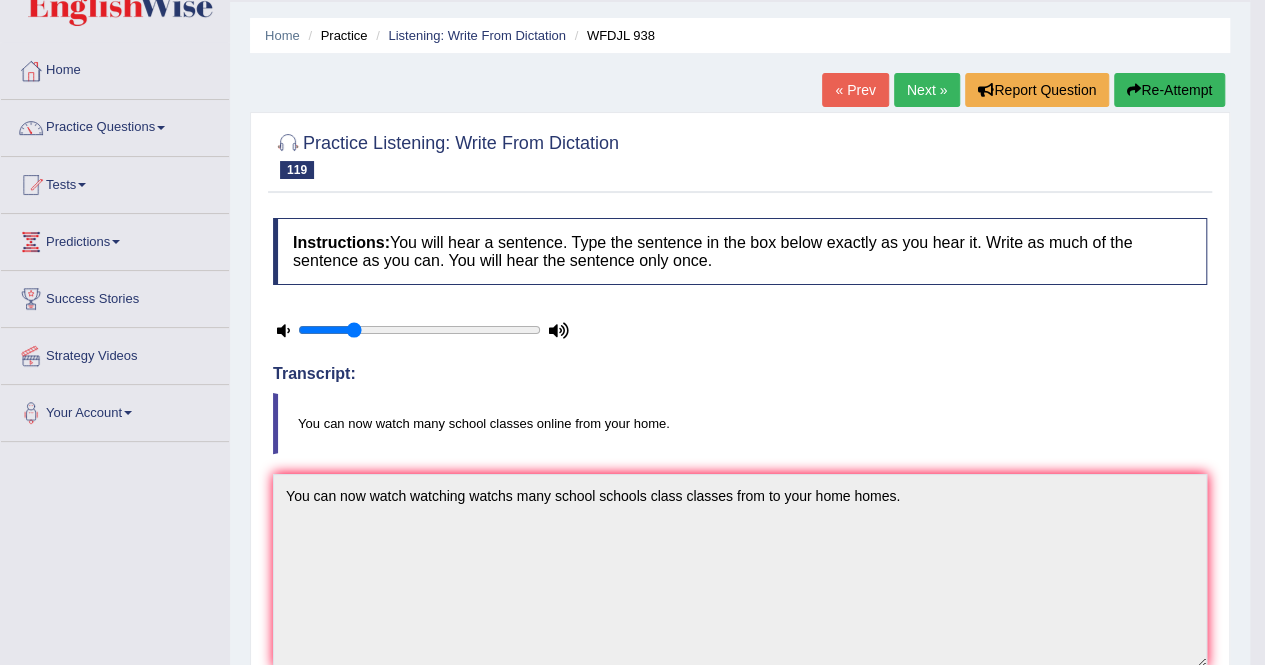 click on "Next »" at bounding box center (927, 90) 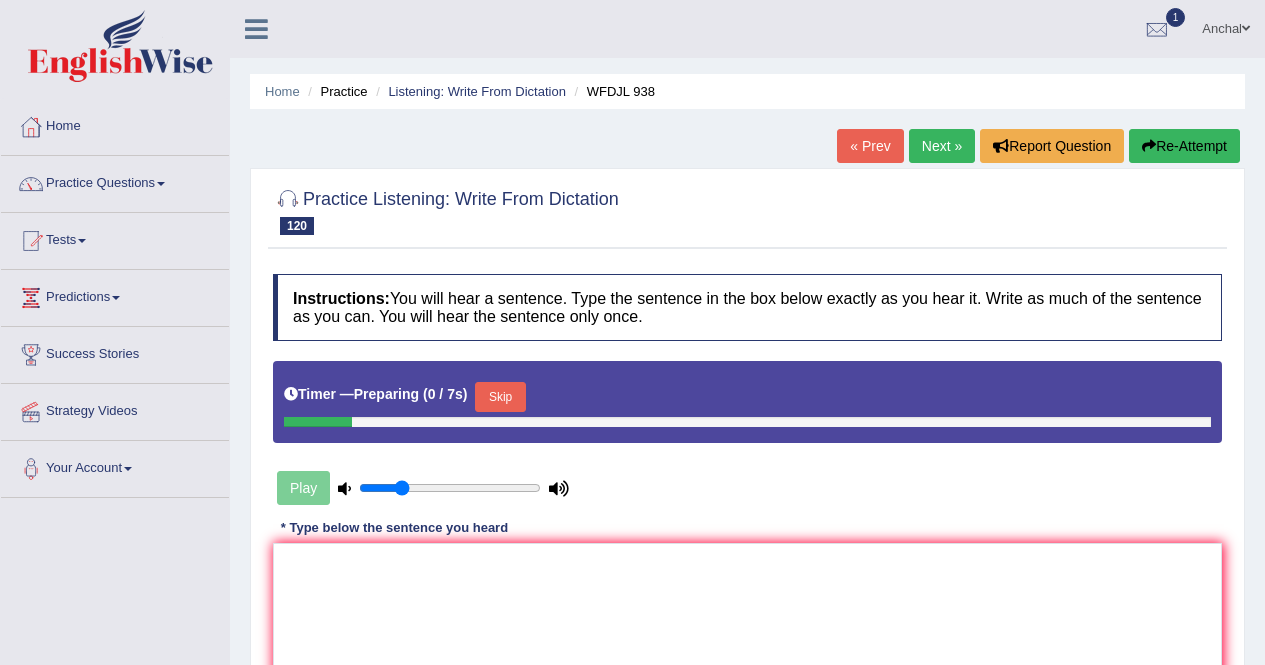 scroll, scrollTop: 0, scrollLeft: 0, axis: both 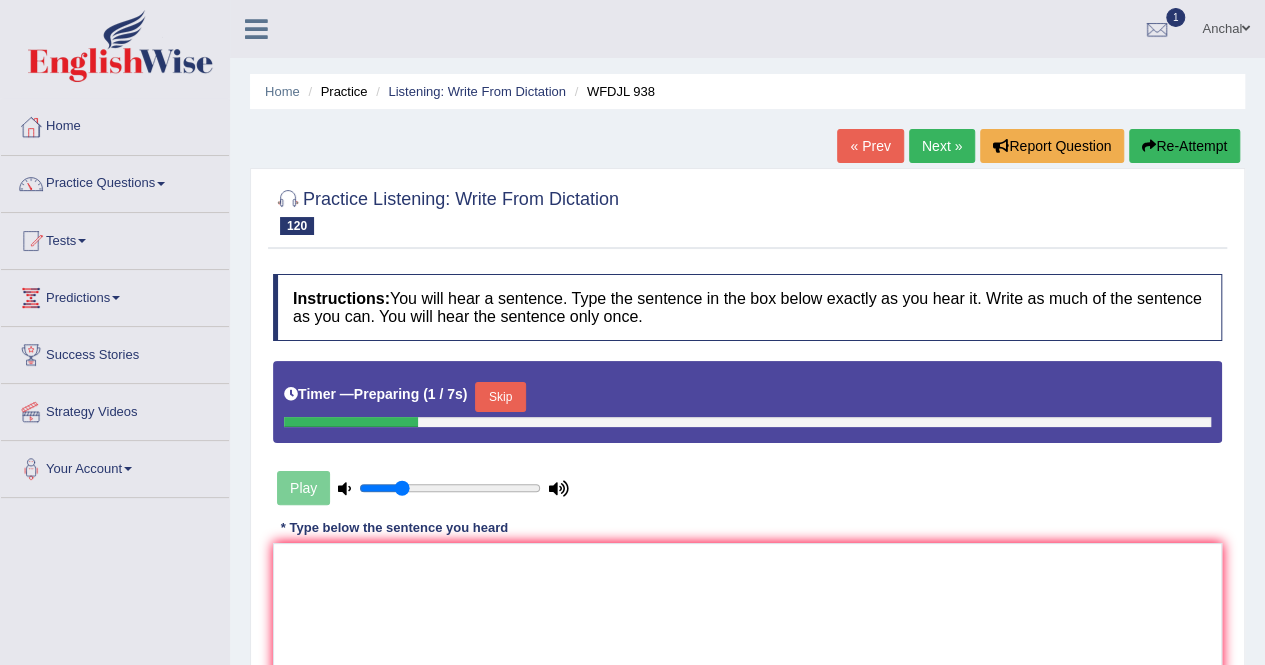 click on "Skip" at bounding box center (500, 397) 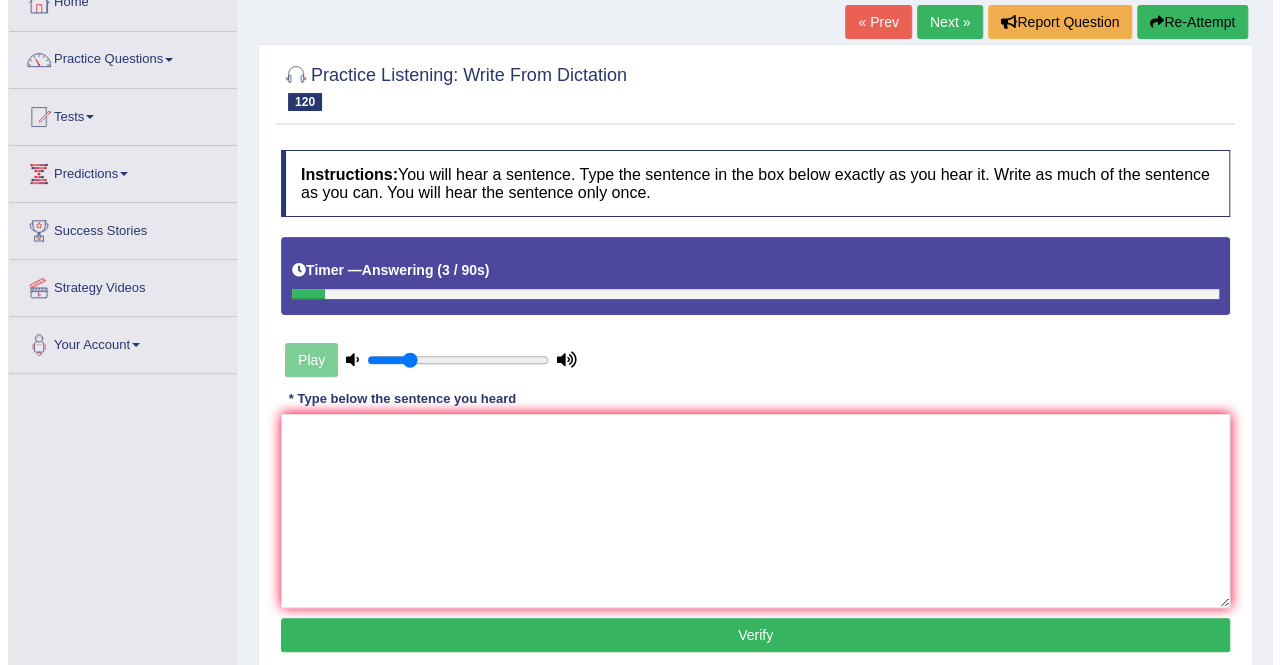 scroll, scrollTop: 154, scrollLeft: 0, axis: vertical 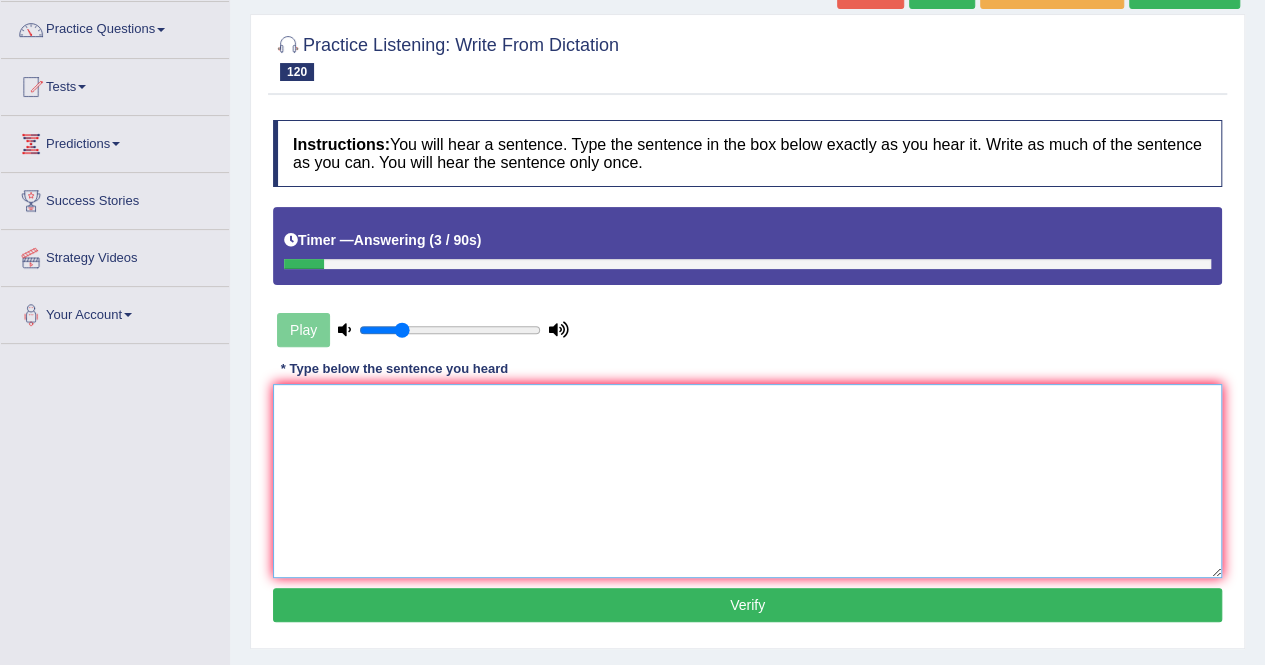 click at bounding box center [747, 481] 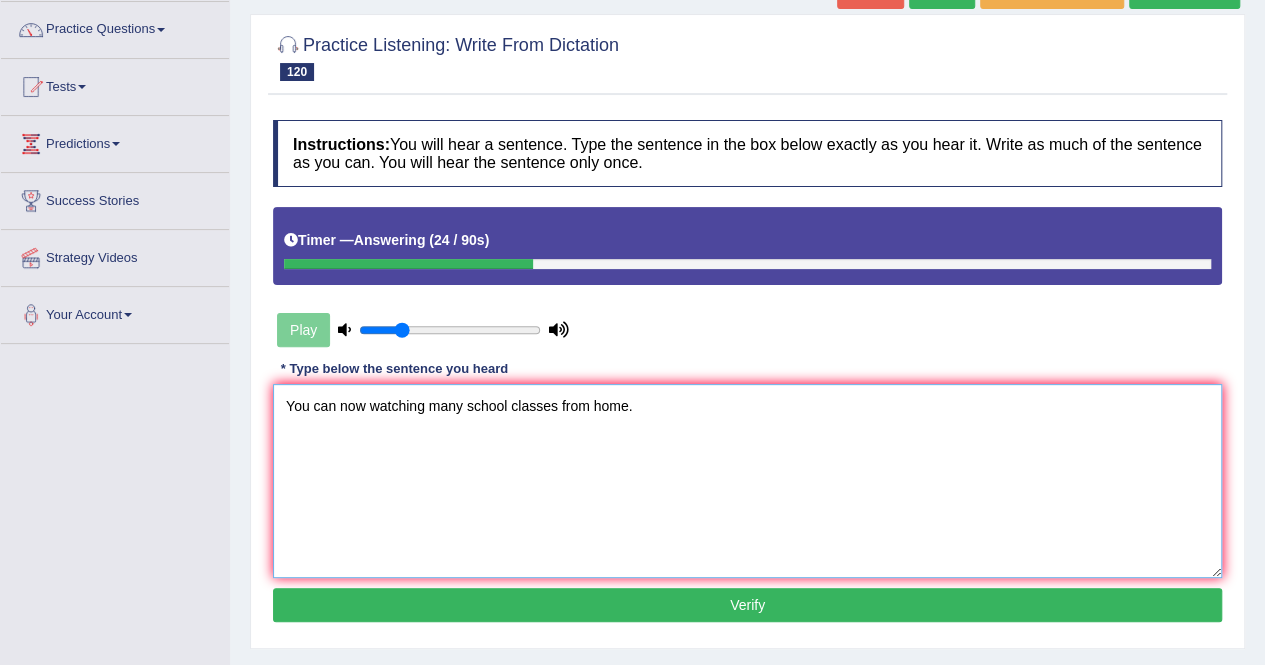 type on "You can now watching many school classes from home." 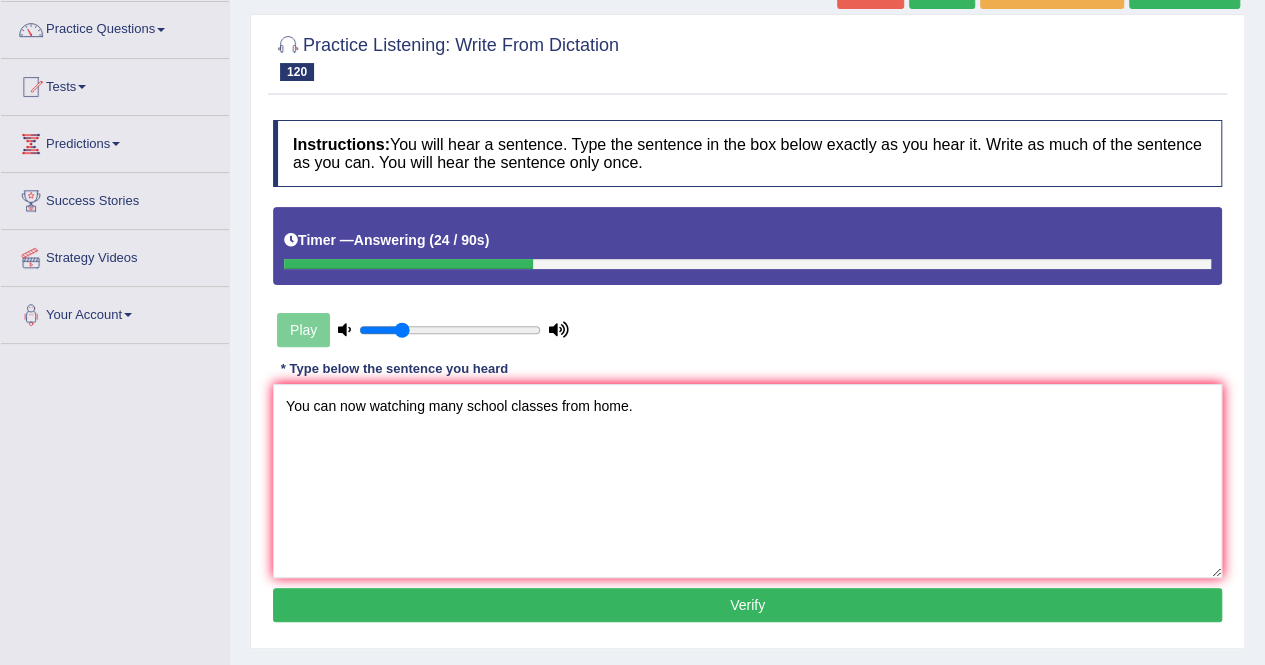 click on "Verify" at bounding box center (747, 605) 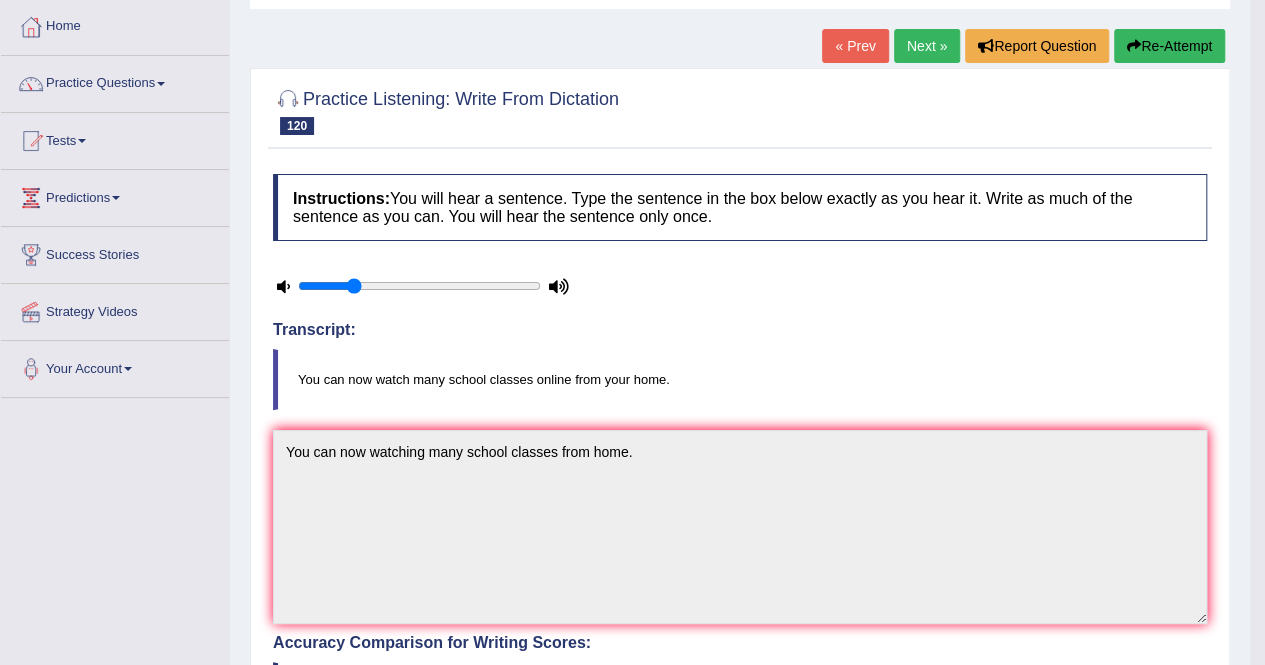 scroll, scrollTop: 0, scrollLeft: 0, axis: both 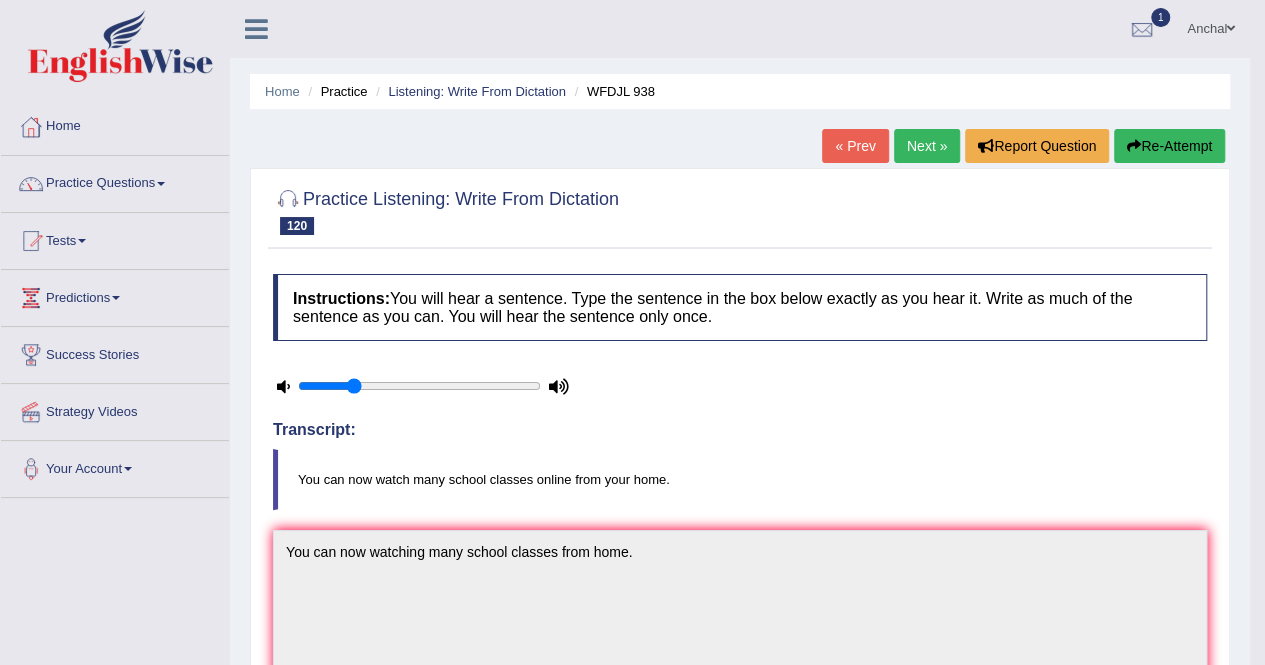 click on "Home" at bounding box center (115, 124) 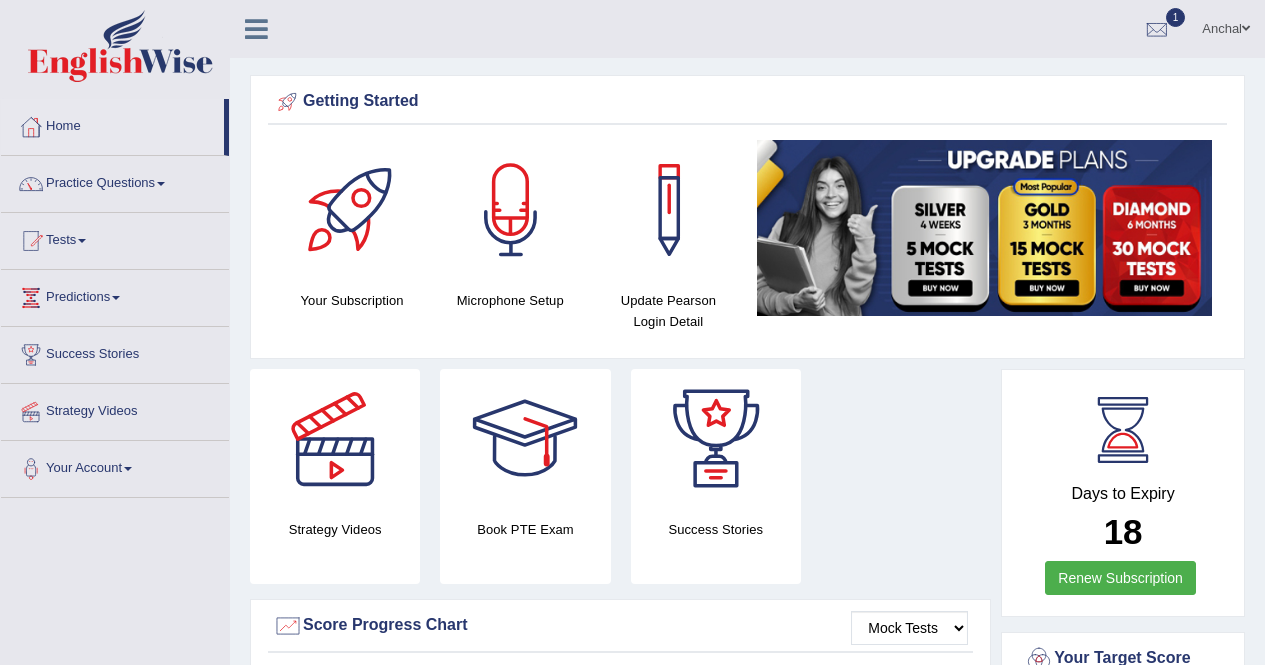 scroll, scrollTop: 0, scrollLeft: 0, axis: both 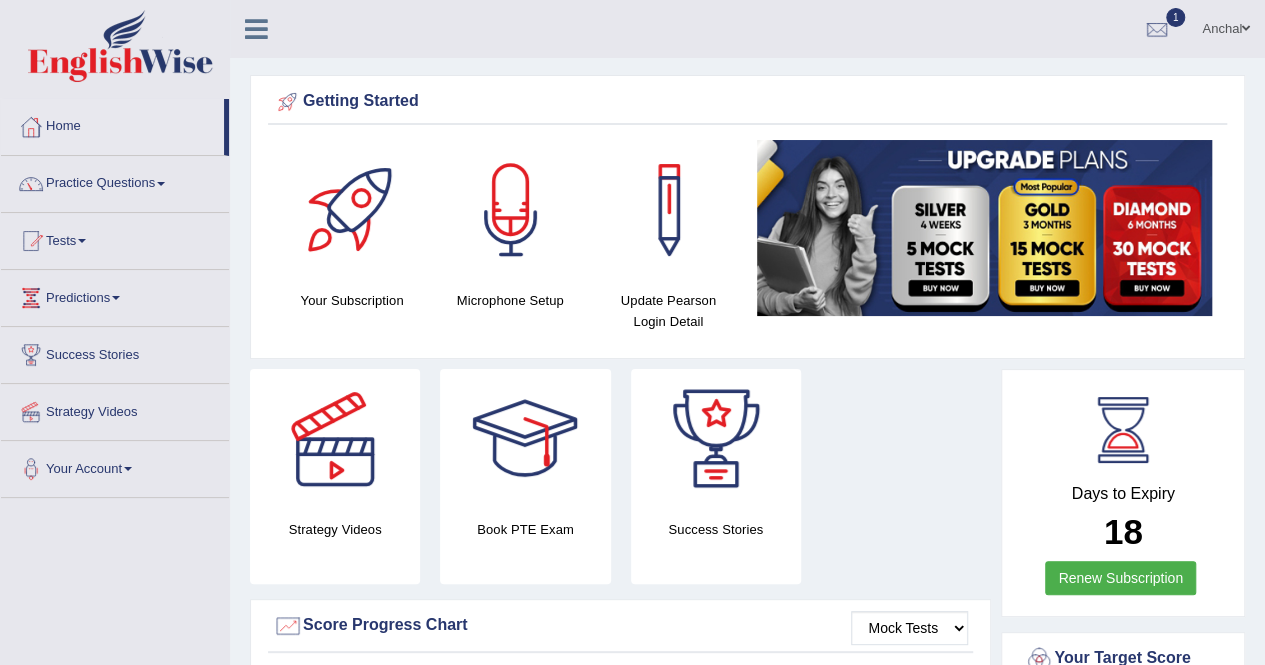 click on "Home" at bounding box center [112, 124] 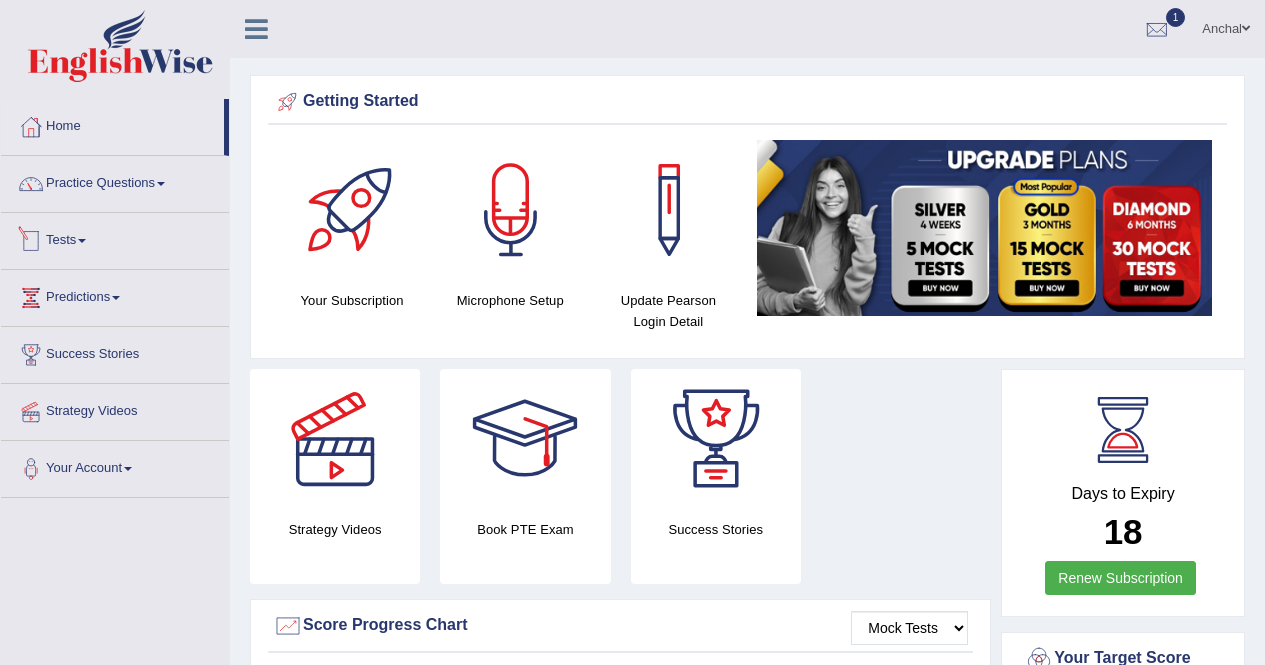 scroll, scrollTop: 0, scrollLeft: 0, axis: both 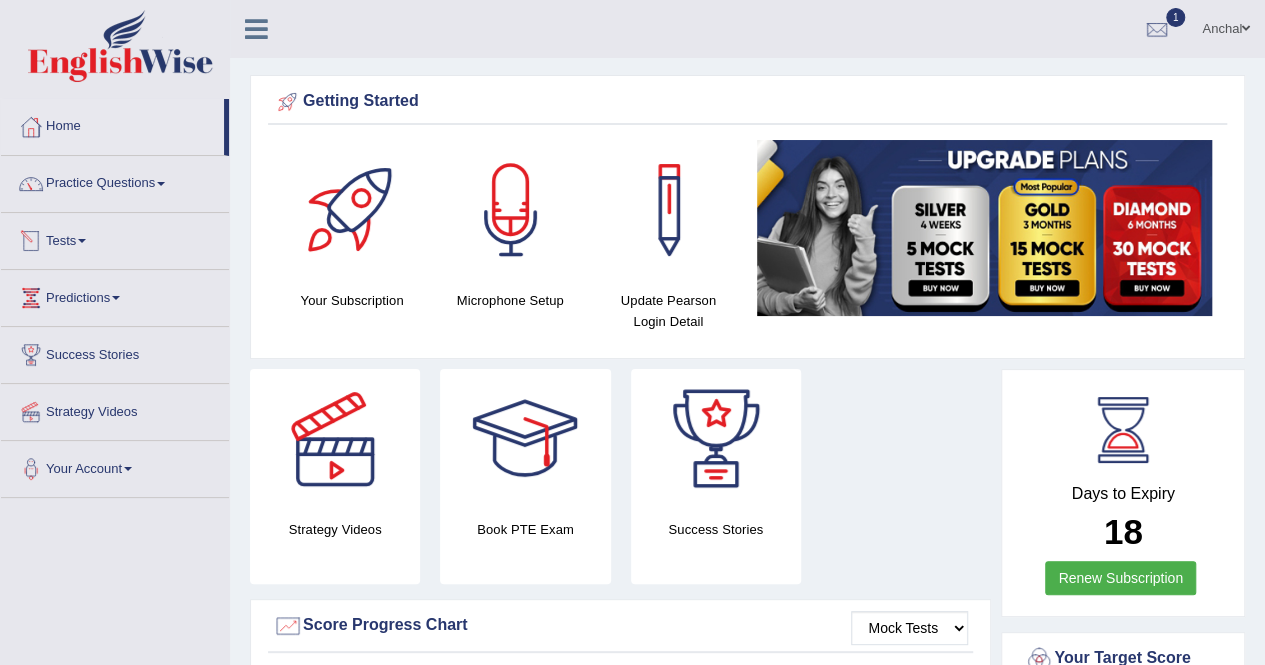 click on "Tests" at bounding box center (115, 238) 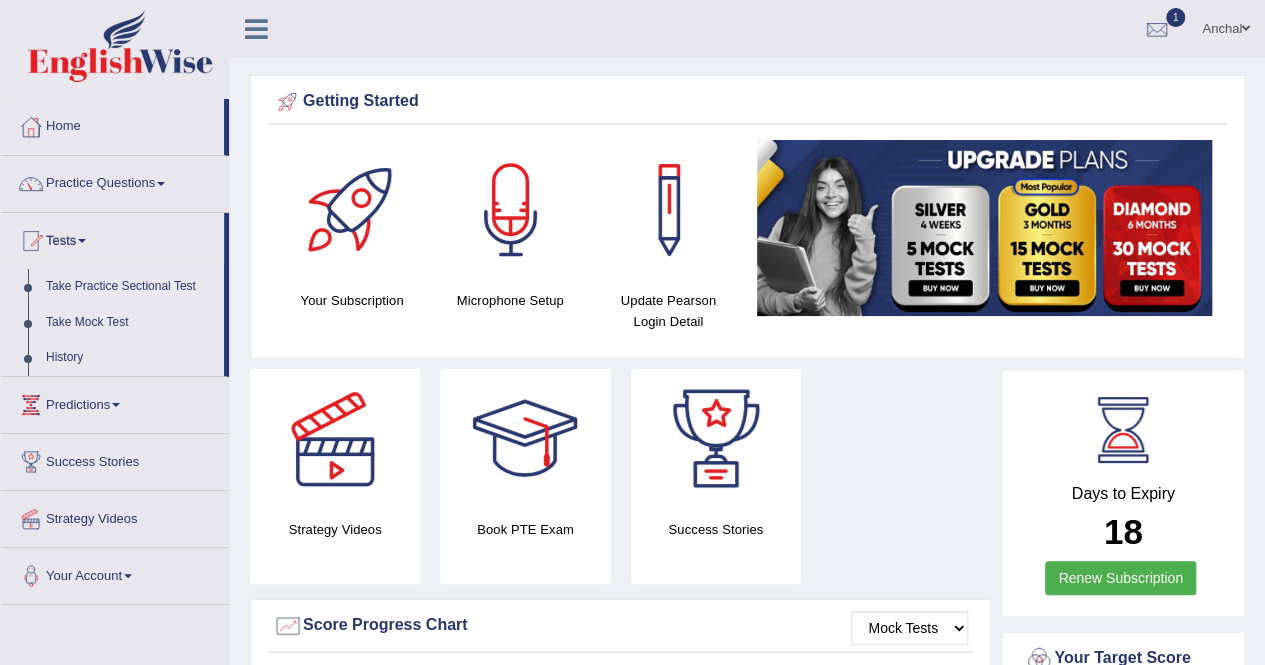 click on "Take Practice Sectional Test" at bounding box center (130, 287) 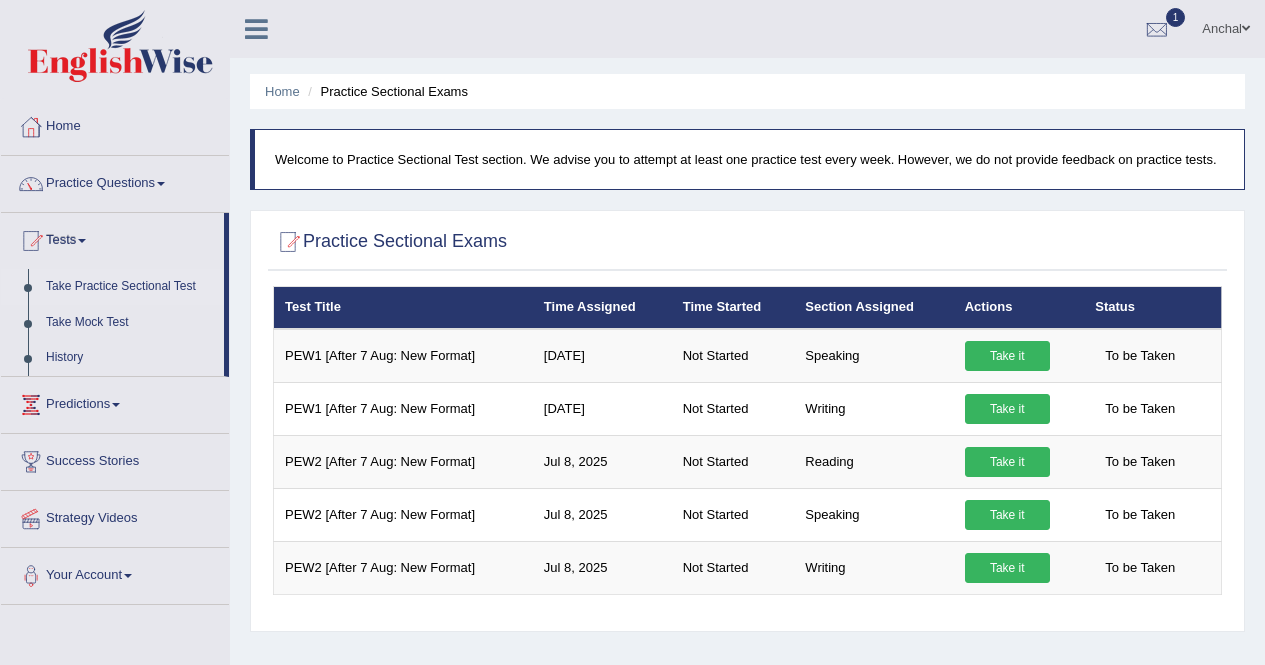 scroll, scrollTop: 0, scrollLeft: 0, axis: both 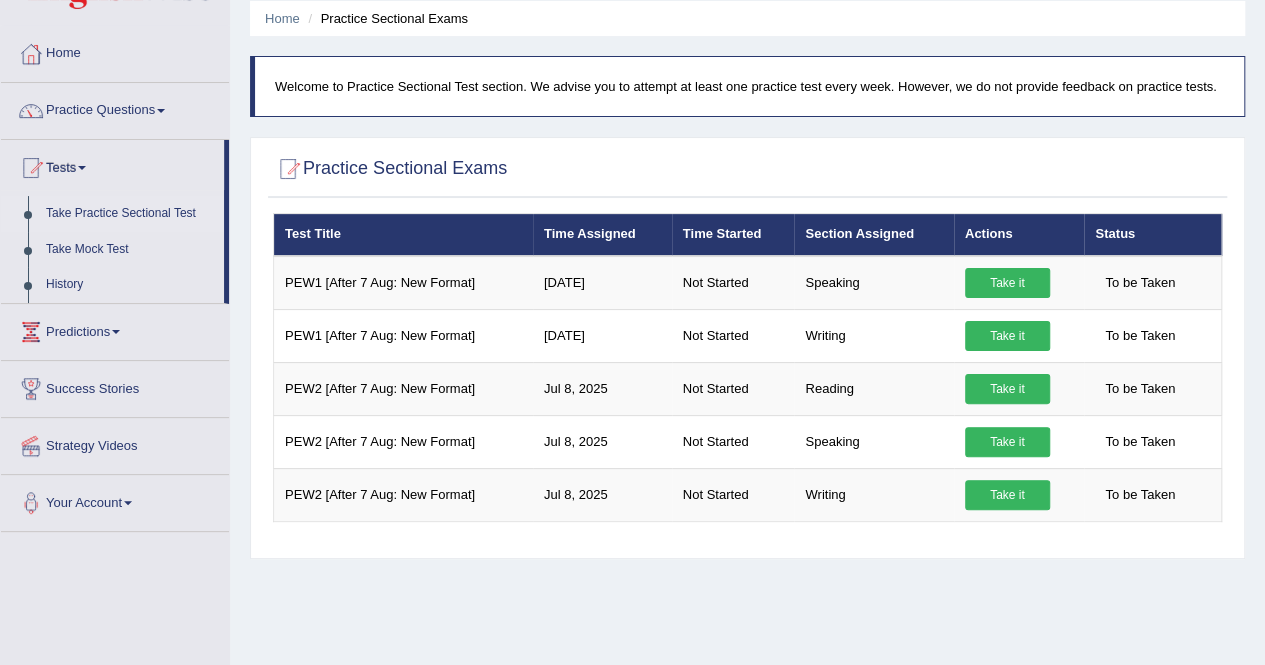 click on "Take Practice Sectional Test" at bounding box center [130, 214] 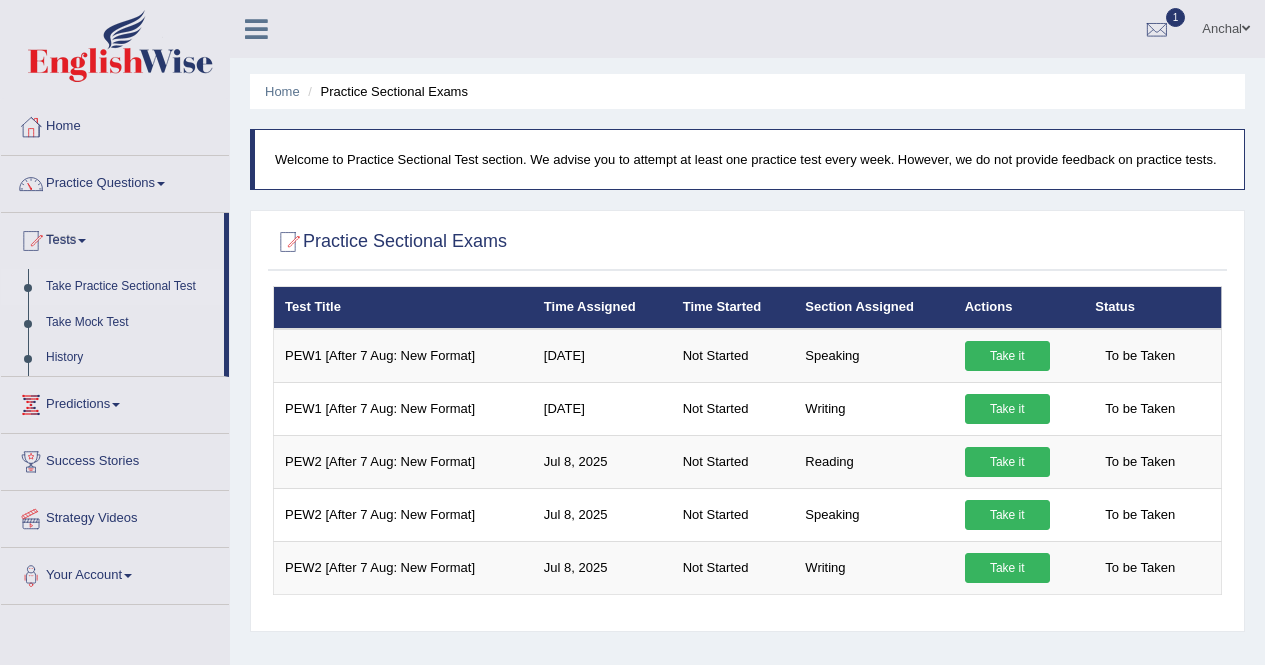 scroll, scrollTop: 262, scrollLeft: 0, axis: vertical 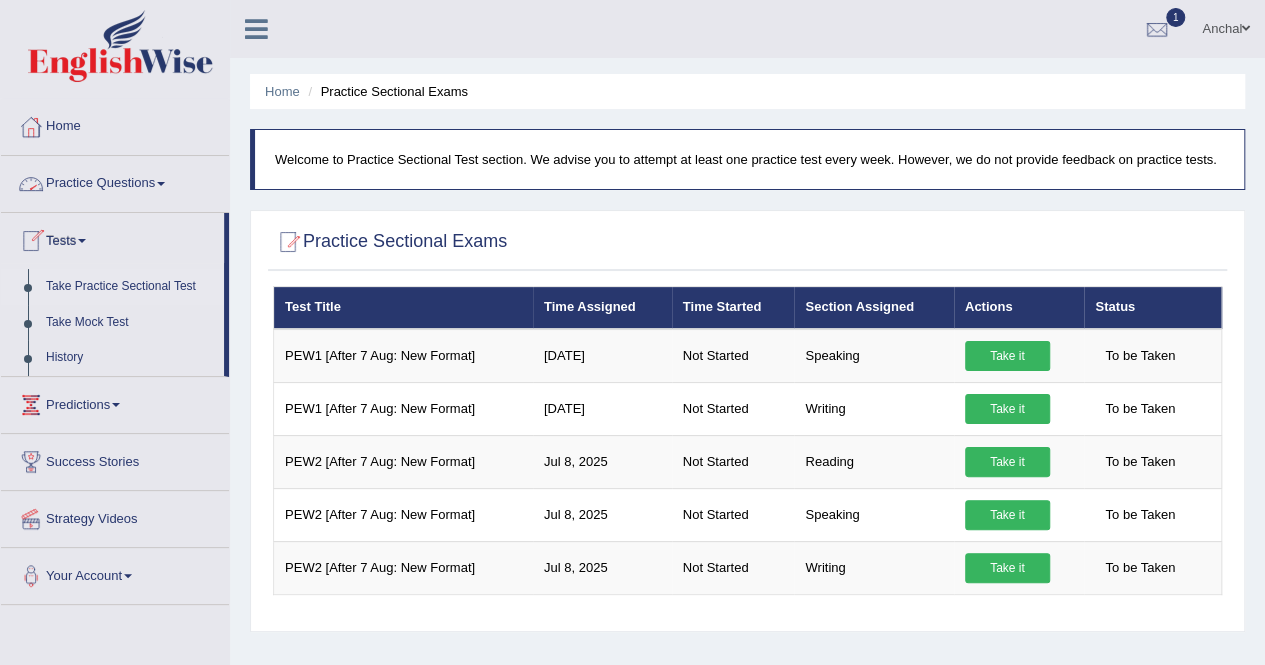 click on "Practice Questions" at bounding box center [115, 181] 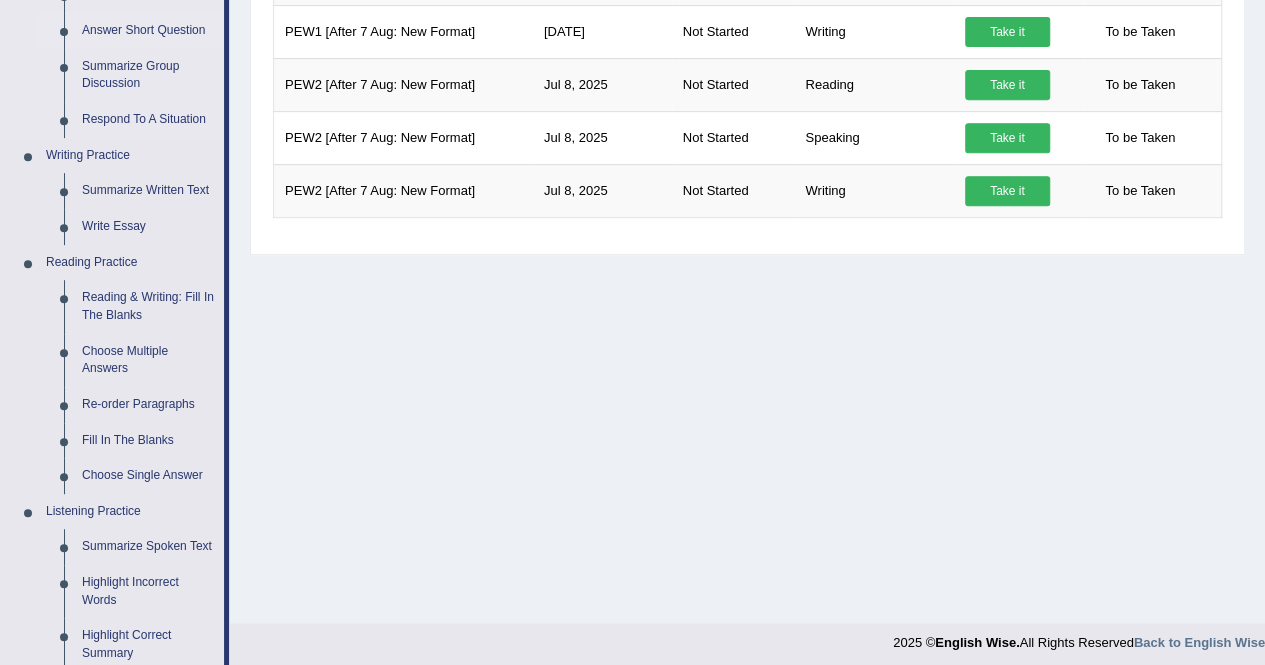 scroll, scrollTop: 412, scrollLeft: 0, axis: vertical 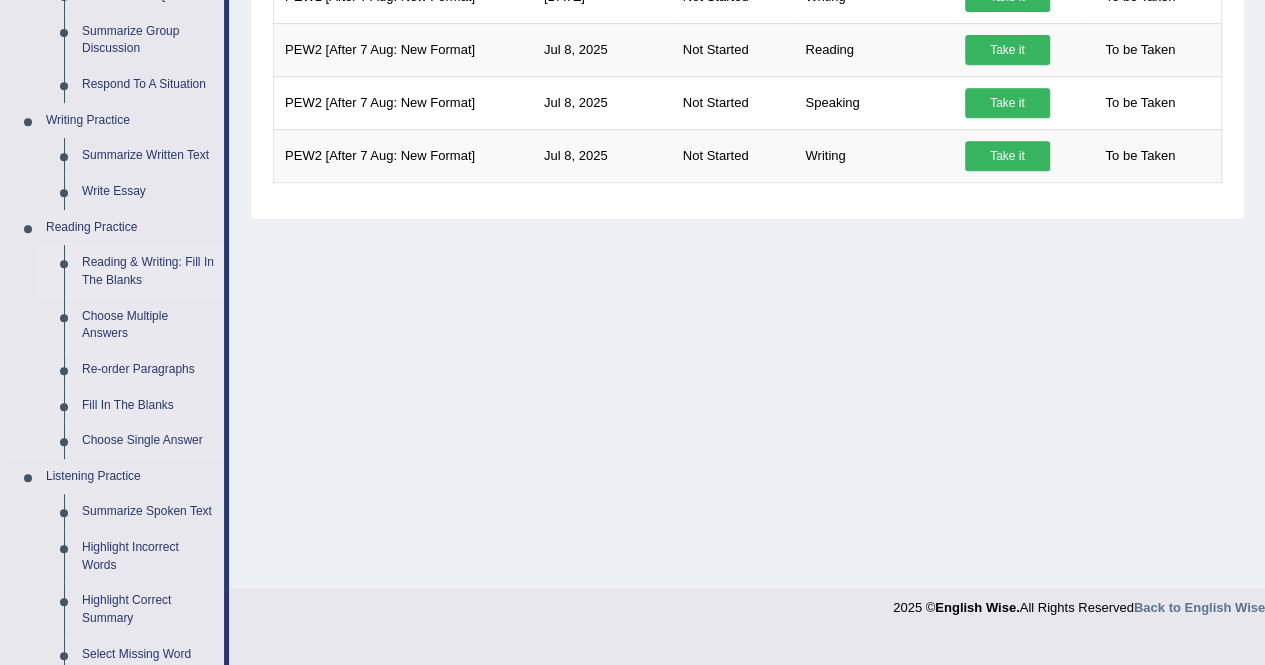 click on "Reading & Writing: Fill In The Blanks" at bounding box center [148, 271] 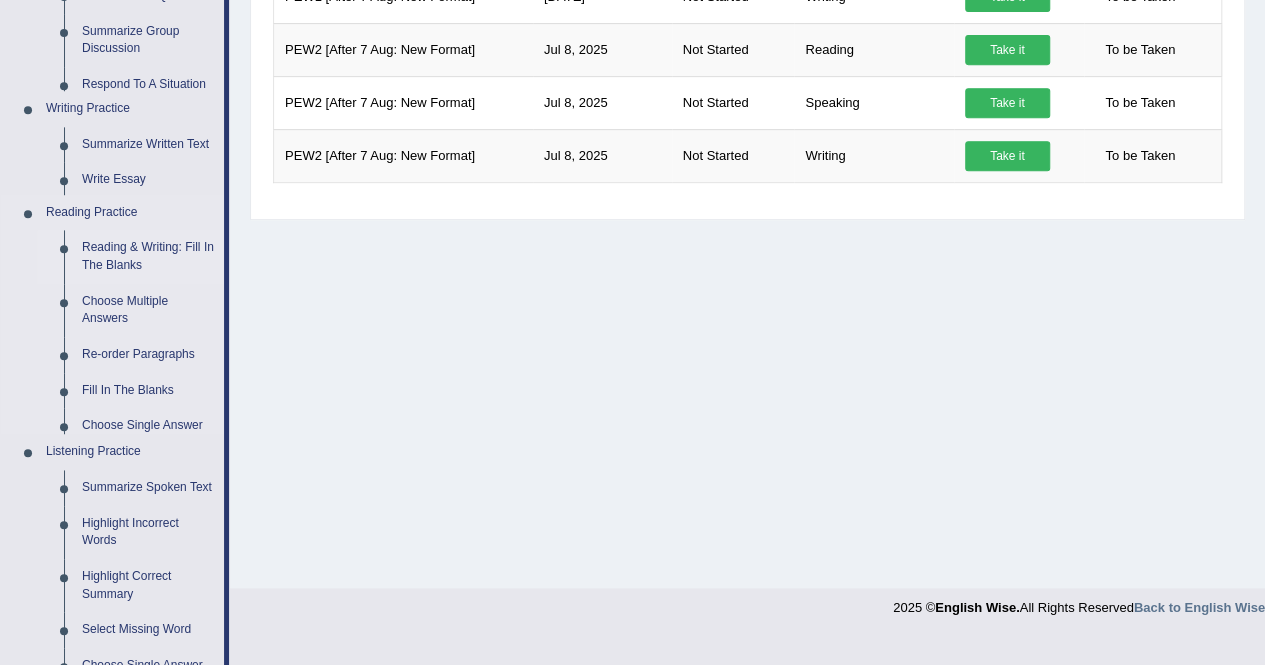 scroll, scrollTop: 384, scrollLeft: 0, axis: vertical 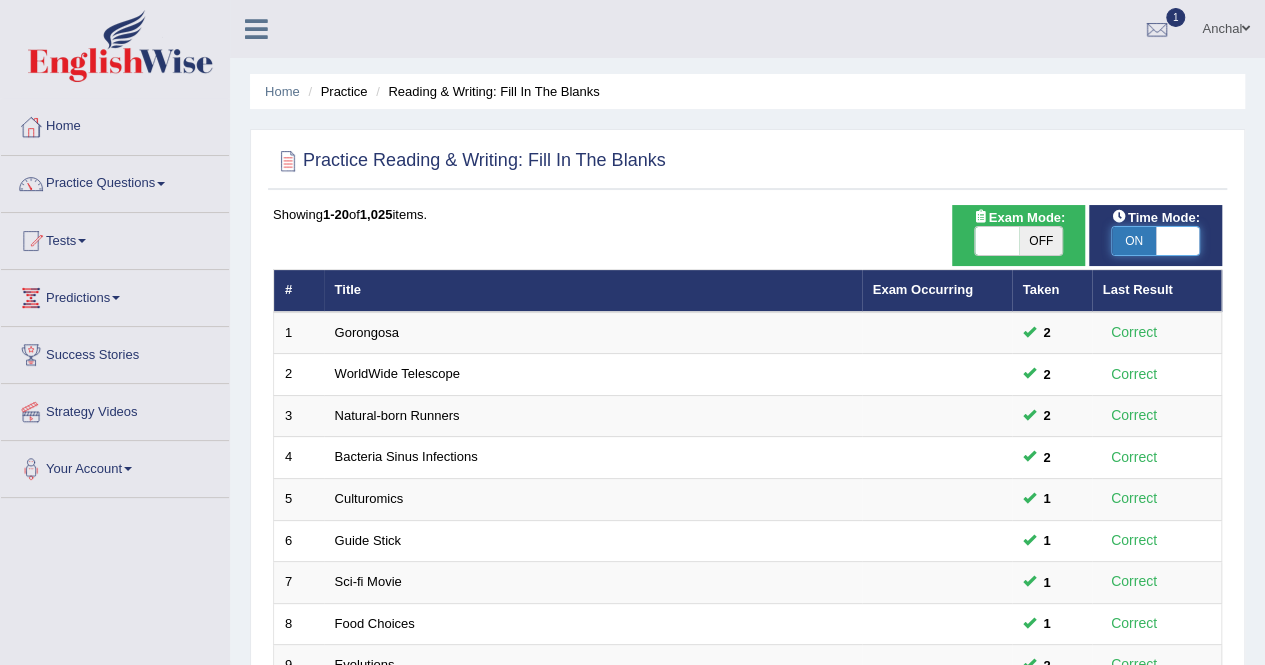 click at bounding box center [1178, 241] 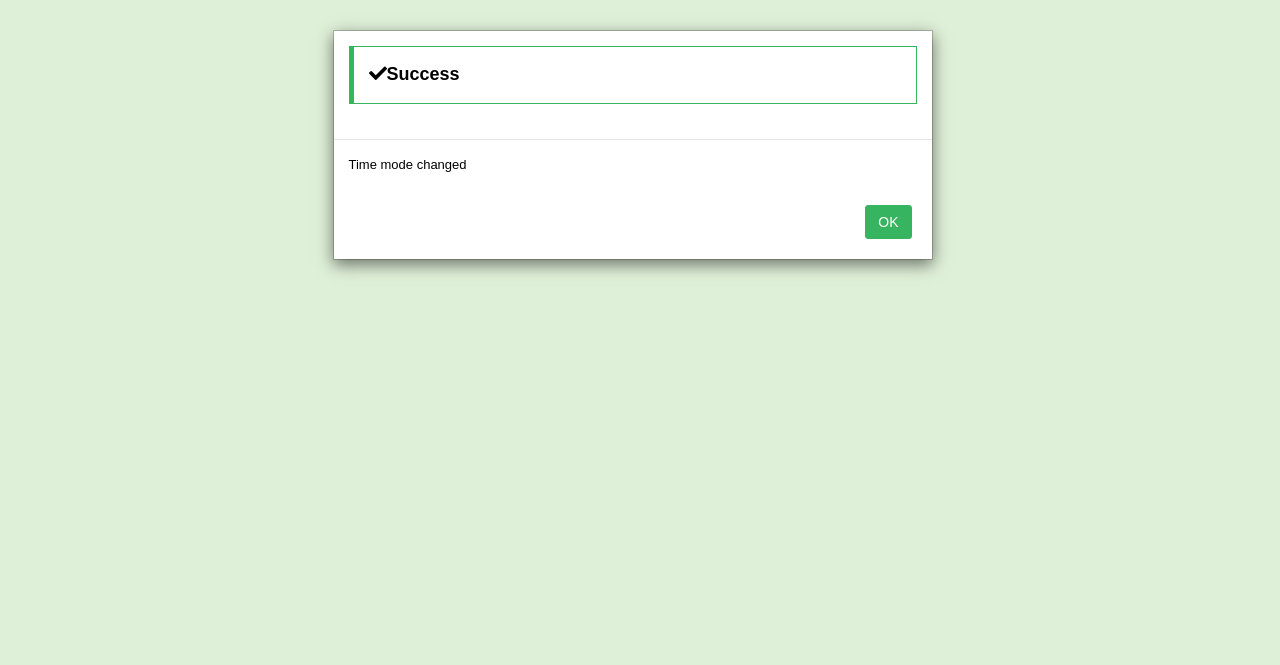 click on "OK" at bounding box center [888, 222] 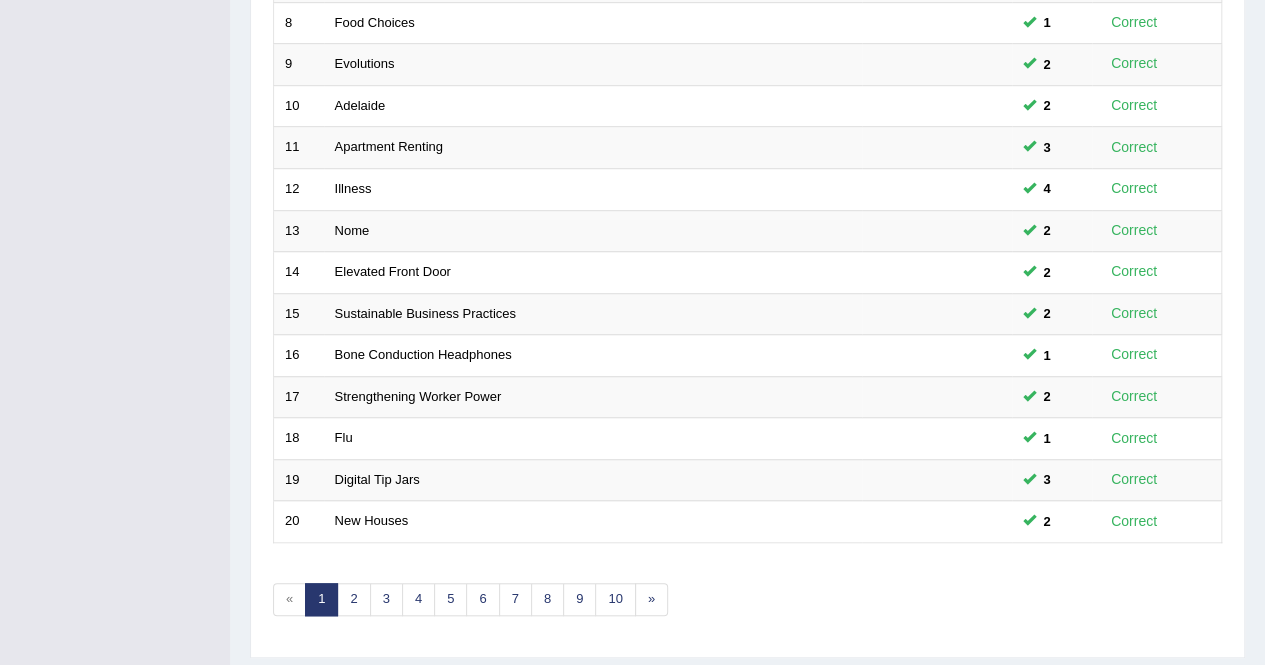 scroll, scrollTop: 649, scrollLeft: 0, axis: vertical 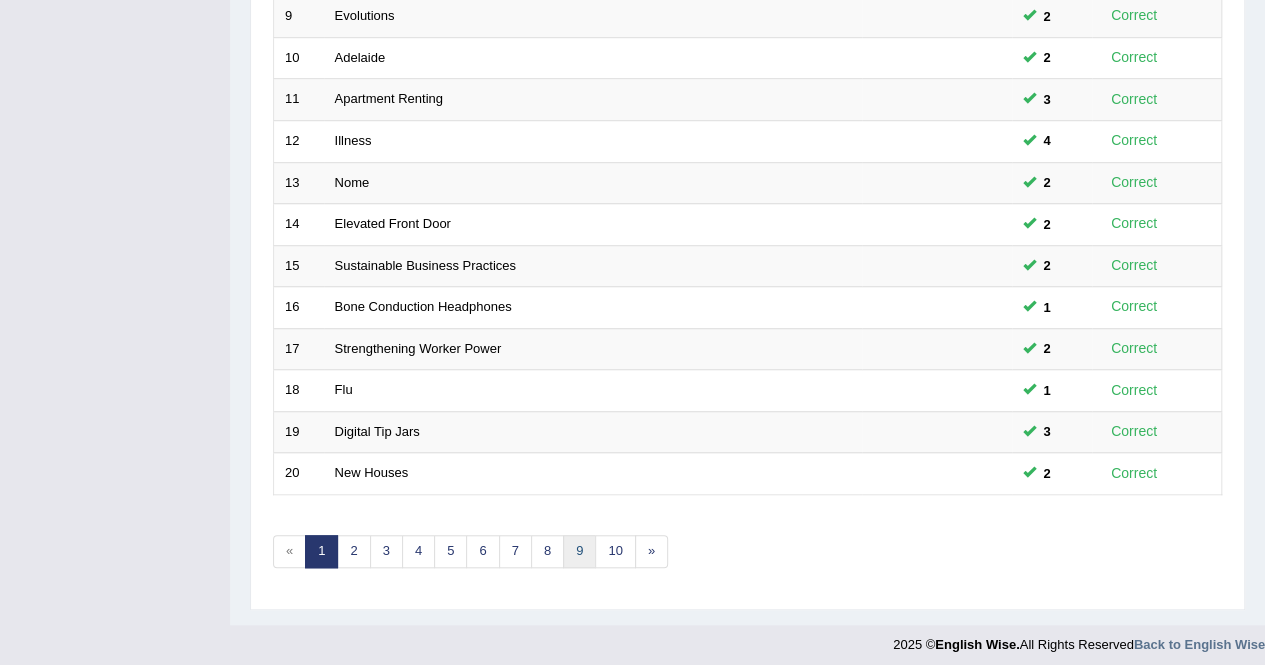 click on "9" at bounding box center [579, 551] 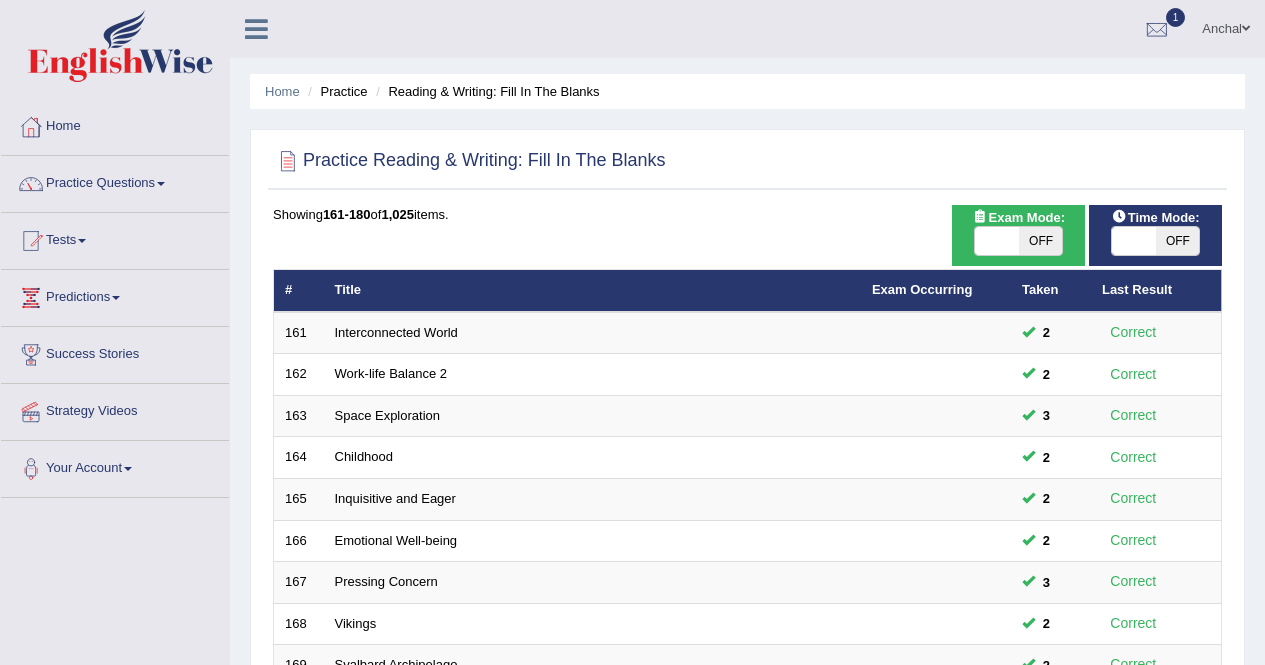 scroll, scrollTop: 544, scrollLeft: 0, axis: vertical 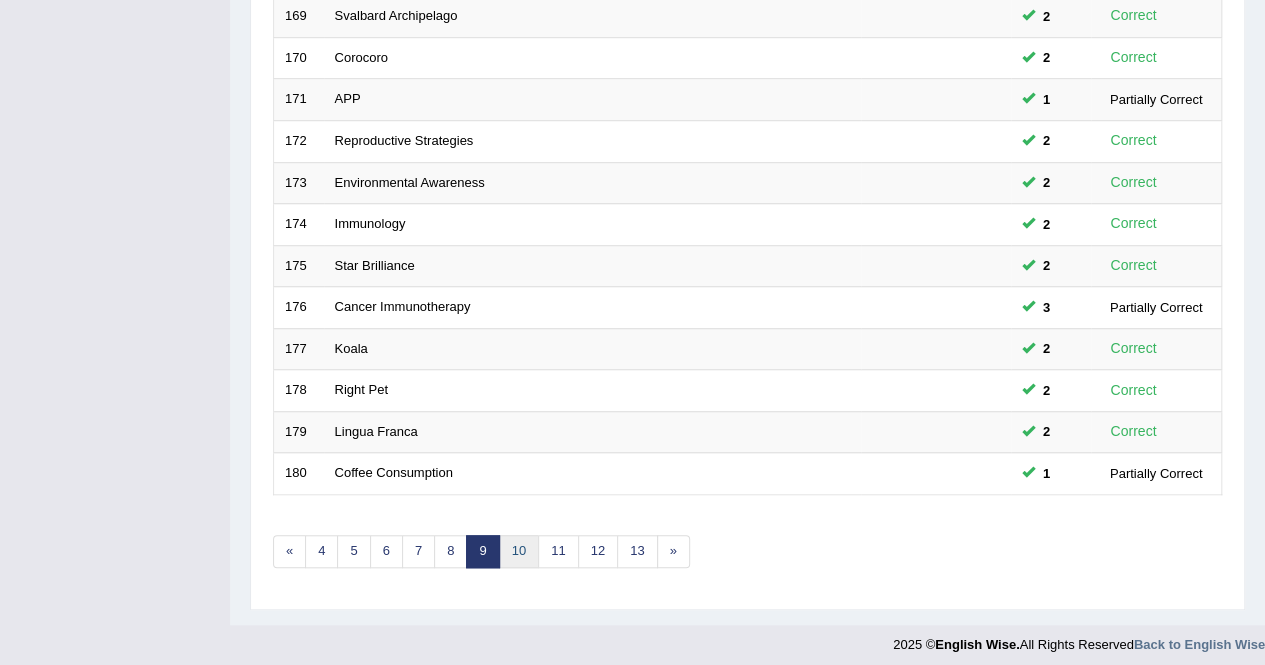 click on "10" at bounding box center (519, 551) 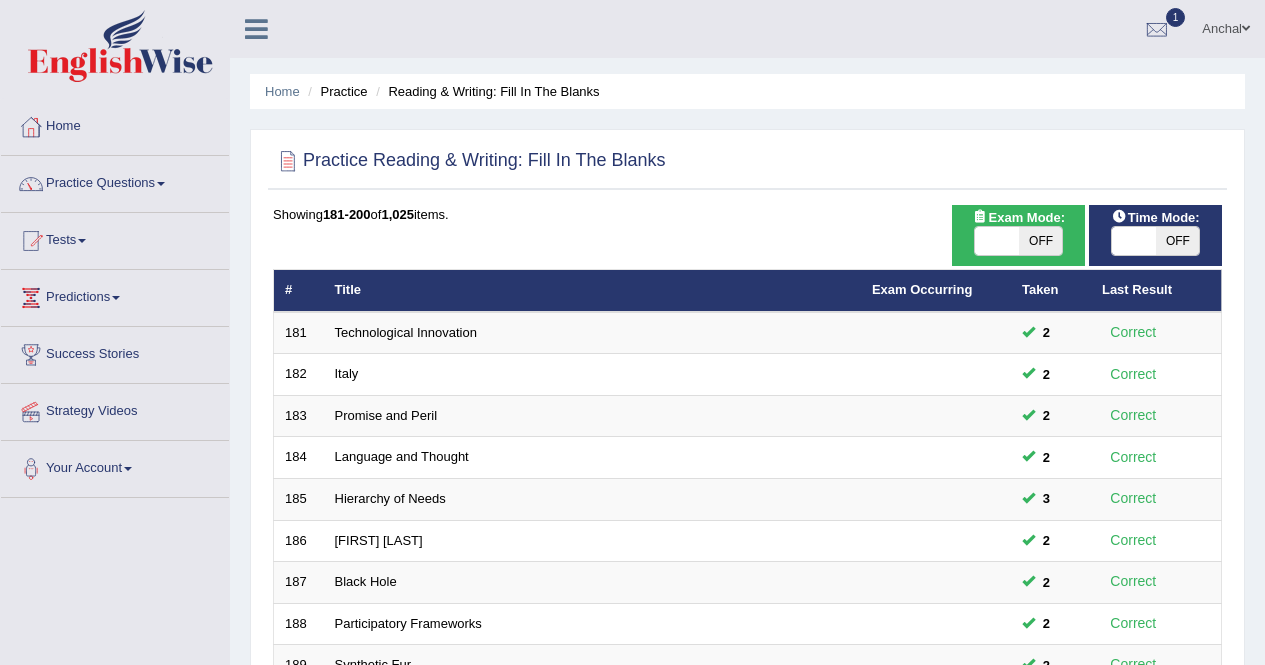 scroll, scrollTop: 243, scrollLeft: 0, axis: vertical 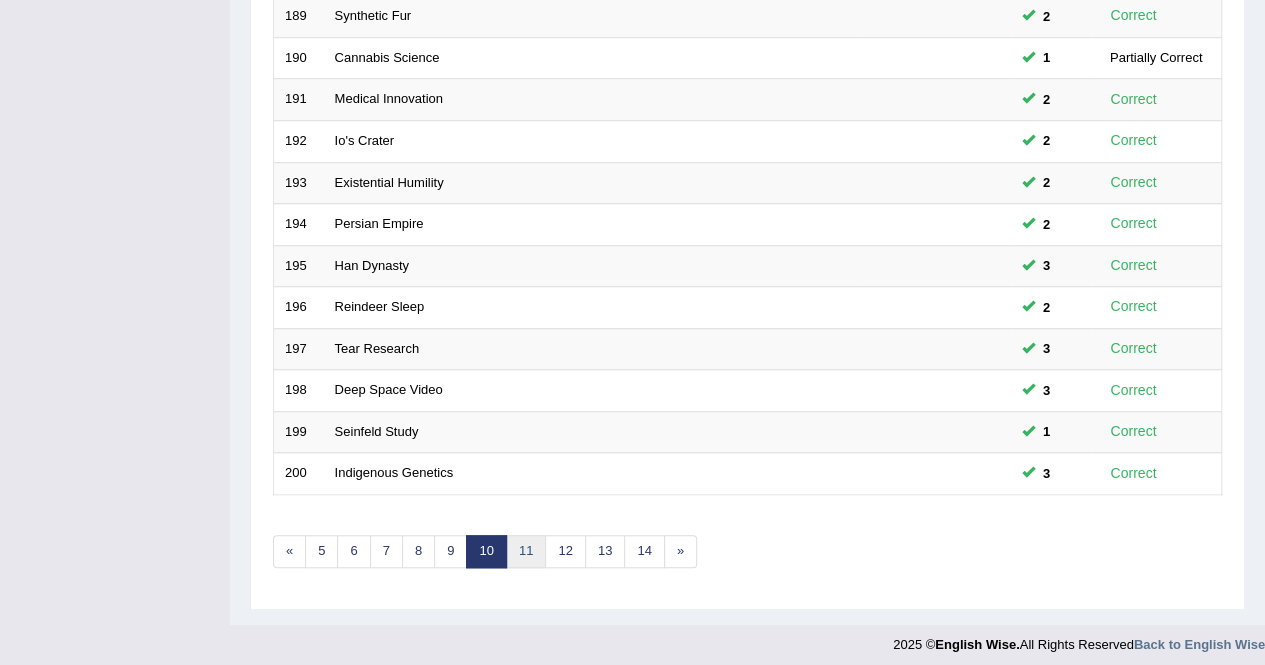click on "11" at bounding box center [526, 551] 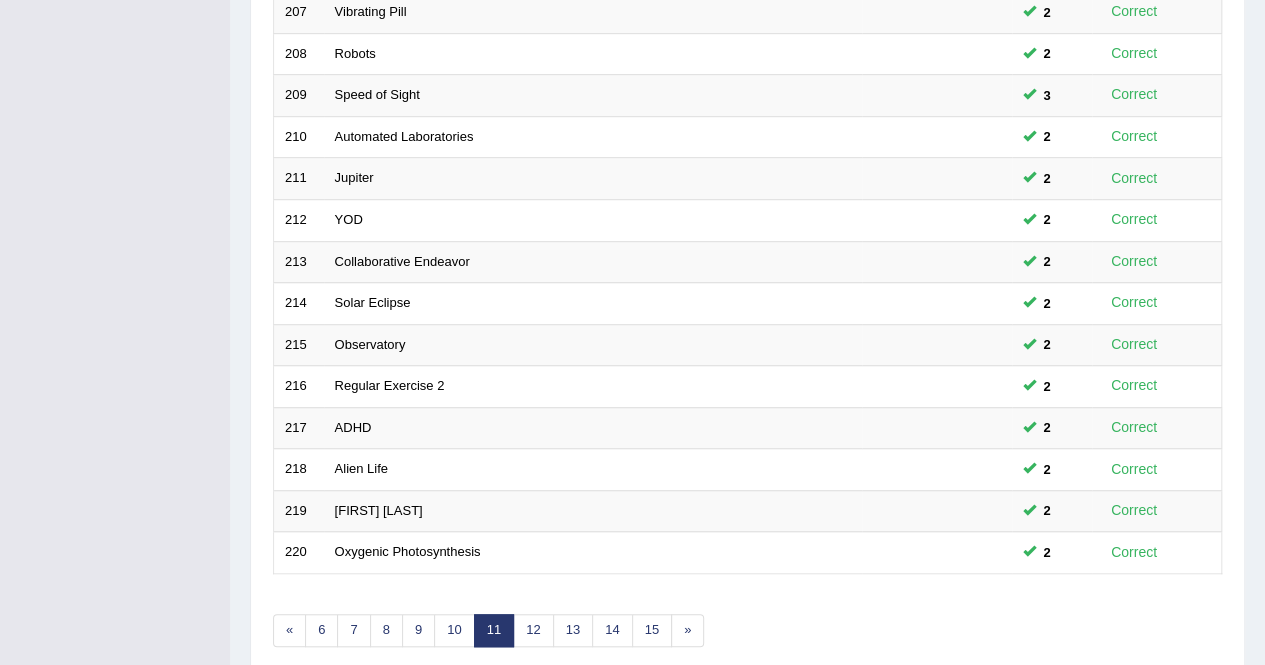 scroll, scrollTop: 0, scrollLeft: 0, axis: both 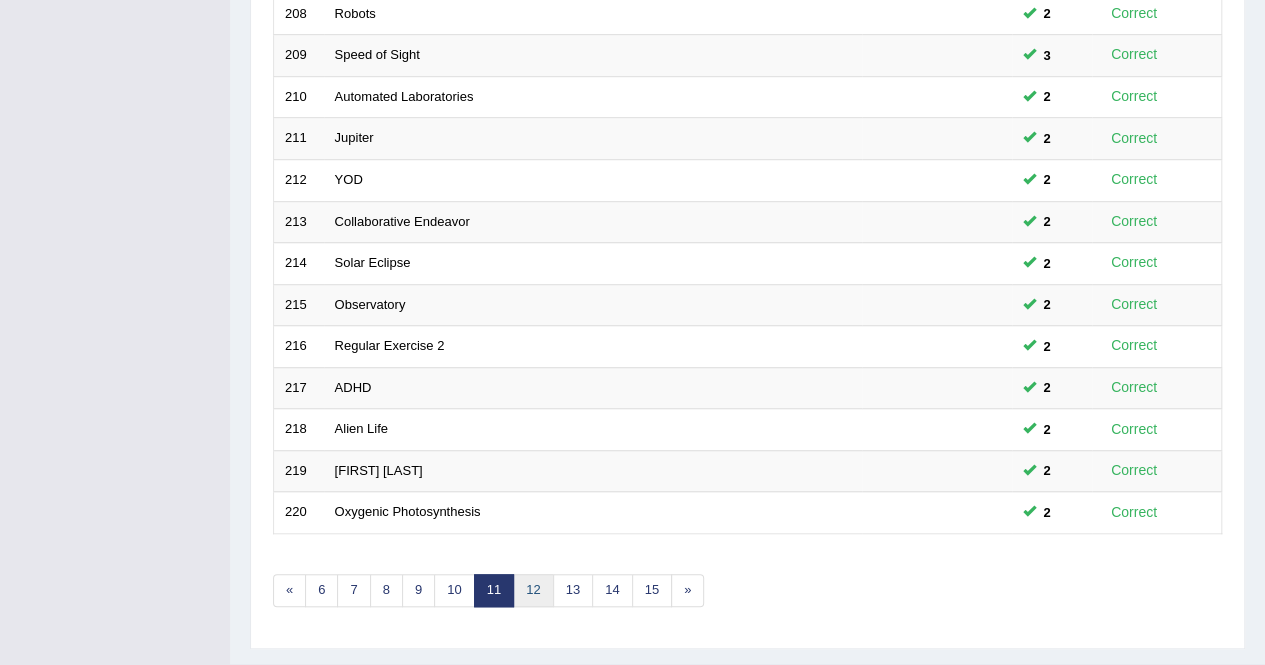 click on "12" at bounding box center [533, 590] 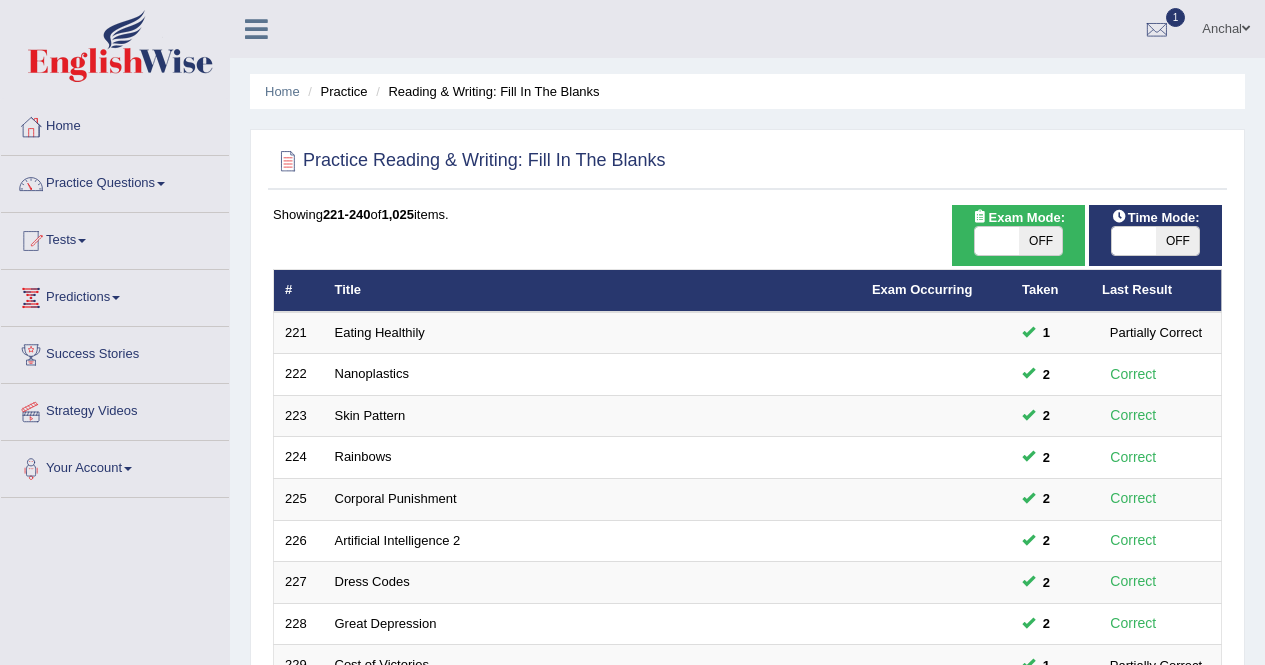 scroll, scrollTop: 649, scrollLeft: 0, axis: vertical 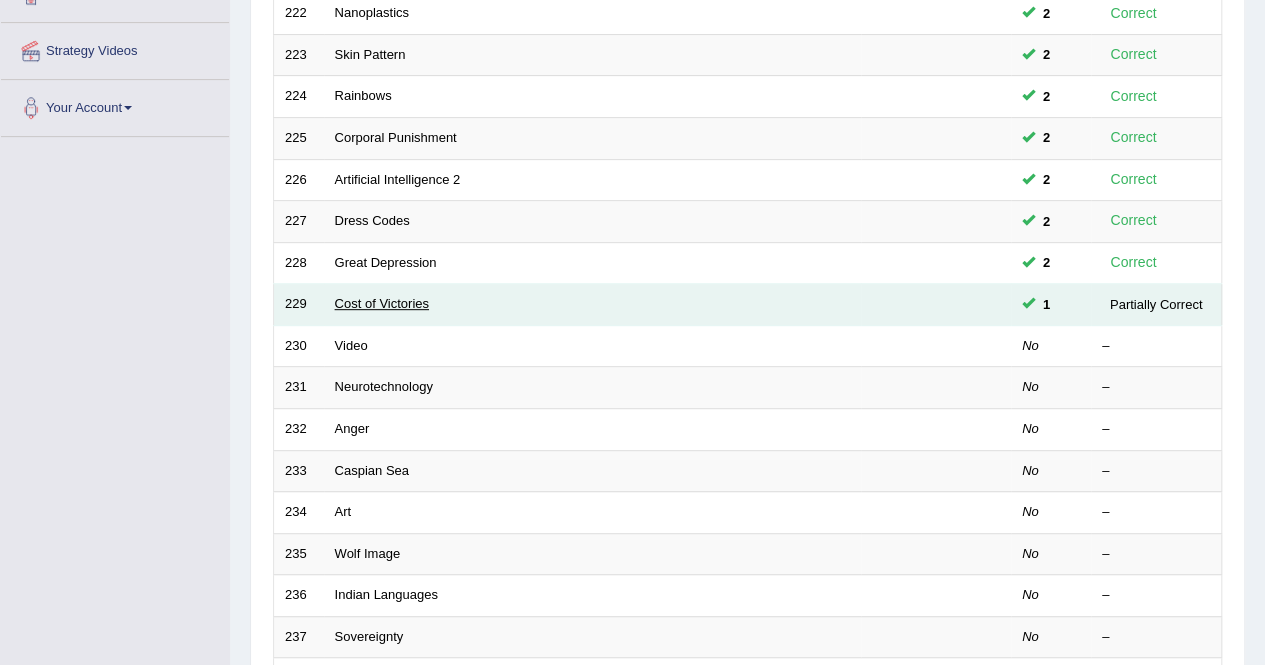 click on "Cost of Victories" at bounding box center (382, 303) 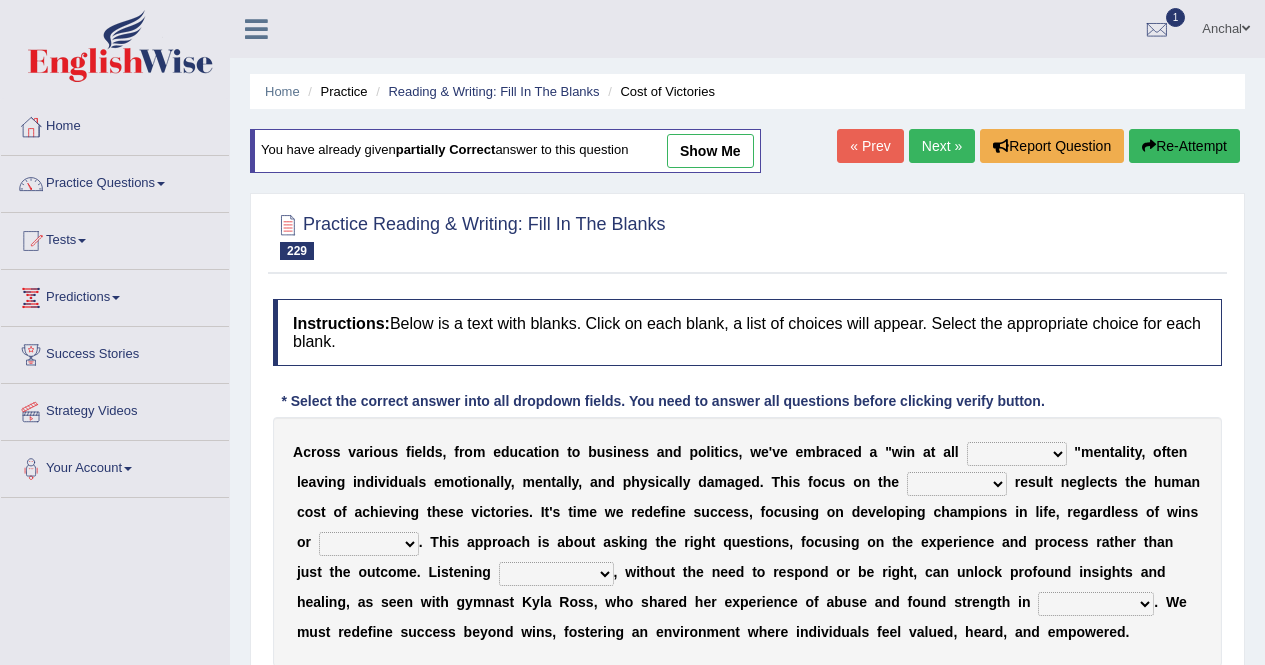 scroll, scrollTop: 161, scrollLeft: 0, axis: vertical 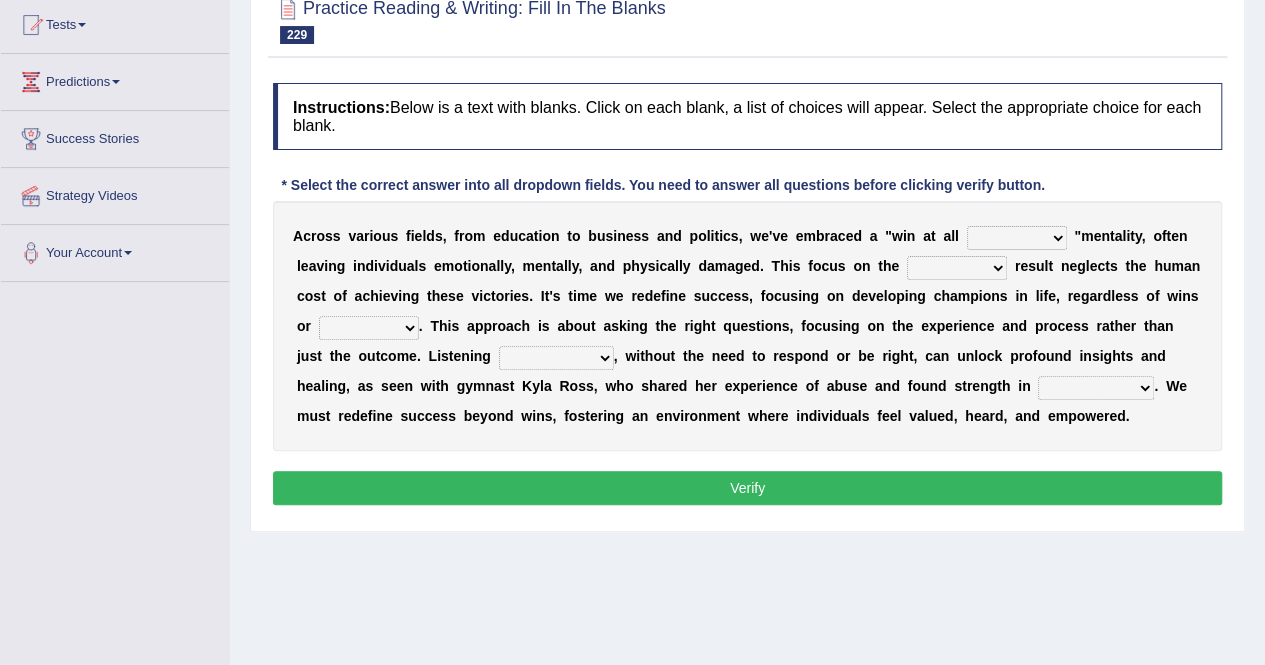 click on "marks chances costs parts" at bounding box center [1017, 238] 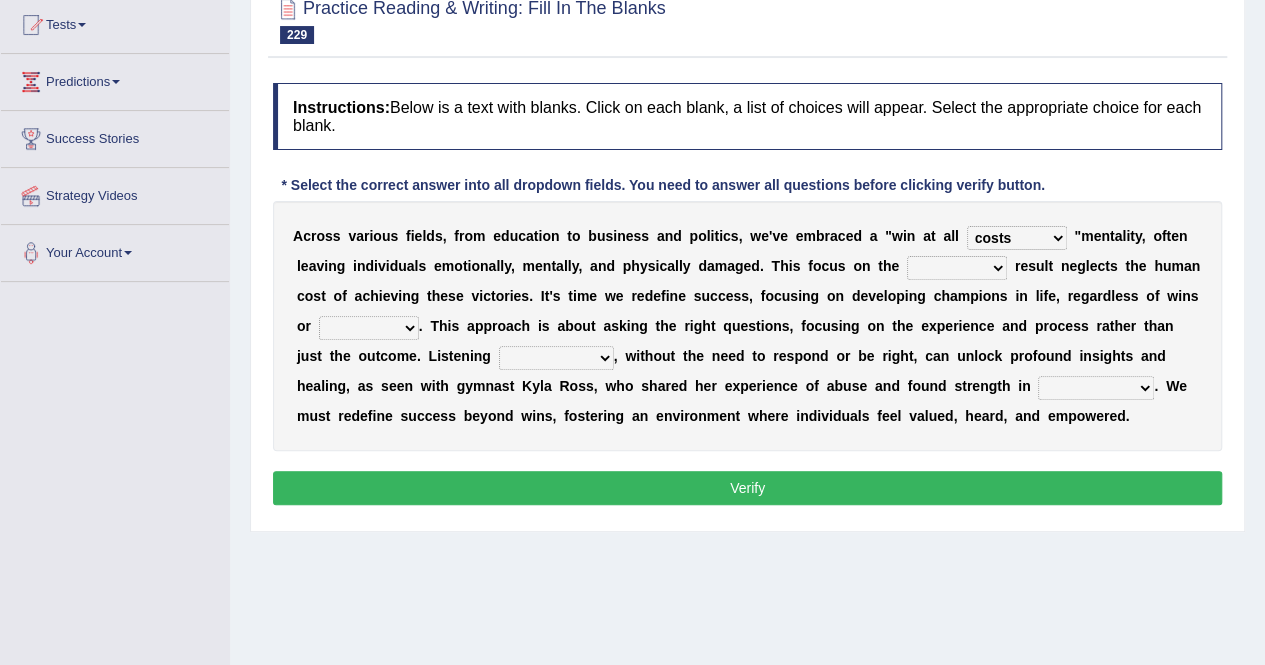 click on "gain fate late end" at bounding box center [957, 268] 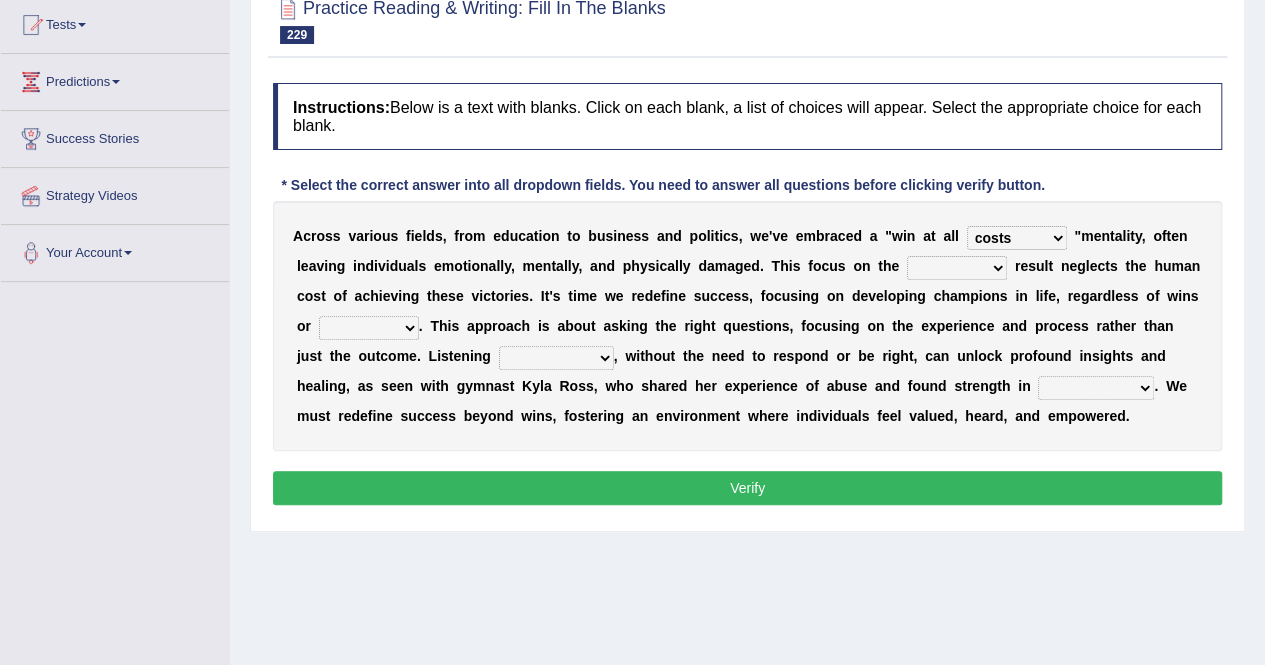 select on "end" 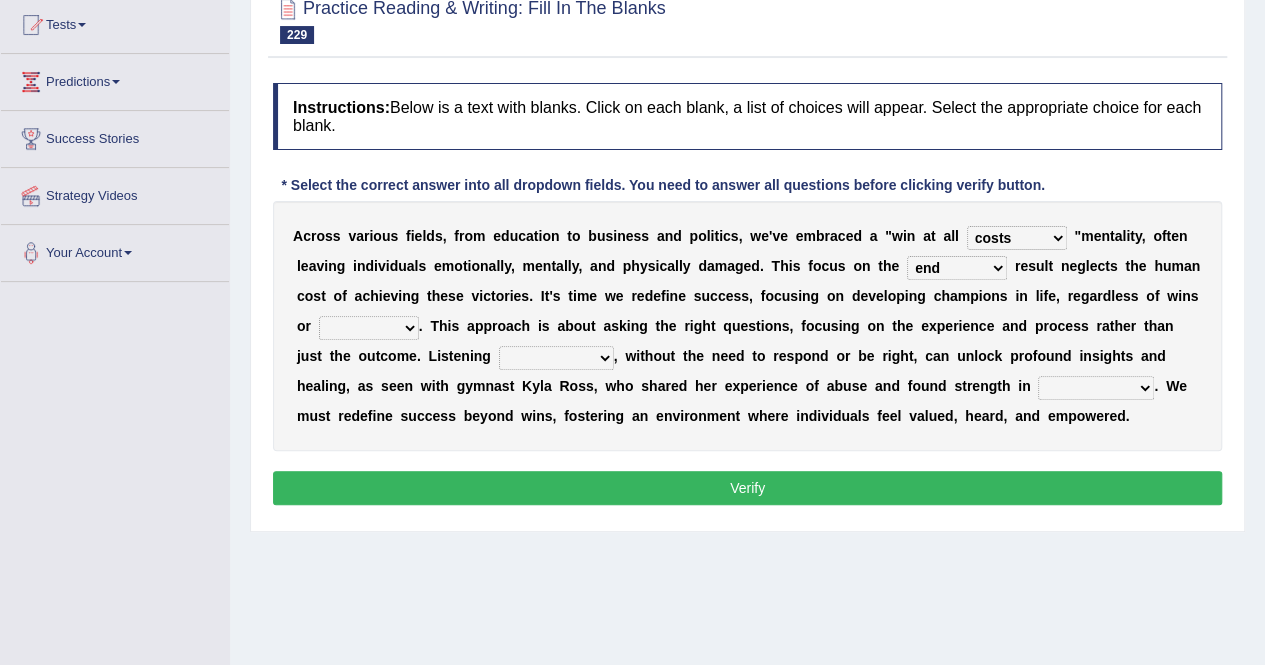 click on "gain fate late end" at bounding box center (957, 268) 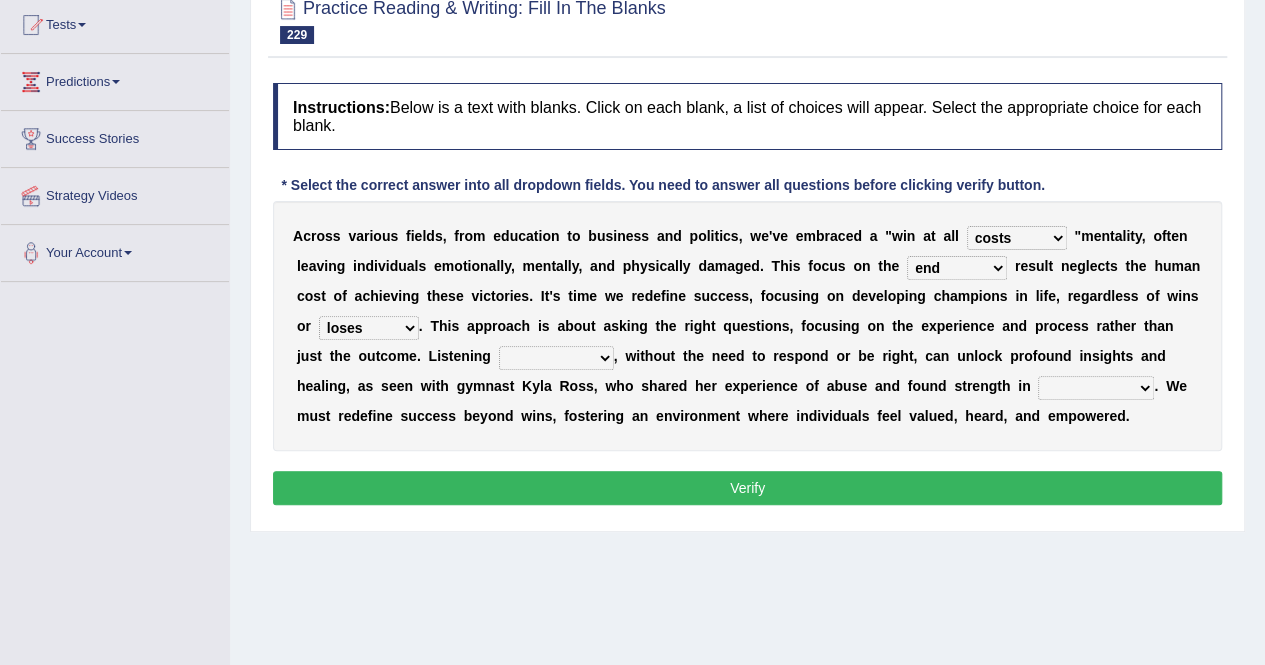 click on "feats beats losses loses" at bounding box center [369, 328] 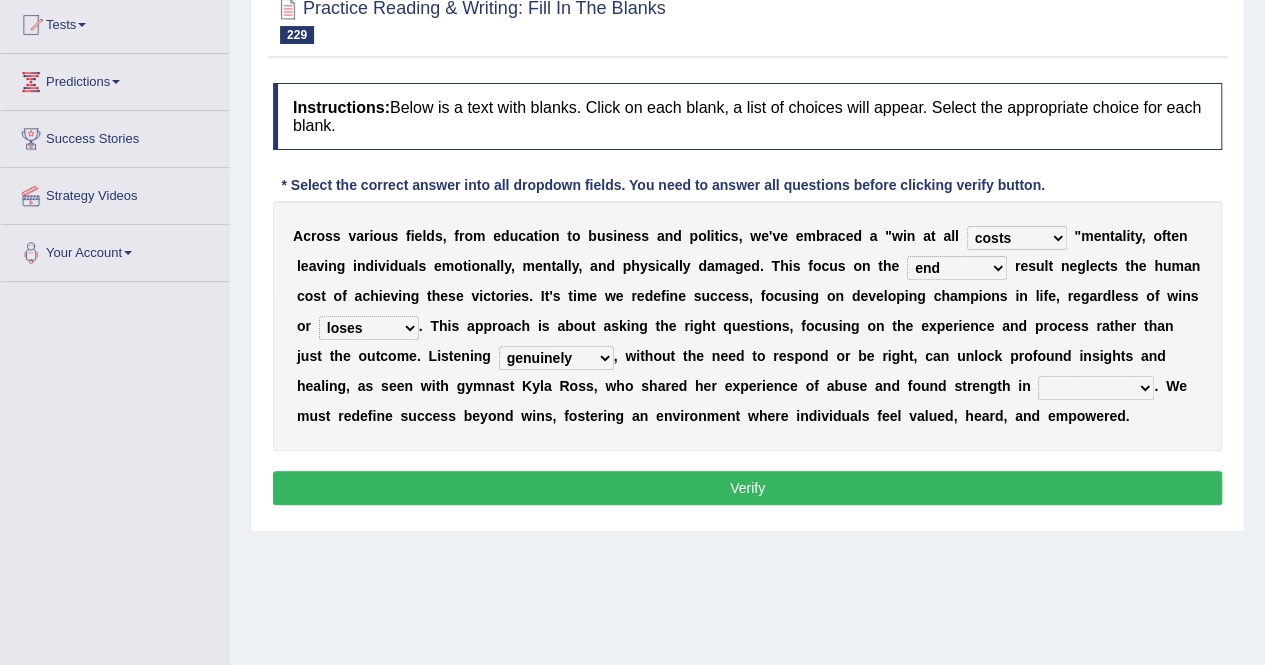 click on "genuinely successively increasingly generally" at bounding box center [556, 358] 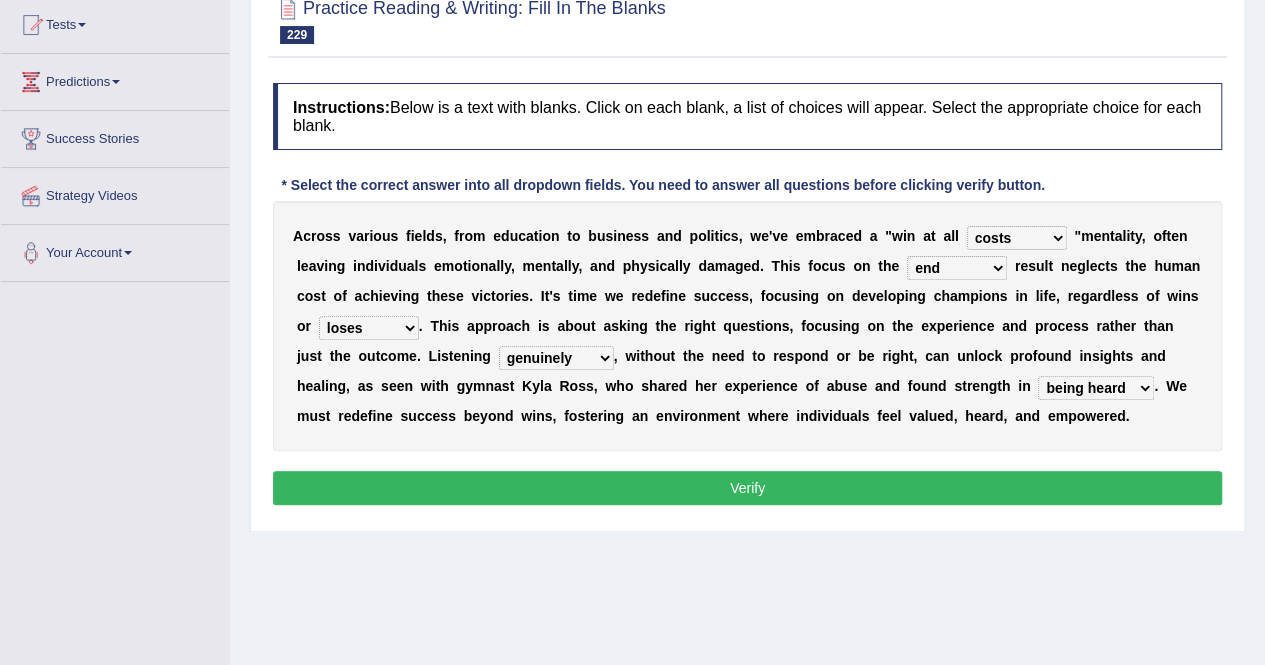 click on "hearing being heard having heard been hearing" at bounding box center (1096, 388) 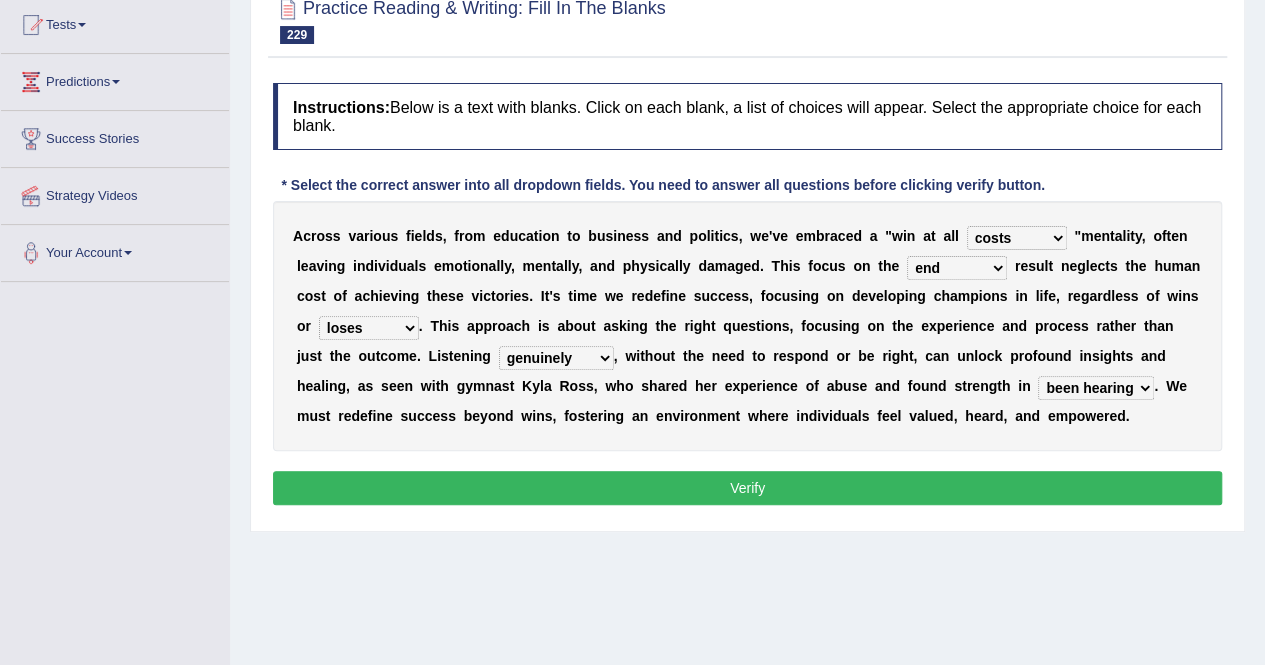 click on "Instructions:  Below is a text with blanks. Click on each blank, a list of choices will appear. Select the appropriate choice for each blank.
* Select the correct answer into all dropdown fields. You need to answer all questions before clicking verify button. A c r o s s    v a r i o u s    f i e l d s ,    f r o m    e d u c a t i o n    t o    b u s i n e s s    a n d    p o l i t i c s ,    w e ' v e    e m b r a c e d    a    " w i n    a t    a l l    marks chances costs parts    " m e n t a l i t y ,    o f t e n    l e a v i n g    i n d i v i d u a l s    e m o t i o n a l l y ,    m e n t a l l y ,    a n d    p h y s i c a l l y    d a m a g e d .    T h i s    f o c u s    o n    t h e    gain fate late end    r e s u l t    n e g l e c t s    t h e    h u m a n    c o s t    o f    a c h i e v i n g    t h e s e    v i c t o r i e s .    I t ' s    t i m e    w e    r e d e f i n e    s u c c e s s ,    f o c u s i n g    o n    d e v e l" at bounding box center [747, 297] 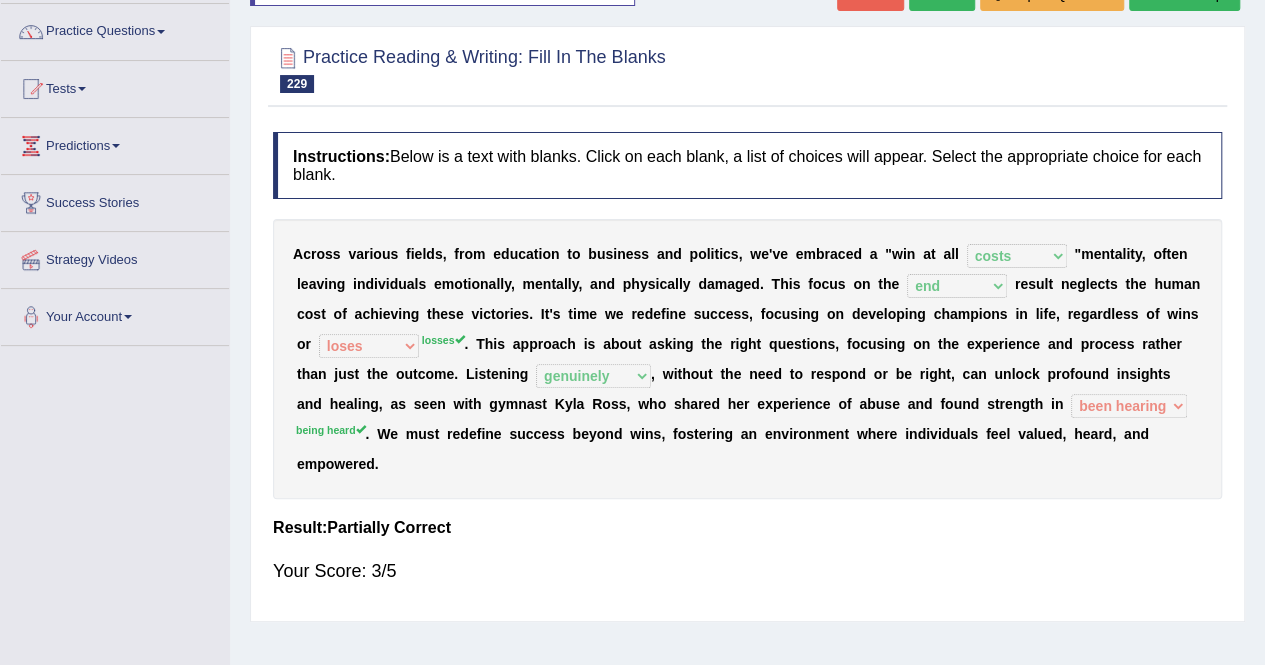 scroll, scrollTop: 0, scrollLeft: 0, axis: both 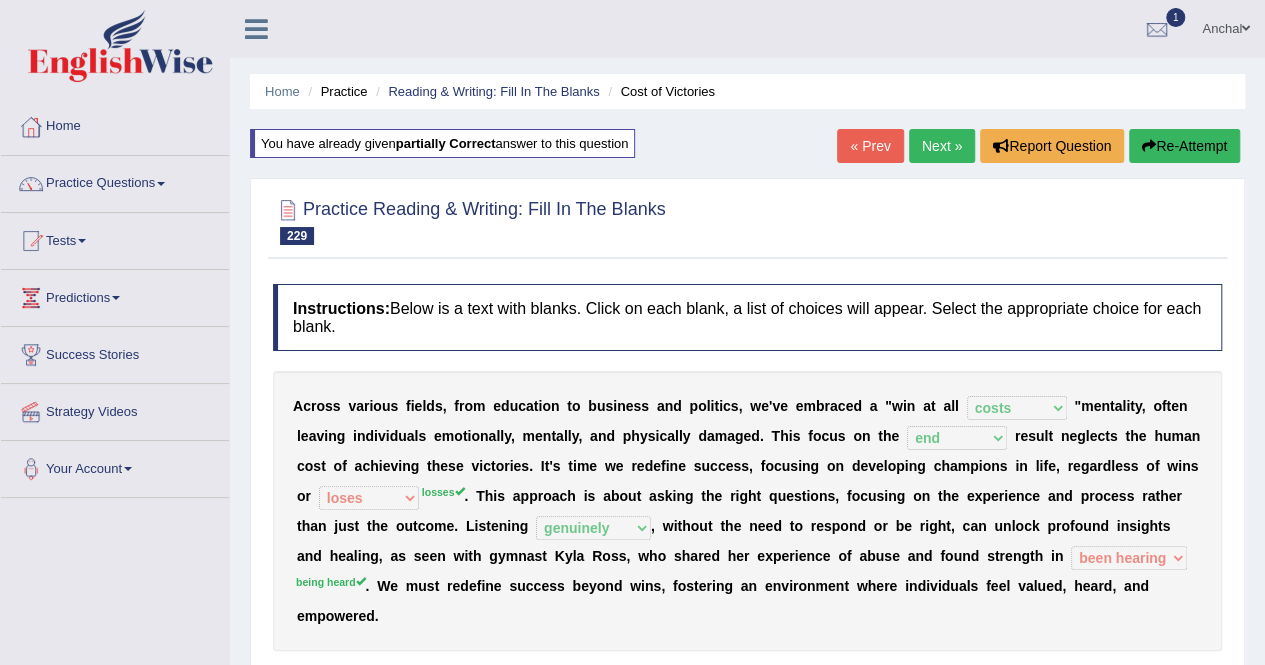 click on "Re-Attempt" at bounding box center [1184, 146] 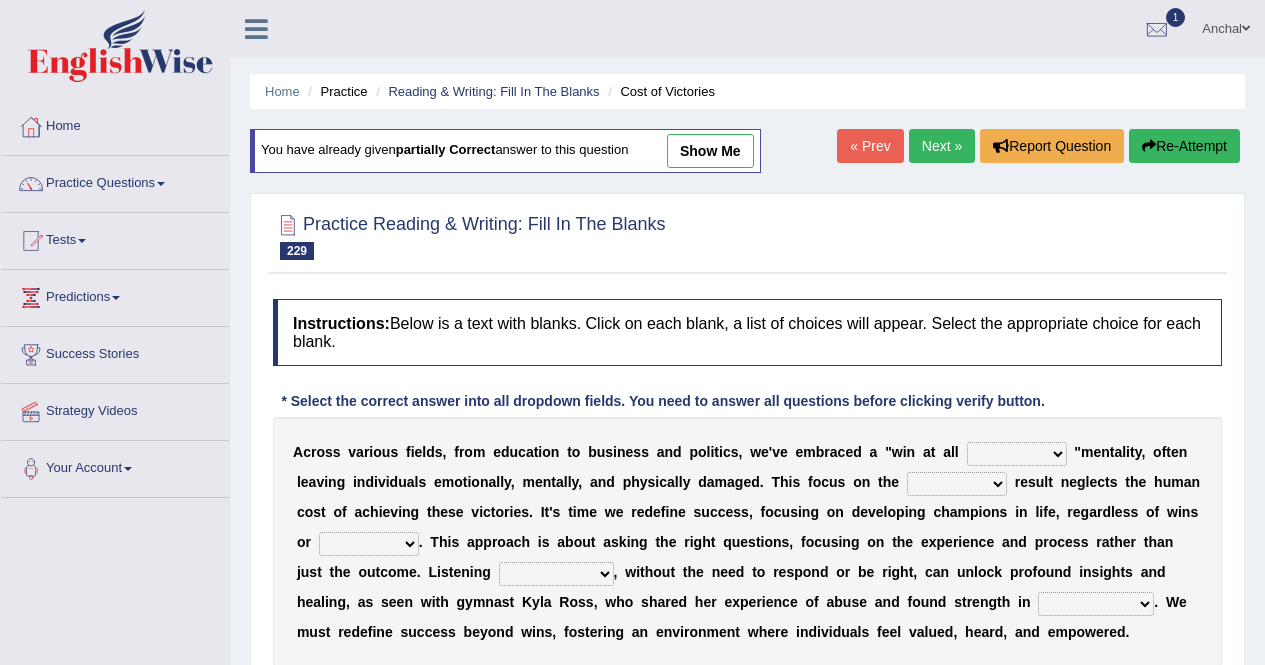 scroll, scrollTop: 141, scrollLeft: 0, axis: vertical 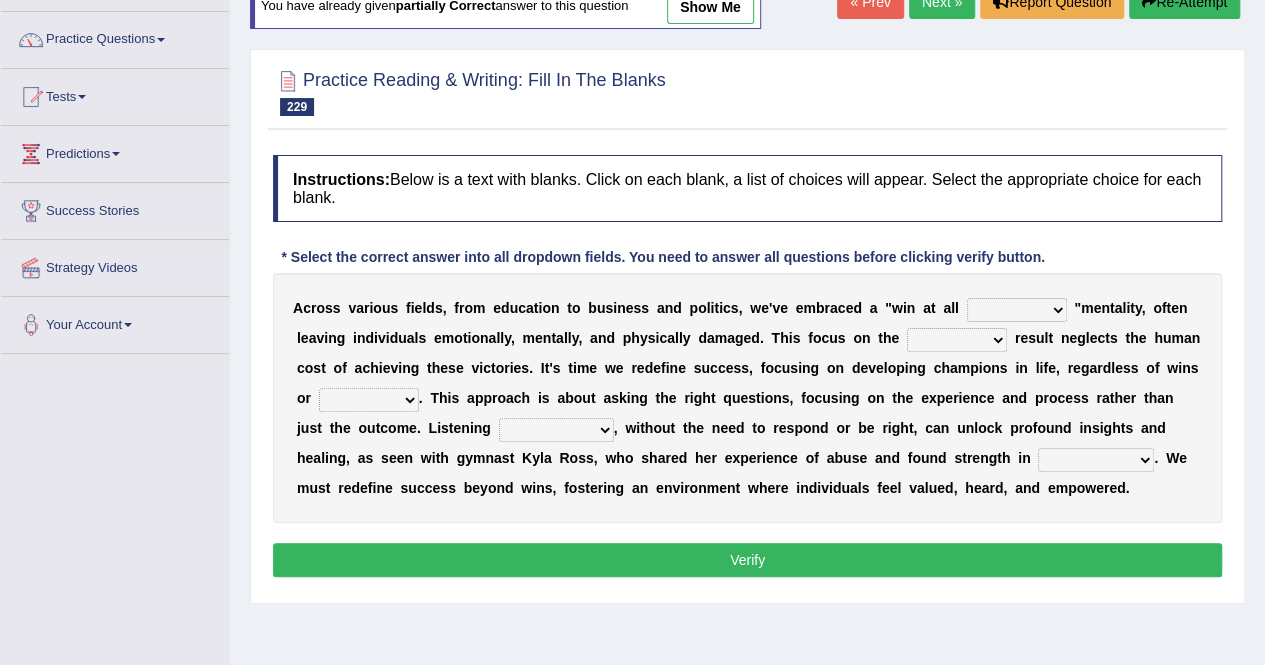 click on "marks chances costs parts" at bounding box center (1017, 310) 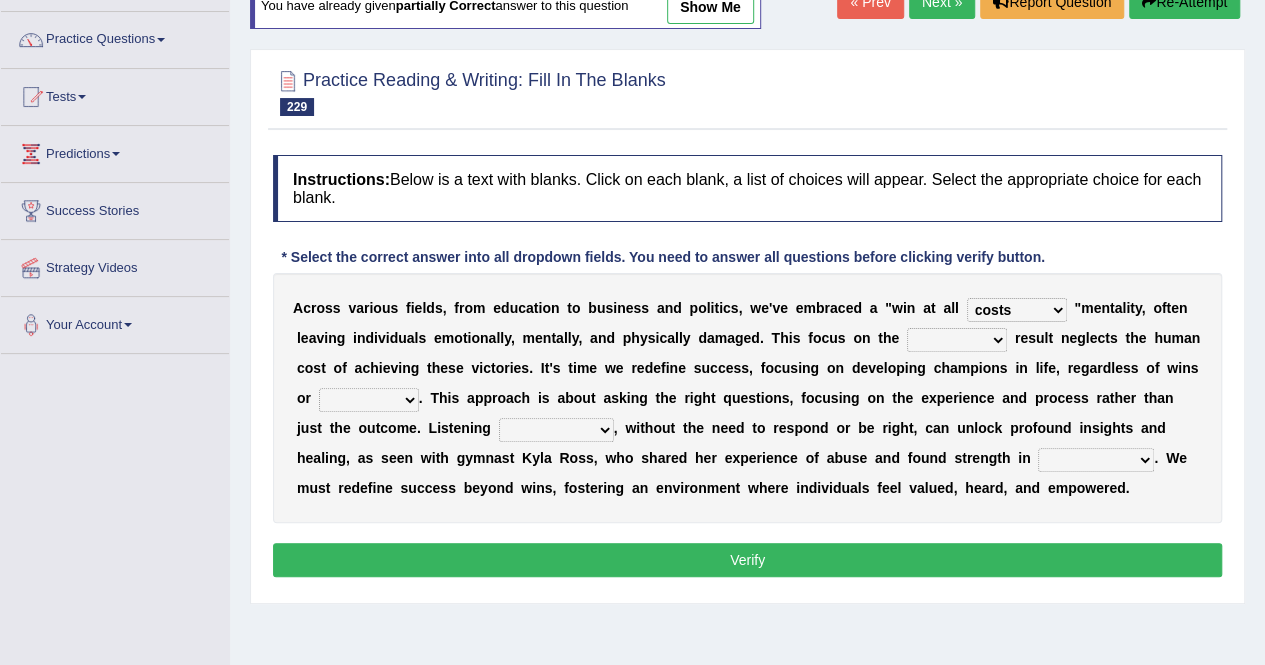 click on "marks chances costs parts" at bounding box center (1017, 310) 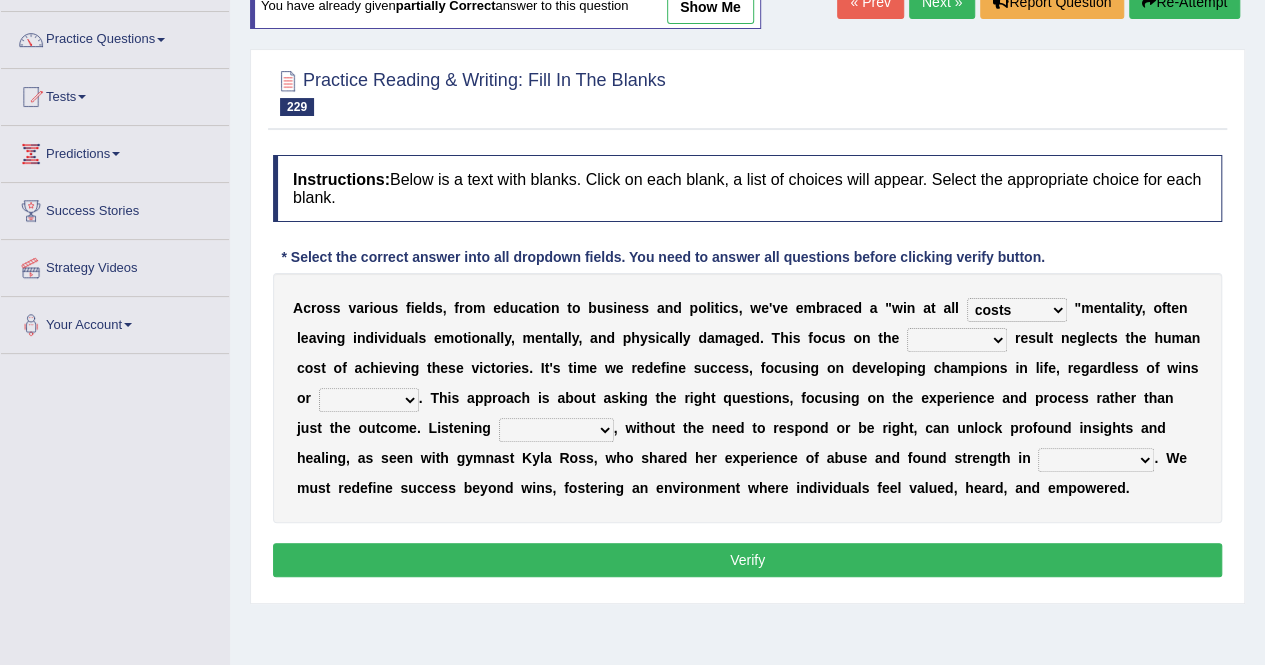 click on "gain fate late end" at bounding box center (957, 340) 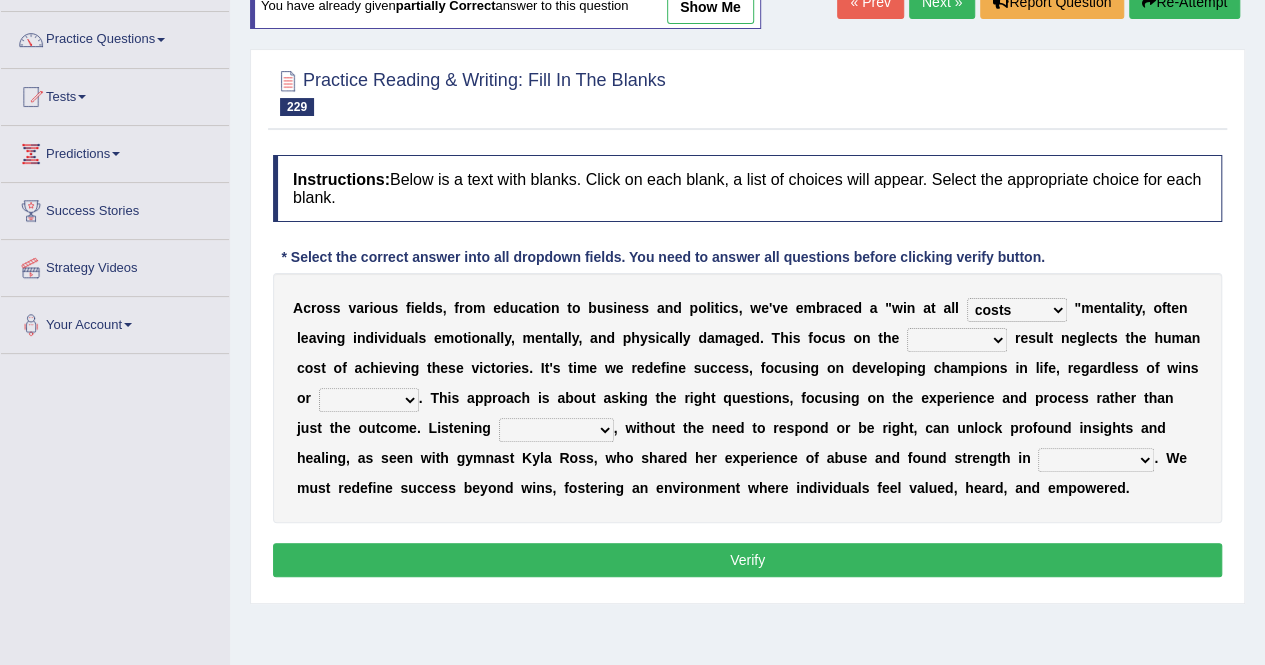 select on "end" 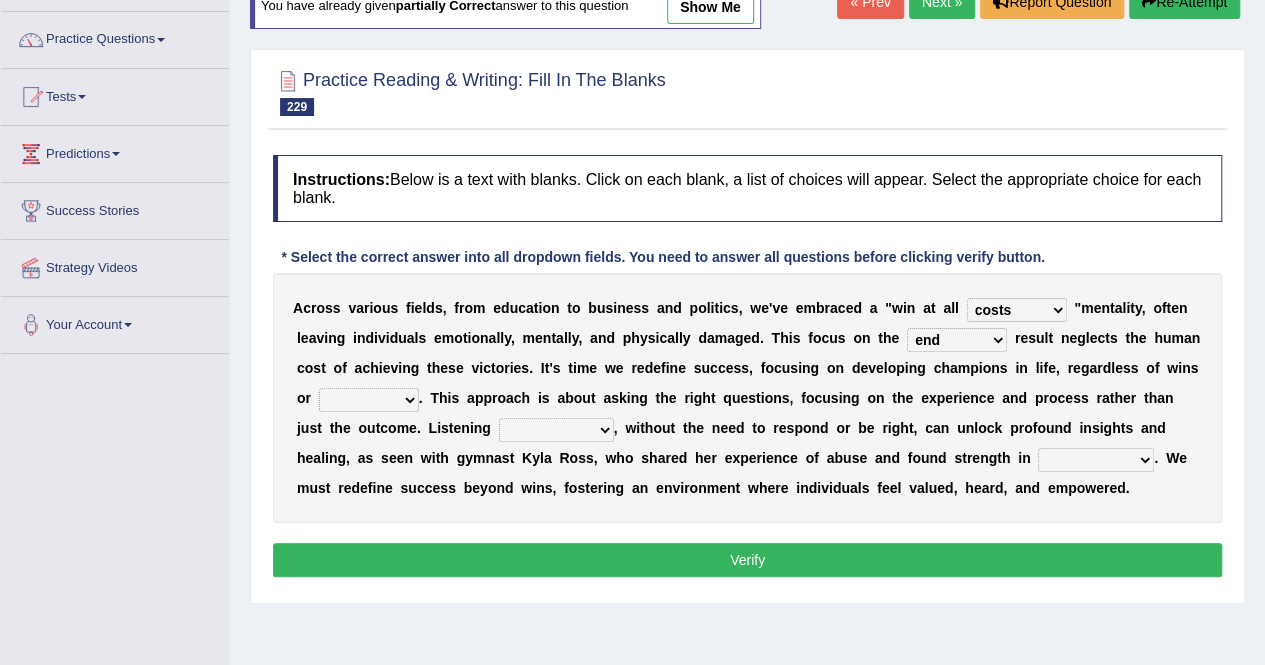 click on "gain fate late end" at bounding box center (957, 340) 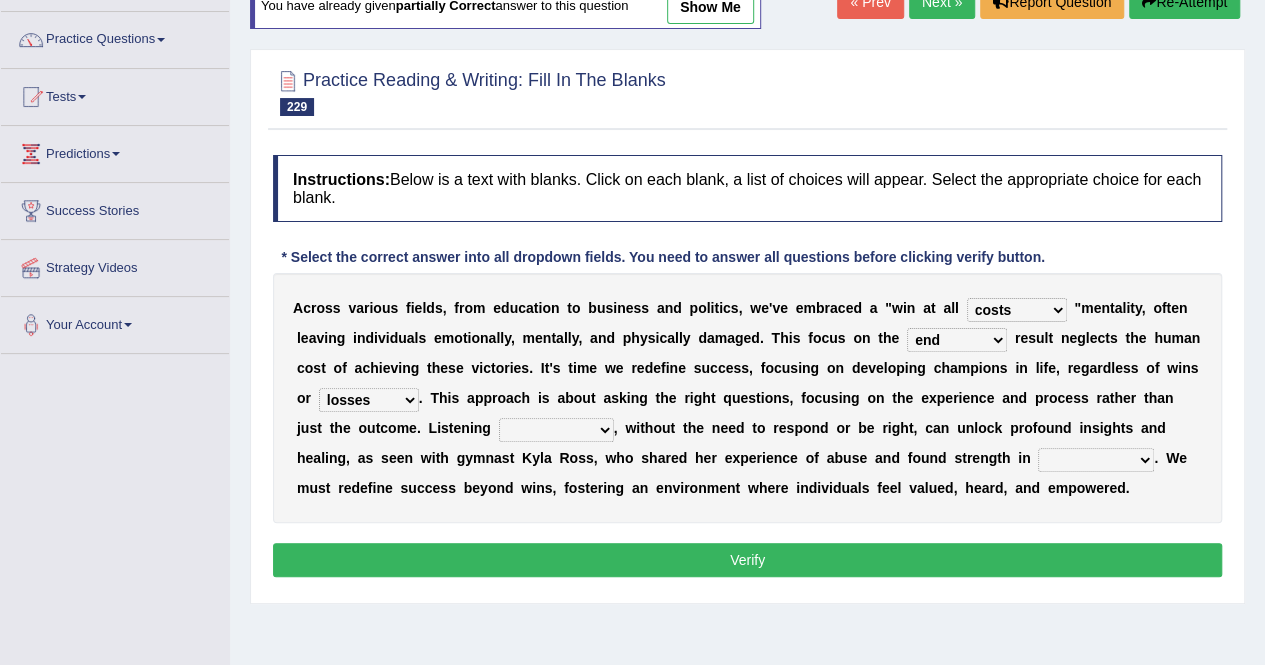 click on "feats beats losses loses" at bounding box center (369, 400) 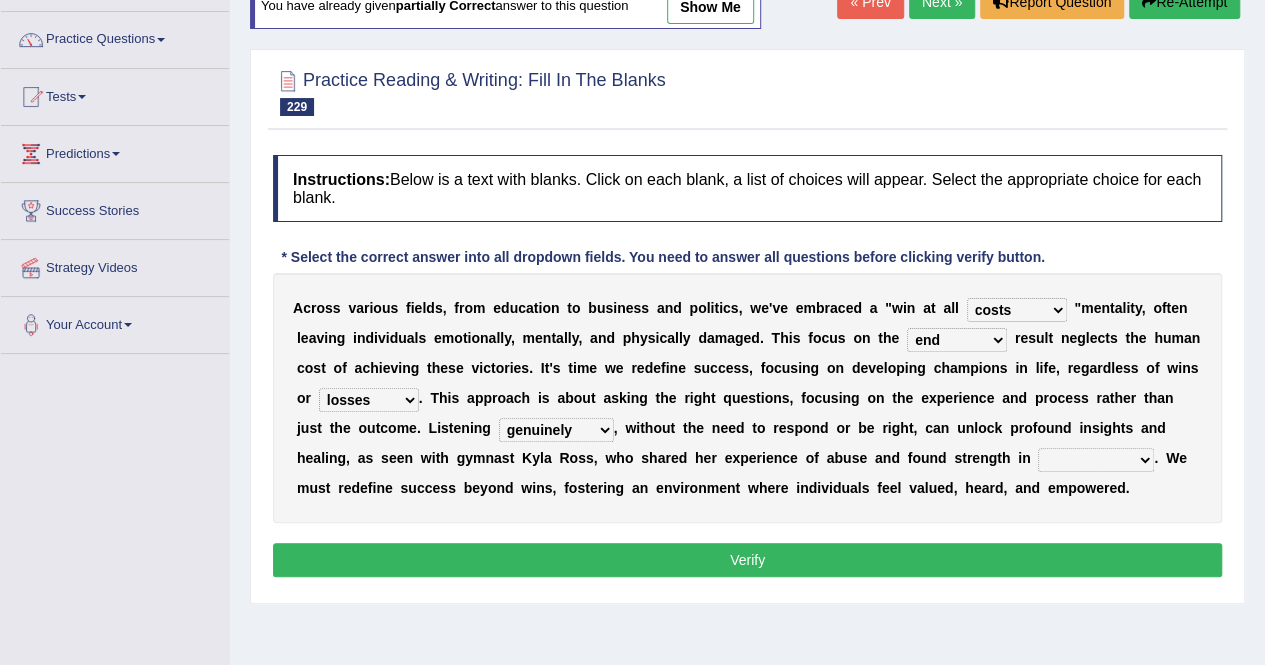 click on "genuinely successively increasingly generally" at bounding box center [556, 430] 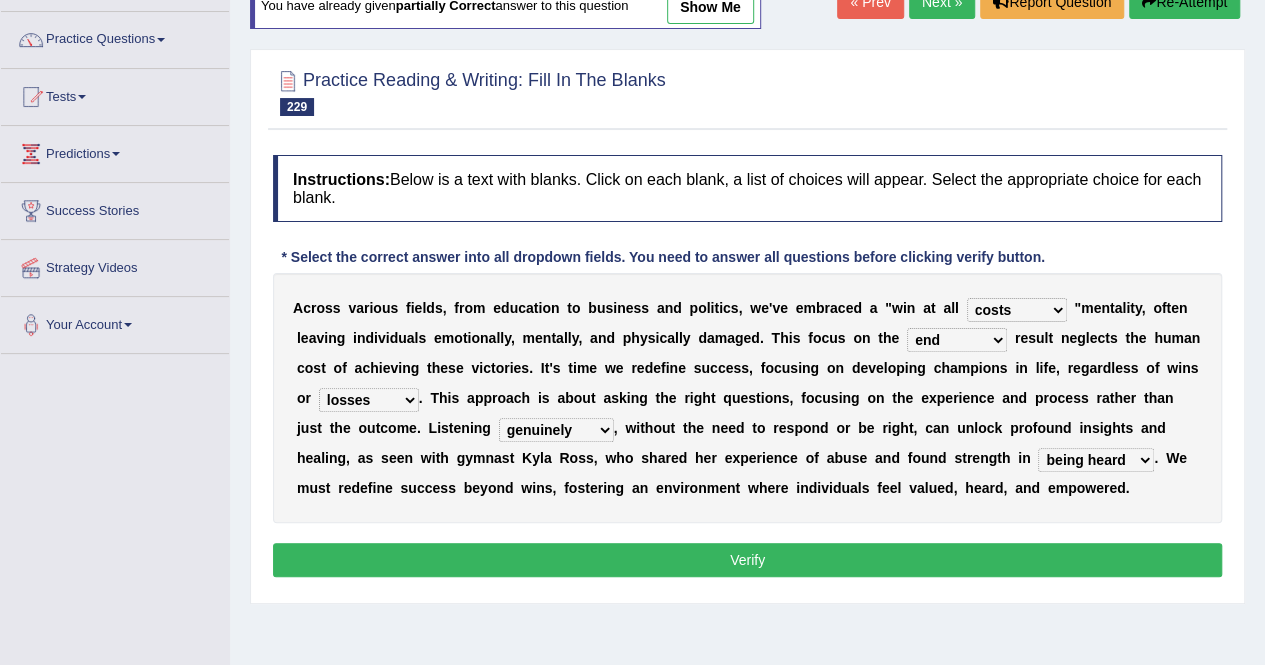 click on "hearing being heard having heard been hearing" at bounding box center [1096, 460] 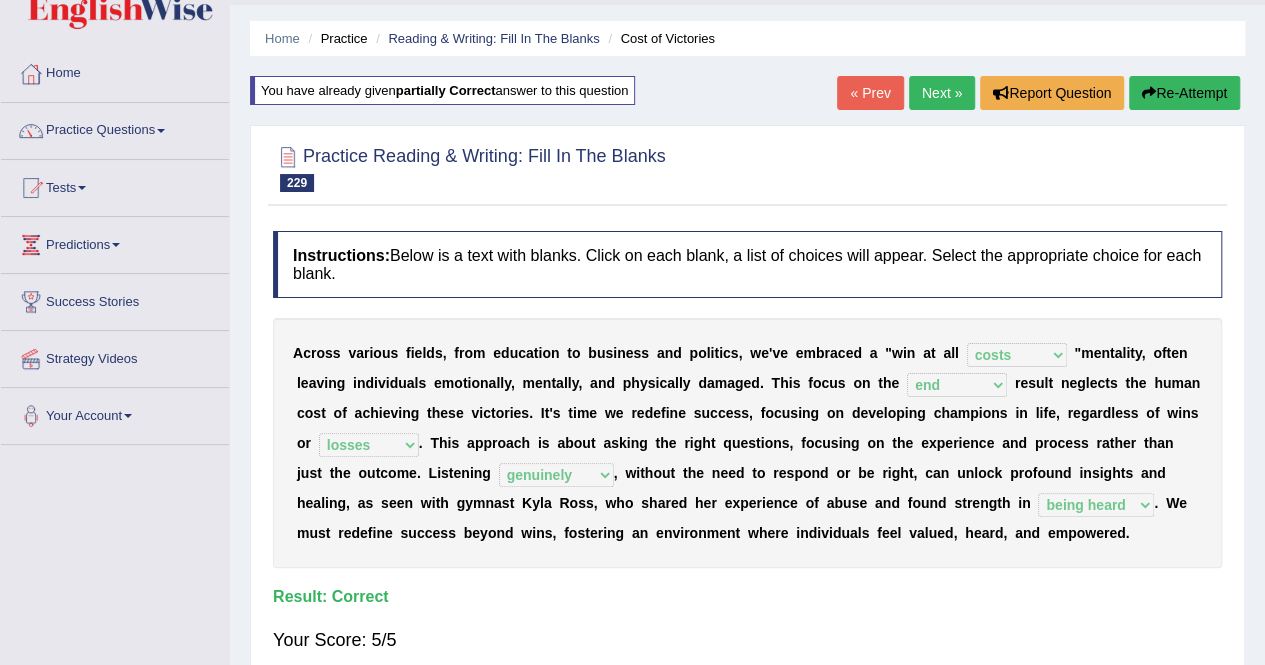 scroll, scrollTop: 0, scrollLeft: 0, axis: both 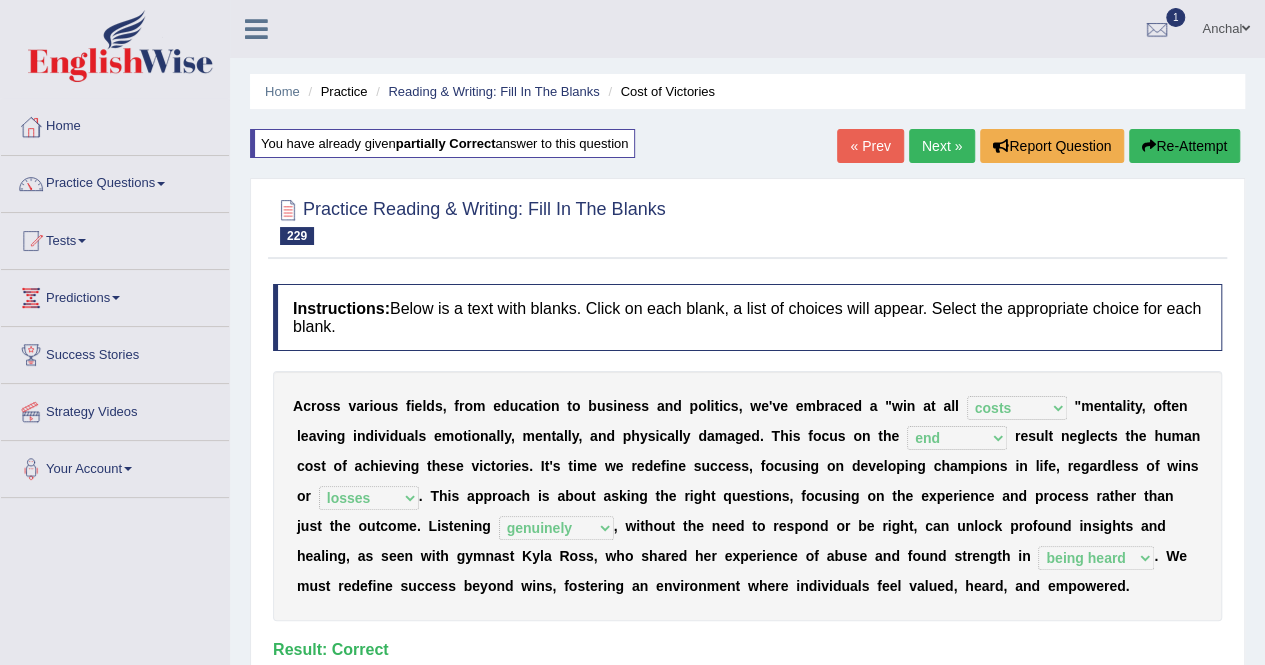 click on "Next »" at bounding box center [942, 146] 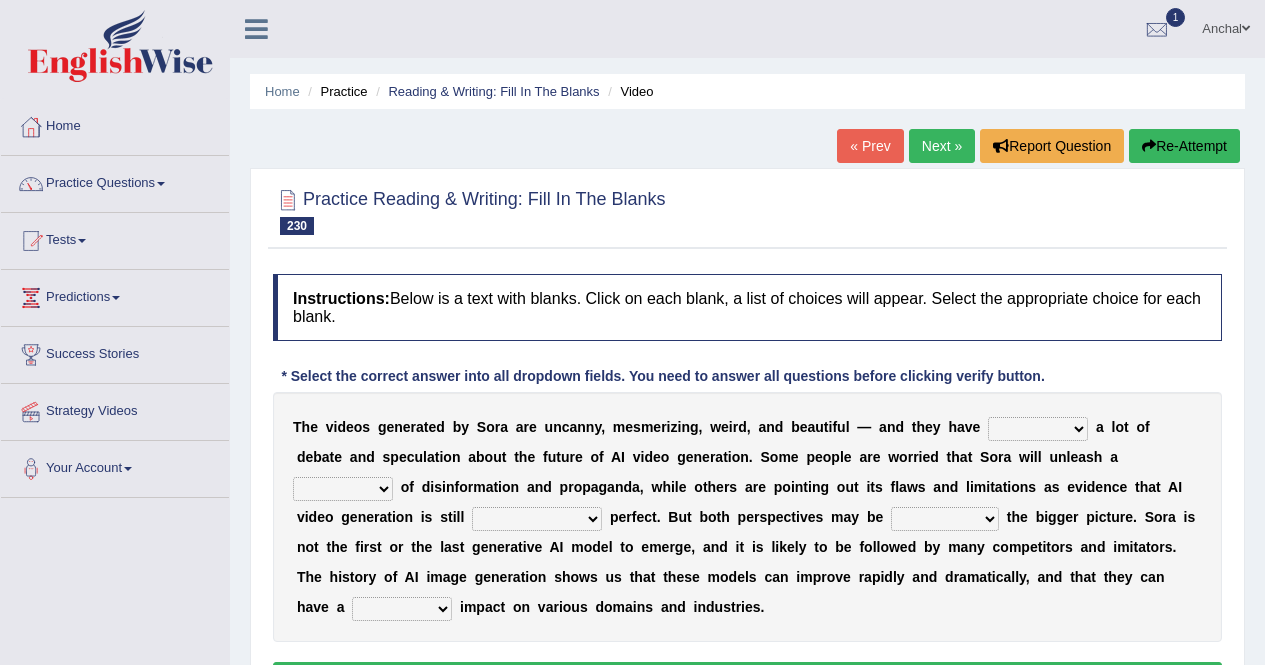 scroll, scrollTop: 148, scrollLeft: 0, axis: vertical 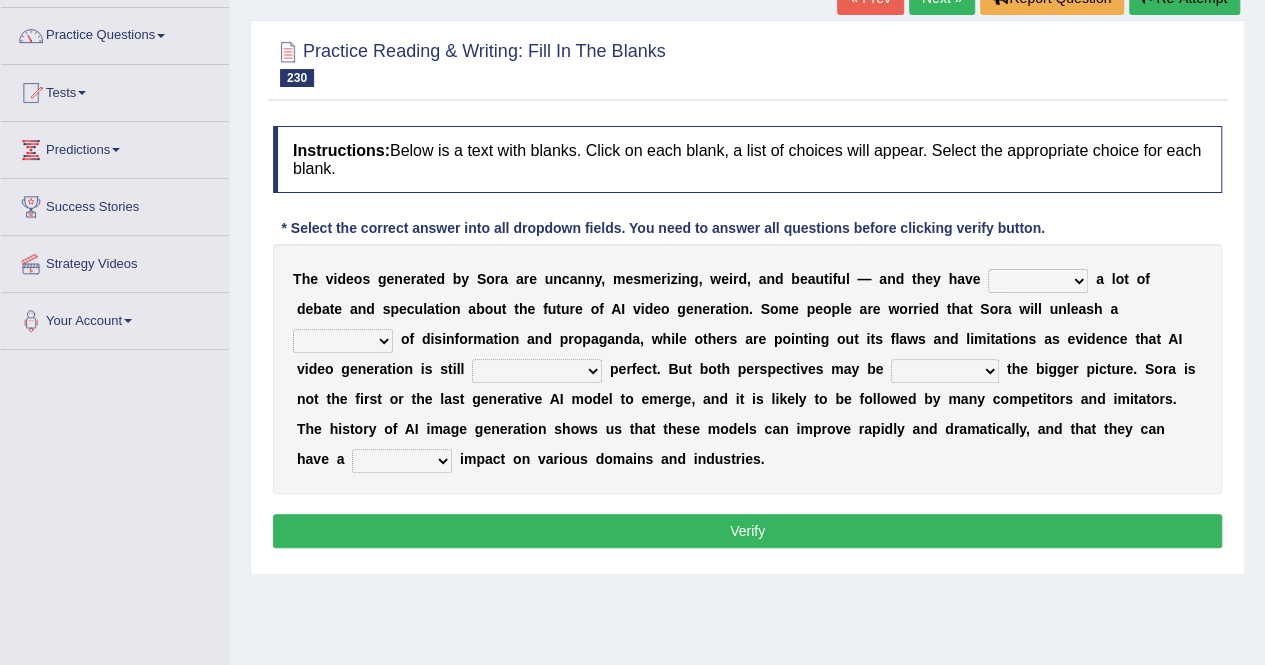 click on "sparked diverged spent poured" at bounding box center [1038, 281] 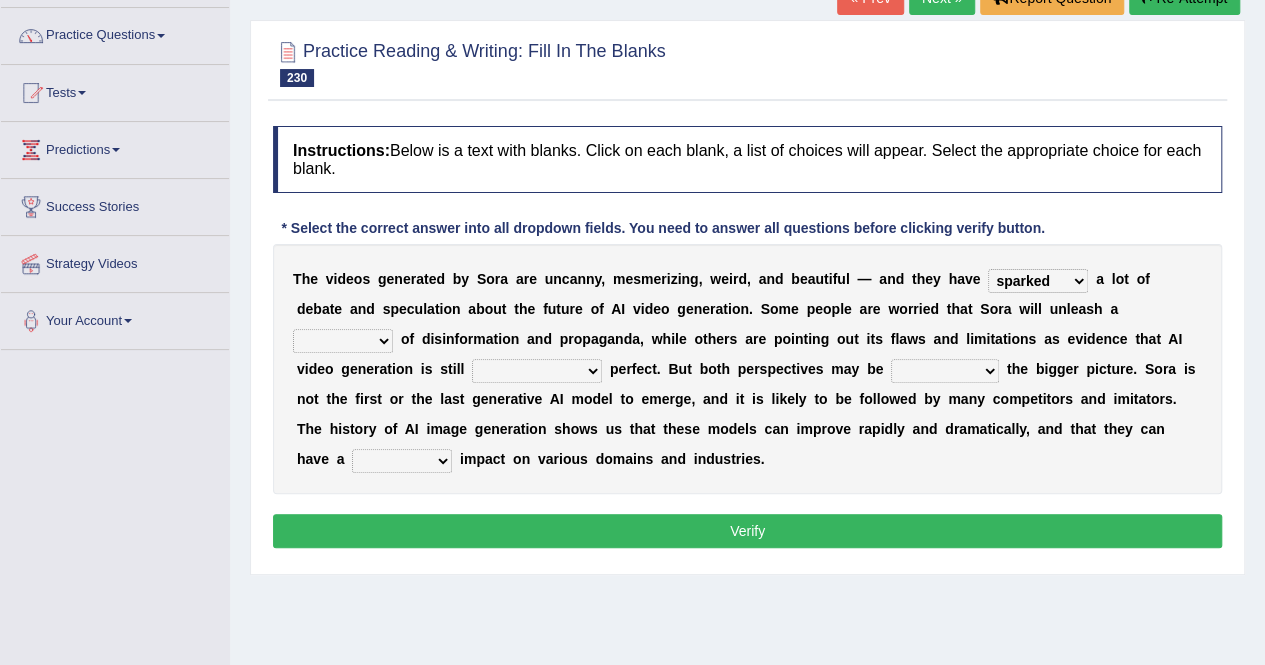 click on "sparked diverged spent poured" at bounding box center [1038, 281] 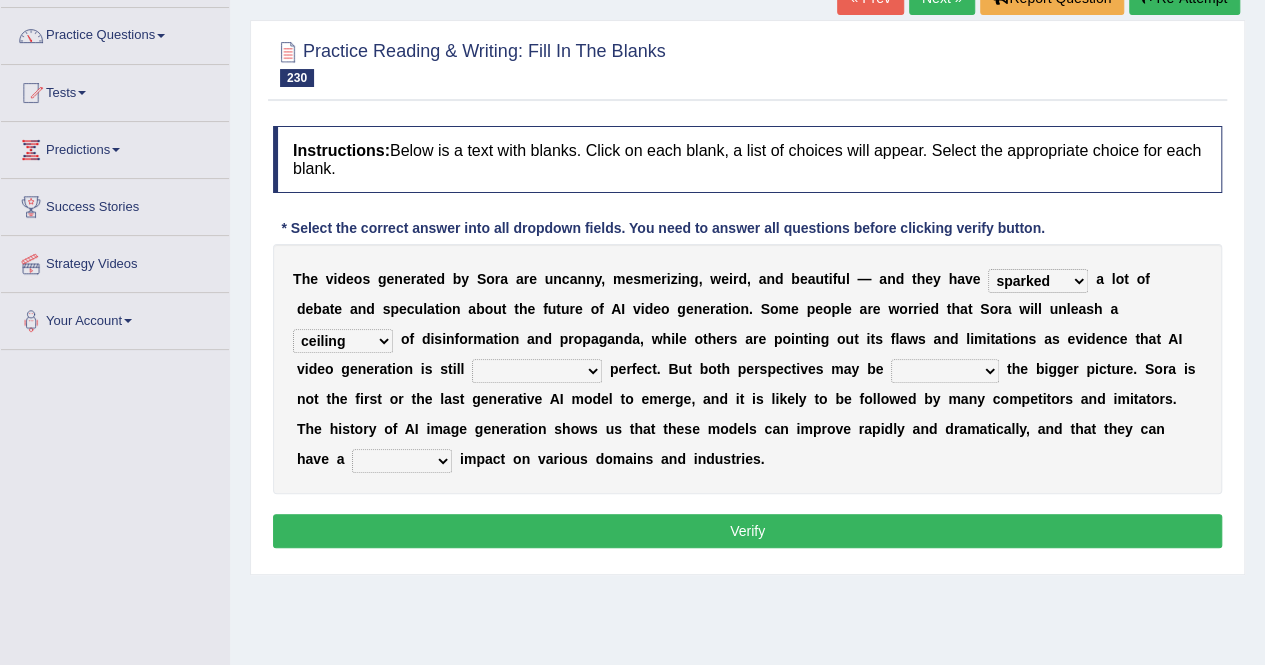 click on "ceiling file wave share" at bounding box center [343, 341] 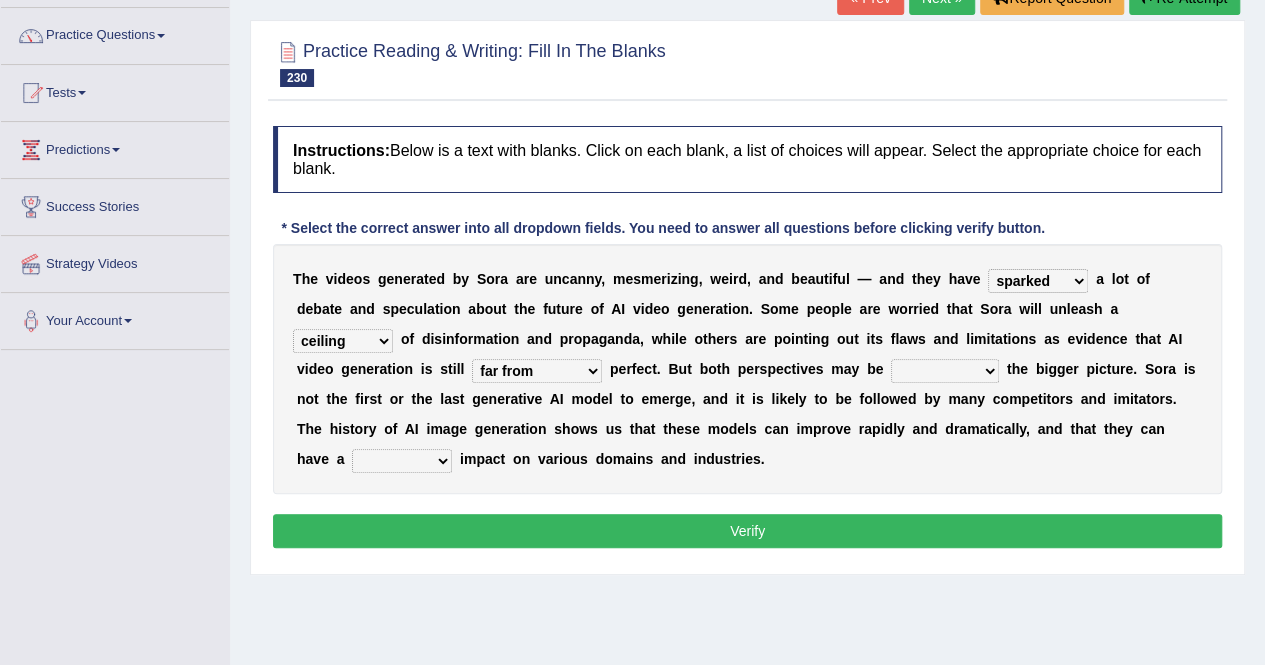 click on "overlapping missing preventing allowing" at bounding box center (945, 371) 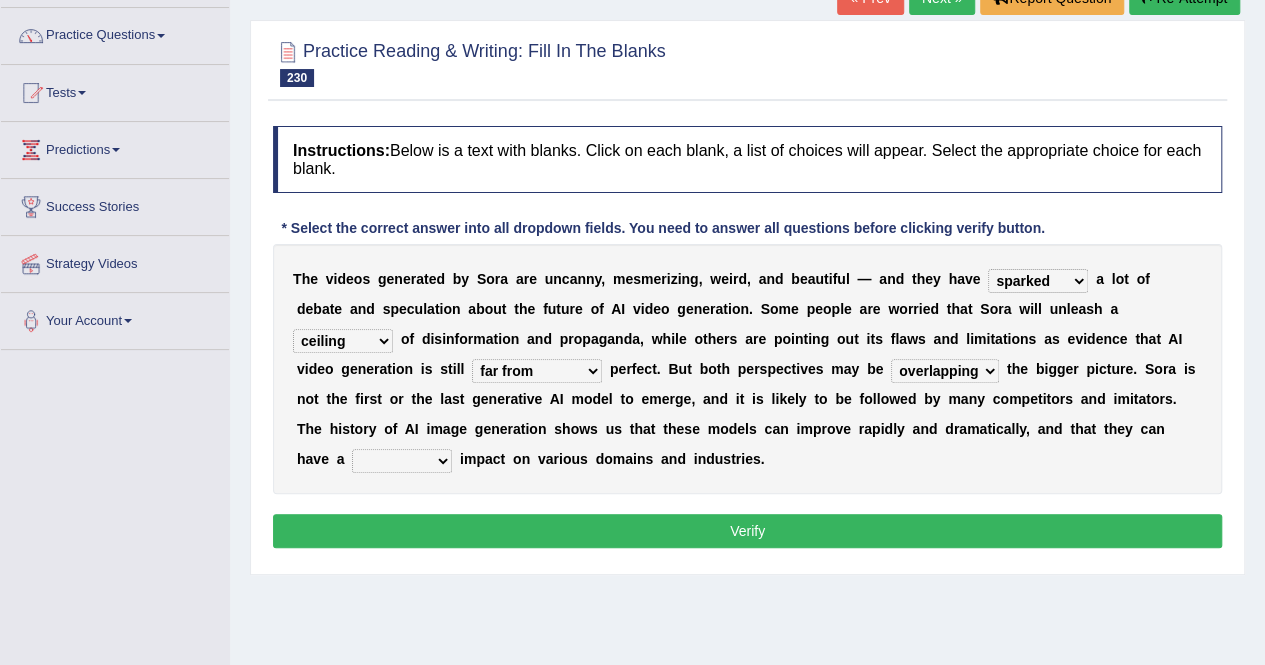 click on "overlapping missing preventing allowing" at bounding box center (945, 371) 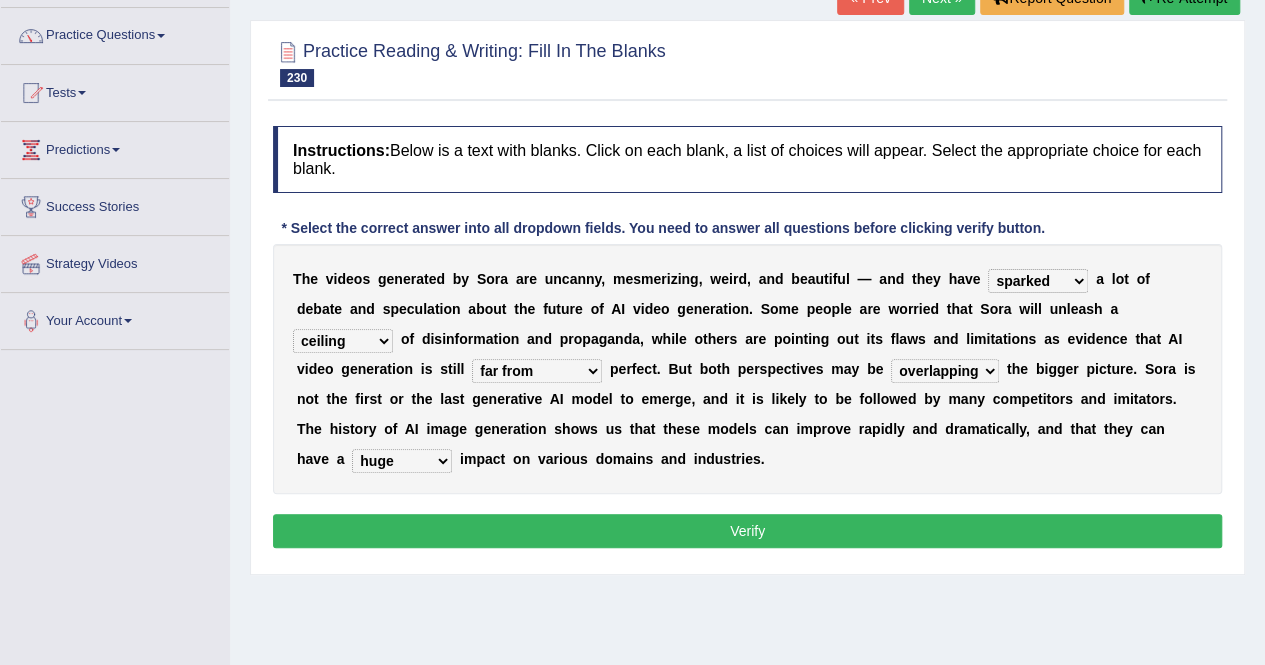 click on "Verify" at bounding box center (747, 531) 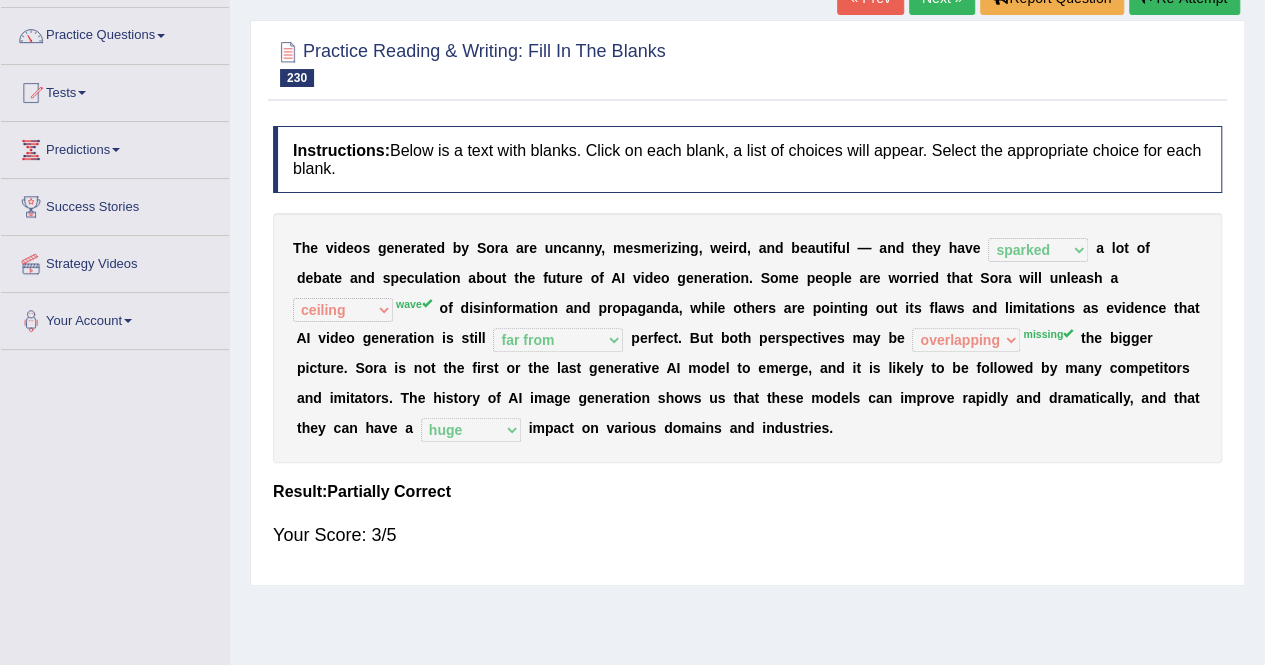 scroll, scrollTop: 0, scrollLeft: 0, axis: both 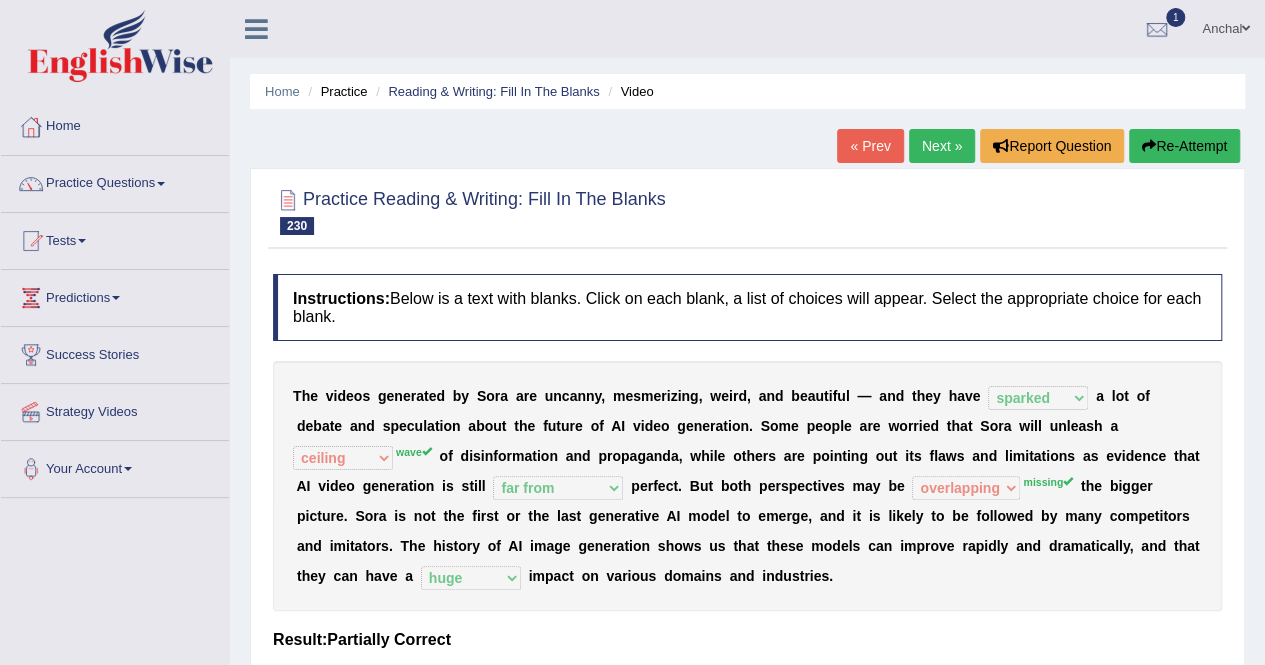 click on "Re-Attempt" at bounding box center (1184, 146) 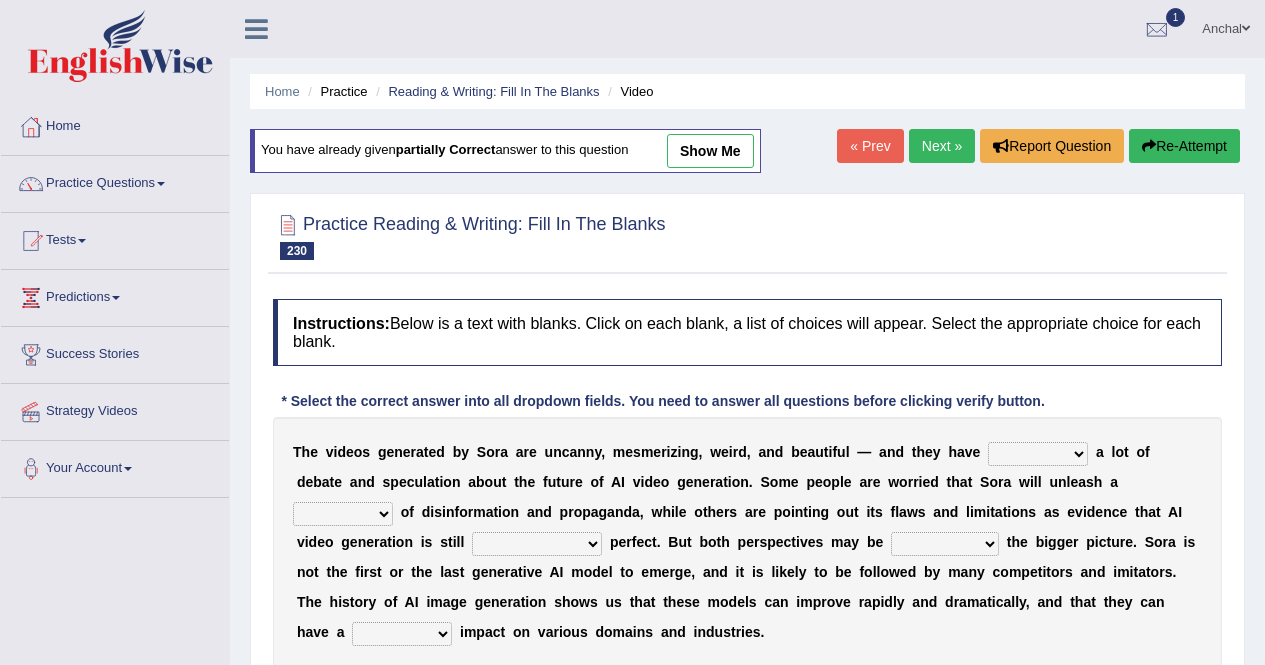 scroll, scrollTop: 167, scrollLeft: 0, axis: vertical 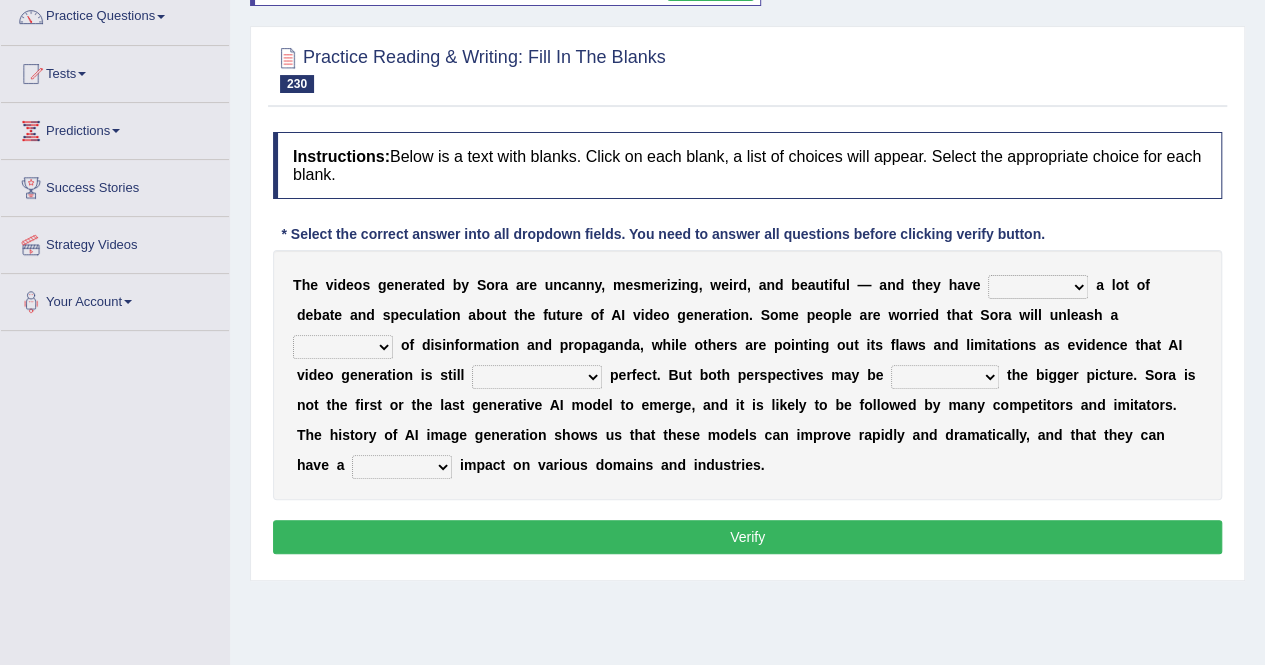click on "sparked diverged spent poured" at bounding box center (1038, 287) 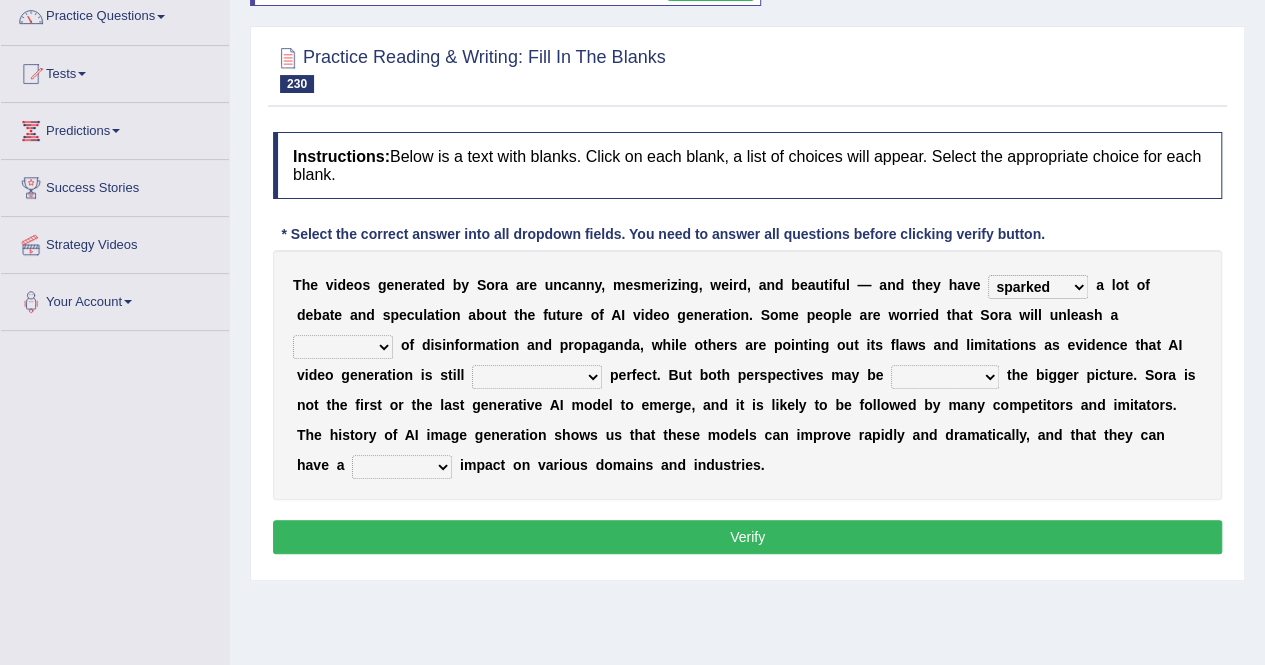 click on "sparked diverged spent poured" at bounding box center (1038, 287) 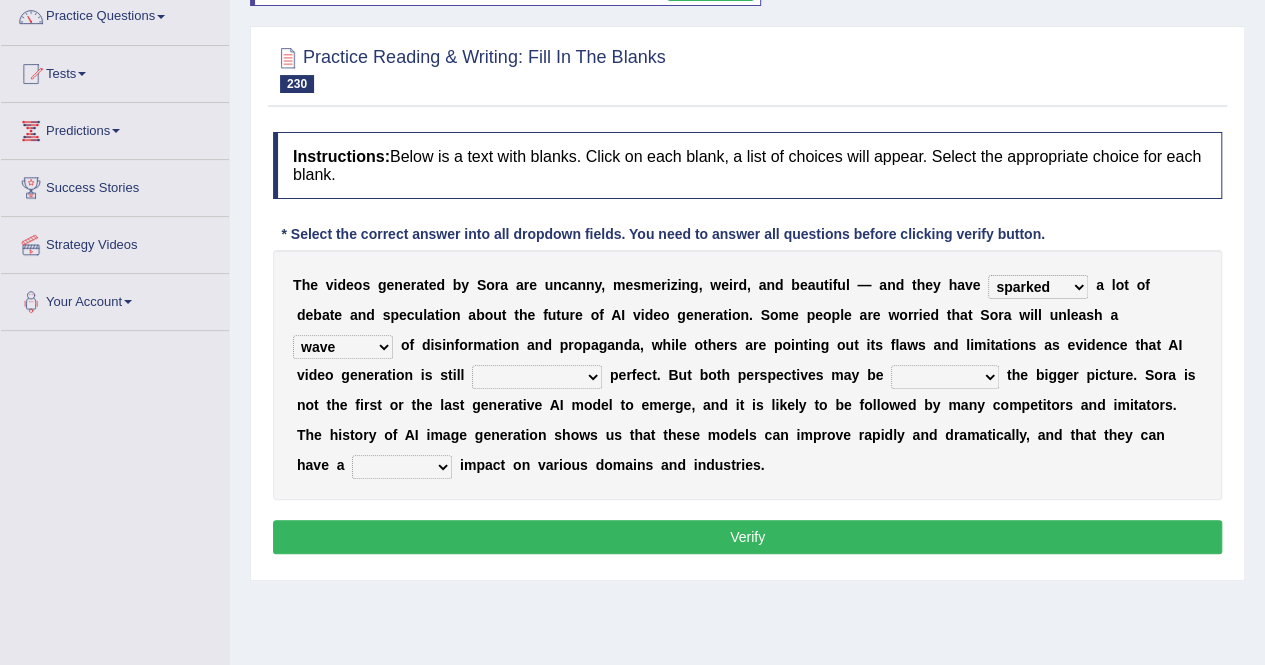 click on "done with far from responsible for clear of" at bounding box center [537, 377] 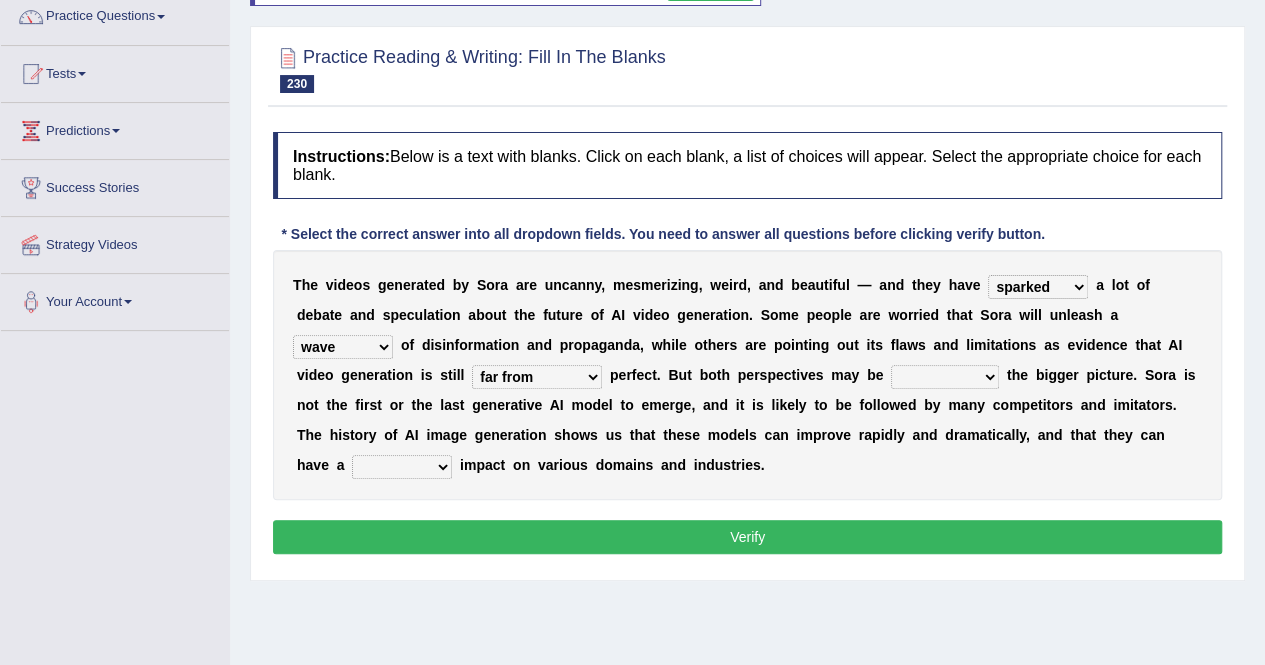click on "overlapping missing preventing allowing" at bounding box center (945, 377) 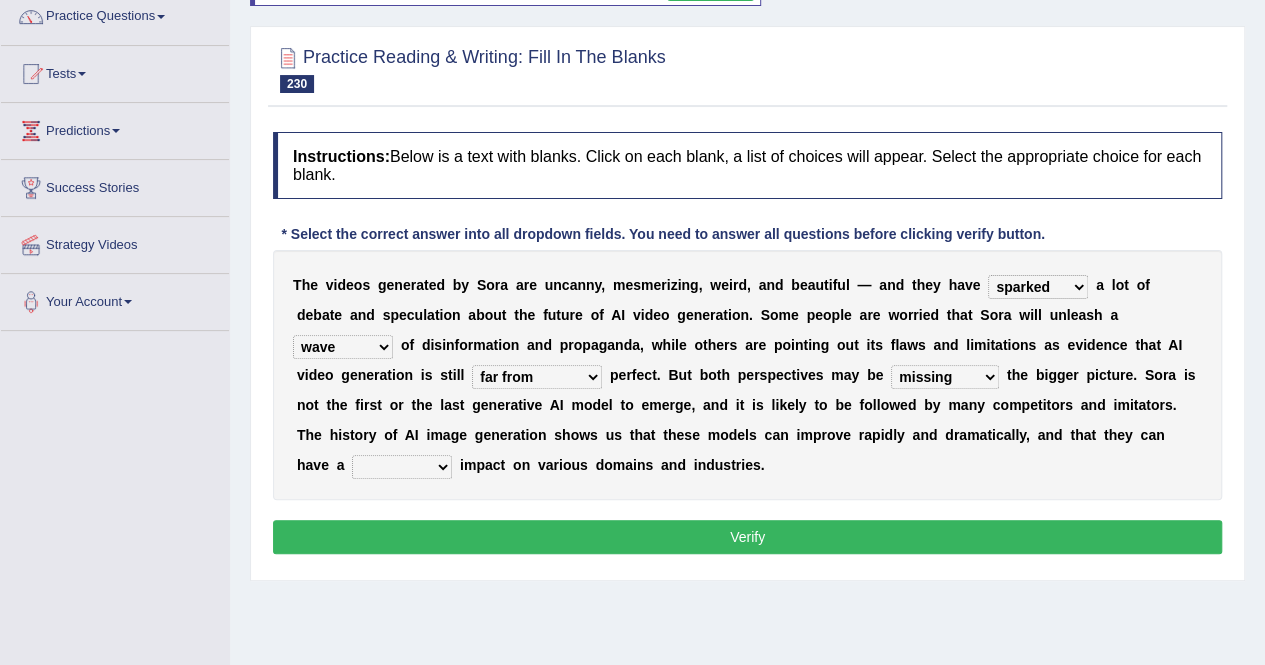 click on "current precise formal huge" at bounding box center [402, 467] 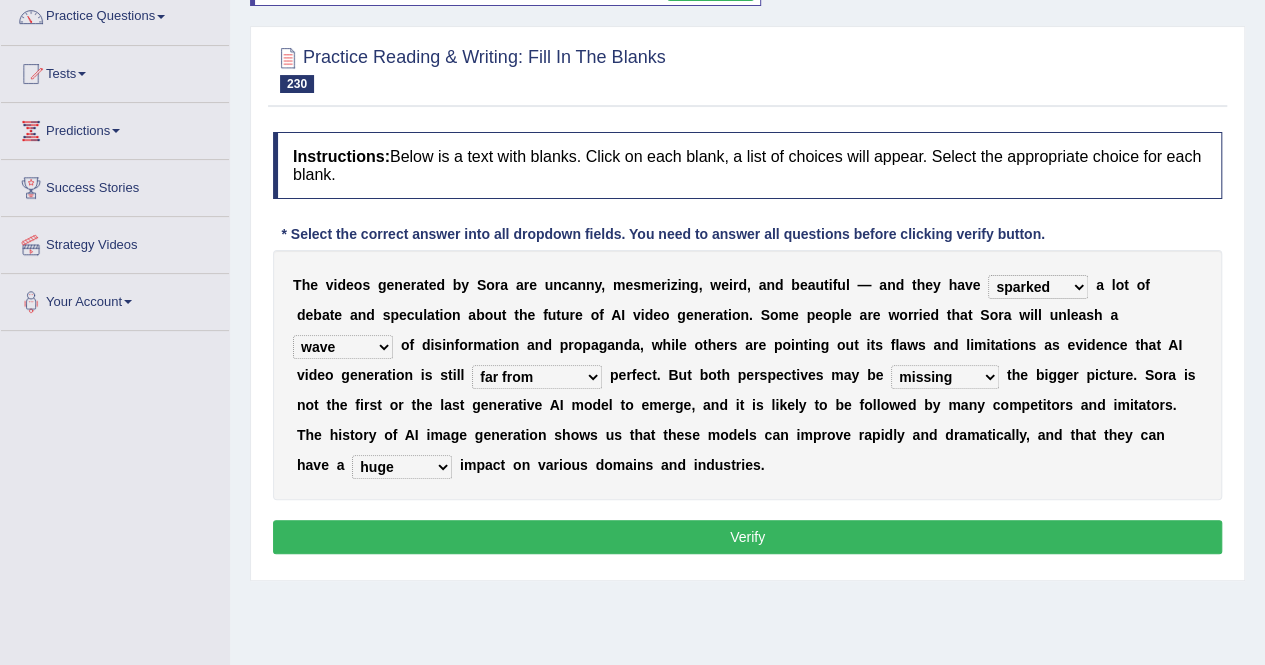 click on "Verify" at bounding box center (747, 537) 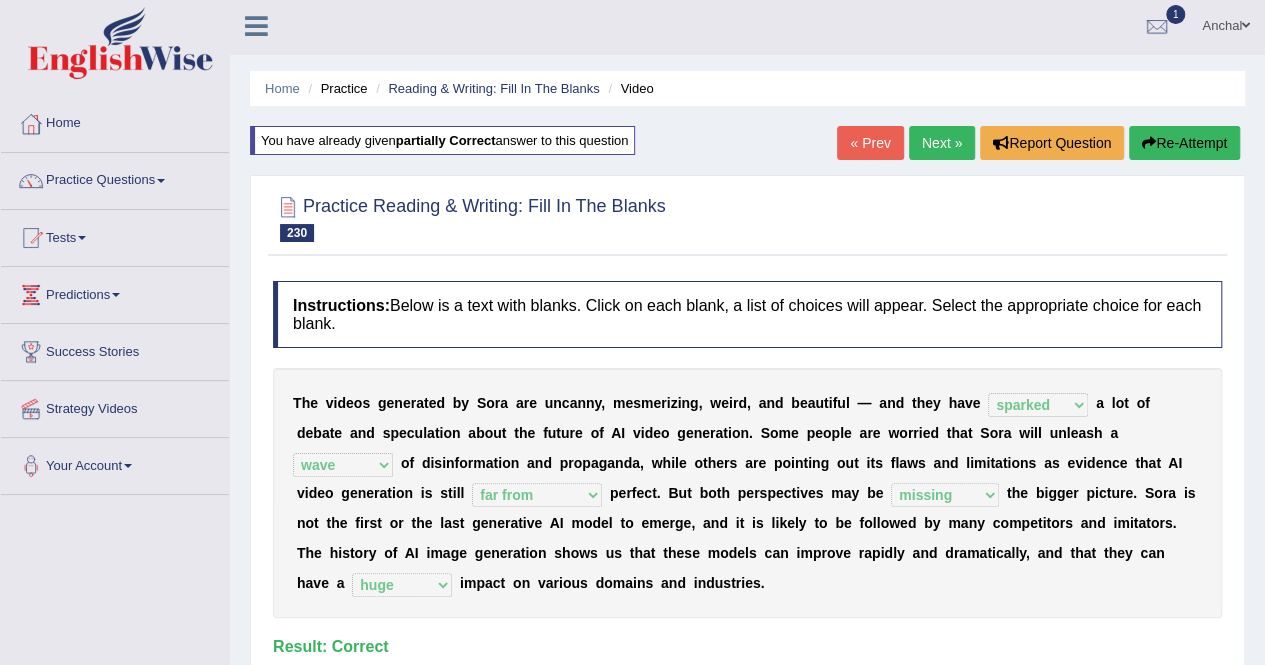 scroll, scrollTop: 0, scrollLeft: 0, axis: both 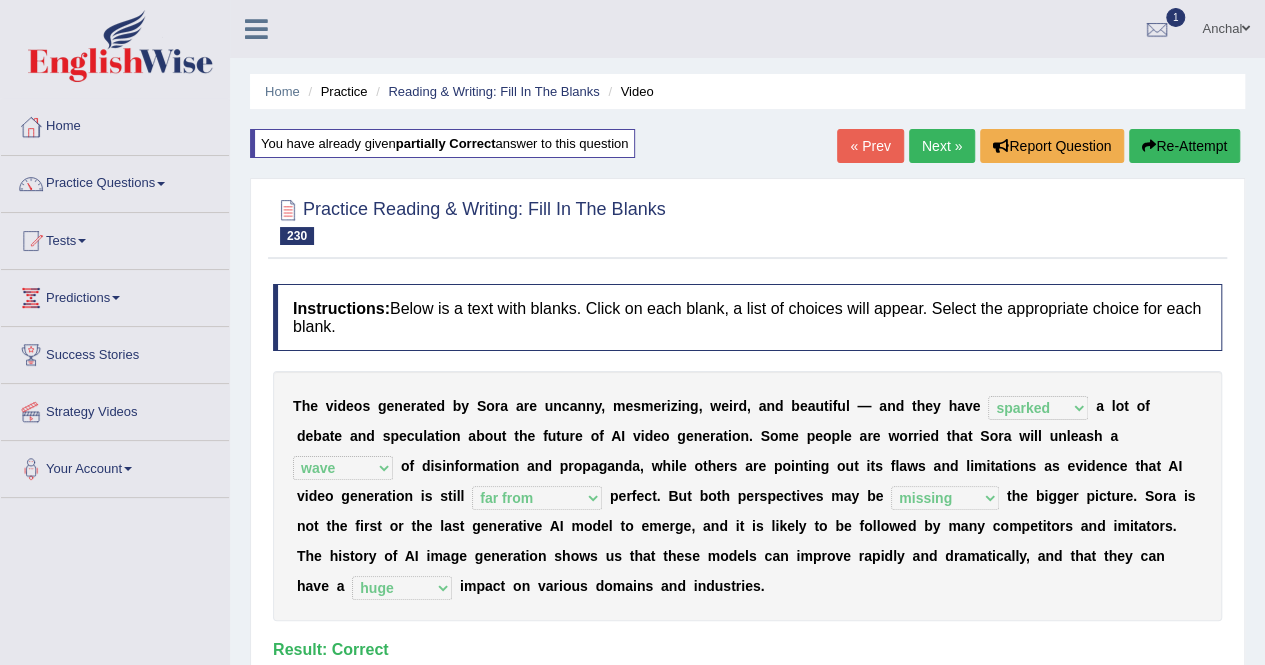 click on "« Prev Next »  Report Question  Re-Attempt" at bounding box center (1041, 148) 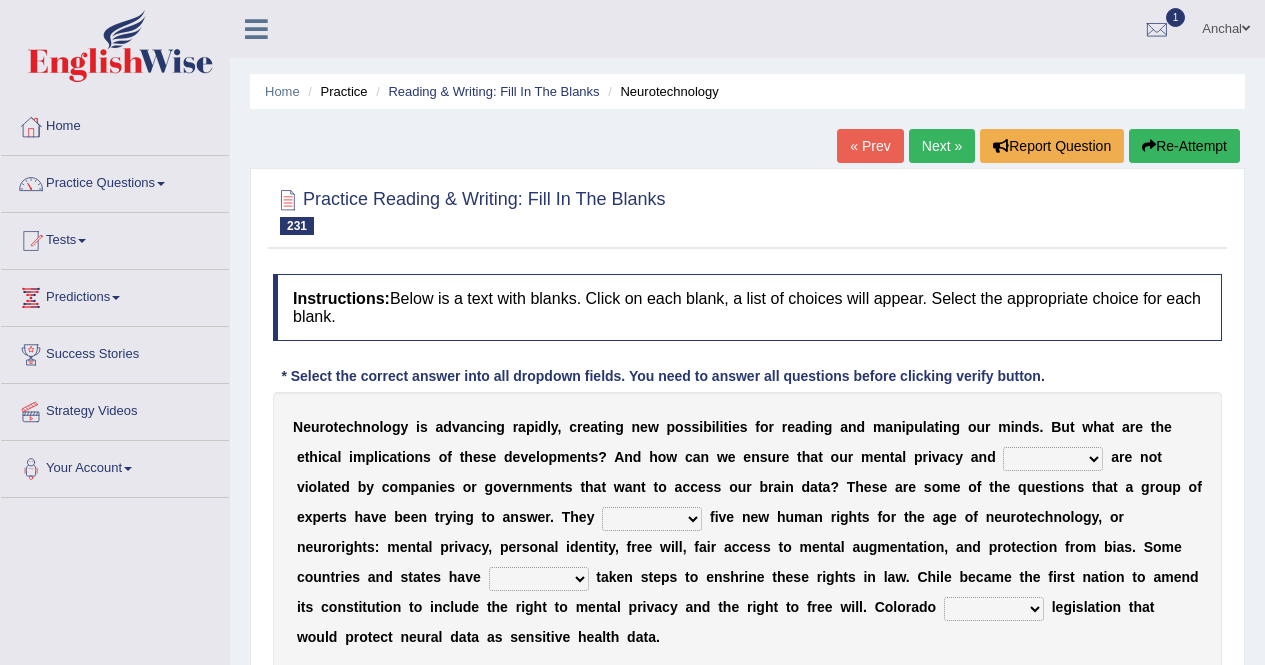 scroll, scrollTop: 196, scrollLeft: 0, axis: vertical 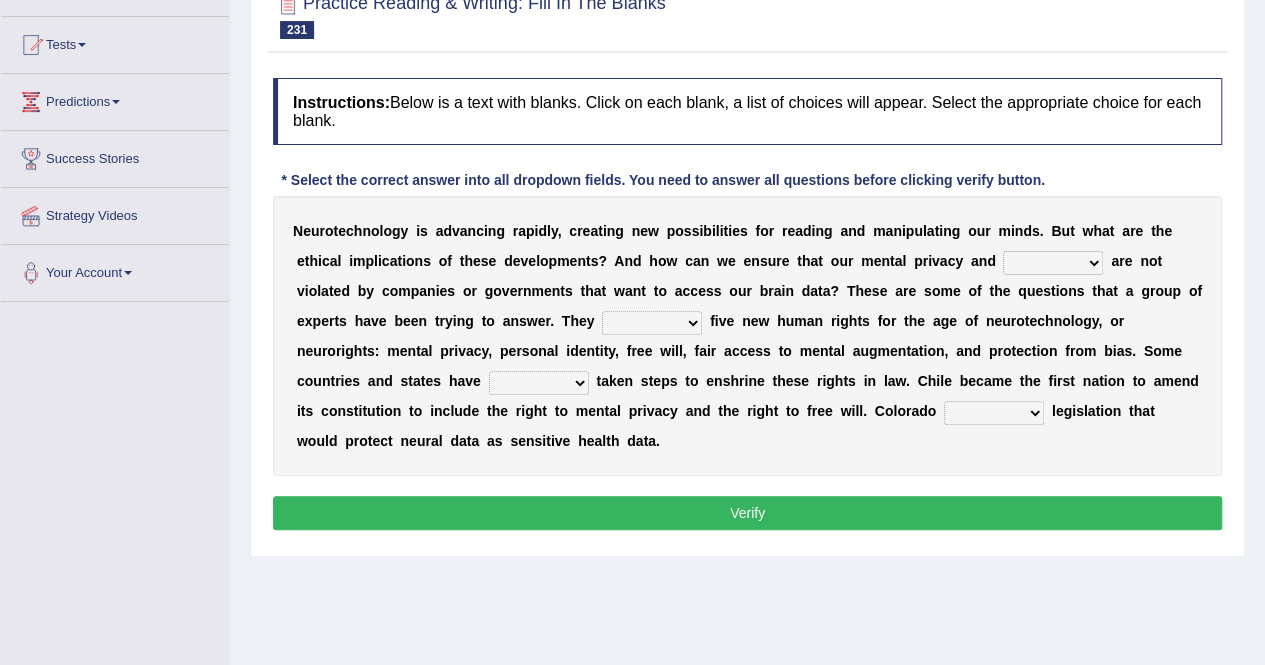 click on "certainty harmony prosperity autonomy" at bounding box center (1053, 263) 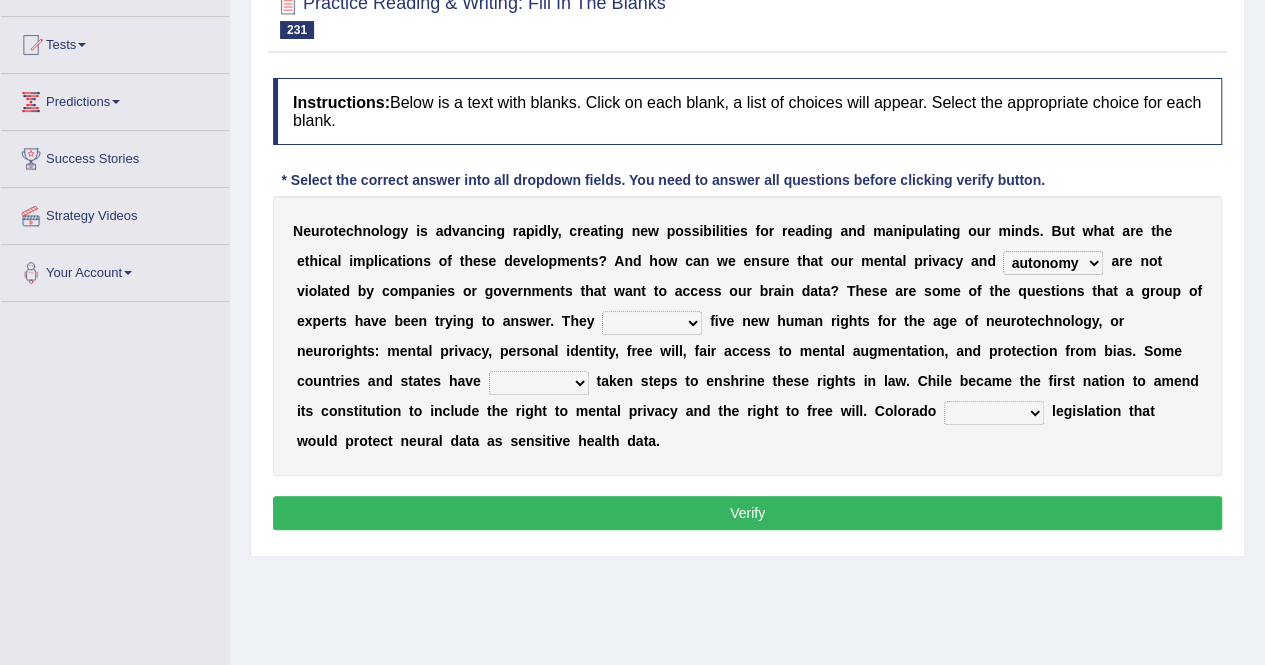 click on "propose resoft decide execute" at bounding box center [652, 323] 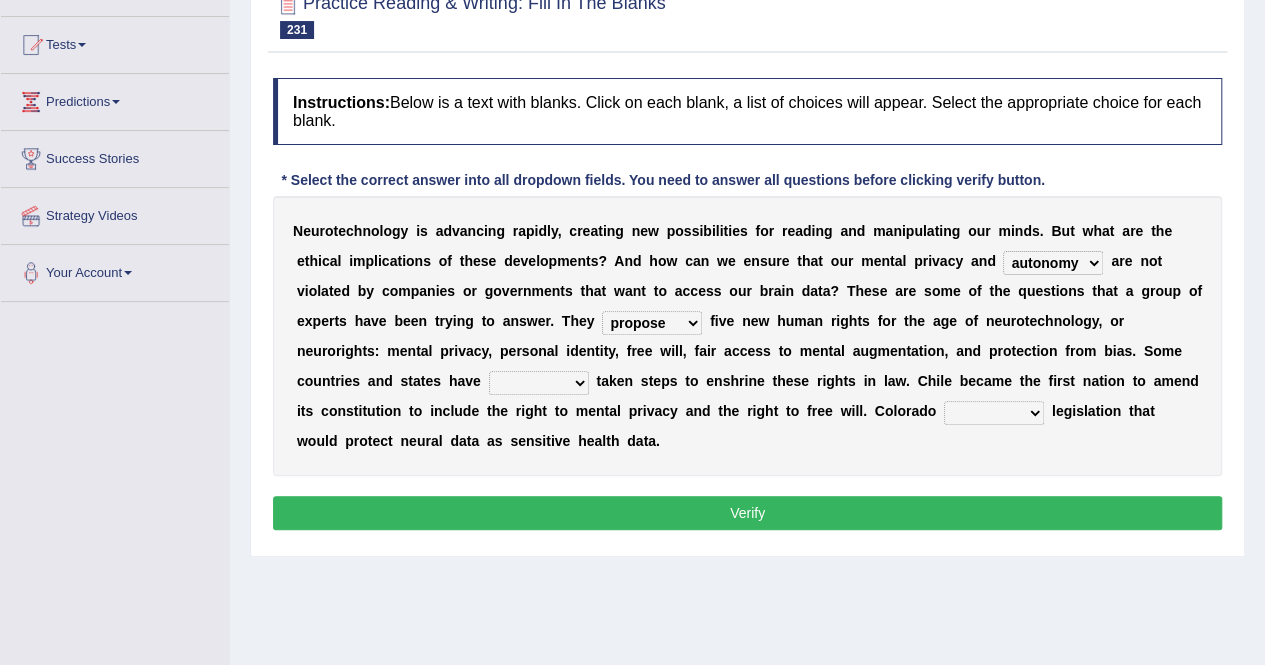 click on "propose resoft decide execute" at bounding box center [652, 323] 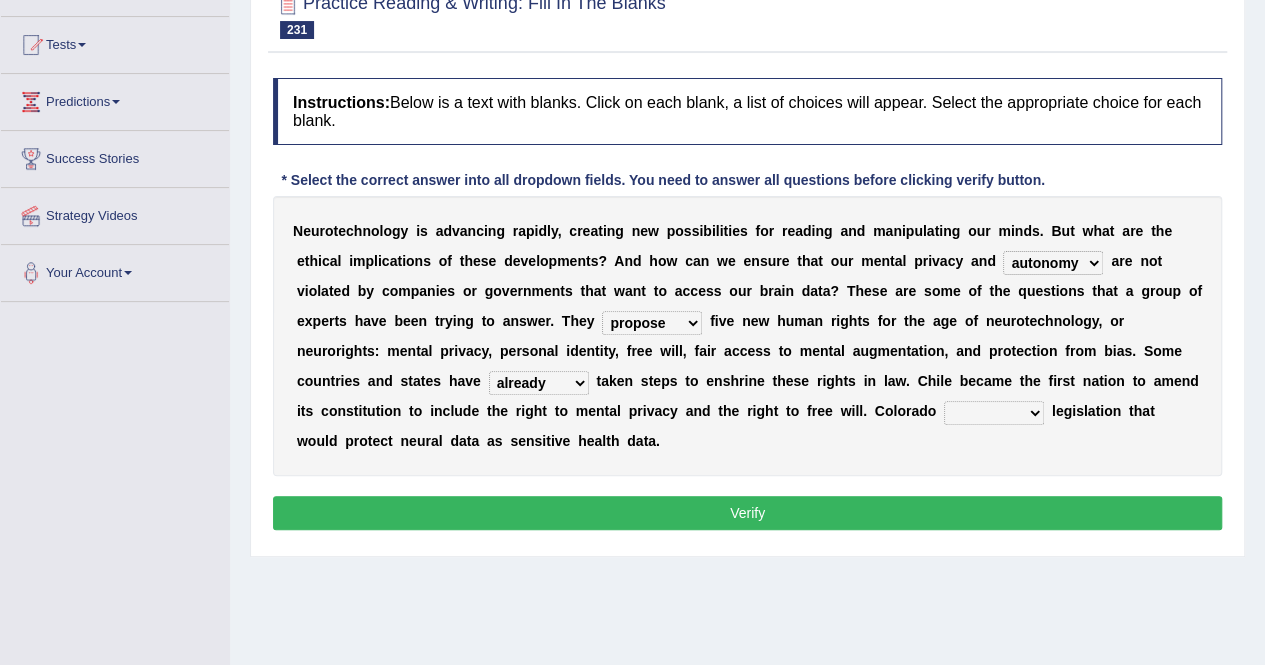 click on "already yet too still" at bounding box center [539, 383] 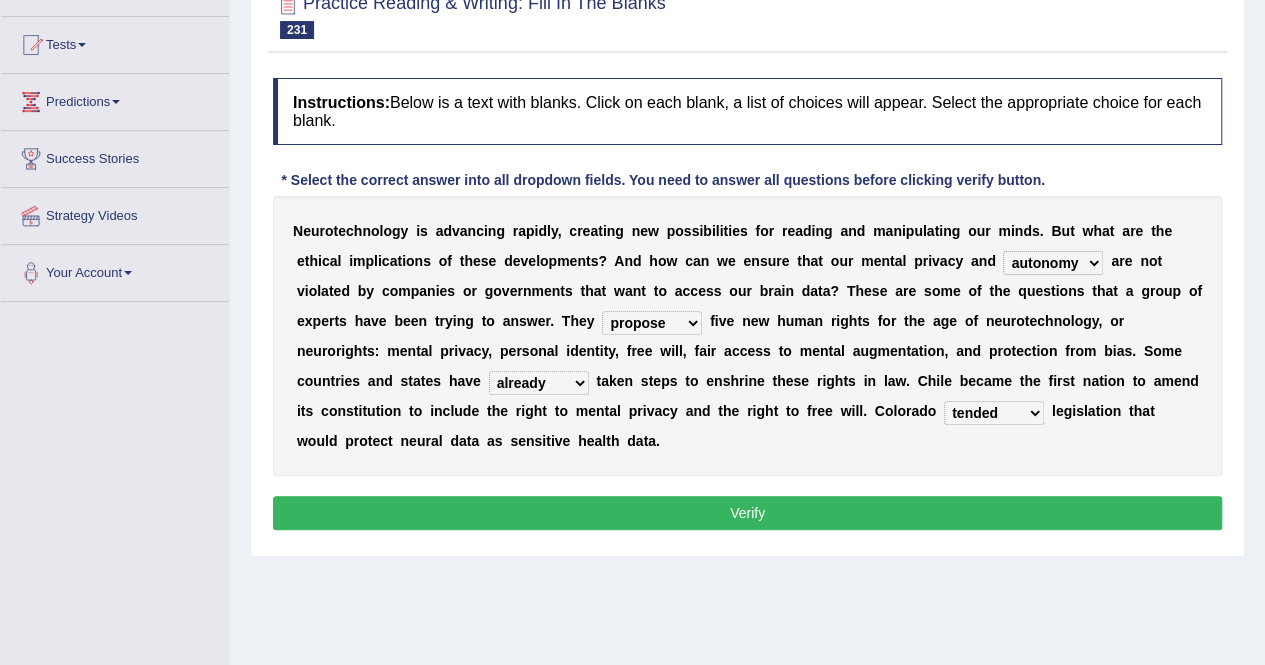 click on "realized met tended passed" at bounding box center (994, 413) 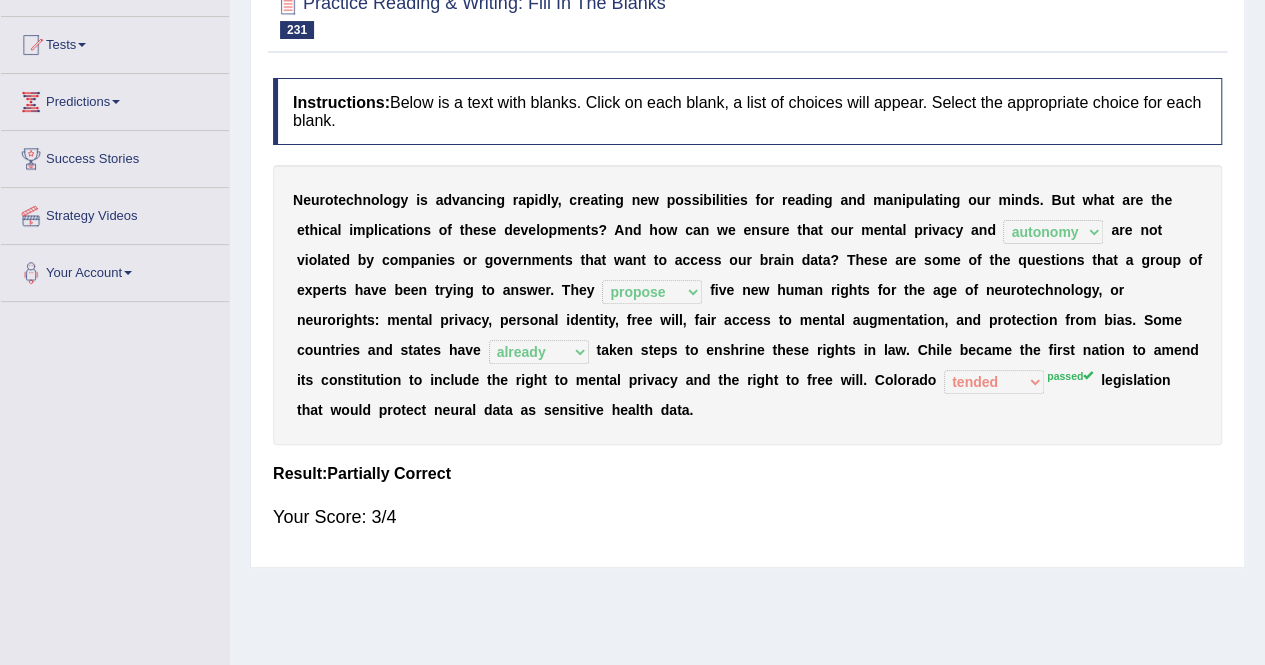 scroll, scrollTop: 0, scrollLeft: 0, axis: both 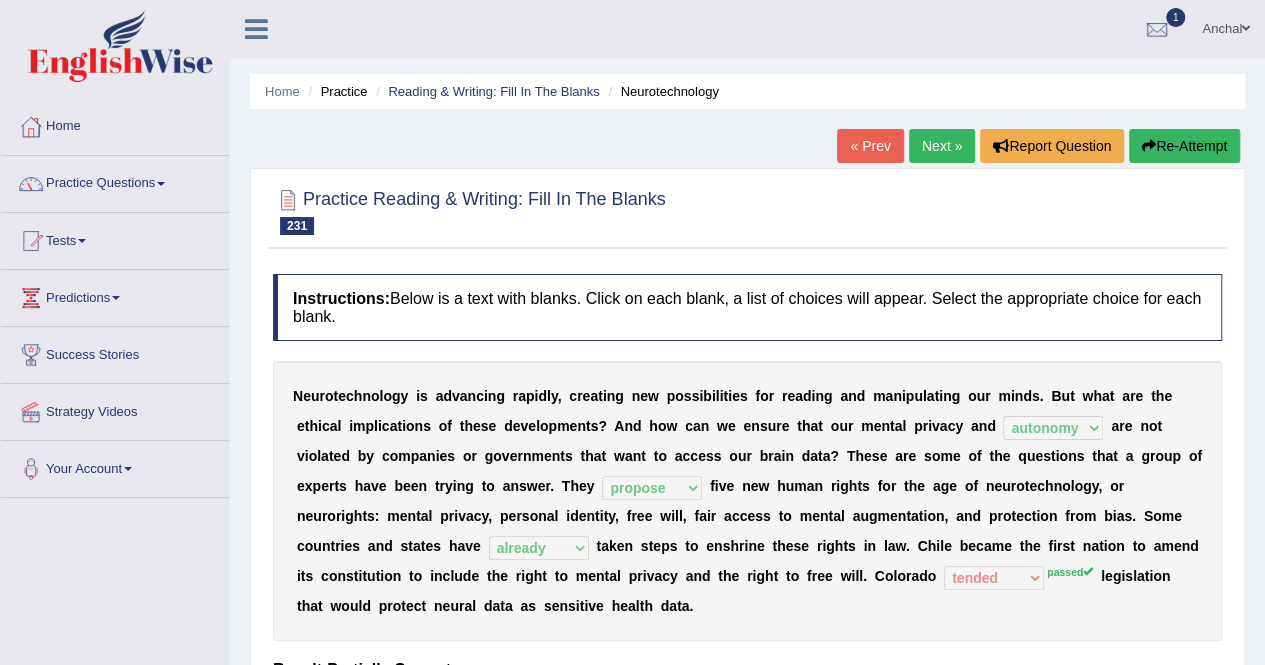 click on "Re-Attempt" at bounding box center (1184, 146) 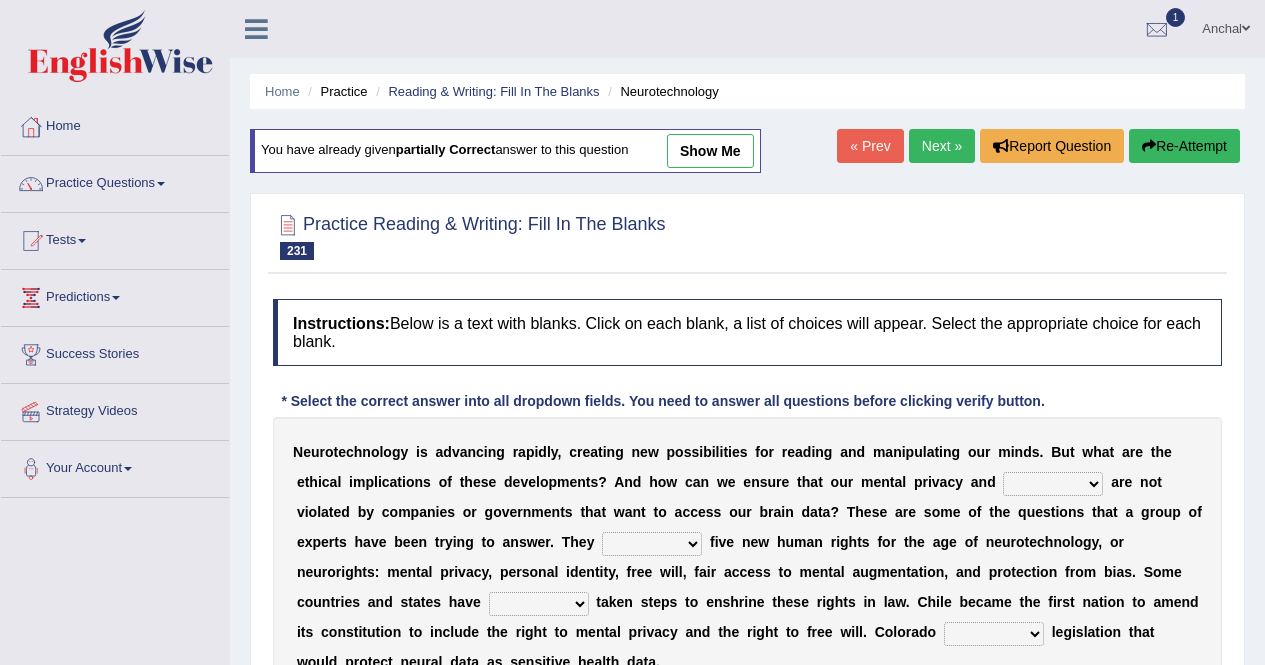scroll, scrollTop: 0, scrollLeft: 0, axis: both 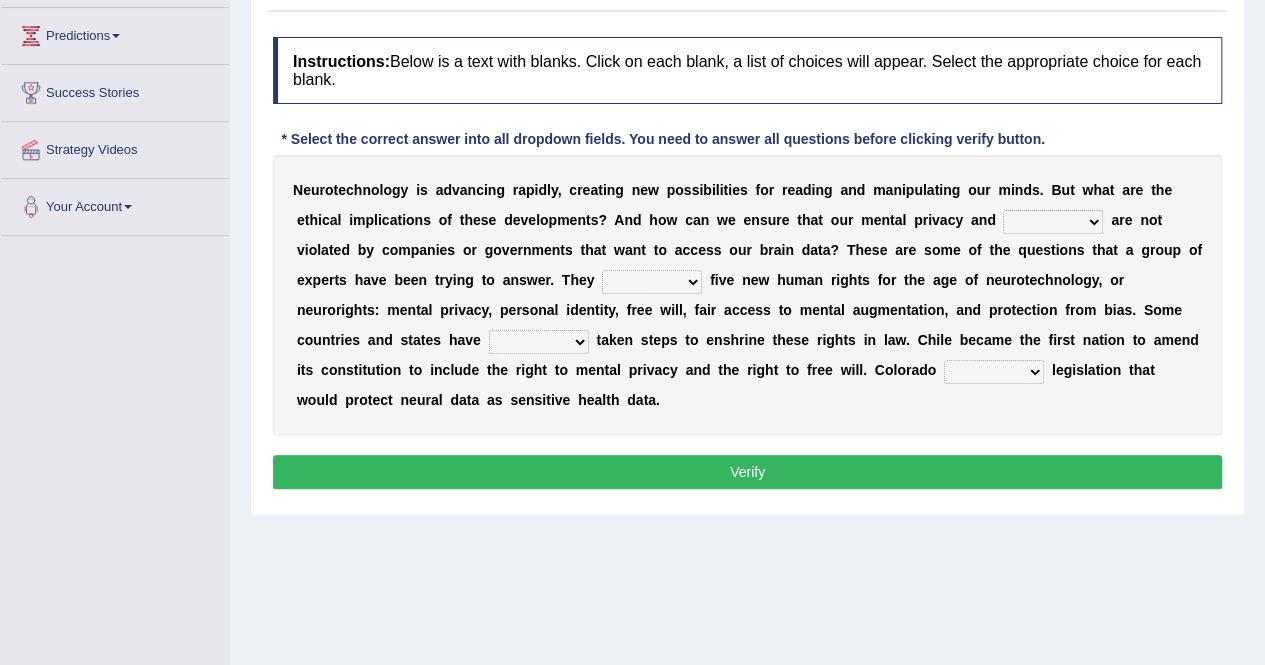 click on "certainty harmony prosperity autonomy" at bounding box center [1053, 222] 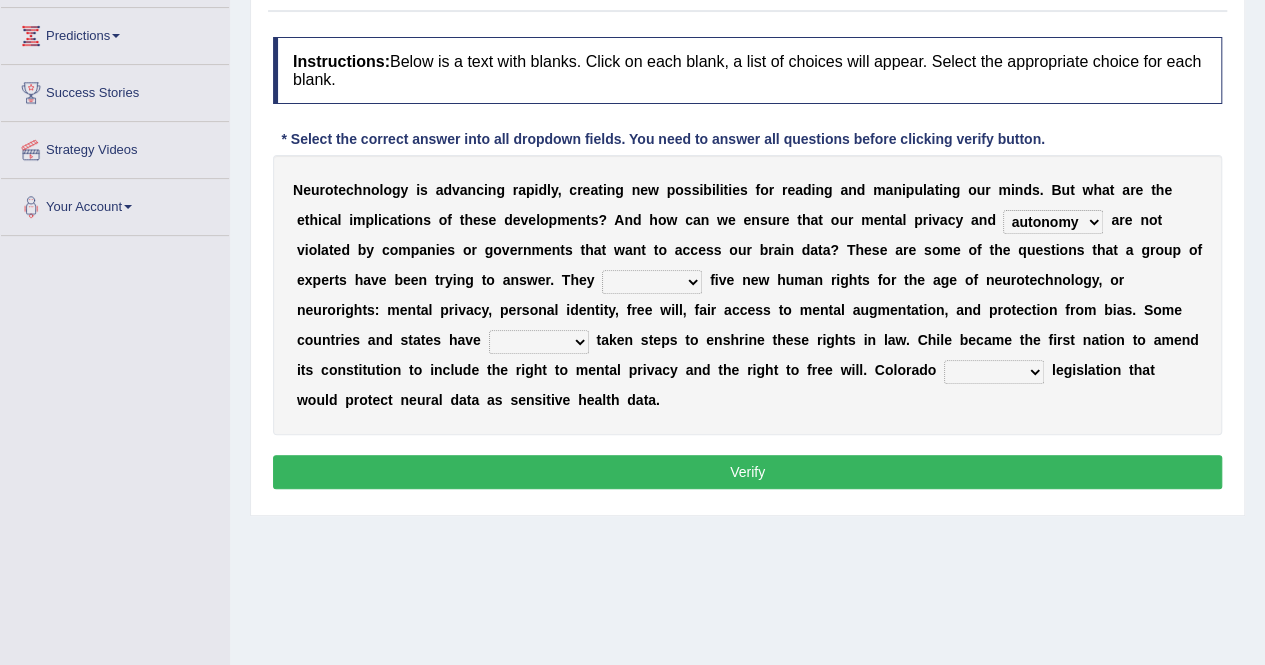 click on "certainty harmony prosperity autonomy" at bounding box center (1053, 222) 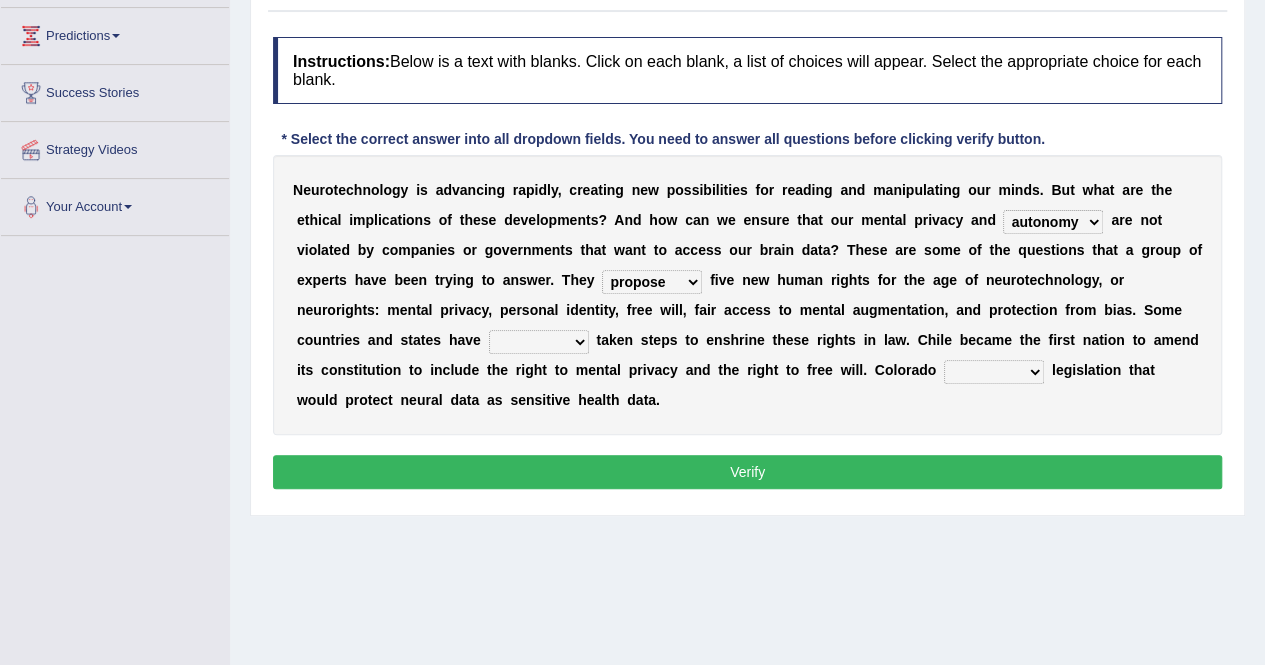 click on "already yet too still" at bounding box center (539, 342) 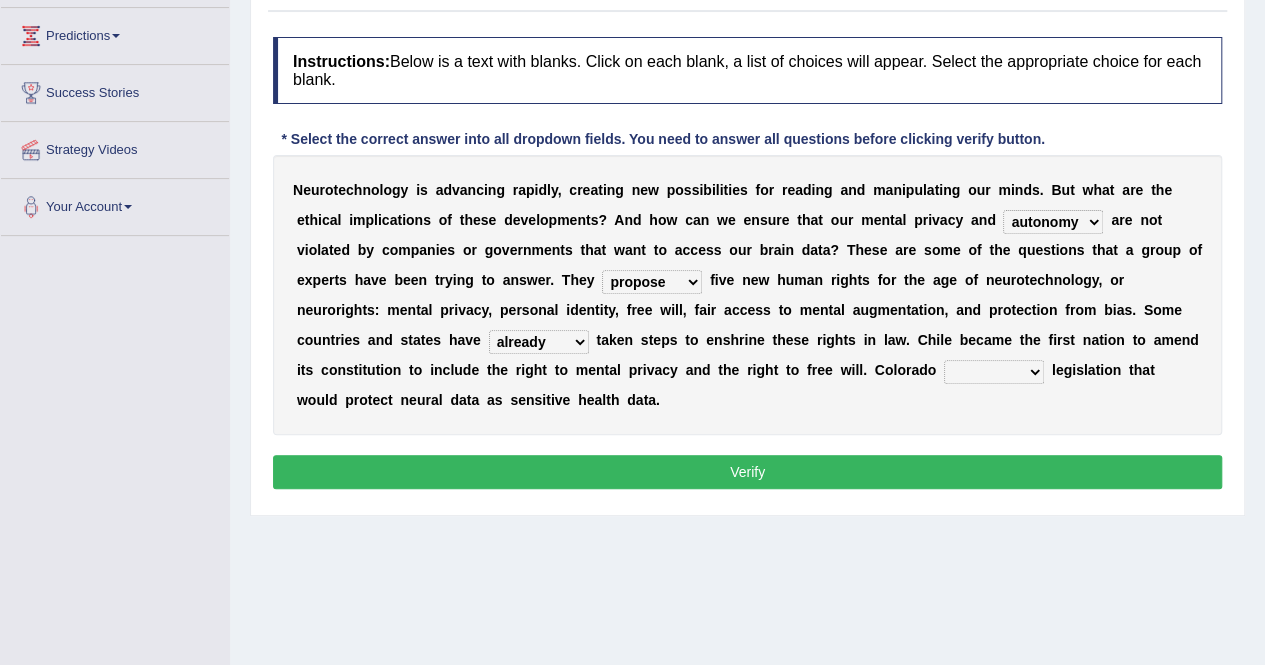 click on "realized met tended passed" at bounding box center (994, 372) 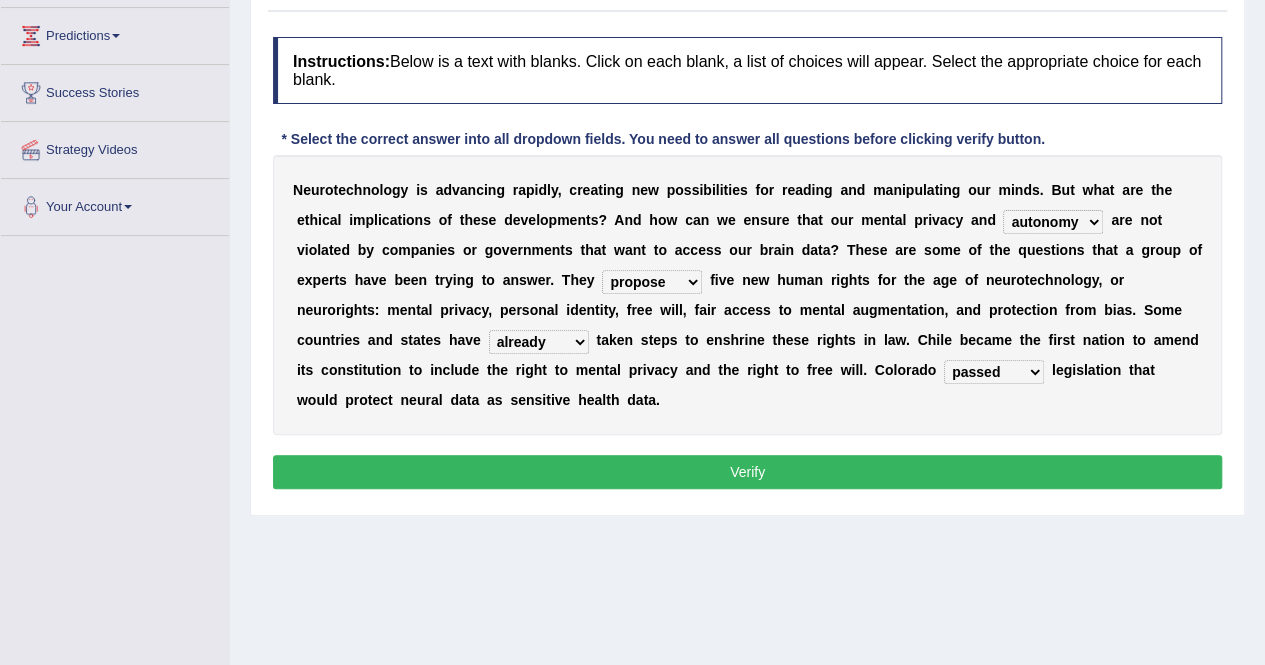 click on "Verify" at bounding box center (747, 472) 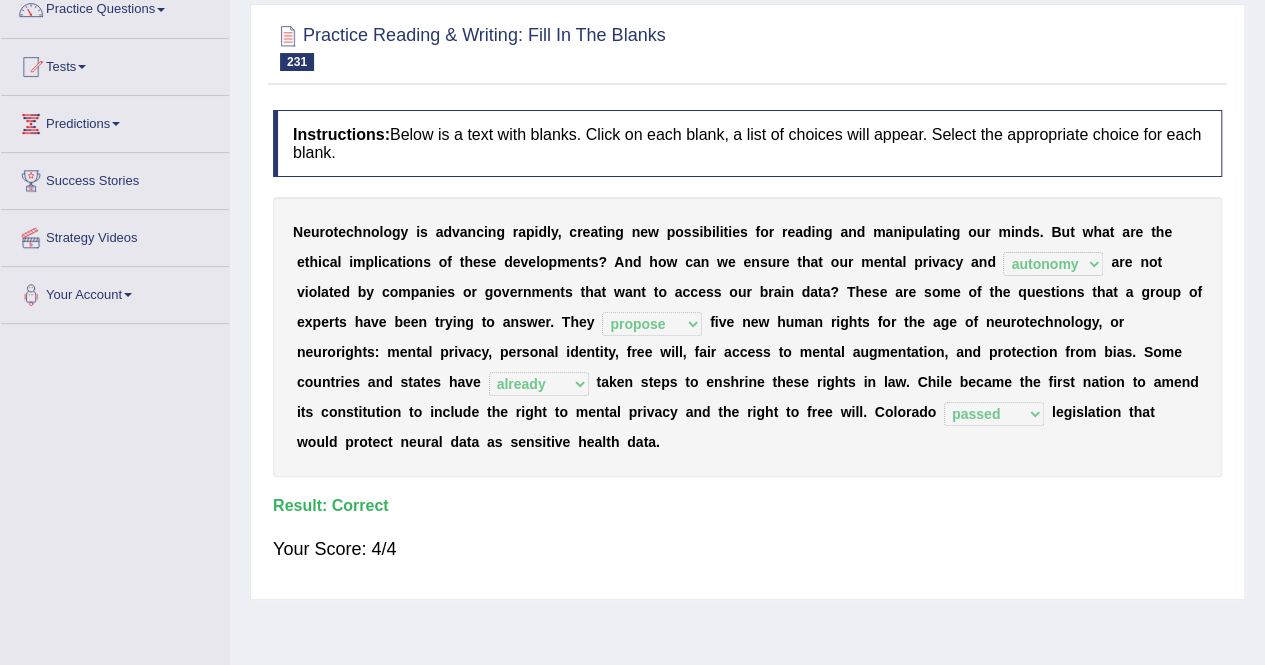 scroll, scrollTop: 136, scrollLeft: 0, axis: vertical 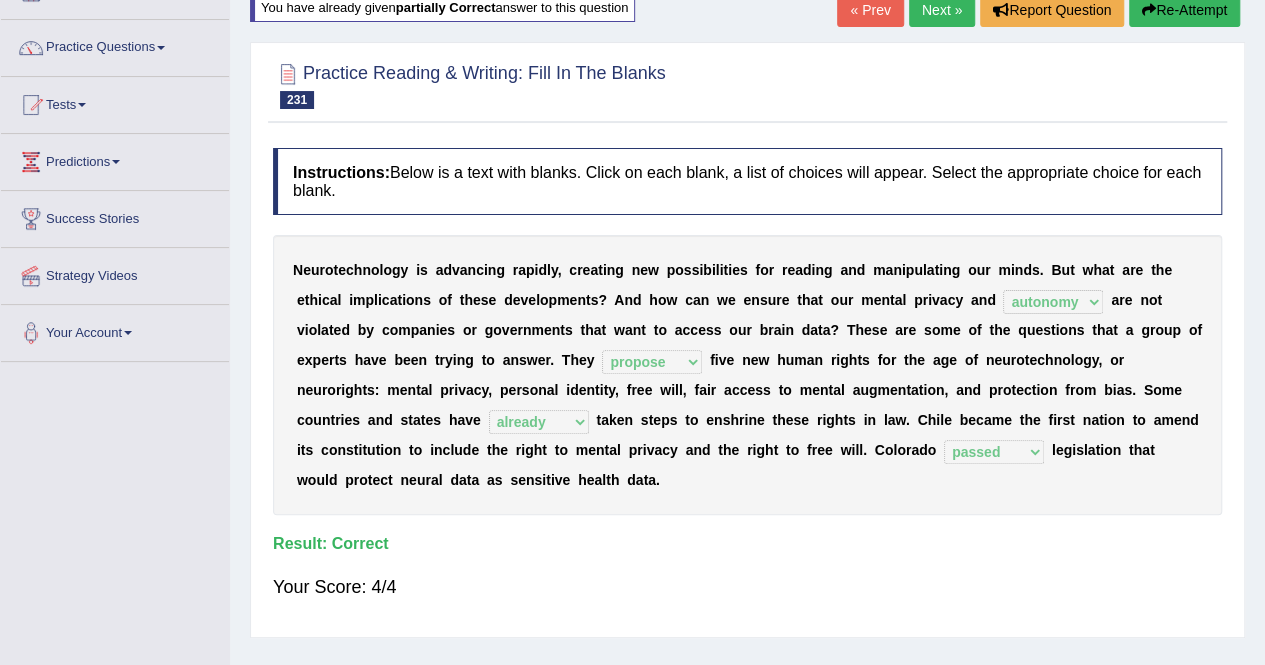 click on "Next »" at bounding box center [942, 10] 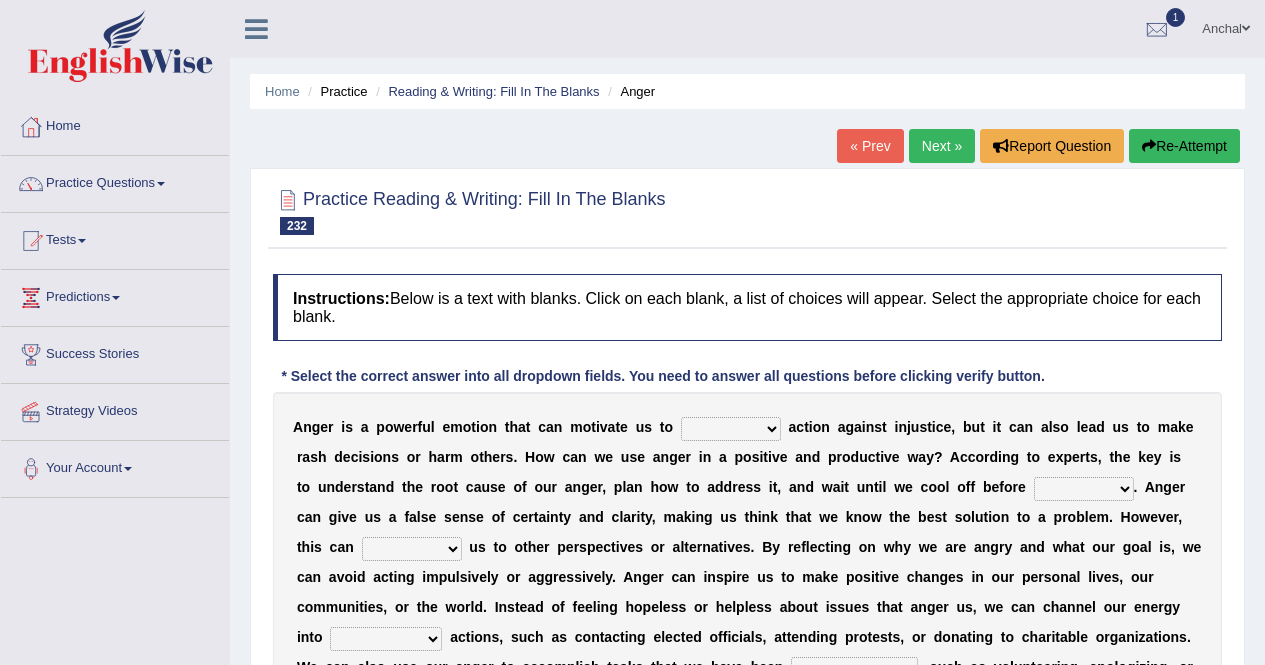 scroll, scrollTop: 0, scrollLeft: 0, axis: both 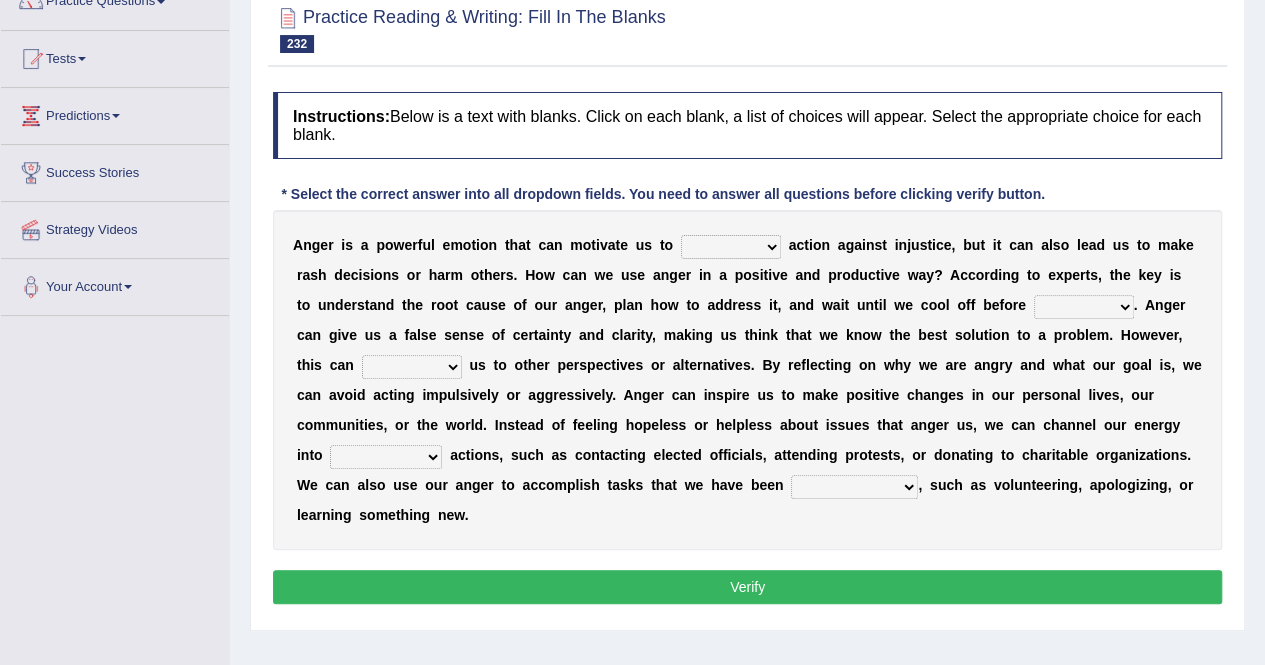click on "put take make pay" at bounding box center (731, 247) 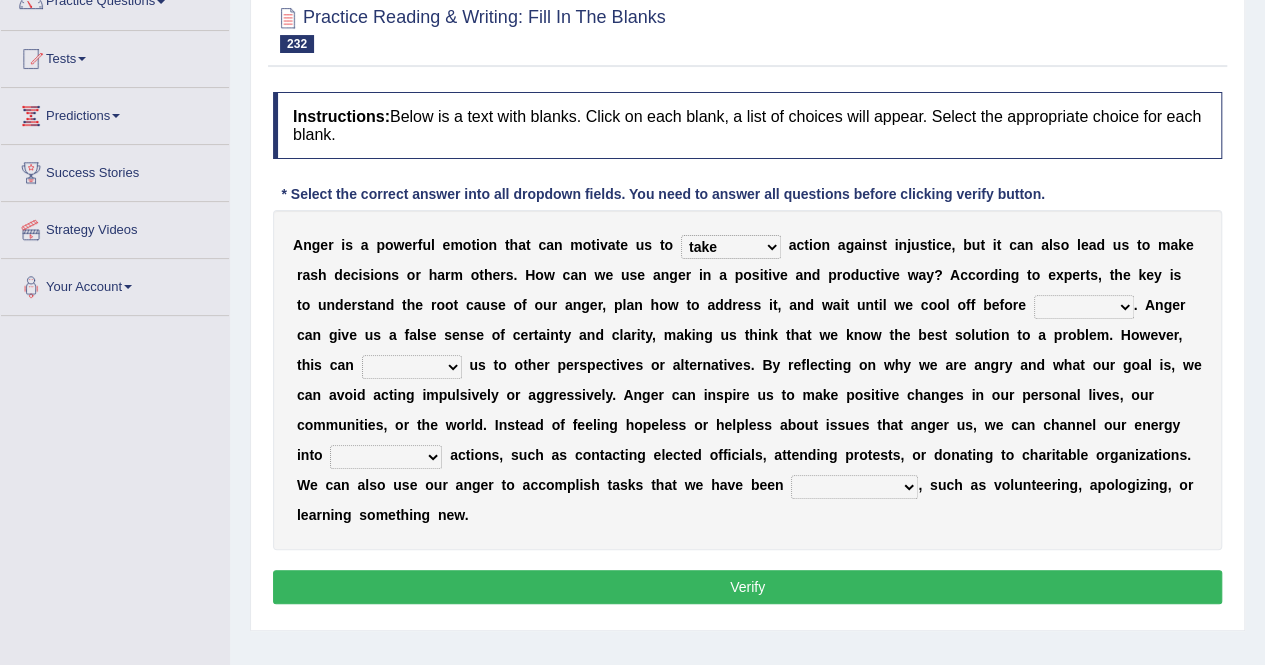 click on "of action acting act to act" at bounding box center [1084, 307] 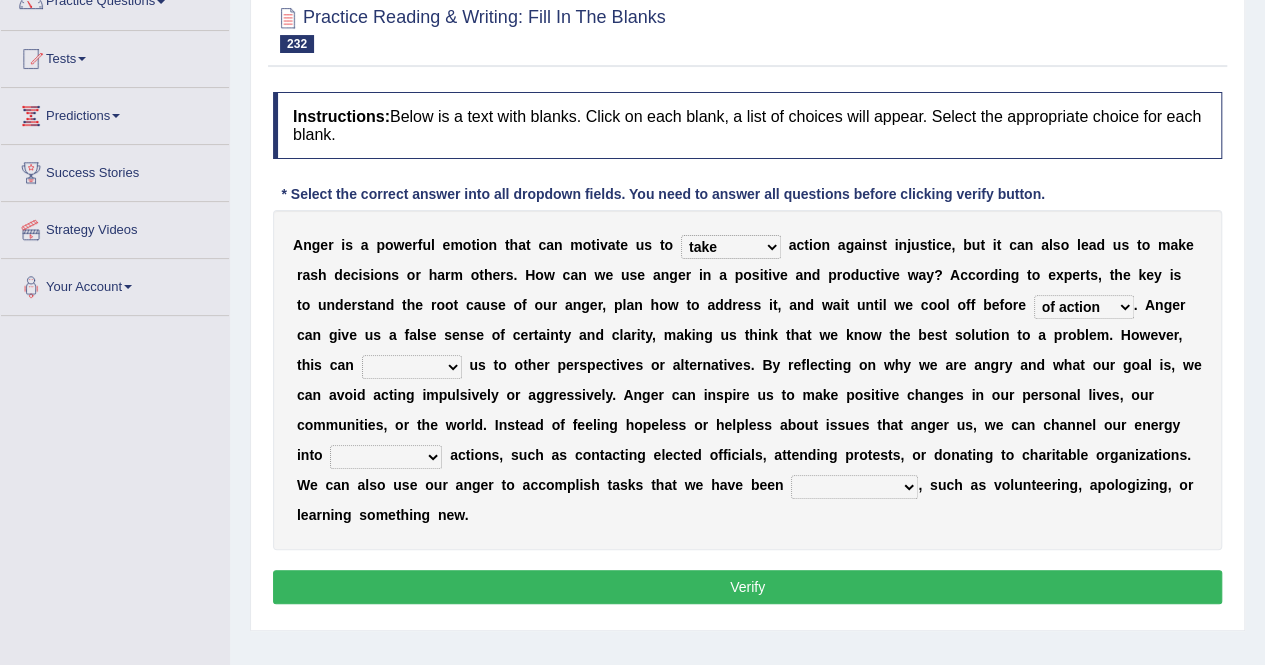 click on "force confuse block blind" at bounding box center [412, 367] 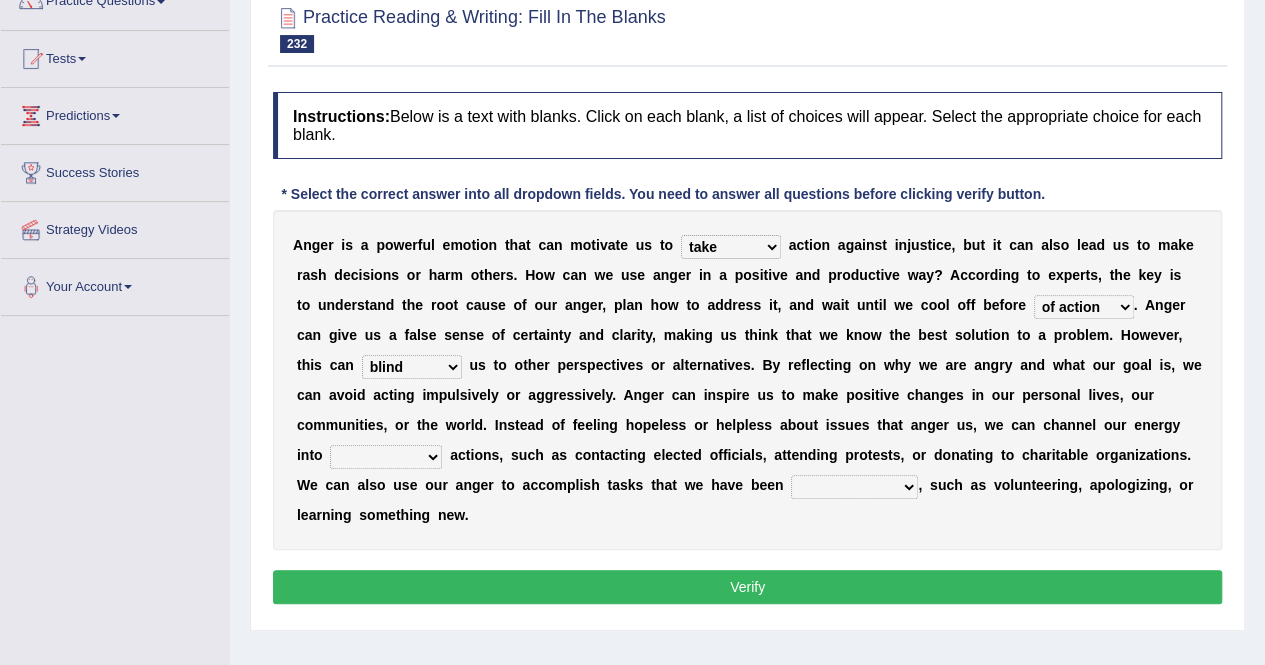 click on "force confuse block blind" at bounding box center [412, 367] 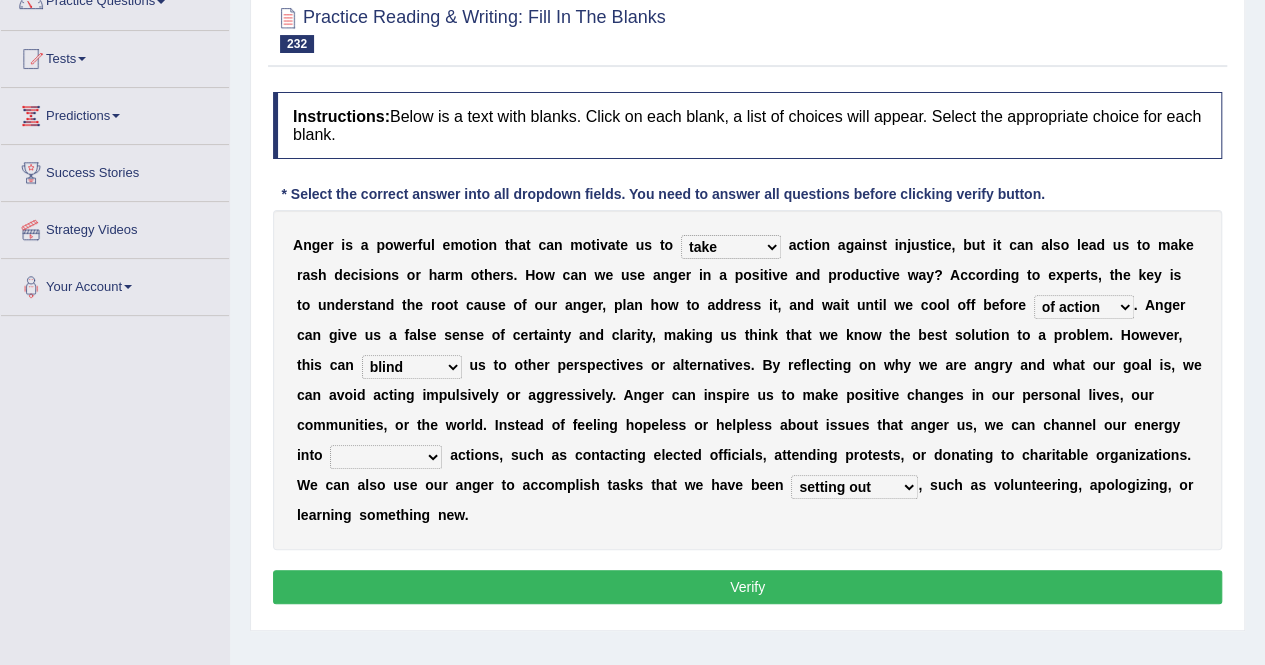 click on "breaking down setting out keeping up putting off" at bounding box center (854, 487) 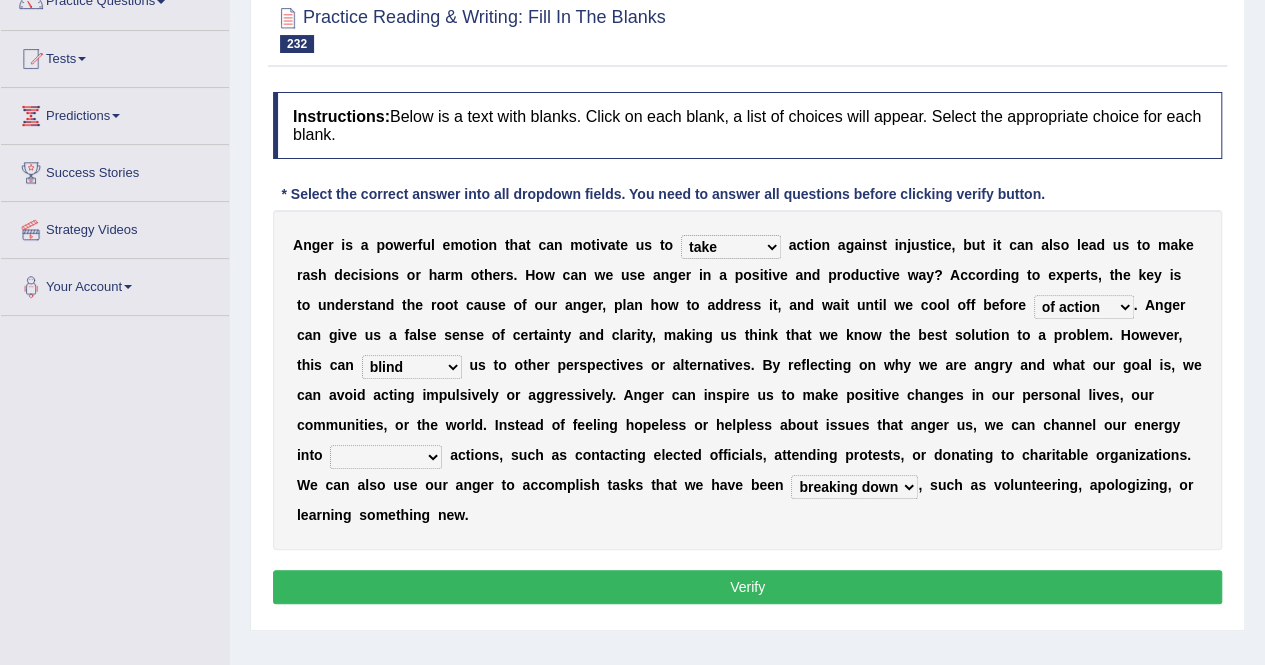 click on "breaking down setting out keeping up putting off" at bounding box center (854, 487) 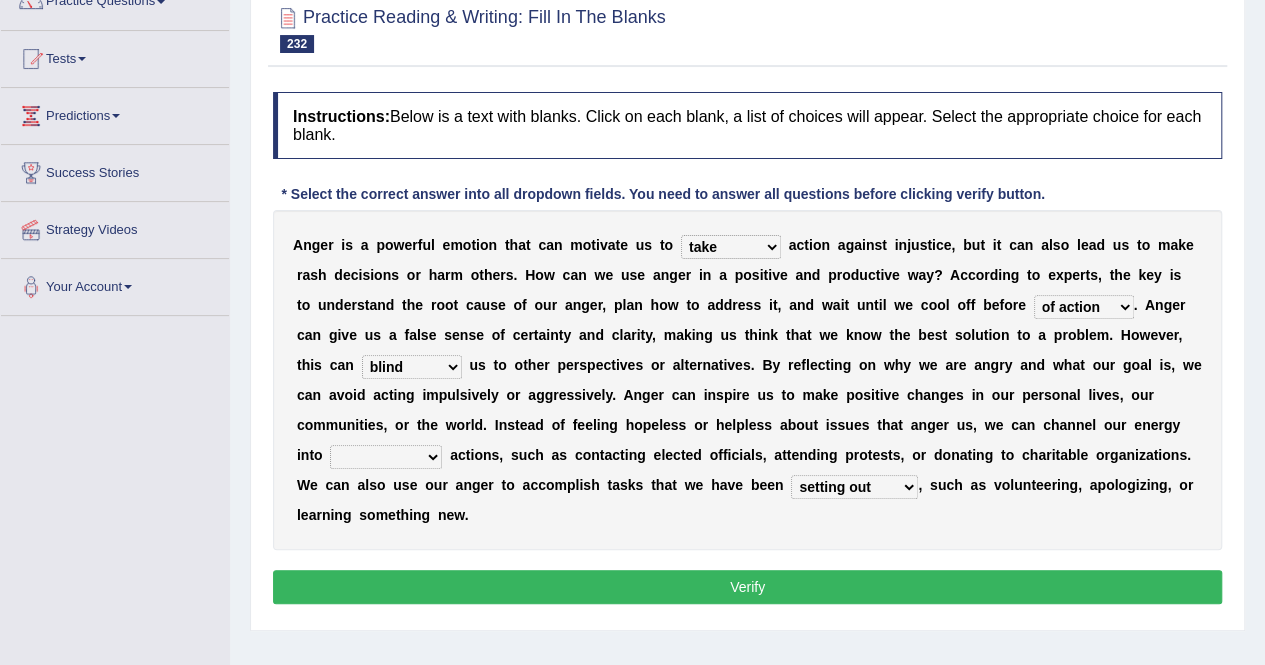 click on "breaking down setting out keeping up putting off" at bounding box center (854, 487) 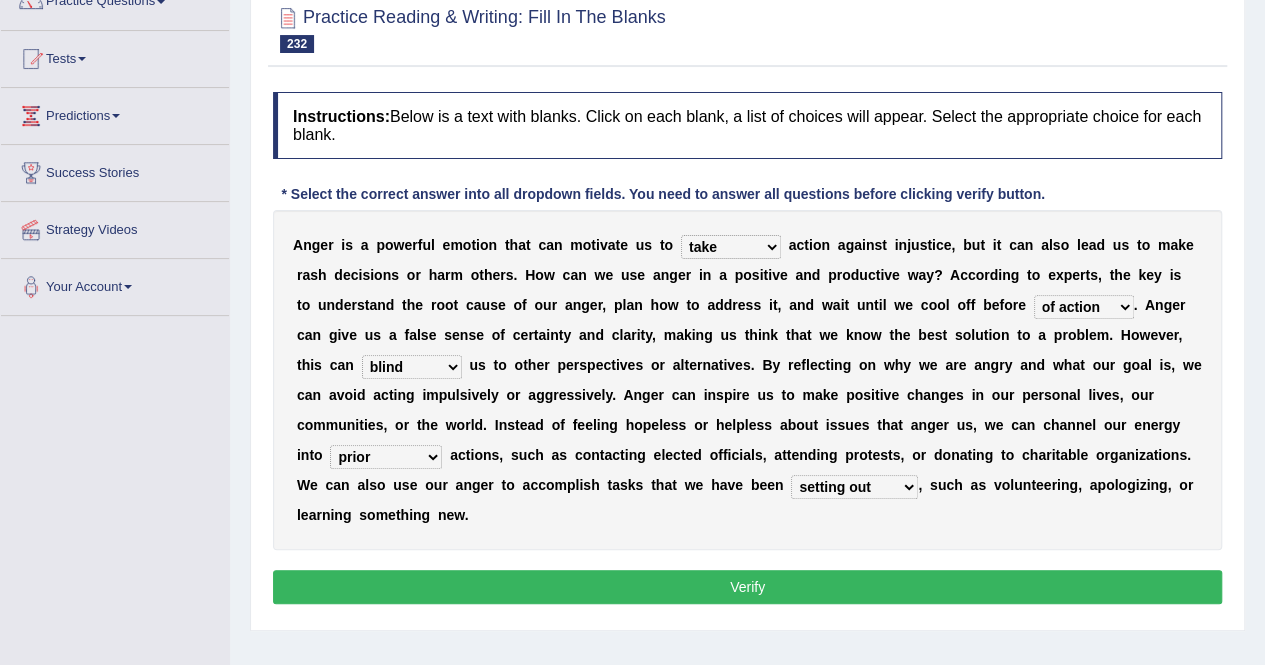 click on "constructive comparative widespread prior" at bounding box center [386, 457] 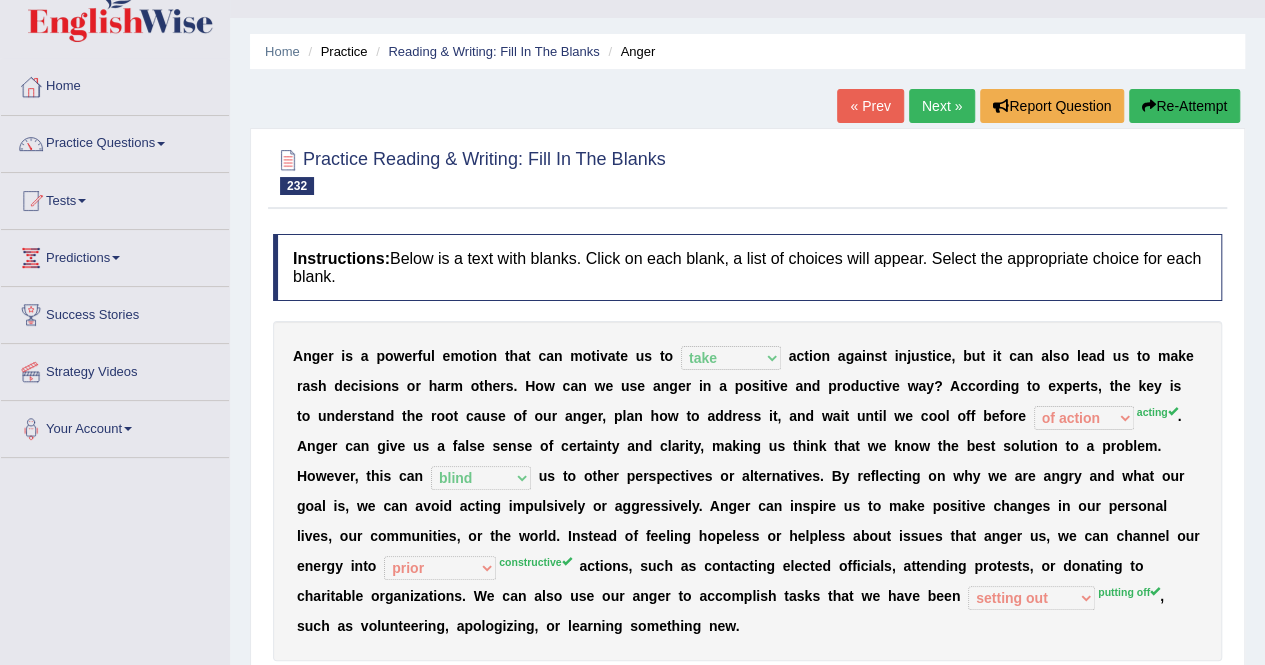 scroll, scrollTop: 0, scrollLeft: 0, axis: both 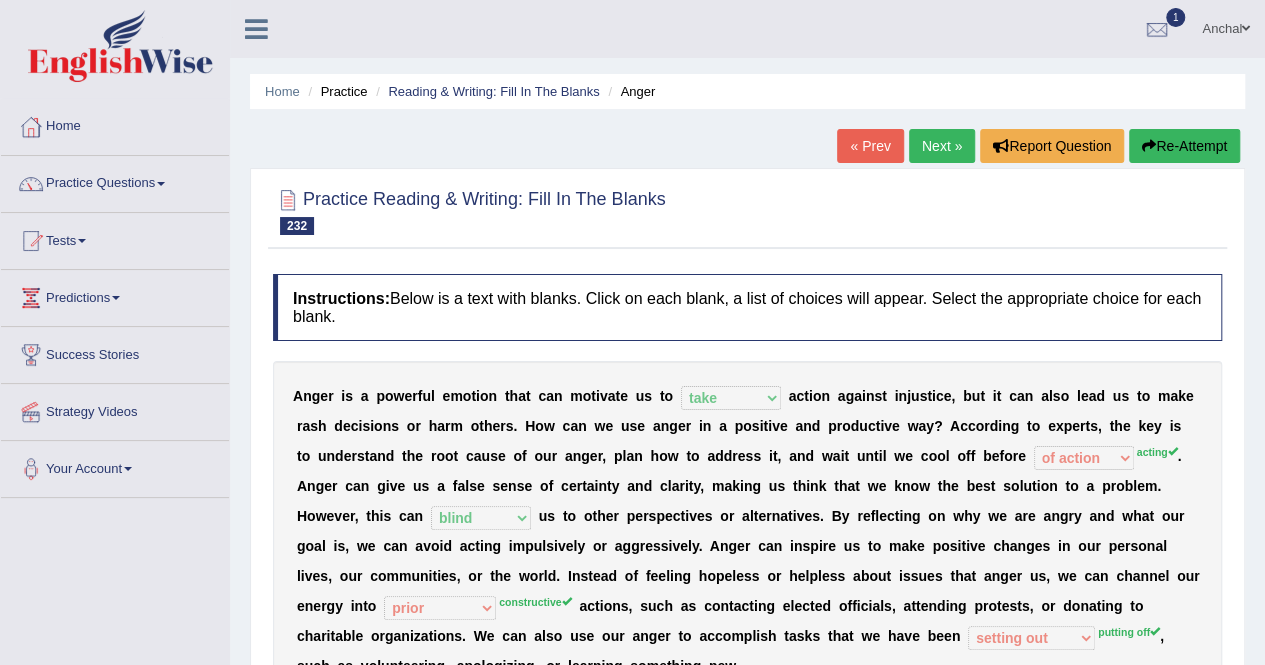 click on "Re-Attempt" at bounding box center [1184, 146] 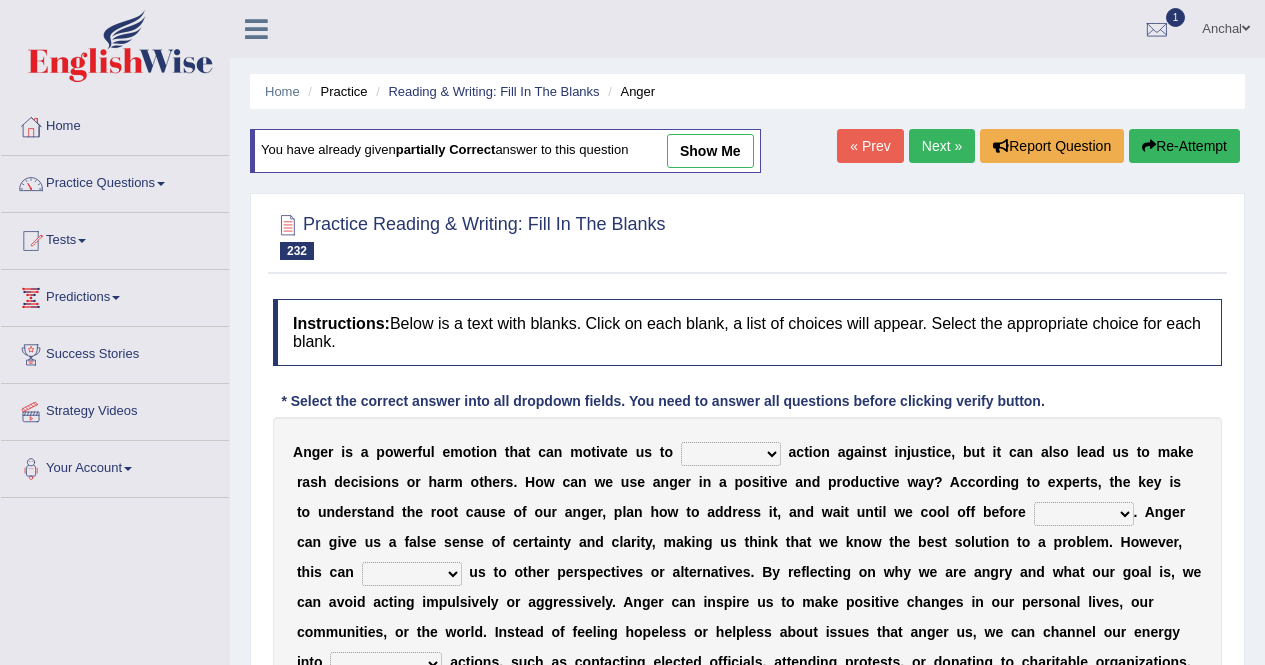 scroll, scrollTop: 168, scrollLeft: 0, axis: vertical 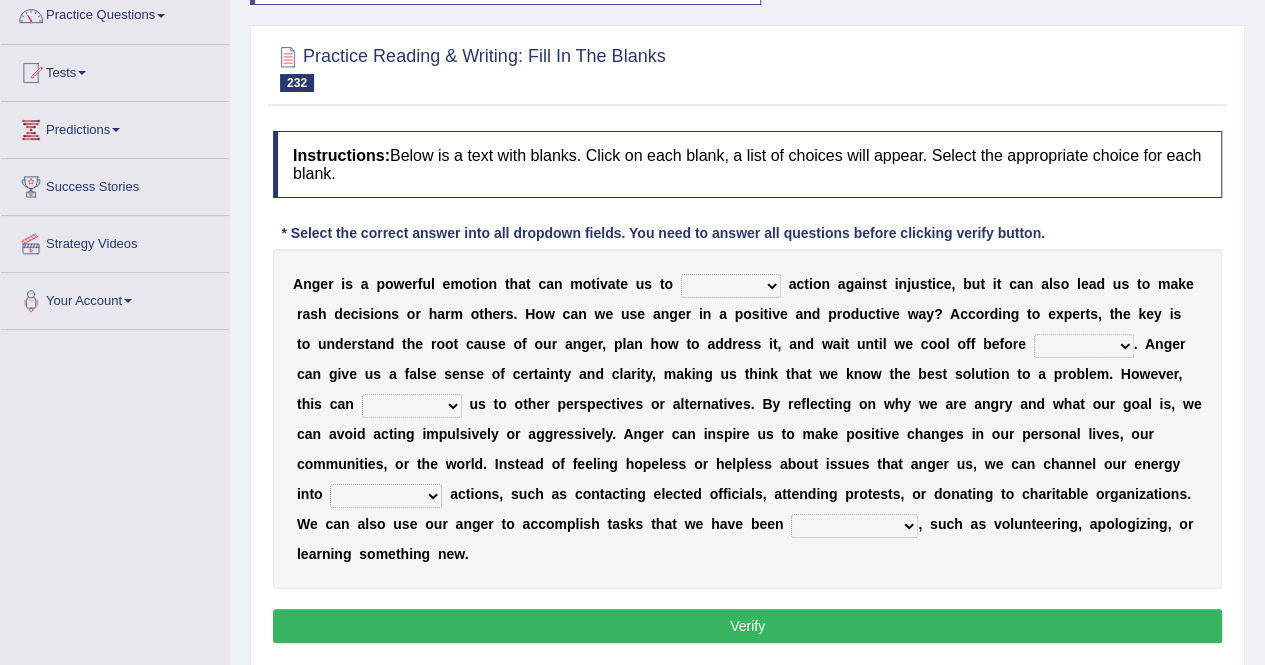 click on "put take make pay" at bounding box center [731, 286] 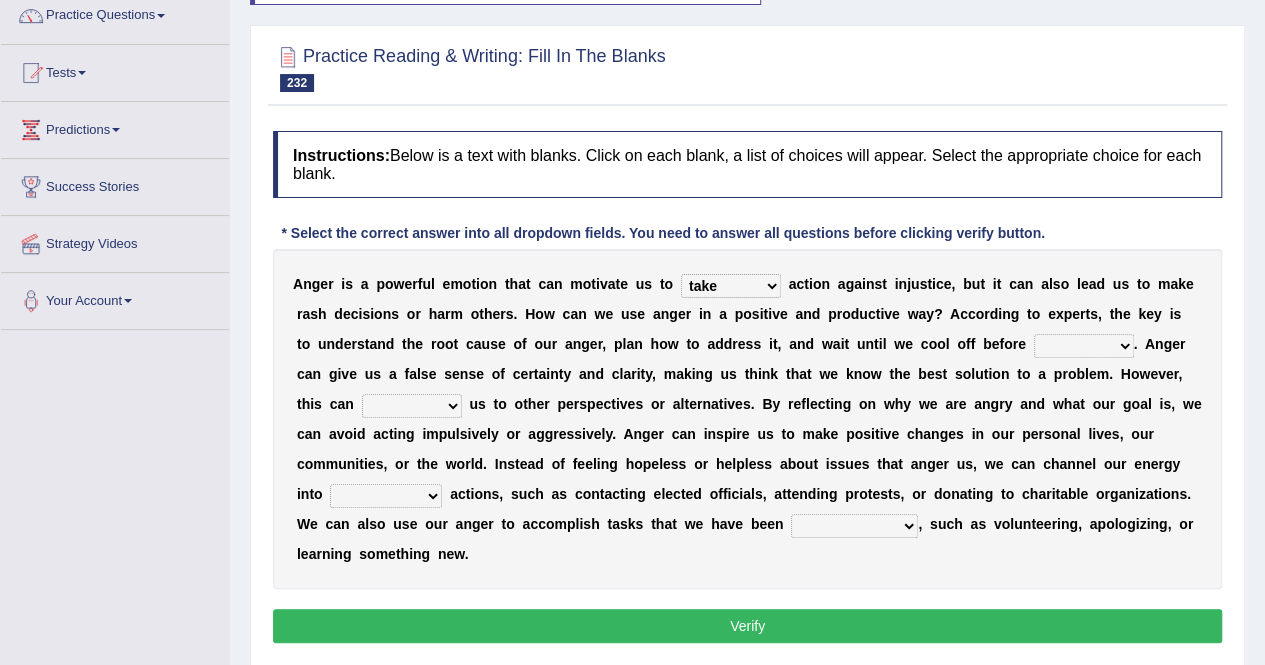 click on "of action acting act to act" at bounding box center [1084, 346] 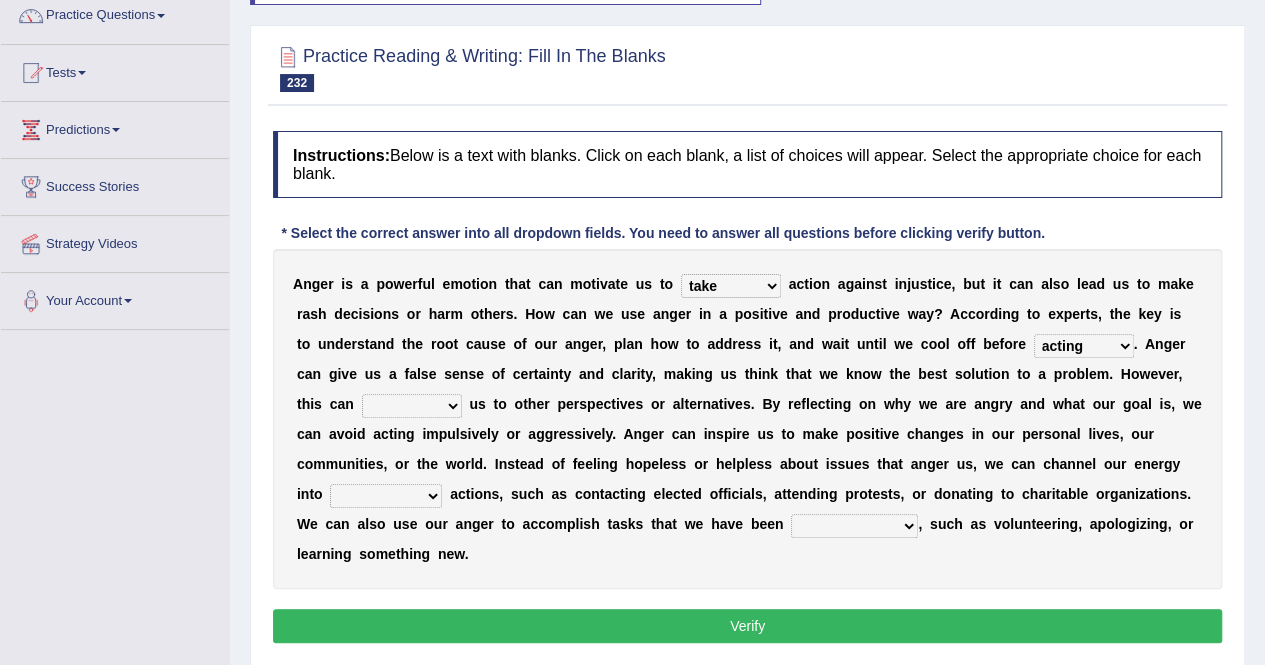 click on "of action acting act to act" at bounding box center [1084, 346] 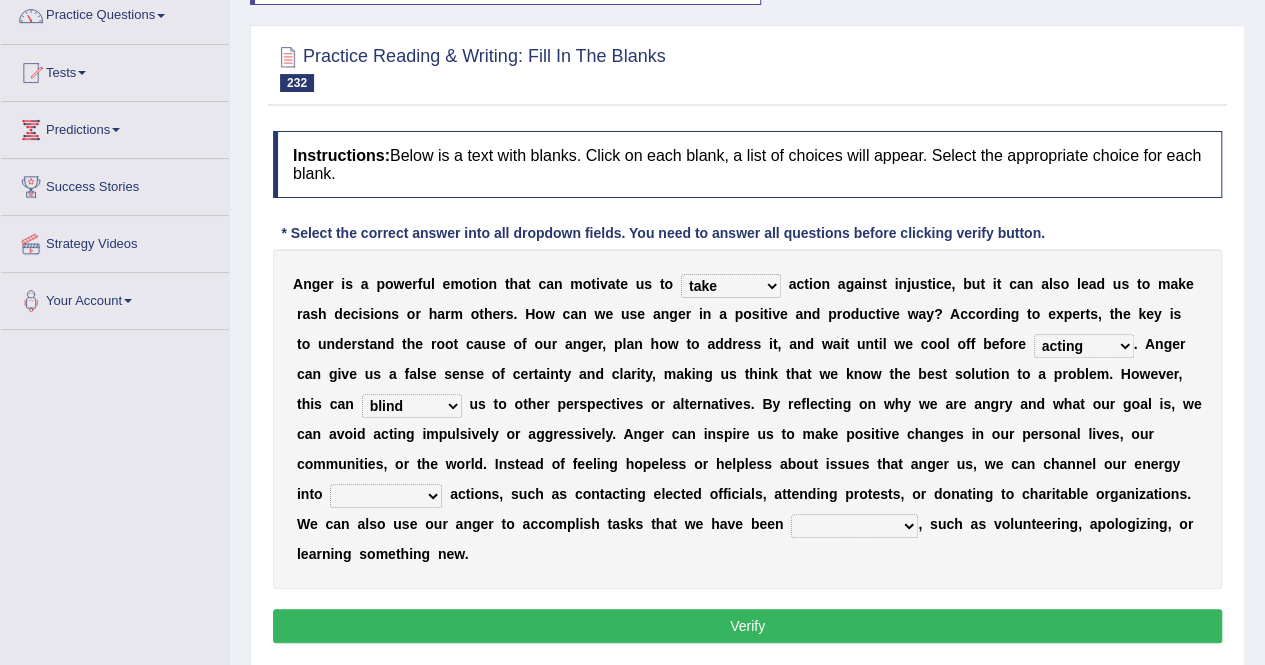 click on "constructive comparative widespread prior" at bounding box center (386, 496) 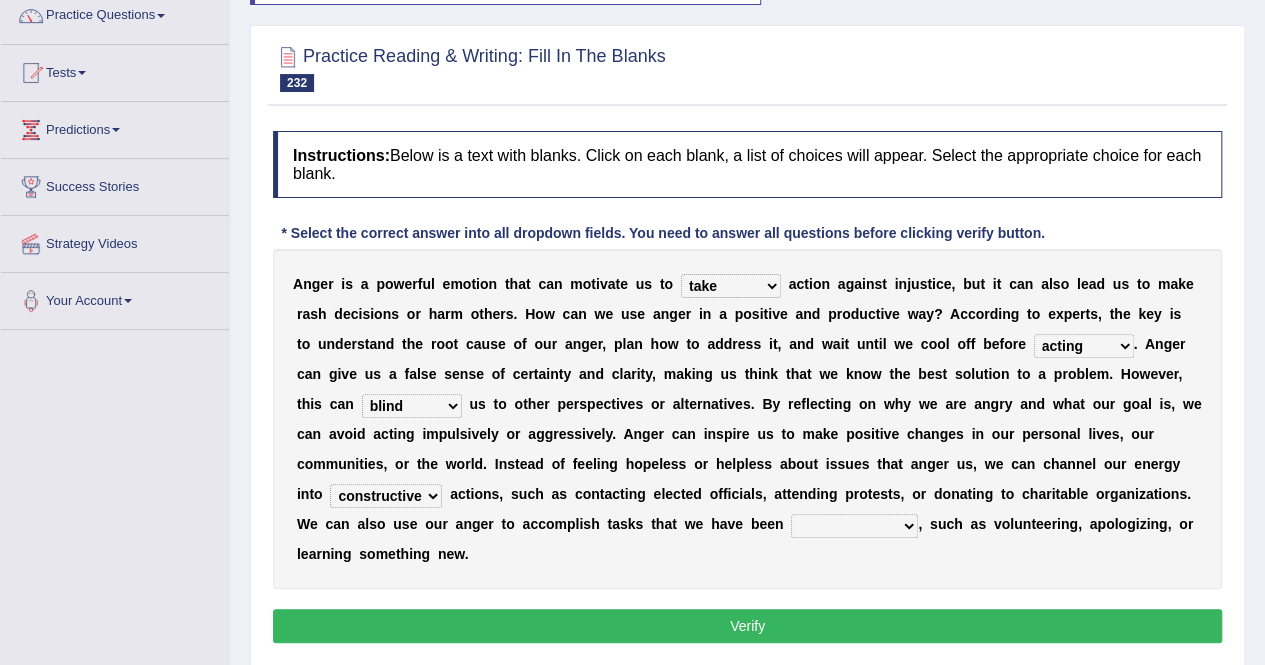 click on "breaking down setting out keeping up putting off" at bounding box center (854, 526) 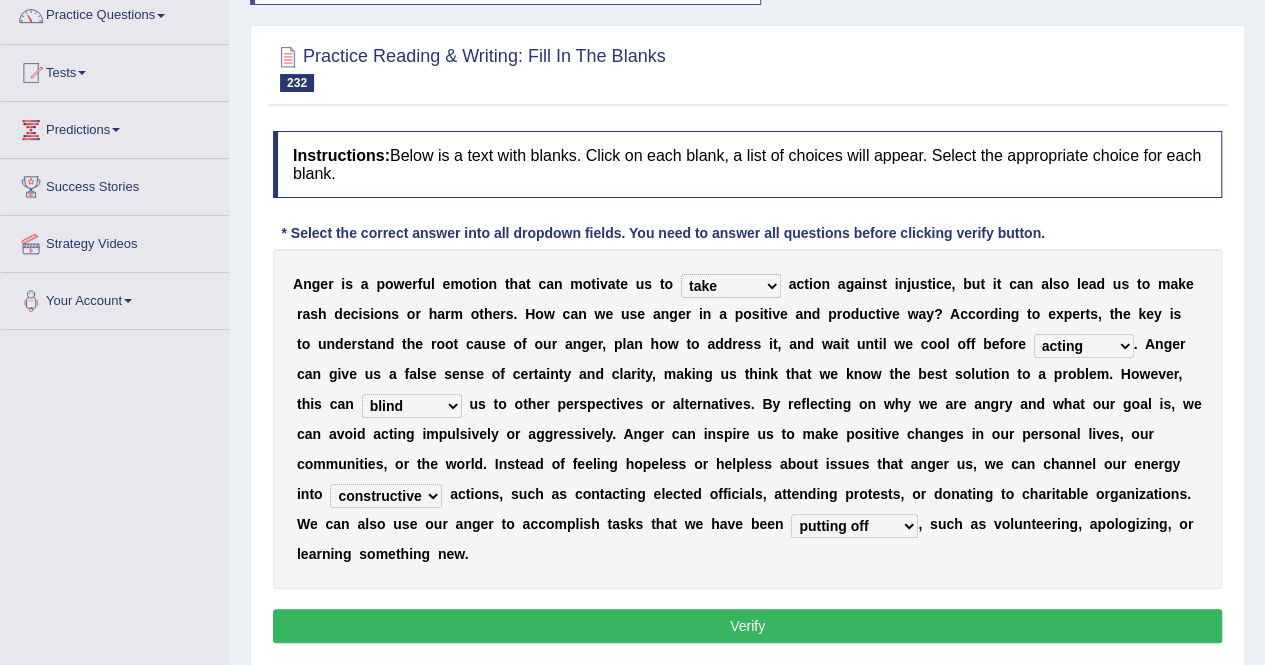 click on "Verify" at bounding box center [747, 626] 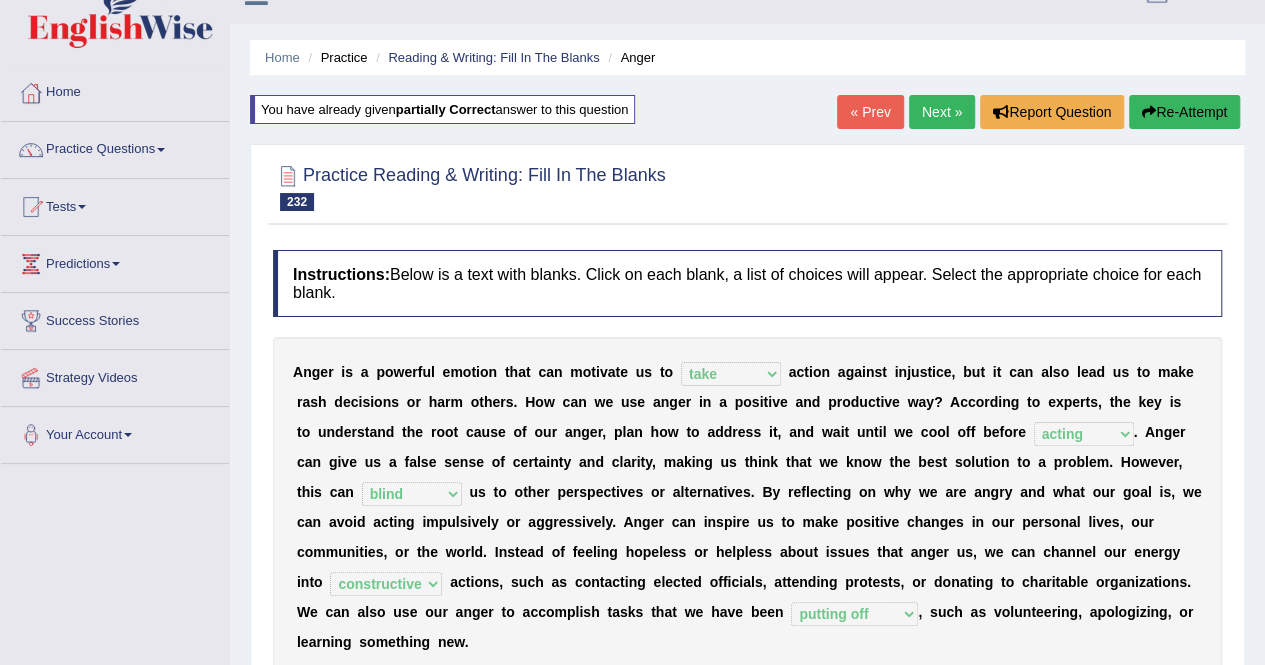 scroll, scrollTop: 0, scrollLeft: 0, axis: both 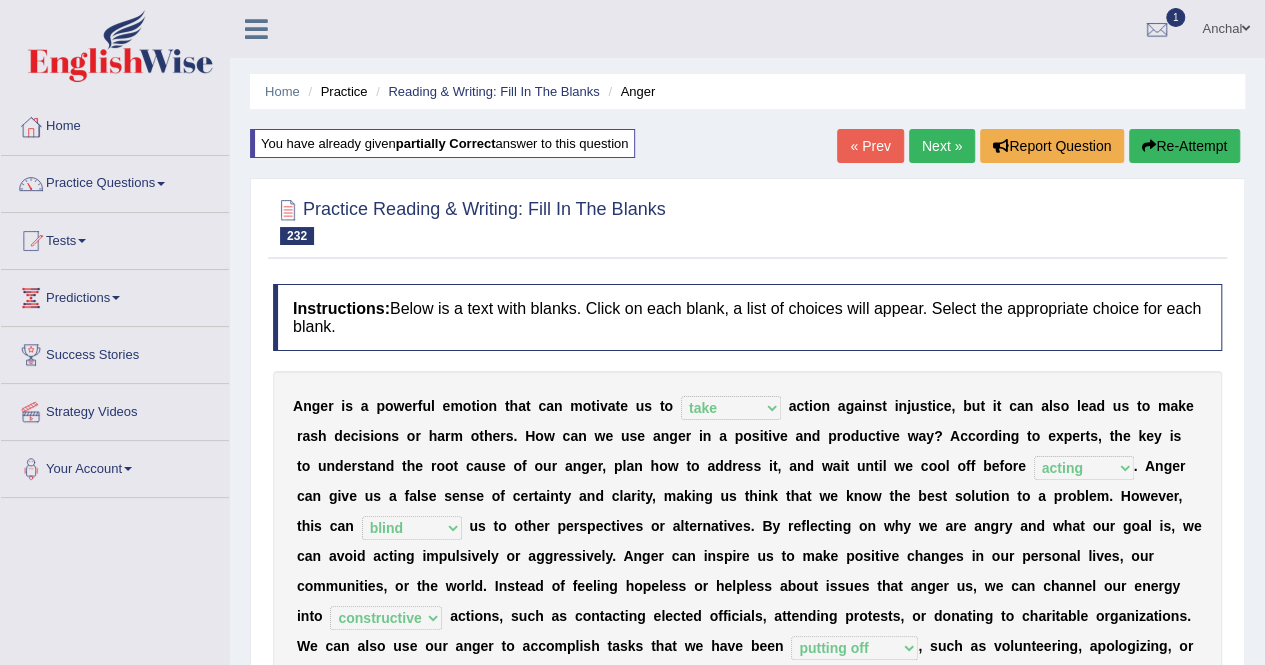 click on "Next »" at bounding box center [942, 146] 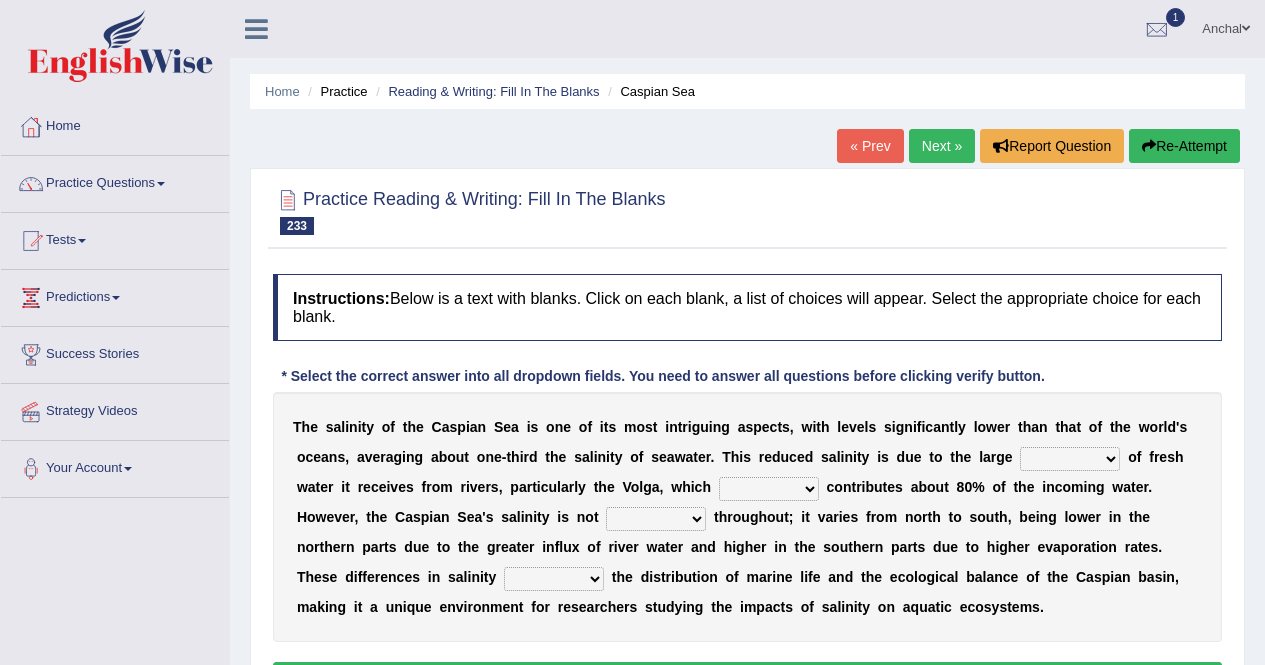 scroll, scrollTop: 177, scrollLeft: 0, axis: vertical 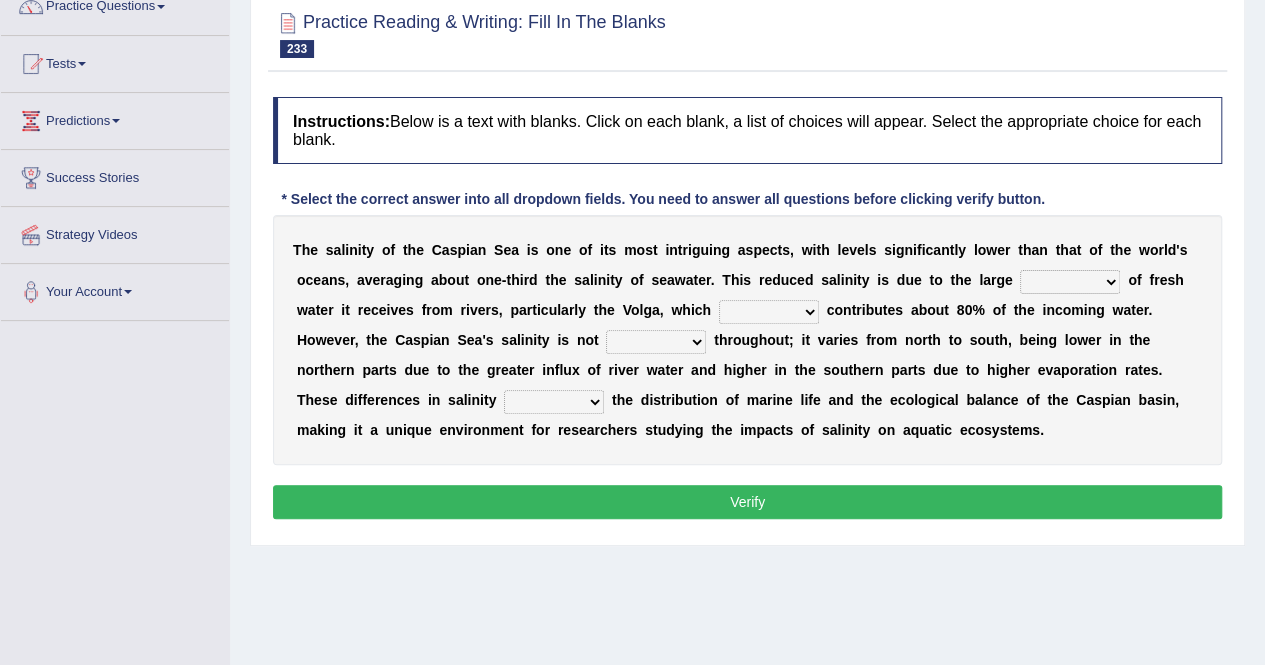 click on "pressure depth rate volume" at bounding box center [1070, 282] 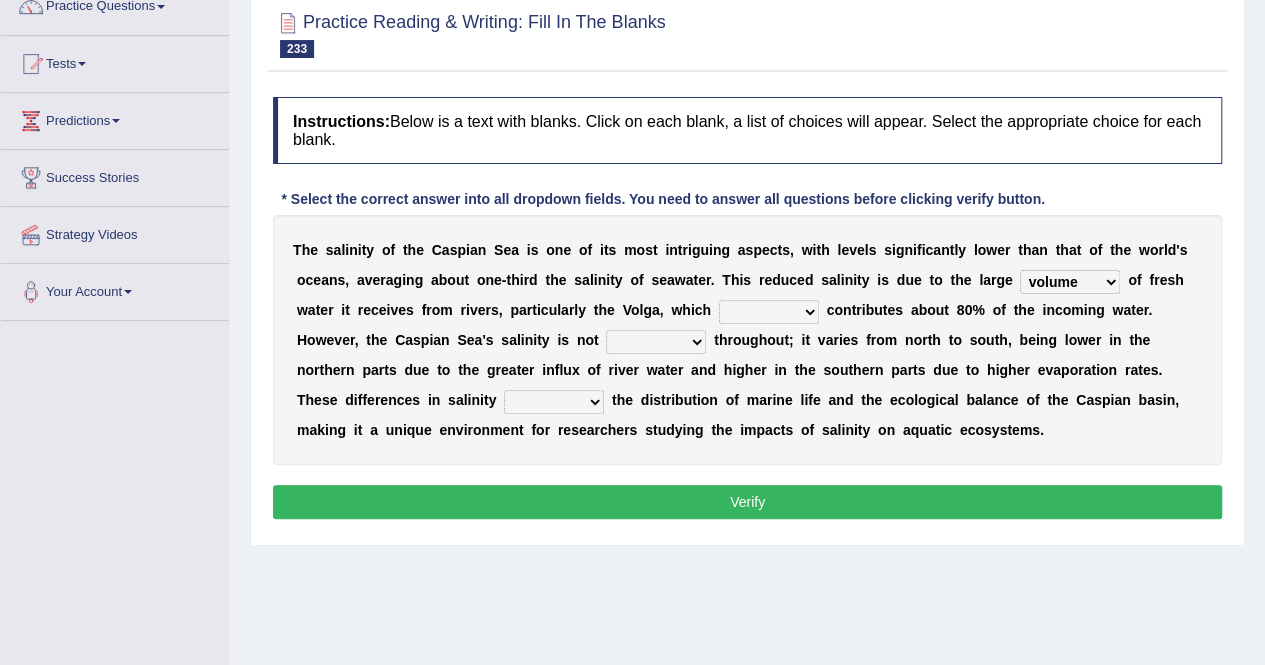 click on "pressure depth rate volume" at bounding box center (1070, 282) 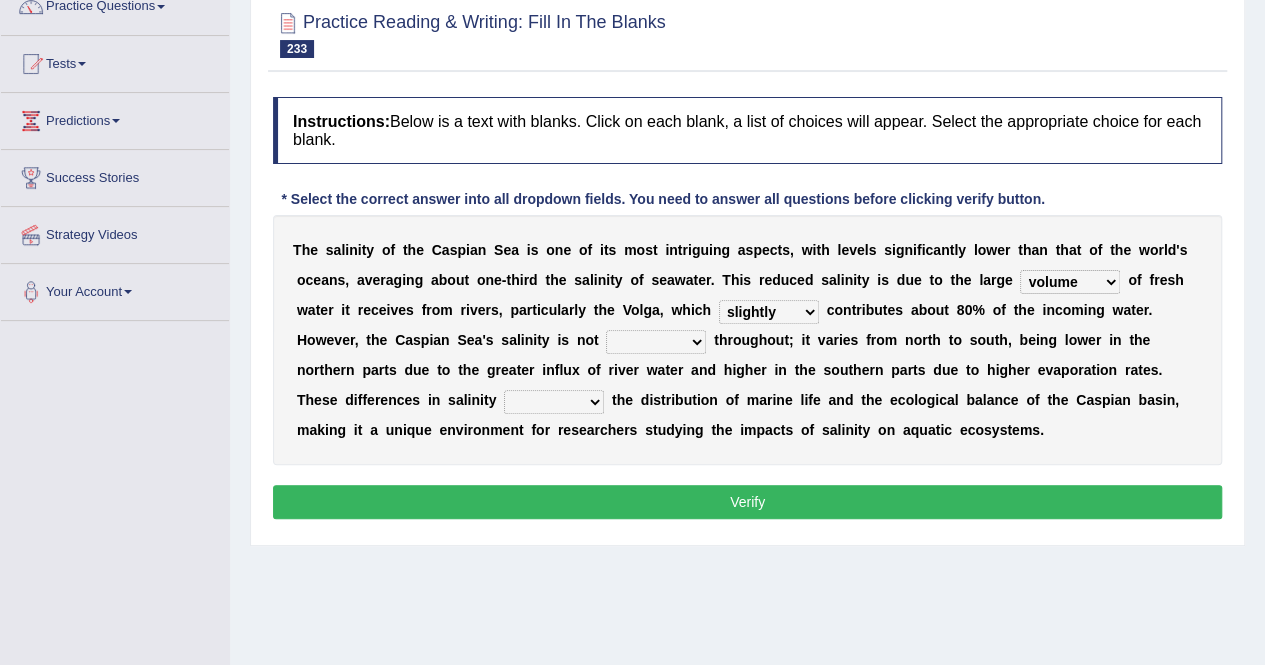 click on "T h e    s a l i n i t y    o f    t h e    C a s p i a n    S e a    i s    o n e    o f    i t s    m o s t    i n t r i g u i n g    a s p e c t s ,    w i t h    l e v e l s    s i g n i f i c a n t l y    l o w e r    t h a n    t h a t    o f    t h e    w o r l d ' s    o c e a n s ,    a v e r a g i n g    a b o u t    o n e - t h i r d    t h e    s a l i n i t y    o f    s e a w a t e r .    T h i s    r e d u c e d    s a l i n i t y    i s    d u e    t o    t h e    l a r g e    pressure depth rate volume    o f    f r e s h    w a t e r    i t    r e c e i v e s    f r o m    r i v e r s ,    p a r t i c u l a r l y    t h e    V o l g a ,    w h i c h    alone slightly lonely slight    c o n t r i b u t e s    a b o u t    8 0 %    o f    t h e    i n c o m i n g    w a t e r .    H o w e v e r ,    t h e    C a s p i a n    S e a ' s    s a l i n i t y    i s    n o t    uniform impartial confident shifting    t h r o u g h o u" at bounding box center (747, 340) 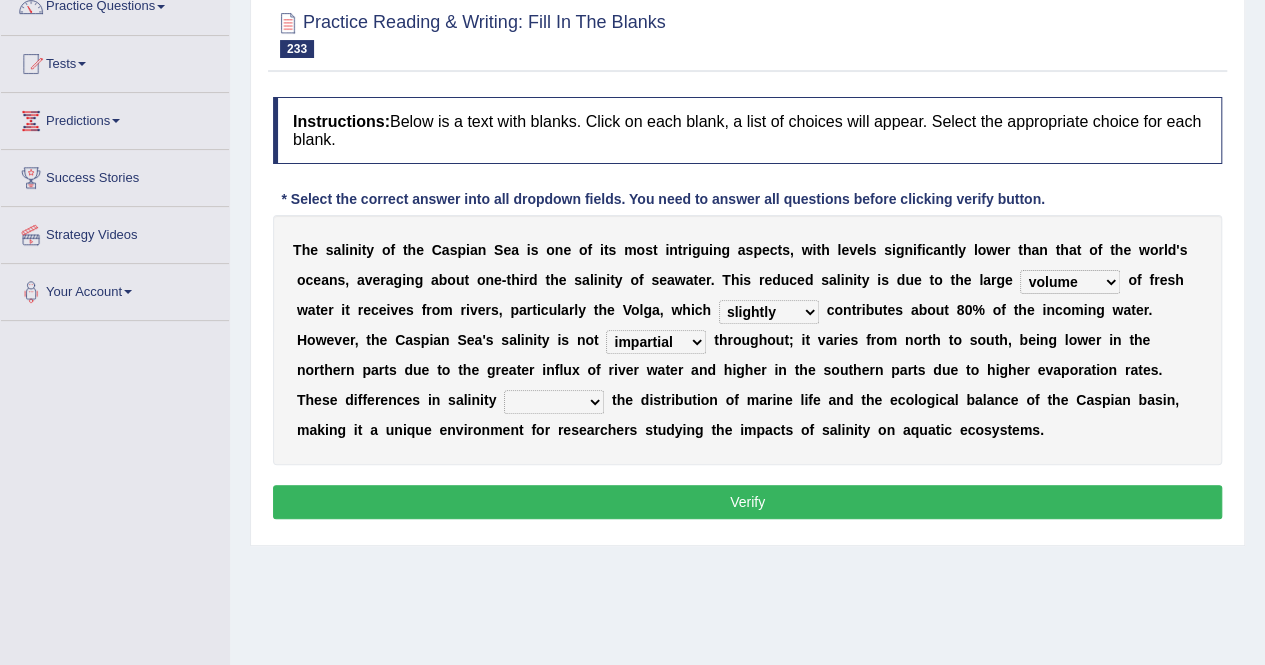 click on "uniform impartial confident shifting" at bounding box center (656, 342) 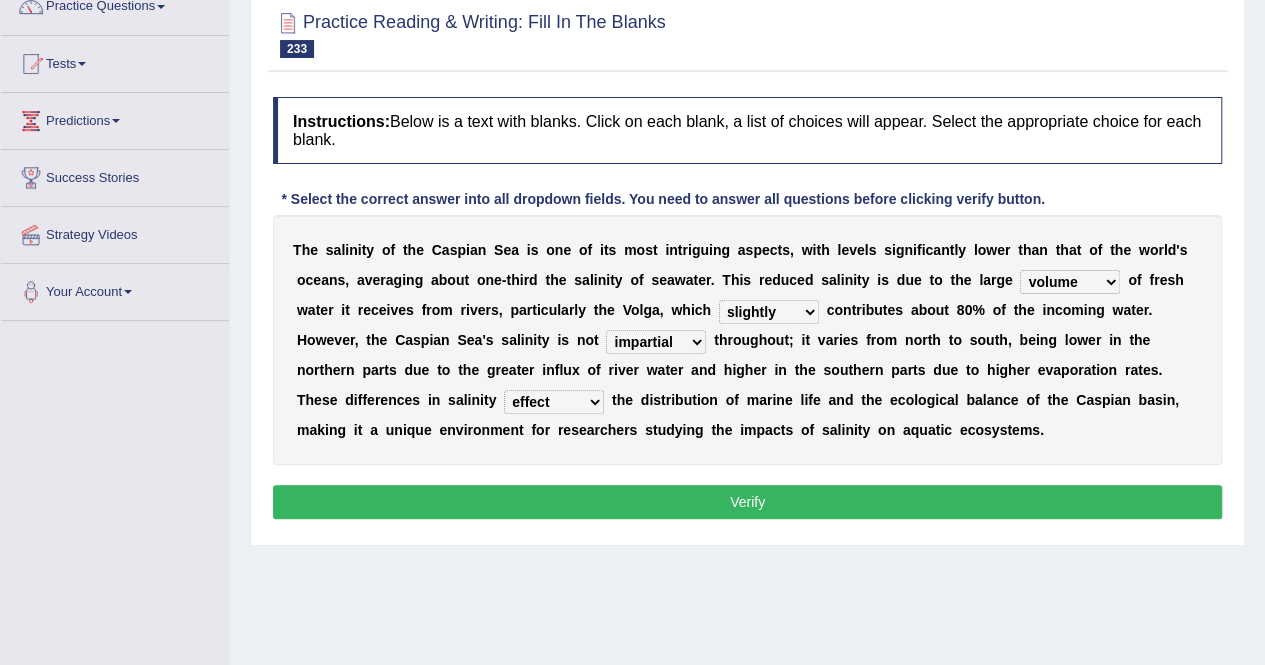 click on "defect deflect effect affect" at bounding box center [554, 402] 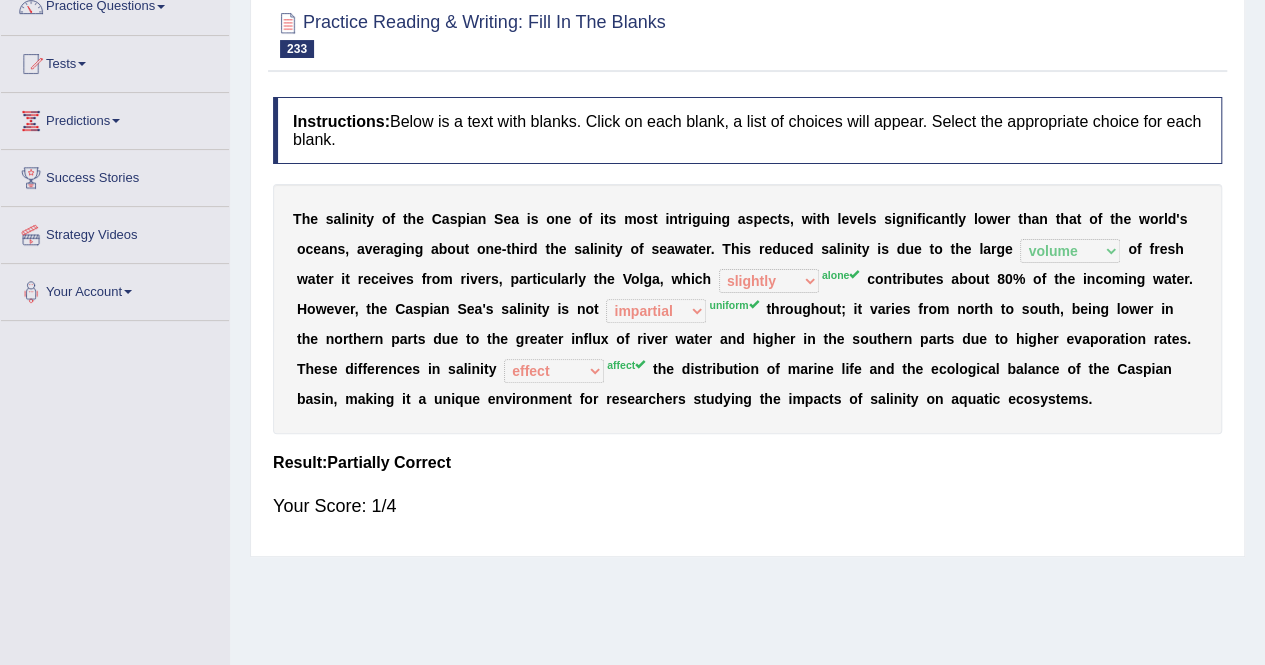 scroll, scrollTop: 0, scrollLeft: 0, axis: both 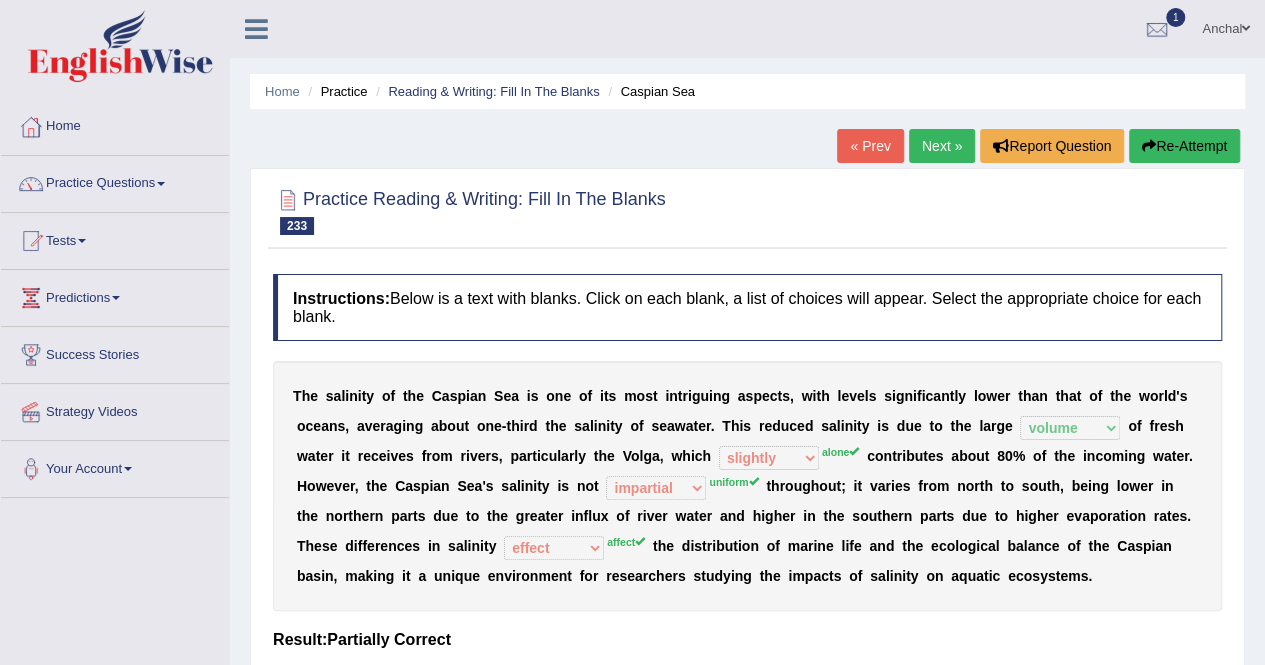 click on "Re-Attempt" at bounding box center (1184, 146) 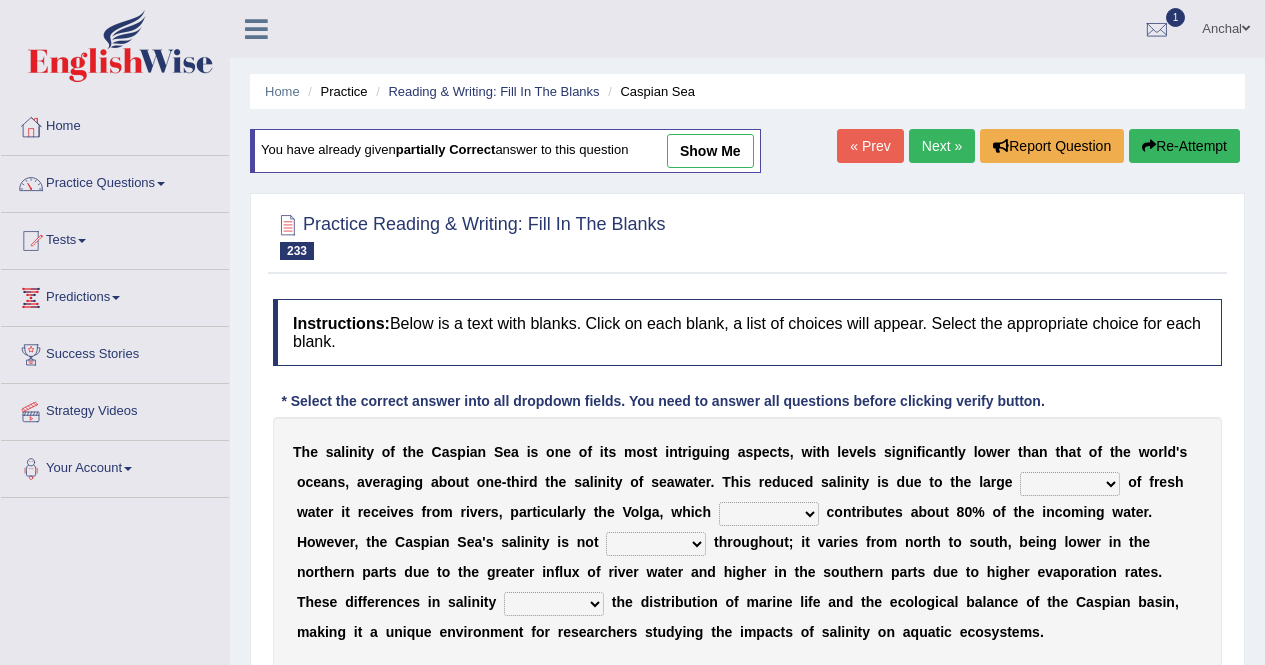 scroll, scrollTop: 169, scrollLeft: 0, axis: vertical 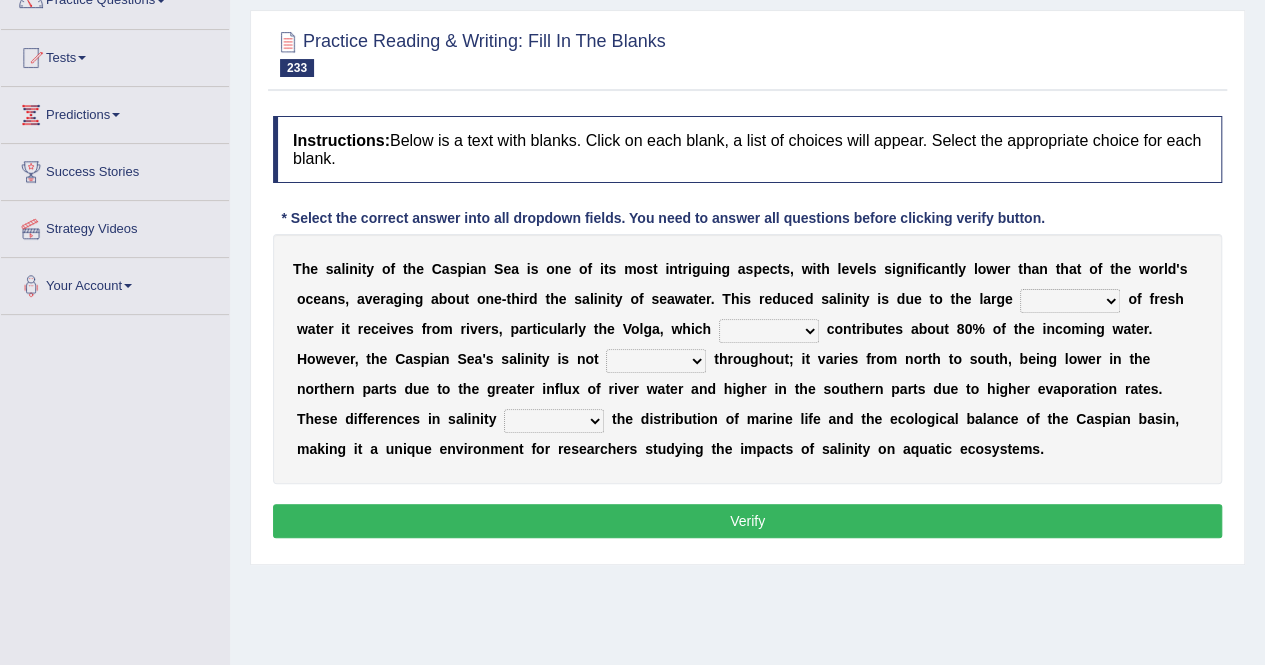 click on "pressure depth rate volume" at bounding box center [1070, 301] 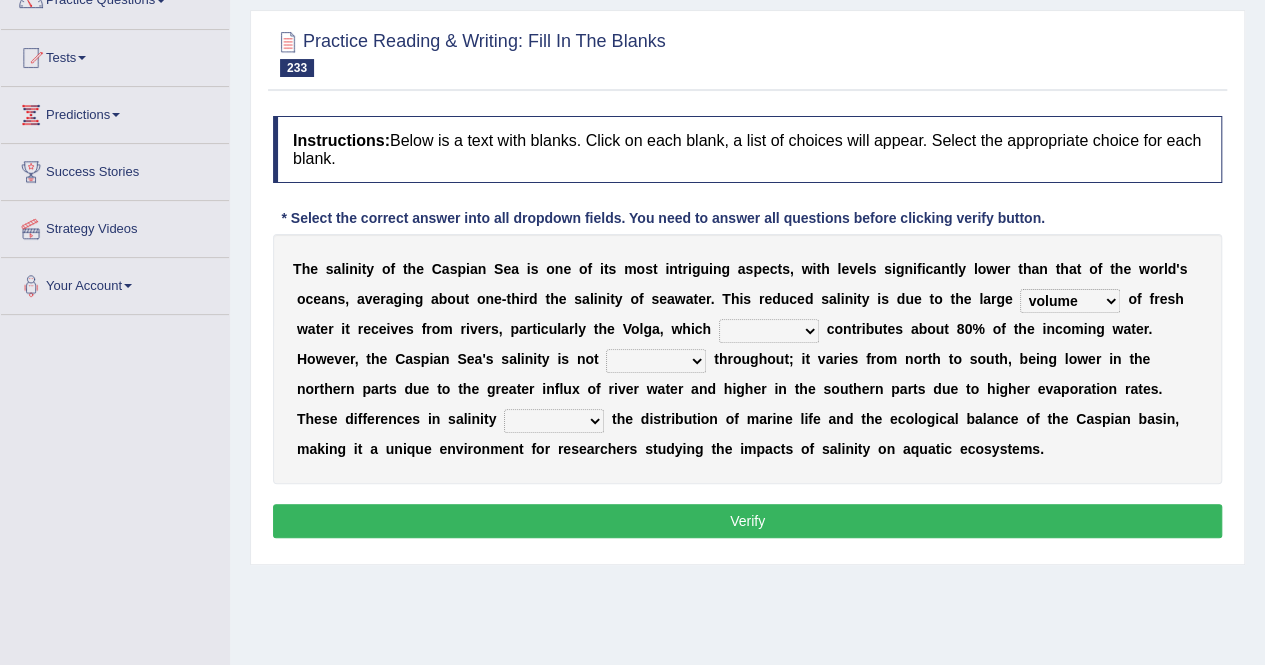 click on "pressure depth rate volume" at bounding box center (1070, 301) 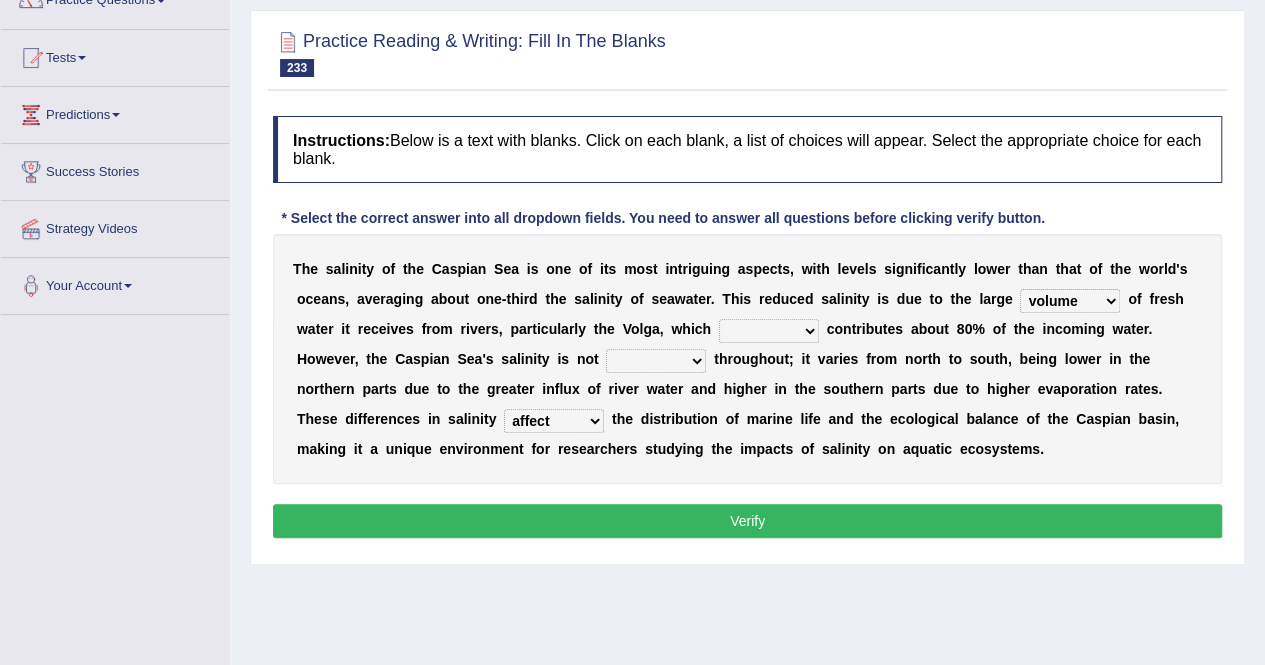 click on "alone slightly lonely slight" at bounding box center [769, 331] 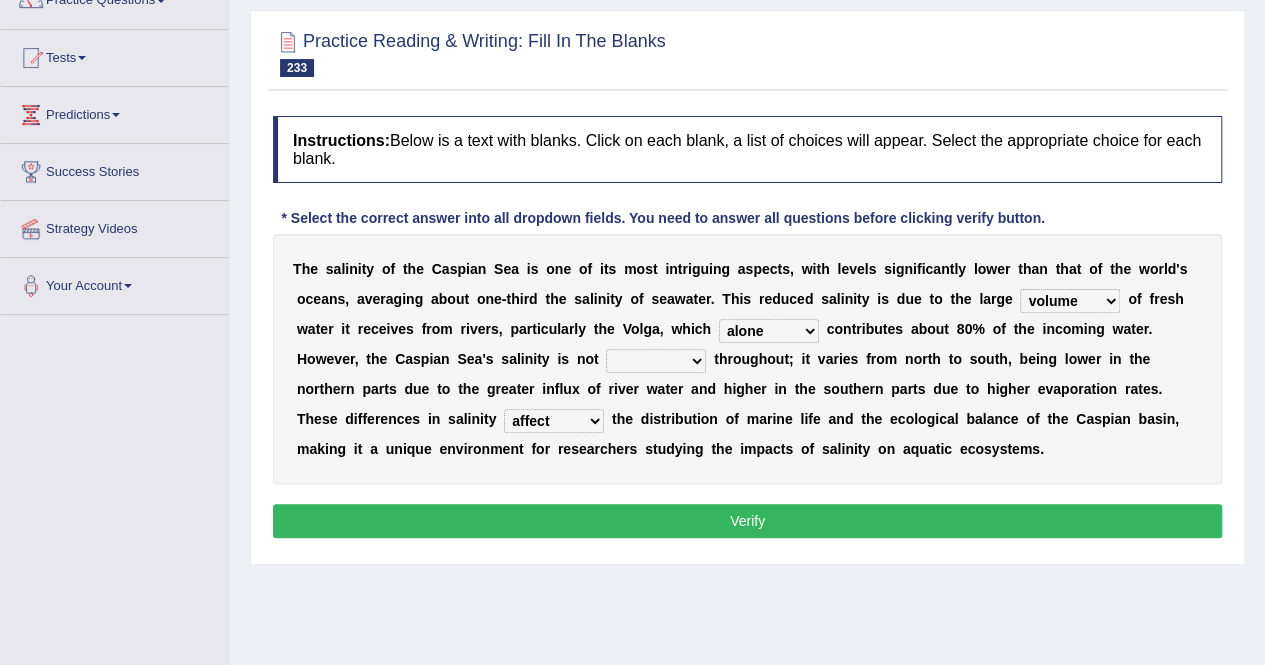 click on "alone slightly lonely slight" at bounding box center (769, 331) 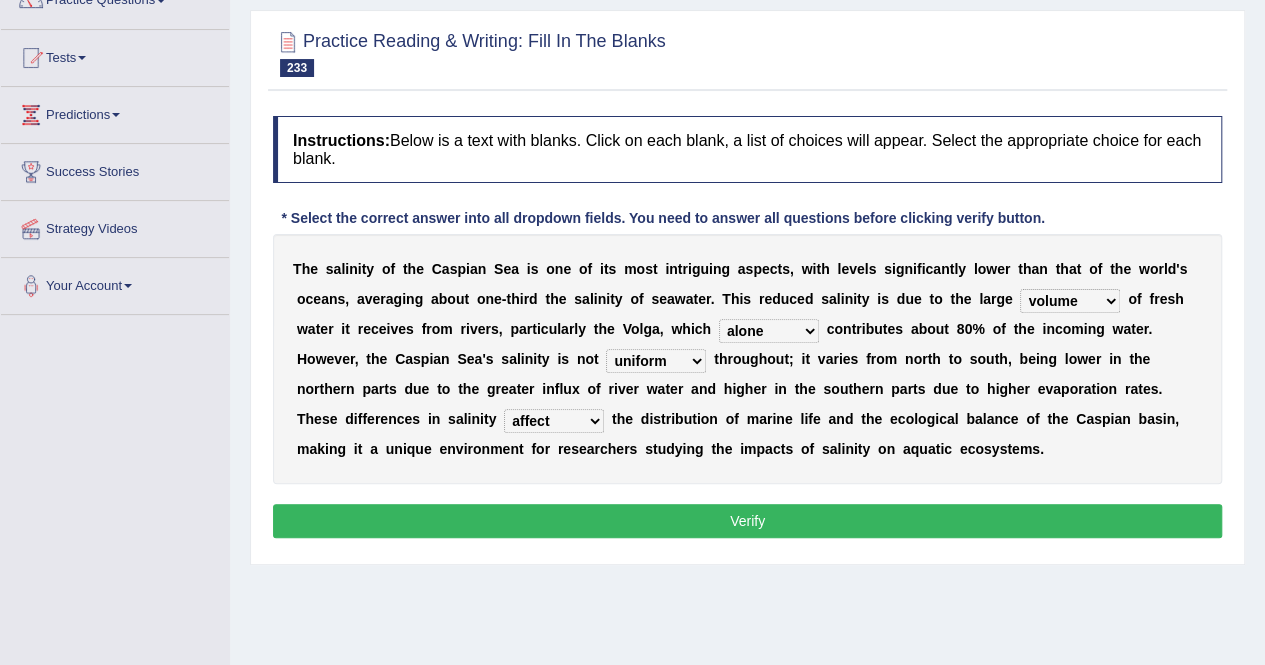 click on "uniform impartial confident shifting" at bounding box center (656, 361) 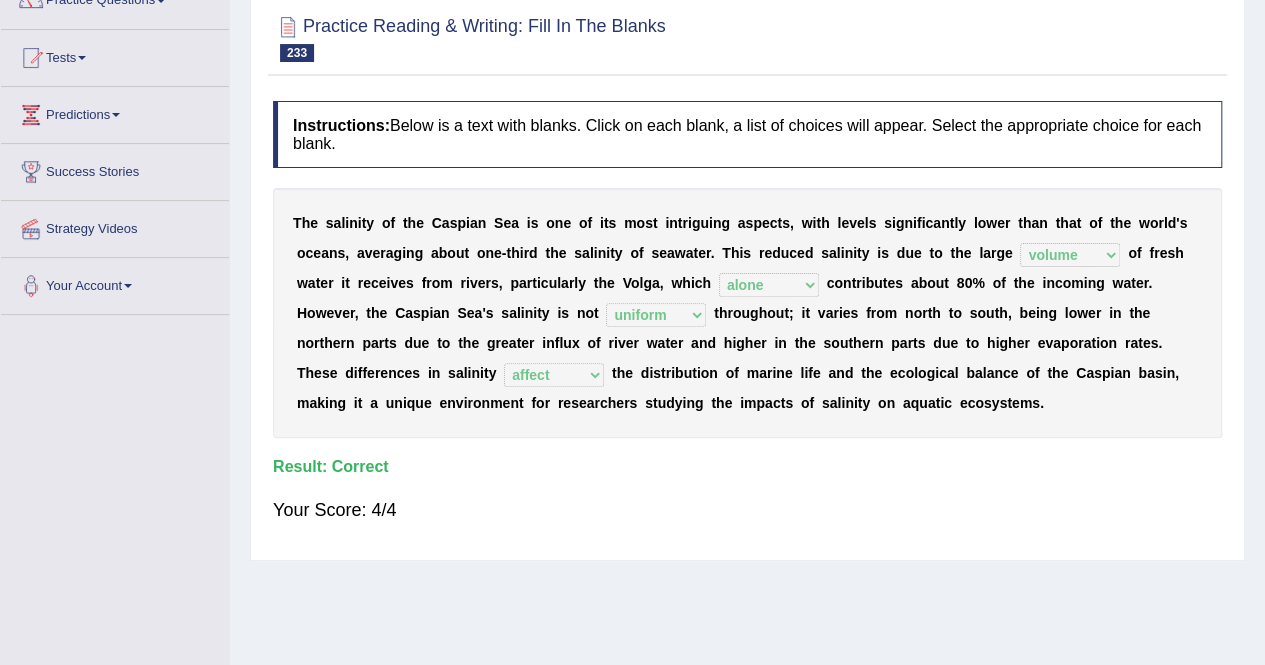 scroll, scrollTop: 0, scrollLeft: 0, axis: both 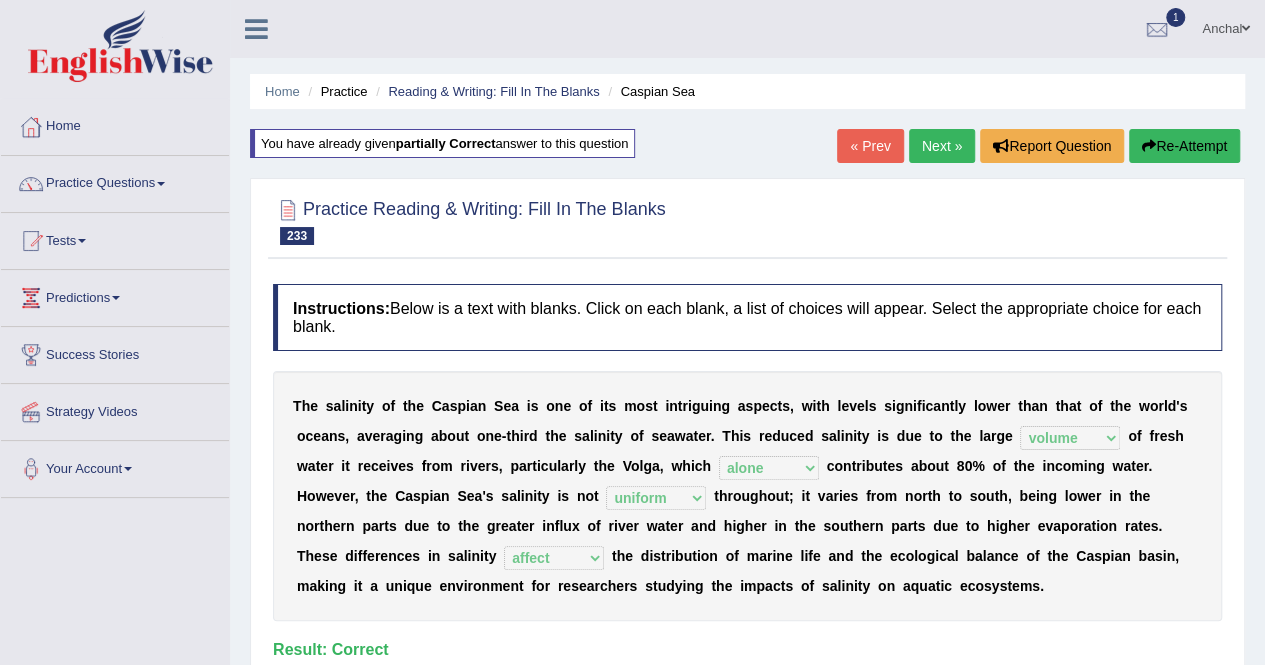click on "Re-Attempt" at bounding box center [1184, 146] 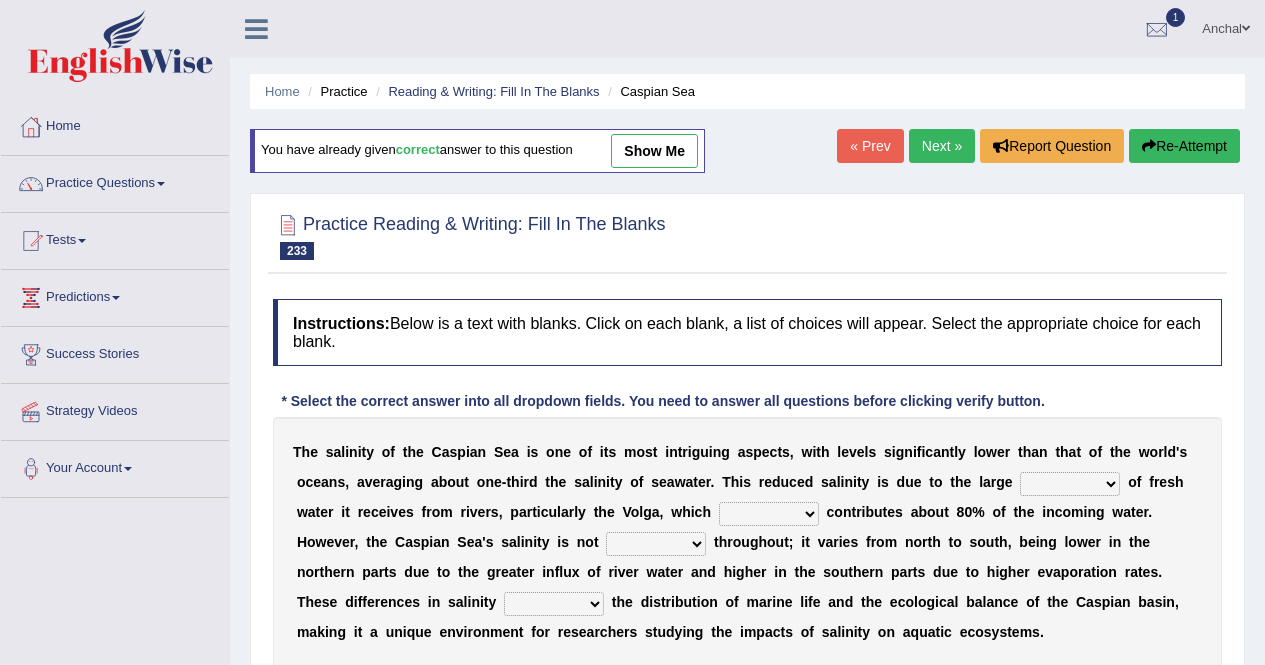 scroll, scrollTop: 199, scrollLeft: 0, axis: vertical 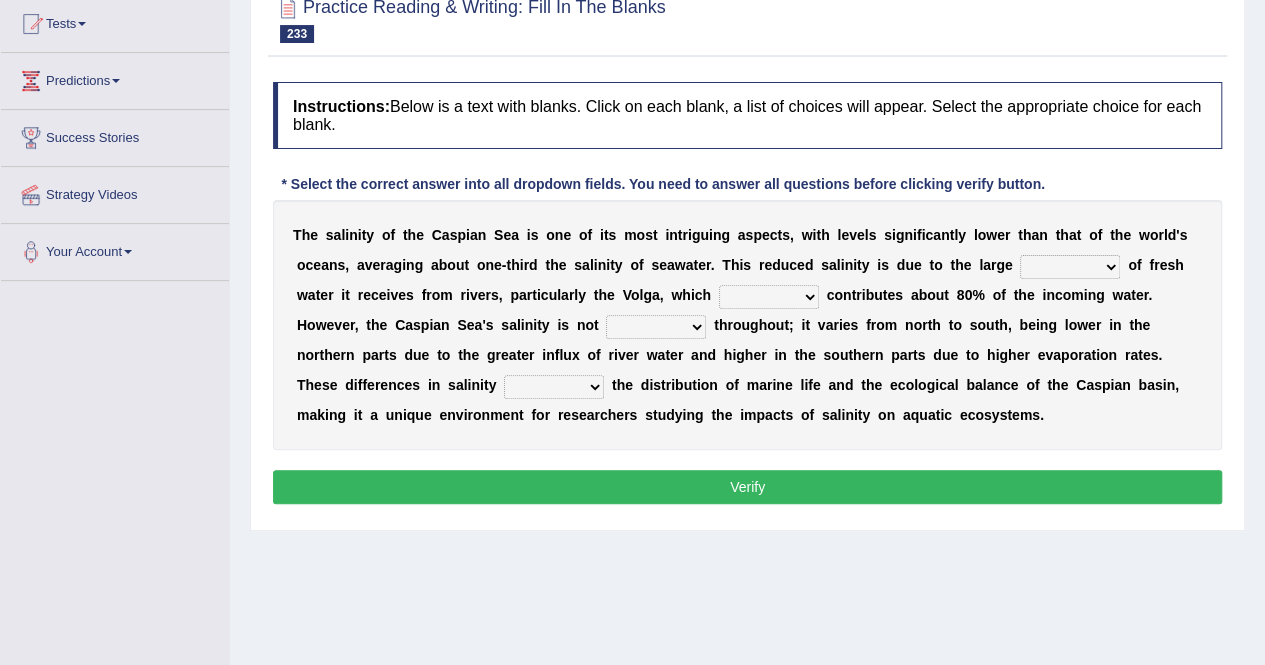 drag, startPoint x: 1062, startPoint y: 283, endPoint x: 1059, endPoint y: 271, distance: 12.369317 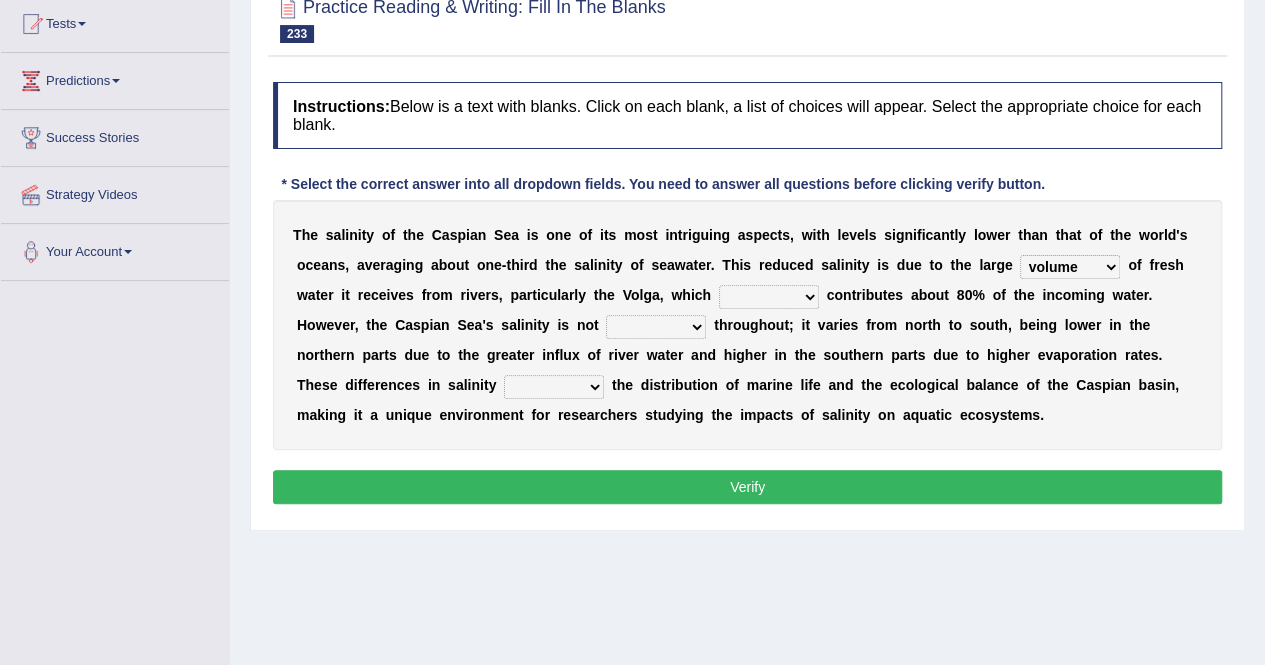 click on "pressure depth rate volume" at bounding box center (1070, 267) 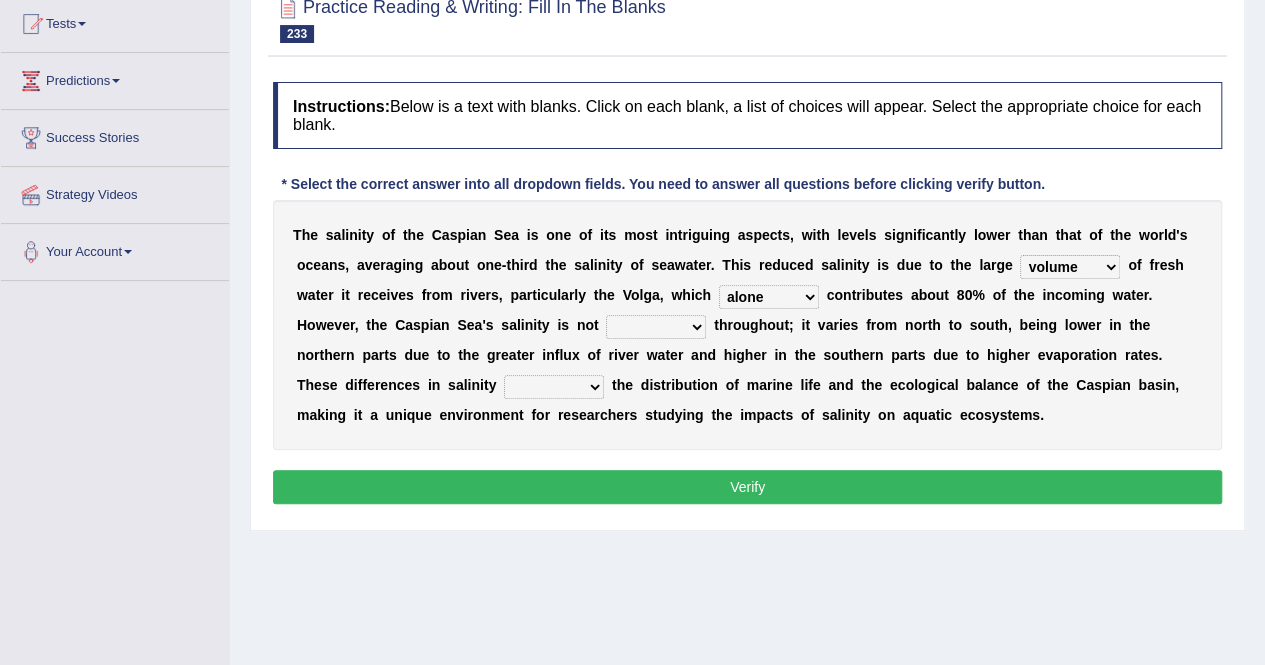click on "alone slightly lonely slight" at bounding box center [769, 297] 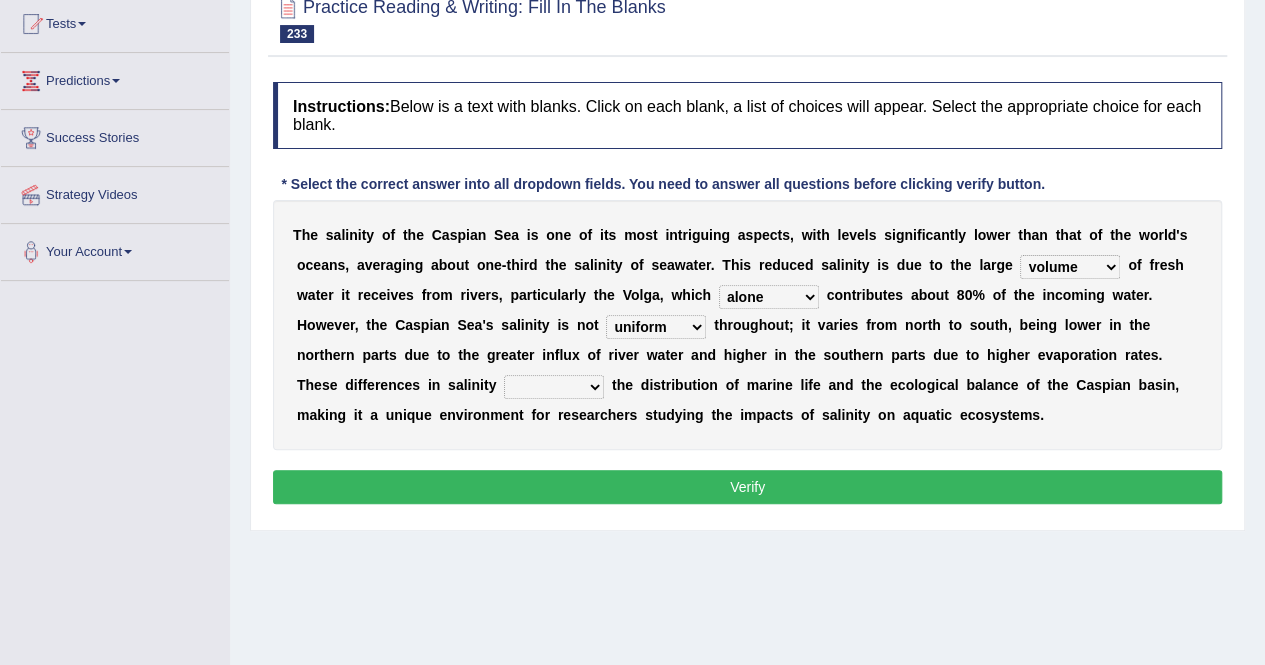 click on "uniform impartial confident shifting" at bounding box center [656, 327] 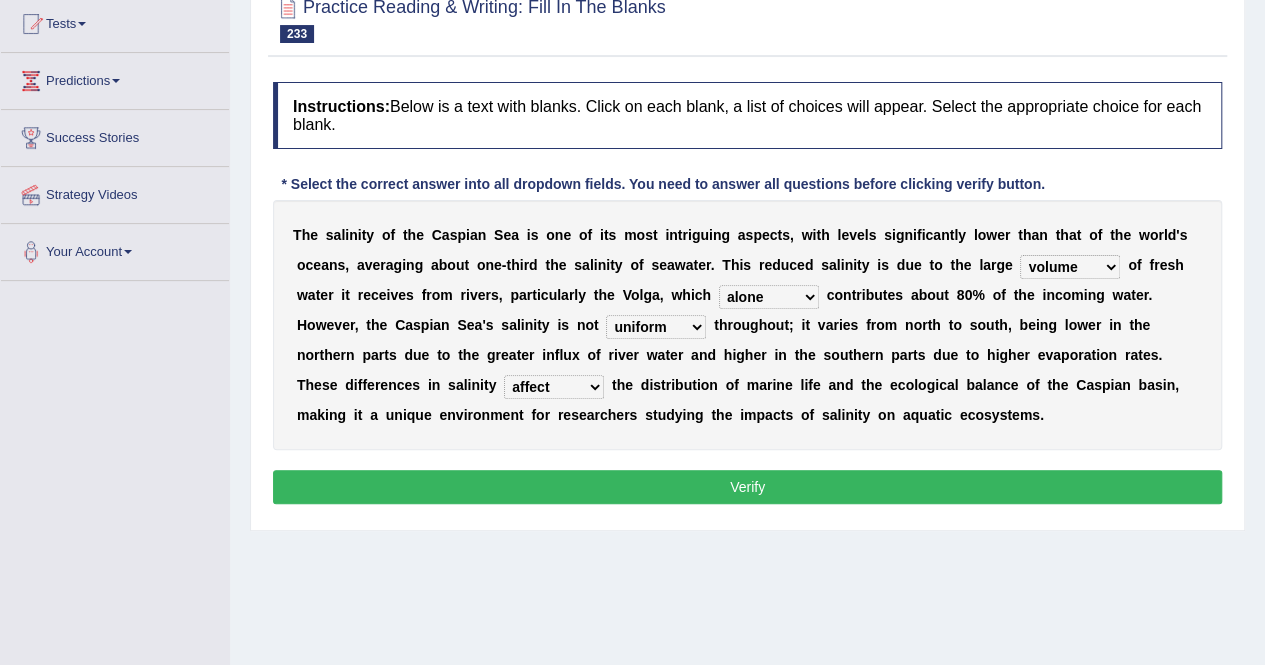 click on "Verify" at bounding box center [747, 487] 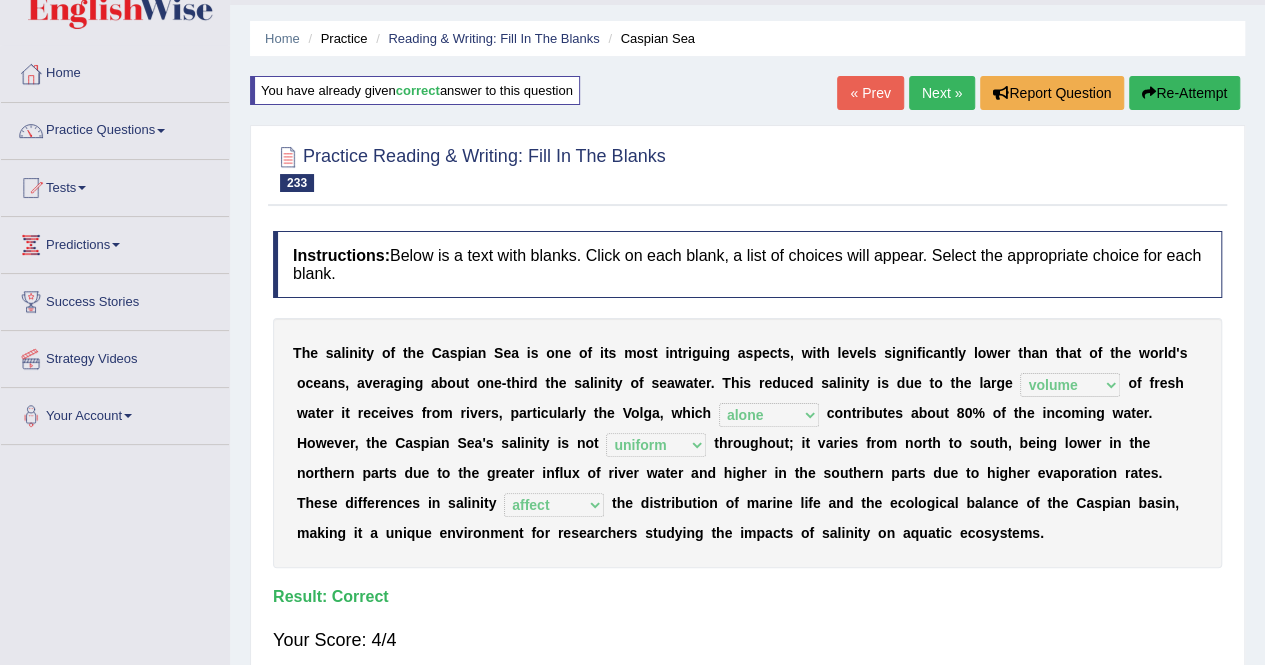 scroll, scrollTop: 0, scrollLeft: 0, axis: both 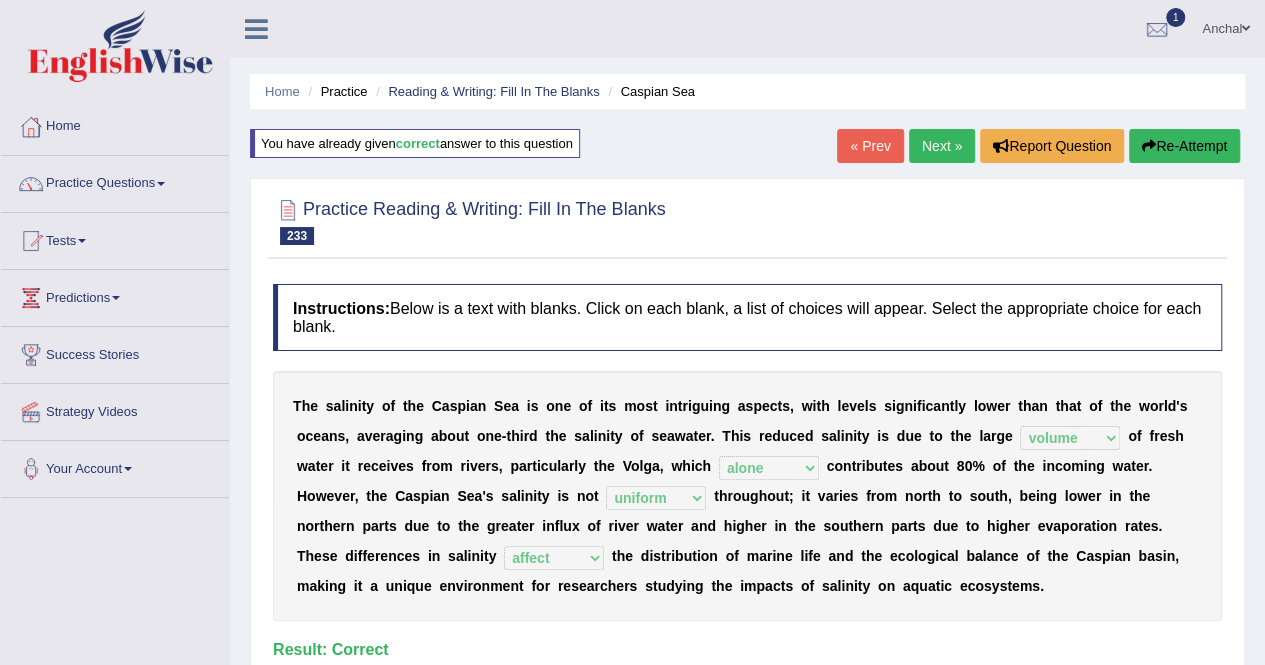click on "Next »" at bounding box center [942, 146] 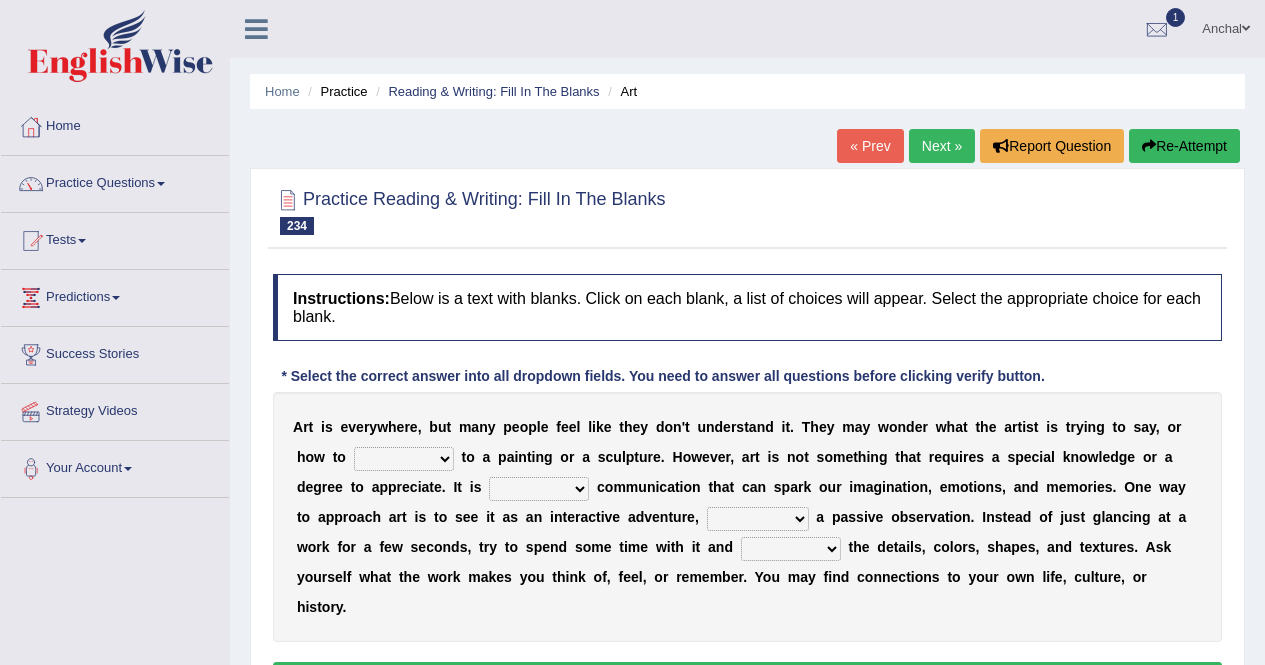 scroll, scrollTop: 177, scrollLeft: 0, axis: vertical 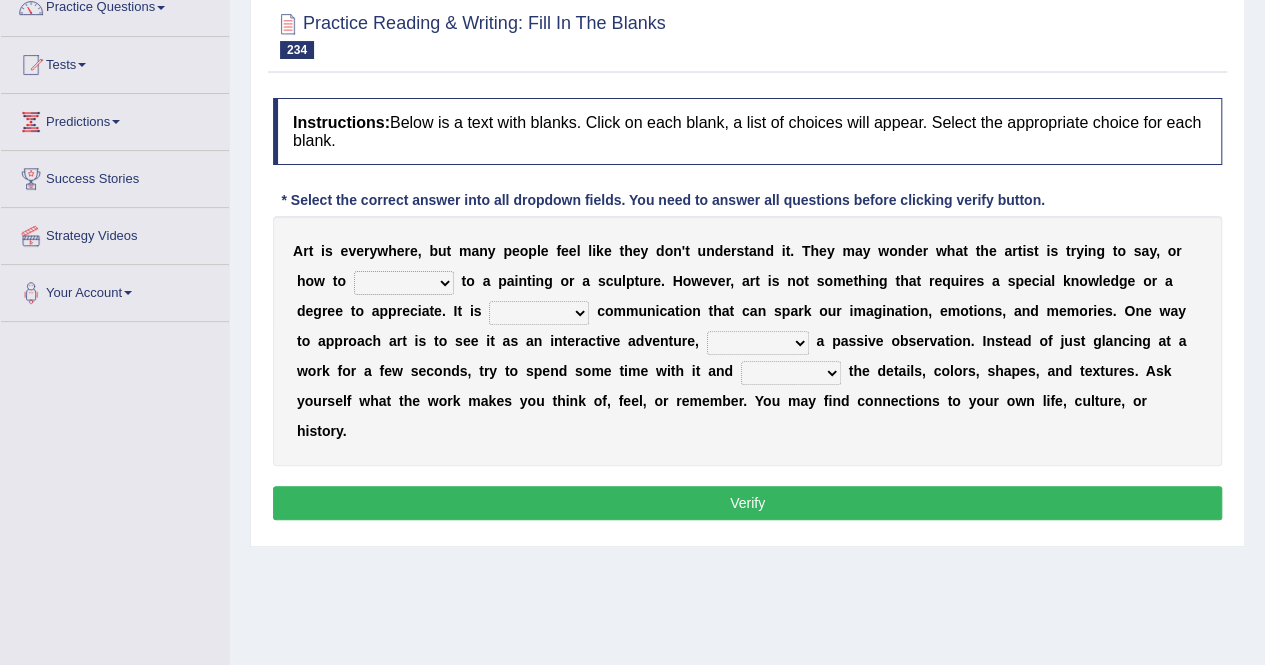 click on "match enjoy relate access" at bounding box center [404, 283] 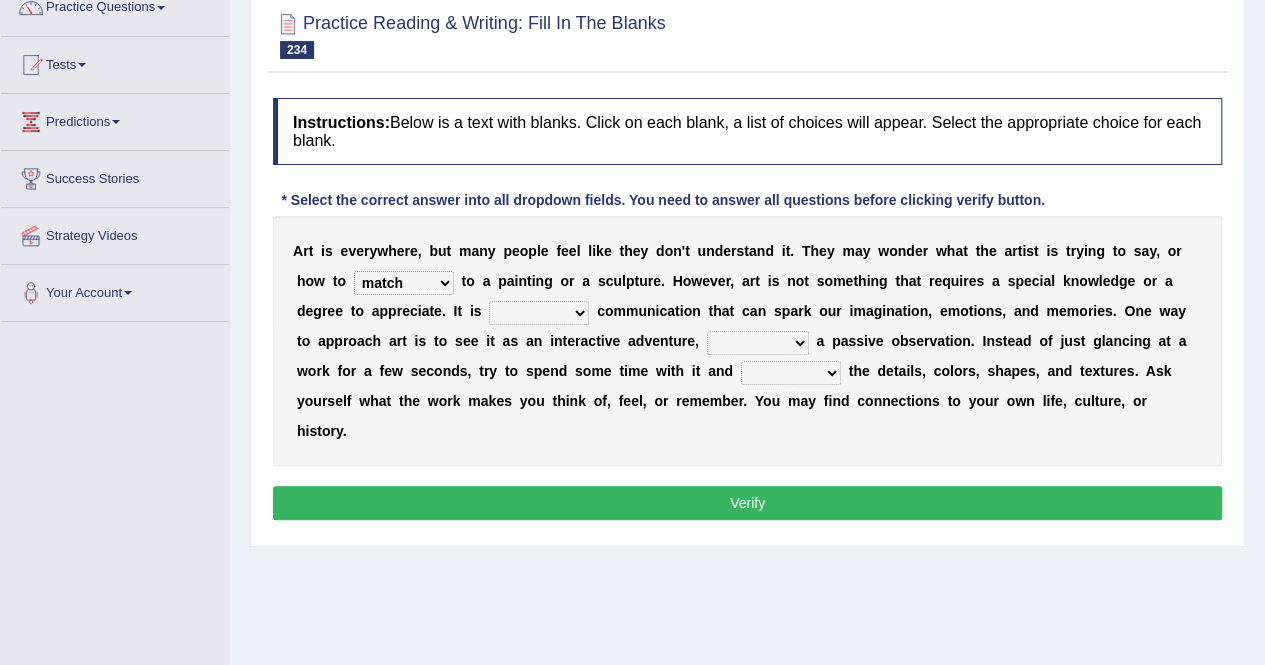 click on "match enjoy relate access" at bounding box center [404, 283] 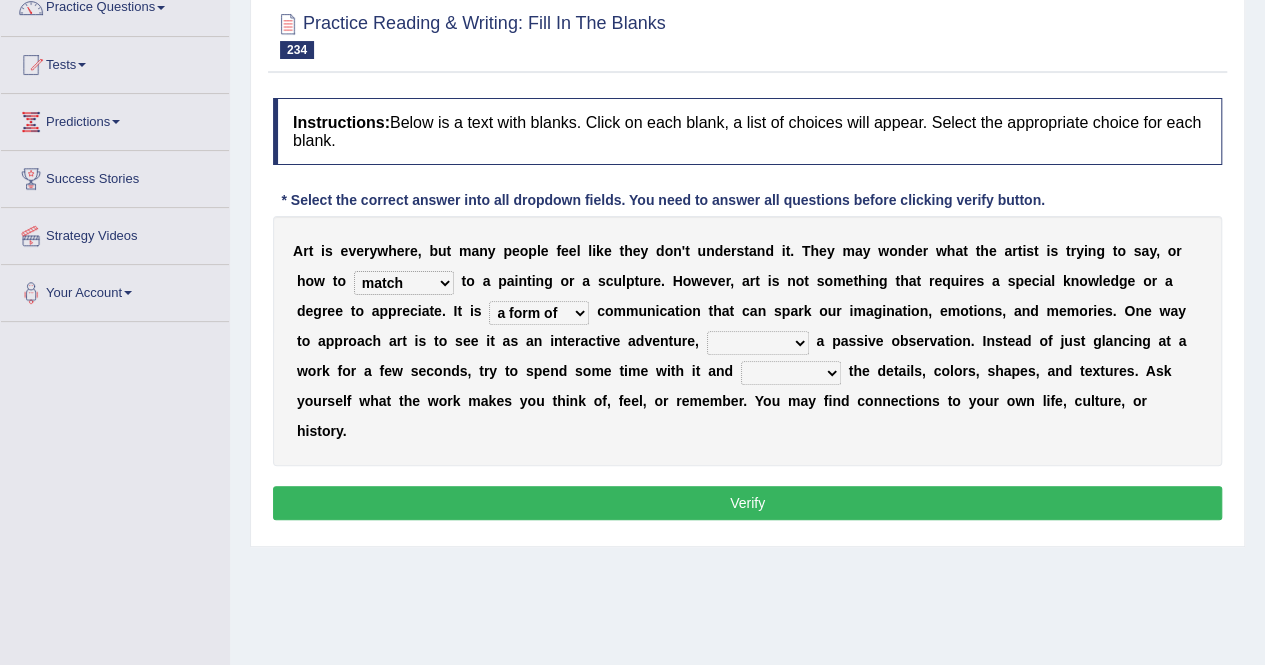 click on "kinds of means of a note to a form of" at bounding box center [539, 313] 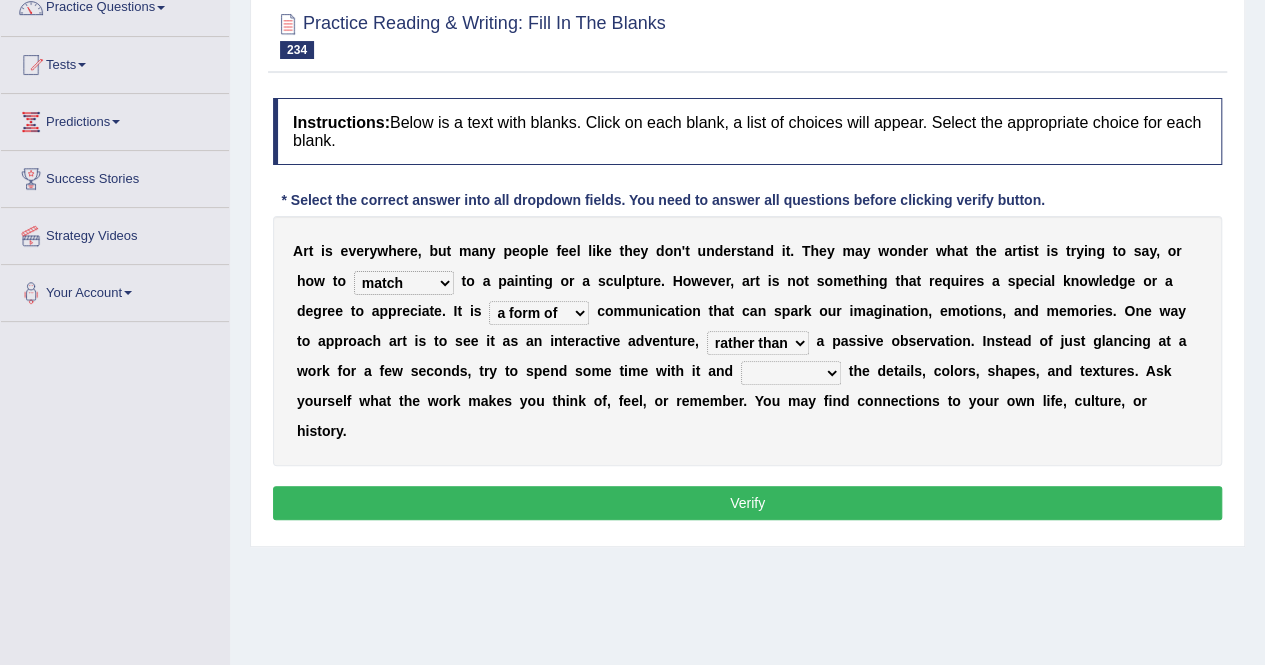 click on "in spite of instead apart from rather than" at bounding box center (758, 343) 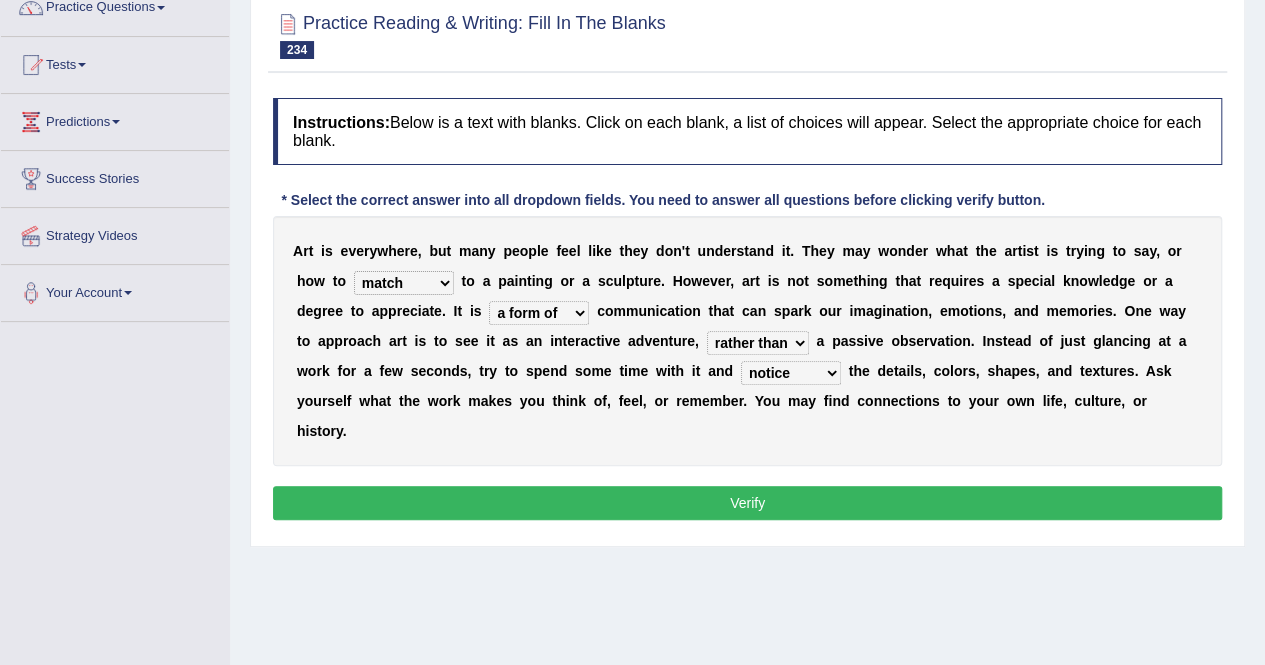 click on "connect notice forecast cause" at bounding box center (791, 373) 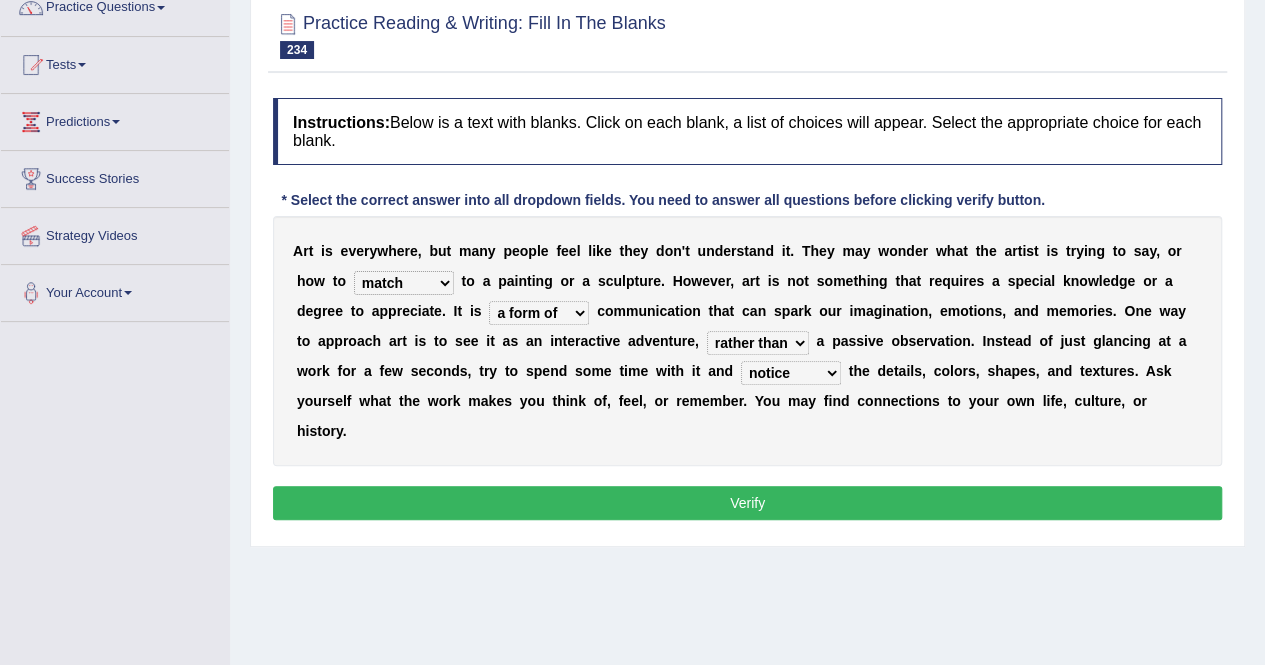 click on "Verify" at bounding box center (747, 503) 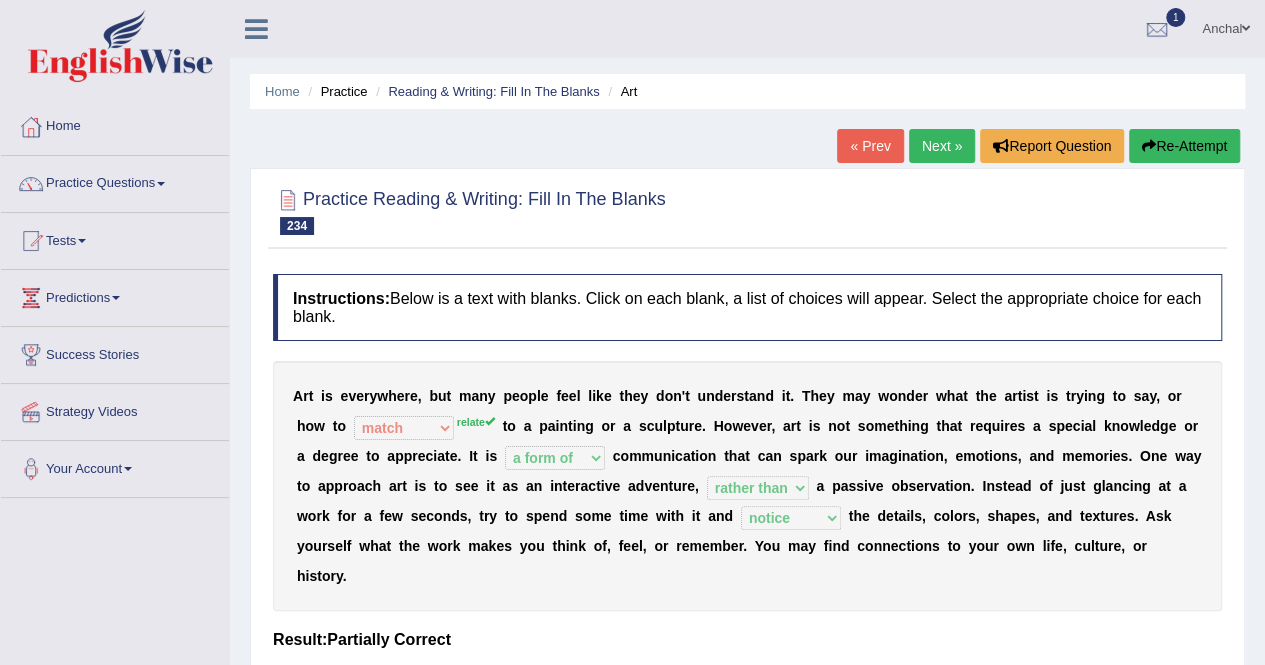 scroll, scrollTop: 1, scrollLeft: 0, axis: vertical 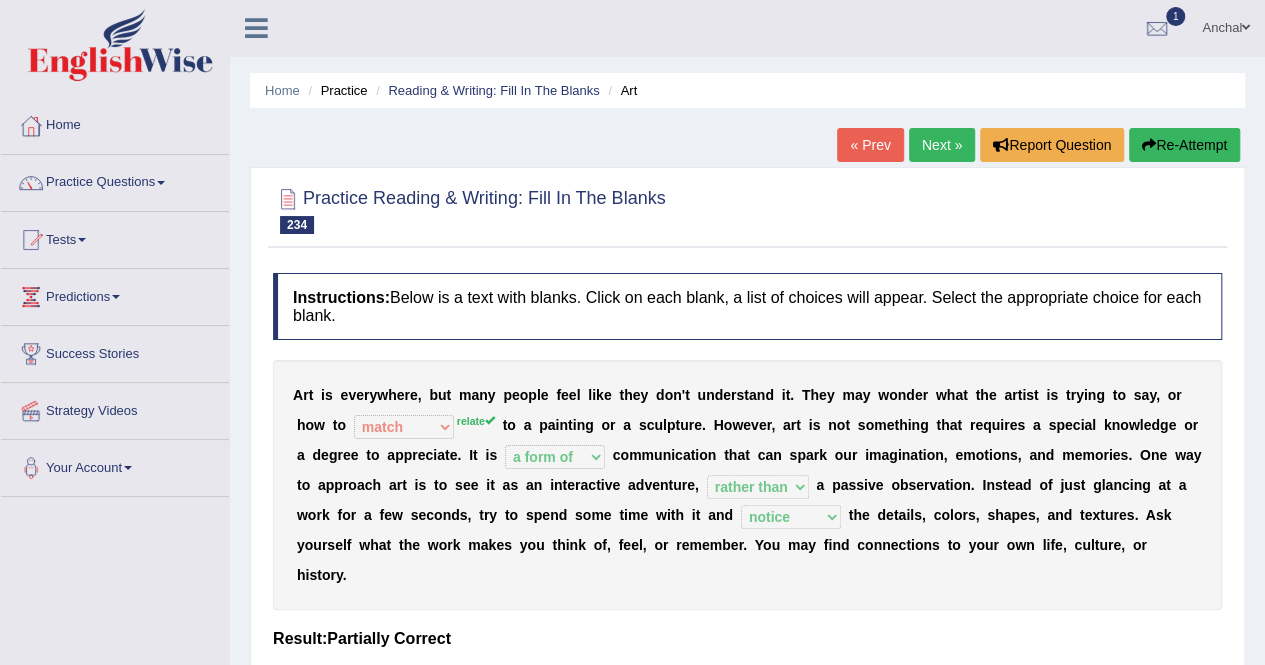 click on "Re-Attempt" at bounding box center (1184, 145) 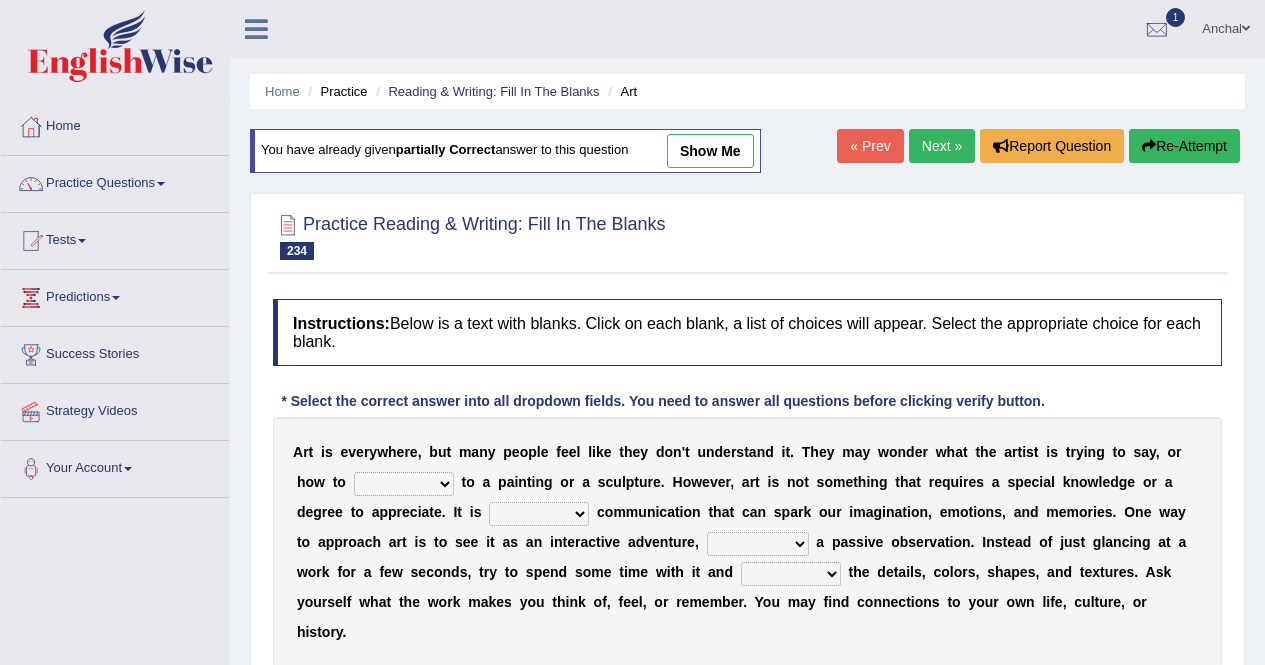 scroll, scrollTop: 1, scrollLeft: 0, axis: vertical 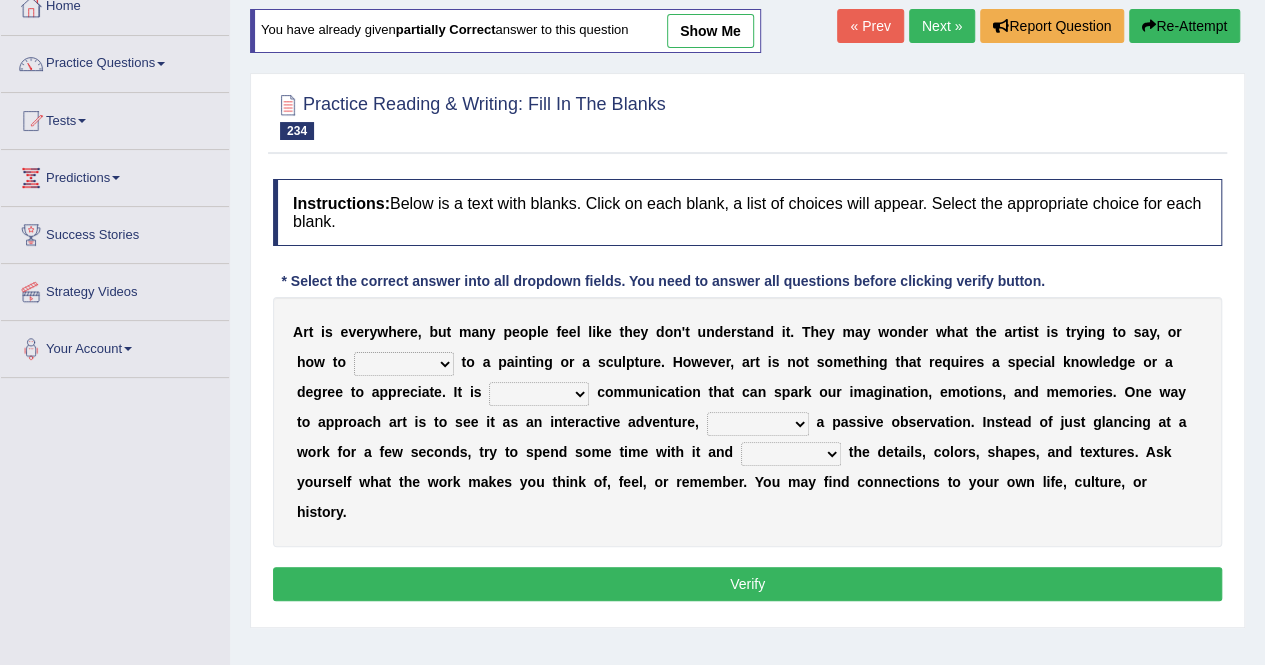 click on "match enjoy relate access" at bounding box center [404, 364] 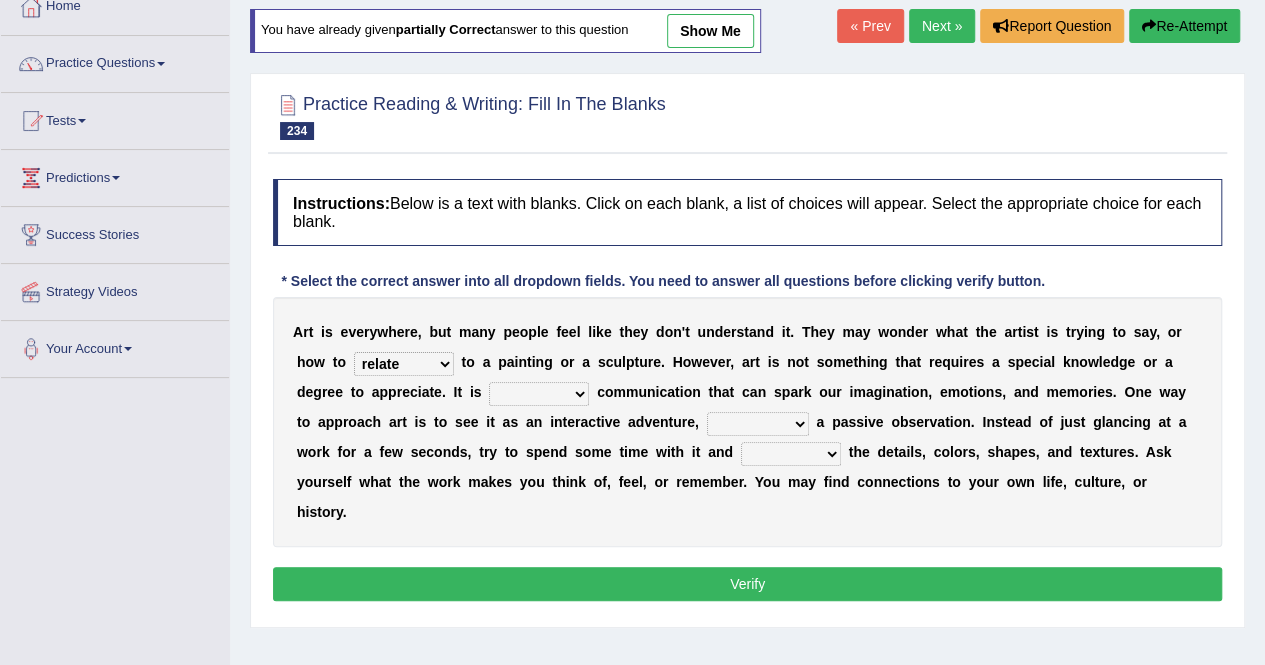 click on "kinds of means of a note to a form of" at bounding box center [539, 394] 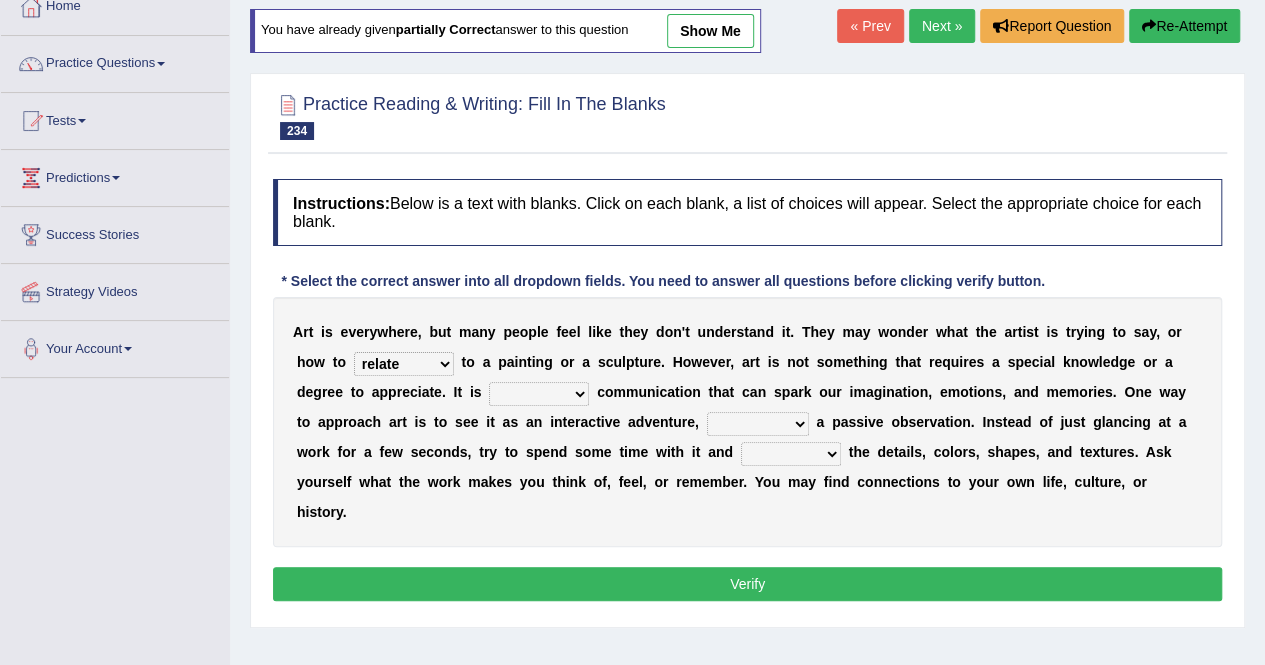 select on "a form of" 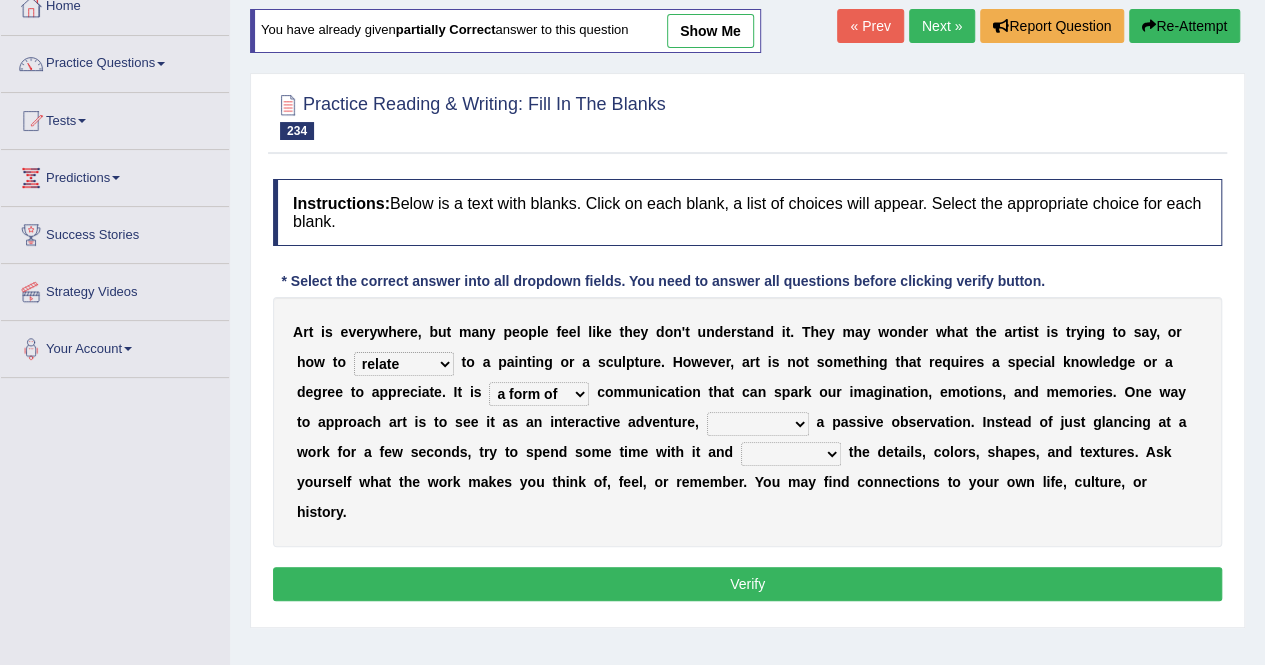 click on "kinds of means of a note to a form of" at bounding box center (539, 394) 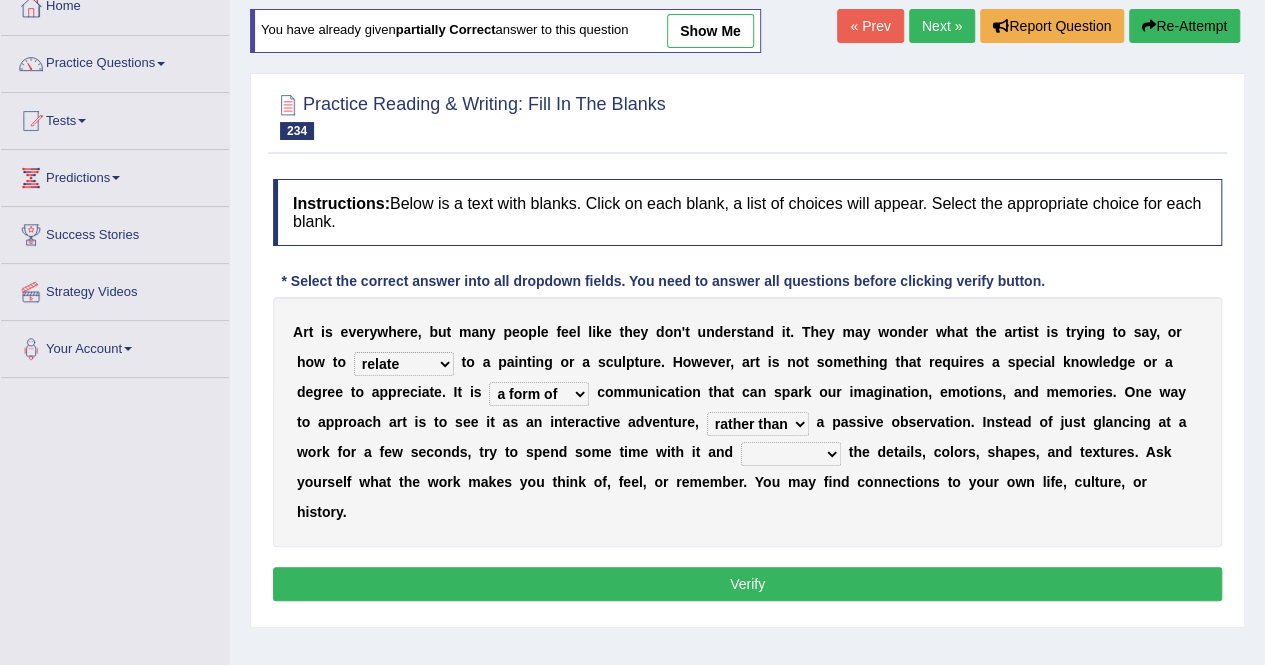 click on "in spite of instead apart from rather than" at bounding box center [758, 424] 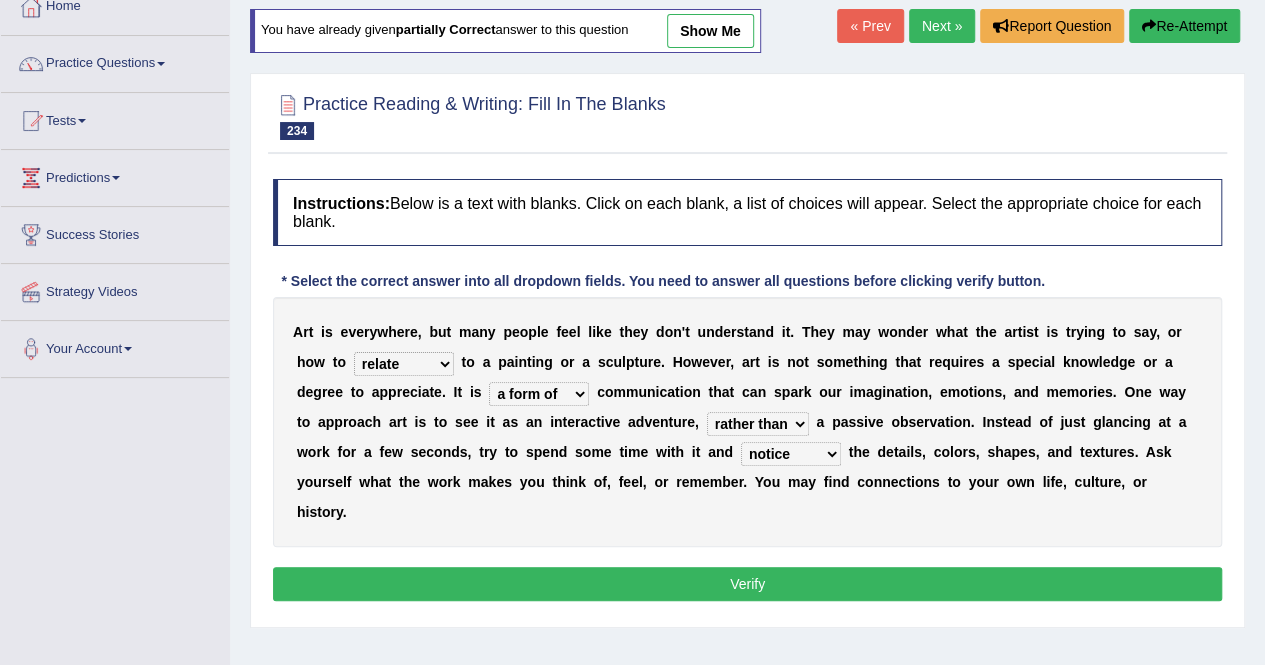 click on "connect notice forecast cause" at bounding box center (791, 454) 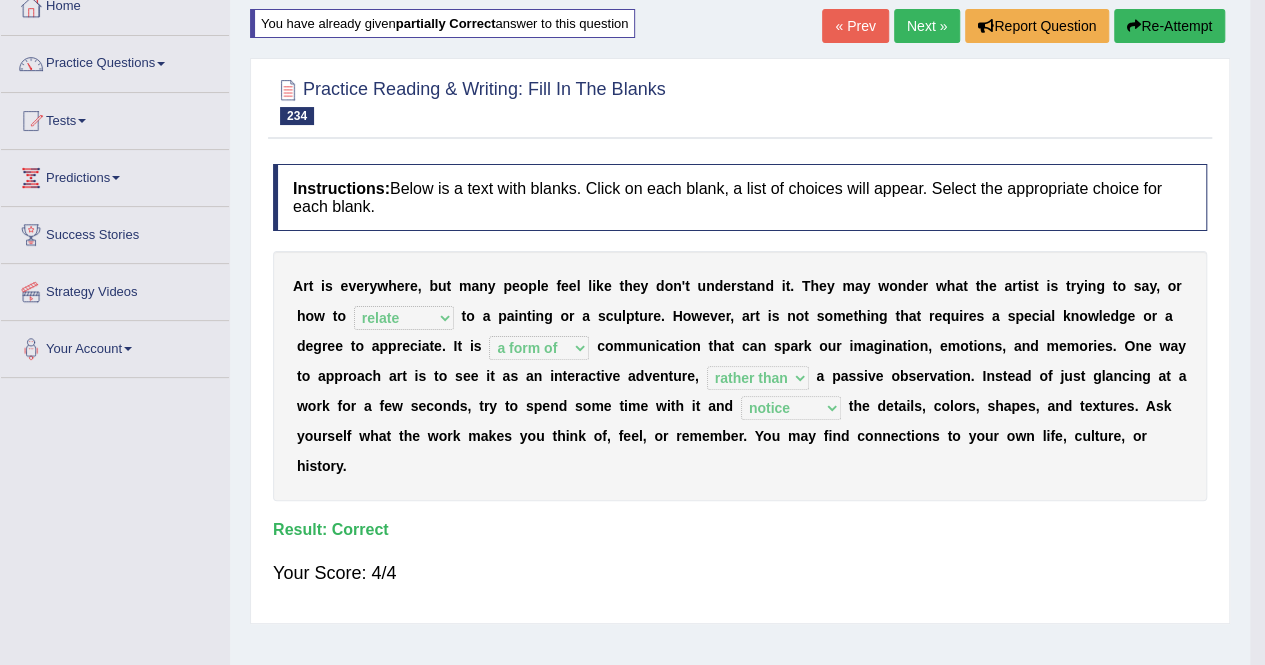scroll, scrollTop: 0, scrollLeft: 0, axis: both 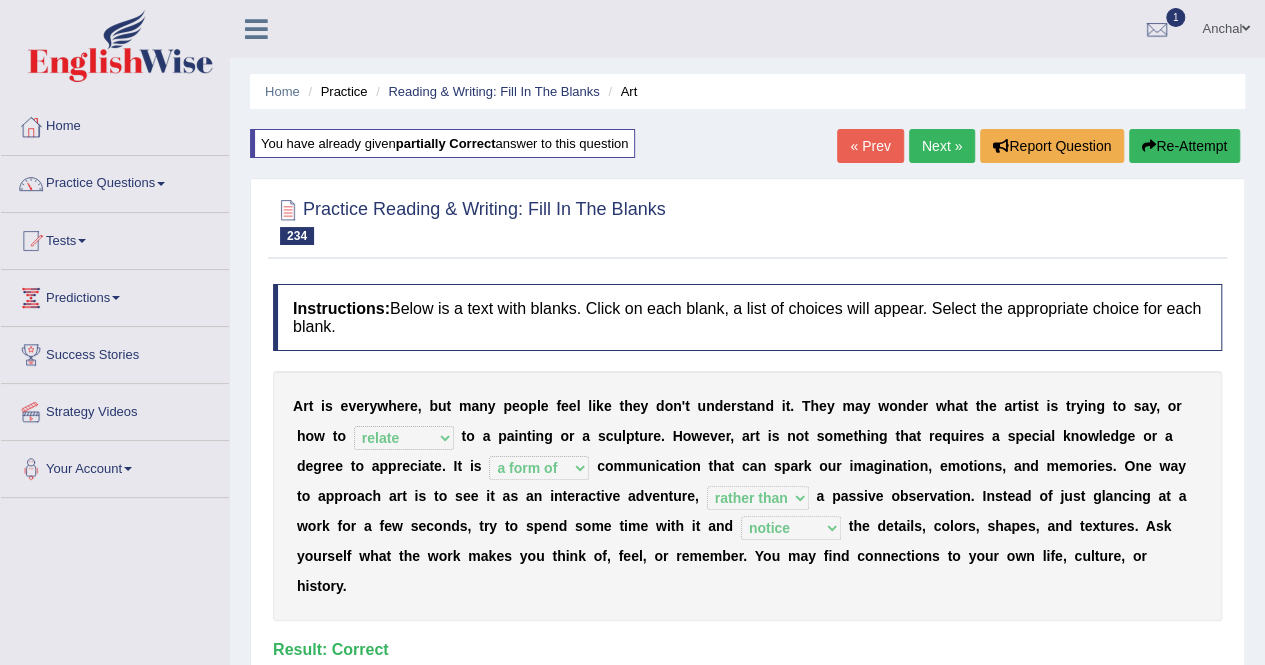 click on "Next »" at bounding box center (942, 146) 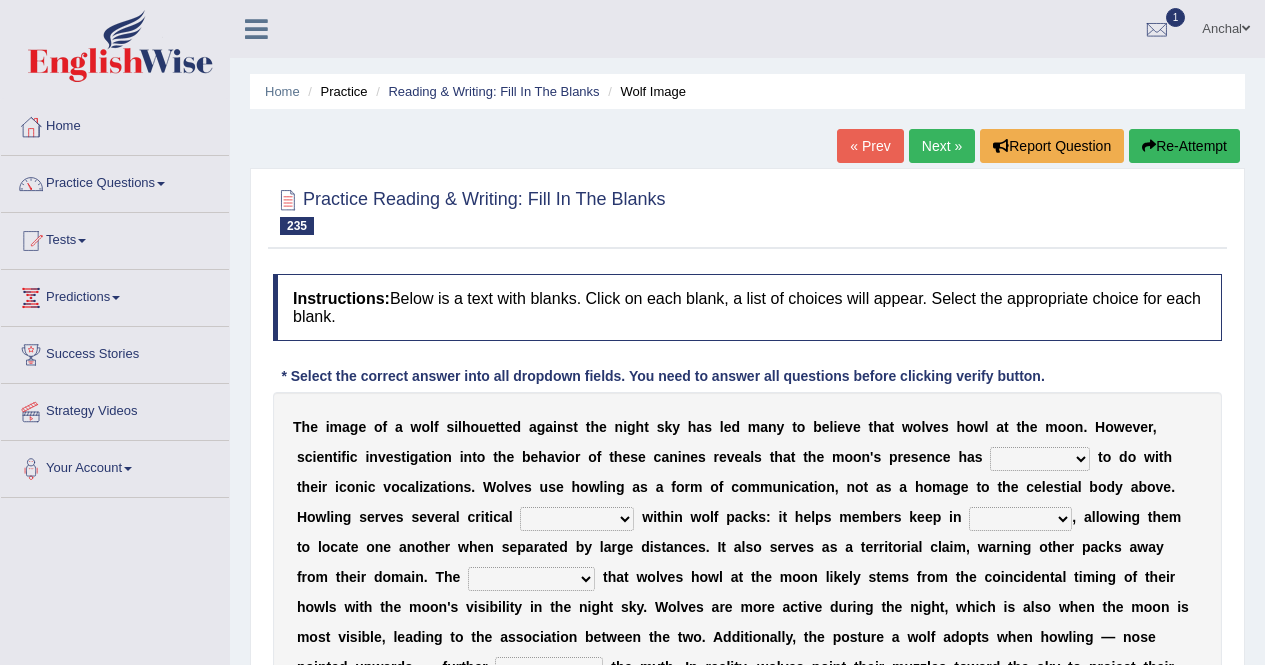scroll, scrollTop: 178, scrollLeft: 0, axis: vertical 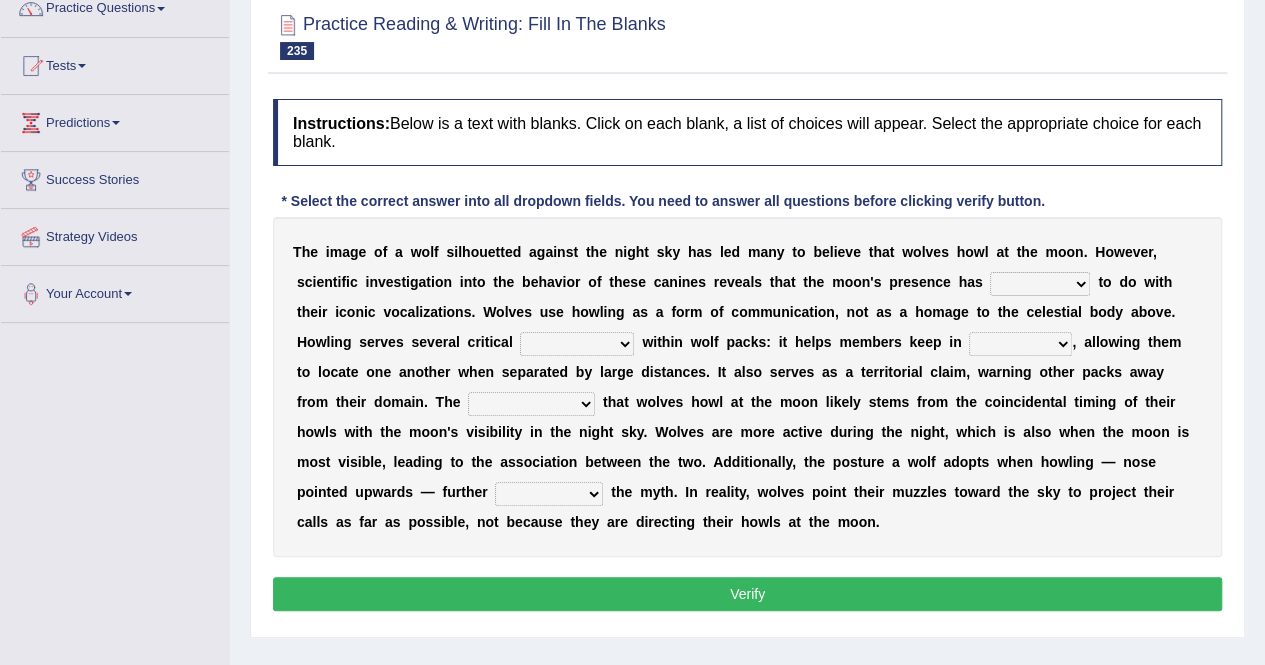 click on "anything little least few" at bounding box center [1040, 284] 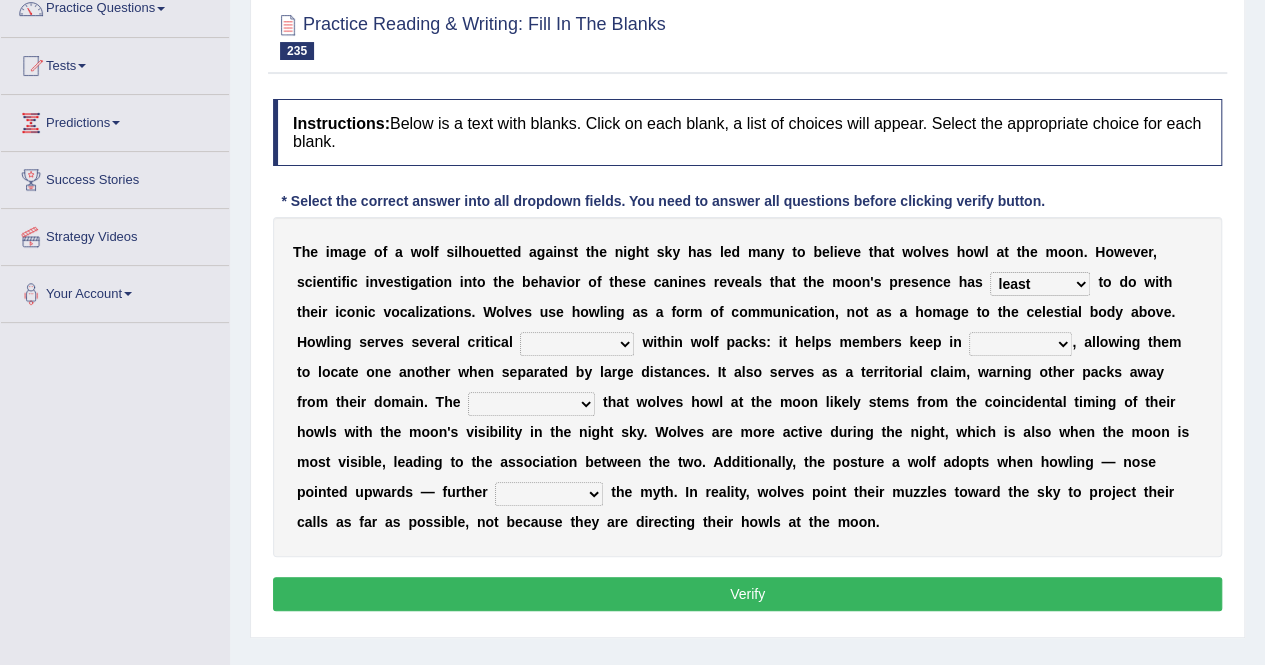 click on "anything little least few" at bounding box center [1040, 284] 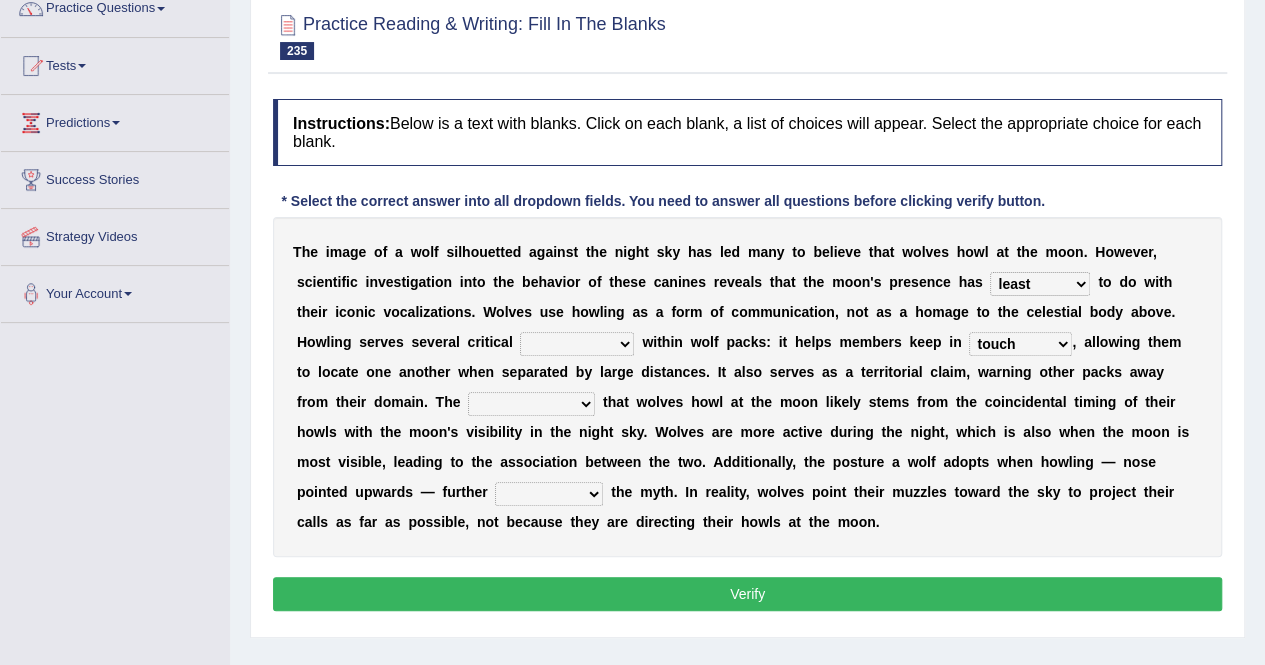 click on "pouch collection touch connection" at bounding box center (1020, 344) 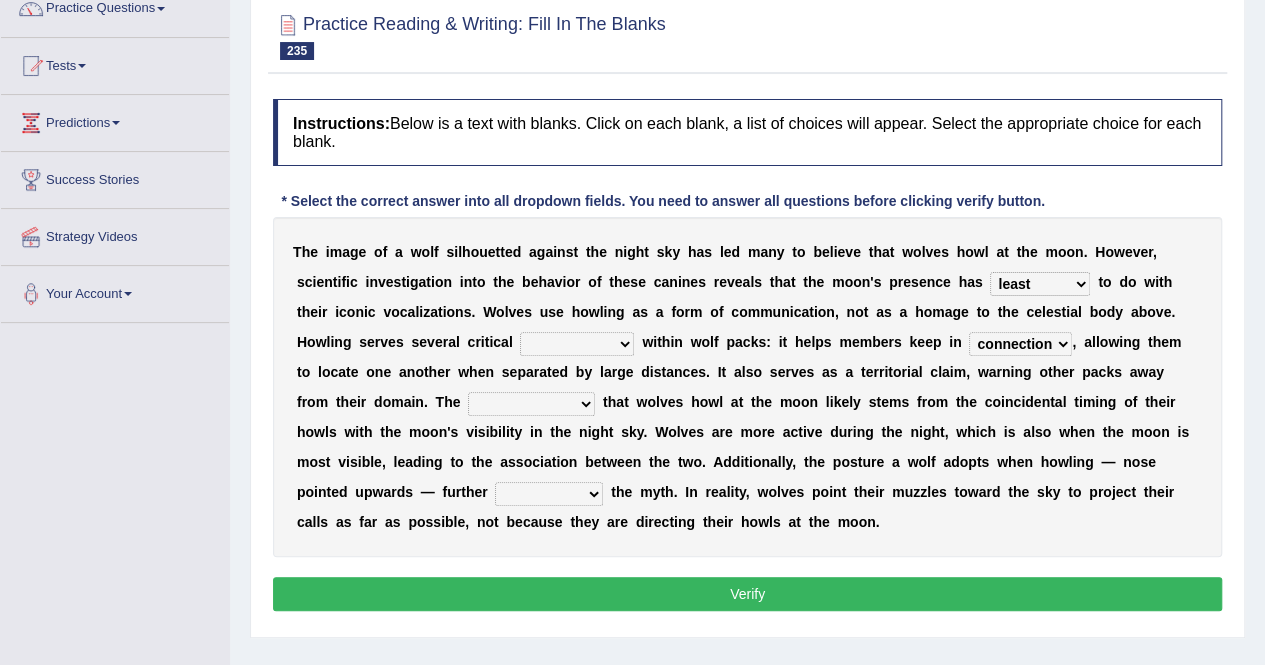 click on "mischief misconception creak dismissal" at bounding box center [531, 404] 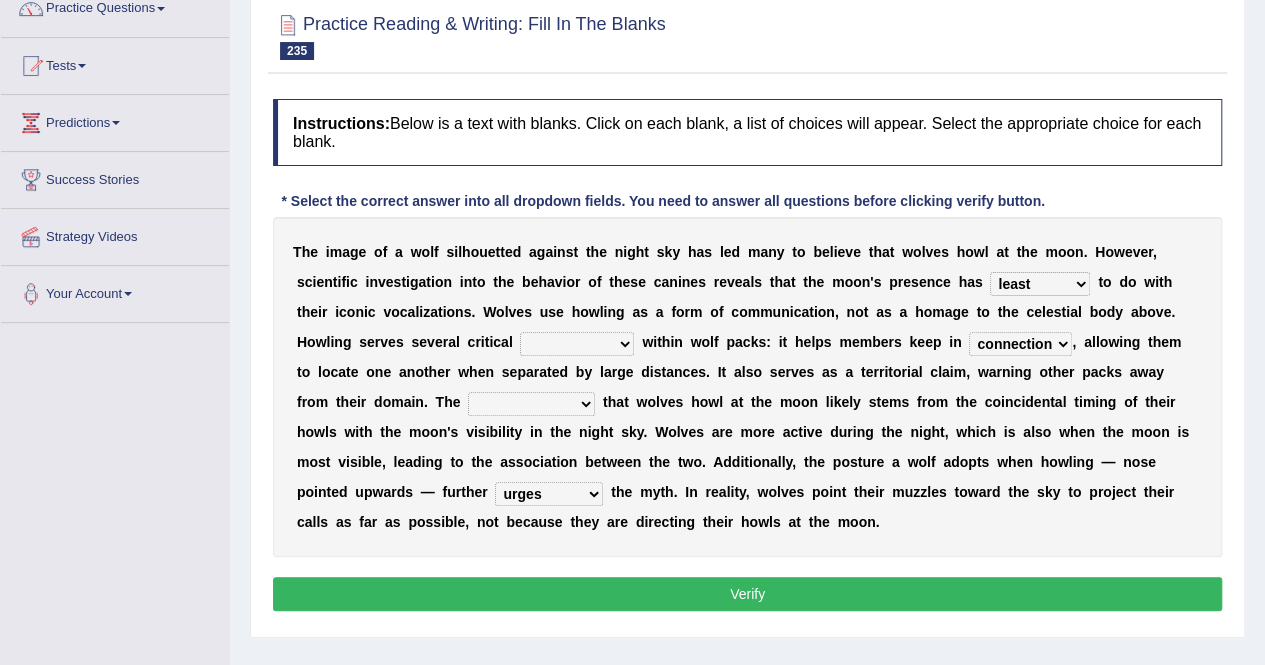 click on "correlates urges refutes perpetuates" at bounding box center [549, 494] 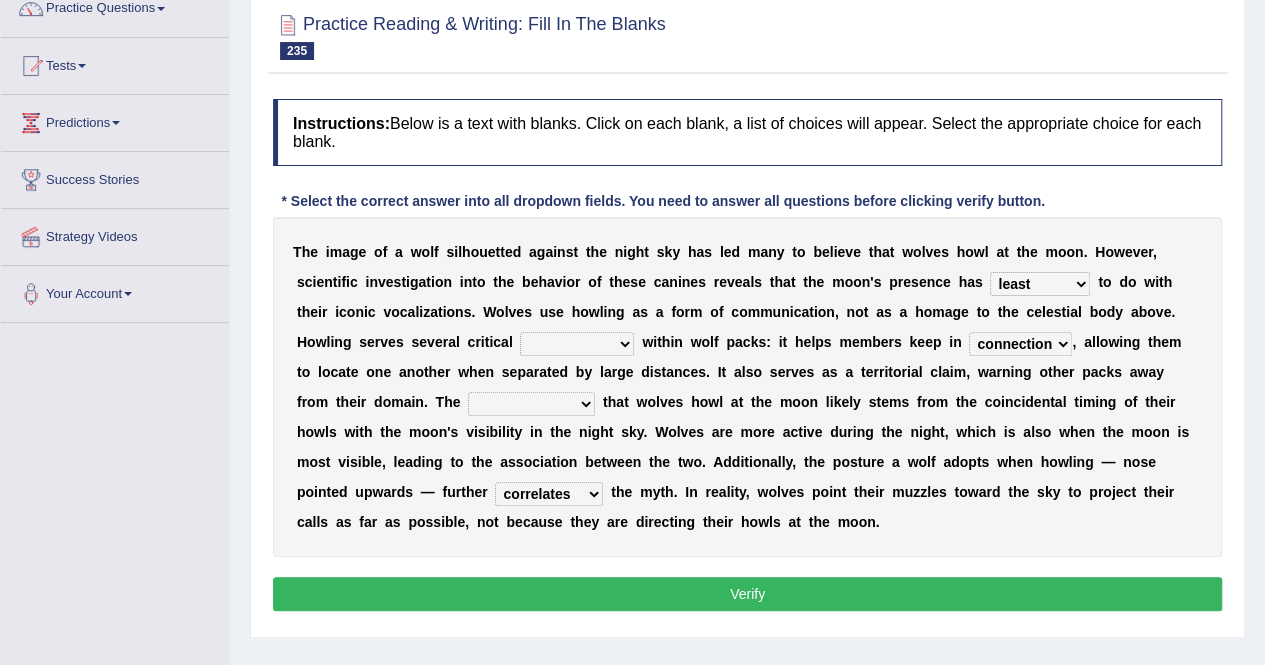 click on "mischief misconception creak dismissal" at bounding box center (531, 404) 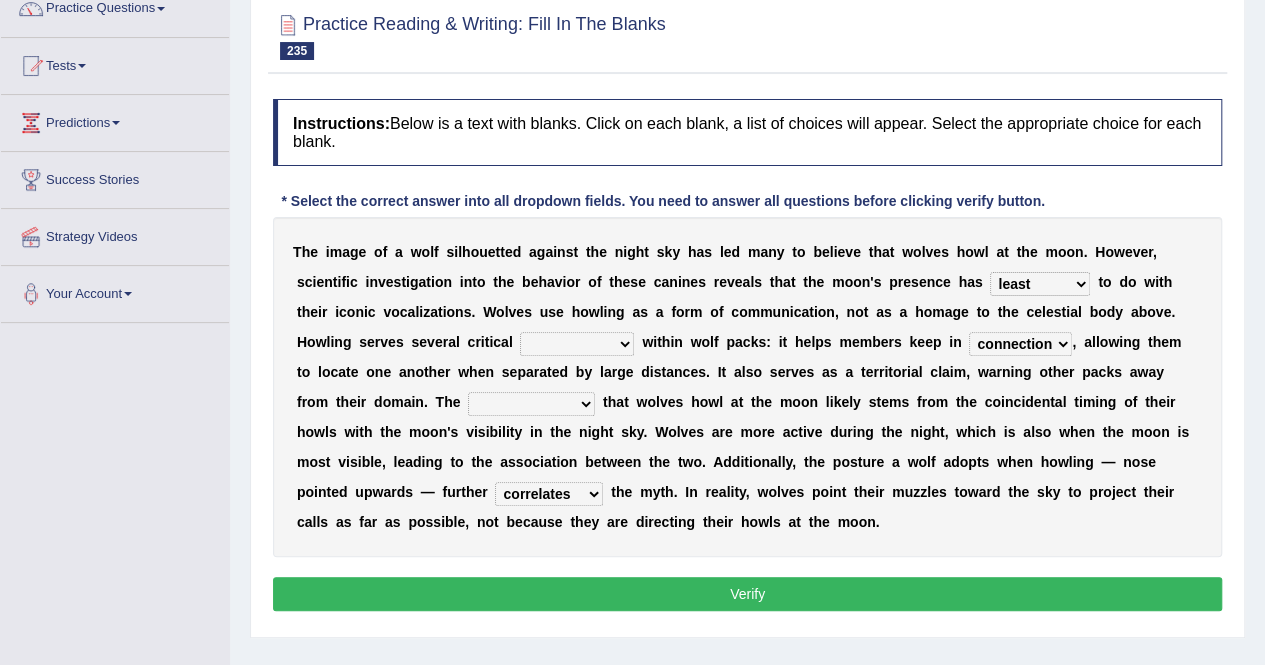 select on "mischief" 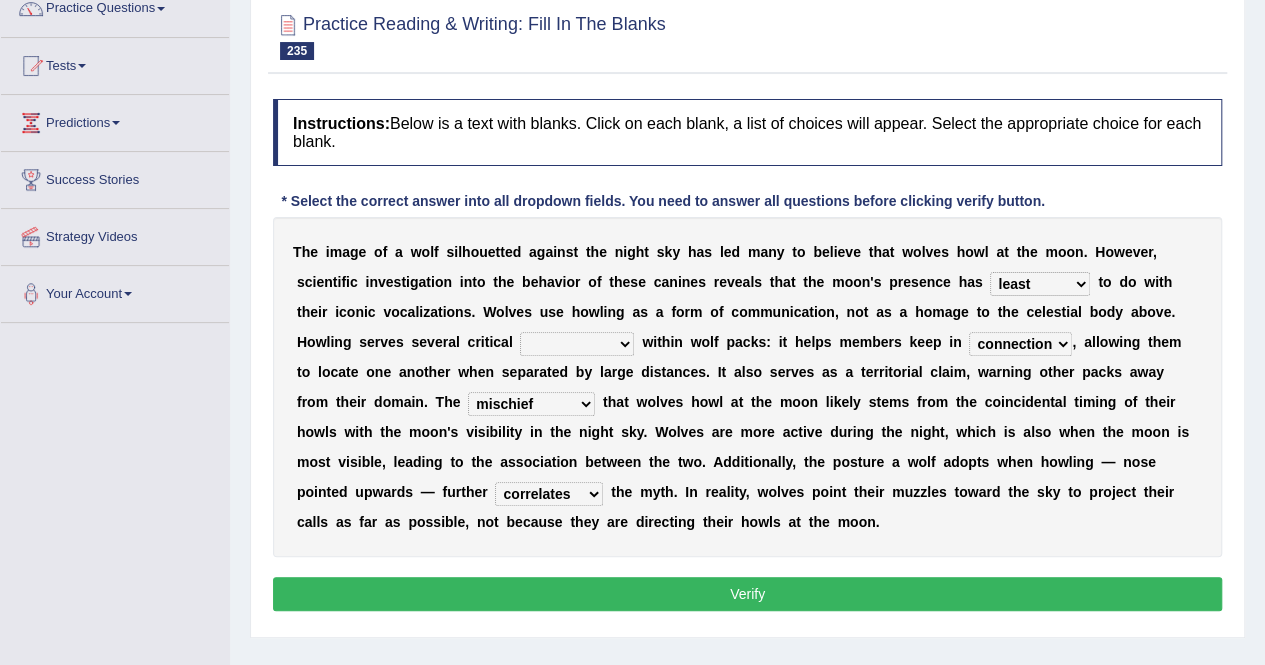 click on "correlates urges refutes perpetuates" at bounding box center [549, 494] 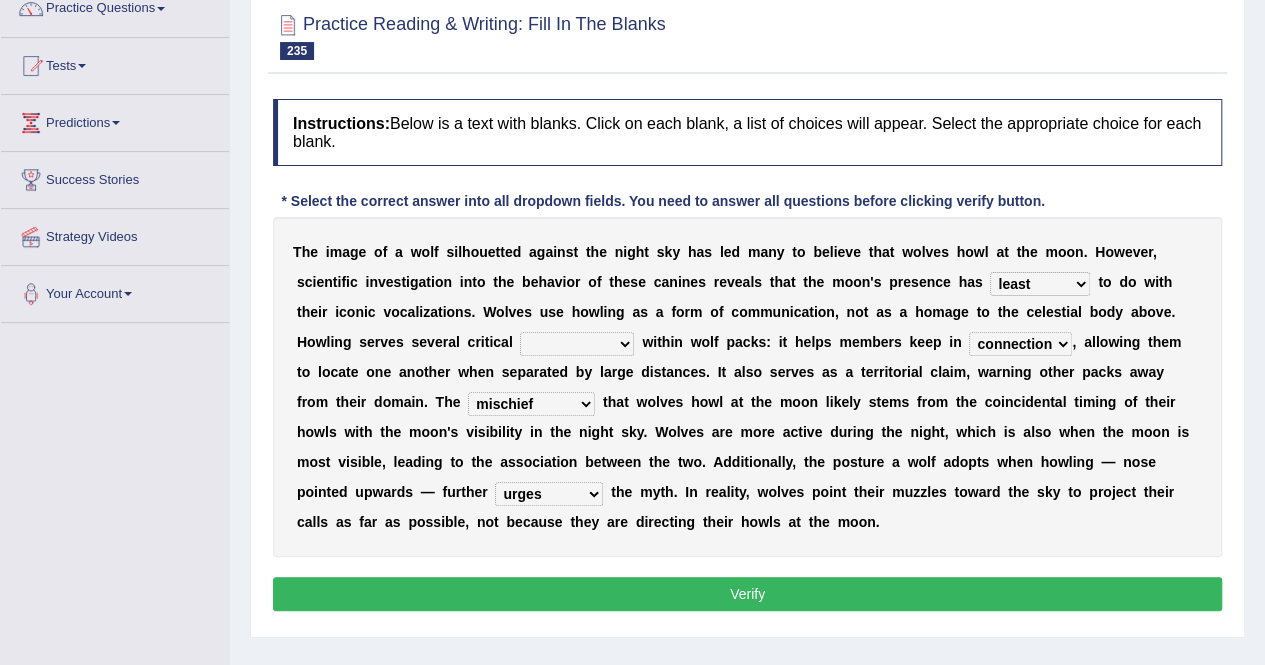 click on "tips problems perspectives functions" at bounding box center [577, 344] 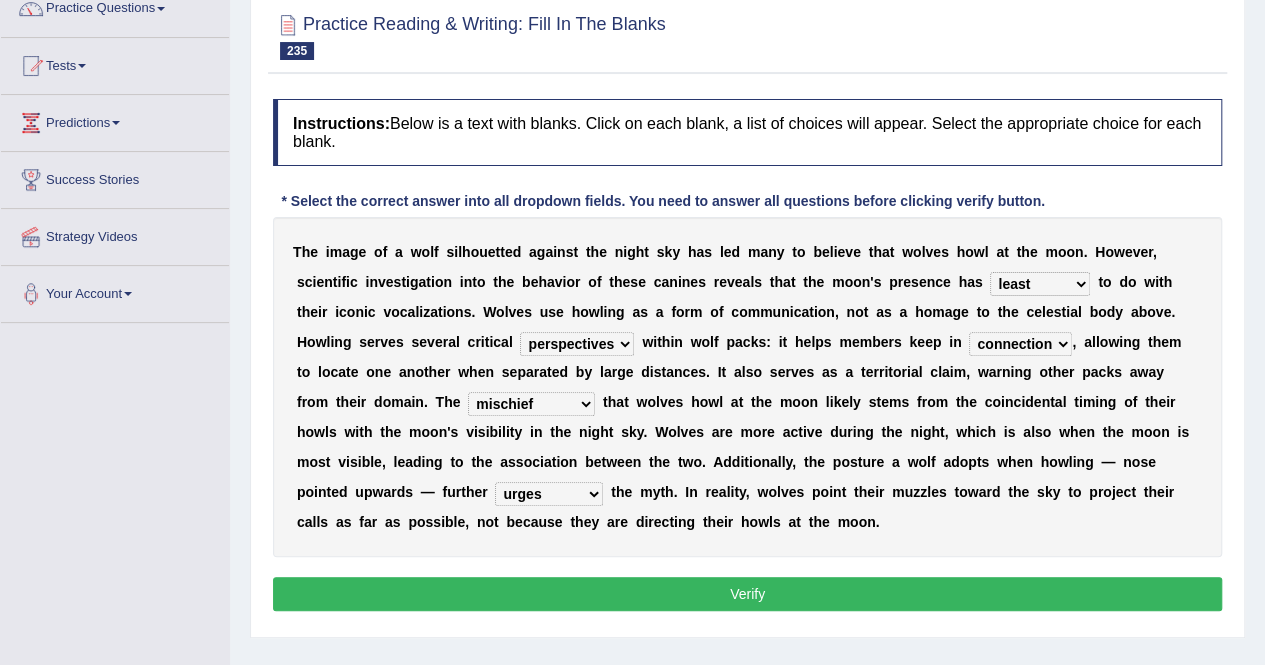 click on "tips problems perspectives functions" at bounding box center (577, 344) 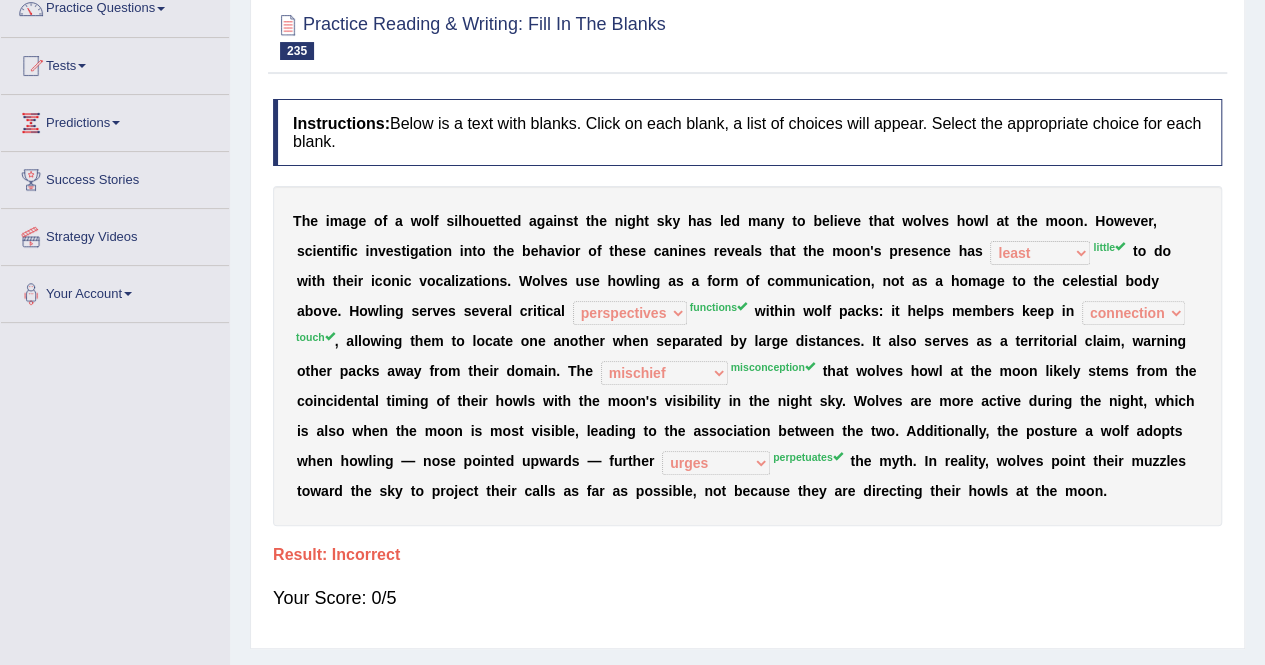 scroll, scrollTop: 0, scrollLeft: 0, axis: both 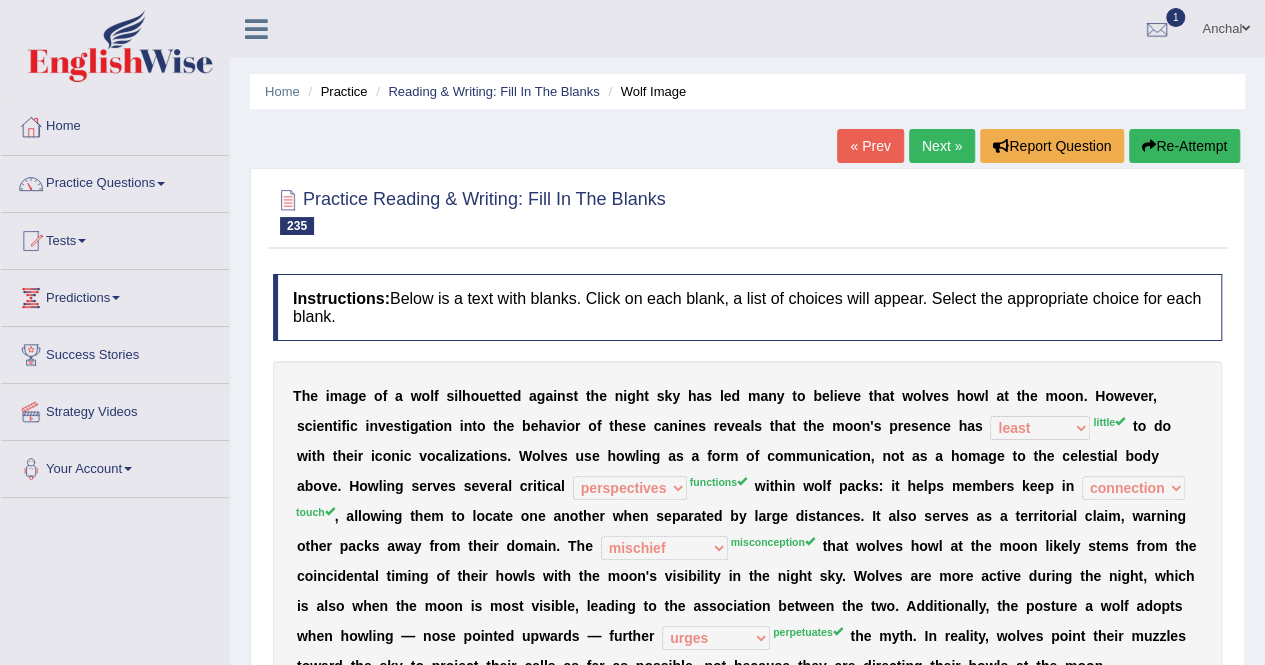 click on "Re-Attempt" at bounding box center [1184, 146] 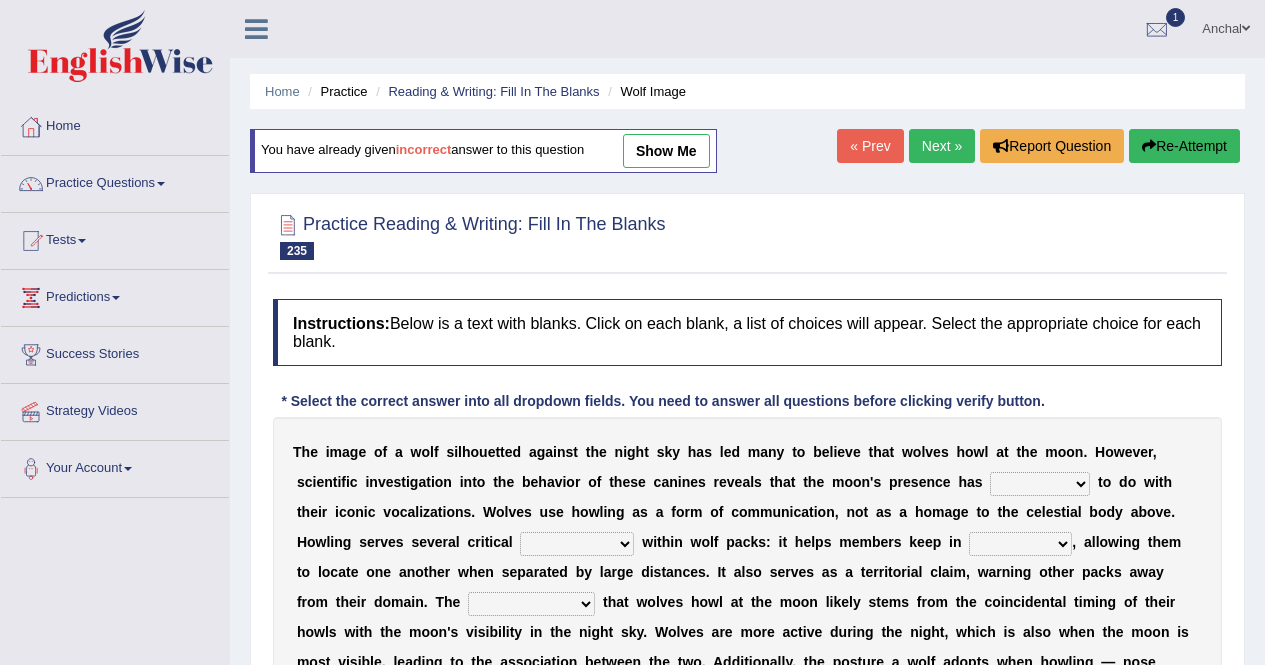 scroll, scrollTop: 0, scrollLeft: 0, axis: both 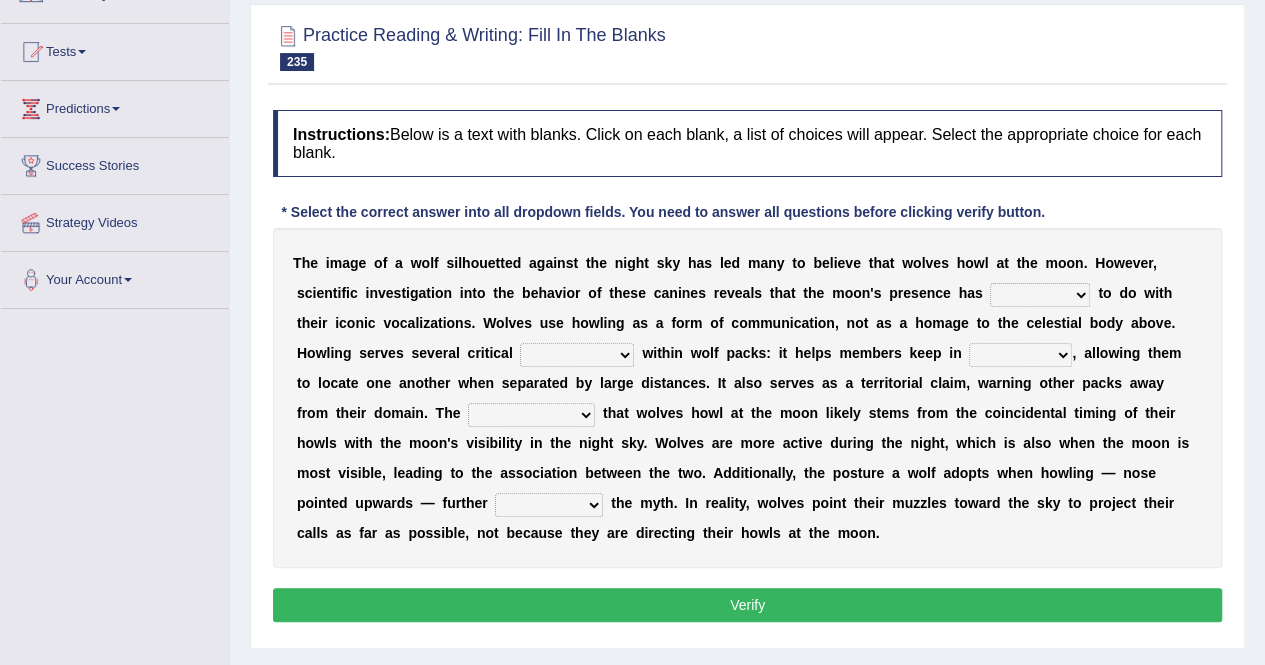 click on "anything little least few" at bounding box center [1040, 295] 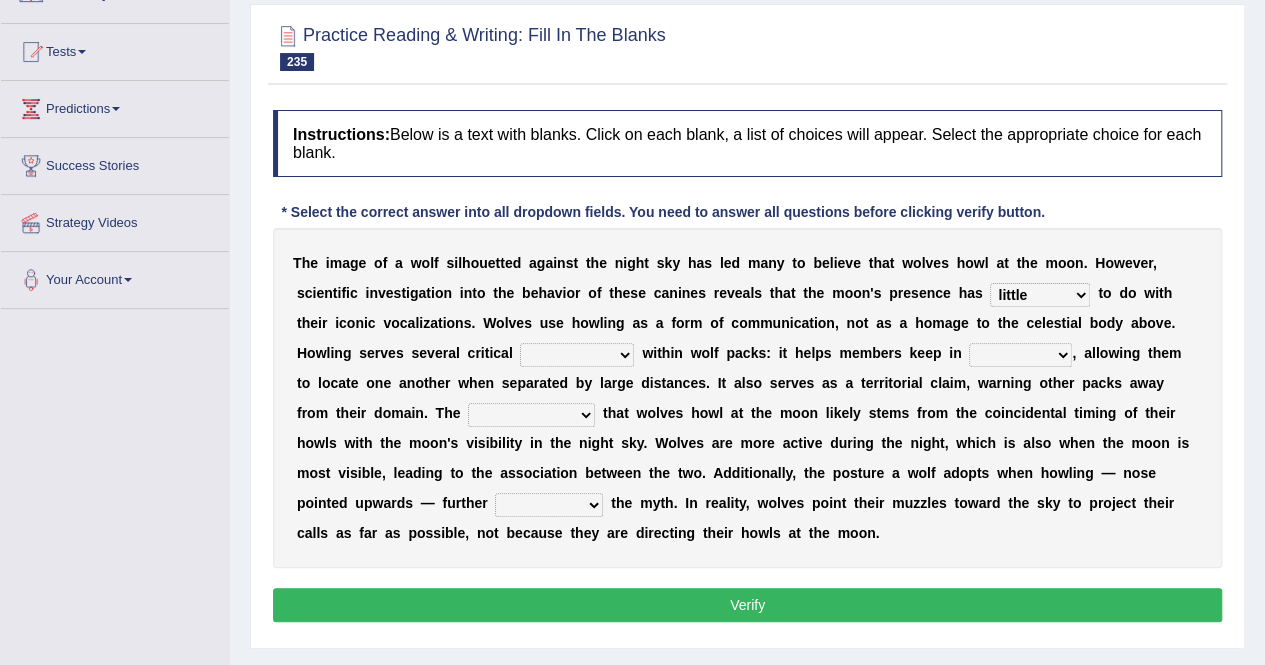 click on "anything little least few" at bounding box center (1040, 295) 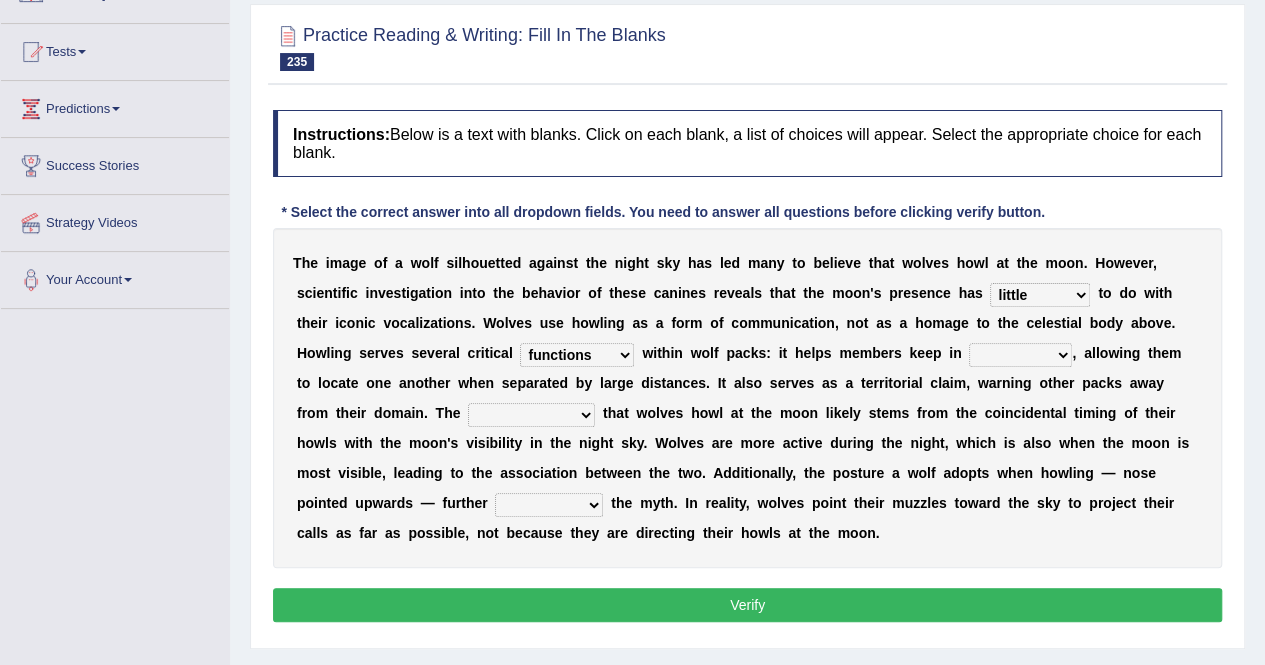 click on "tips problems perspectives functions" at bounding box center (577, 355) 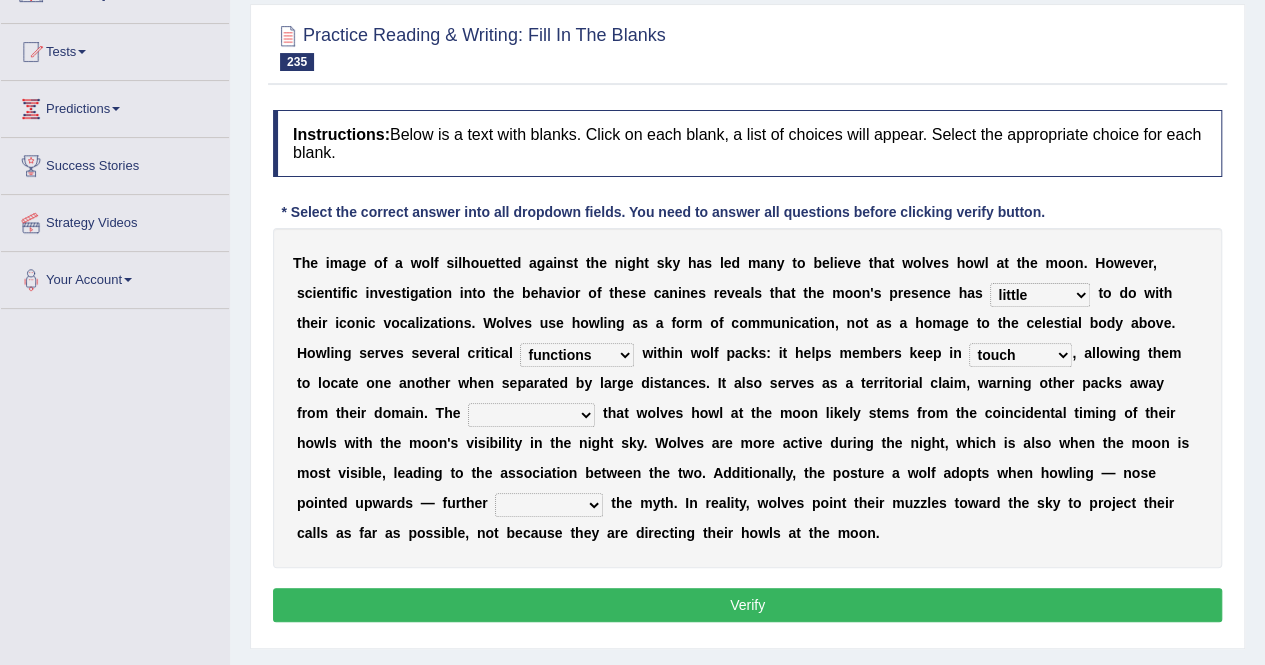 click on "mischief misconception creak dismissal" at bounding box center [531, 415] 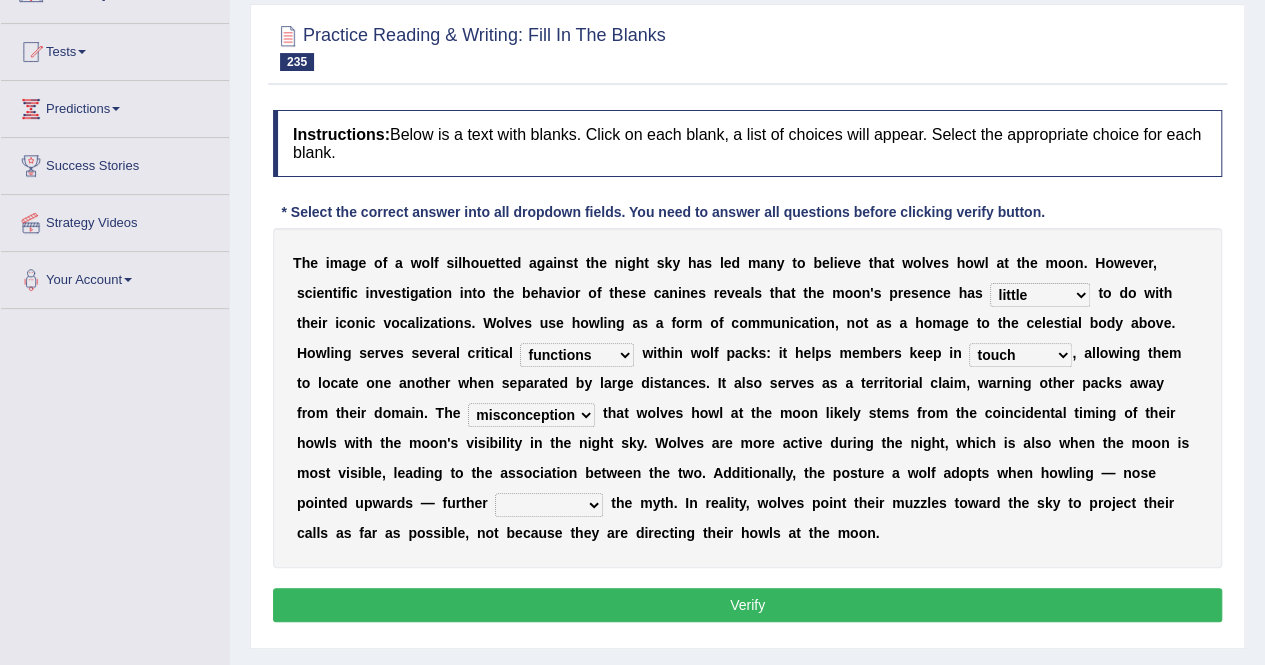 click on "mischief misconception creak dismissal" at bounding box center (531, 415) 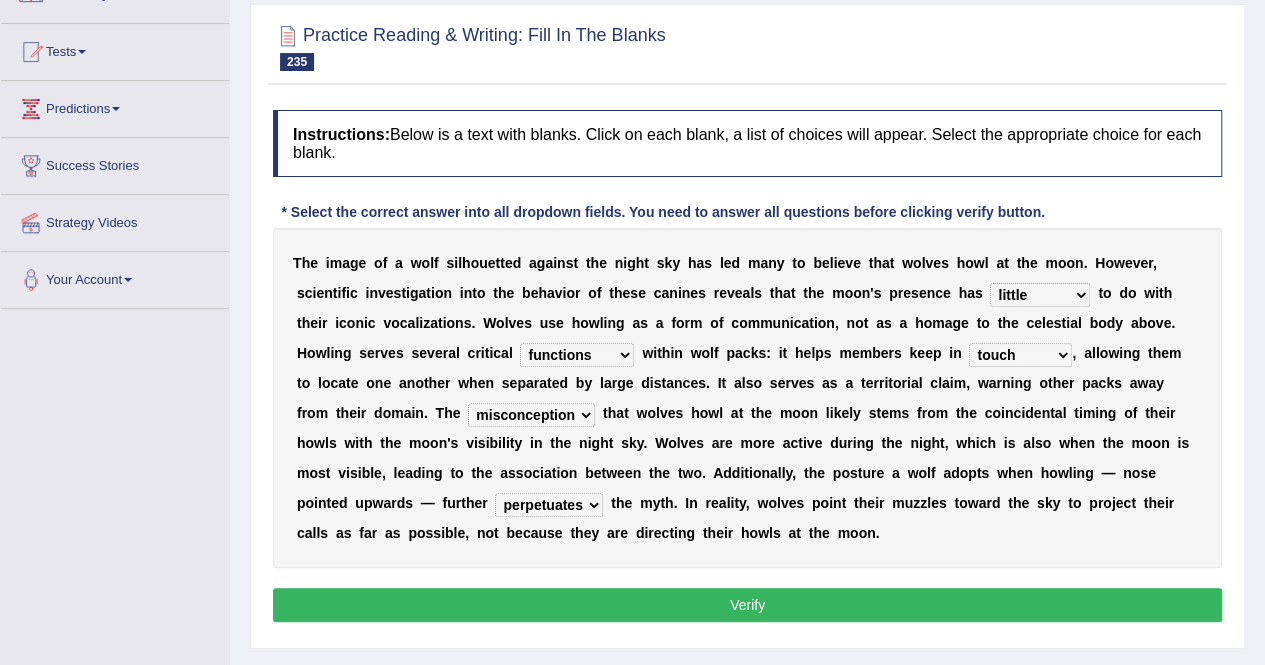 click on "correlates urges refutes perpetuates" at bounding box center (549, 505) 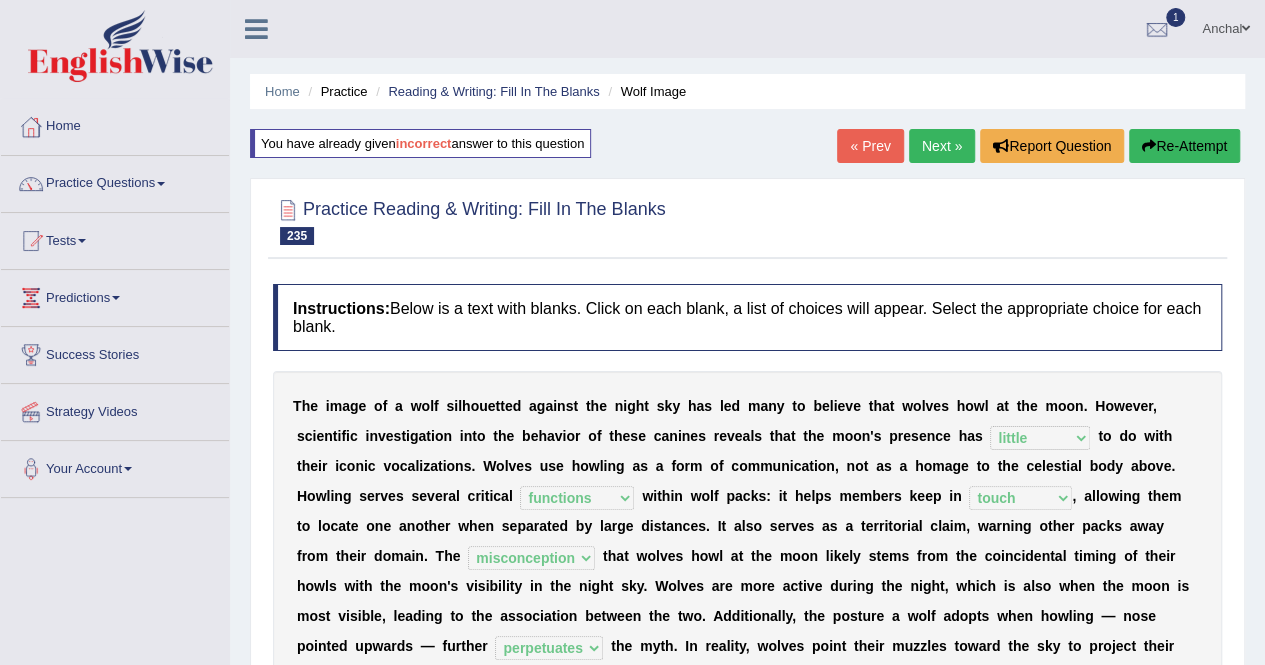 scroll, scrollTop: 1, scrollLeft: 0, axis: vertical 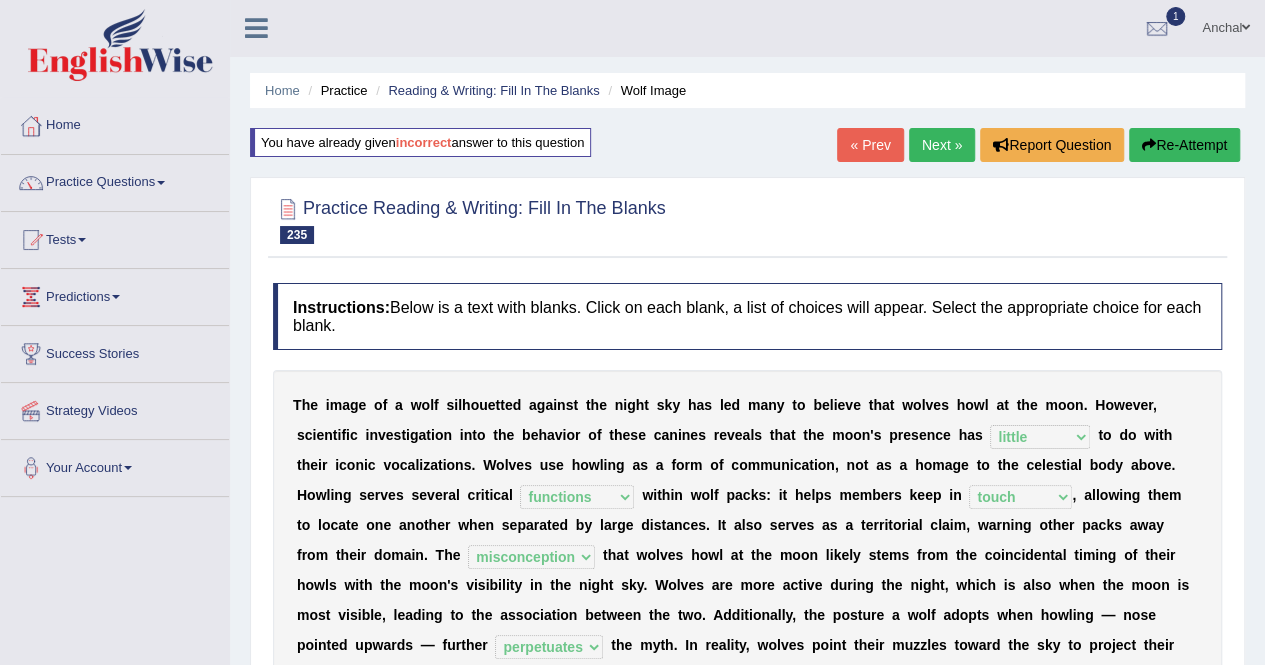 click on "Next »" at bounding box center [942, 145] 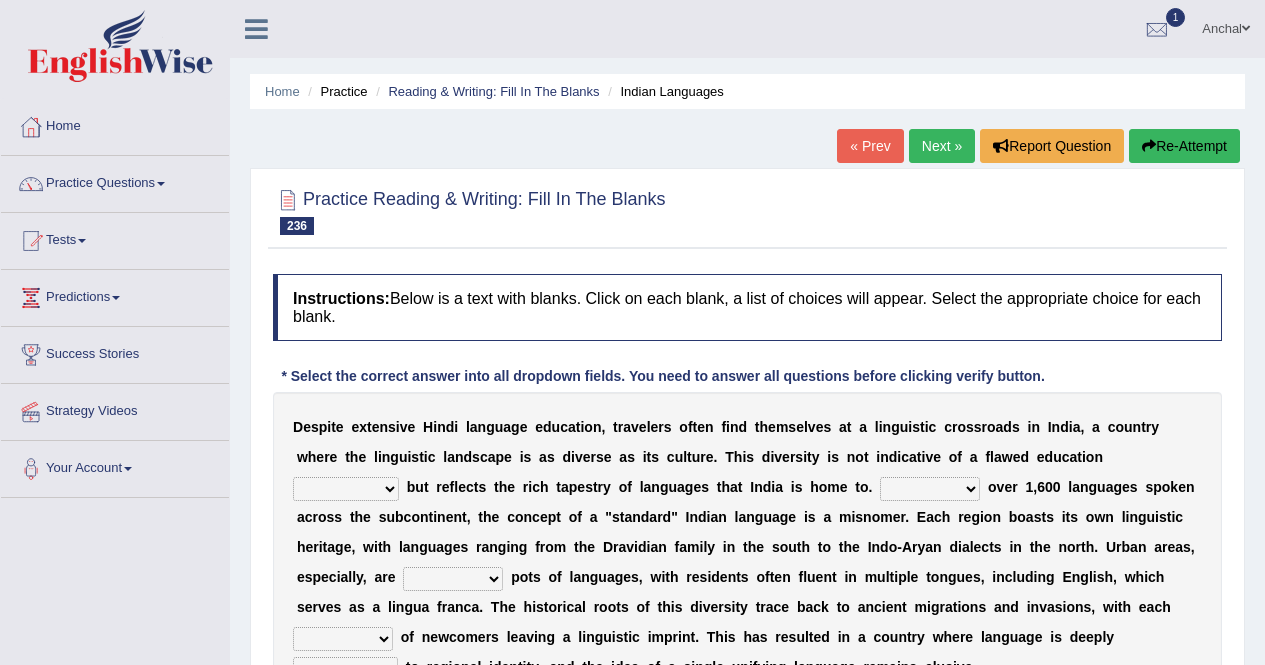 scroll, scrollTop: 188, scrollLeft: 0, axis: vertical 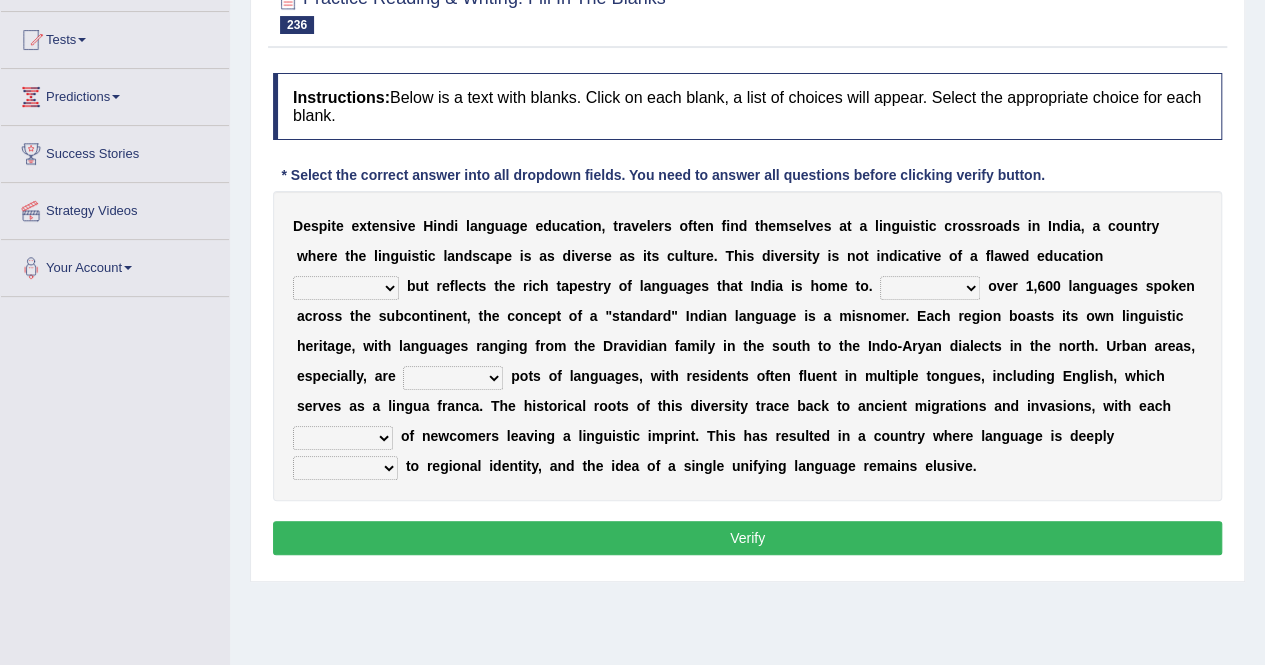 click on "mechanism corridor technique system" at bounding box center [346, 288] 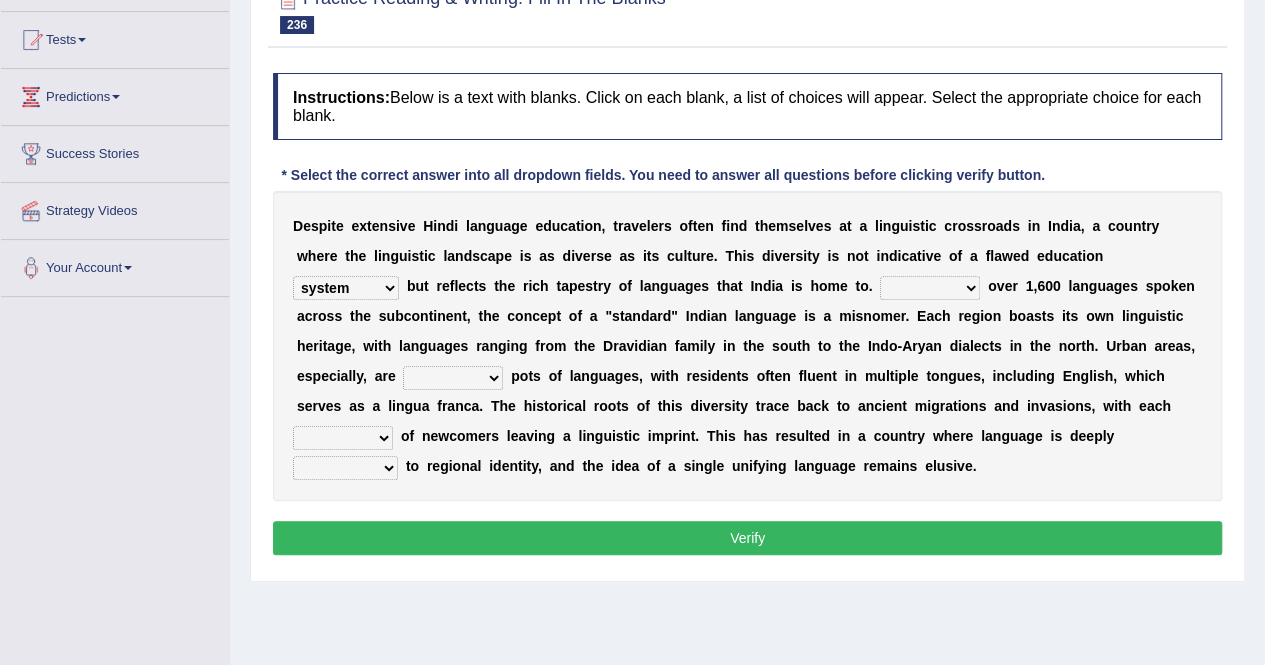 click on "Through Up to With Between" at bounding box center (930, 288) 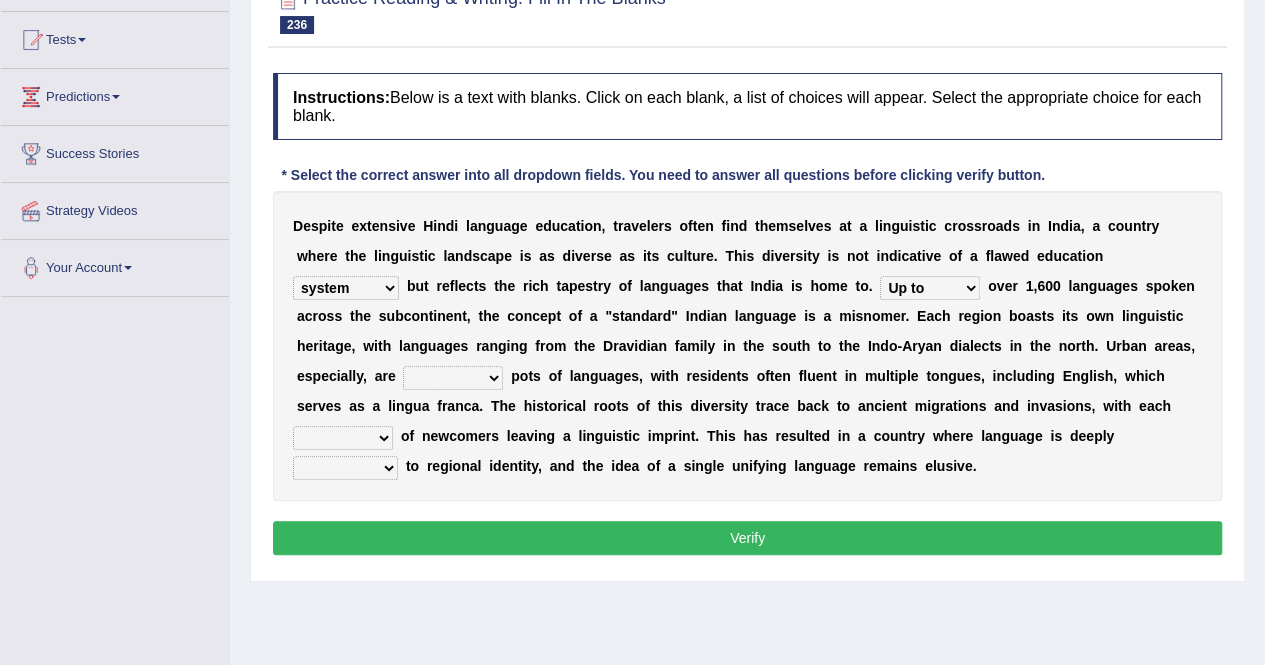 click on "Through Up to With Between" at bounding box center [930, 288] 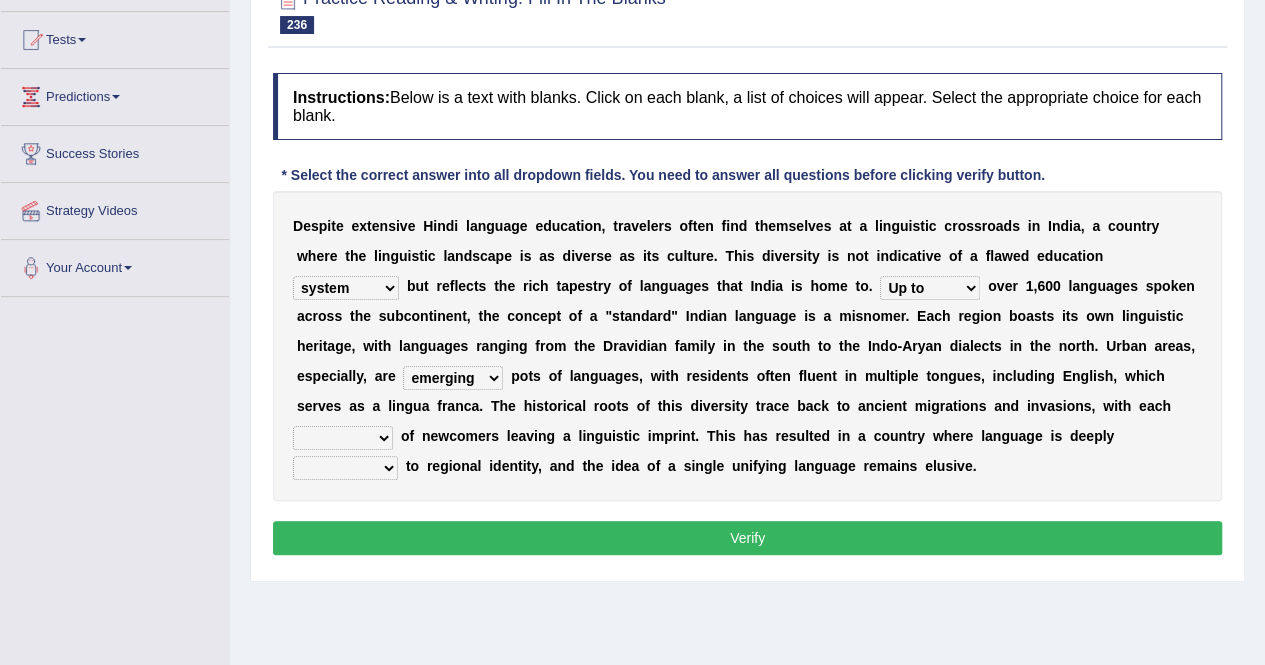 click on "boiling emerging stirring melting" at bounding box center [453, 378] 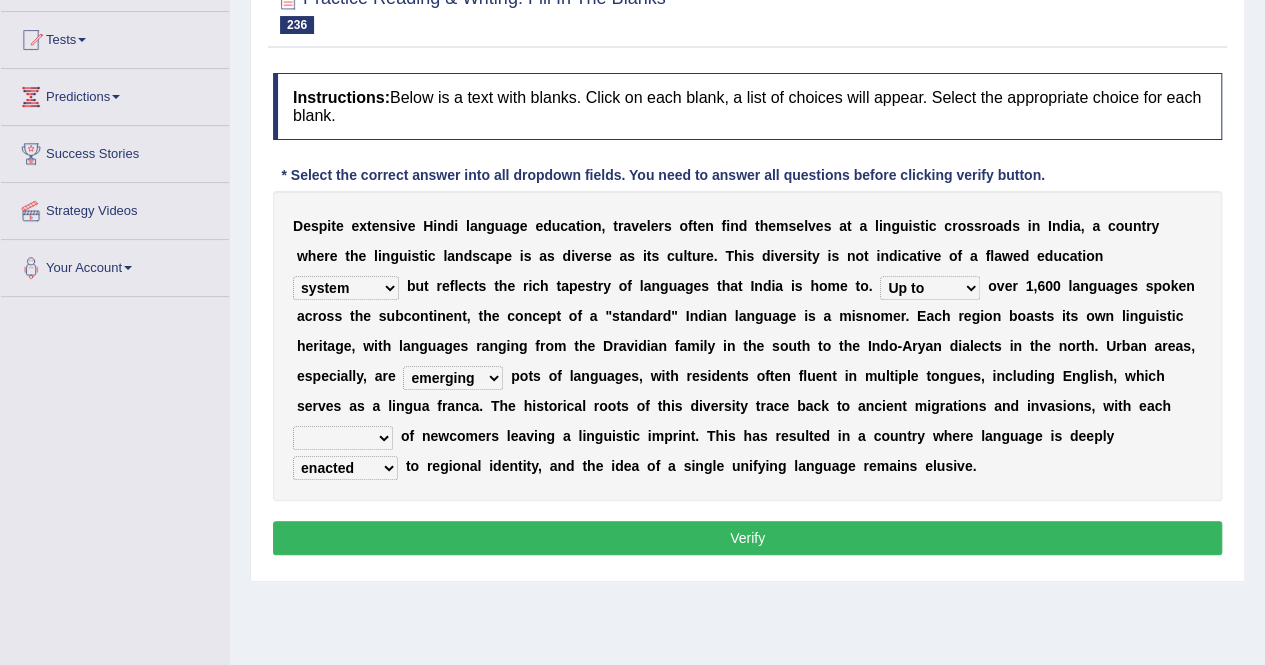 click on "wave dose blast chronicle" at bounding box center (343, 438) 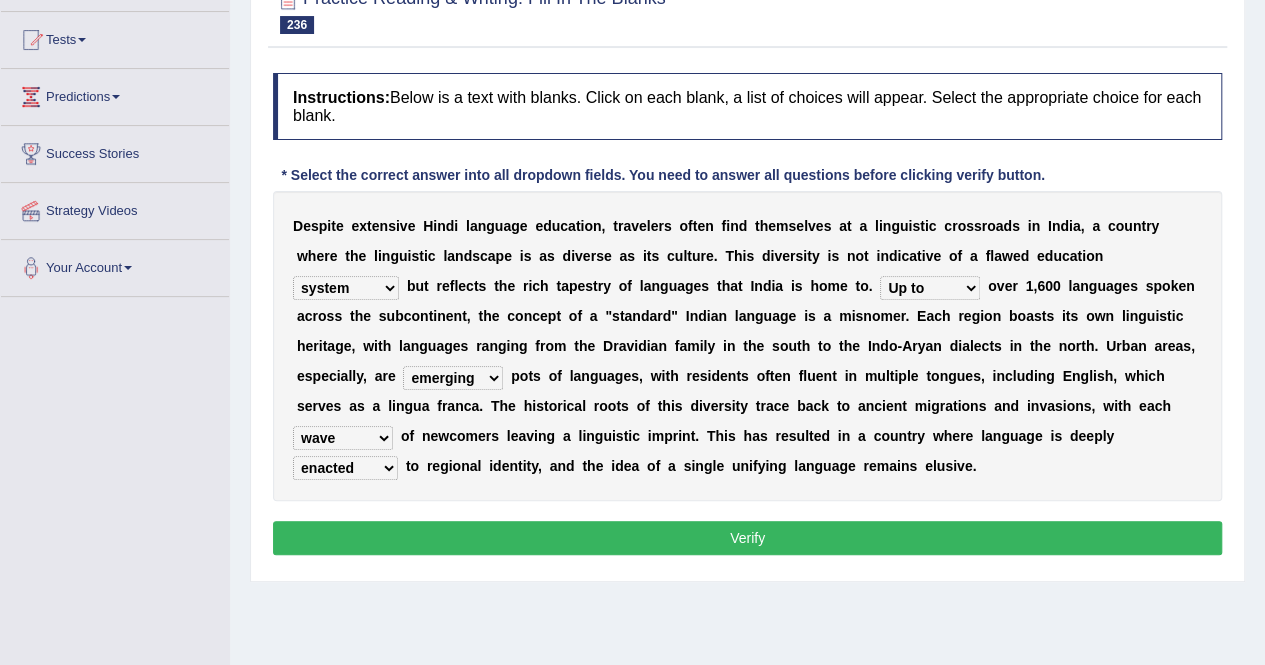 click on "wave dose blast chronicle" at bounding box center [343, 438] 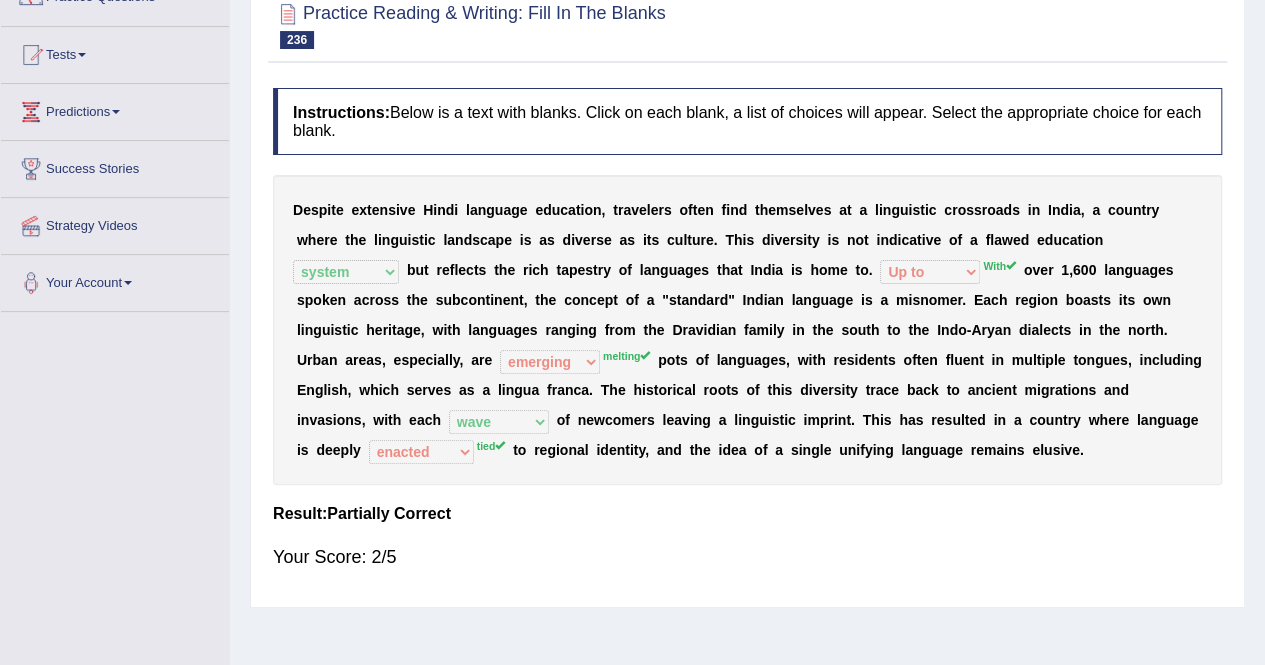 scroll, scrollTop: 0, scrollLeft: 0, axis: both 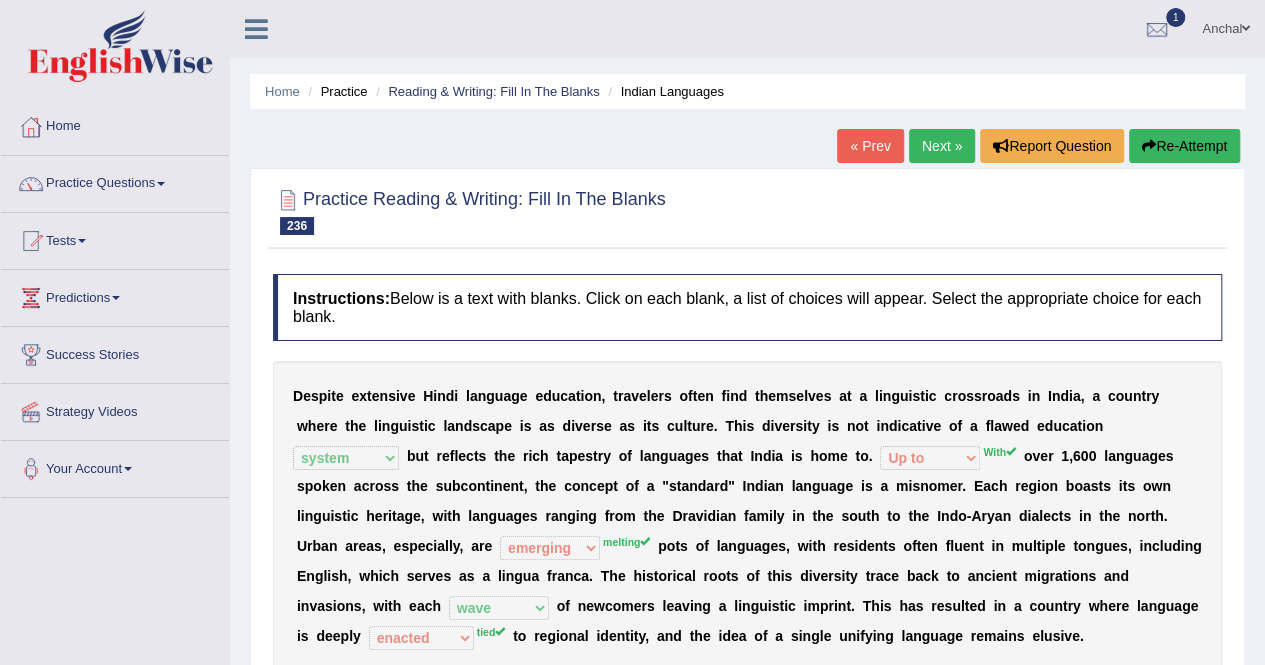 click on "Re-Attempt" at bounding box center [1184, 146] 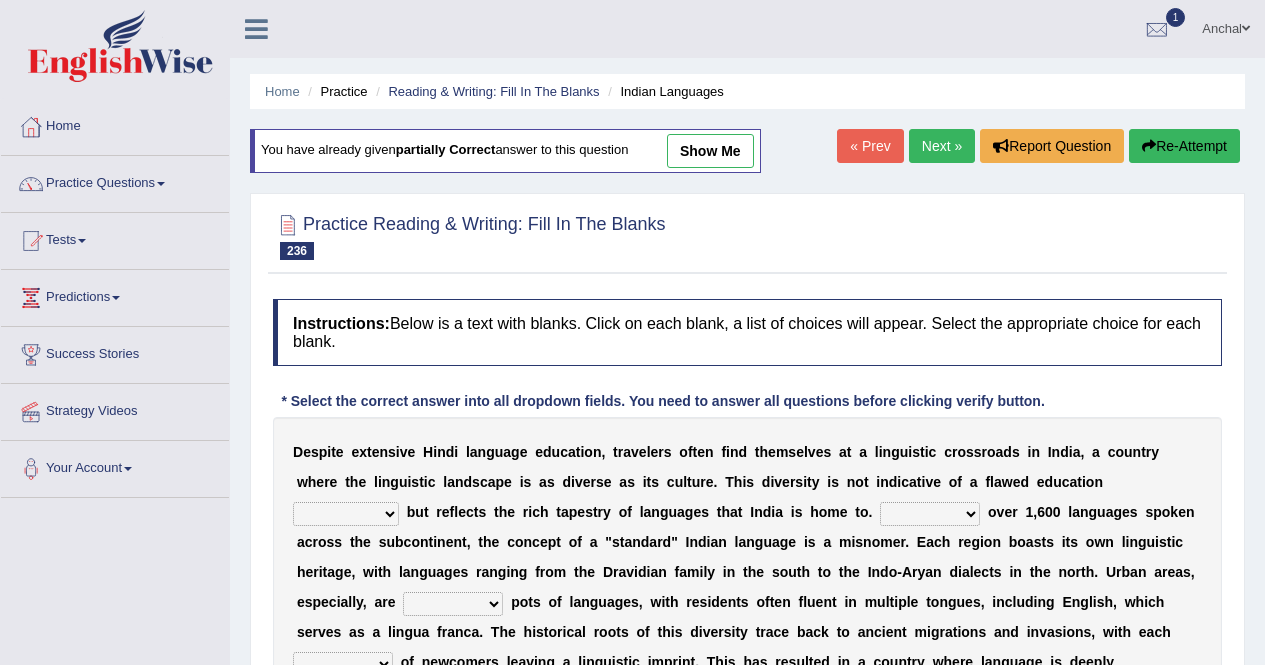 scroll, scrollTop: 194, scrollLeft: 0, axis: vertical 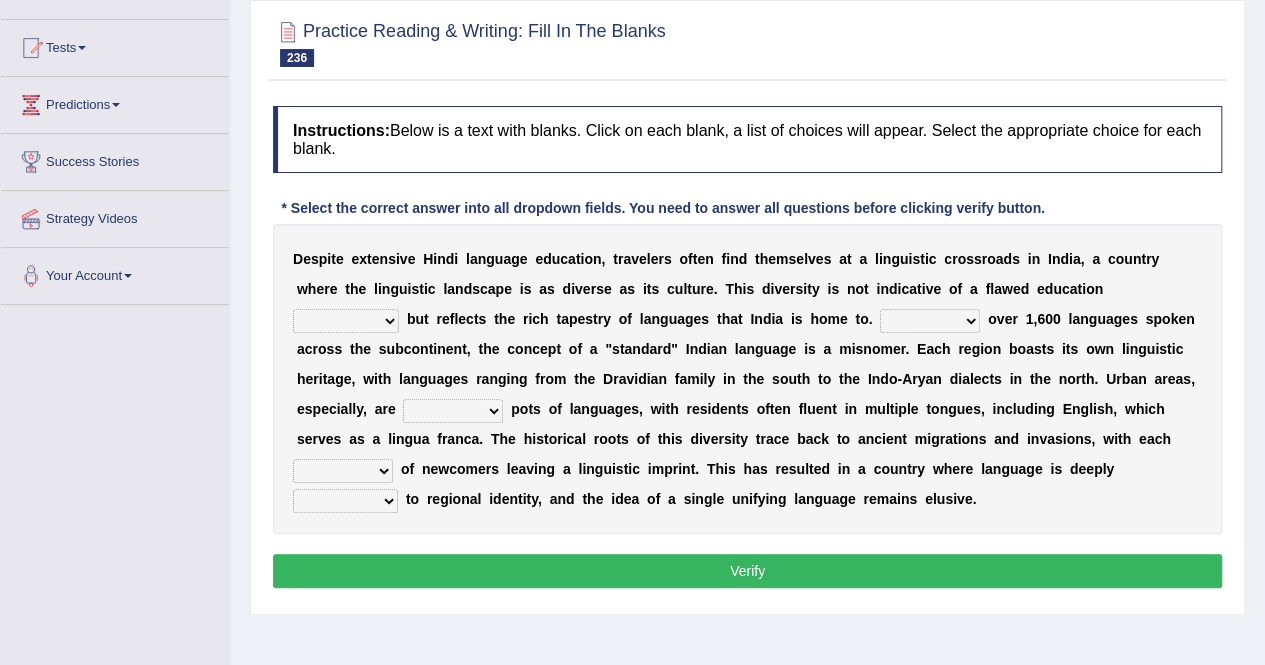 click on "mechanism corridor technique system" at bounding box center (346, 321) 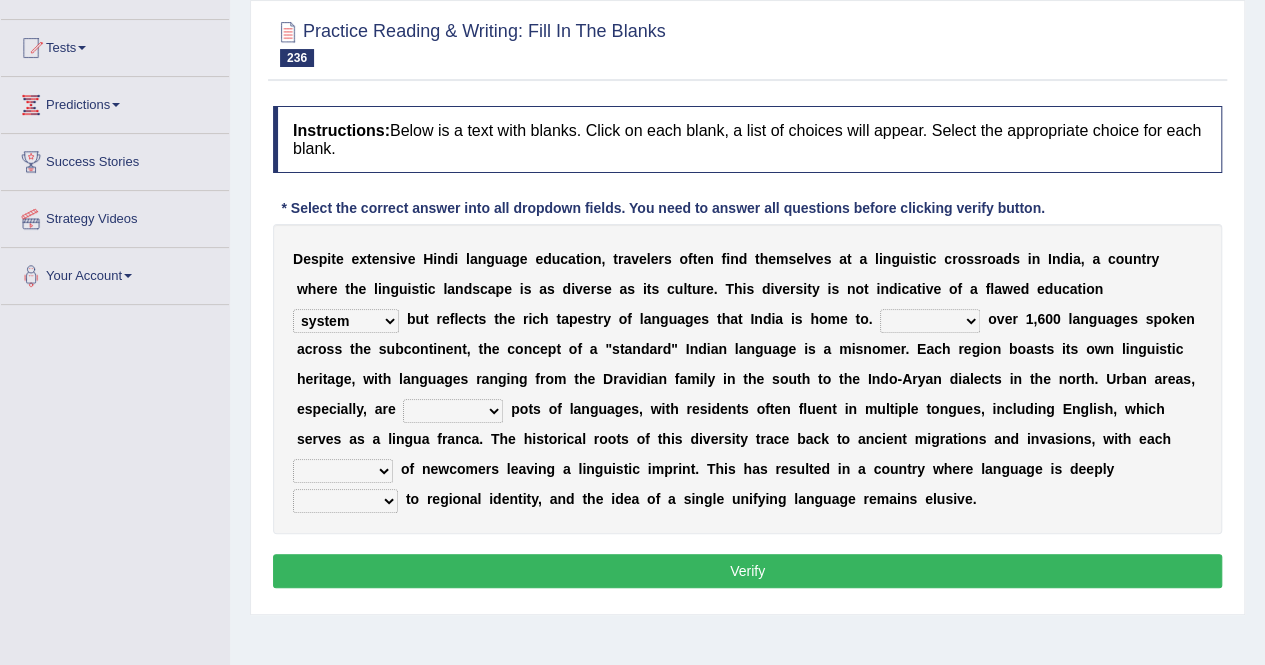 click on "mechanism corridor technique system" at bounding box center [346, 321] 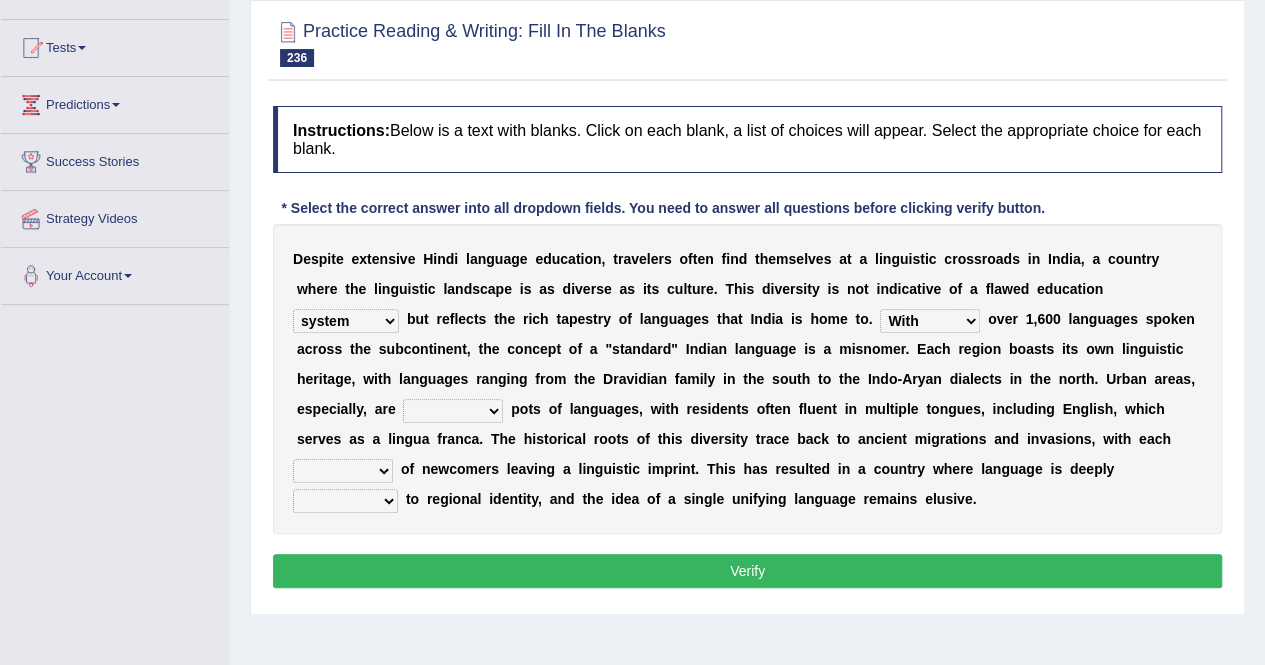 click on "Through Up to With Between" at bounding box center [930, 321] 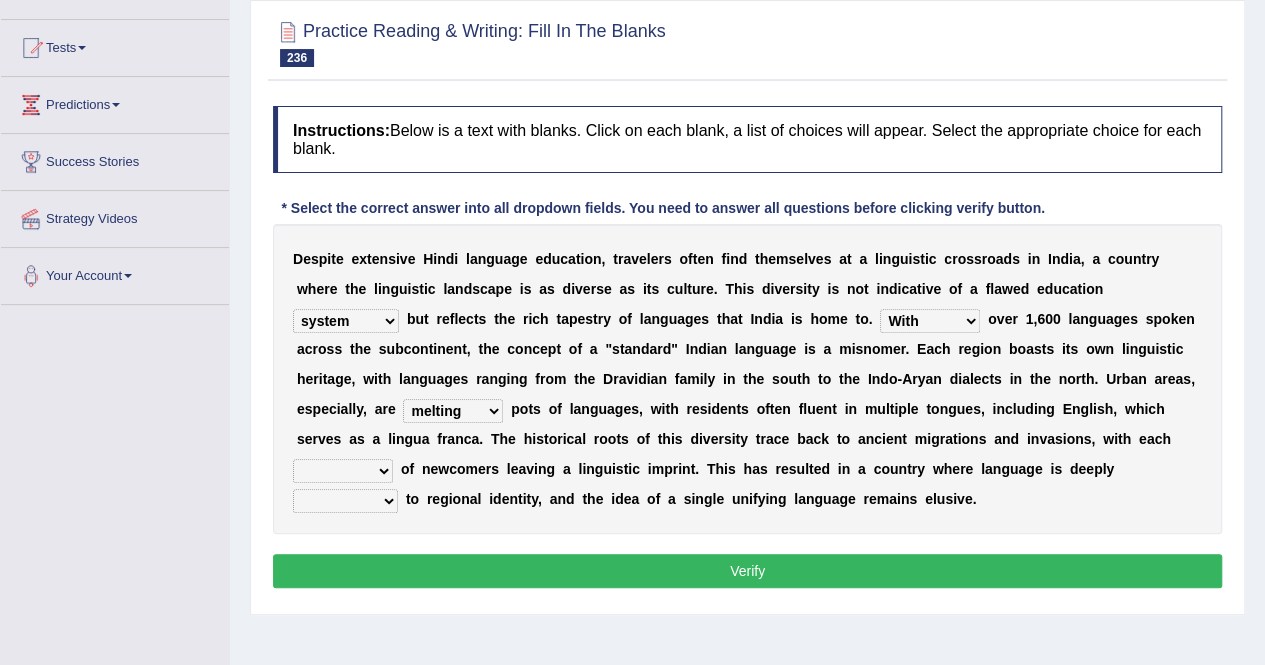 click on "wave dose blast chronicle" at bounding box center [343, 471] 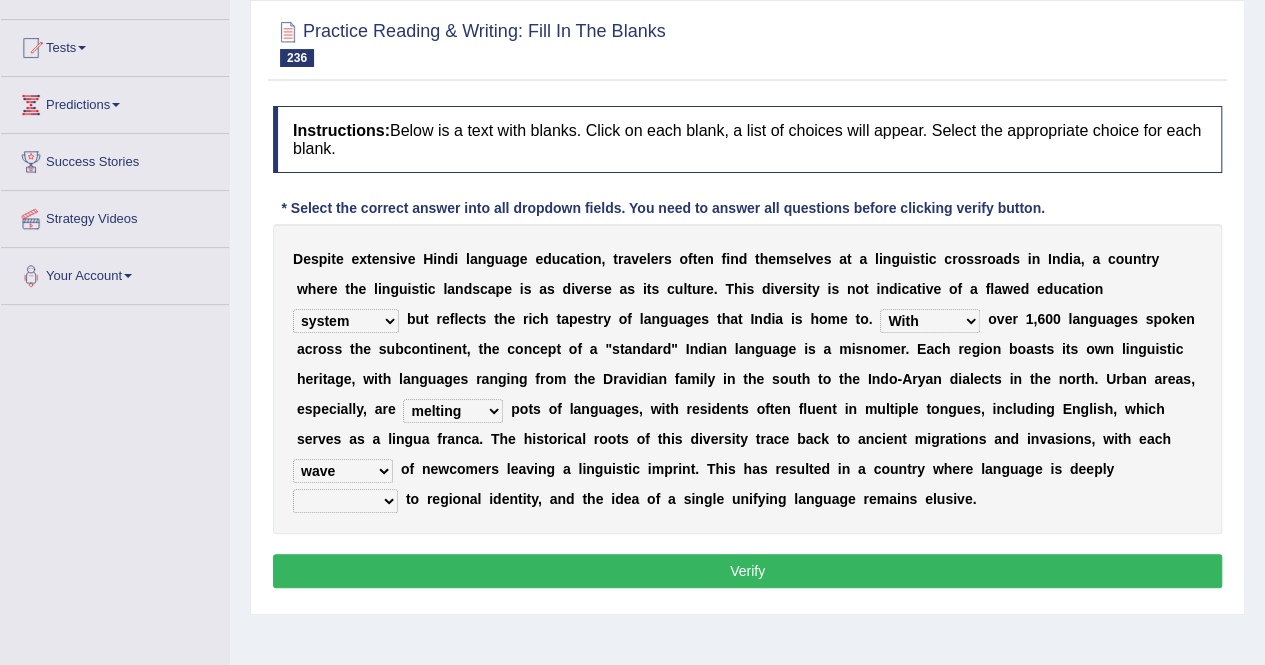 click on "enacted tied contributed dominated" at bounding box center [345, 501] 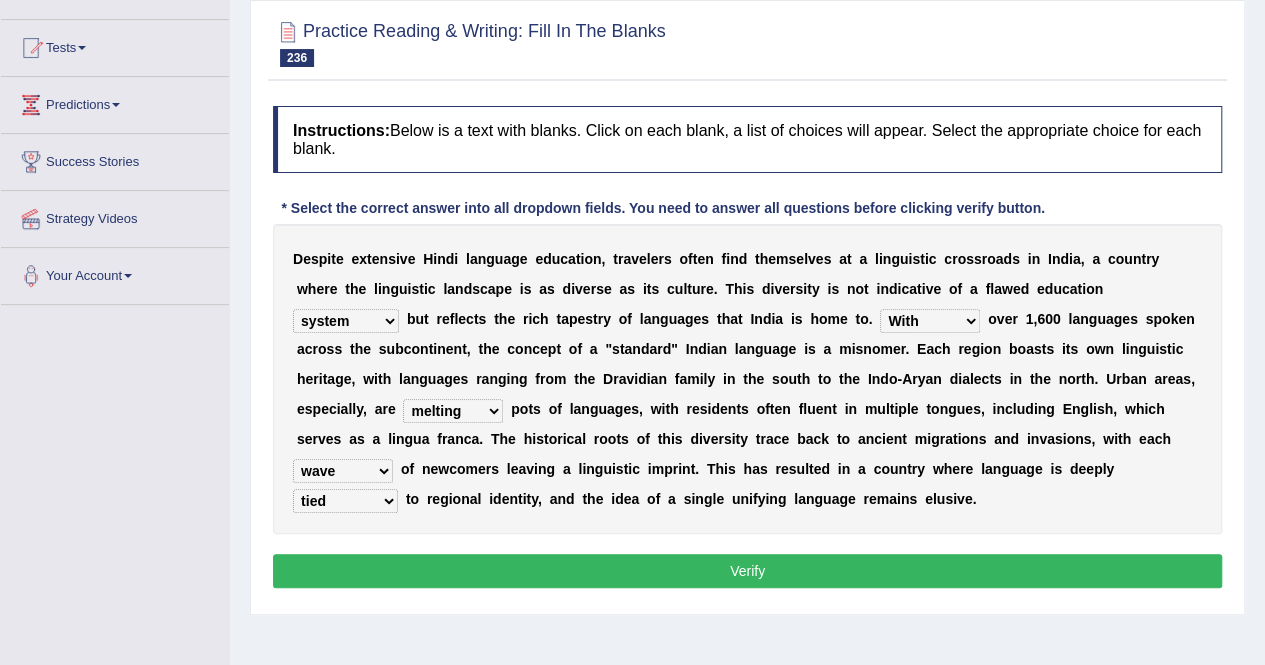 click on "enacted tied contributed dominated" at bounding box center (345, 501) 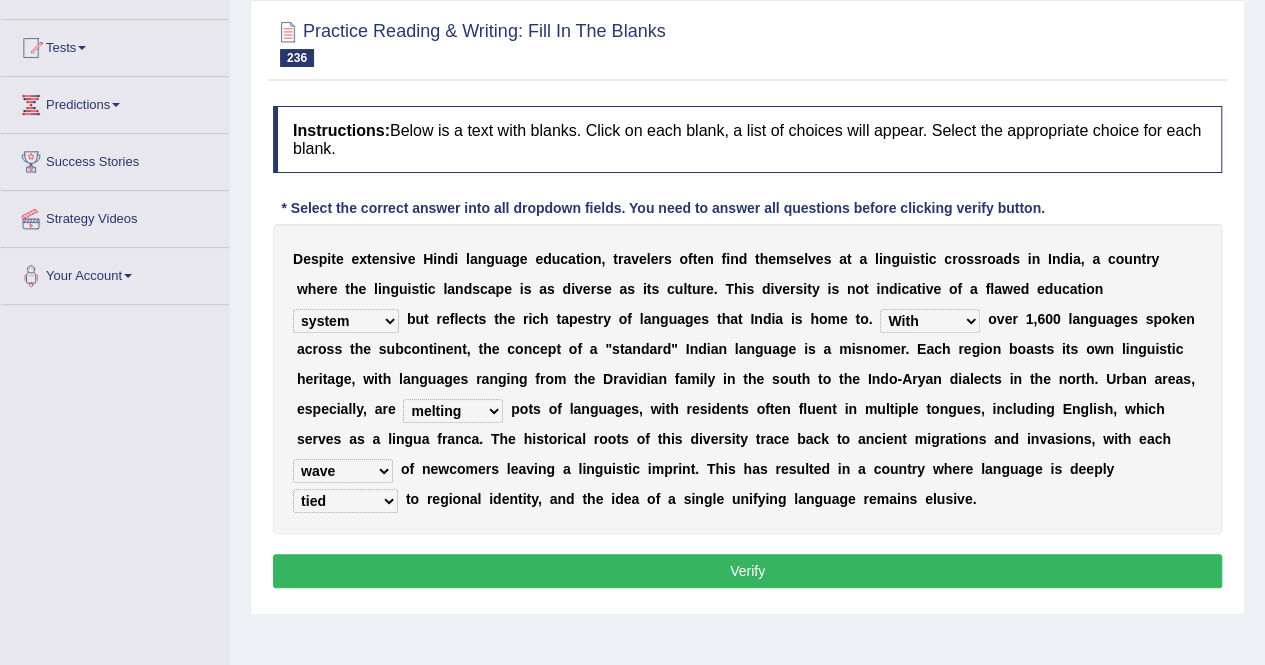 click on "Verify" at bounding box center [747, 571] 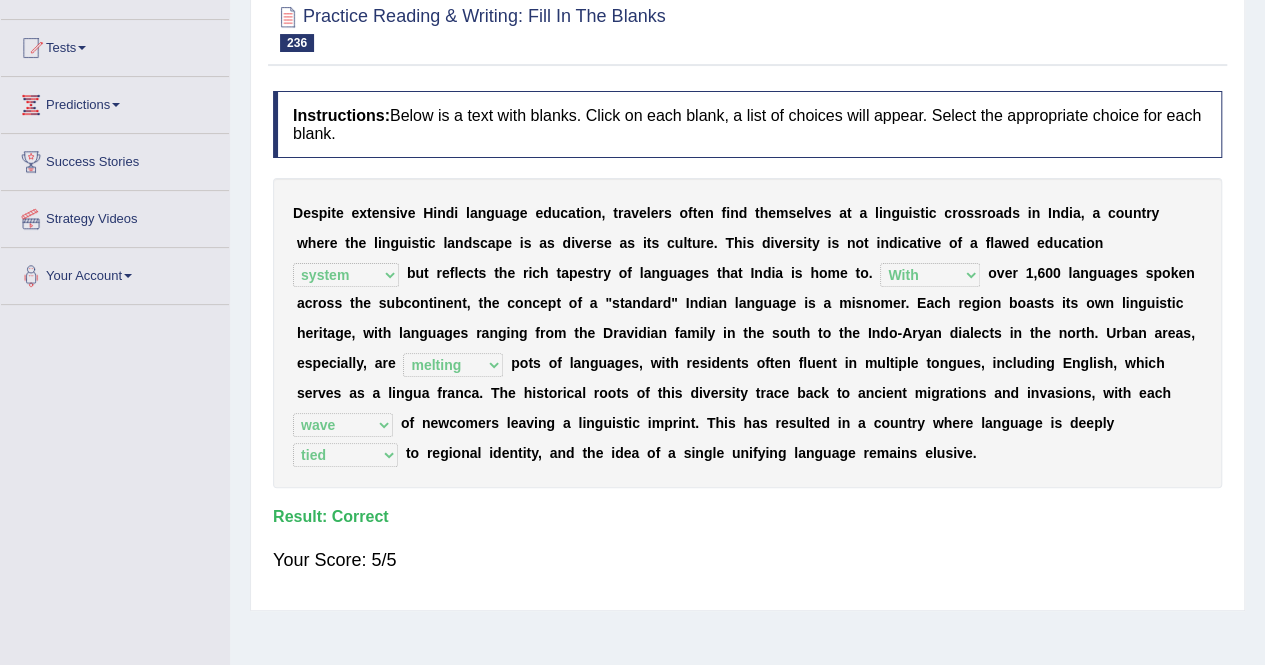scroll, scrollTop: 0, scrollLeft: 0, axis: both 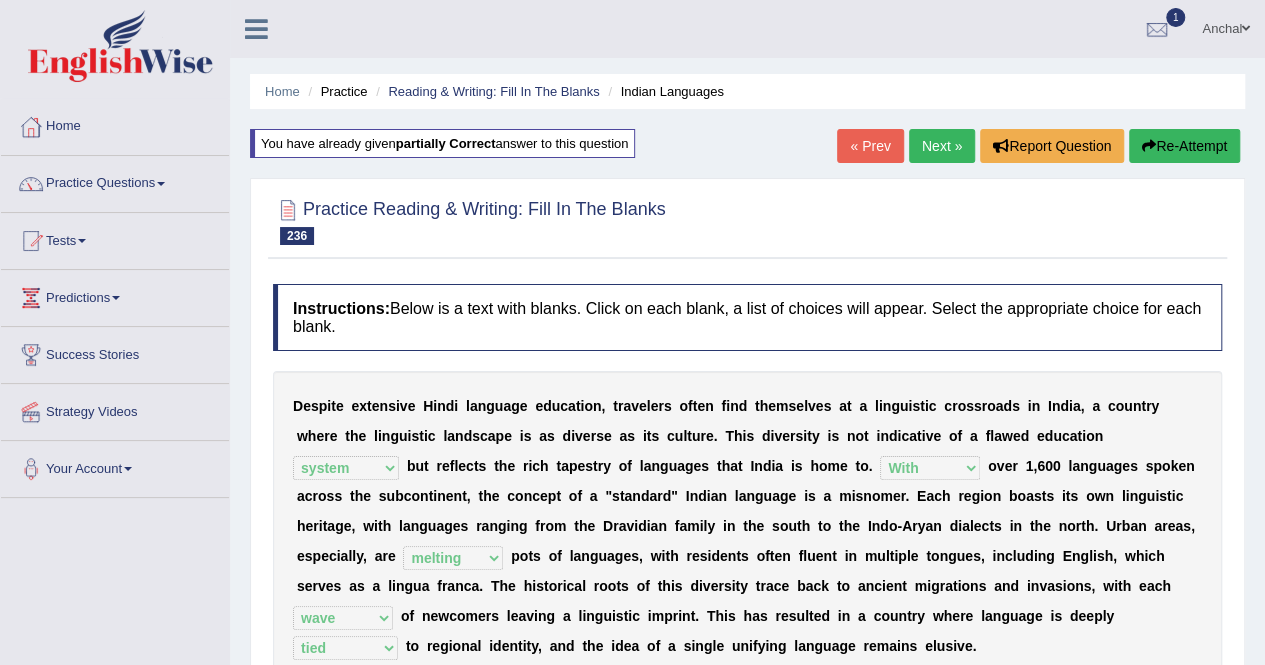 click on "Next »" at bounding box center (942, 146) 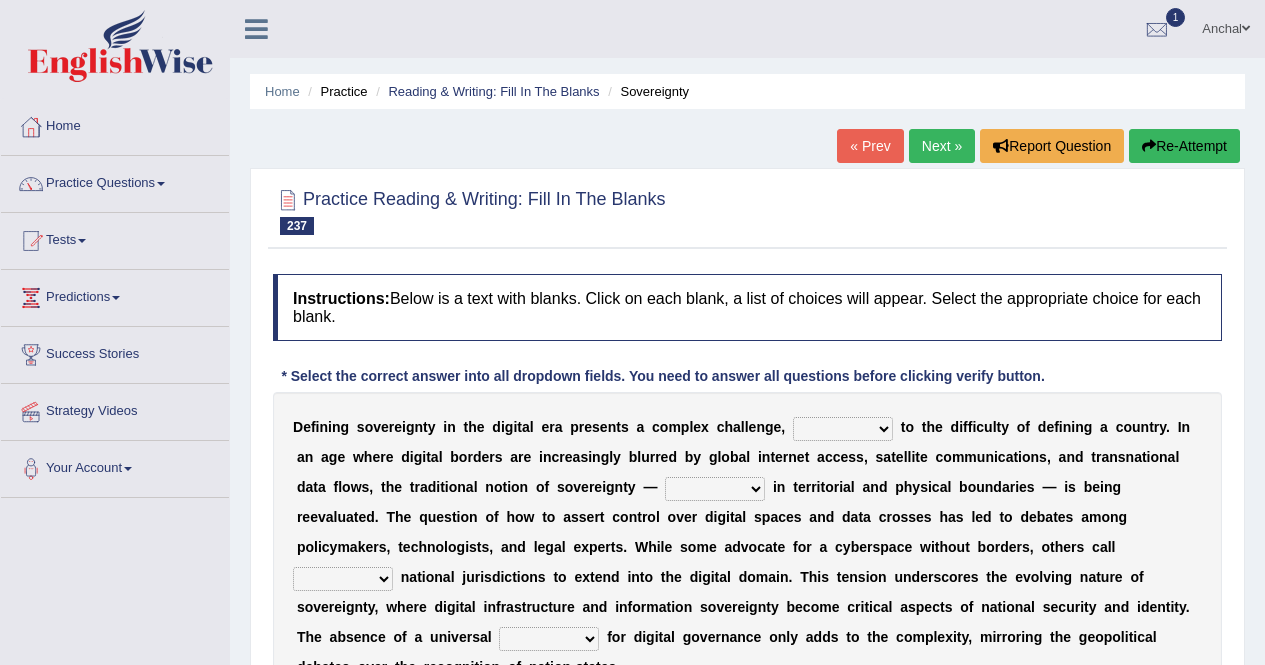 scroll, scrollTop: 0, scrollLeft: 0, axis: both 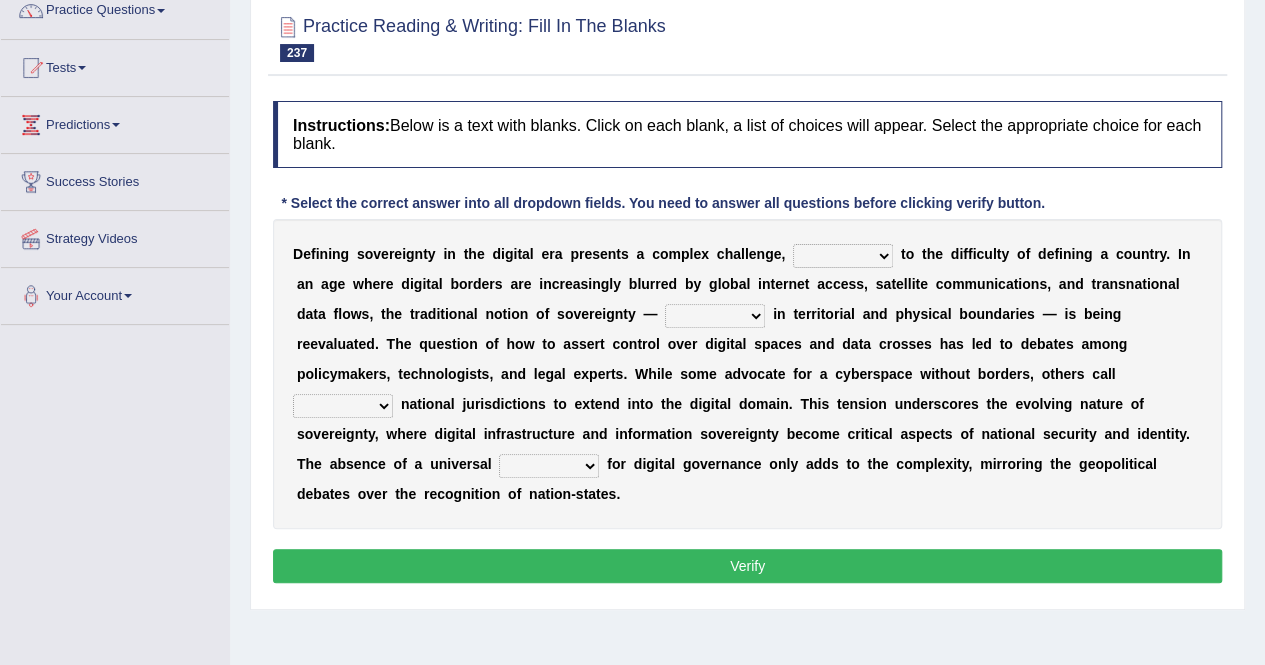 click on "kin akin spin skin" at bounding box center (843, 256) 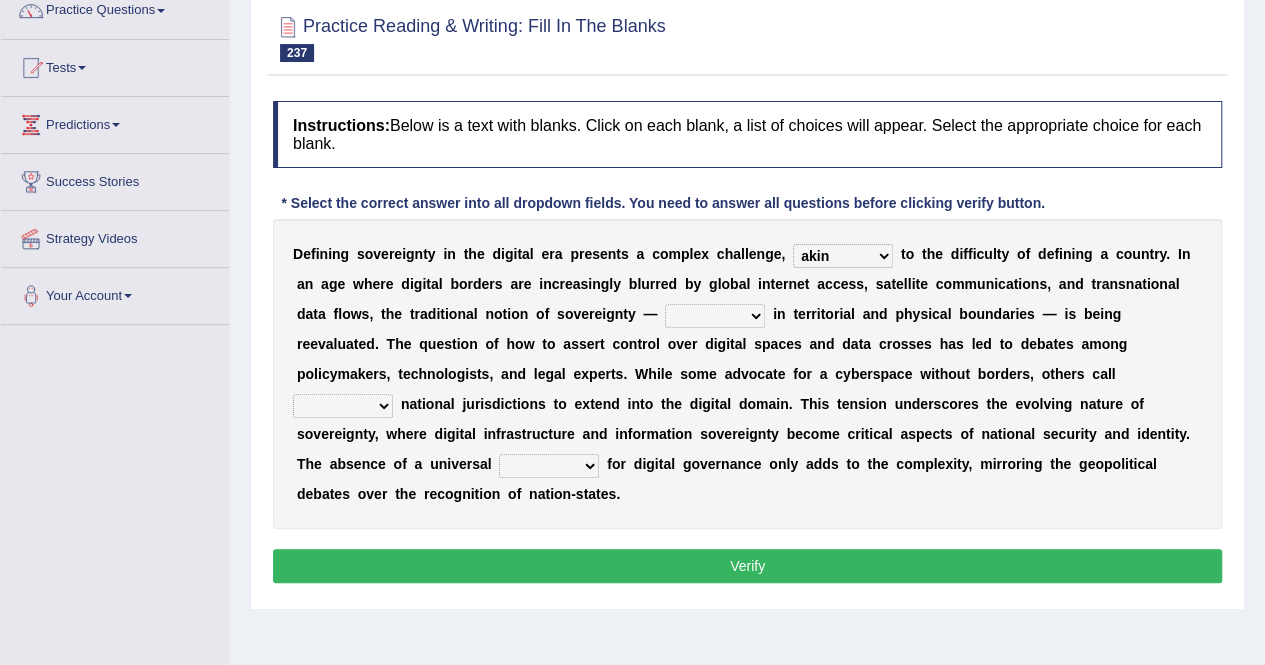 click on "rooted lodged secured consisted" at bounding box center (715, 316) 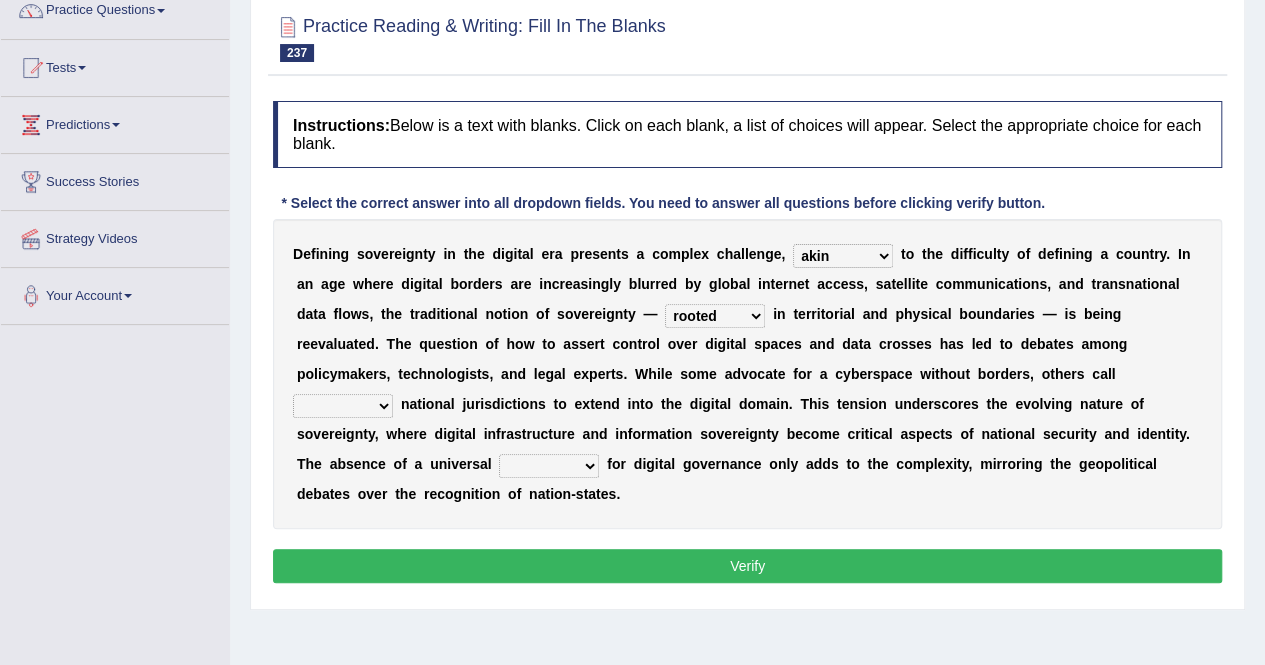 click on "rooted lodged secured consisted" at bounding box center (715, 316) 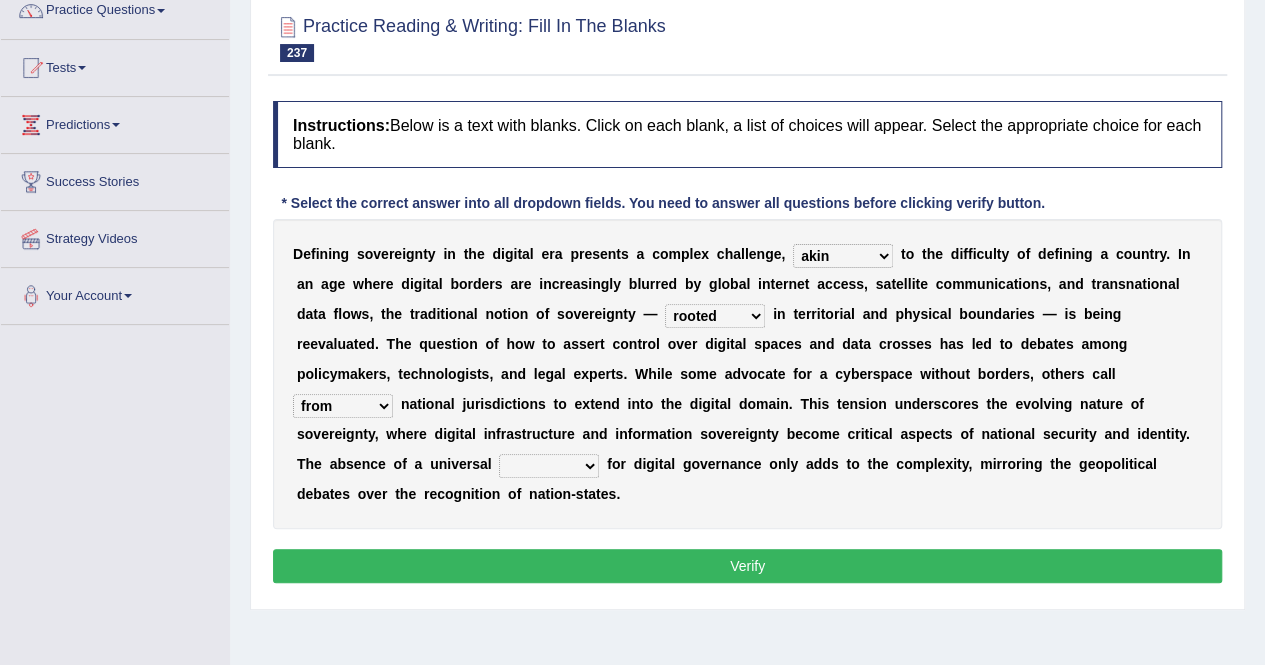click on "down for against from" at bounding box center [343, 406] 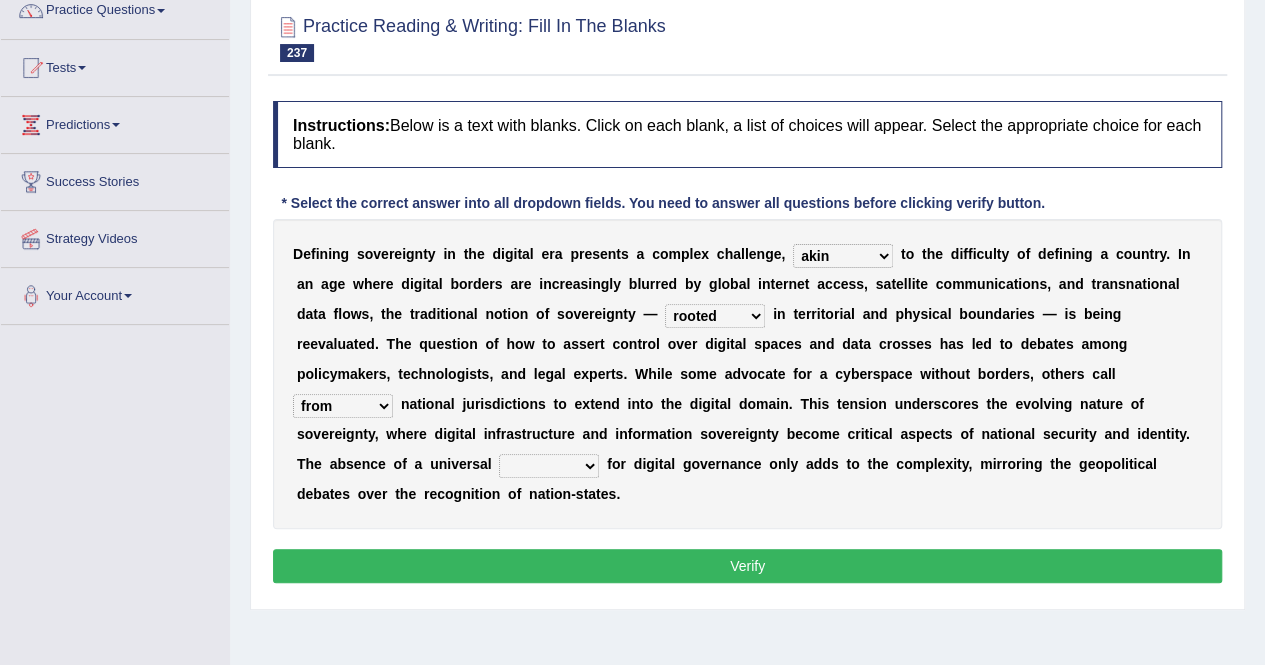 click on "framework case effect quota" at bounding box center [549, 466] 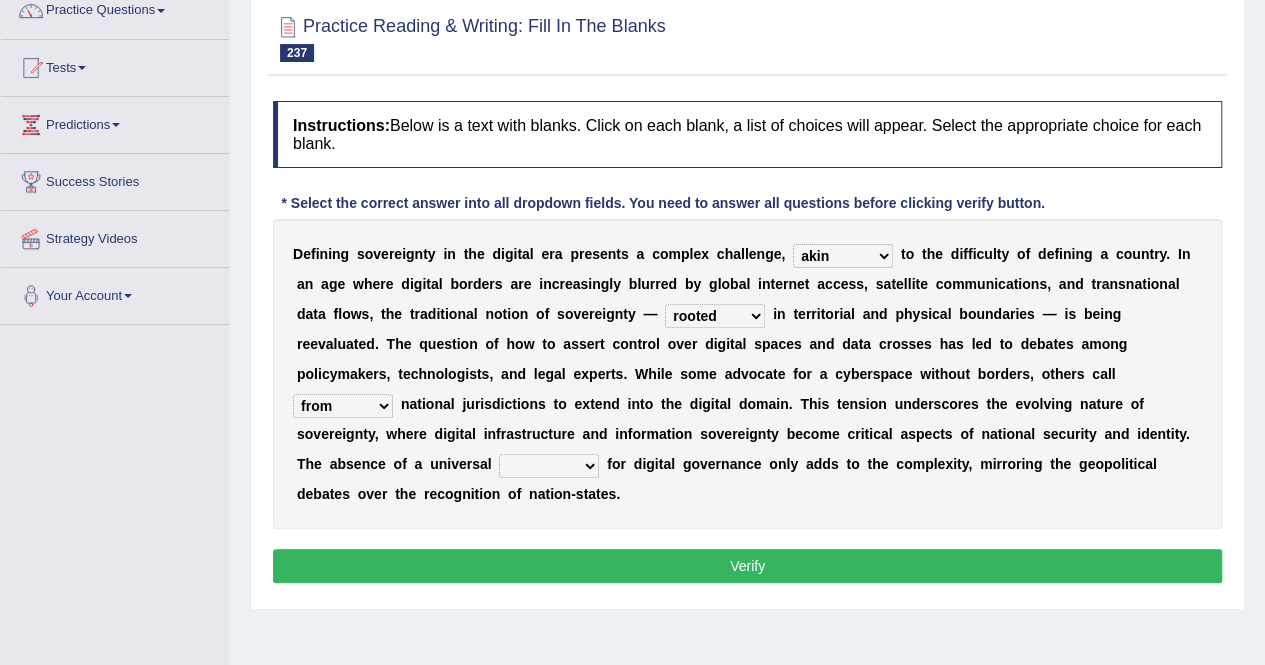 select on "framework" 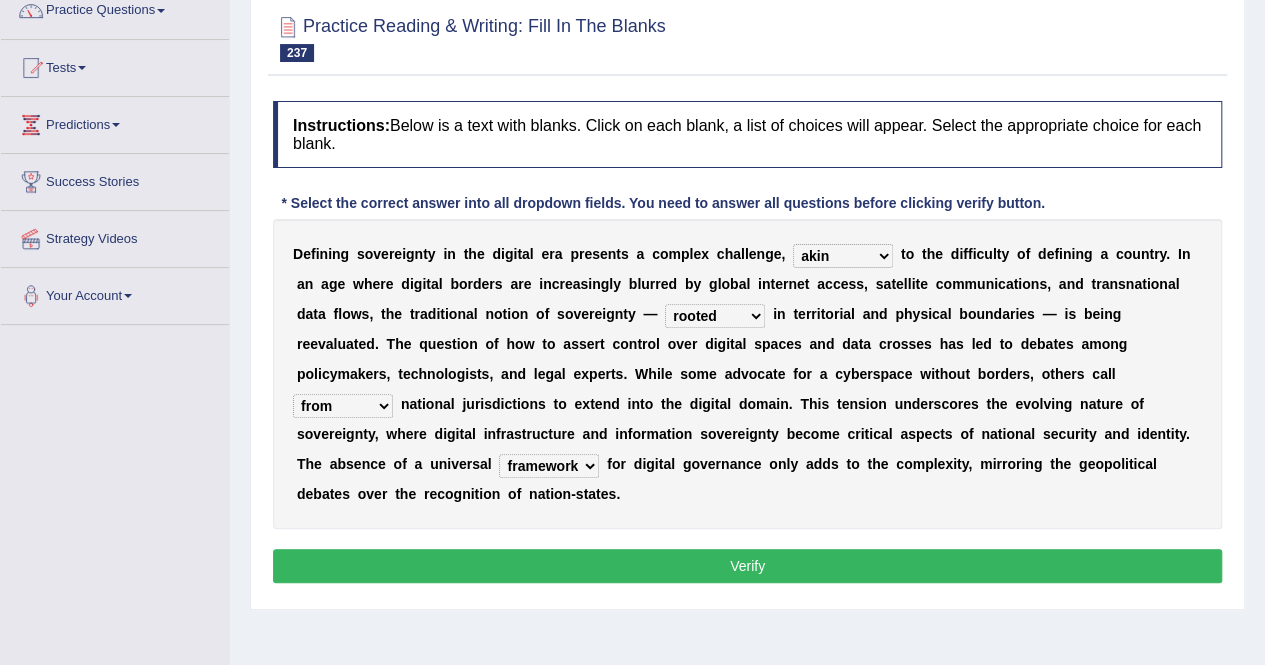 click on "Verify" at bounding box center (747, 566) 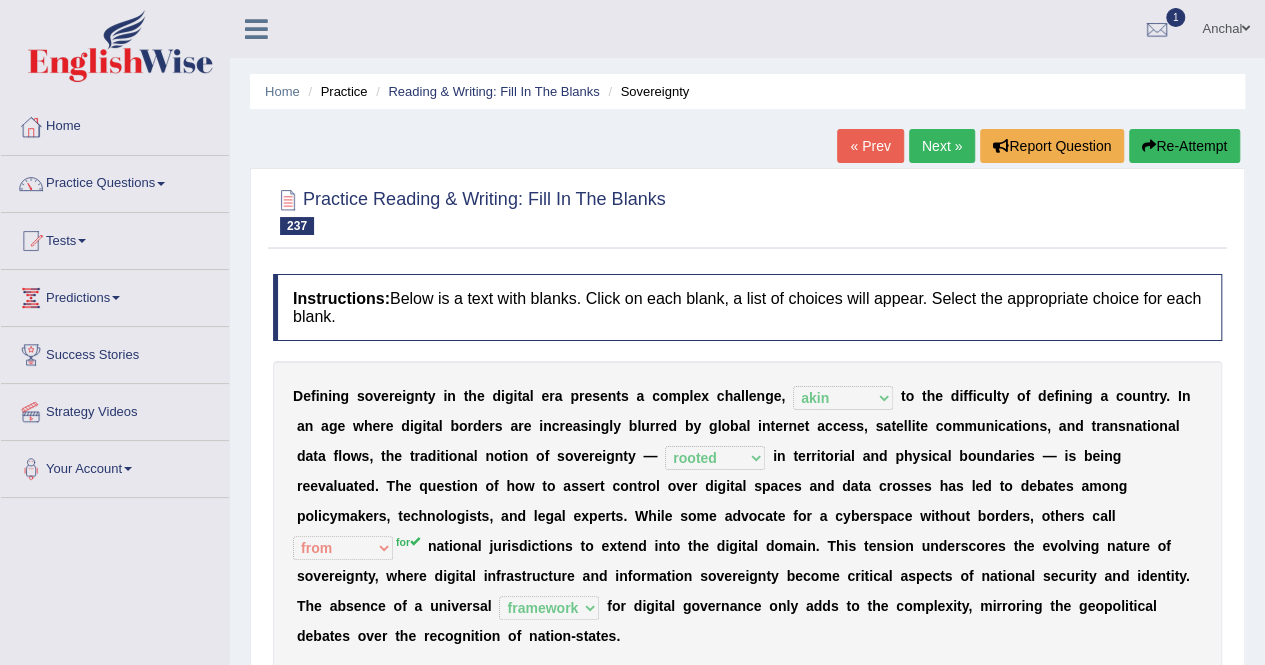 scroll, scrollTop: 1, scrollLeft: 0, axis: vertical 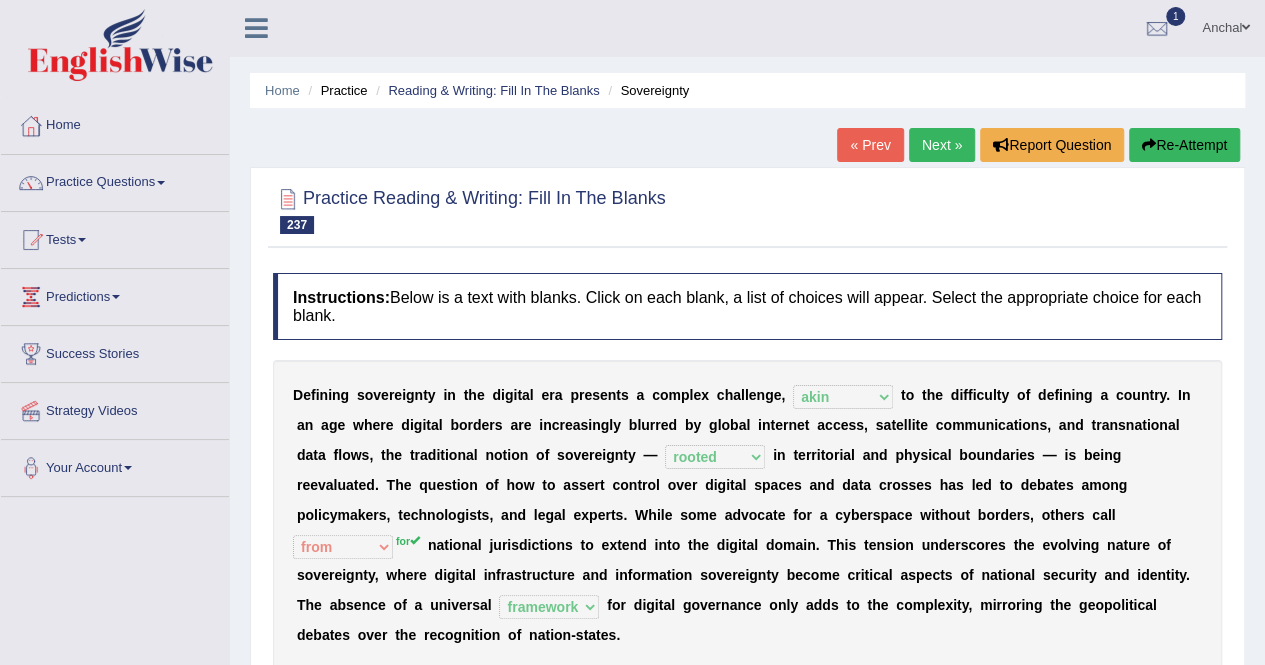 click on "Re-Attempt" at bounding box center [1184, 145] 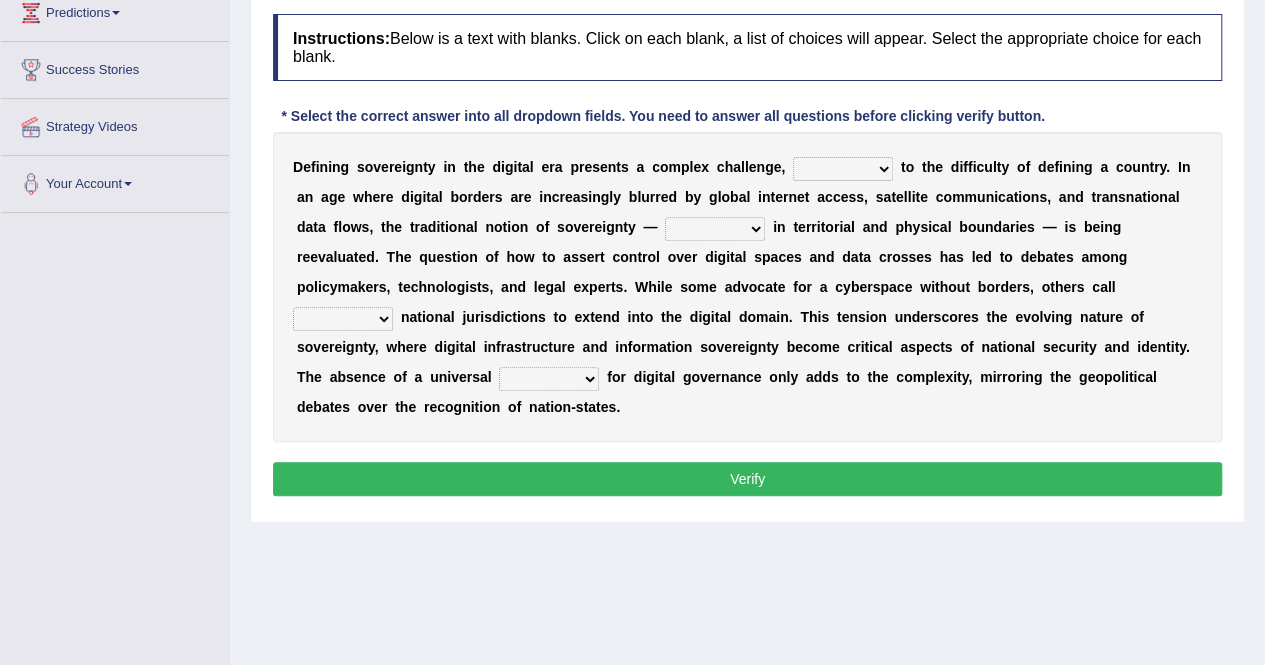 scroll, scrollTop: 0, scrollLeft: 0, axis: both 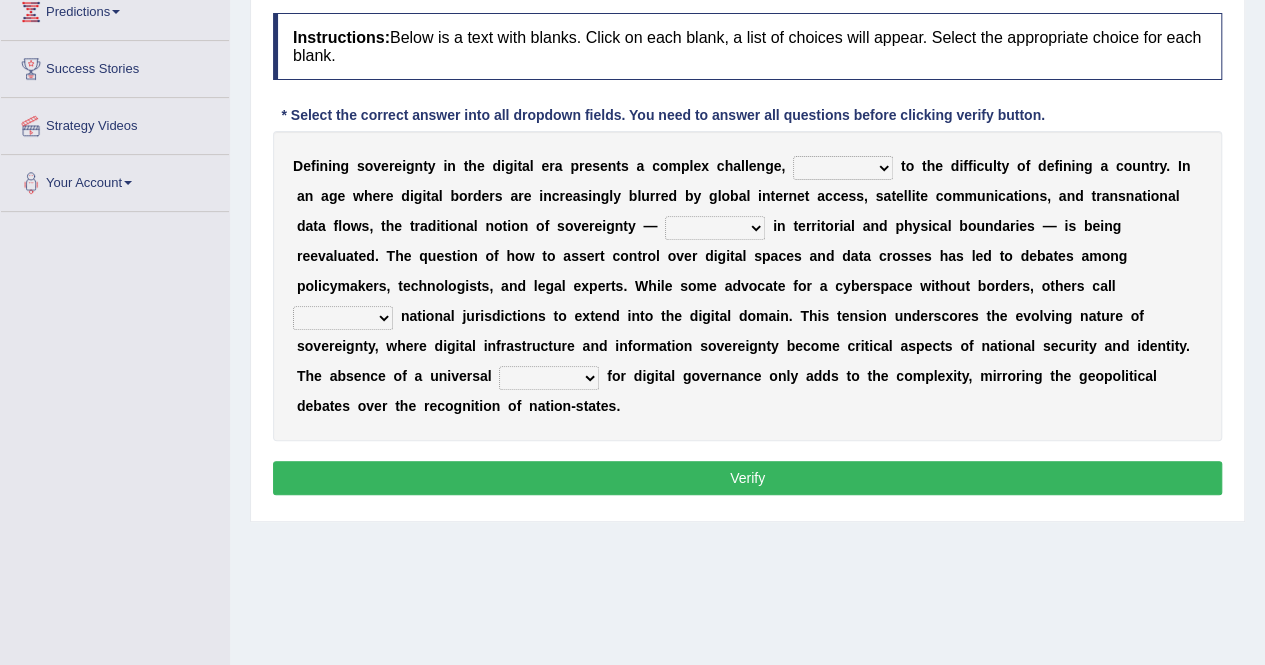 click on "kin akin spin skin" at bounding box center [843, 168] 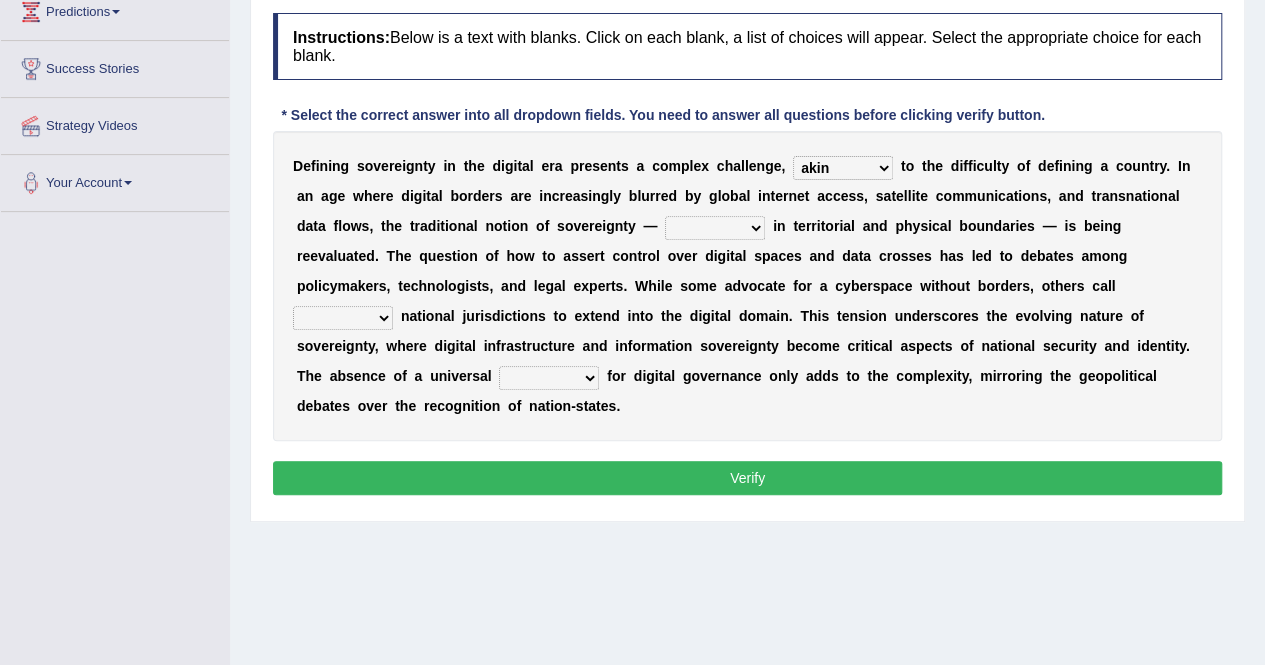 click on "kin akin spin skin" at bounding box center [843, 168] 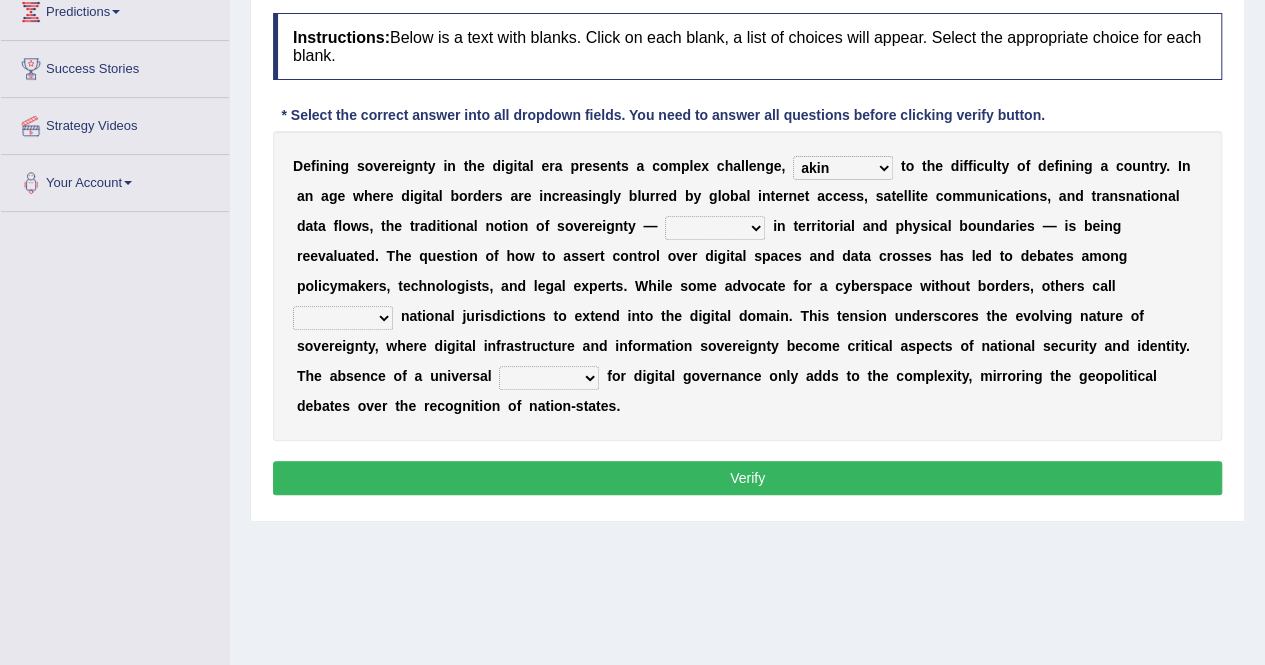 click on "rooted lodged secured consisted" at bounding box center [715, 228] 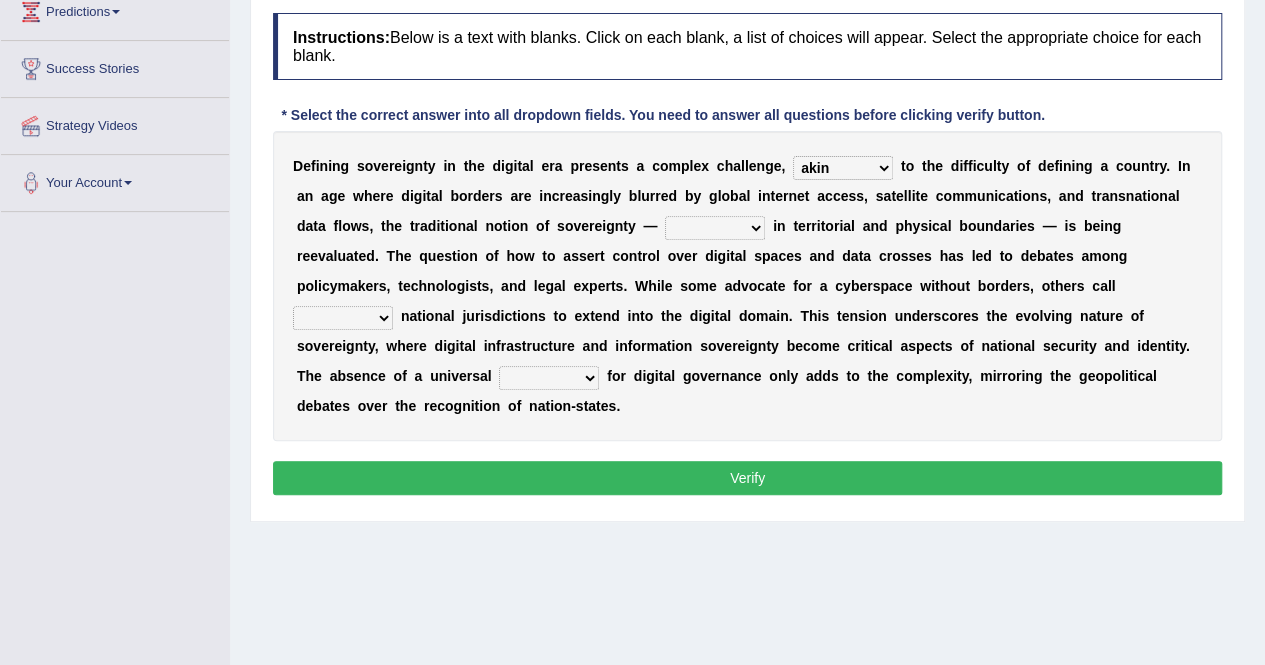 select on "rooted" 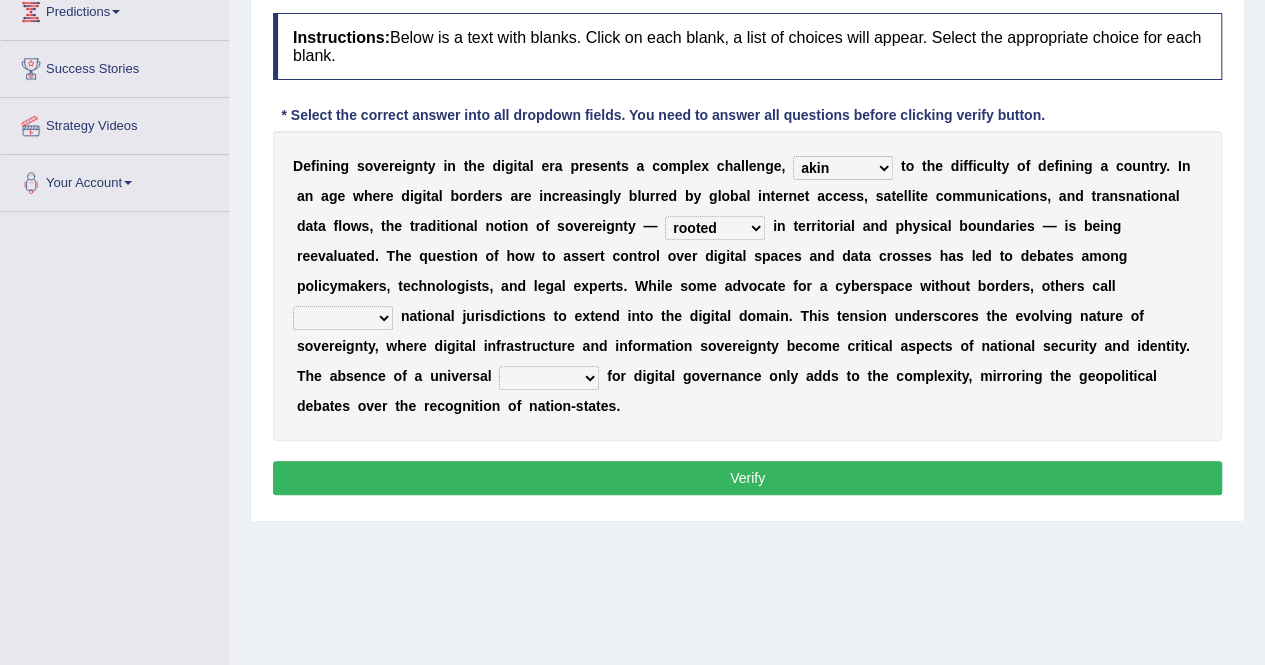 click on "rooted lodged secured consisted" at bounding box center [715, 228] 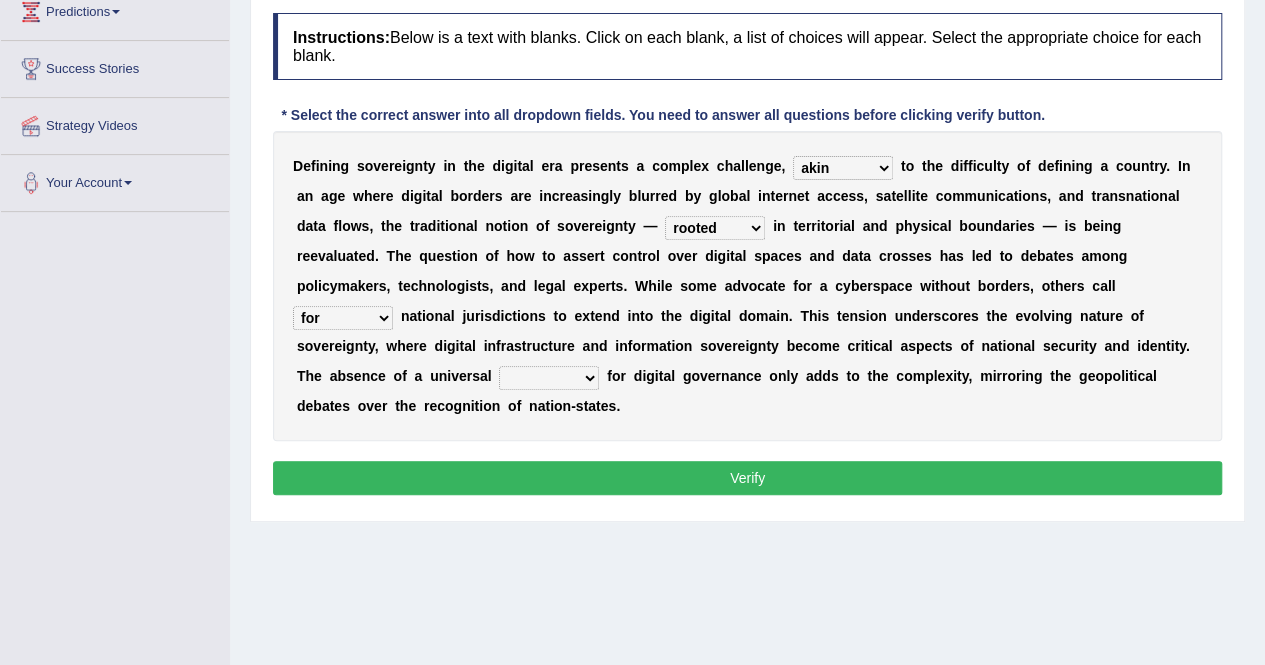 click on "framework case effect quota" at bounding box center [549, 378] 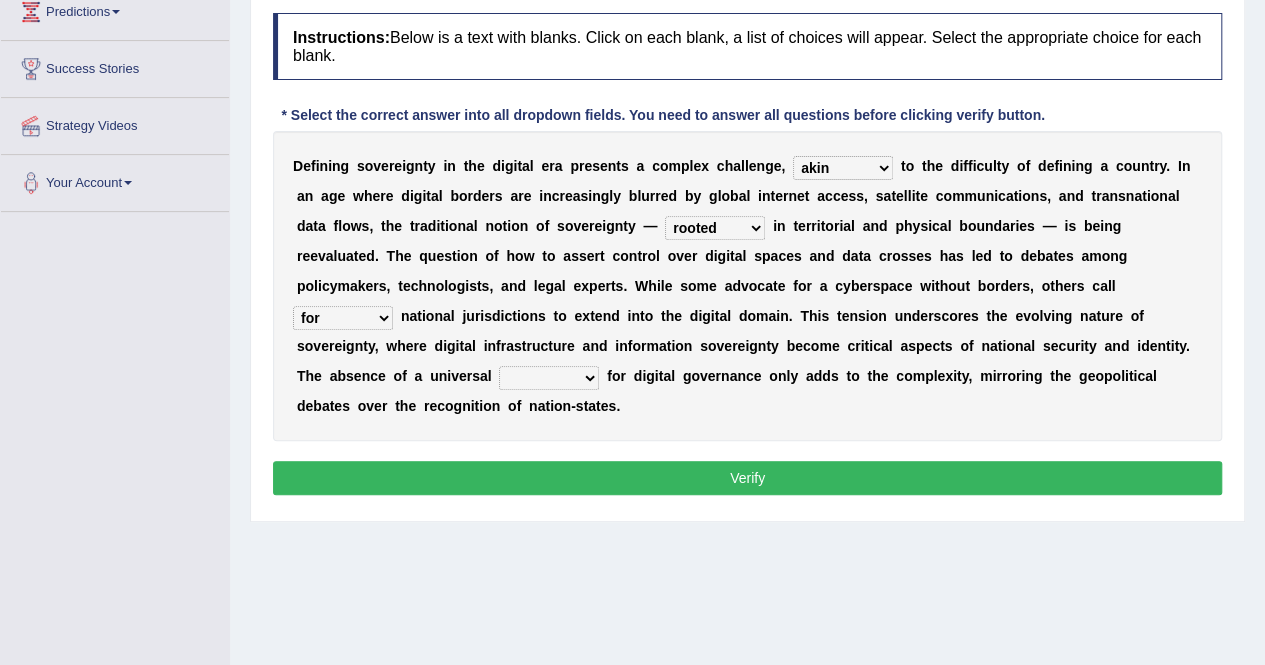 select on "framework" 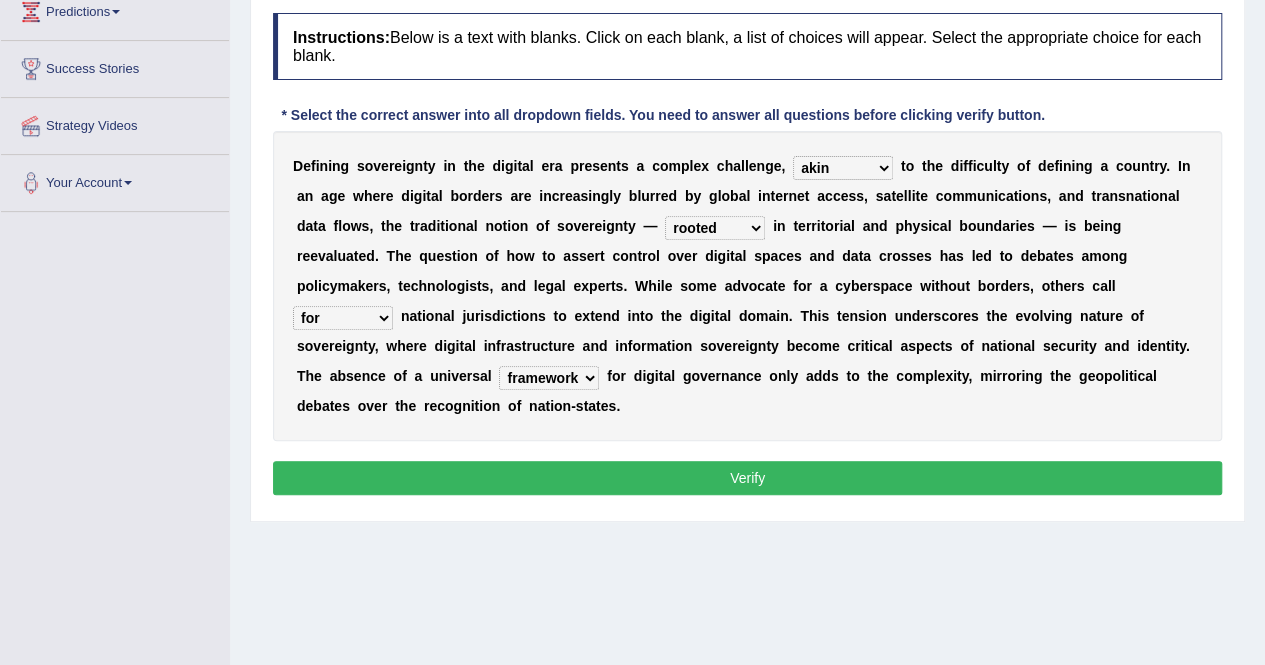 click on "Verify" at bounding box center (747, 478) 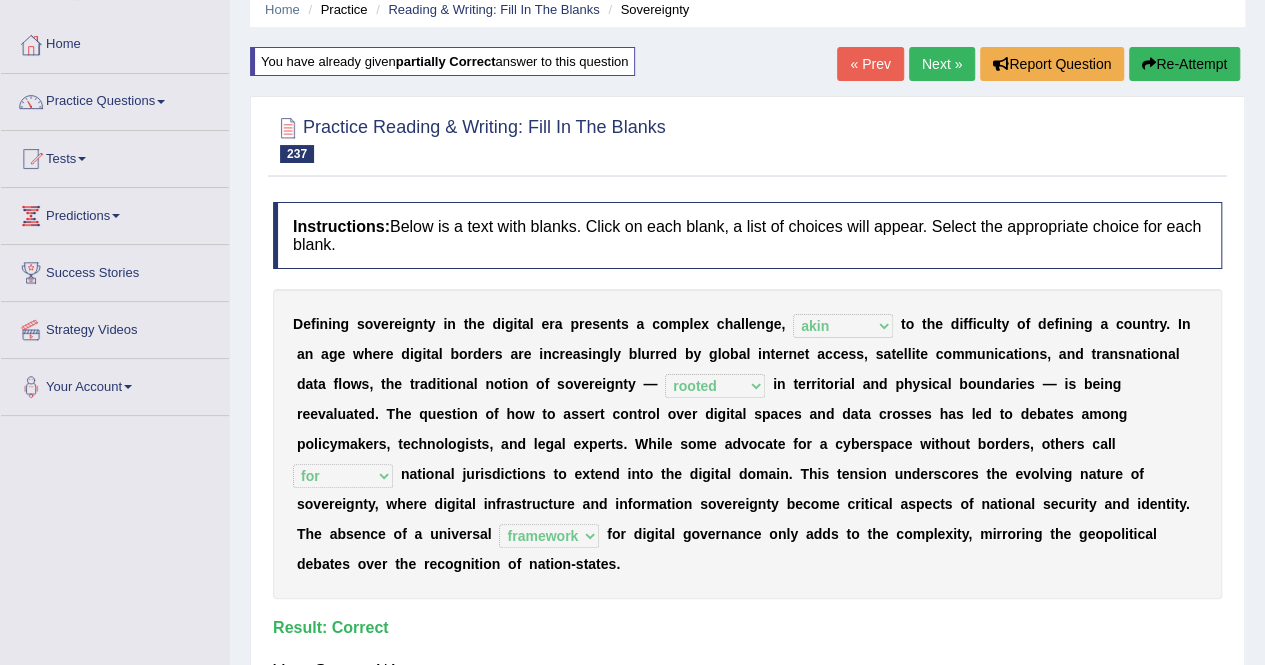 scroll, scrollTop: 0, scrollLeft: 0, axis: both 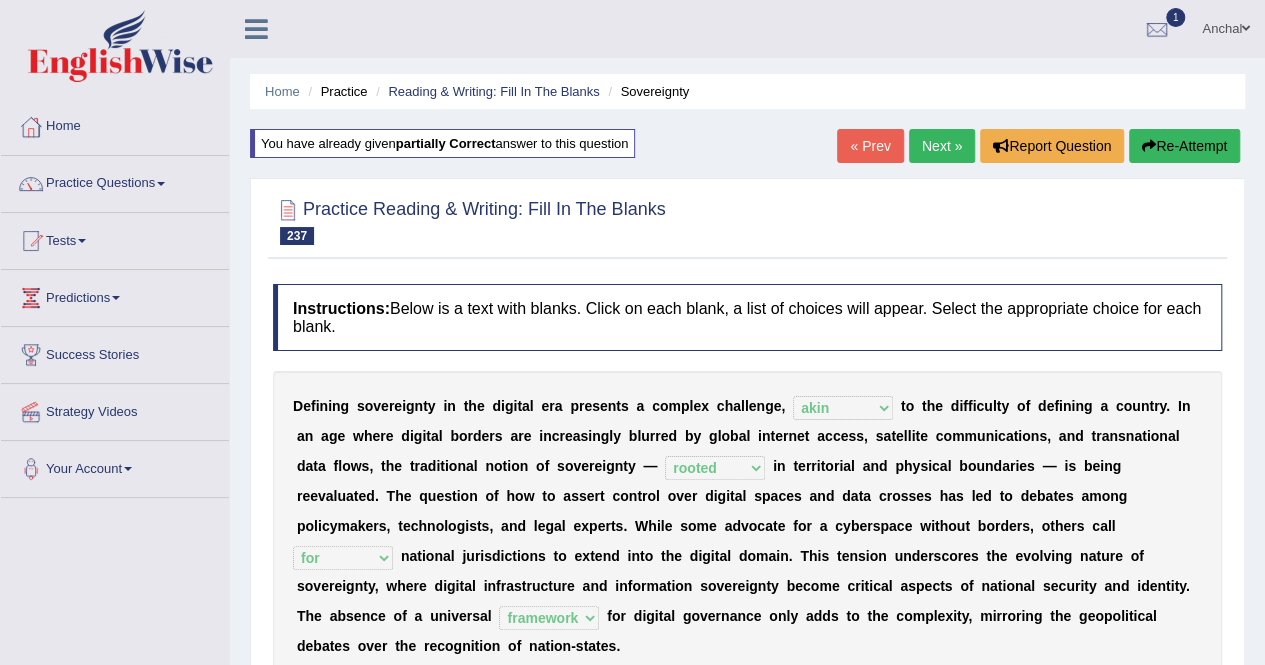 click on "Next »" at bounding box center (942, 146) 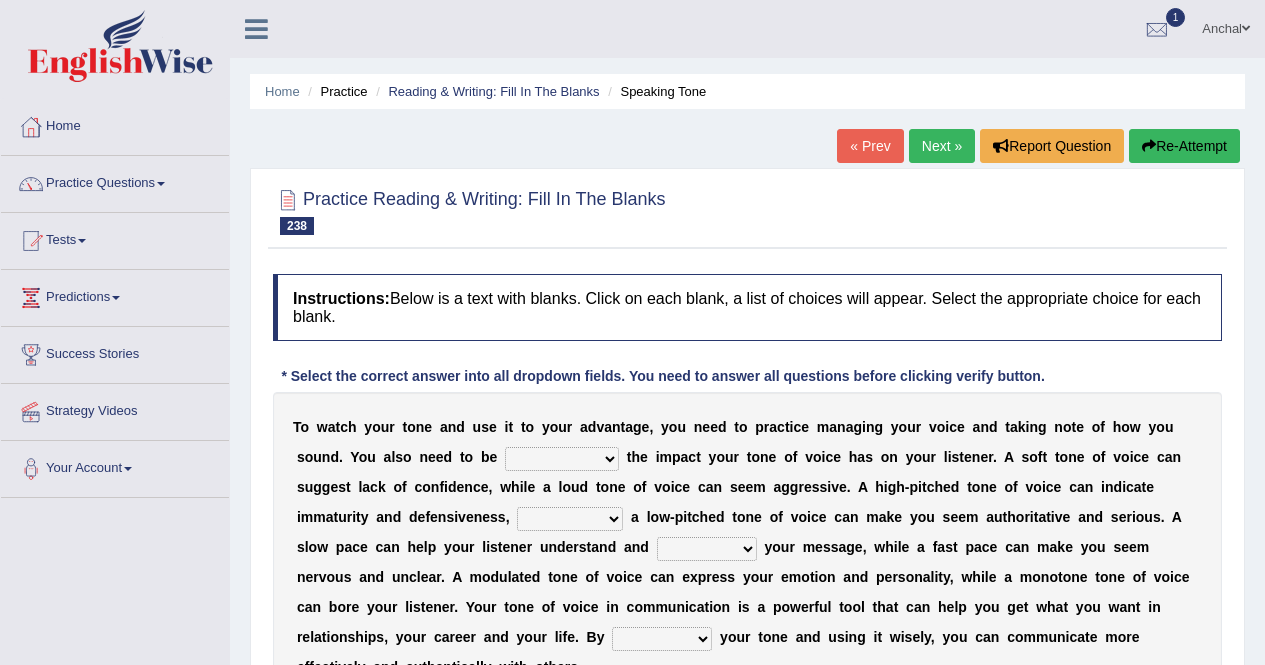 scroll, scrollTop: 200, scrollLeft: 0, axis: vertical 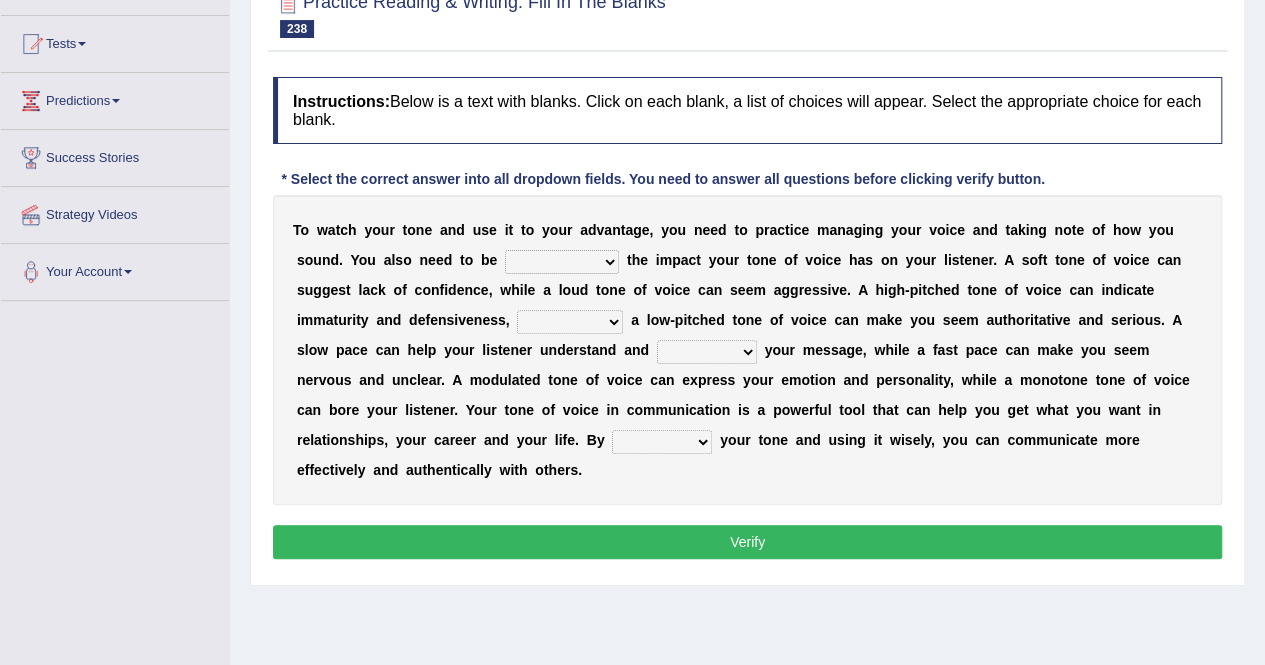 click on "aware of receptive to crucial for casual about" at bounding box center (562, 262) 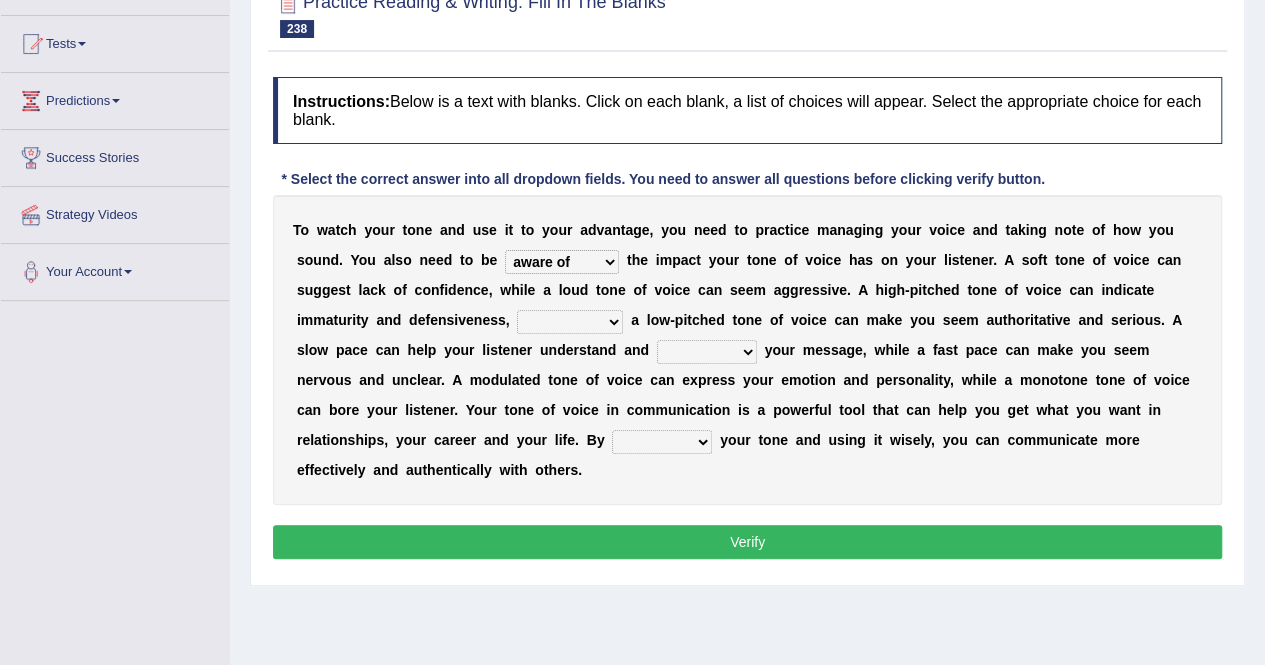 click on "aware of receptive to crucial for casual about" at bounding box center (562, 262) 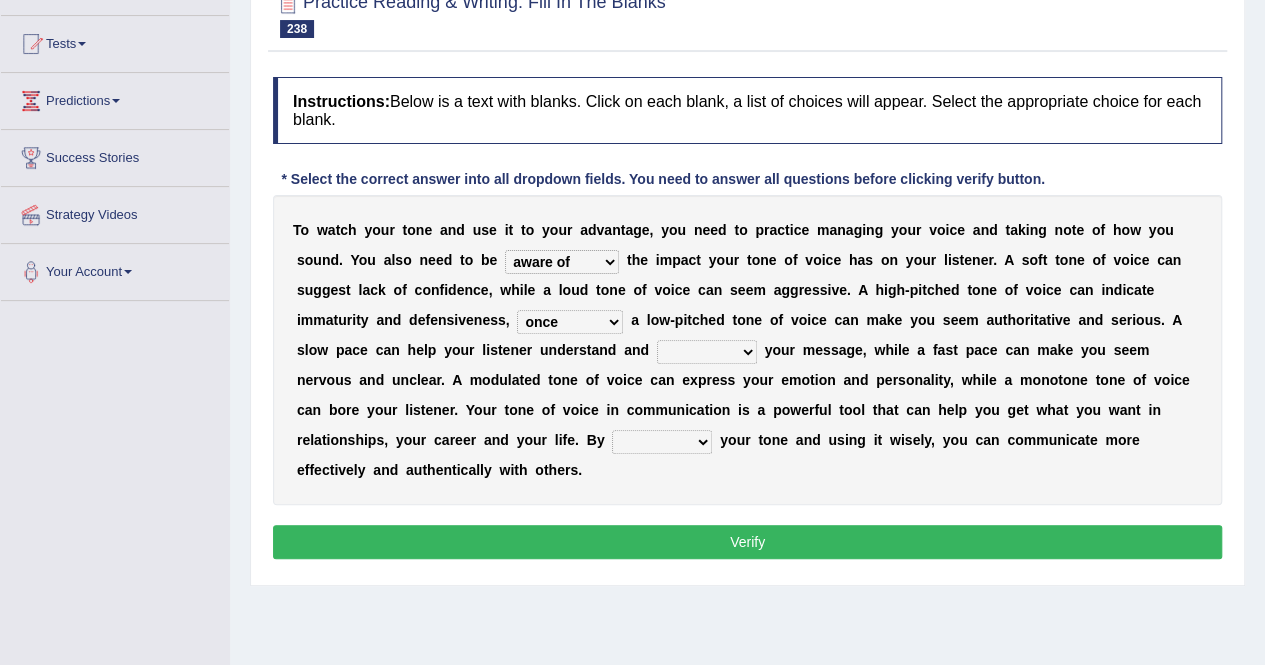 click on "once conversely additionally whereas" at bounding box center (570, 322) 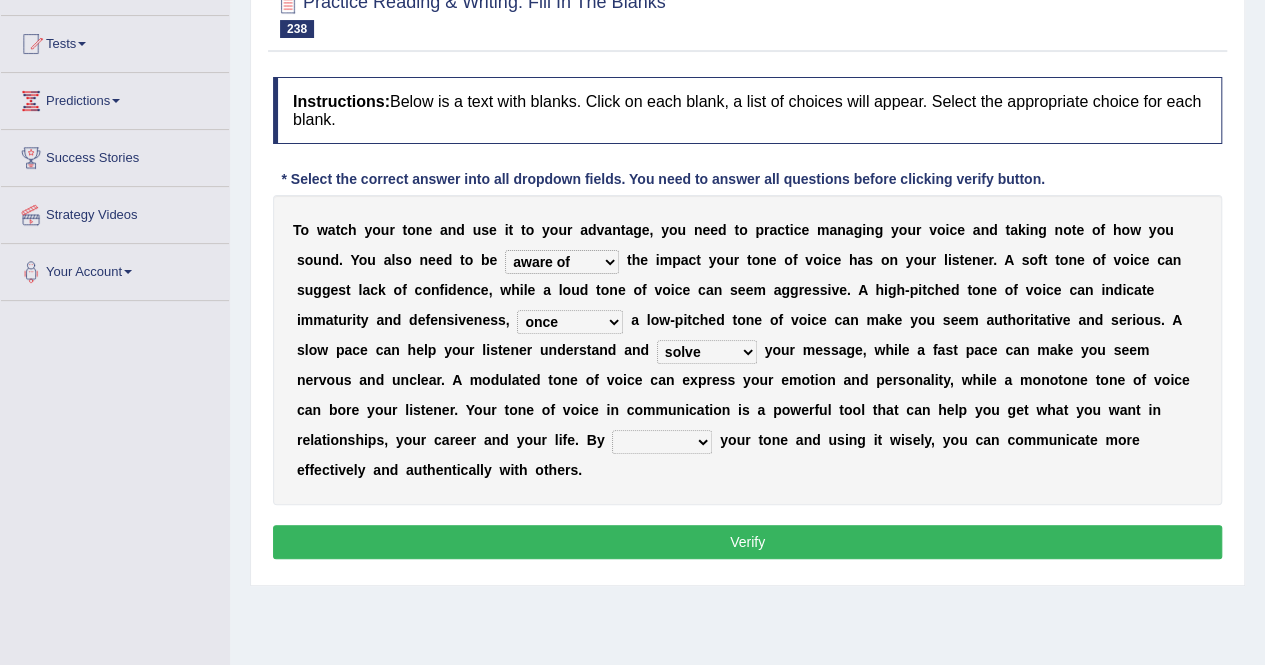 click on "exposing departing watching citing" at bounding box center [662, 442] 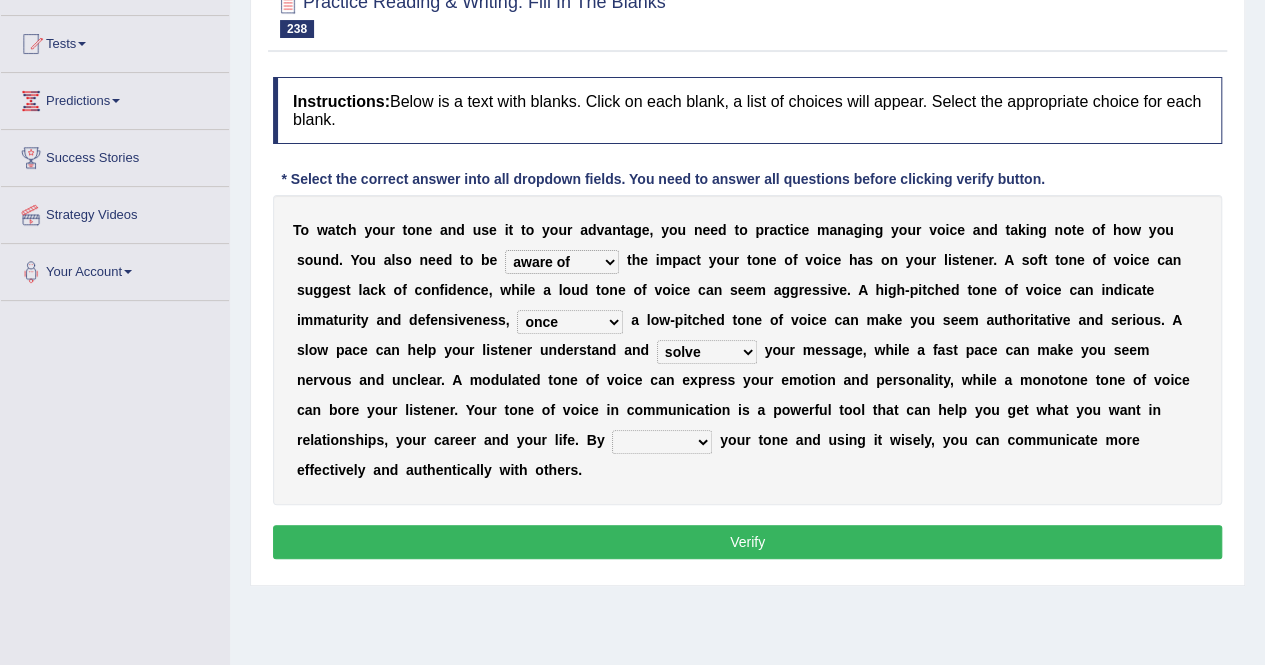 click on "T o    w a t c h    y o u r    t o n e    a n d    u s e    i t    t o    y o u r    a d v a n t a g e ,    y o u    n e e d    t o    p r a c t i c e    m a n a g i n g    y o u r    v o i c e    a n d    t a k i n g    n o t e    o f    h o w    y o u    s o u n d .    Y o u    a l s o    n e e d    t o    b e    aware of receptive to crucial for casual about    t h e    i m p a c t    y o u r    t o n e    o f    v o i c e    h a s    o n    y o u r    l i s t e n e r .    A    s o f t    t o n e    o f    v o i c e    c a n    s u g g e s t    l a c k    o f    c o n f i d e n c e ,    w h i l e    a    l o u d    t o n e    o f    v o i c e    c a n    s e e m    a g g r e s s i v e .    A    h i g h - p i t c h e d    t o n e    o f    v o i c e    c a n    i n d i c a t e    i m m a t u r i t y    a n d    d e f e n s i v e n e s s ,    once conversely additionally whereas    a    l o w - p i t c h e d    t o n e    o f    v o i" at bounding box center [747, 350] 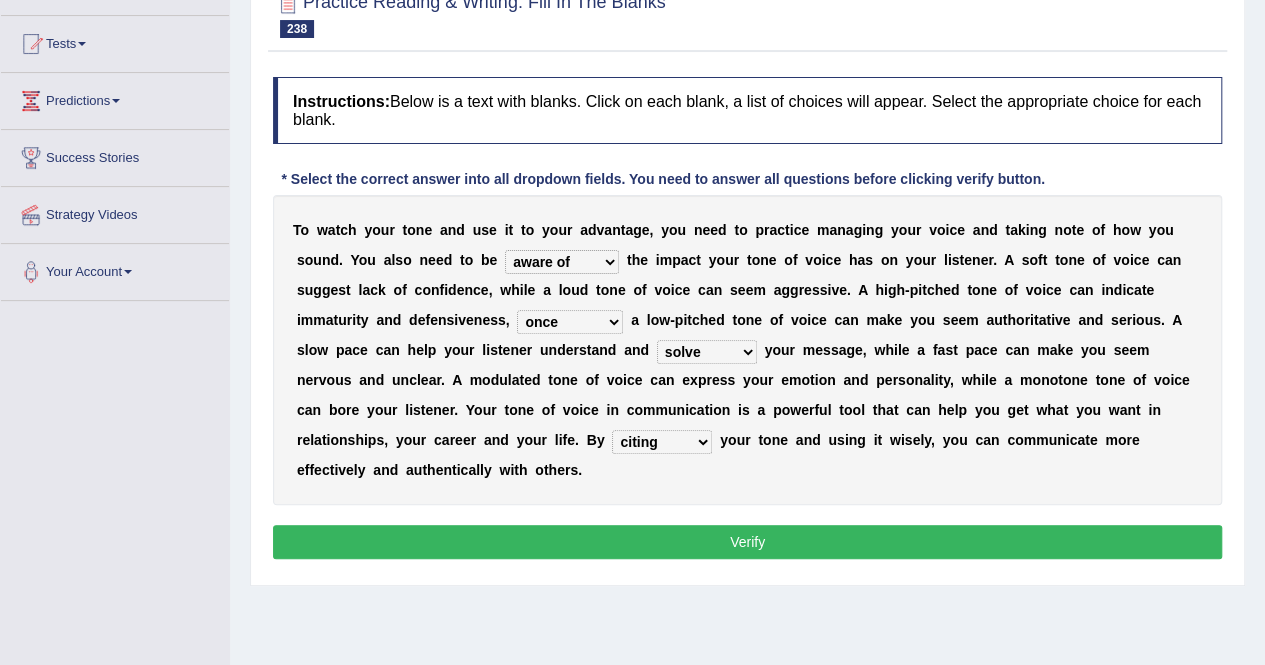 click on "Verify" at bounding box center (747, 542) 